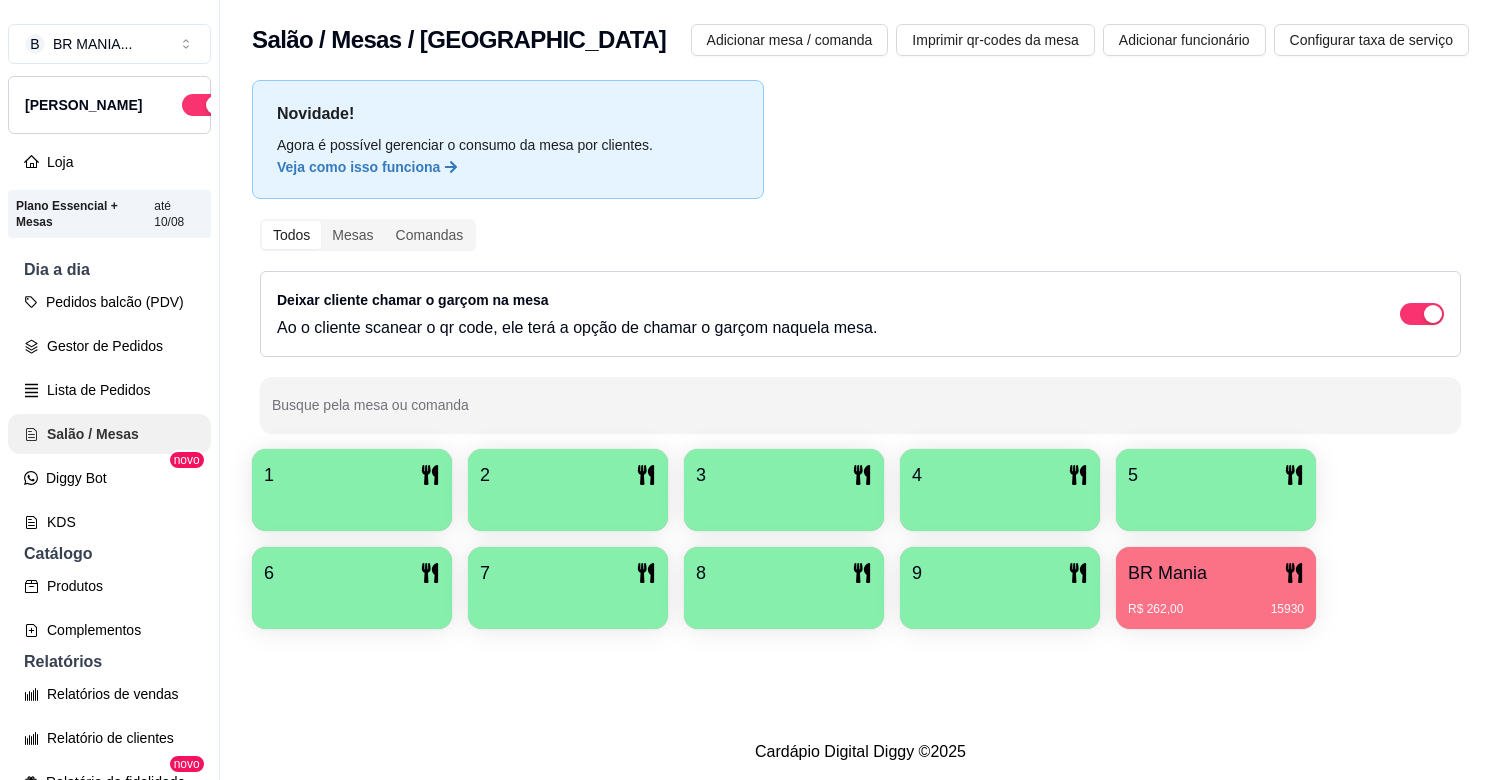 scroll, scrollTop: 0, scrollLeft: 0, axis: both 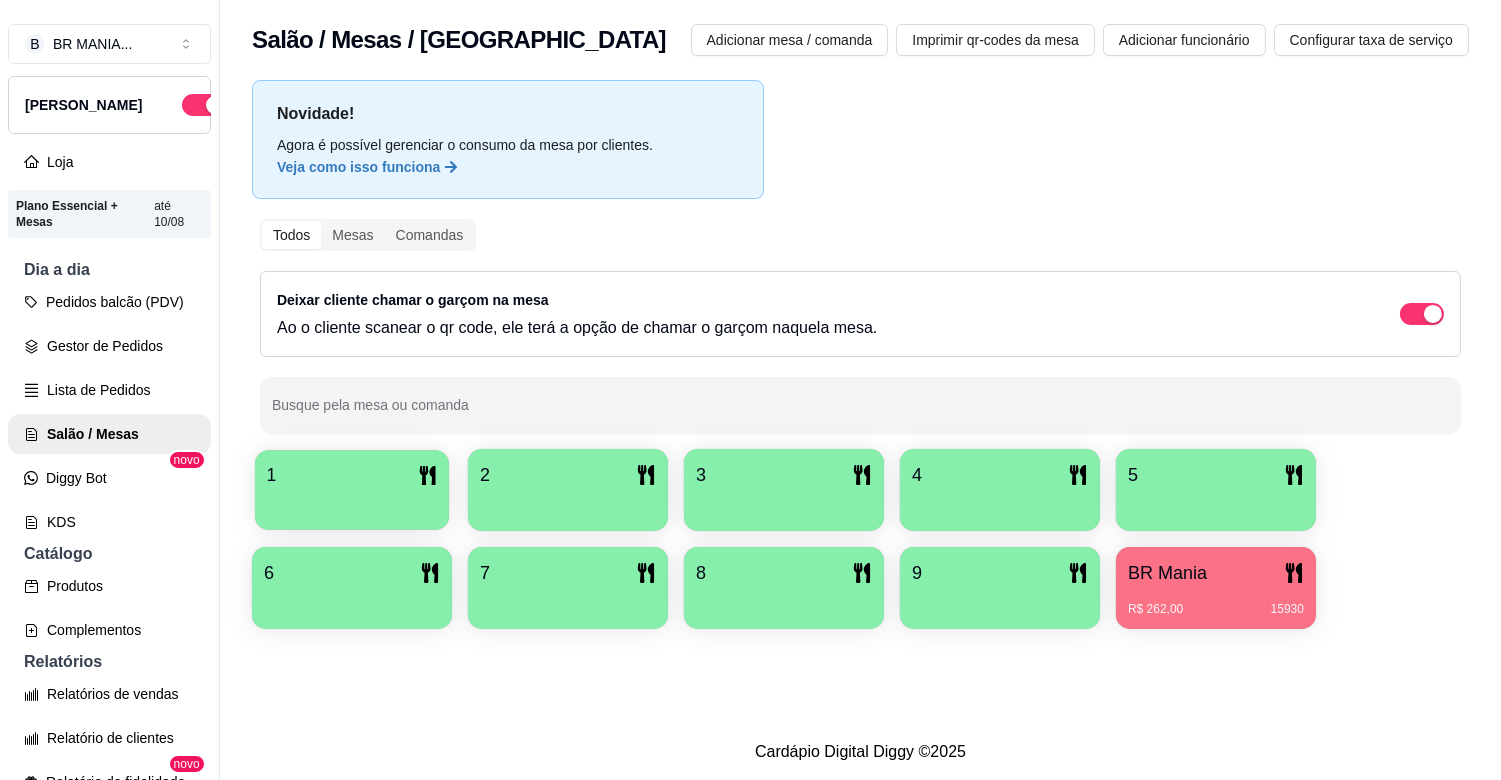 click on "1" at bounding box center [352, 490] 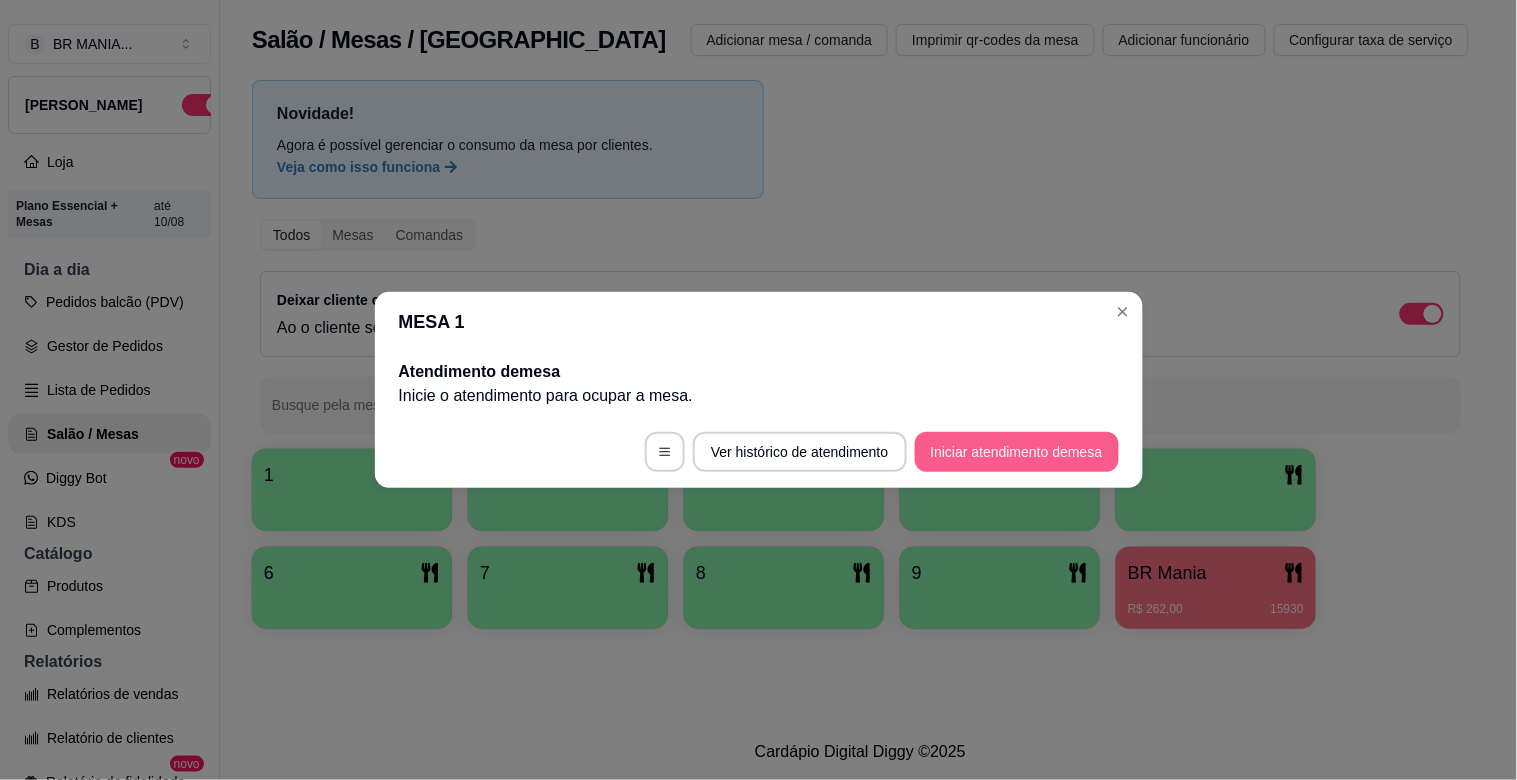 click on "Iniciar atendimento de  mesa" at bounding box center [1017, 452] 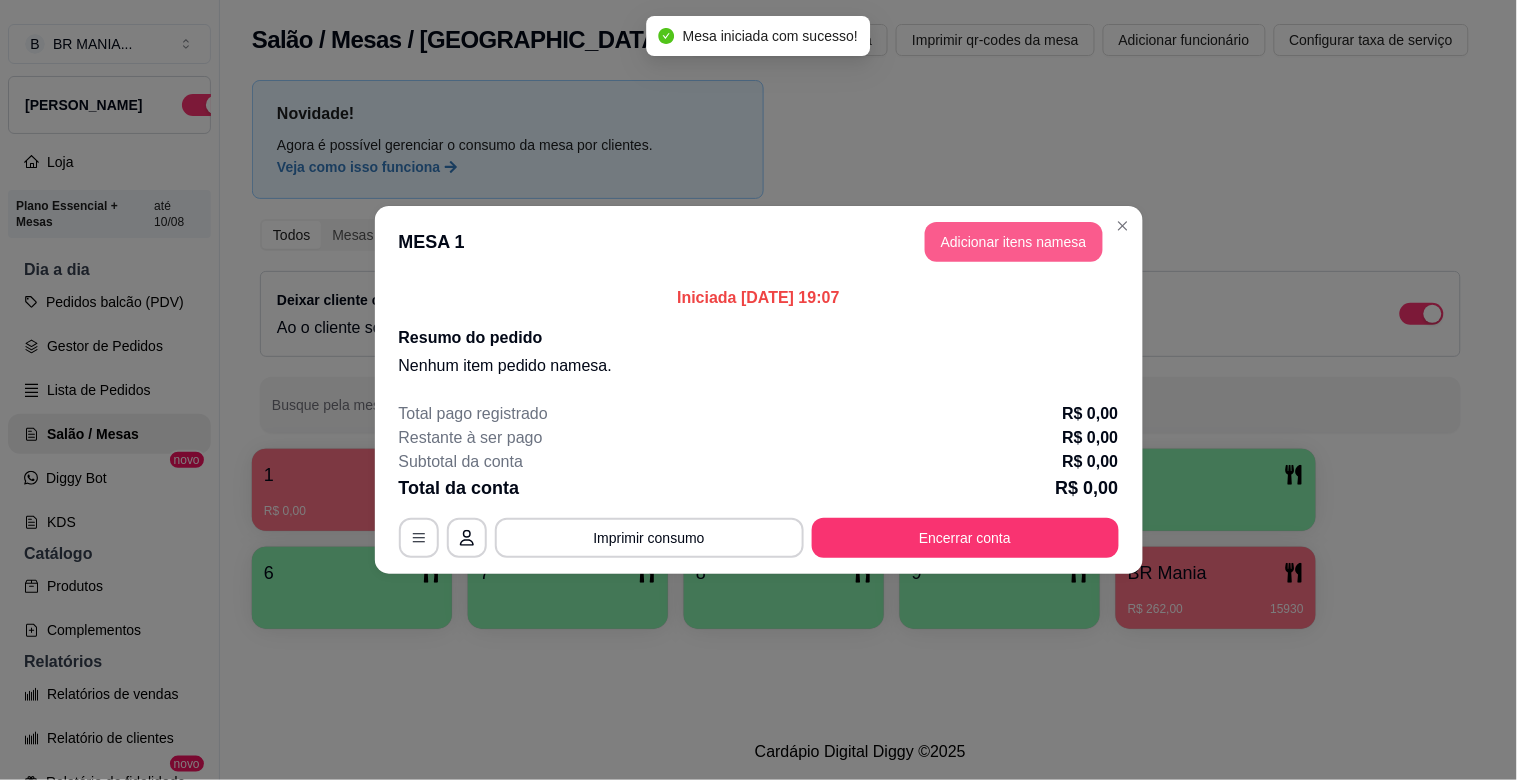 click on "Adicionar itens na  mesa" at bounding box center [1014, 242] 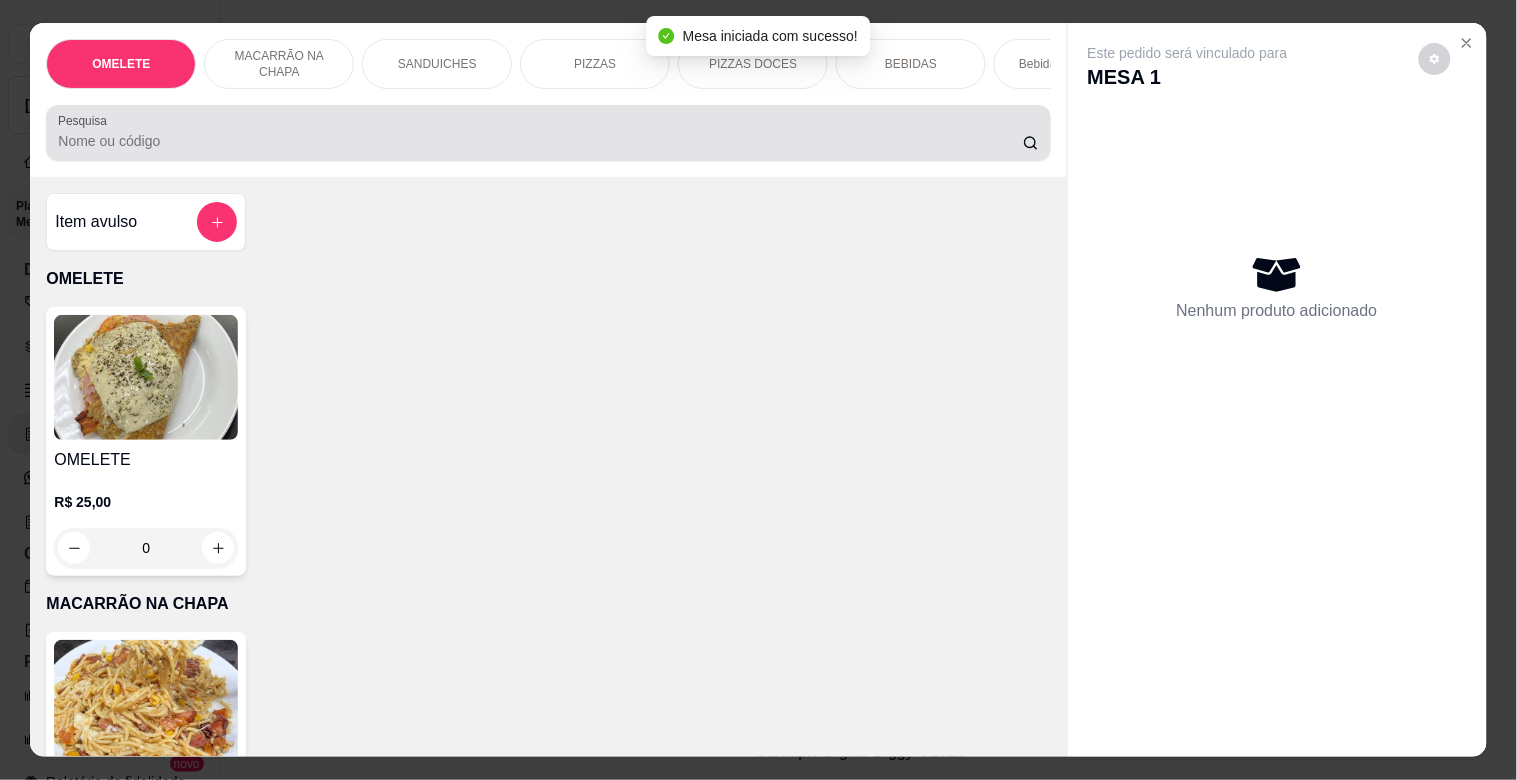 click at bounding box center [548, 133] 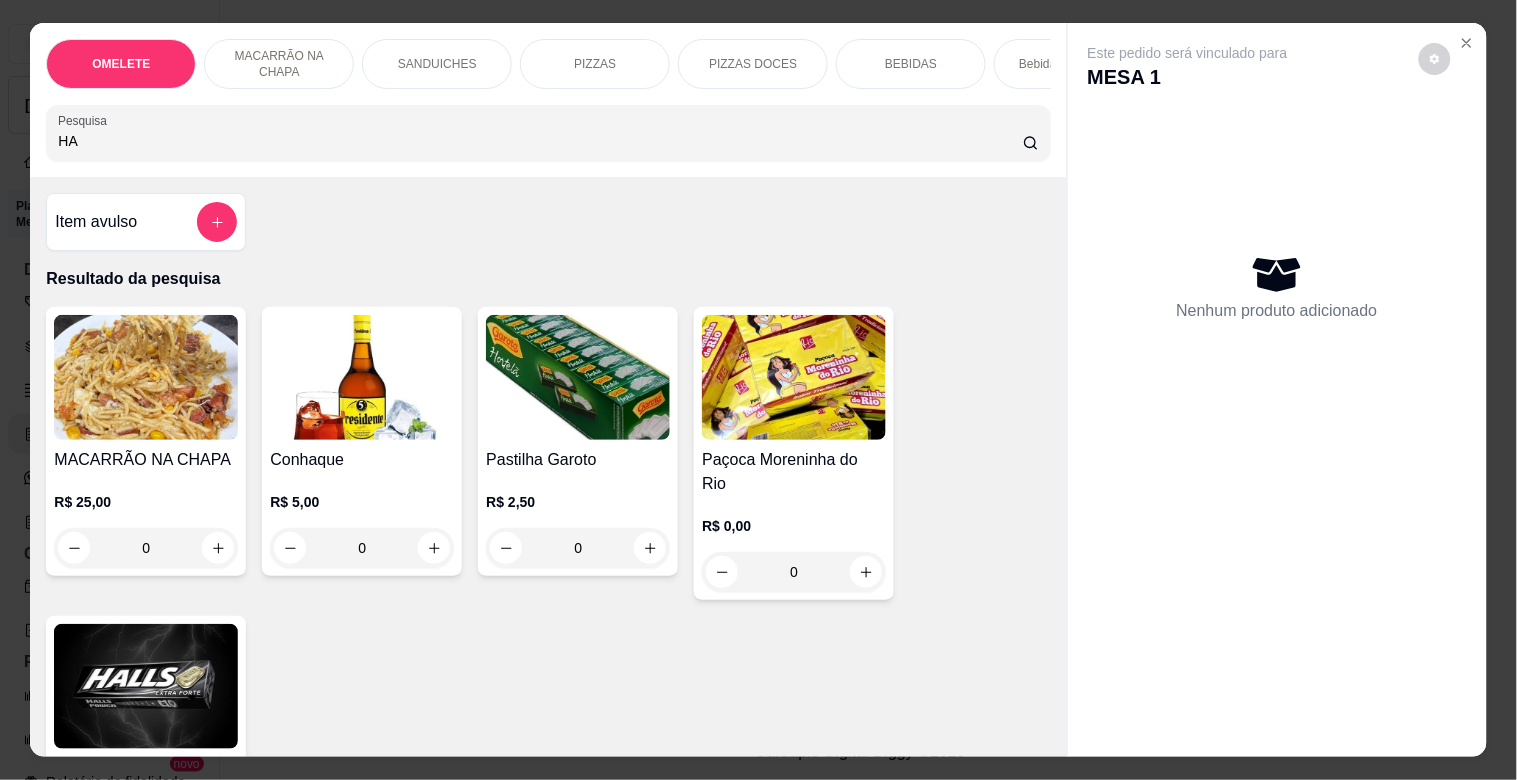 type on "H" 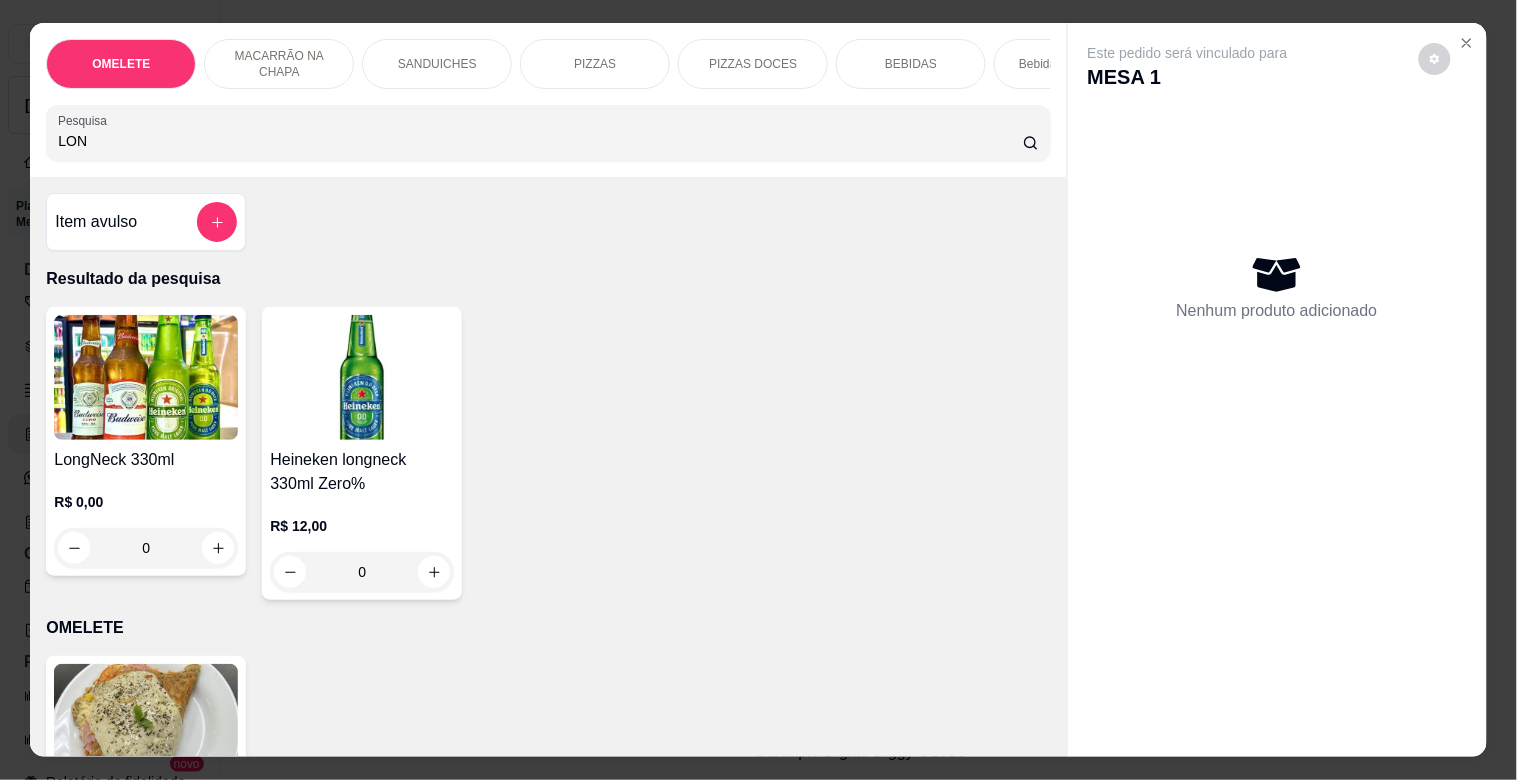 type on "LON" 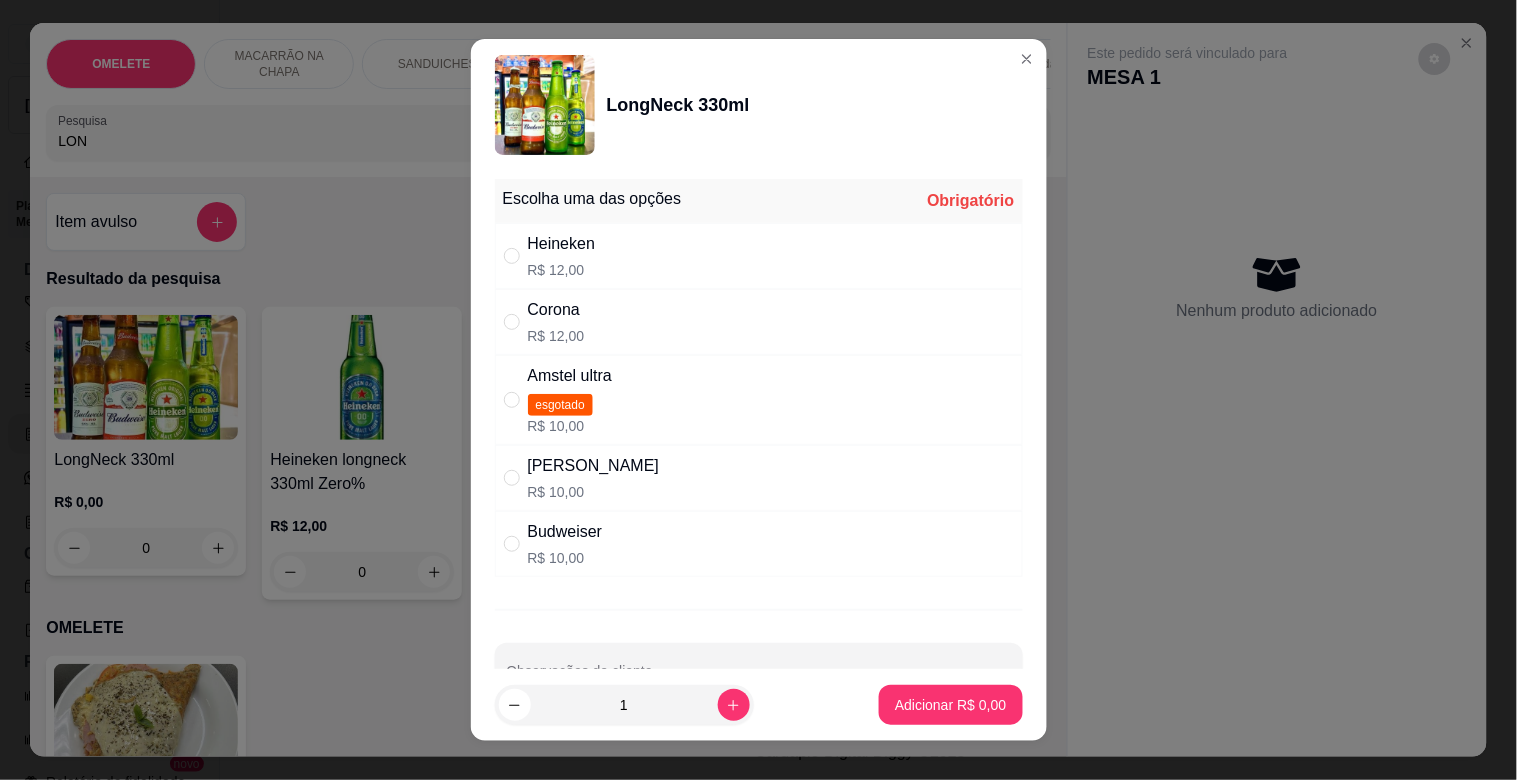 click on "Heineken  R$ 12,00" at bounding box center [759, 256] 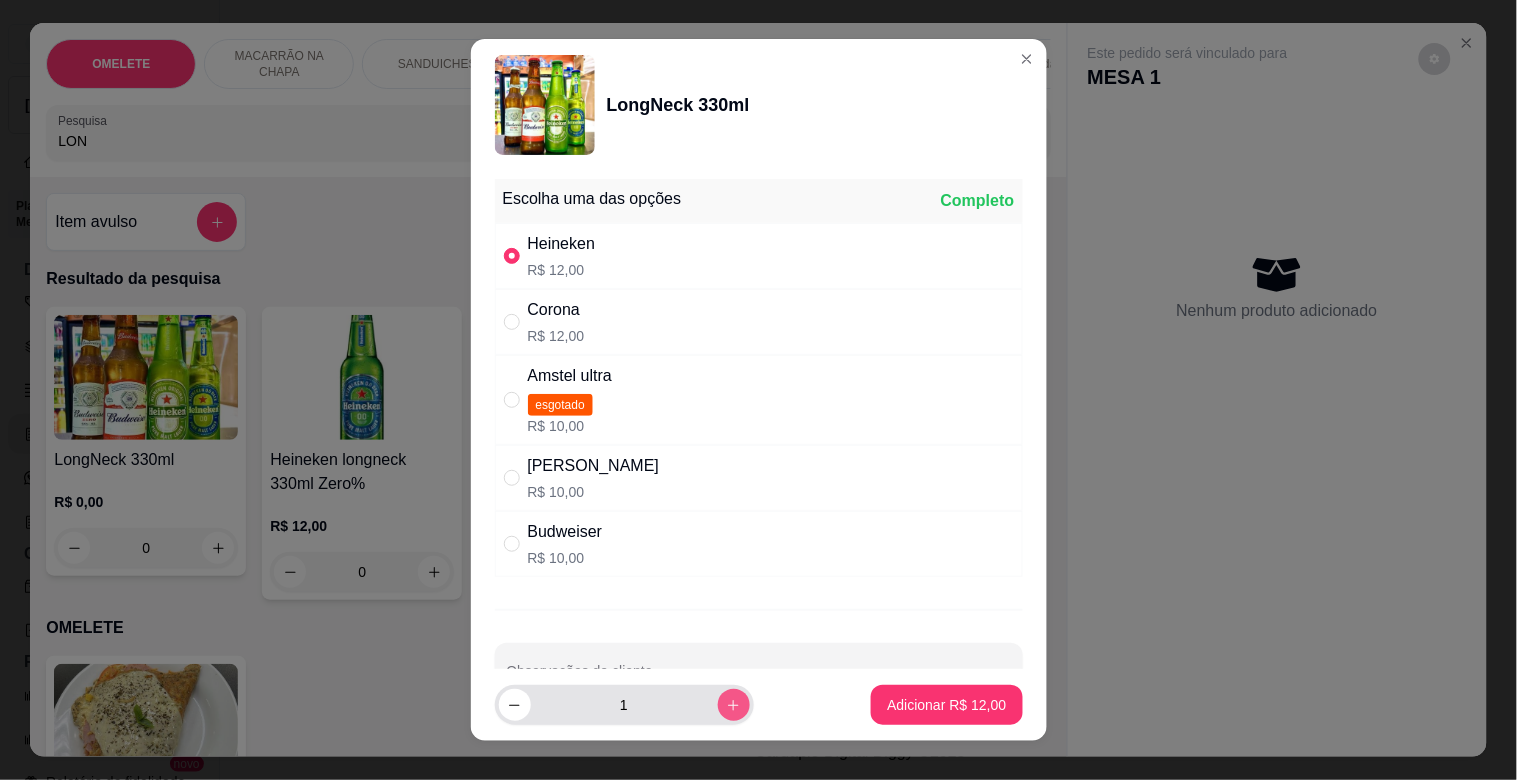 click 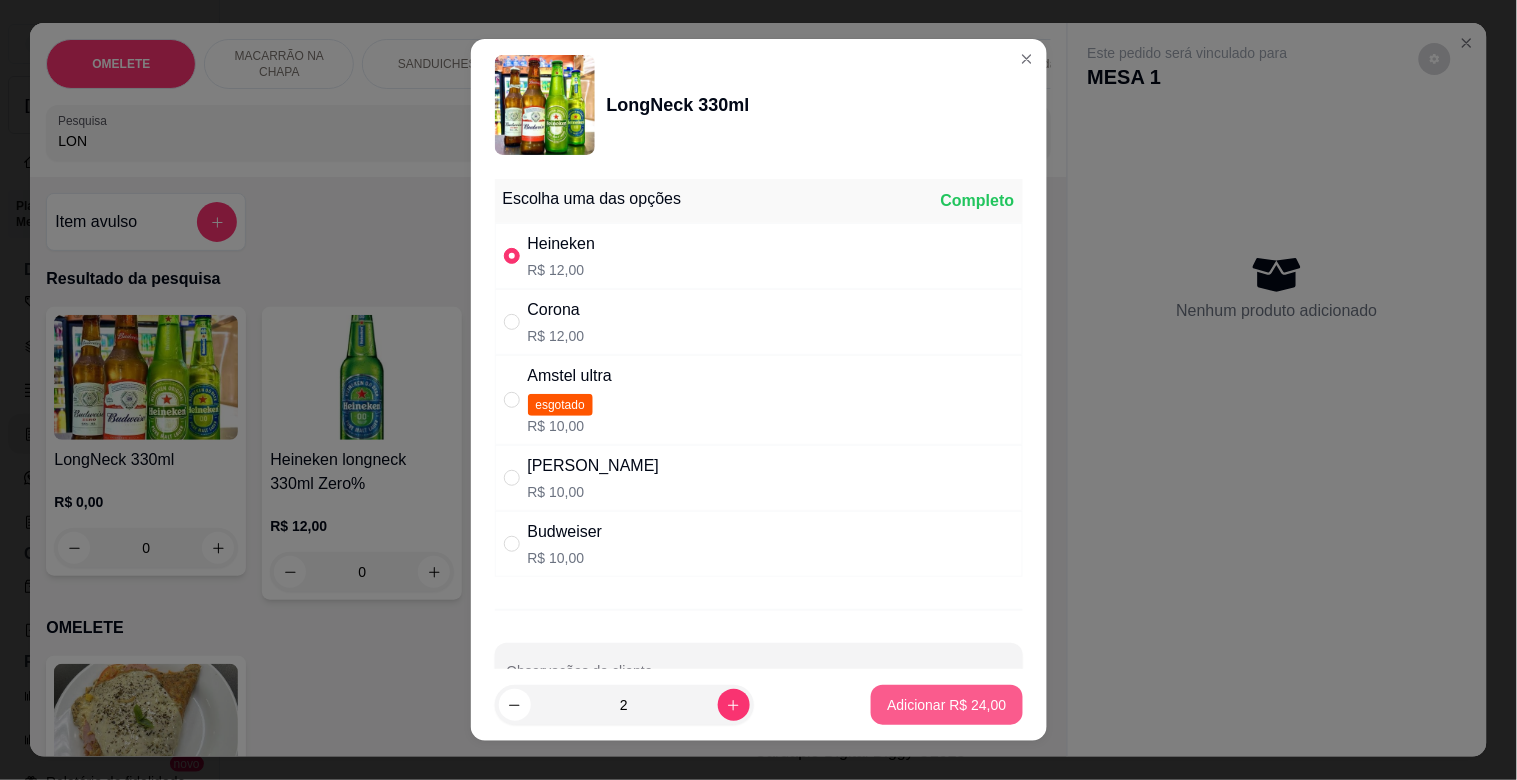 click on "Adicionar   R$ 24,00" at bounding box center [946, 705] 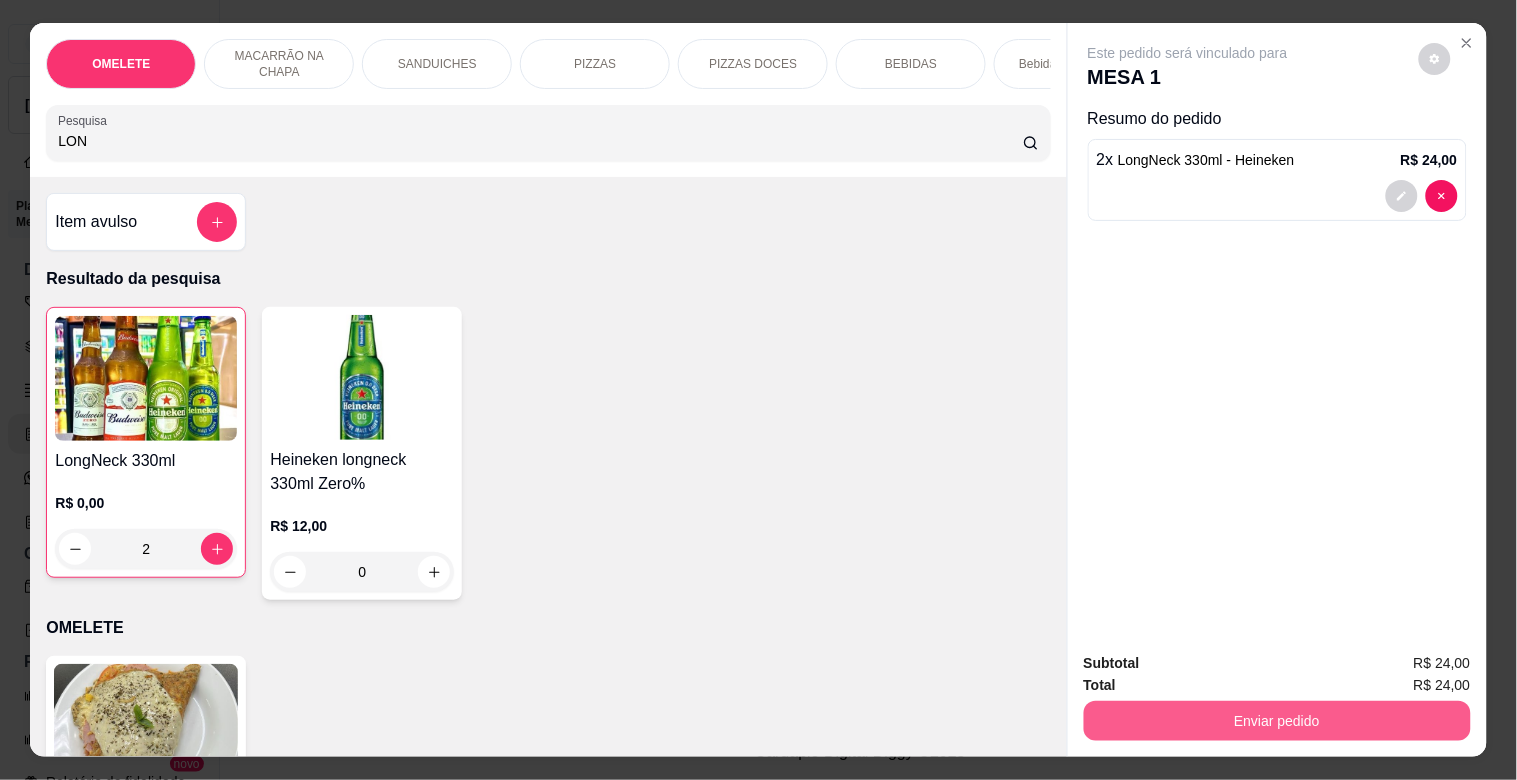 click on "Enviar pedido" at bounding box center (1277, 721) 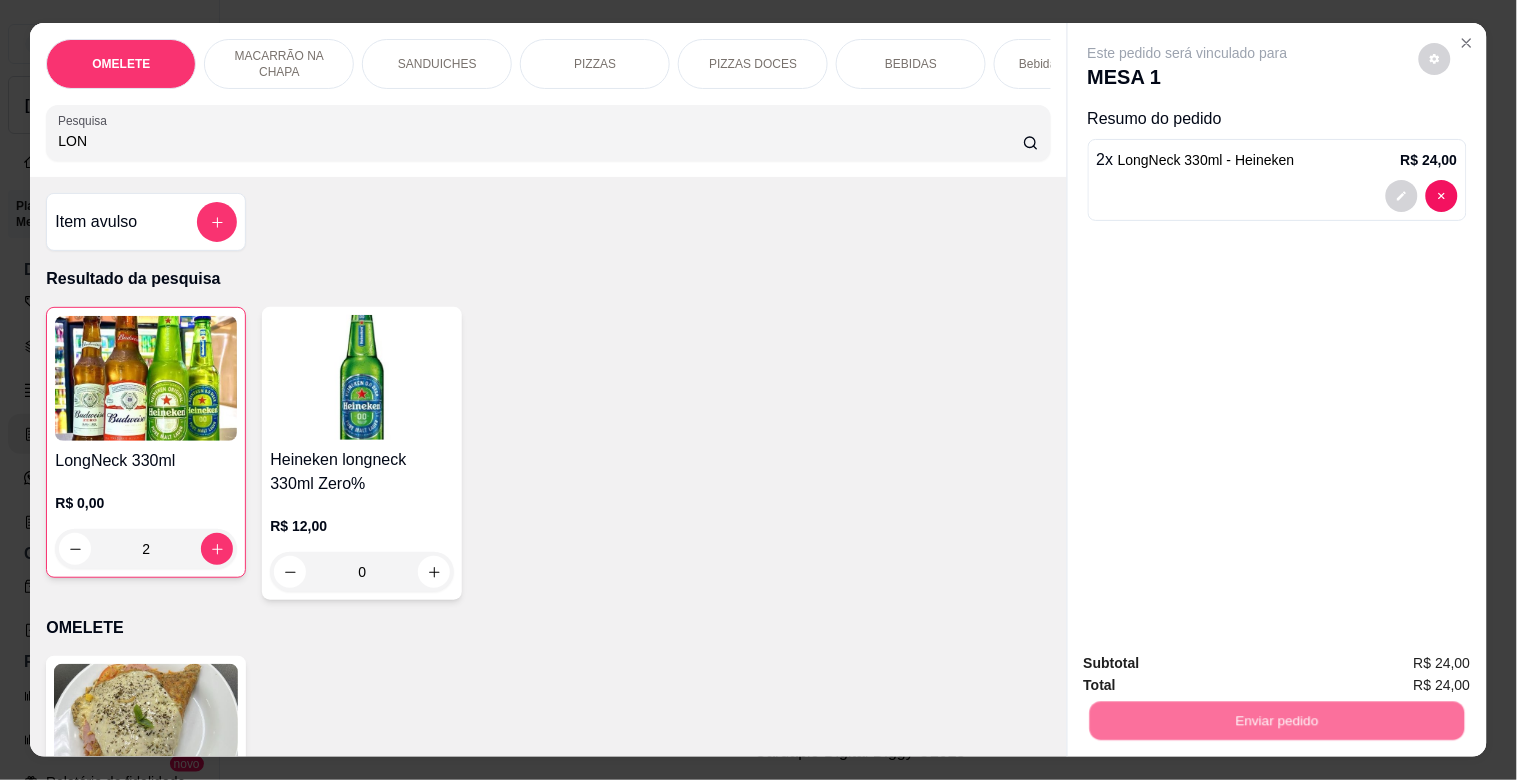 click on "Não registrar e enviar pedido" at bounding box center [1211, 662] 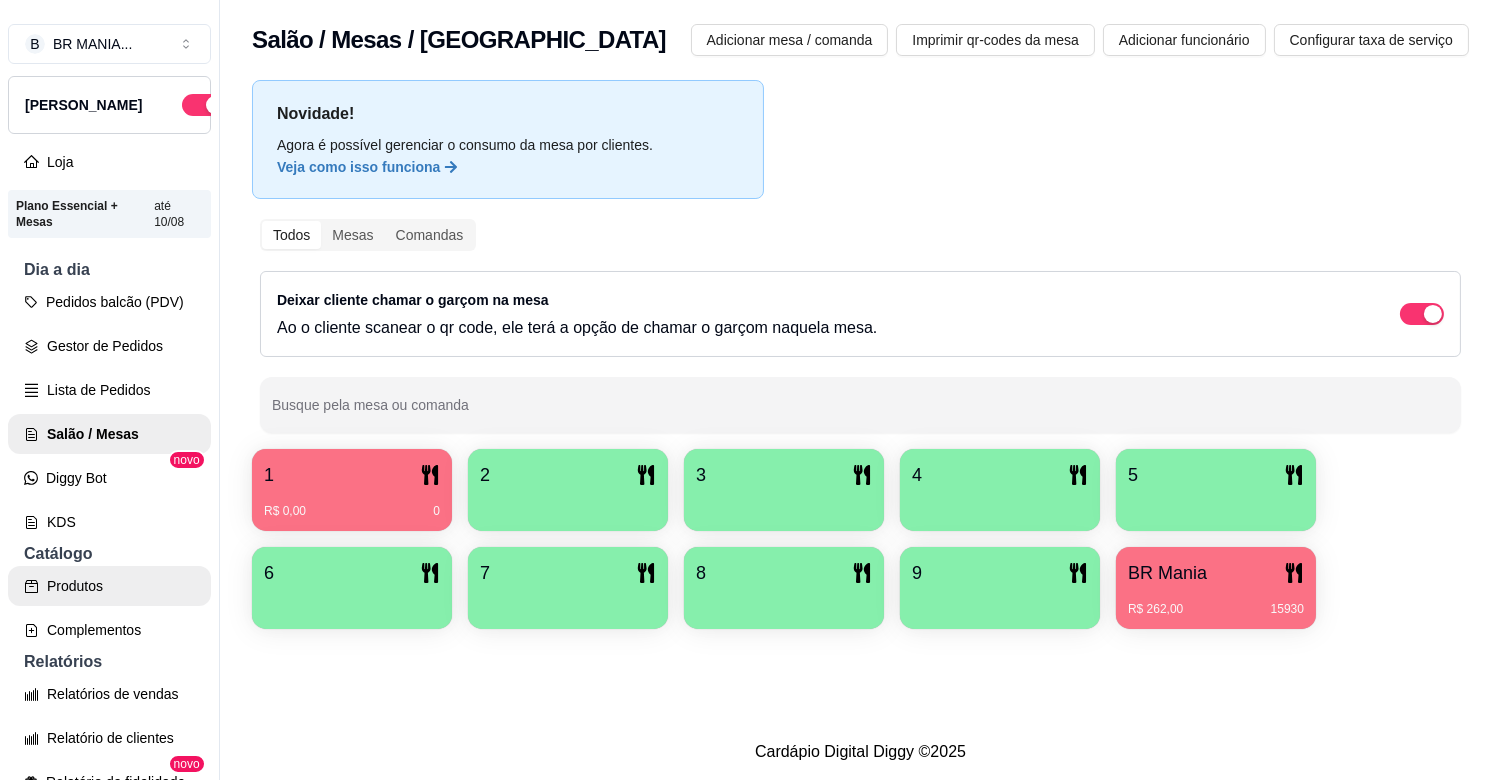 click on "Produtos" at bounding box center [109, 586] 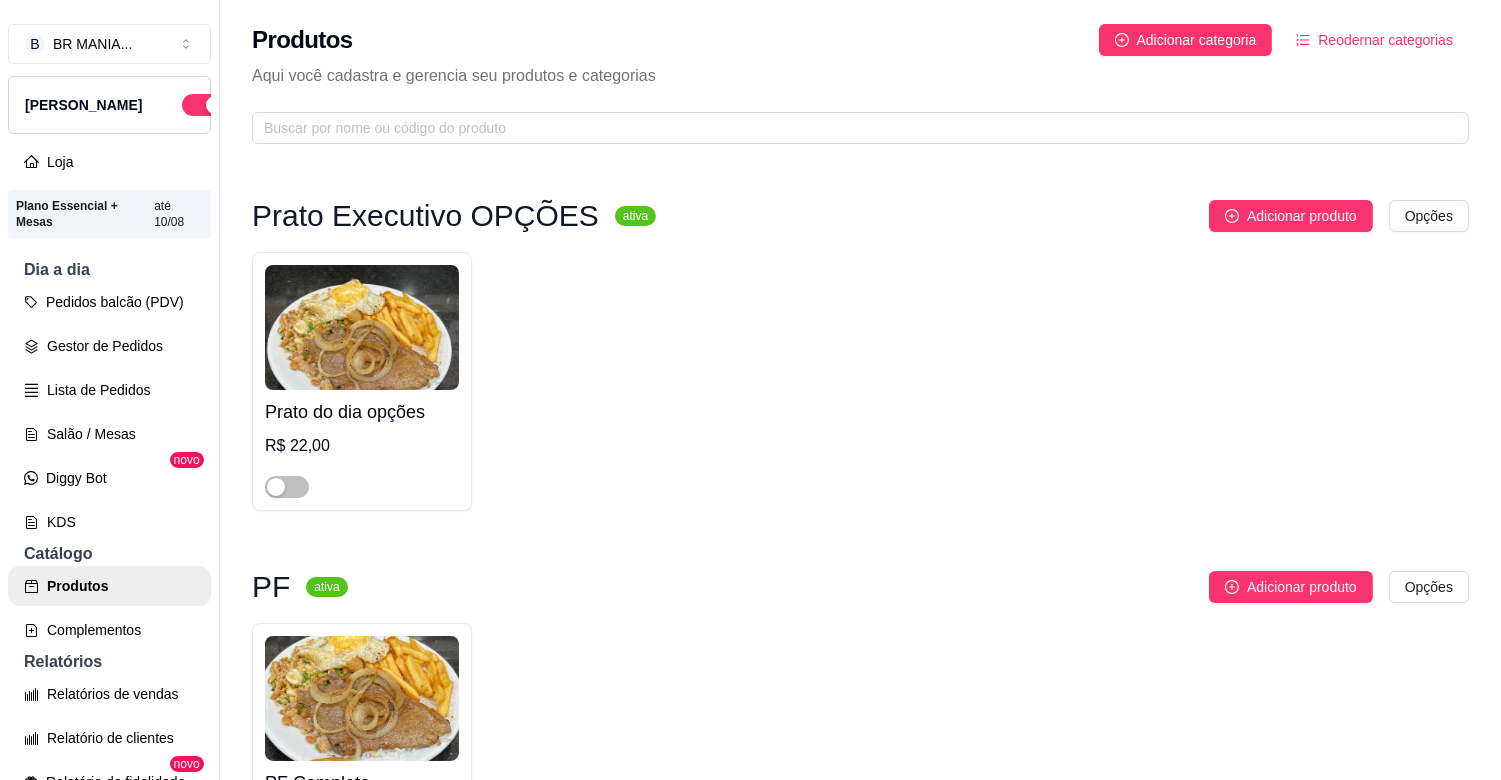 click on "Prato do dia opções    R$ 22,00" at bounding box center [860, 381] 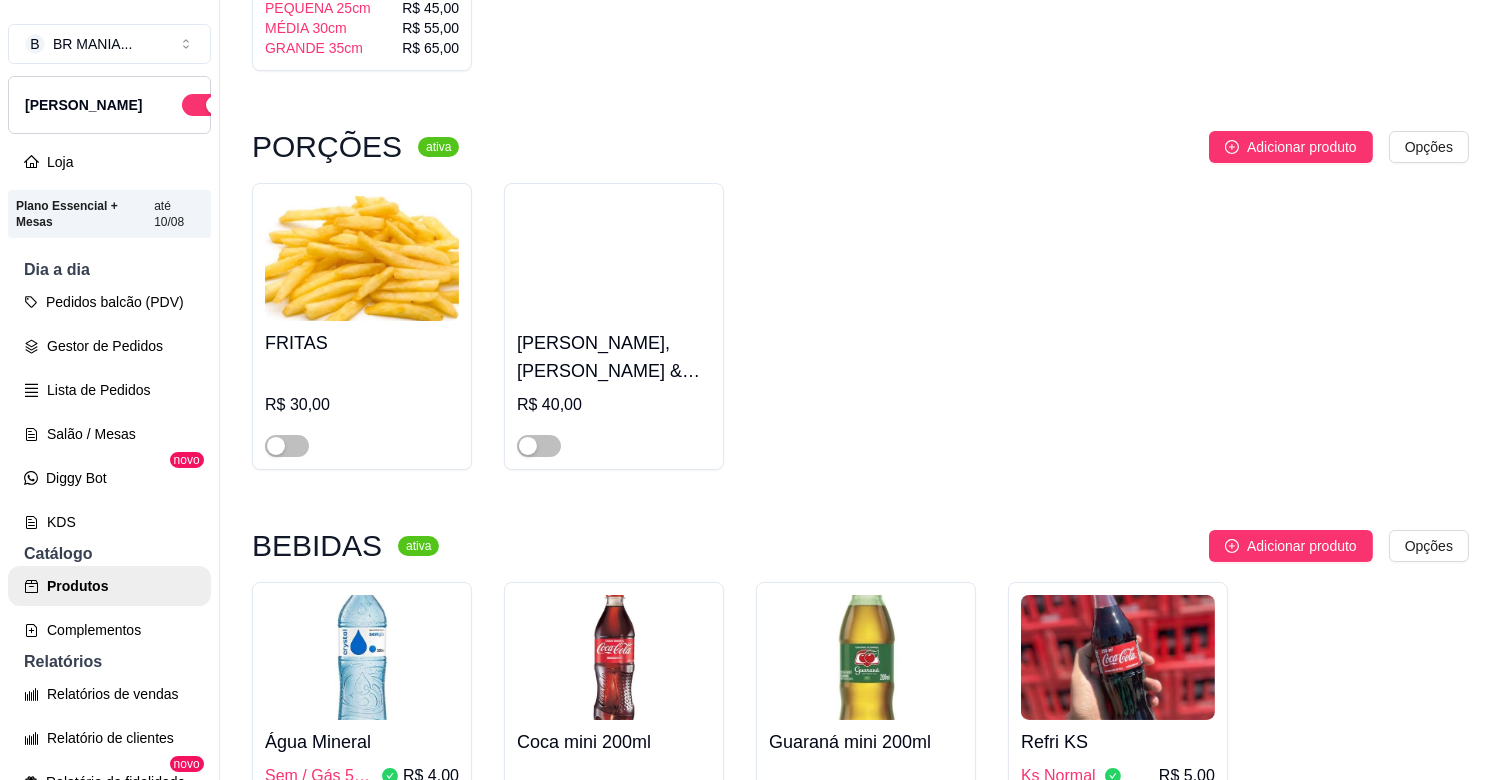 scroll, scrollTop: 5422, scrollLeft: 0, axis: vertical 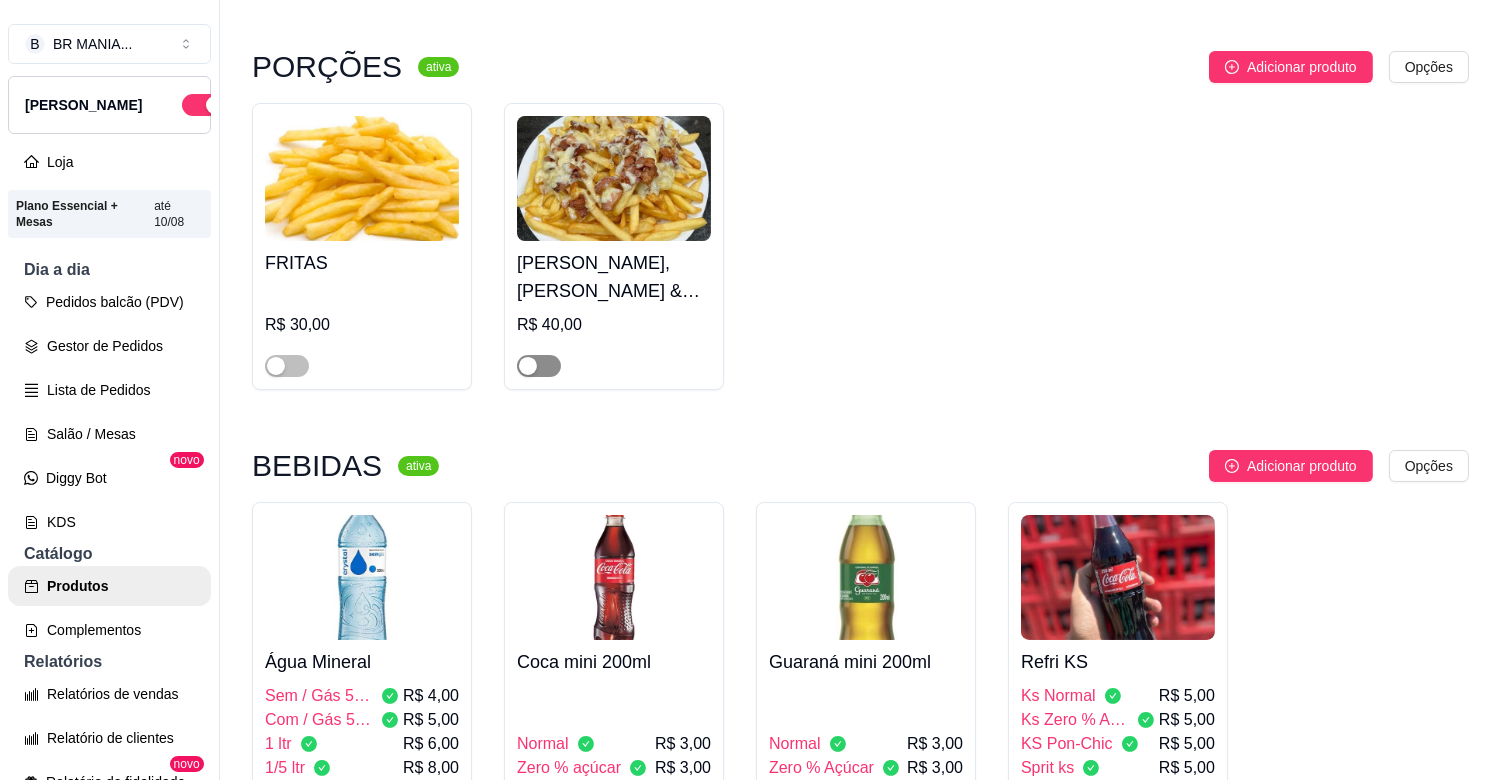 click at bounding box center (539, 366) 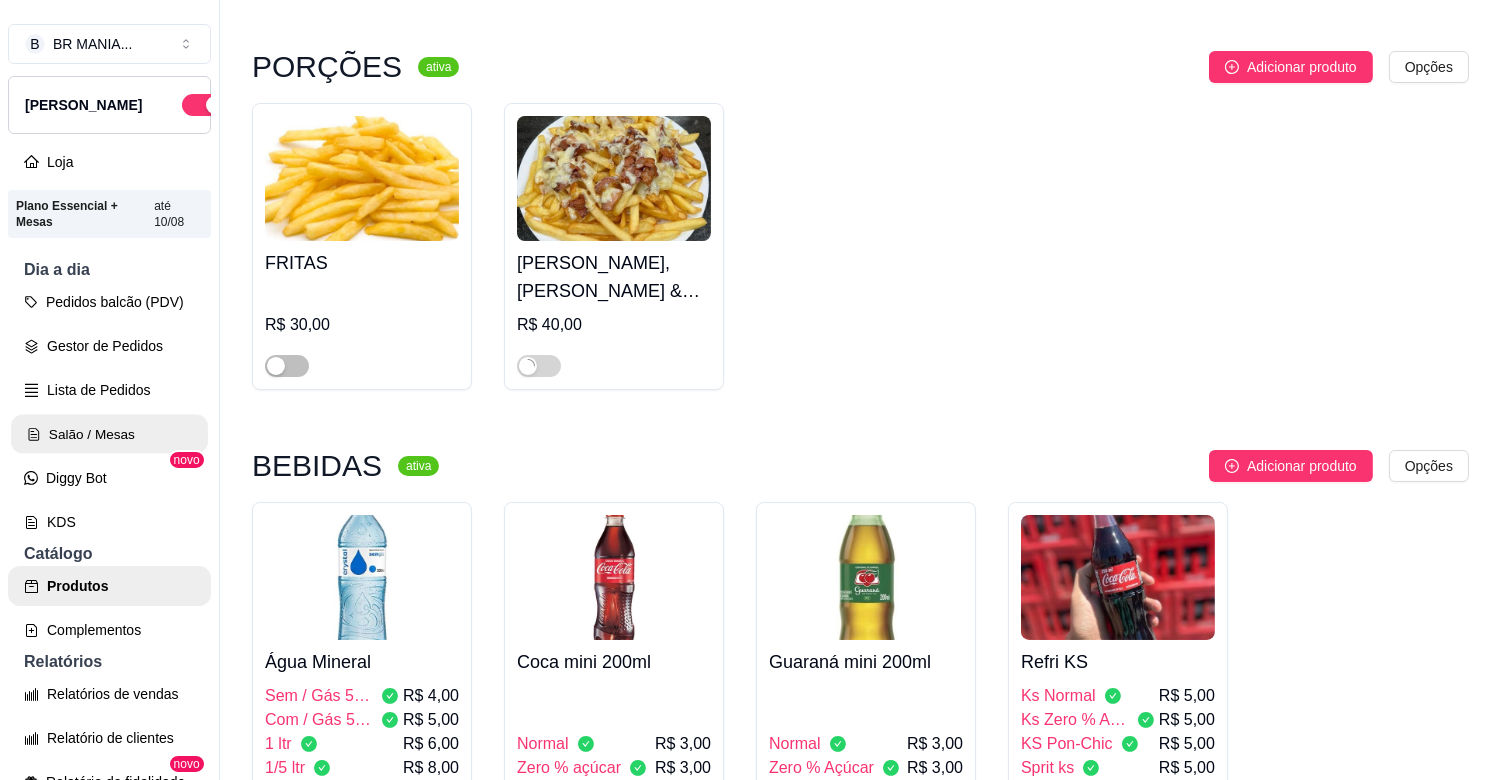 click on "Salão / Mesas" at bounding box center (109, 434) 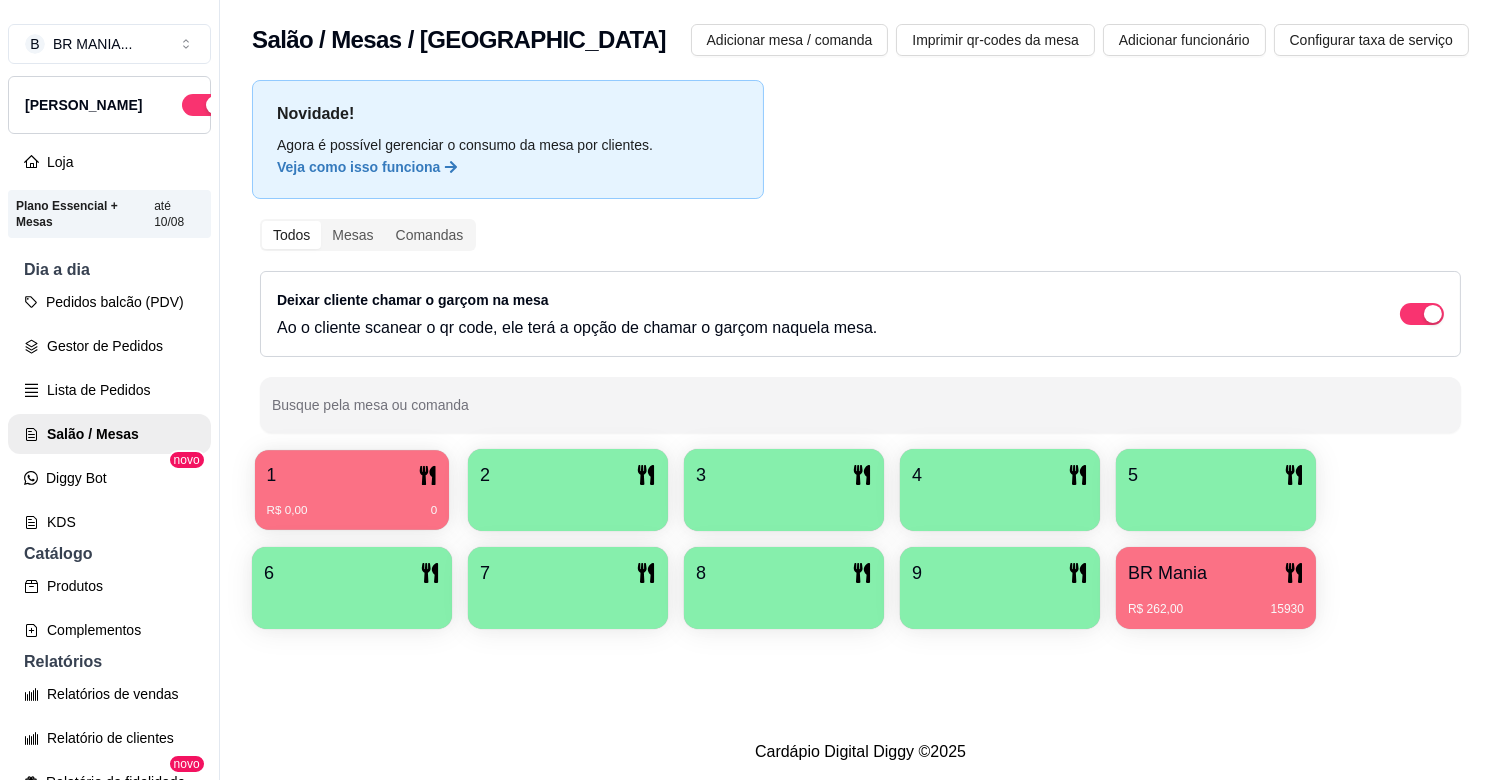 click on "1" at bounding box center (352, 475) 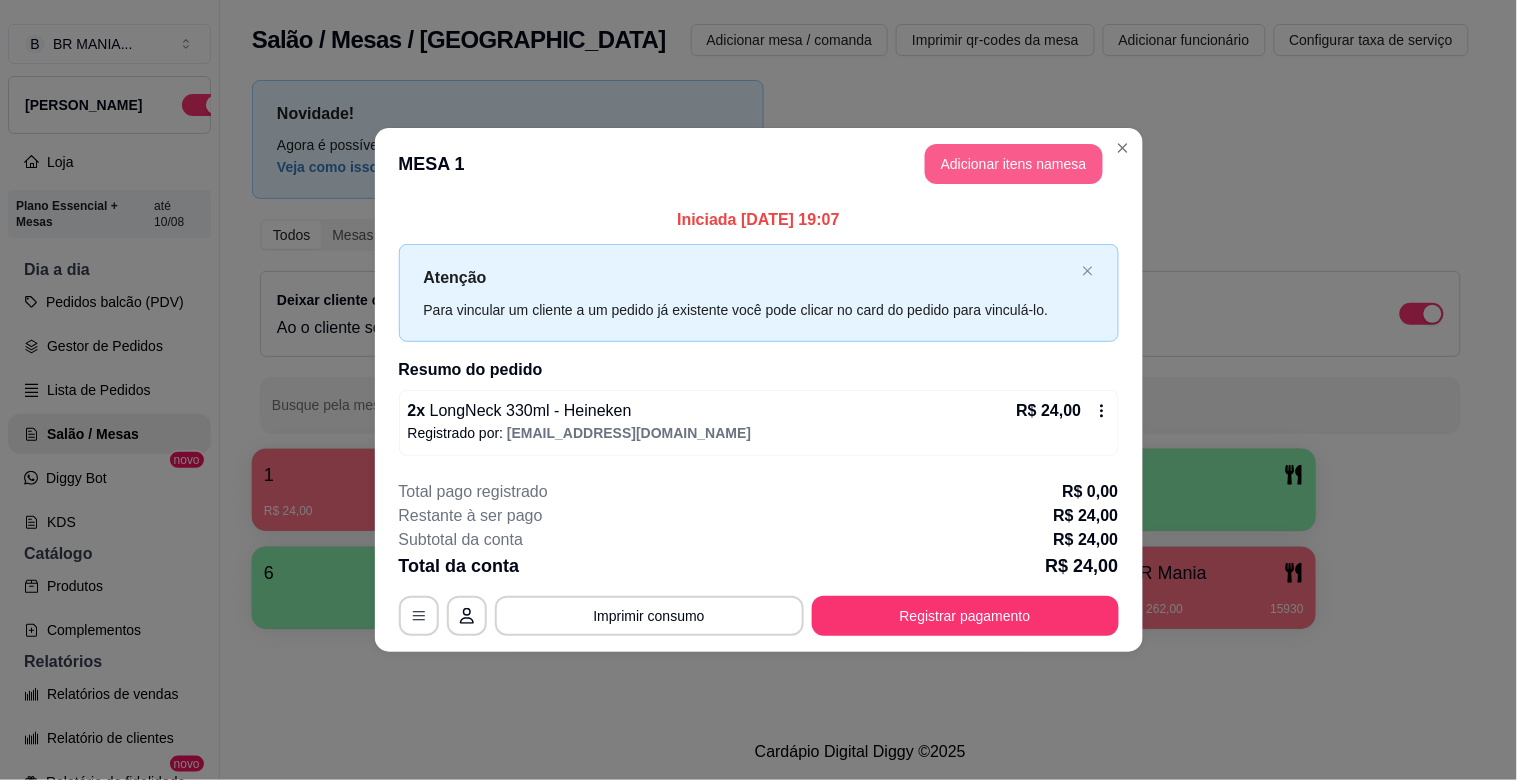 click on "Adicionar itens na  mesa" at bounding box center (1014, 164) 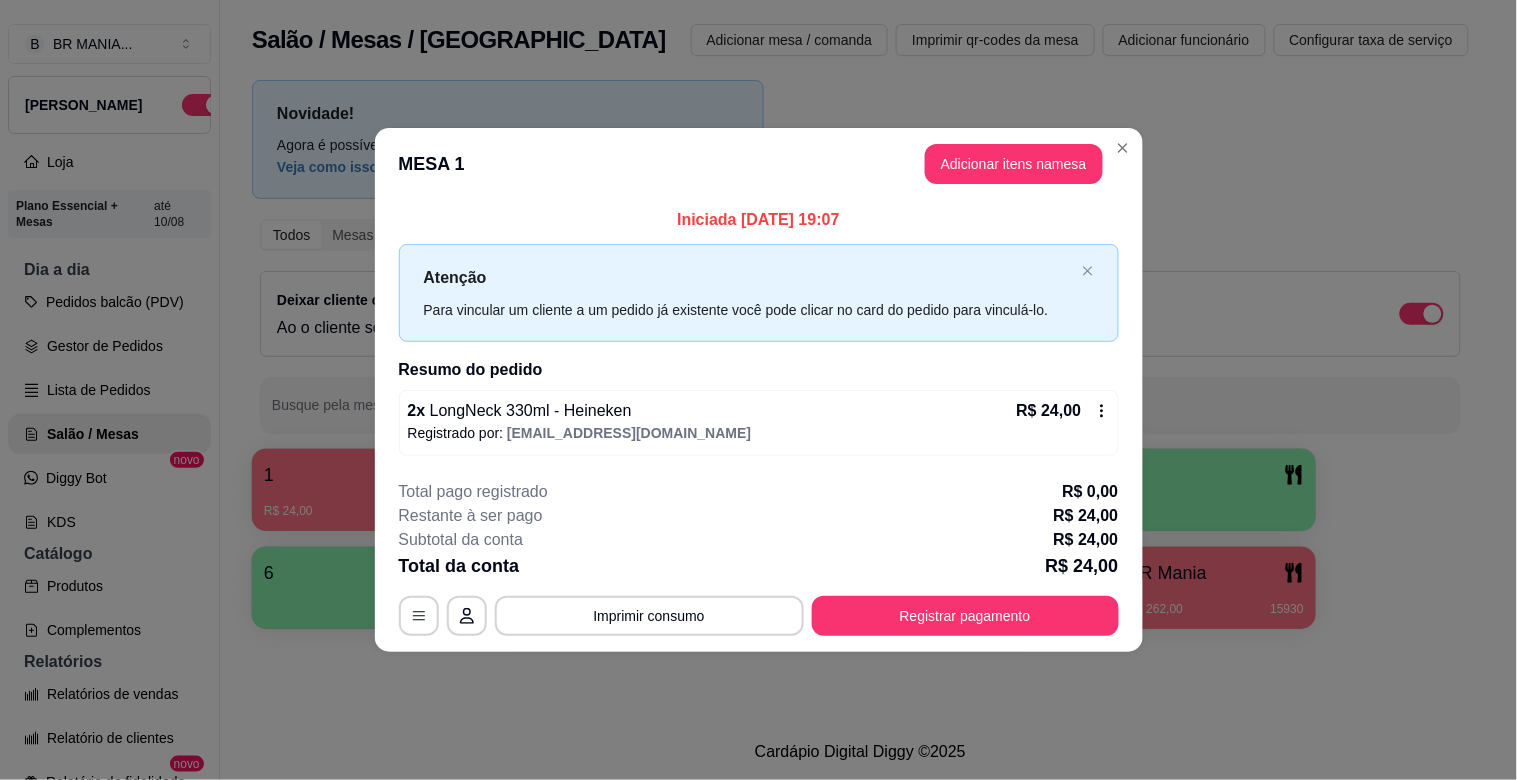 click on "Pesquisa" at bounding box center (540, 141) 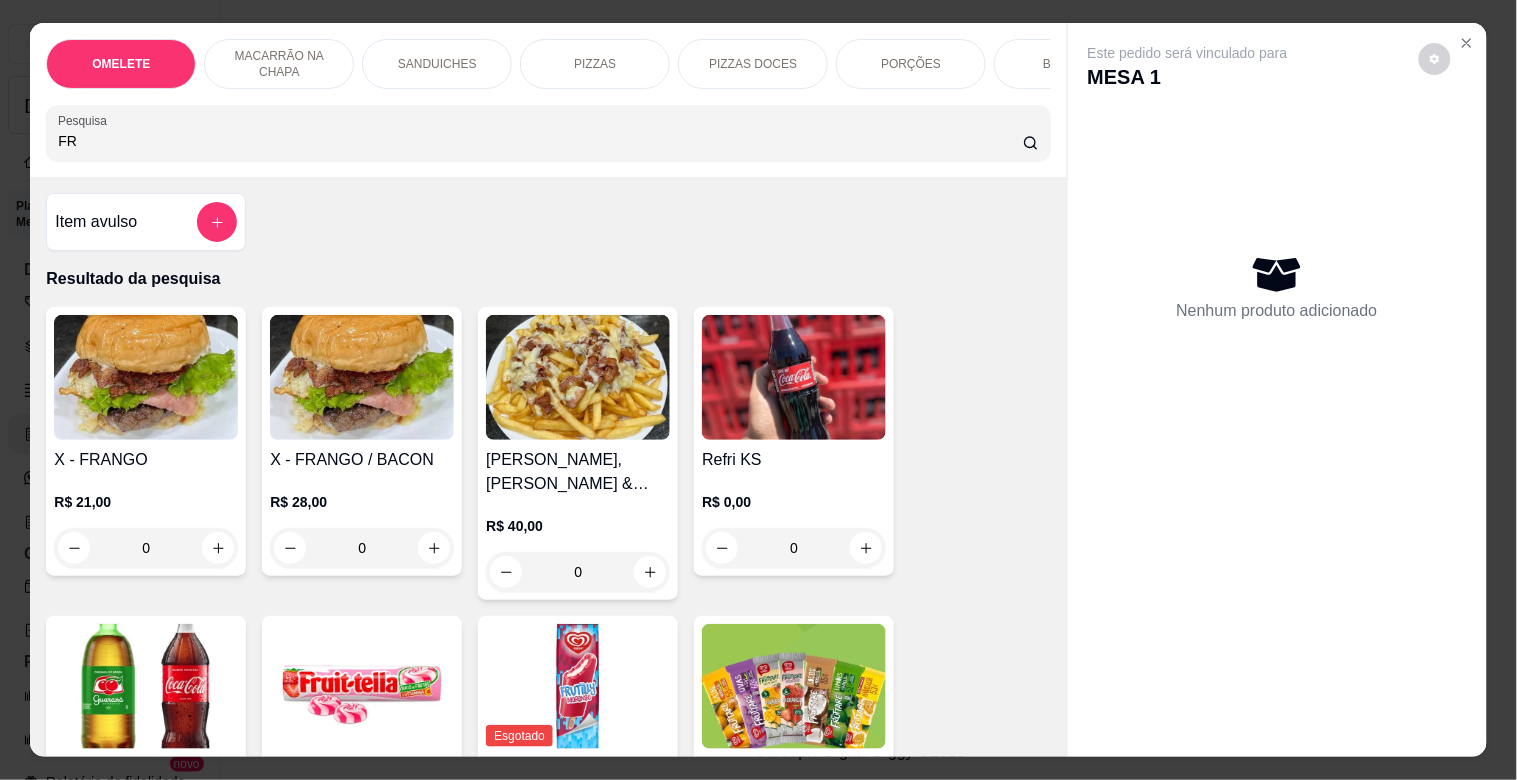 type on "FR" 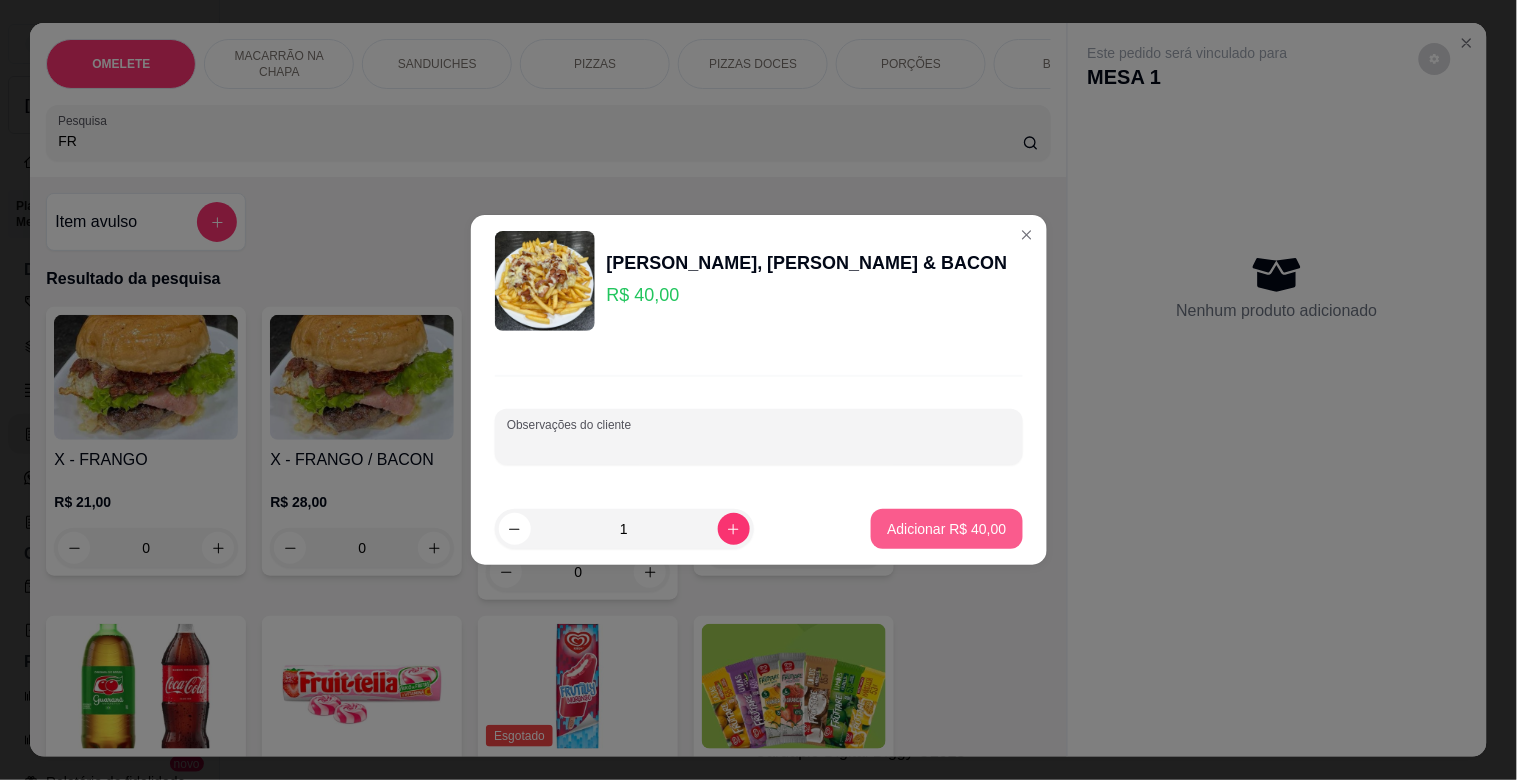 click on "Adicionar   R$ 40,00" at bounding box center (946, 529) 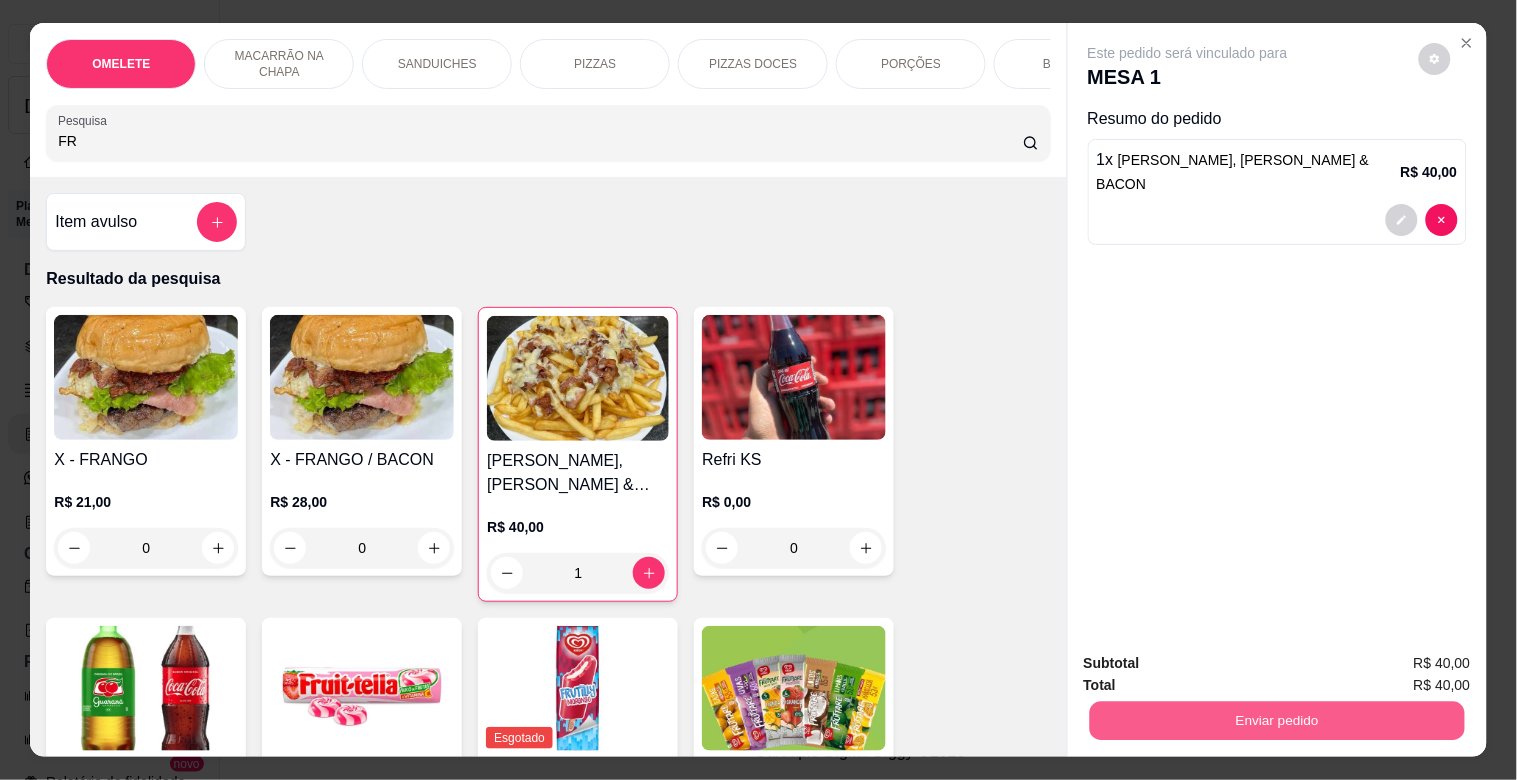click on "Enviar pedido" at bounding box center [1276, 720] 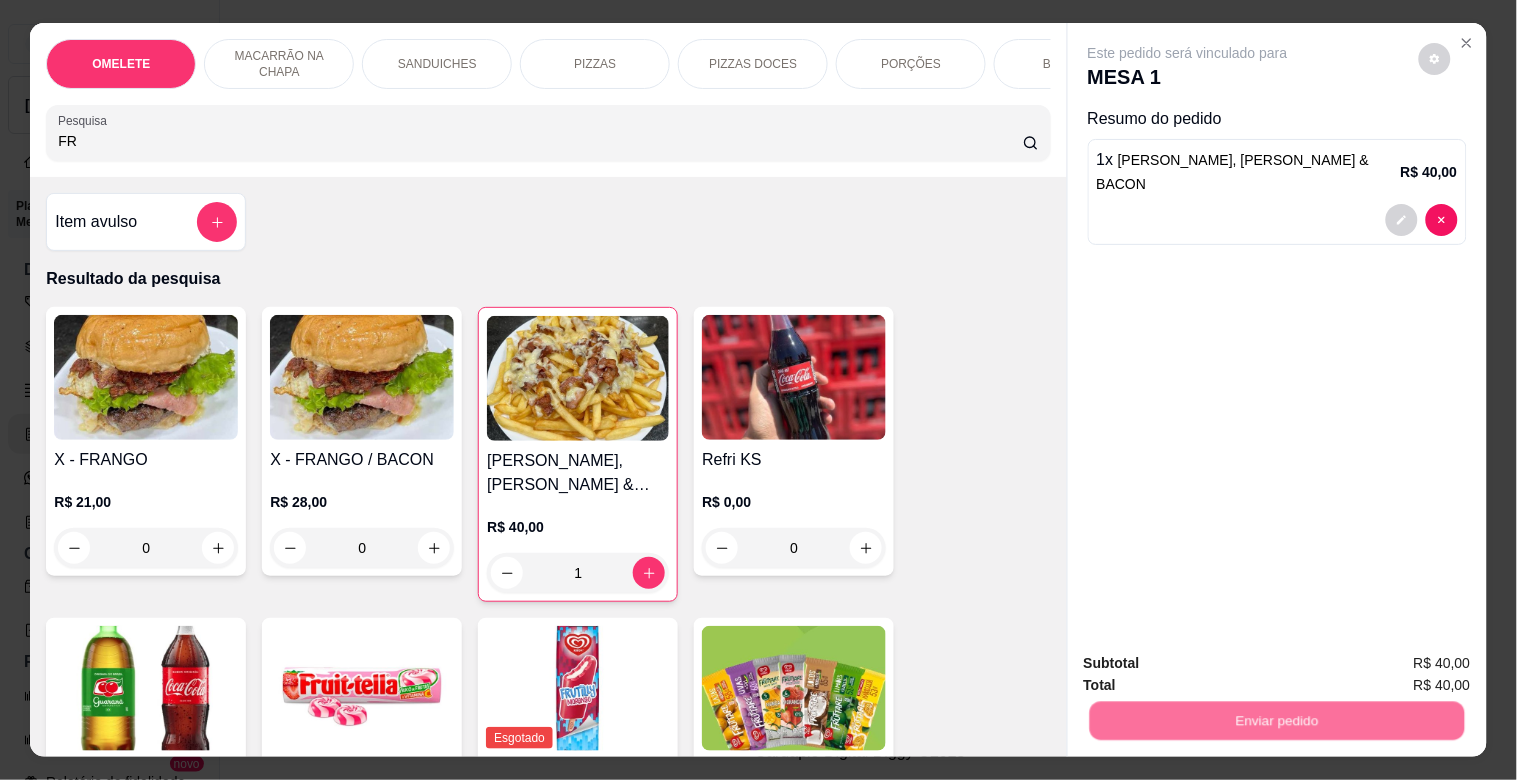 click on "Não registrar e enviar pedido" at bounding box center (1211, 663) 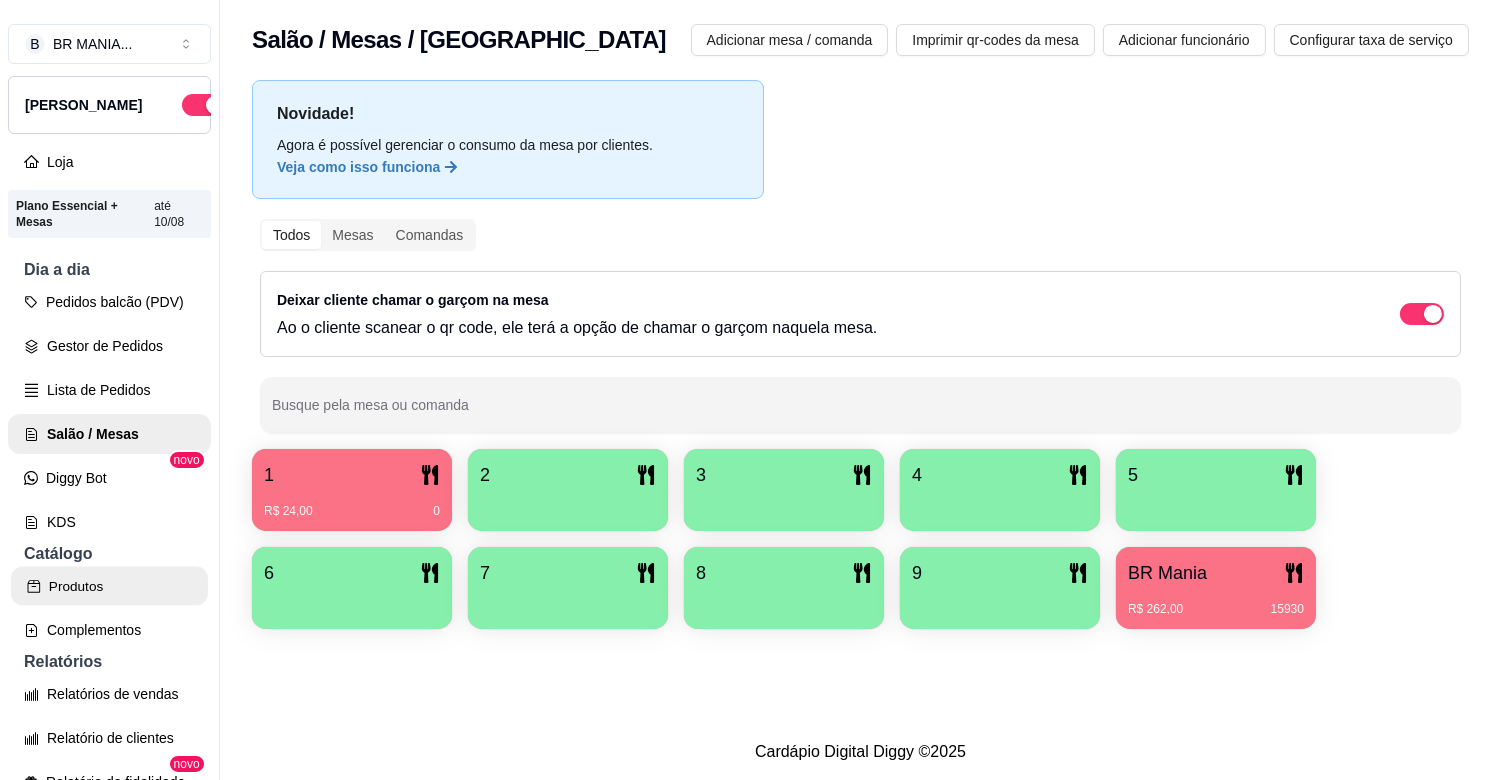 click on "Produtos" at bounding box center [109, 586] 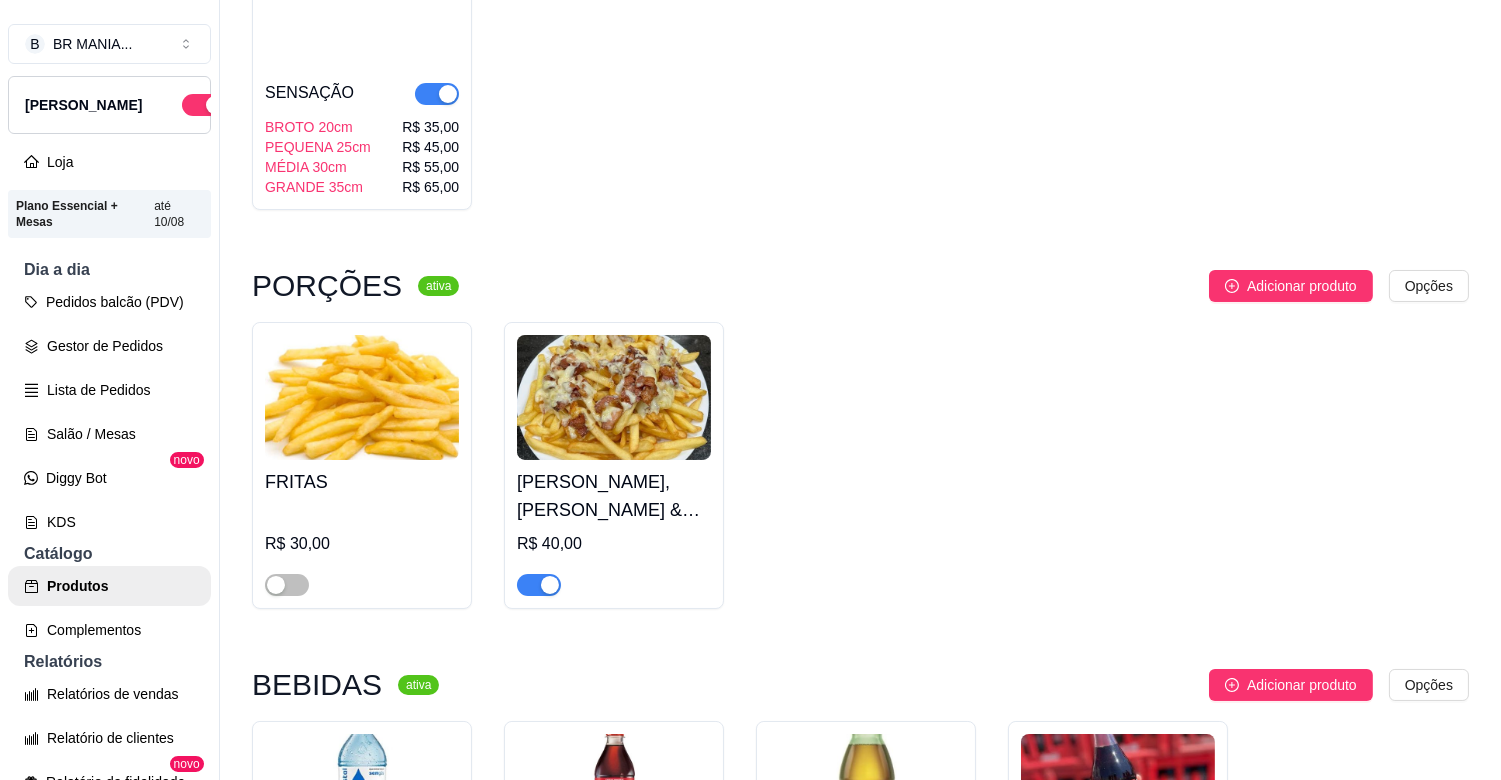 scroll, scrollTop: 5005, scrollLeft: 0, axis: vertical 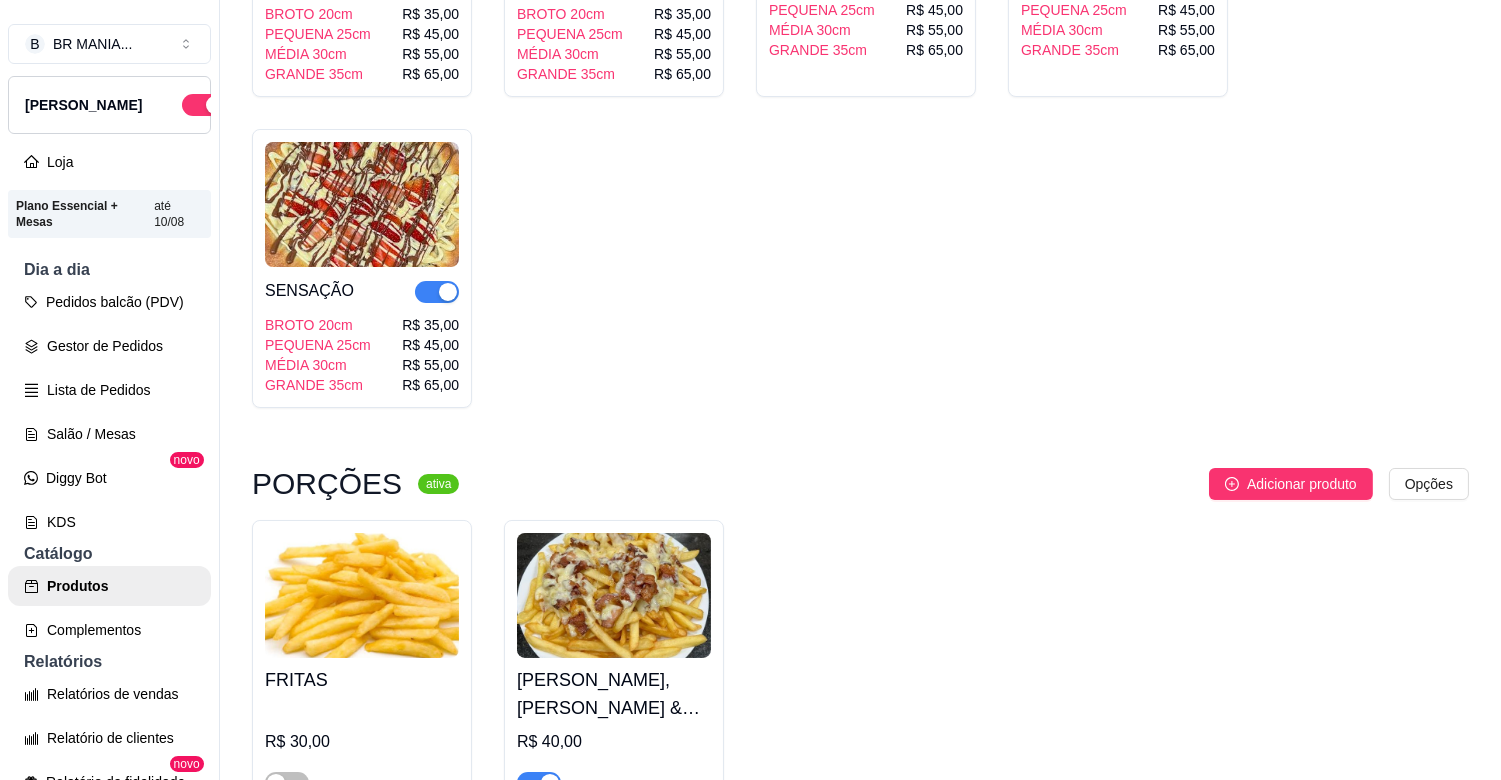 click at bounding box center [550, 783] 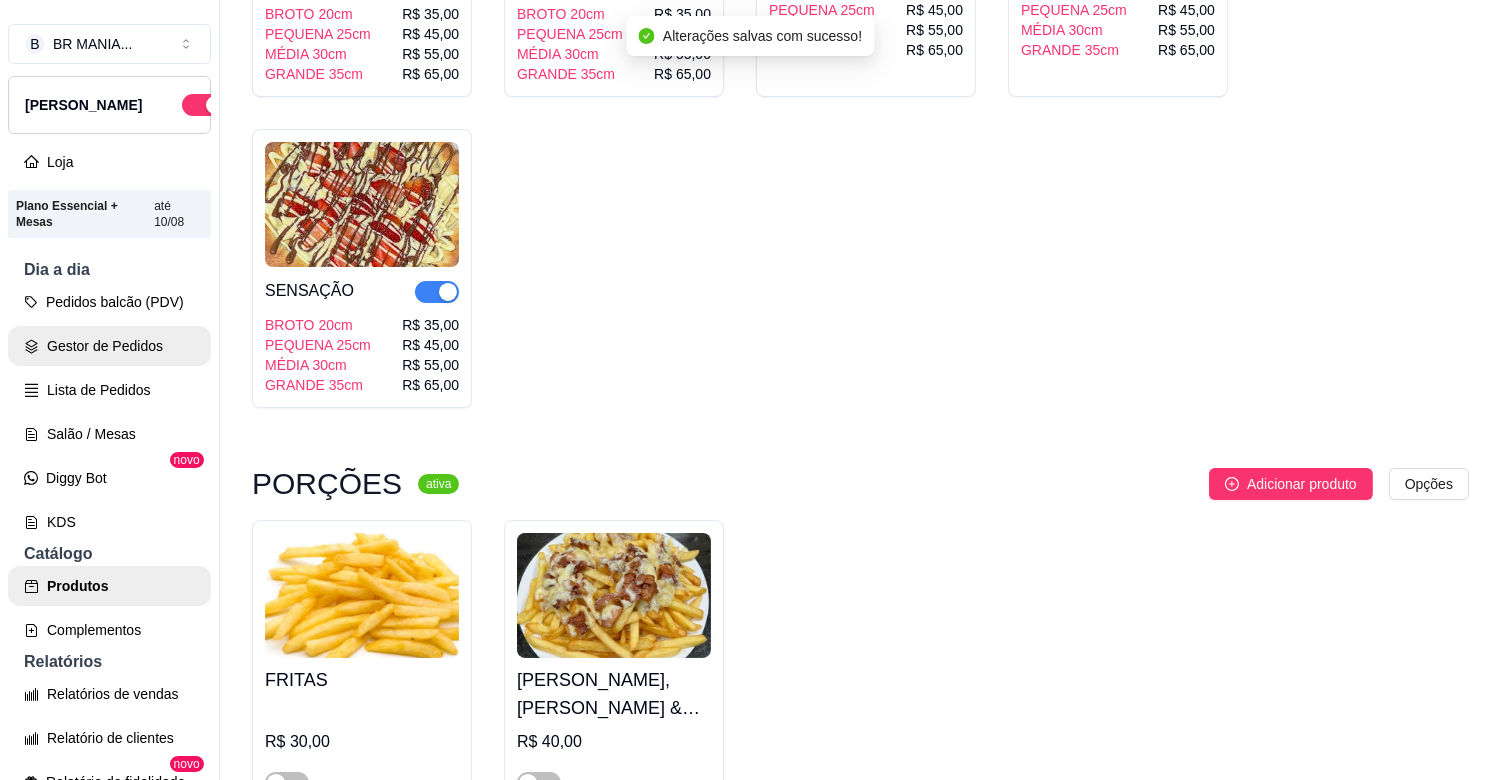 click on "Gestor de Pedidos" at bounding box center [109, 346] 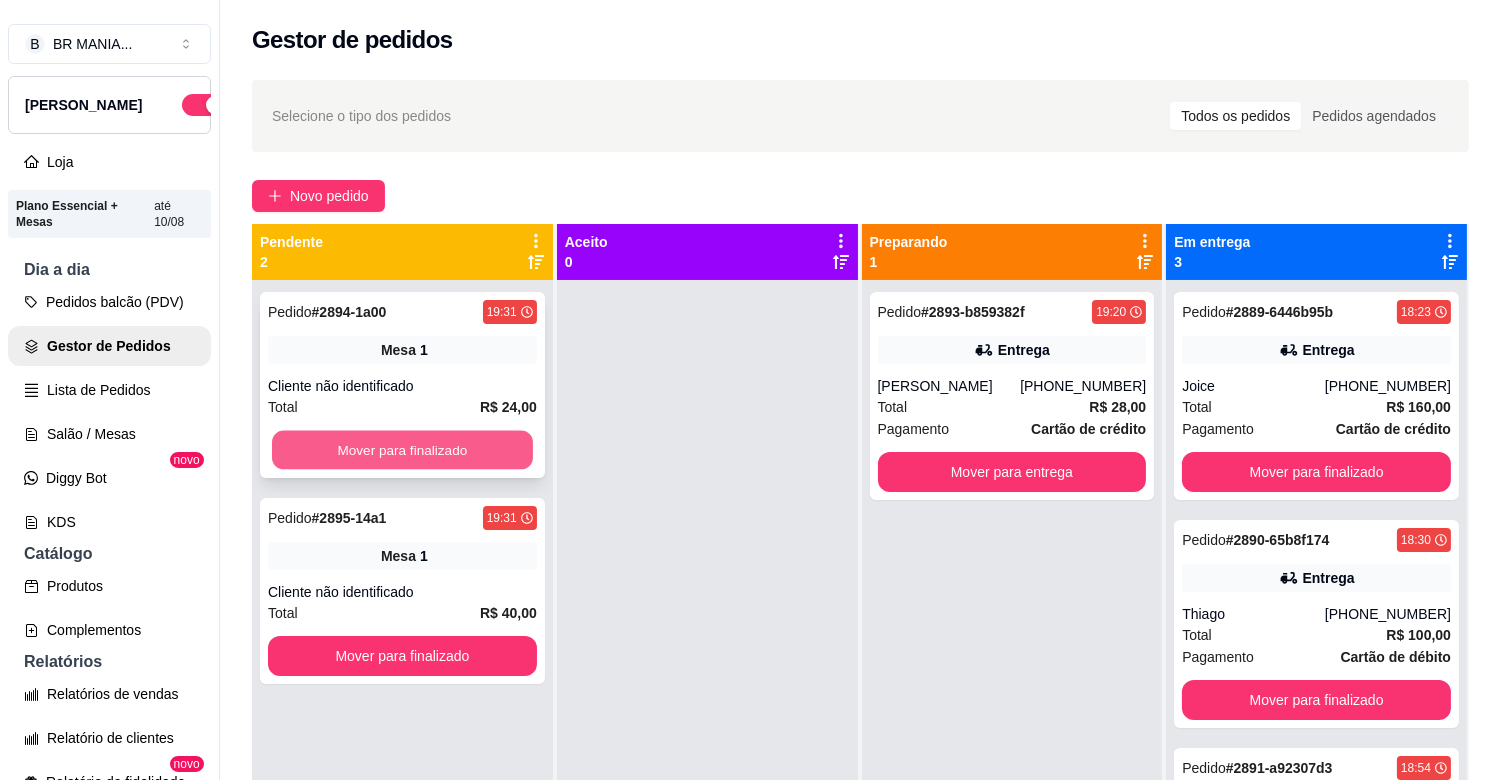 click on "Mover para finalizado" at bounding box center [402, 450] 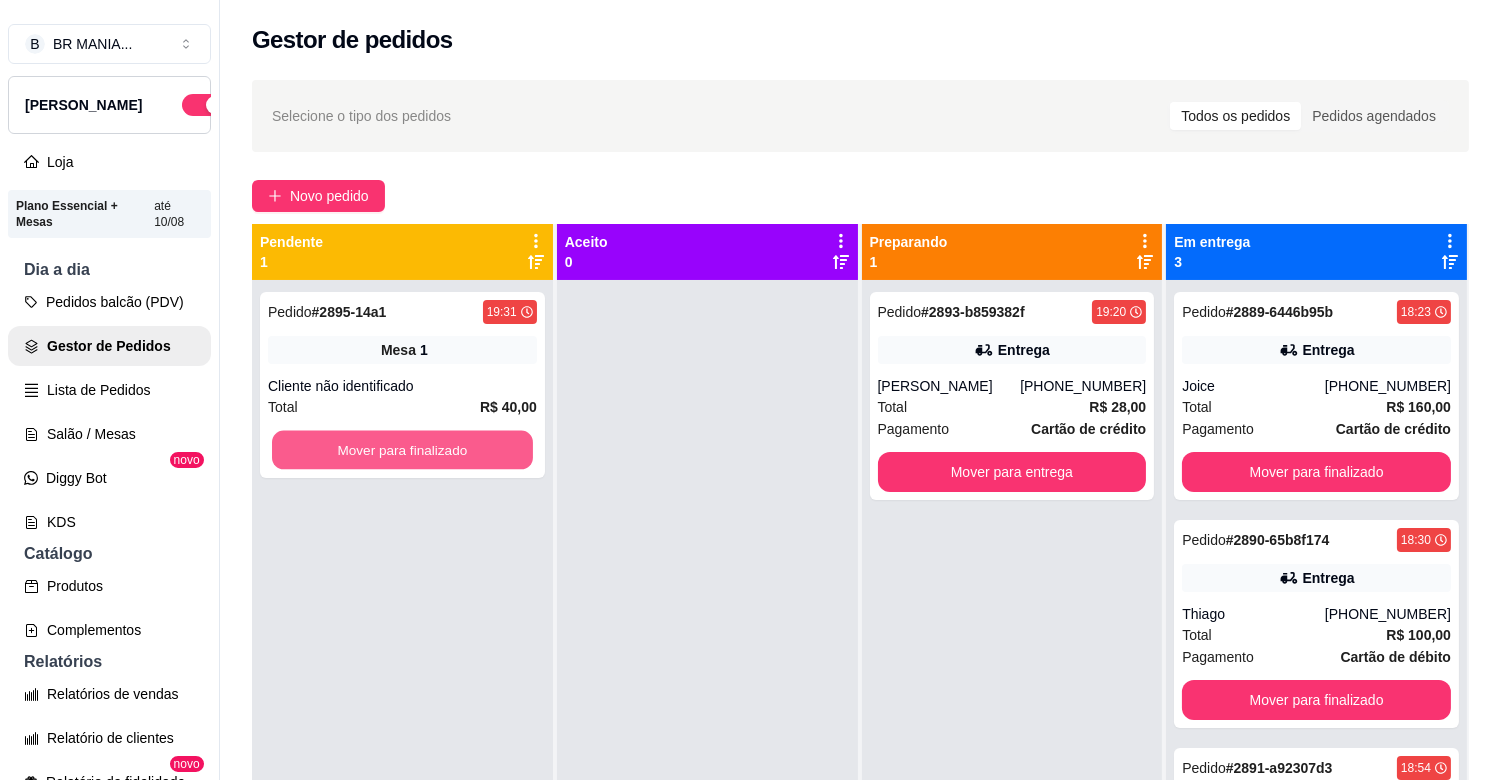 click on "Mover para finalizado" at bounding box center (402, 450) 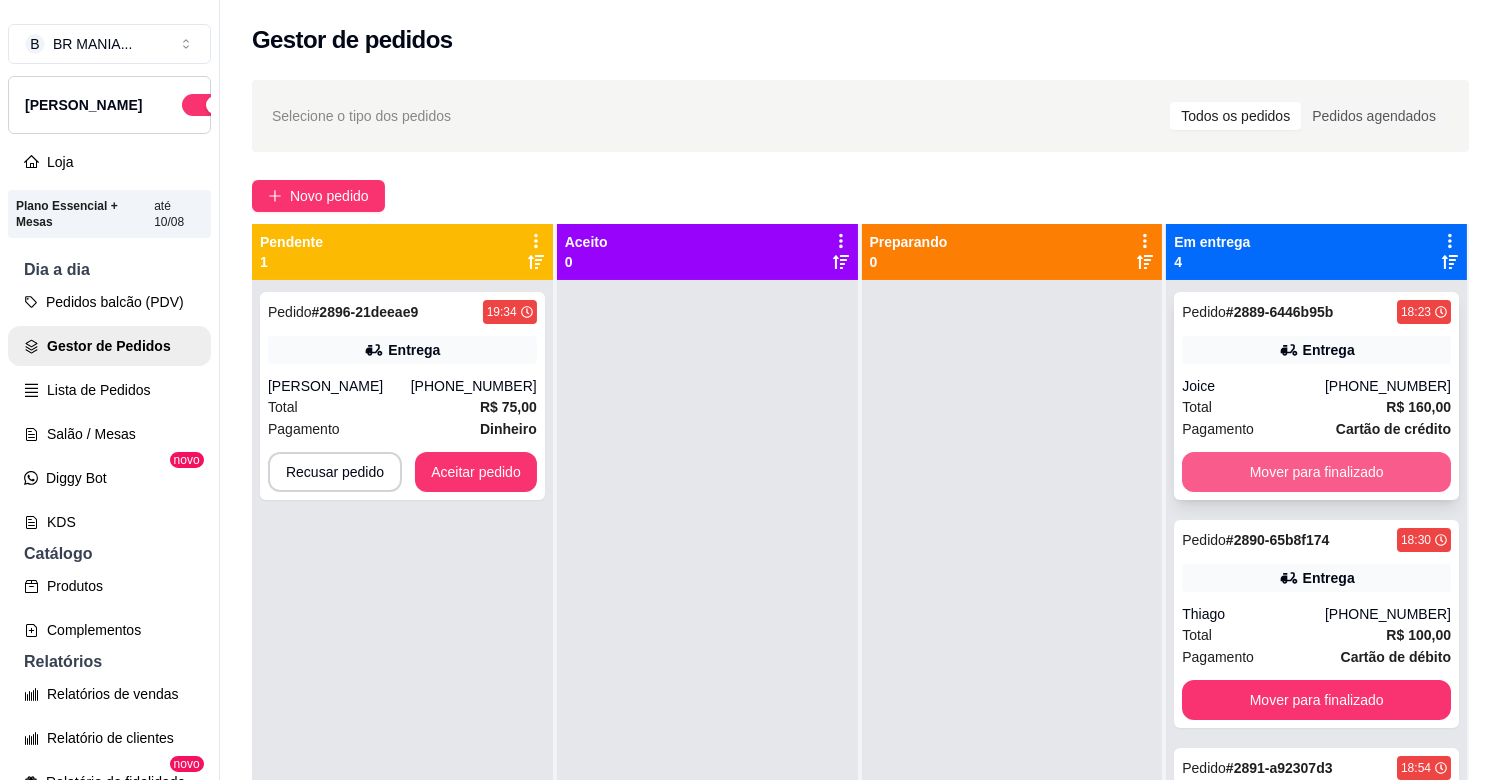 click on "Mover para finalizado" at bounding box center (1316, 472) 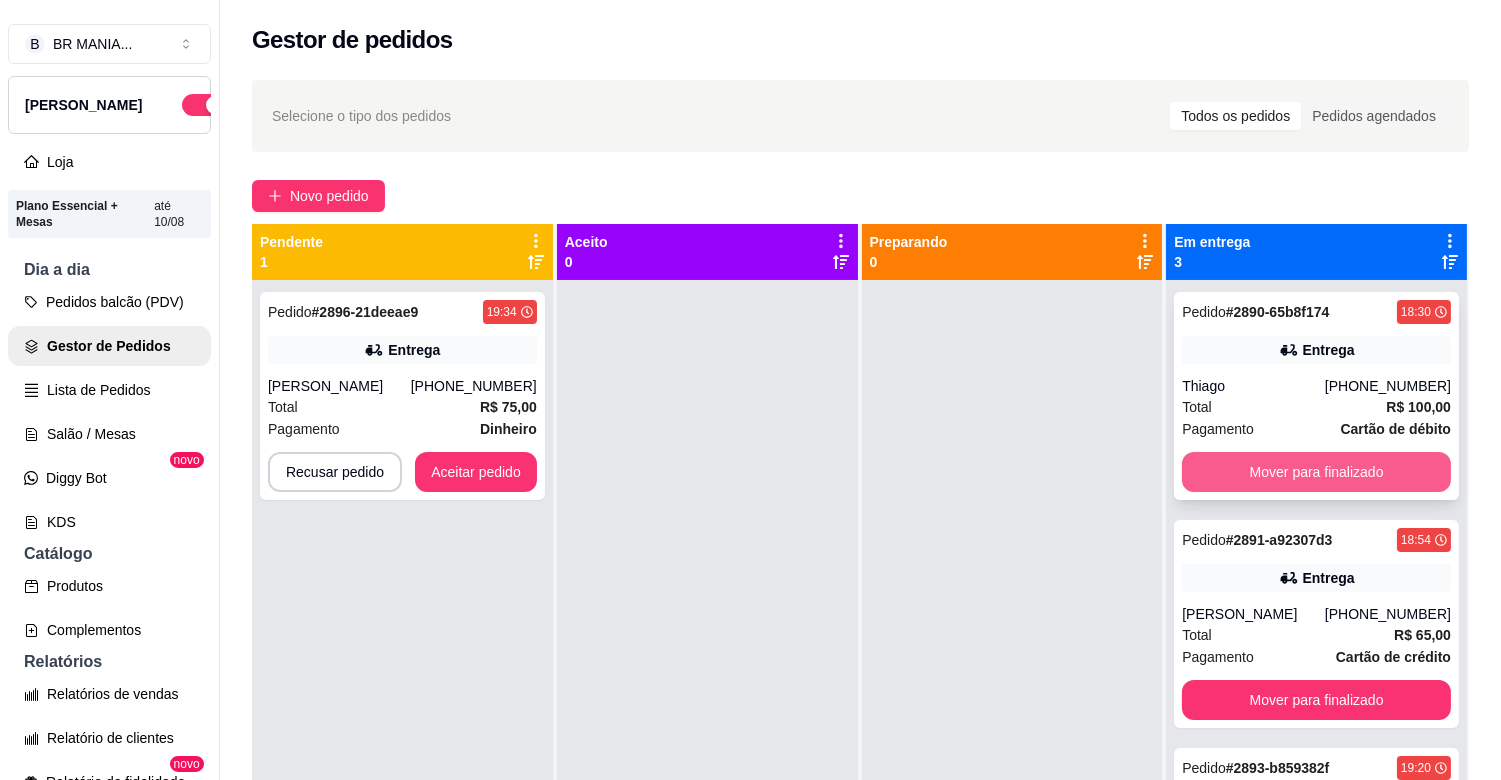 click on "Mover para finalizado" at bounding box center [1316, 472] 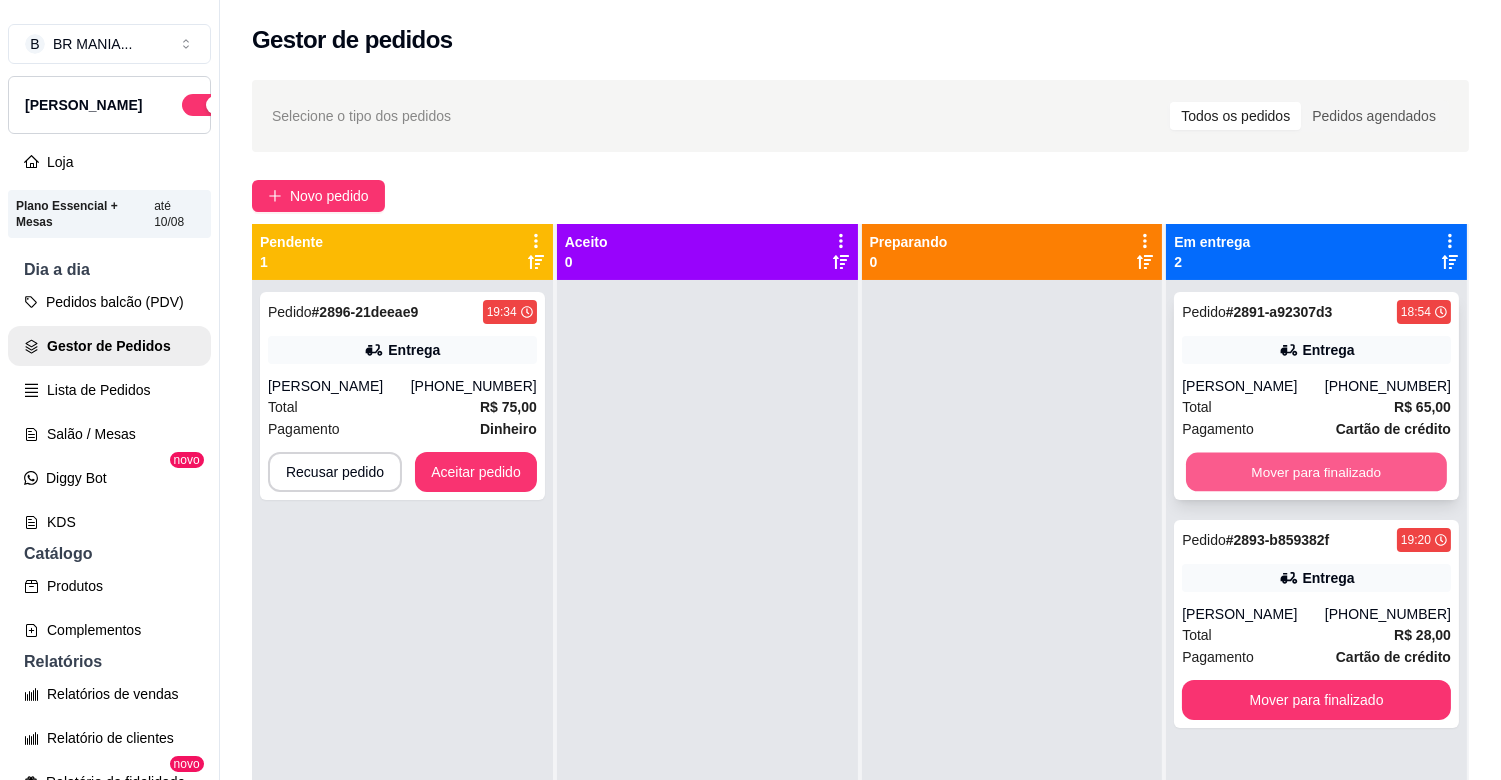 click on "Mover para finalizado" at bounding box center (1316, 472) 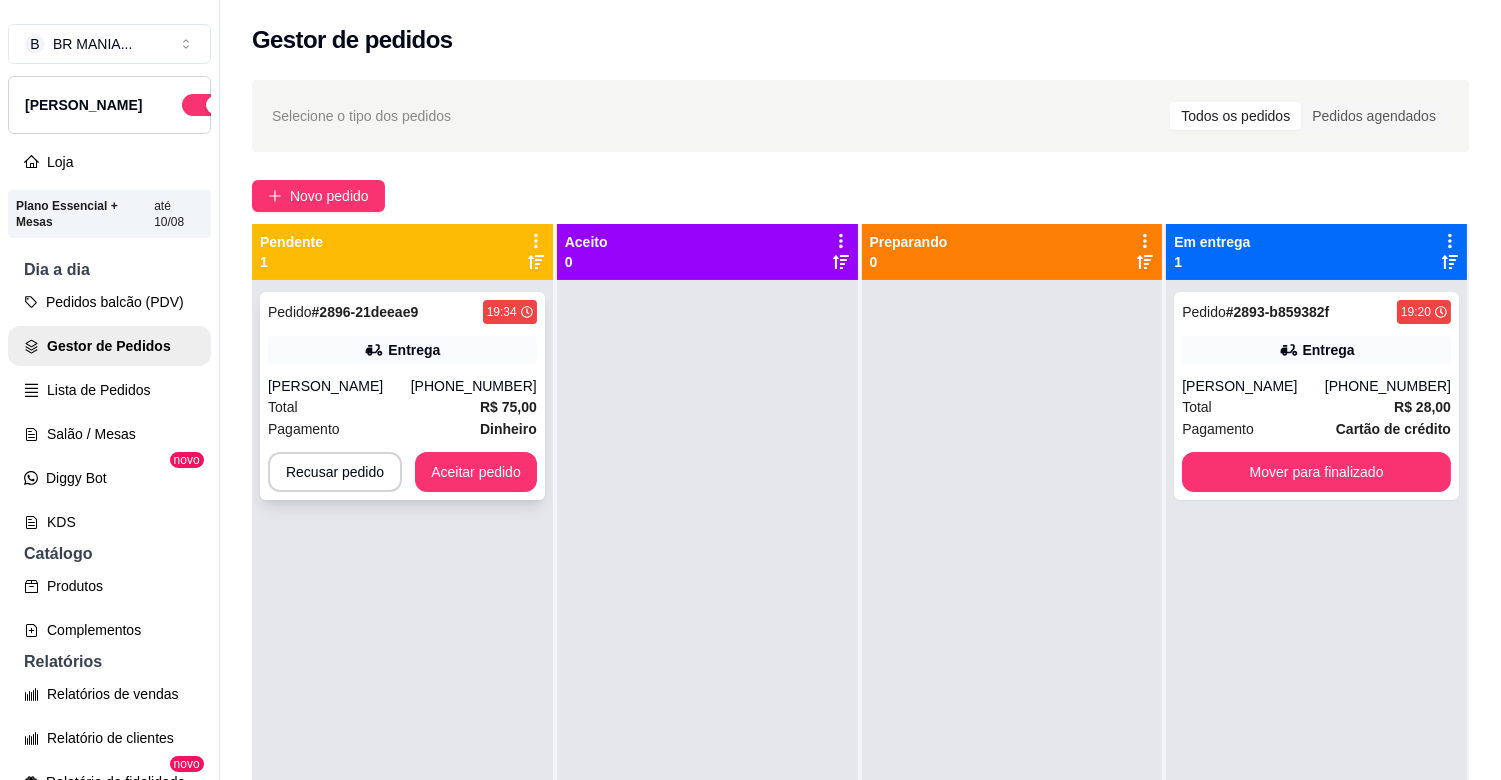 drag, startPoint x: 610, startPoint y: 446, endPoint x: 503, endPoint y: 466, distance: 108.85311 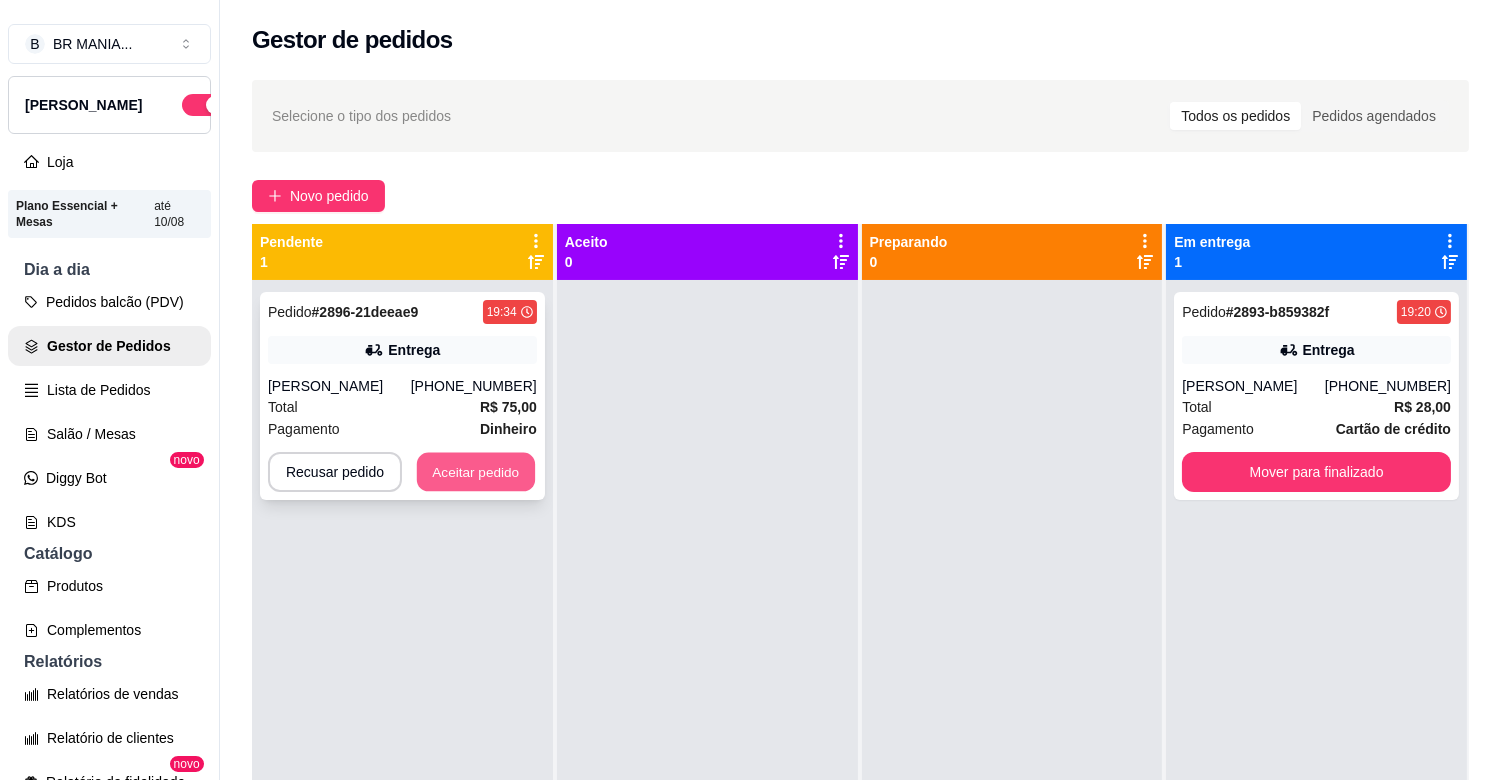 click on "Aceitar pedido" at bounding box center (476, 472) 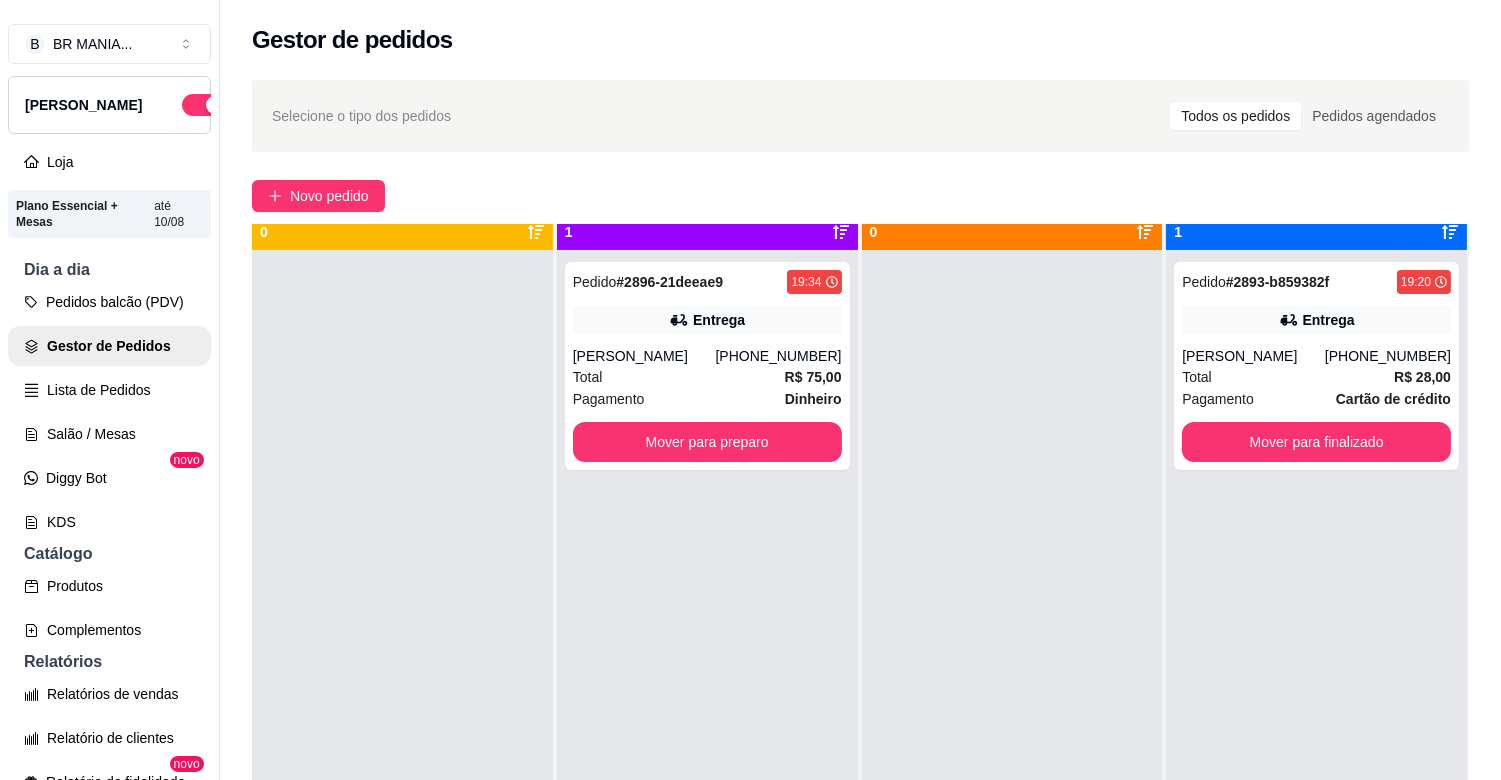 scroll, scrollTop: 55, scrollLeft: 0, axis: vertical 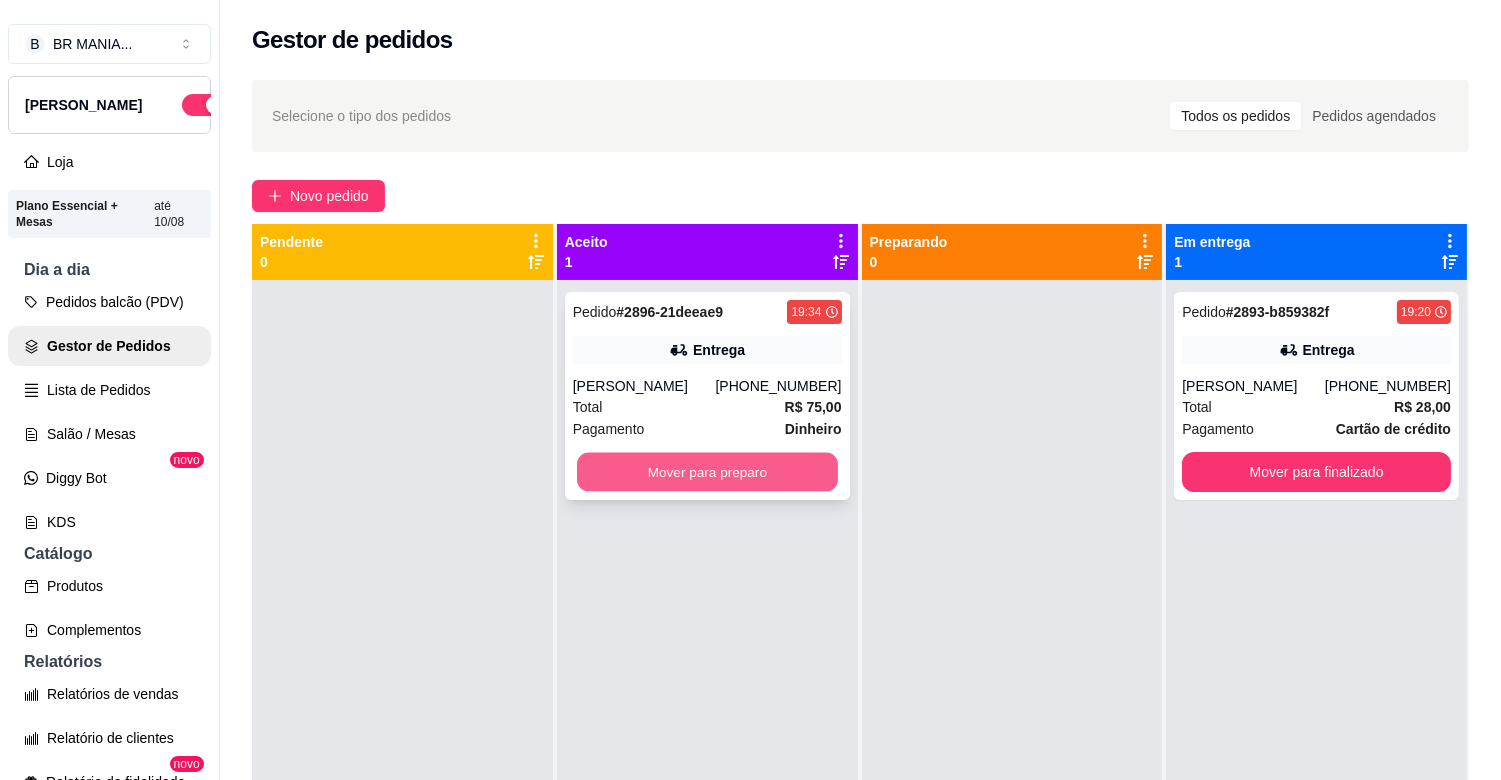 click on "Mover para preparo" at bounding box center [707, 472] 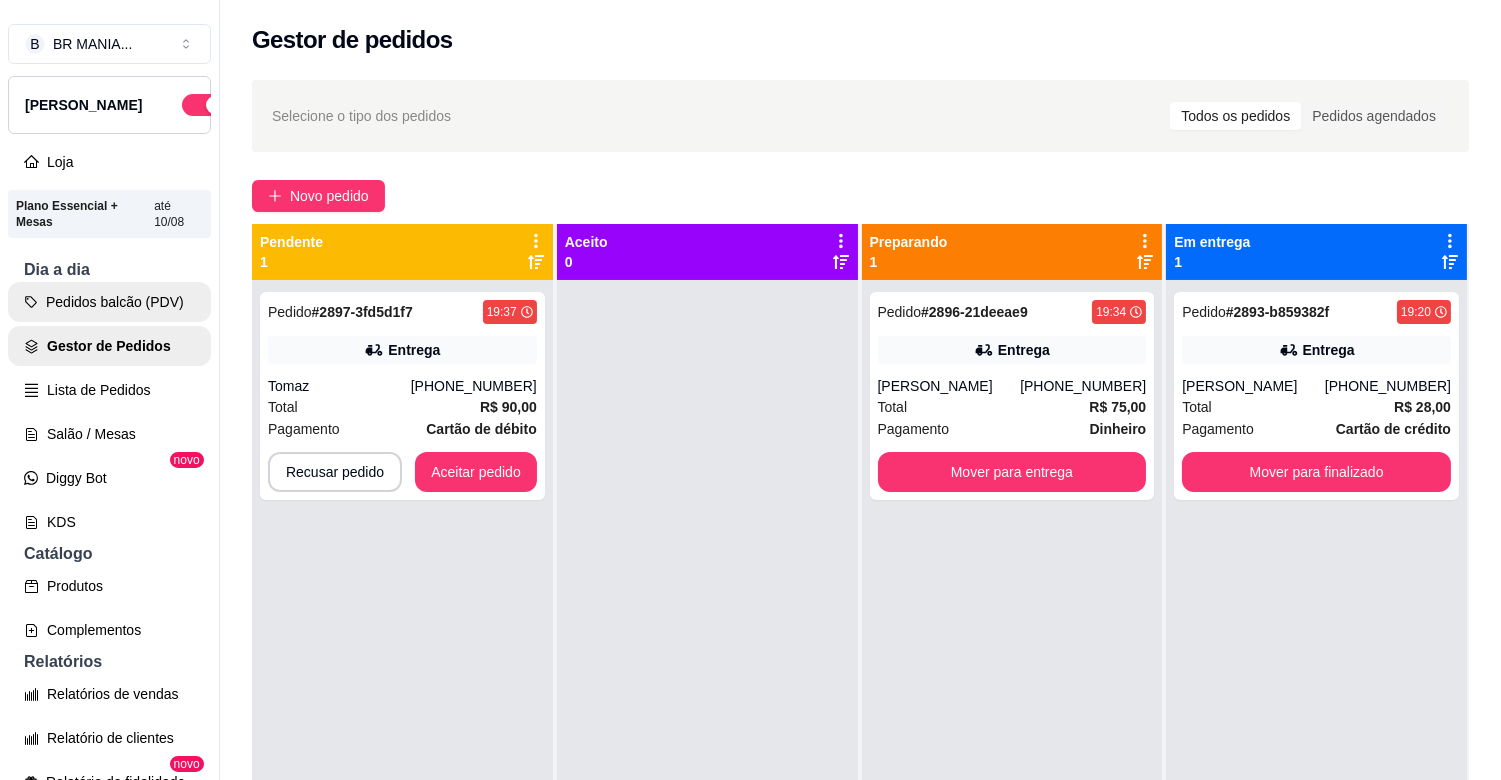 click on "Pedidos balcão (PDV)" at bounding box center [109, 302] 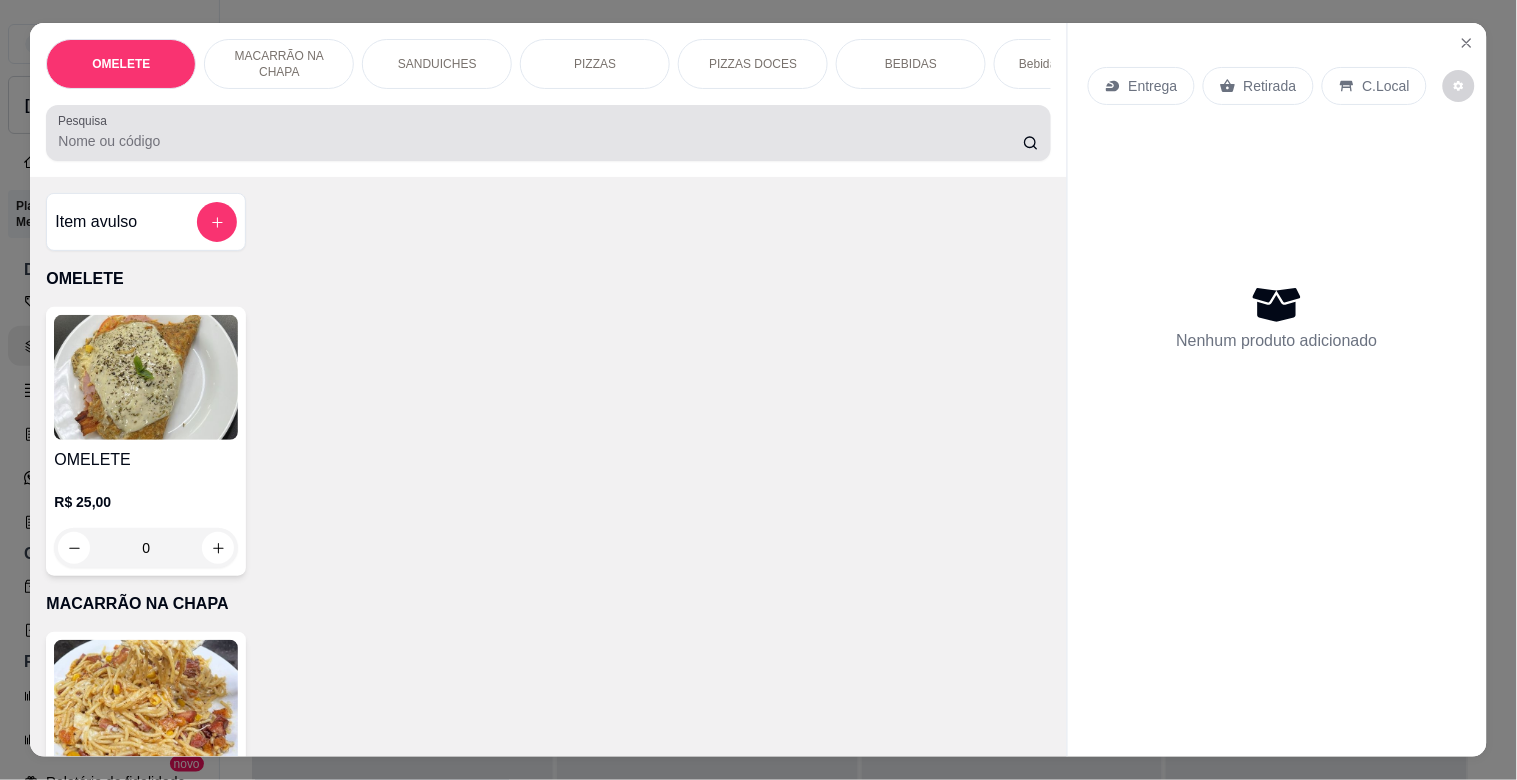 click at bounding box center (548, 133) 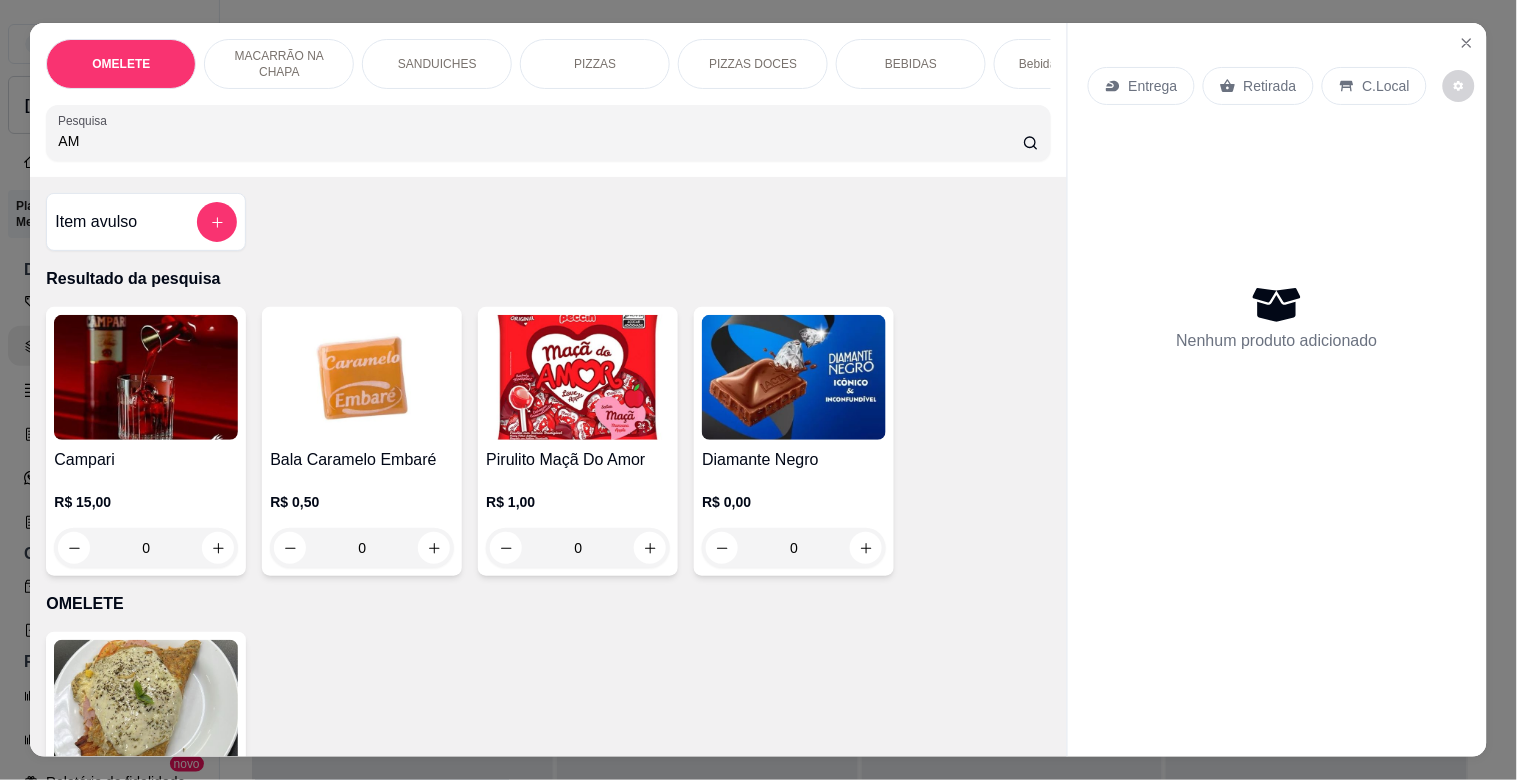 type on "A" 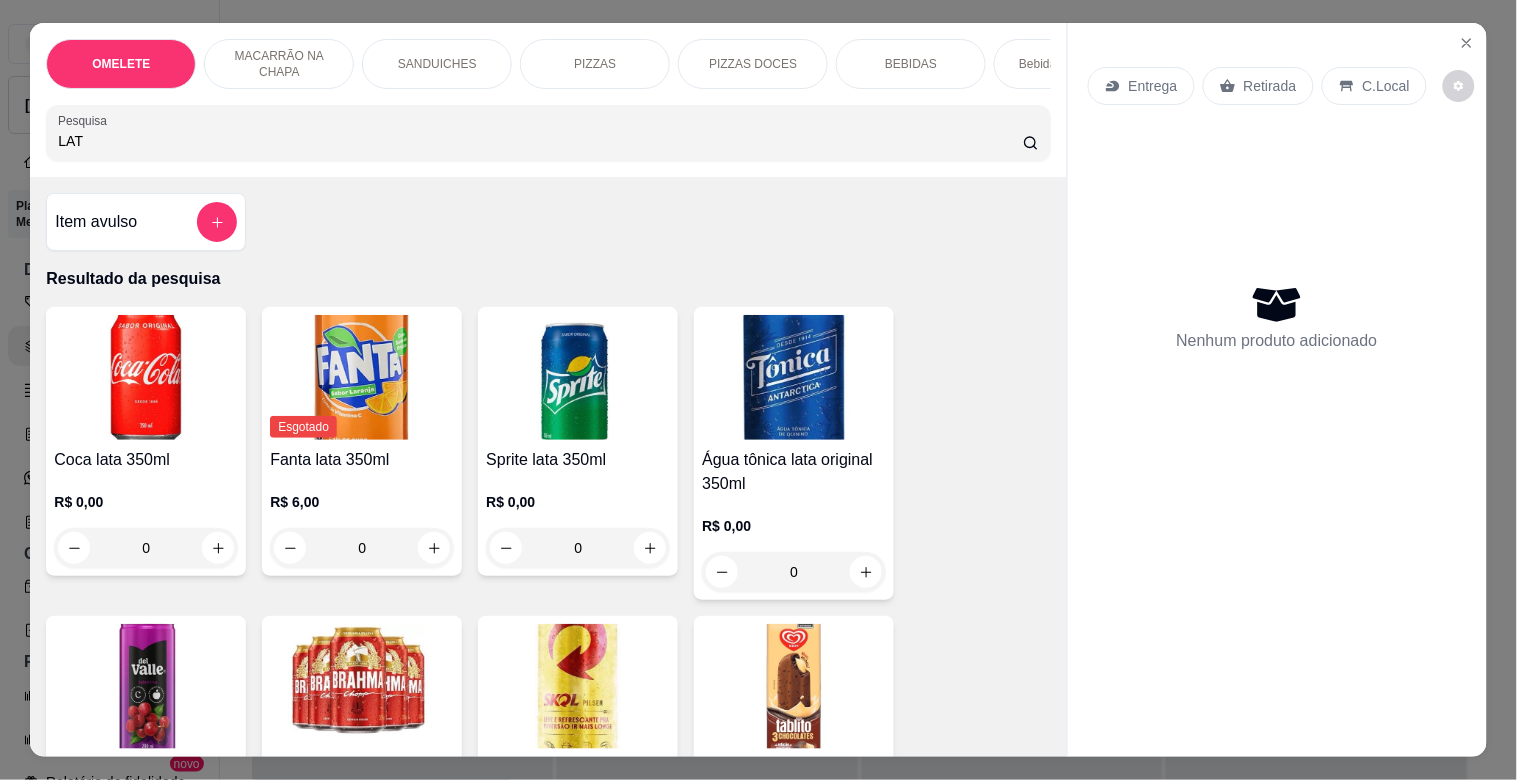 type on "LAT" 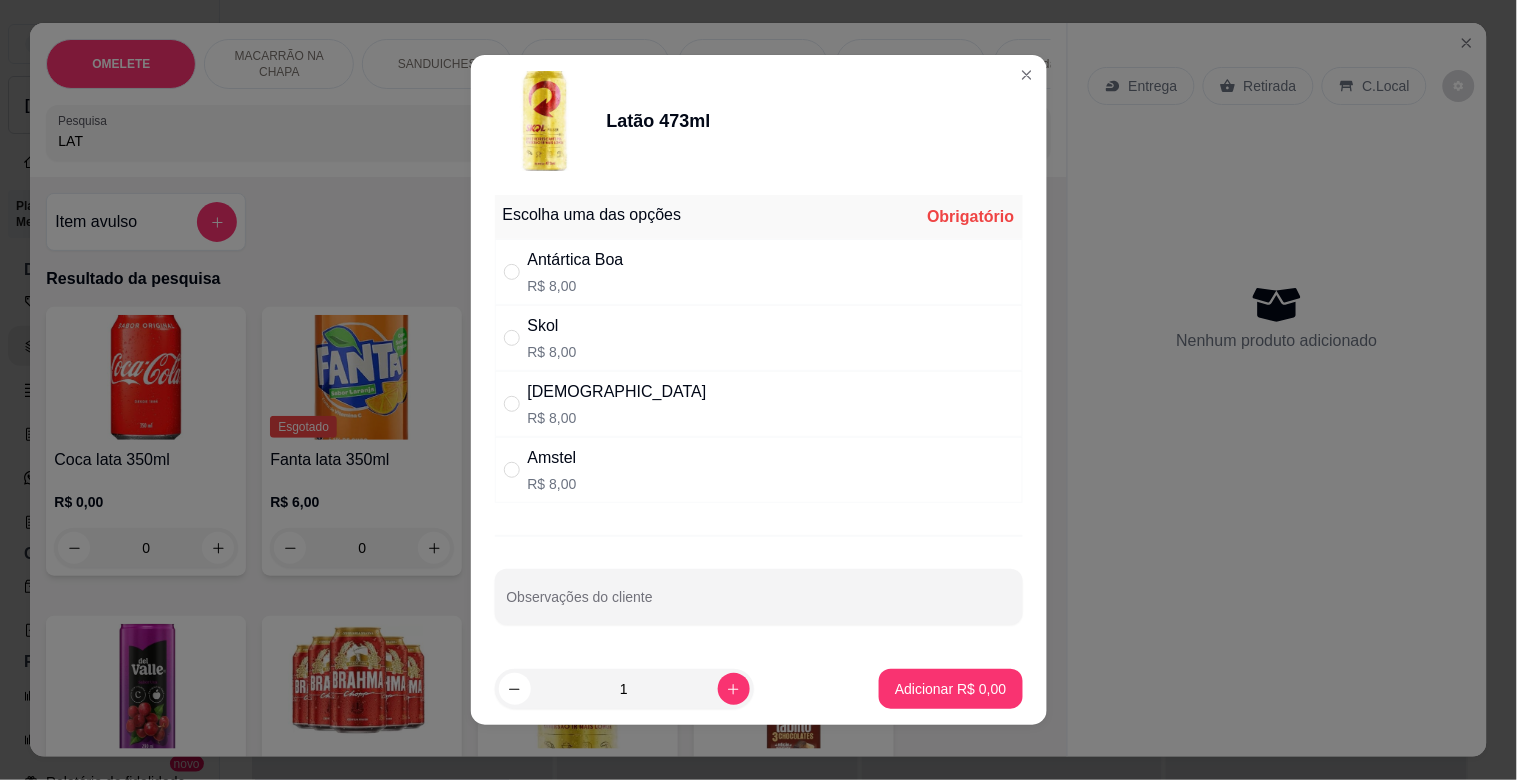 click on "Amstel R$ 8,00" at bounding box center (759, 470) 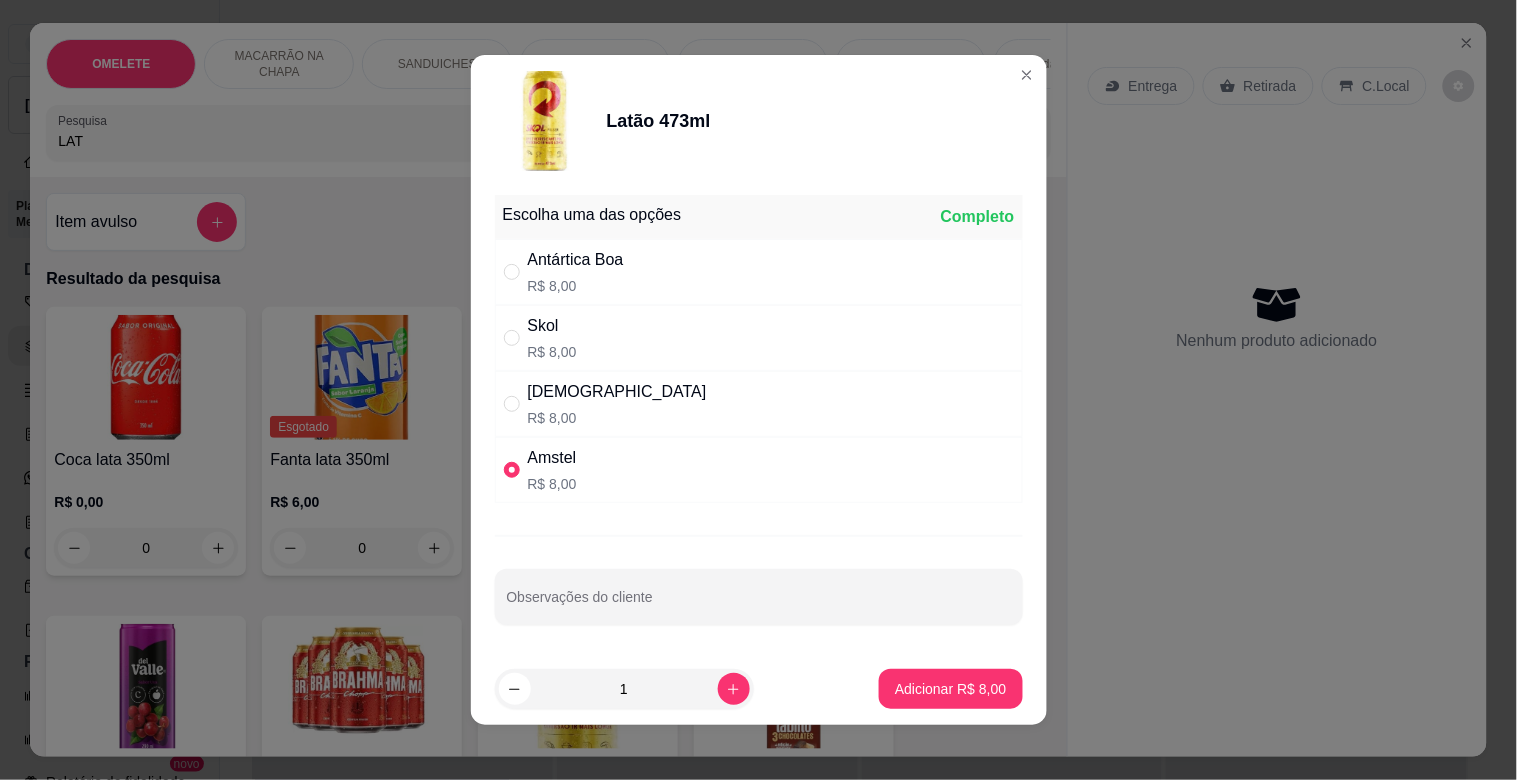 click on "Adicionar   R$ 8,00" at bounding box center (950, 689) 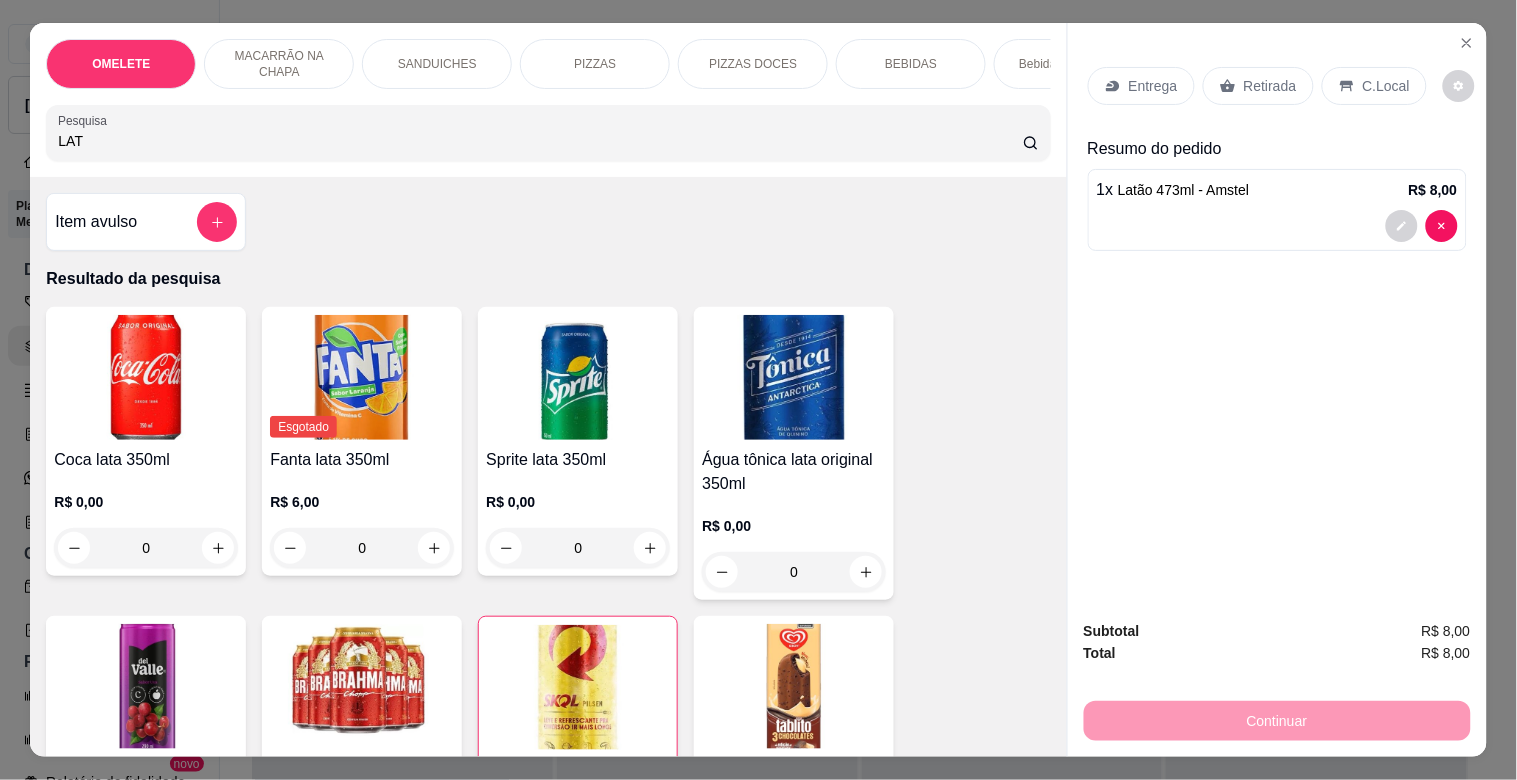 click on "LAT" at bounding box center (540, 141) 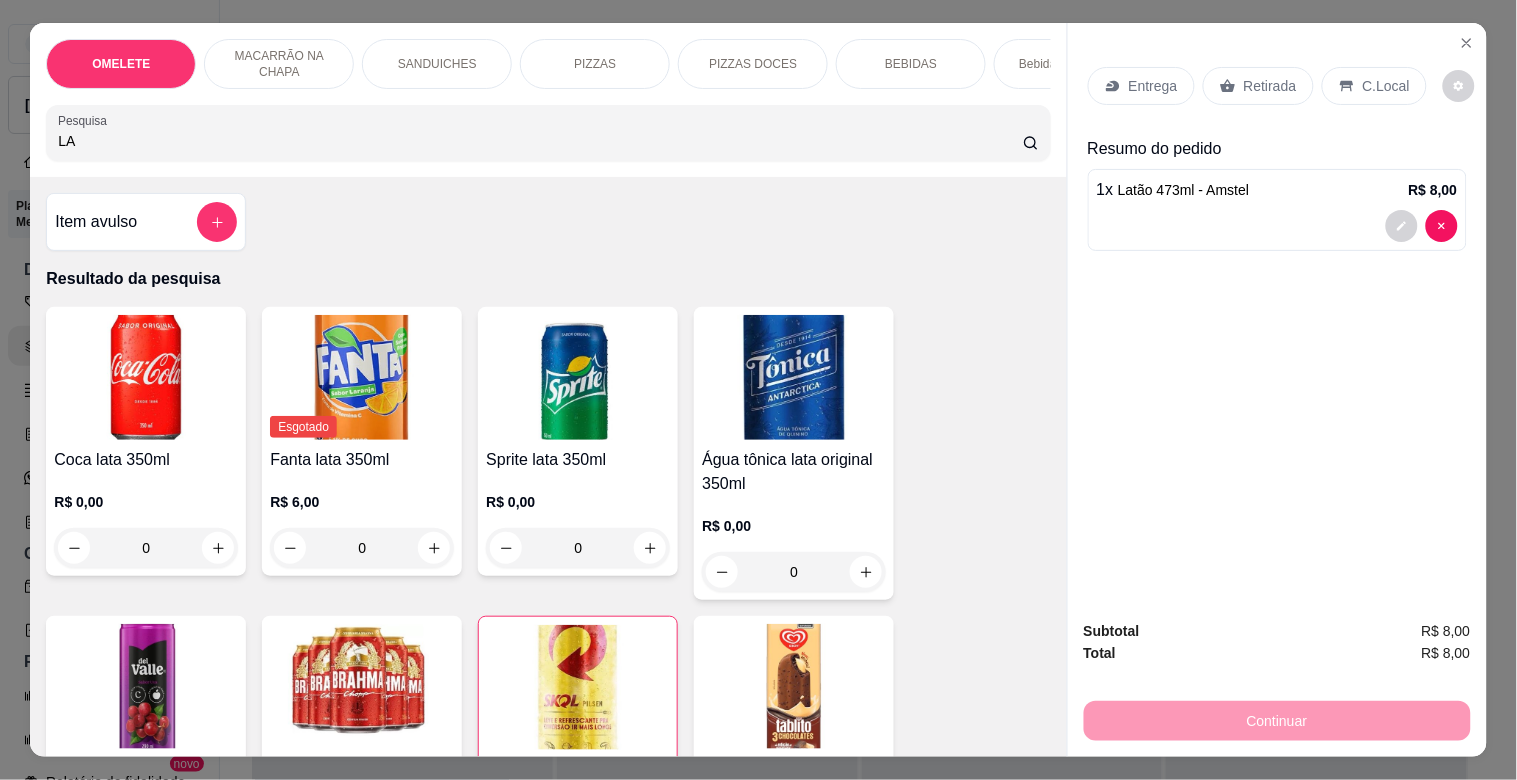 type on "L" 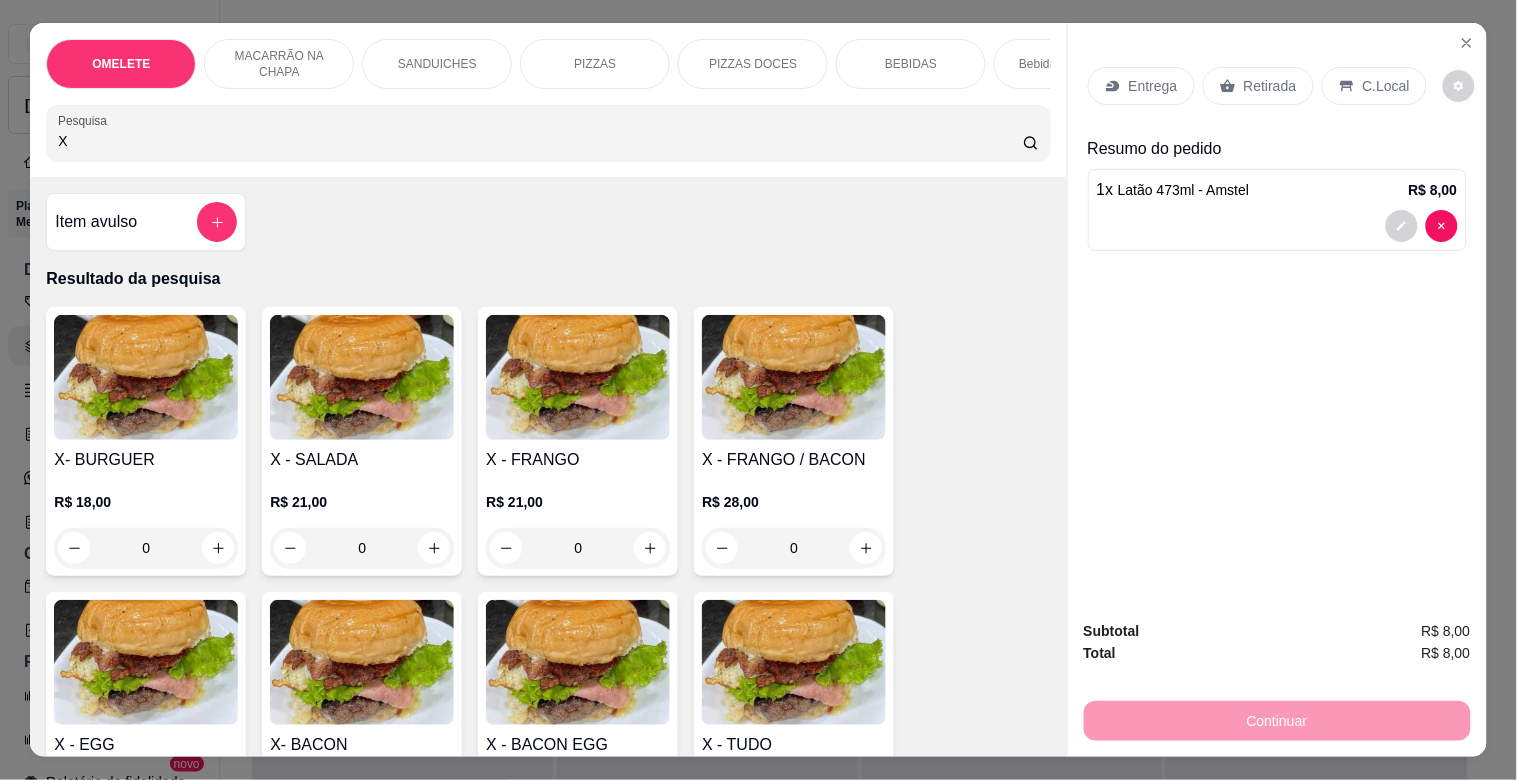 type on "X" 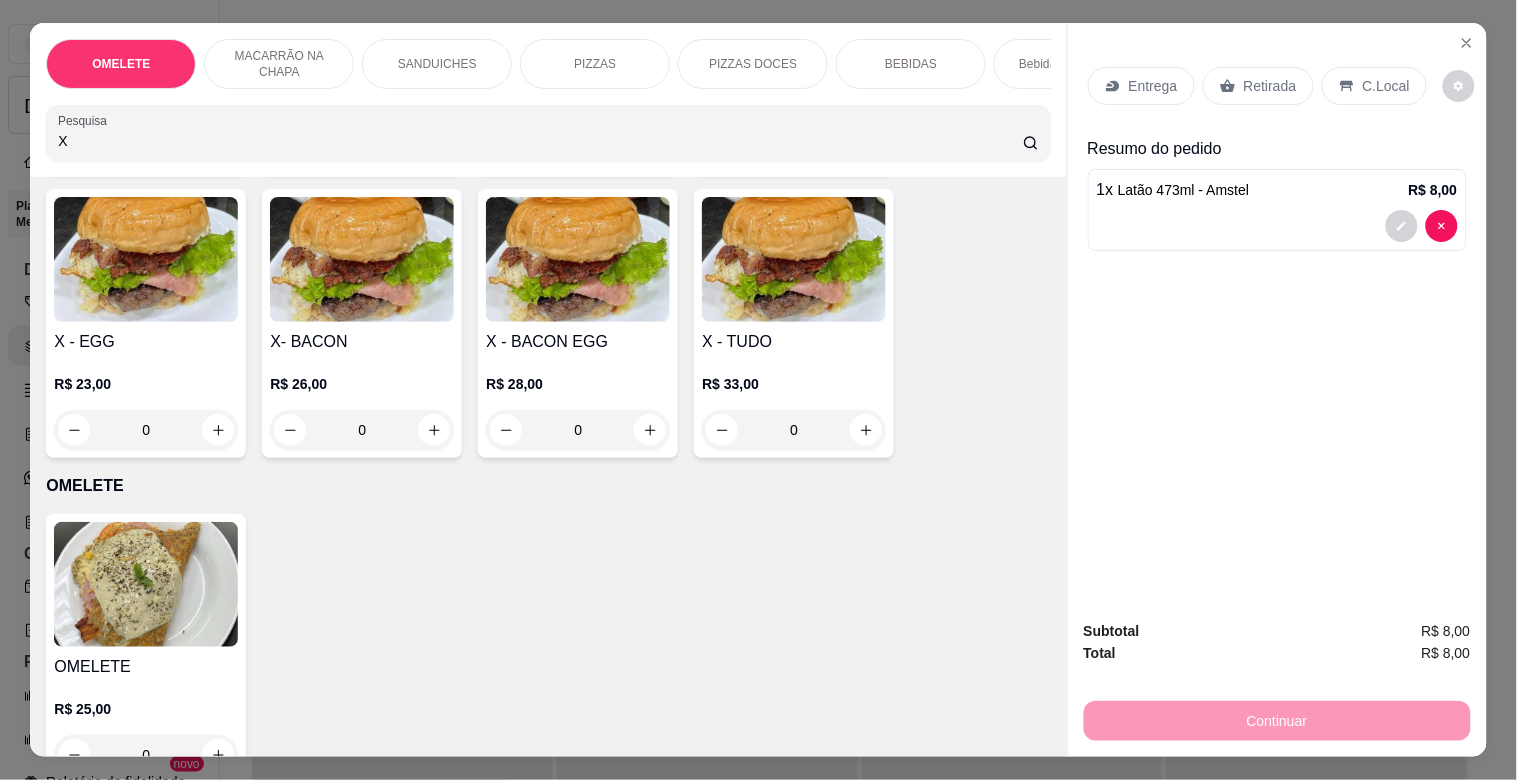 scroll, scrollTop: 432, scrollLeft: 0, axis: vertical 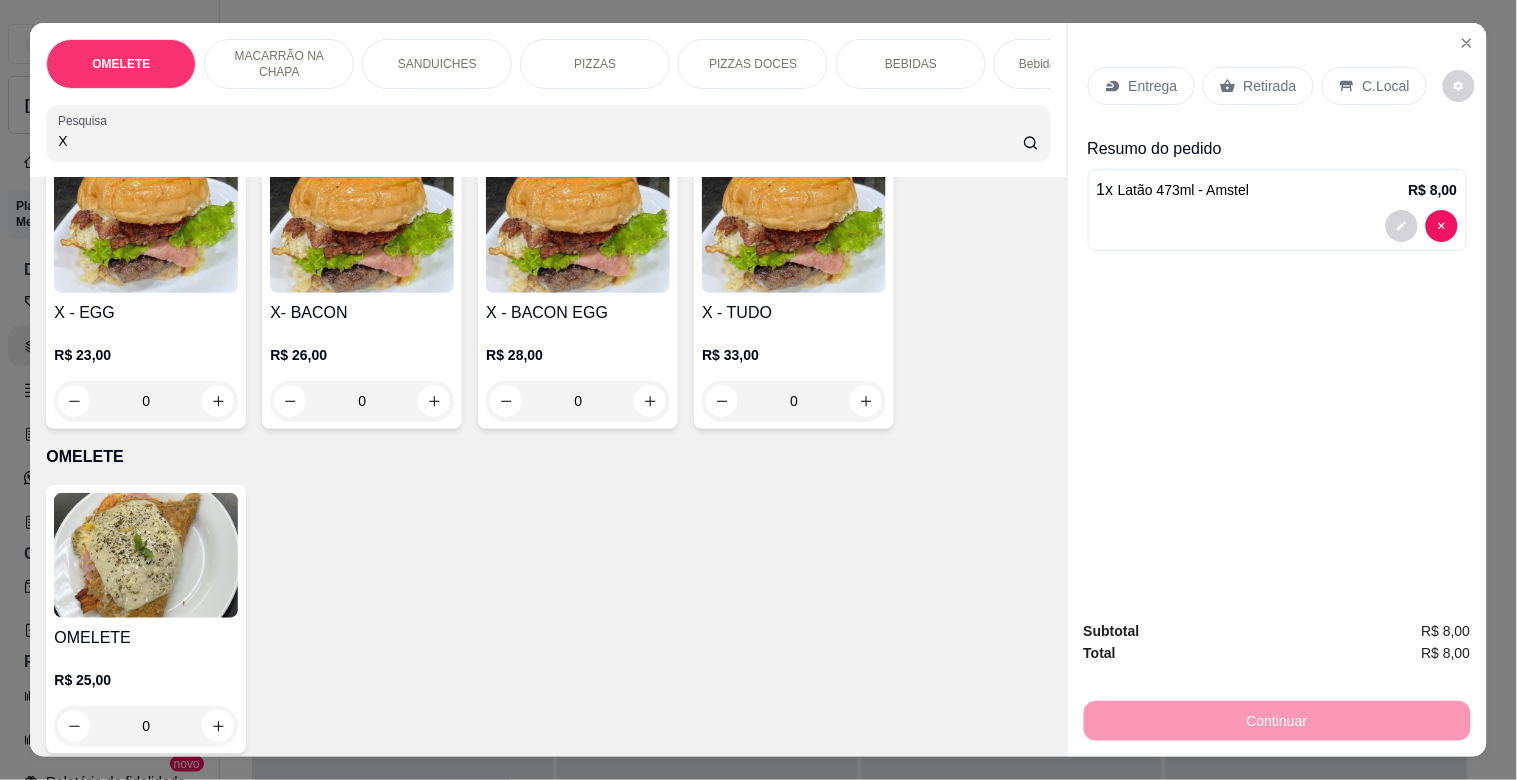 click at bounding box center (578, 230) 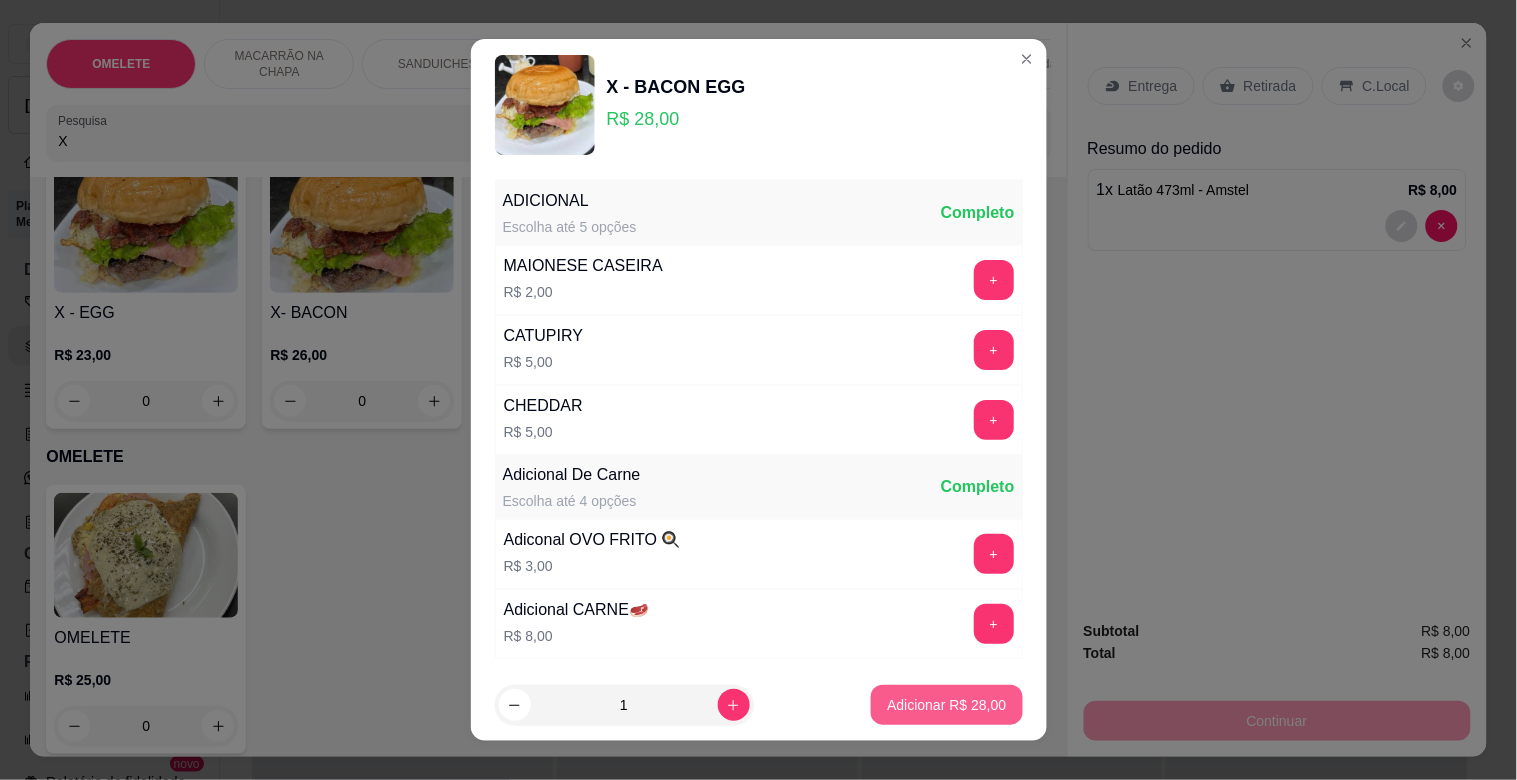 click on "Adicionar   R$ 28,00" at bounding box center (946, 705) 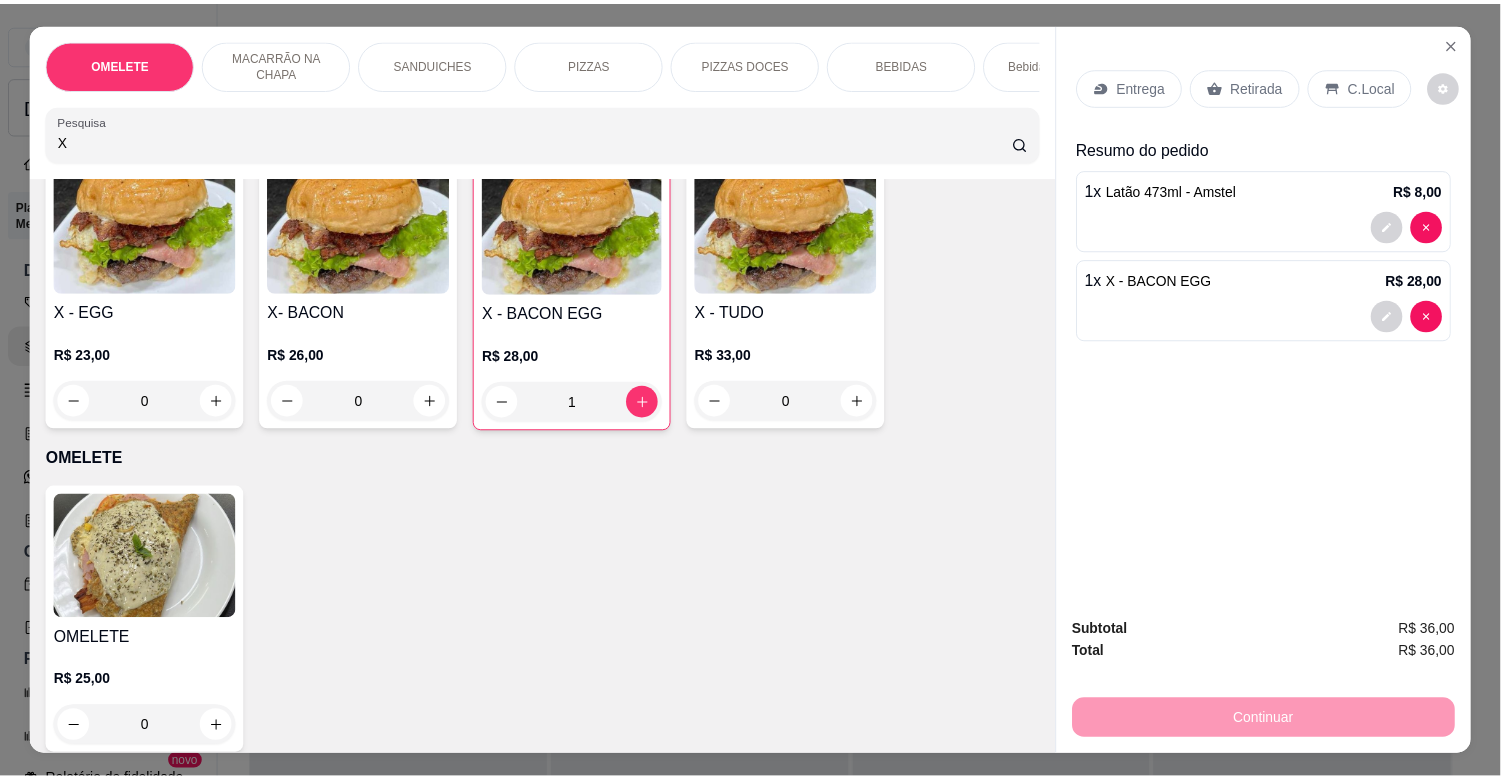 scroll, scrollTop: 0, scrollLeft: 0, axis: both 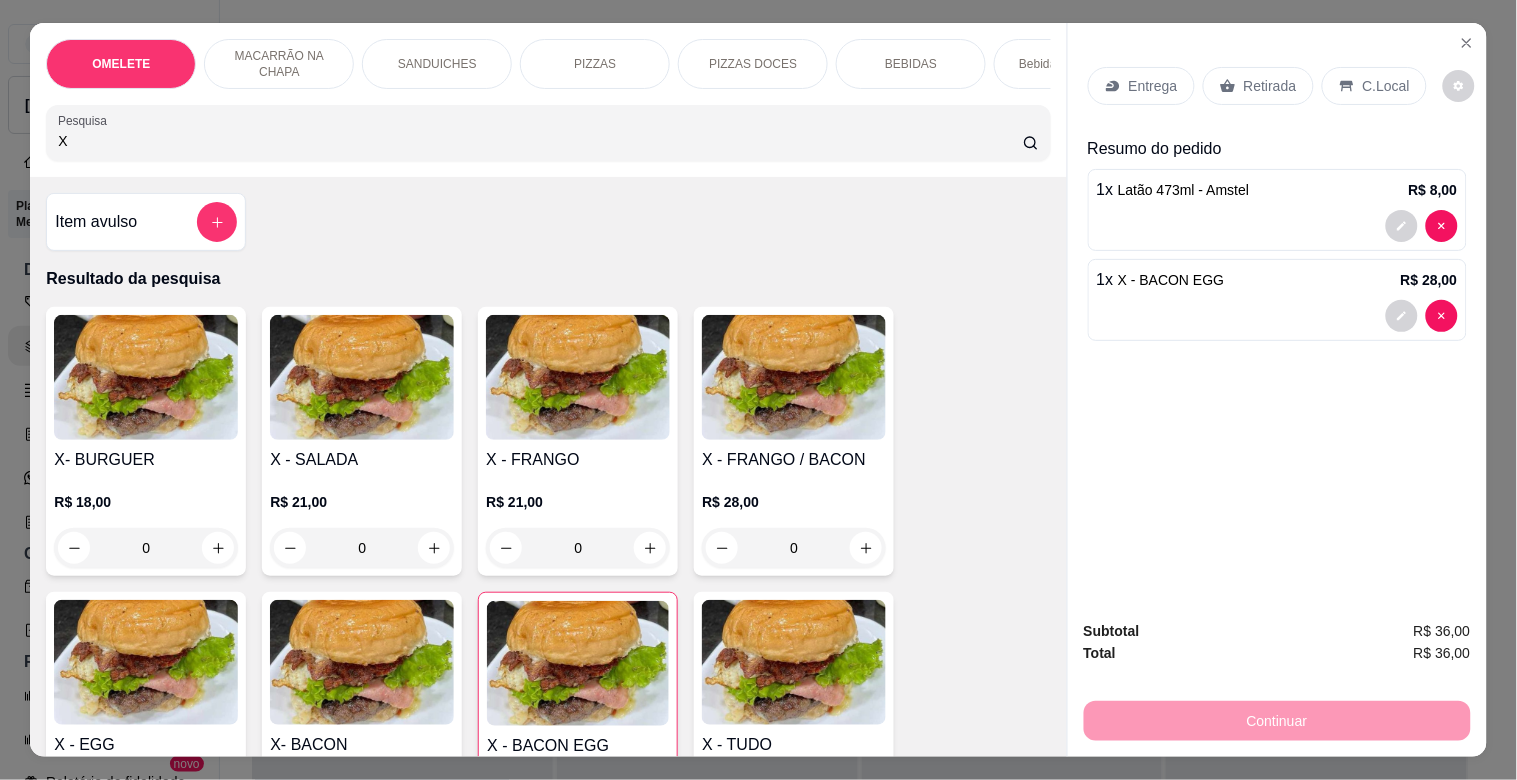 click on "X" at bounding box center (540, 141) 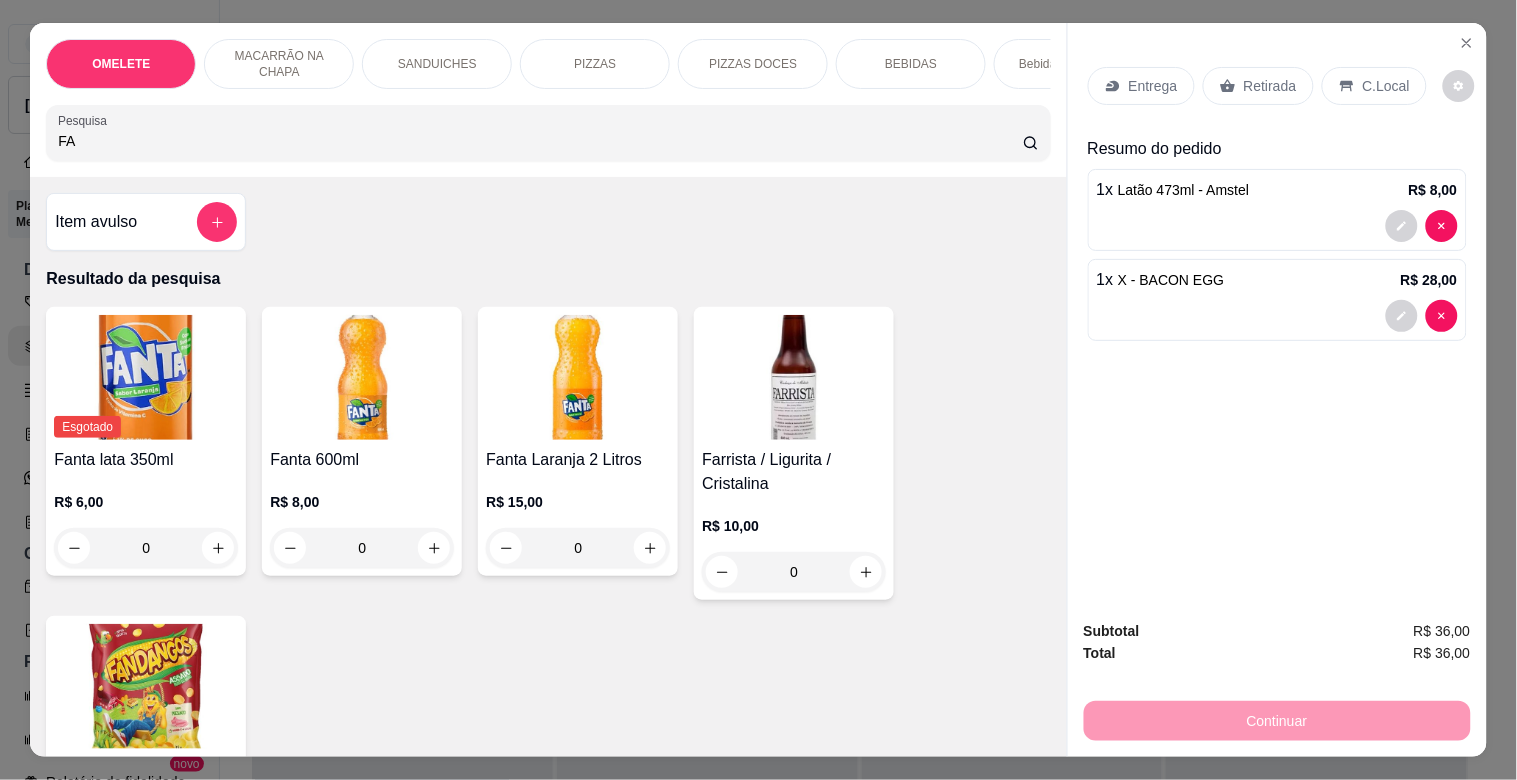 type on "FA" 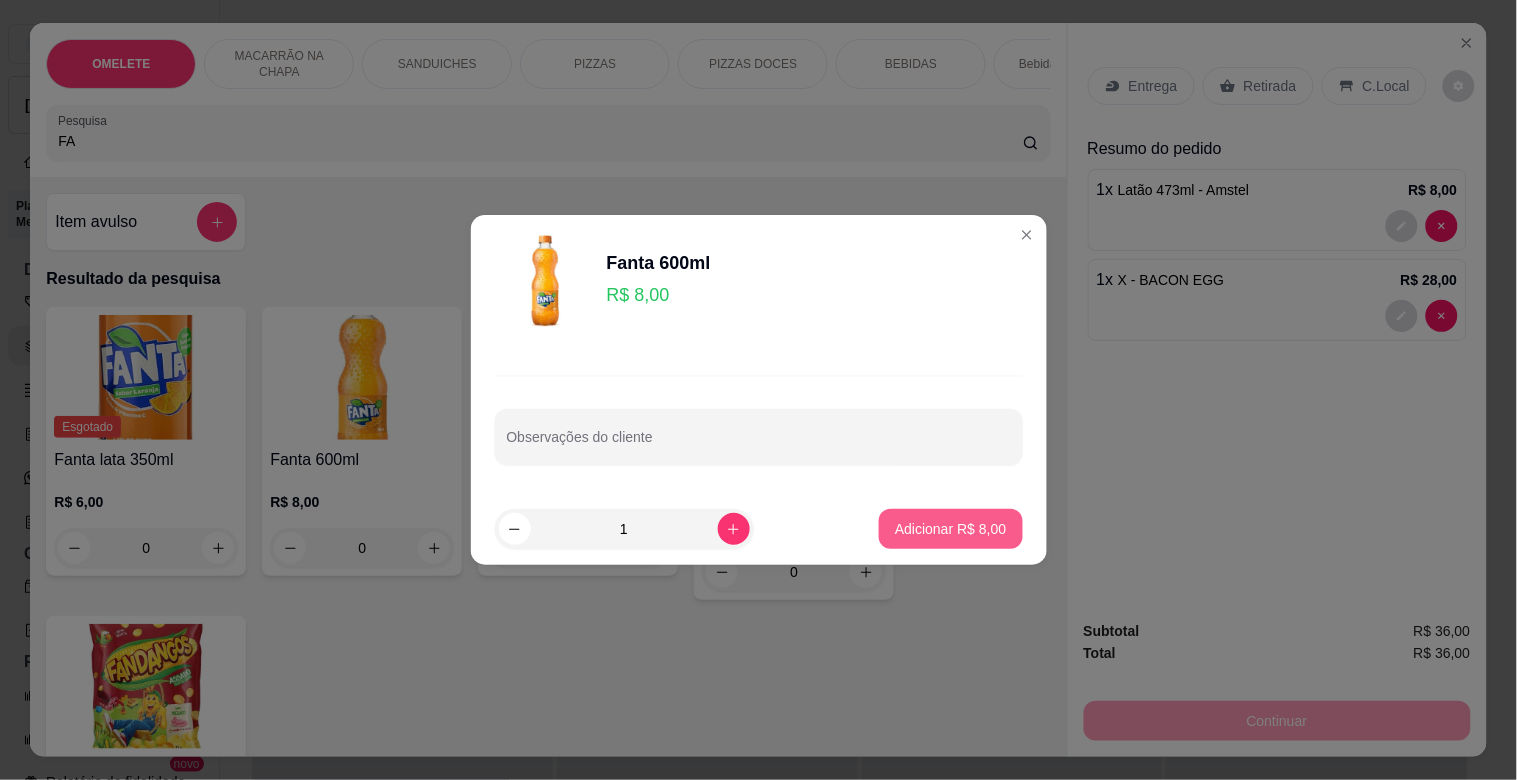 click on "Adicionar   R$ 8,00" at bounding box center (950, 529) 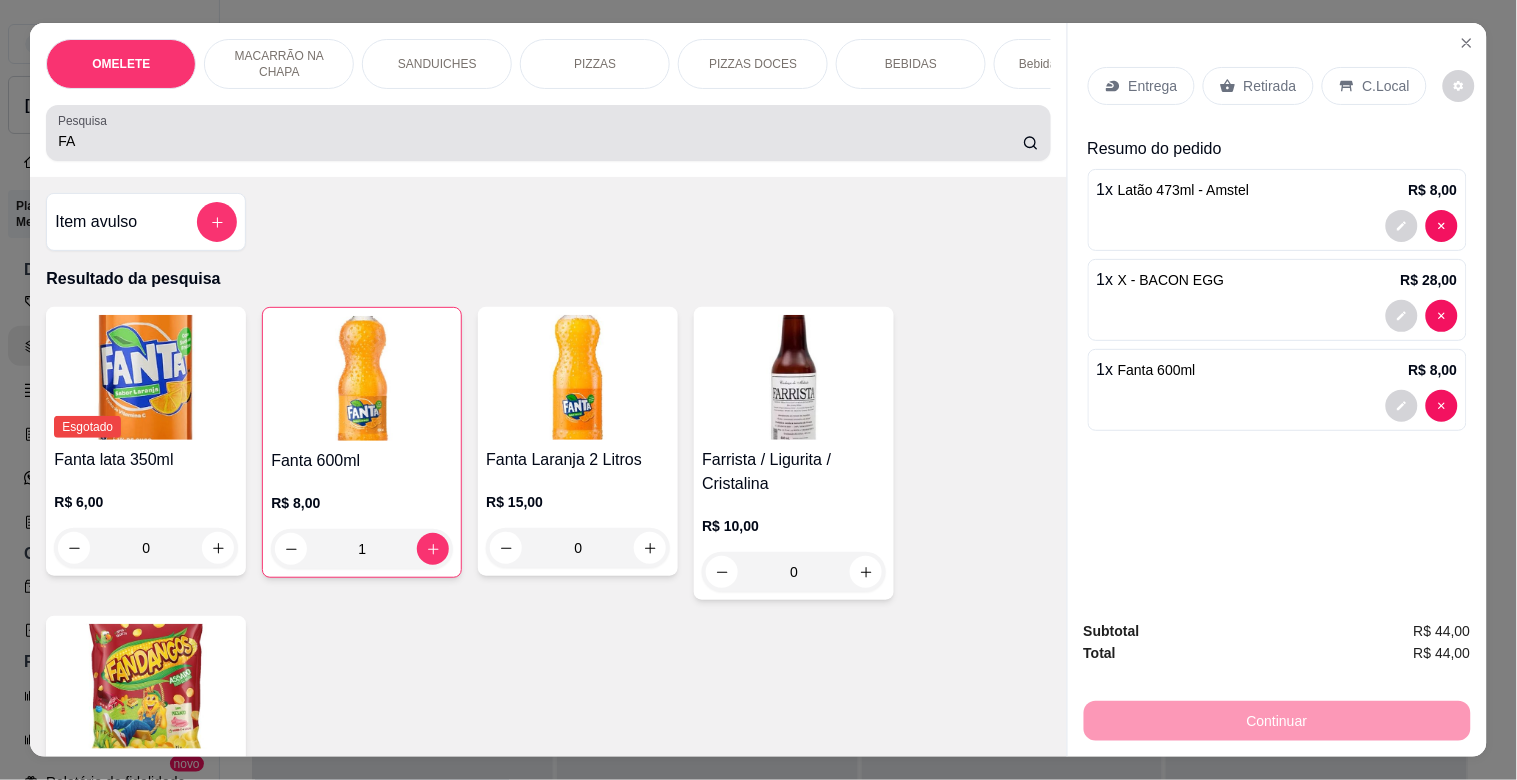 click on "FA" at bounding box center [548, 133] 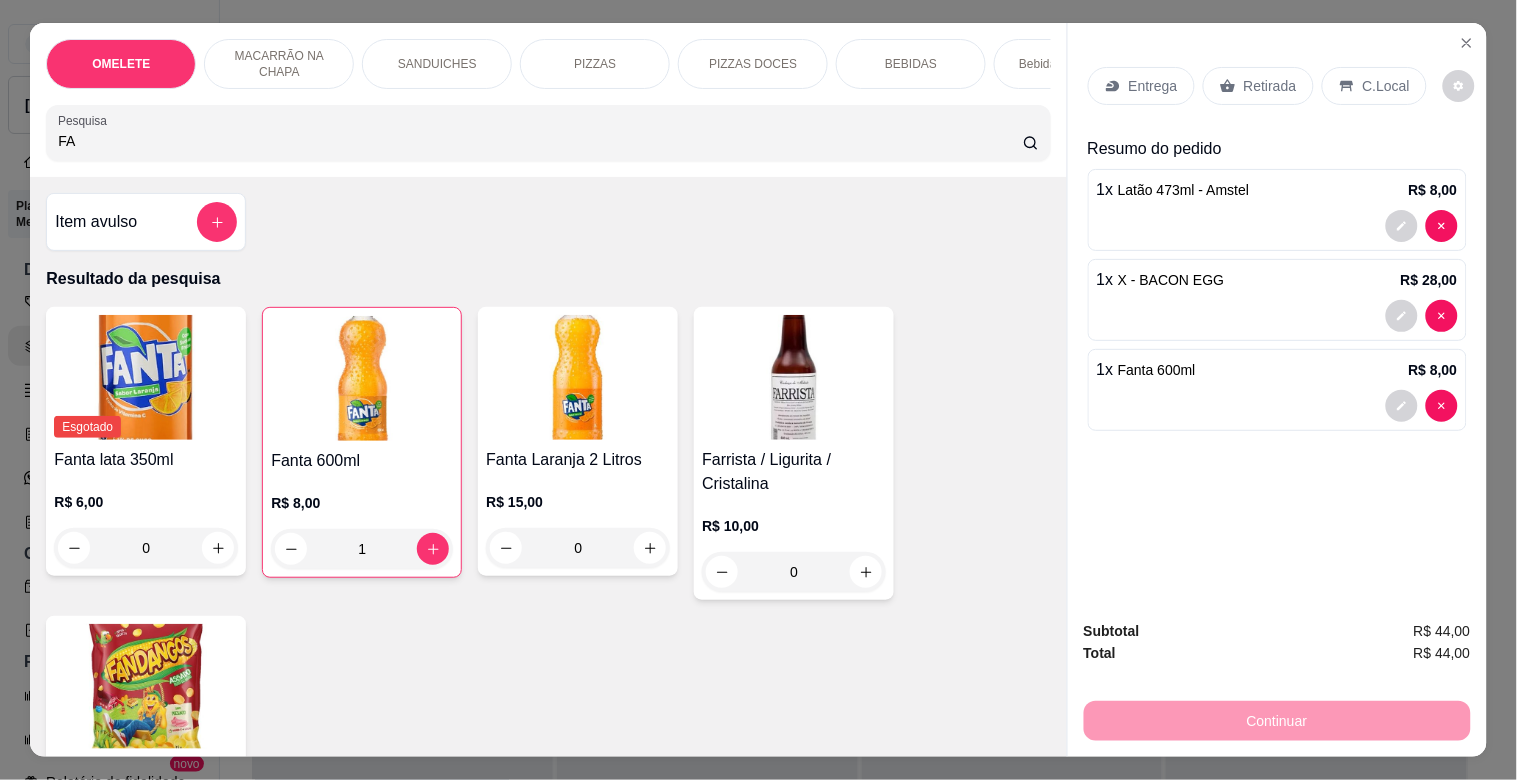 type on "F" 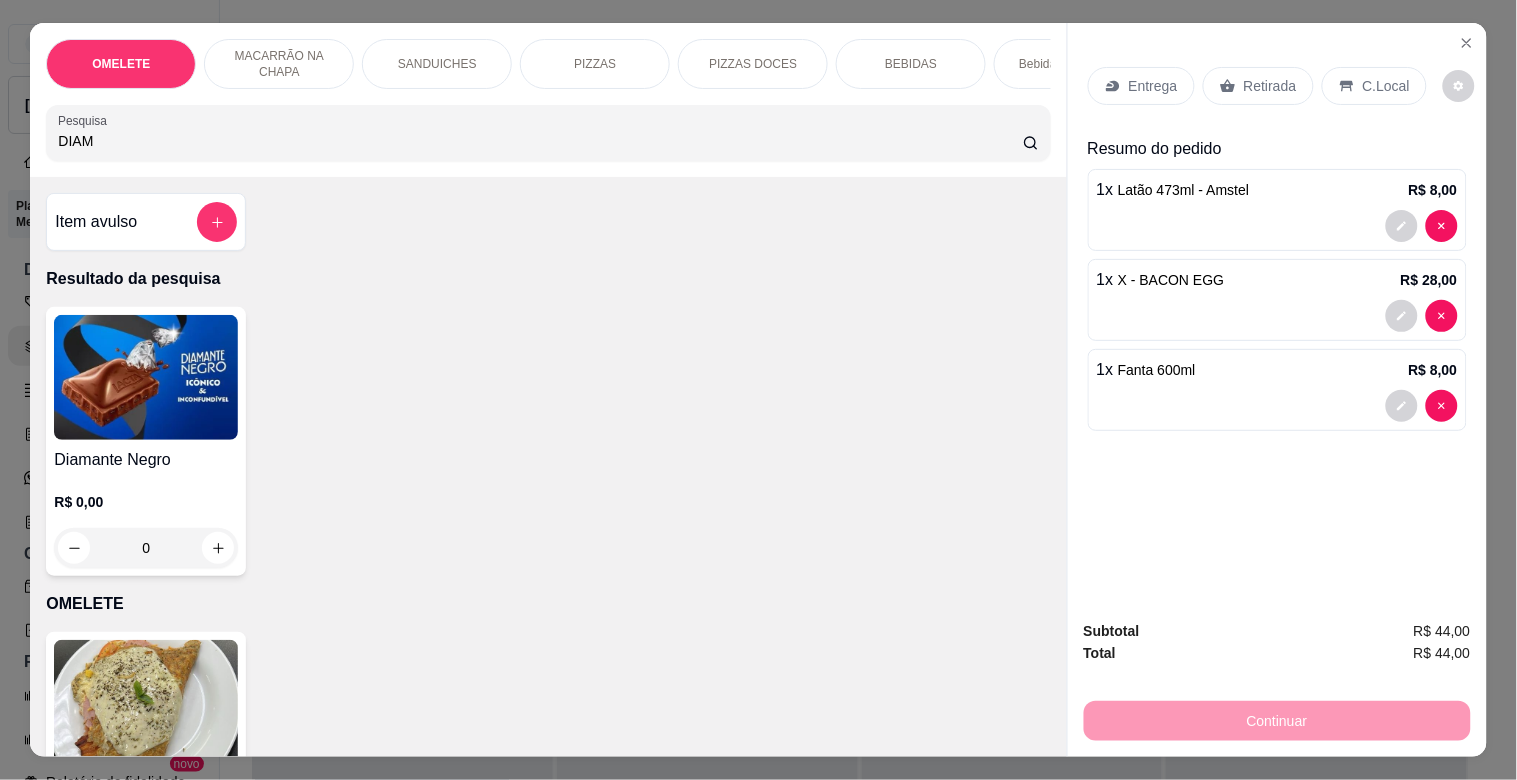 type on "DIAM" 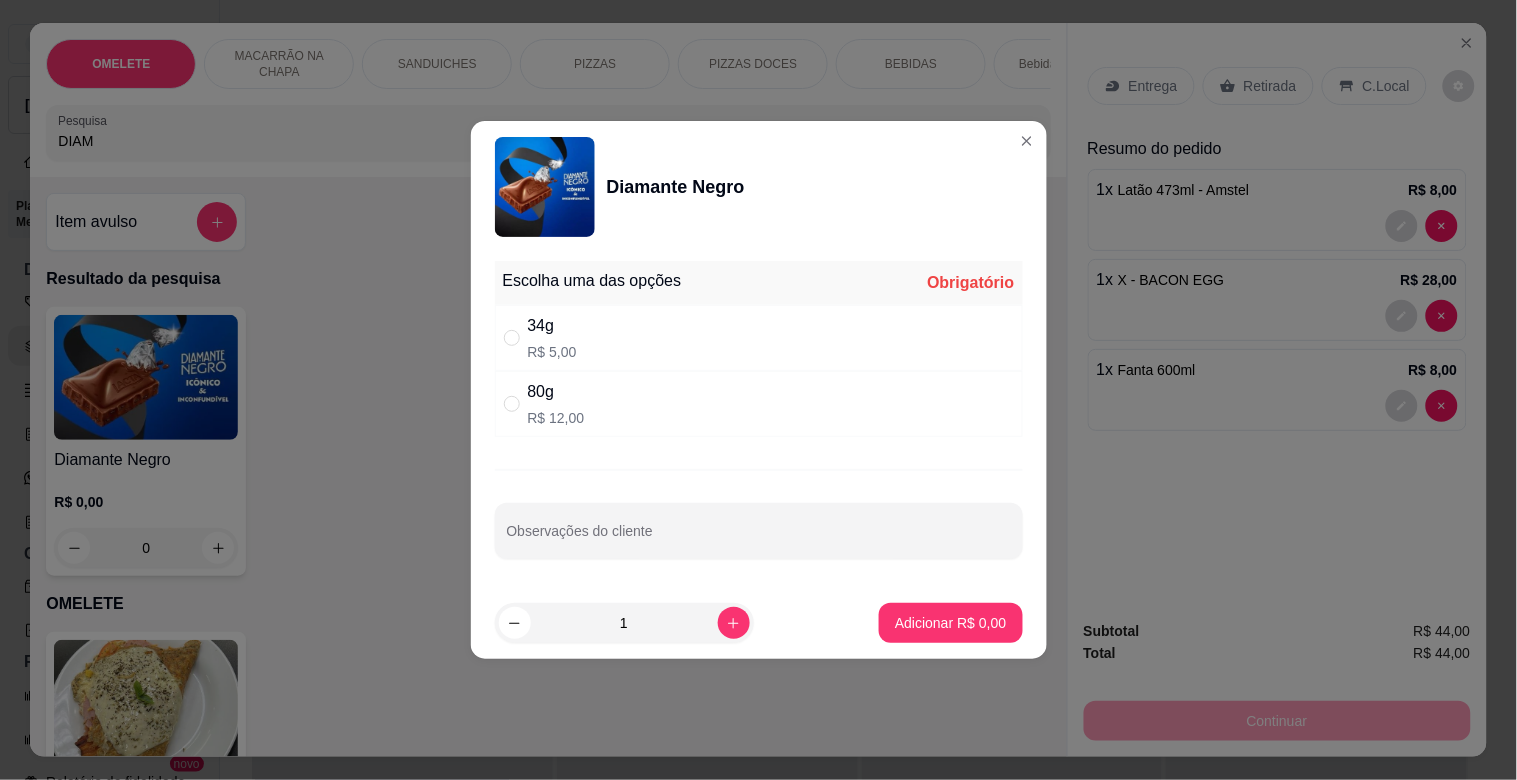 click on "34g R$ 5,00" at bounding box center (759, 338) 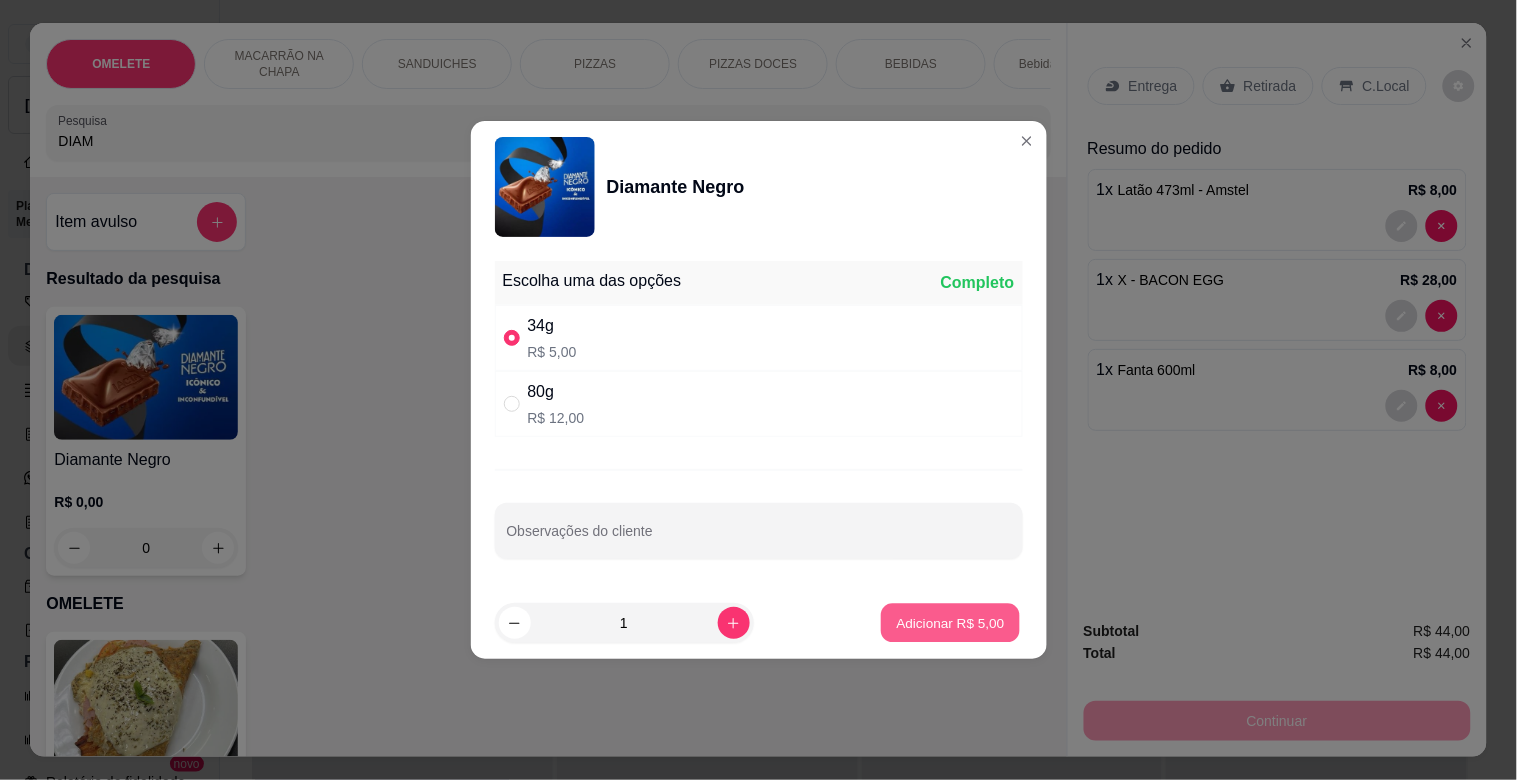 click on "Adicionar   R$ 5,00" at bounding box center [950, 623] 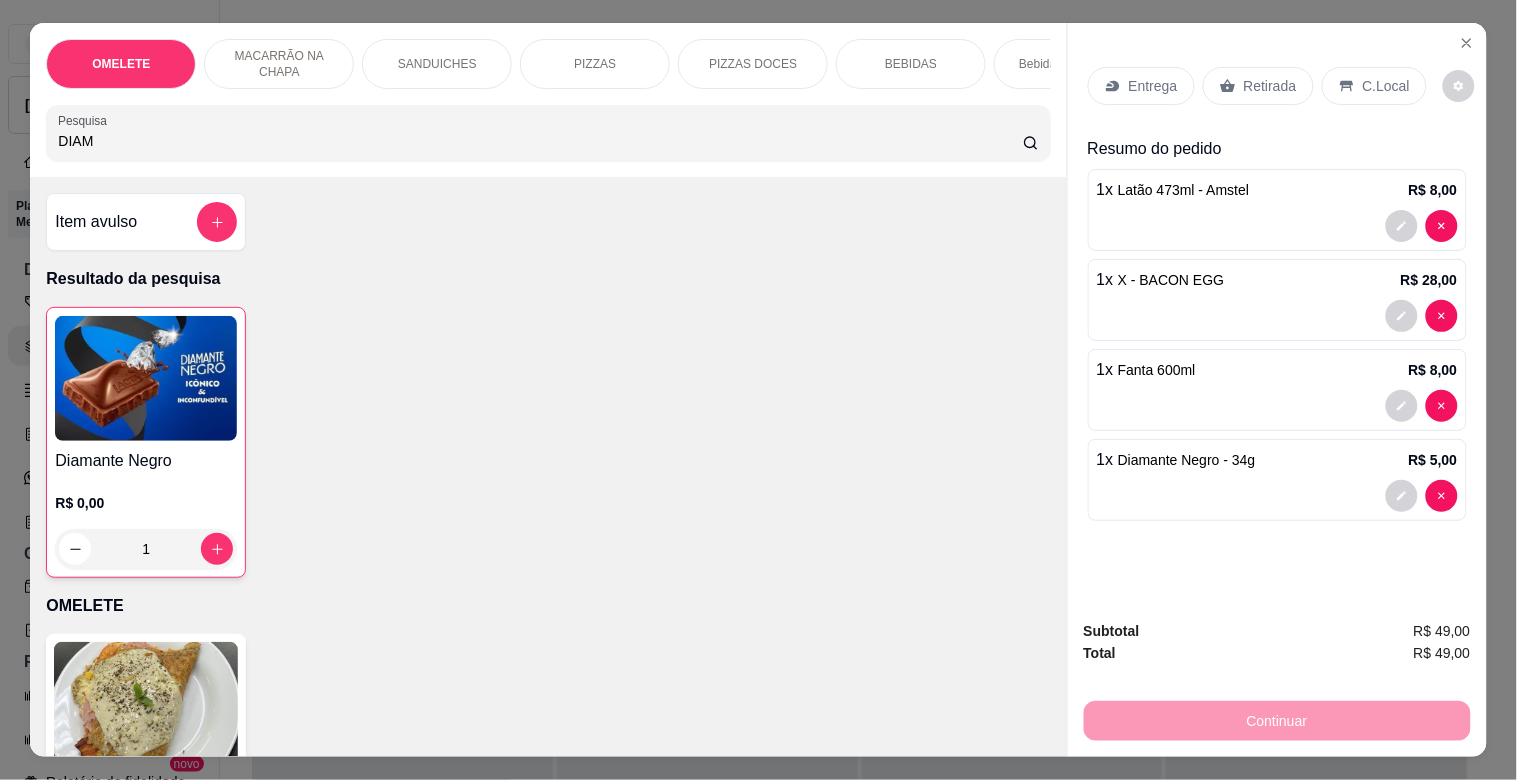 click on "Retirada" at bounding box center (1270, 86) 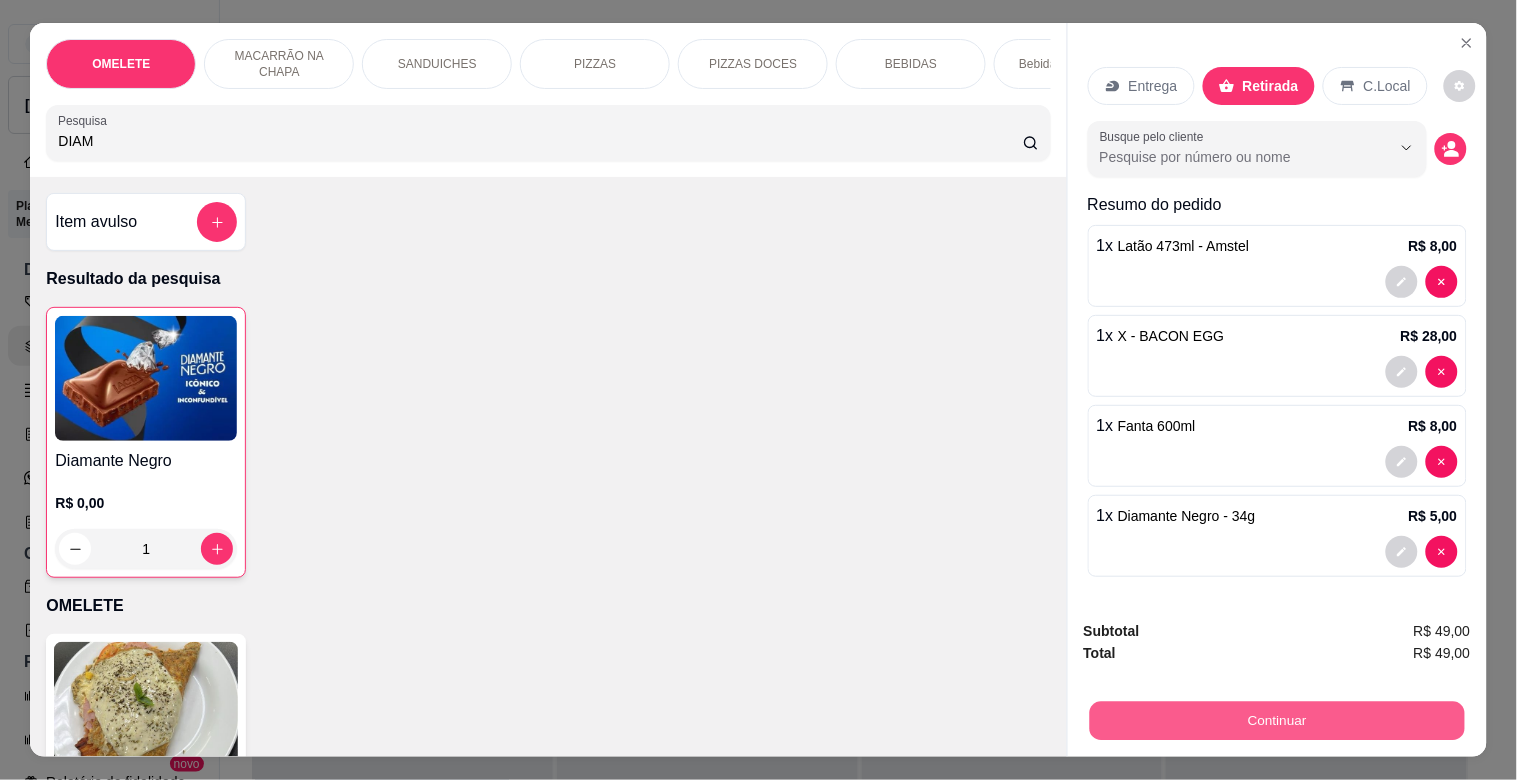 click on "Continuar" at bounding box center [1276, 720] 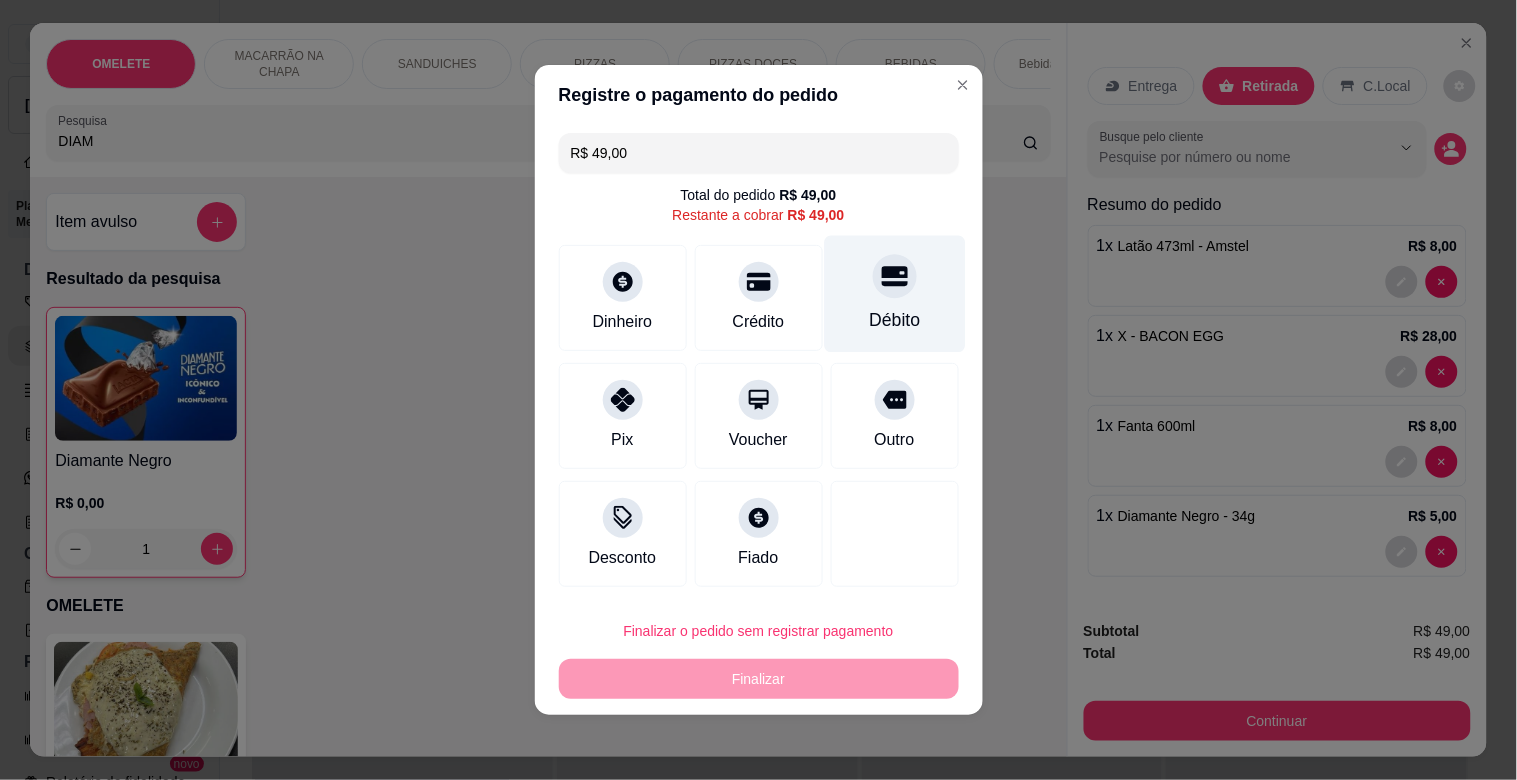 click 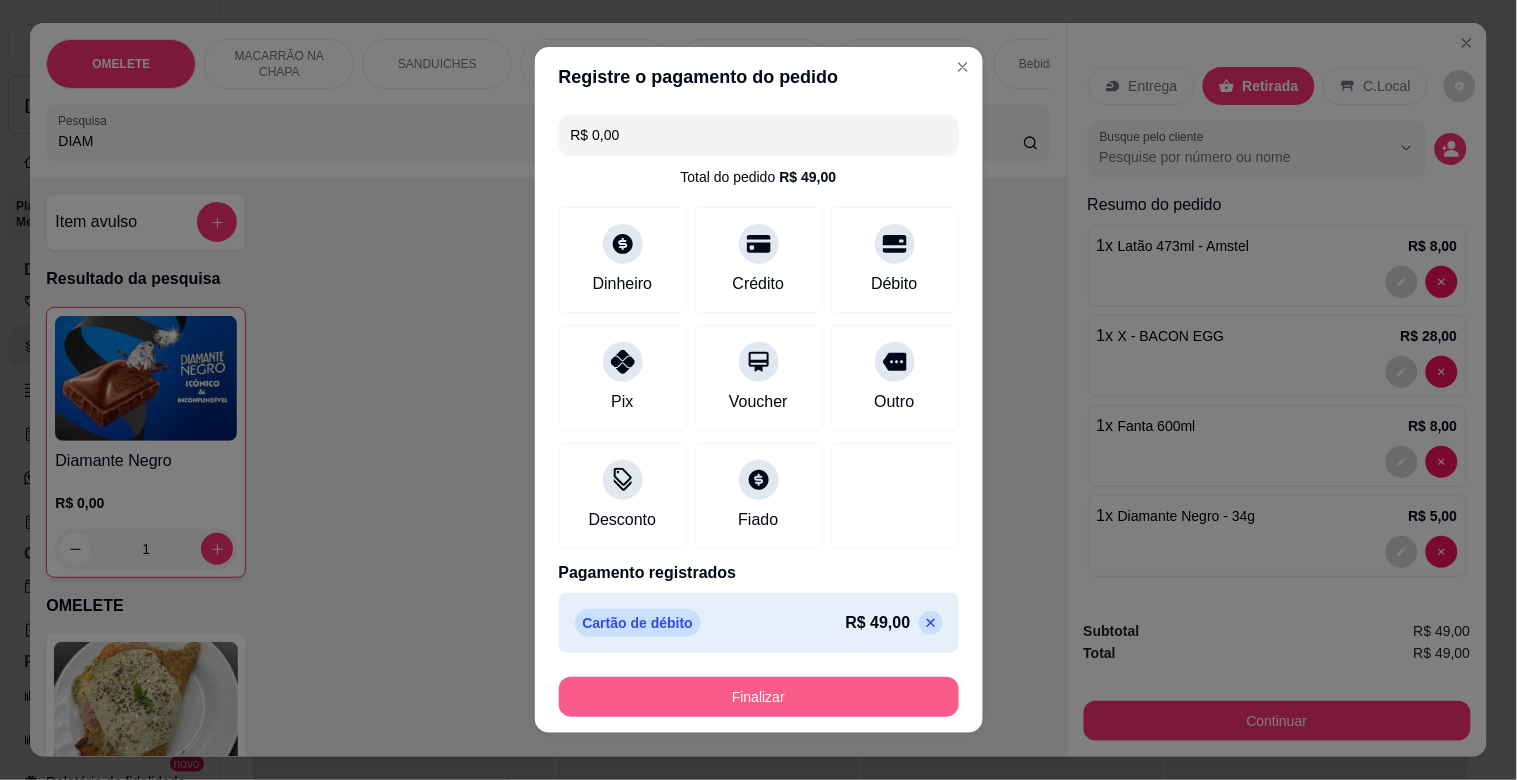 click on "Finalizar" at bounding box center (759, 697) 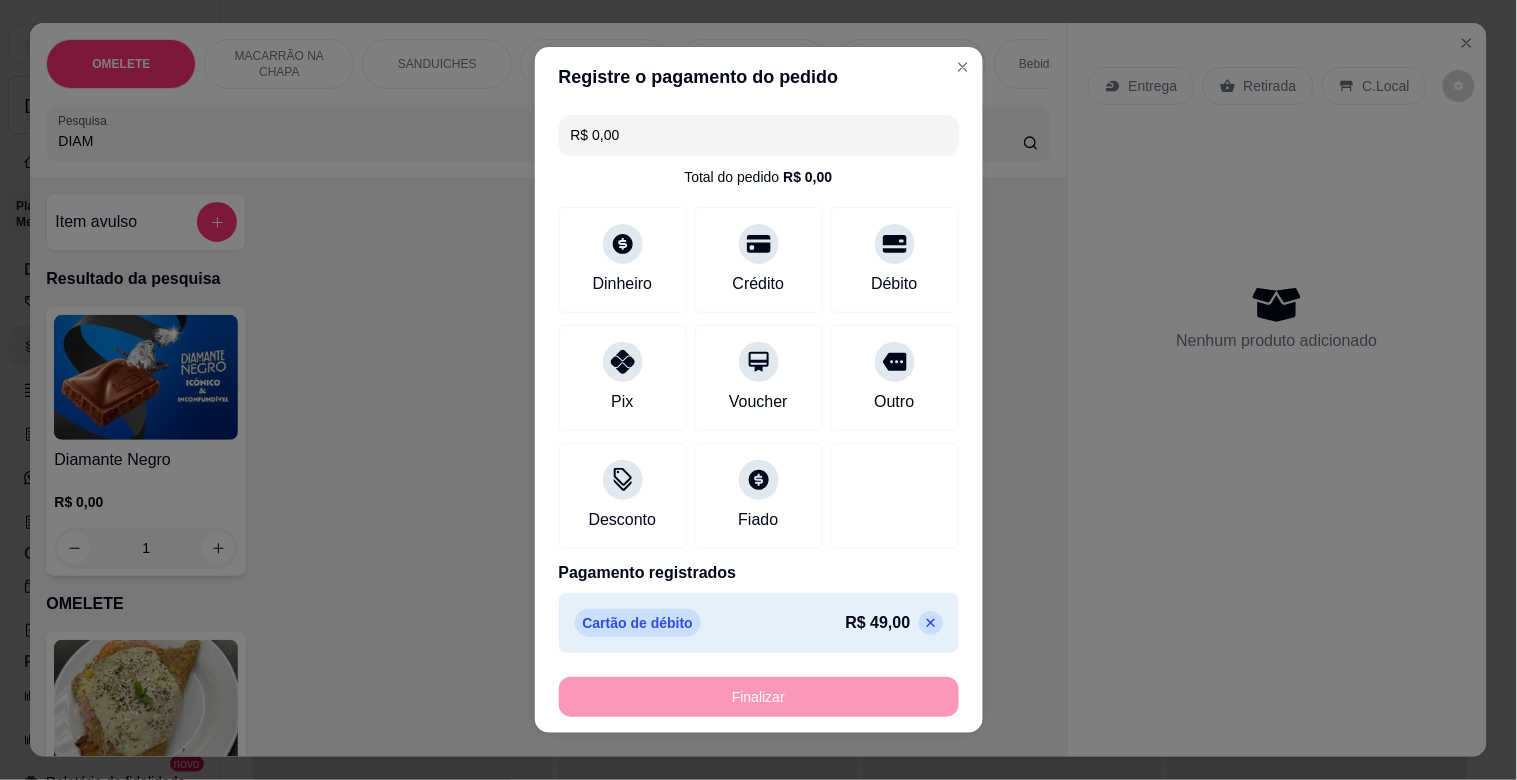 type on "0" 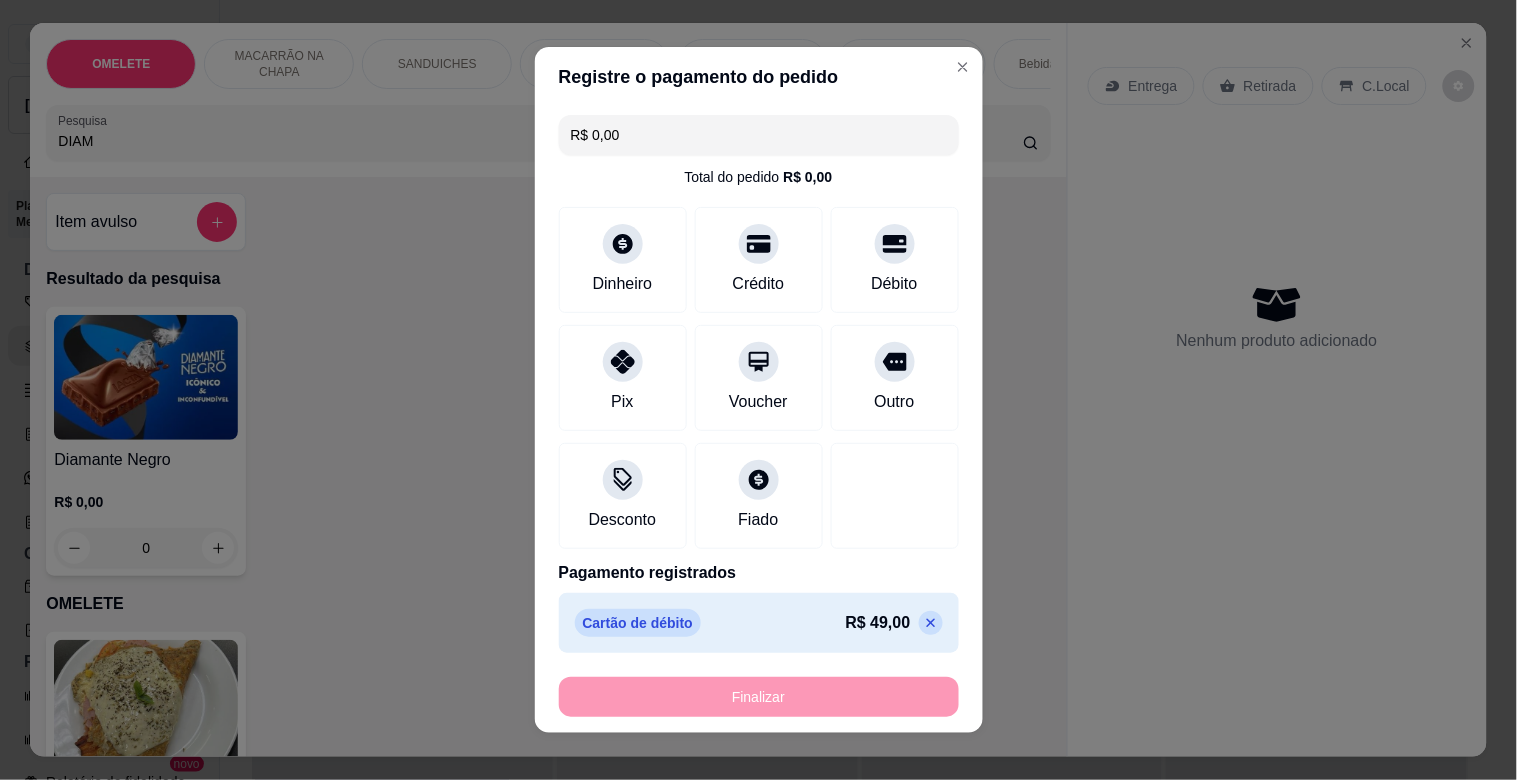 type on "-R$ 49,00" 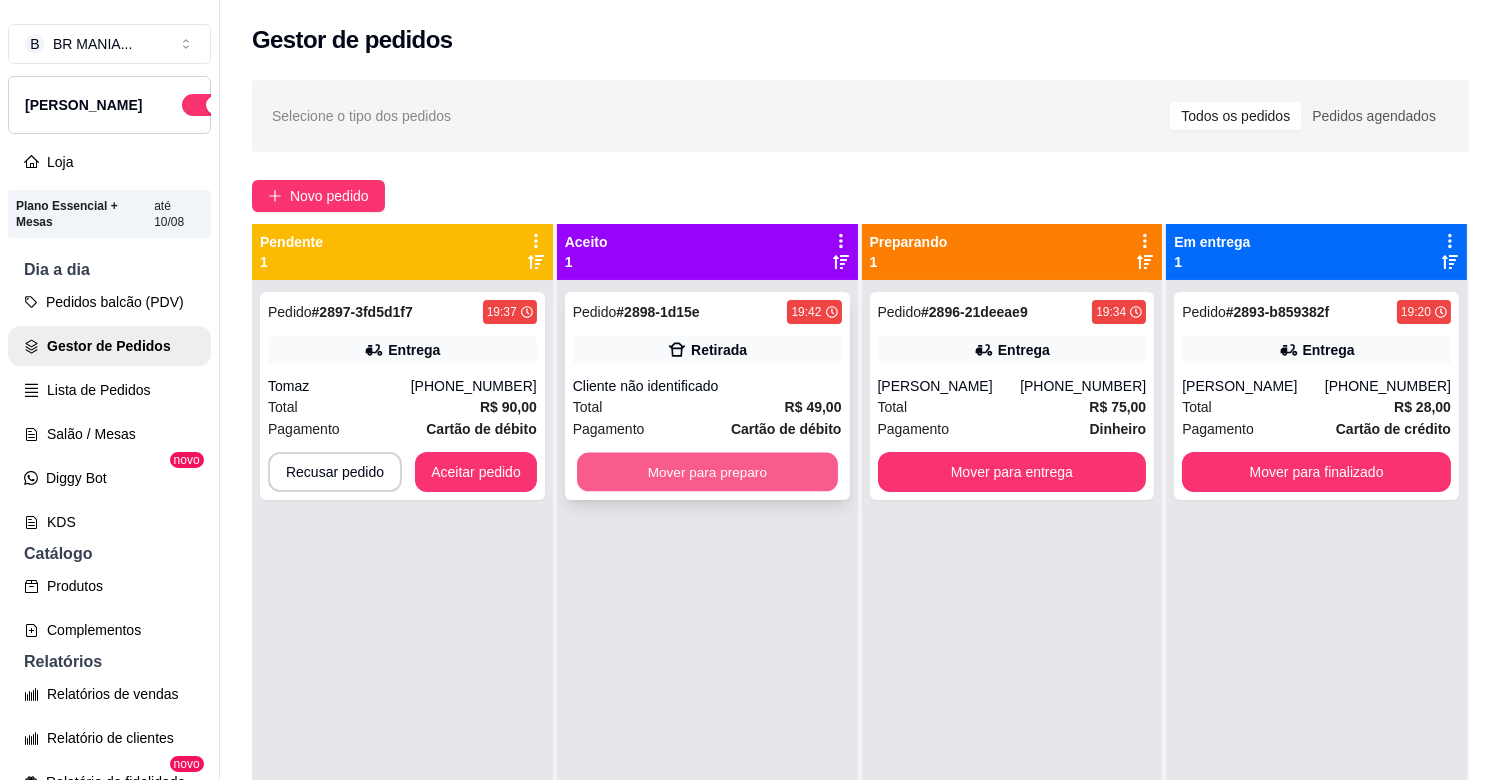 click on "Mover para preparo" at bounding box center (707, 472) 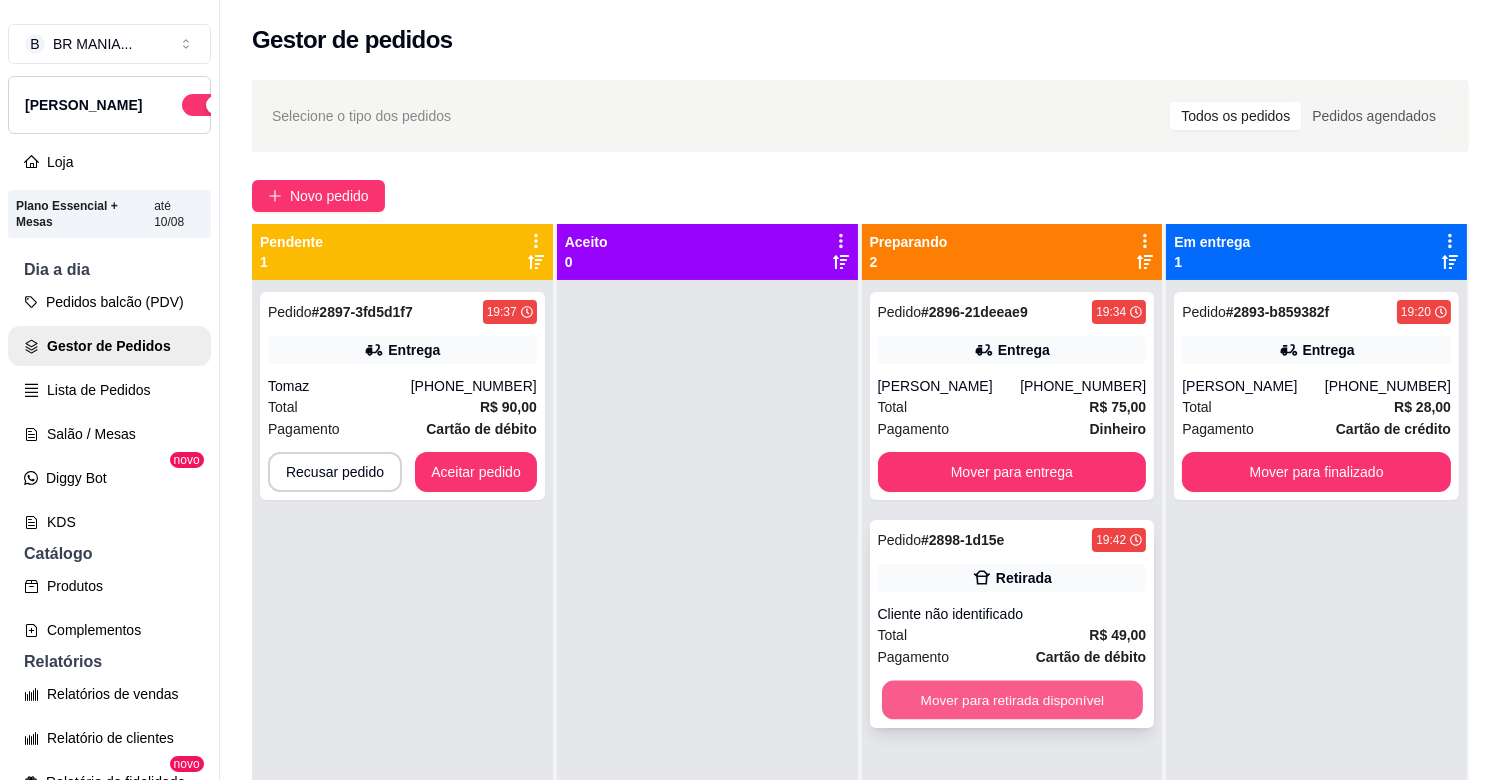 click on "Mover para retirada disponível" at bounding box center [1012, 700] 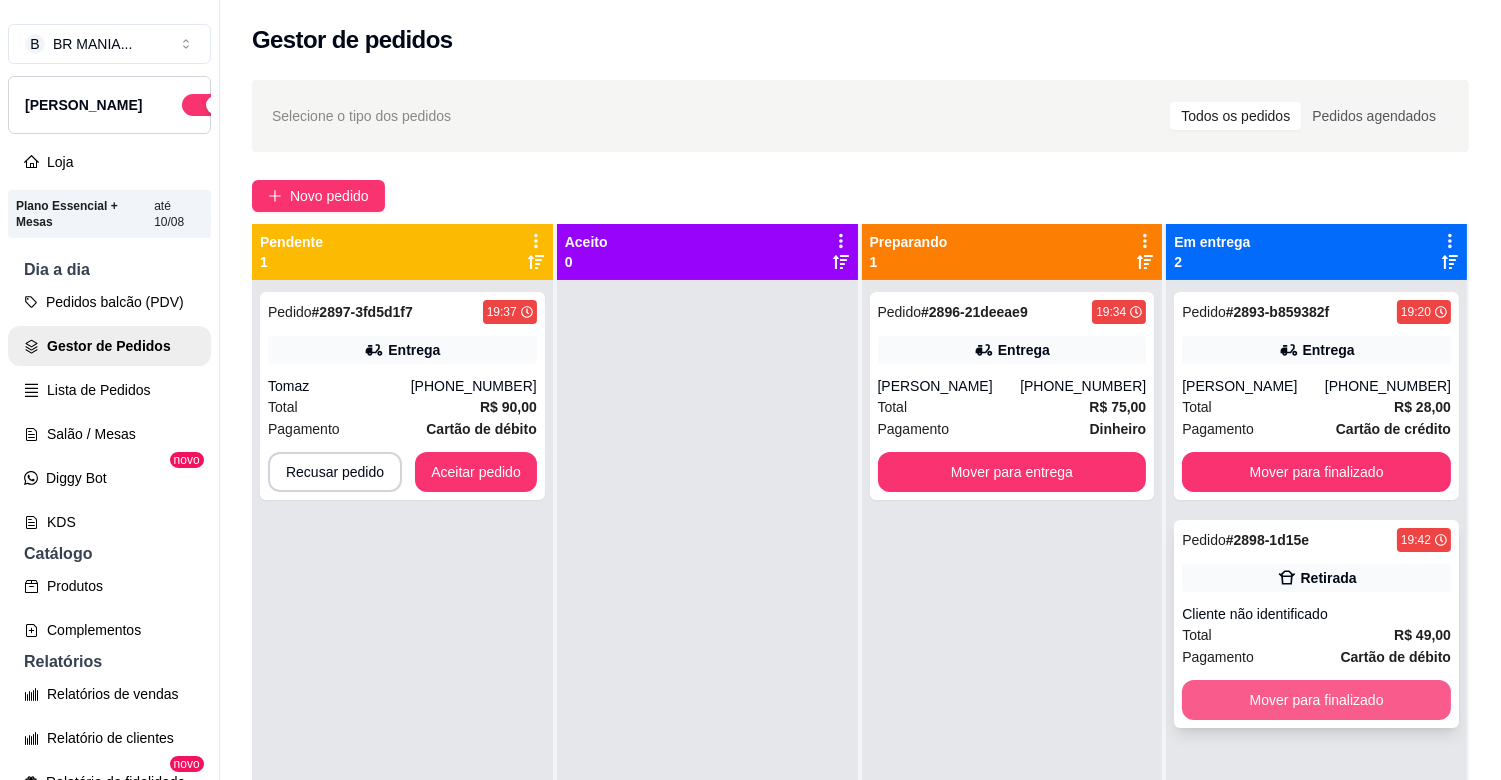 click on "Mover para finalizado" at bounding box center (1316, 700) 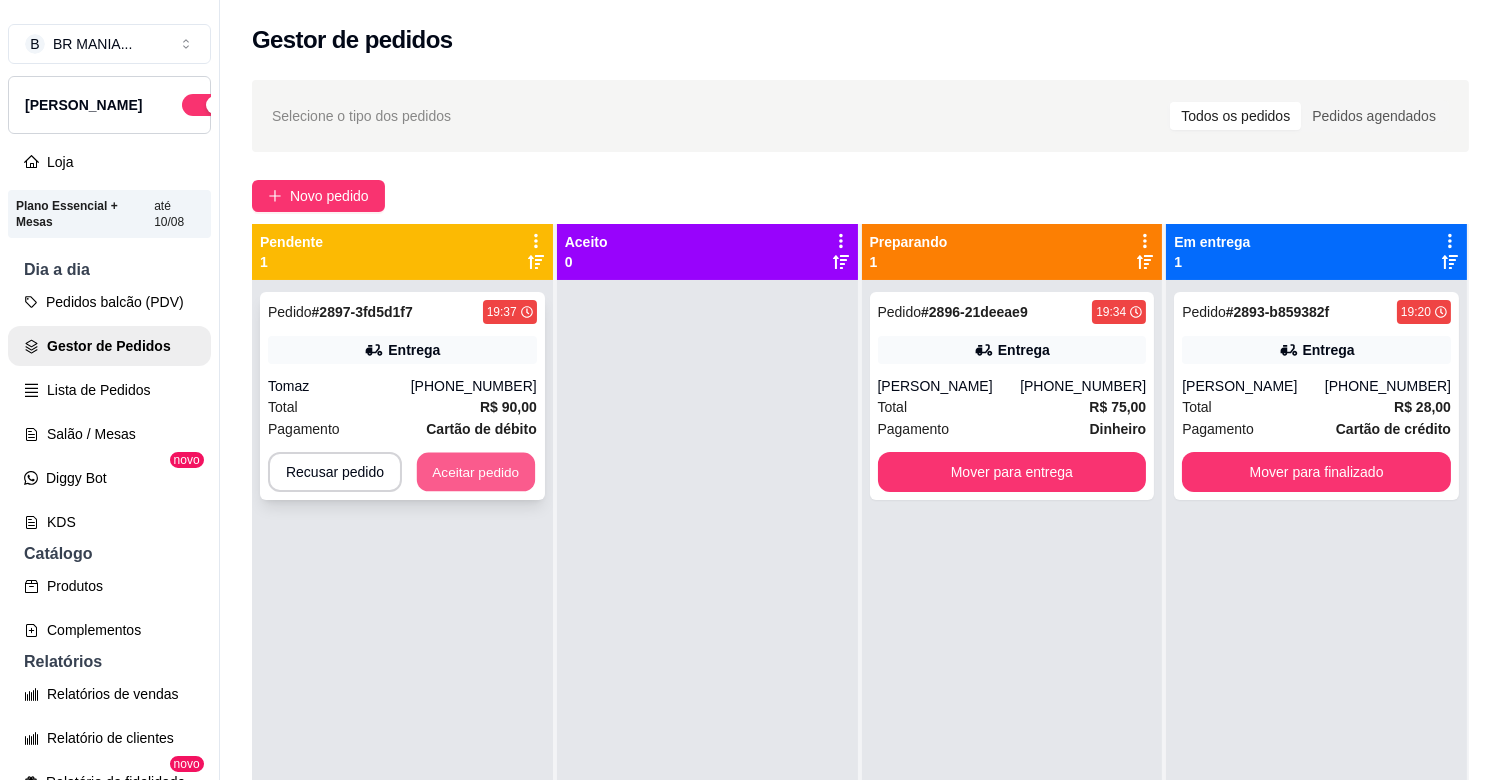 click on "Aceitar pedido" at bounding box center (476, 472) 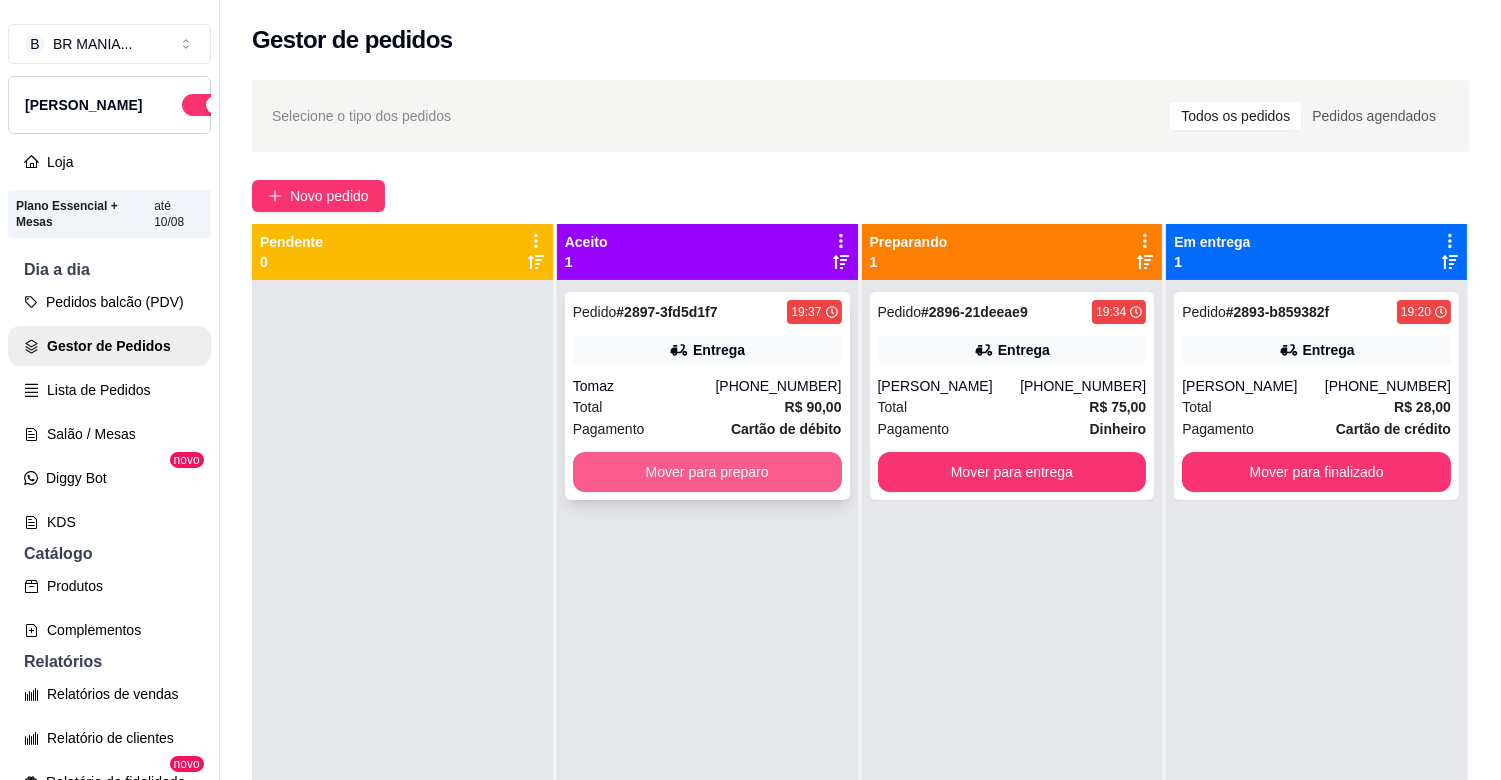 click on "Mover para preparo" at bounding box center (707, 472) 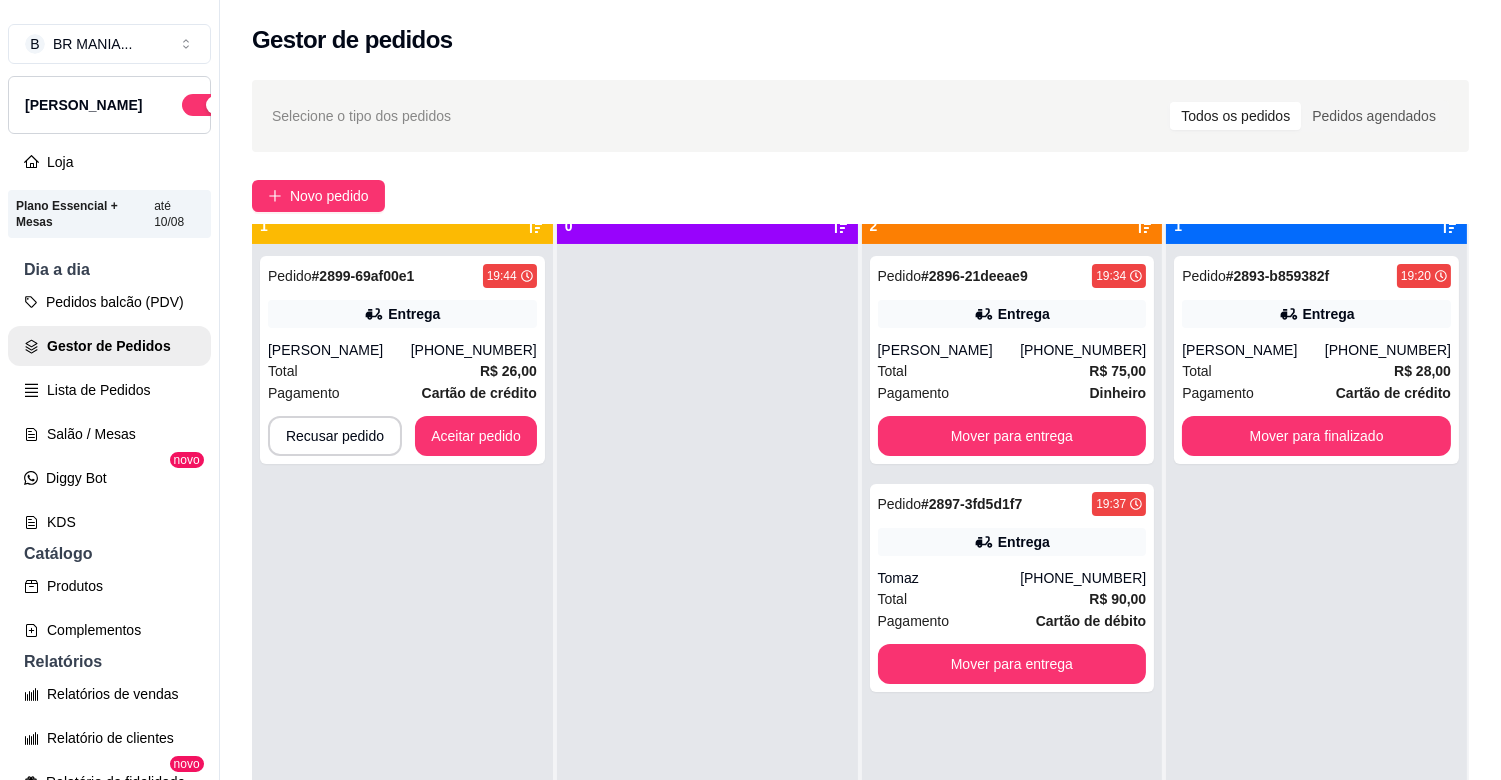 scroll, scrollTop: 55, scrollLeft: 0, axis: vertical 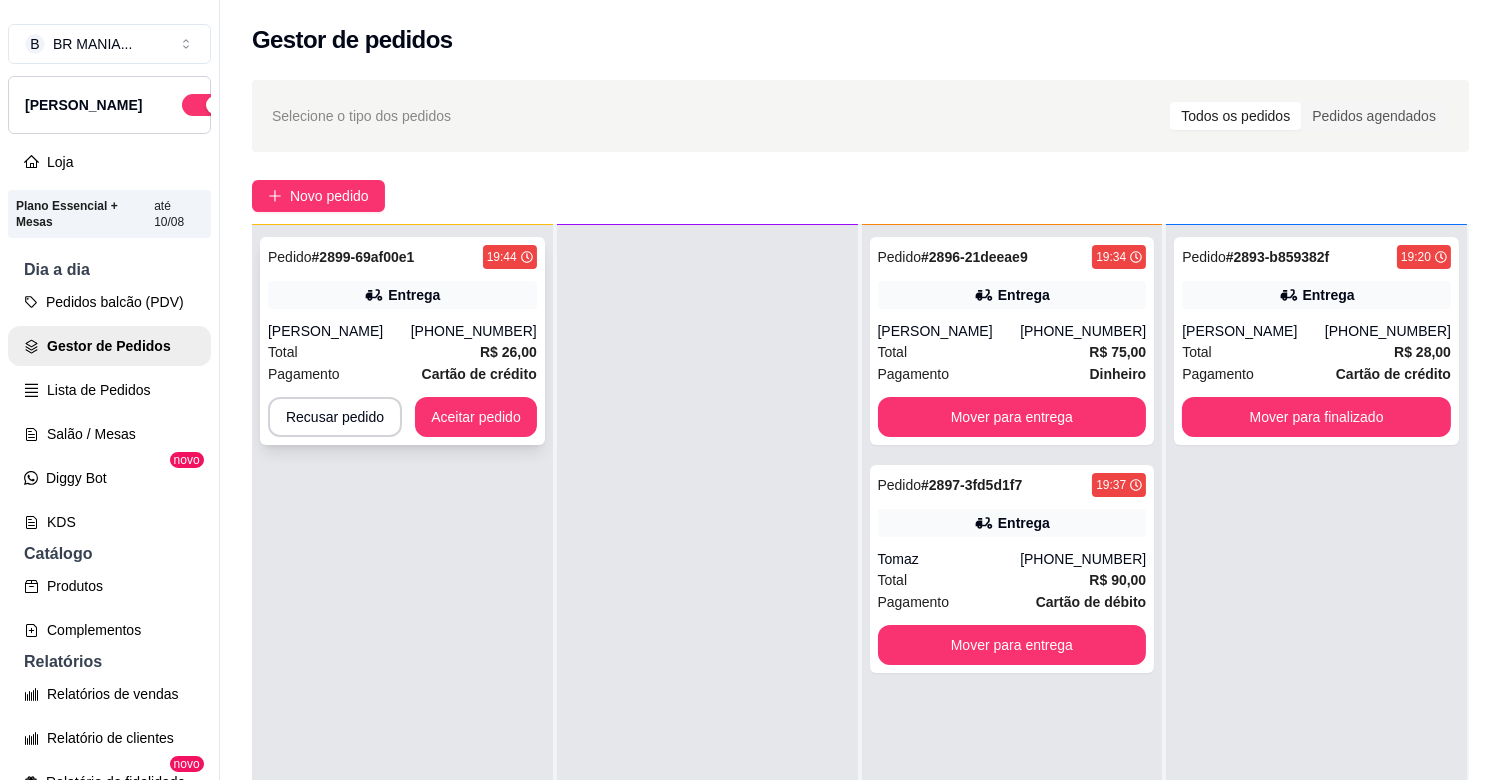 click on "Aceitar pedido" at bounding box center [476, 417] 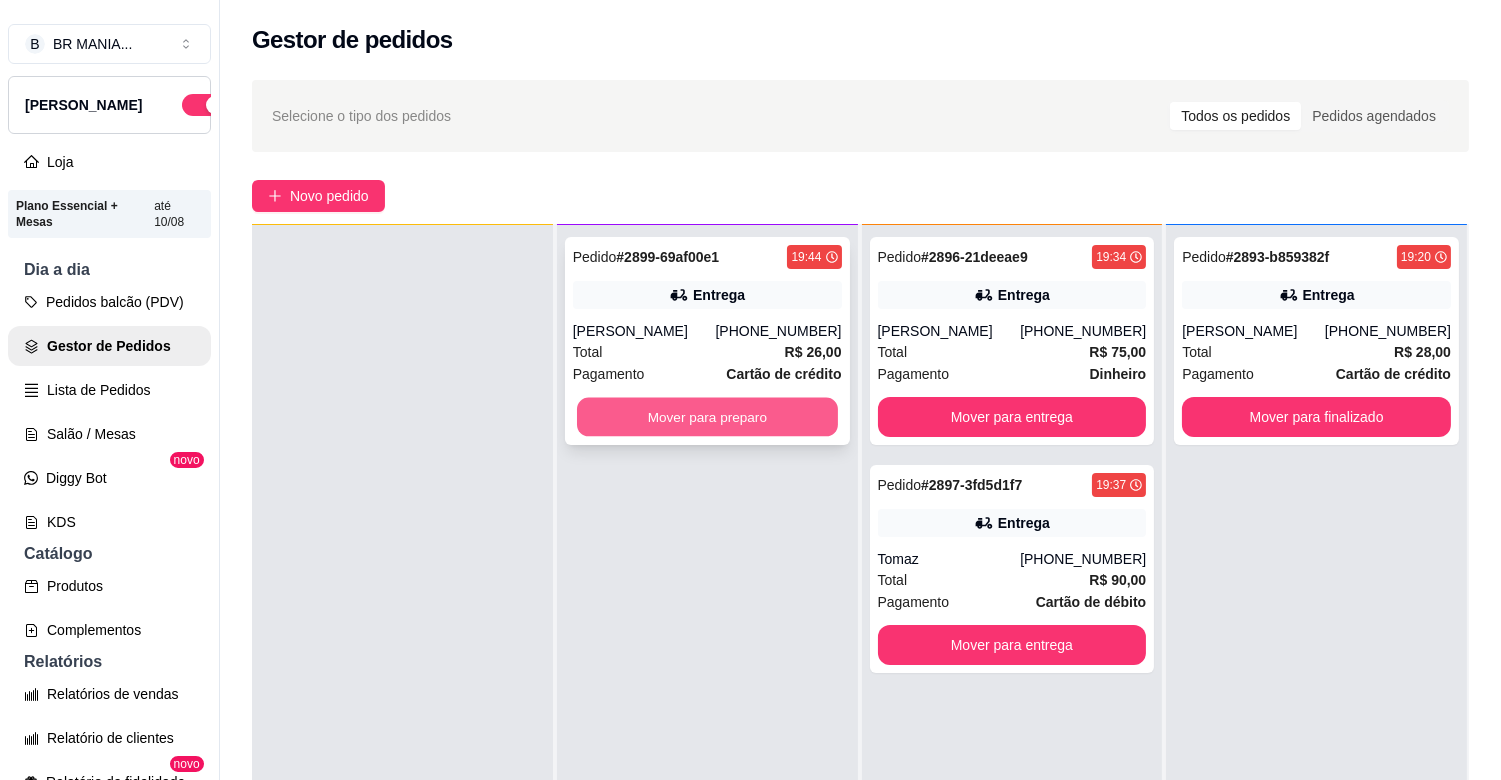 click on "Mover para preparo" at bounding box center (707, 417) 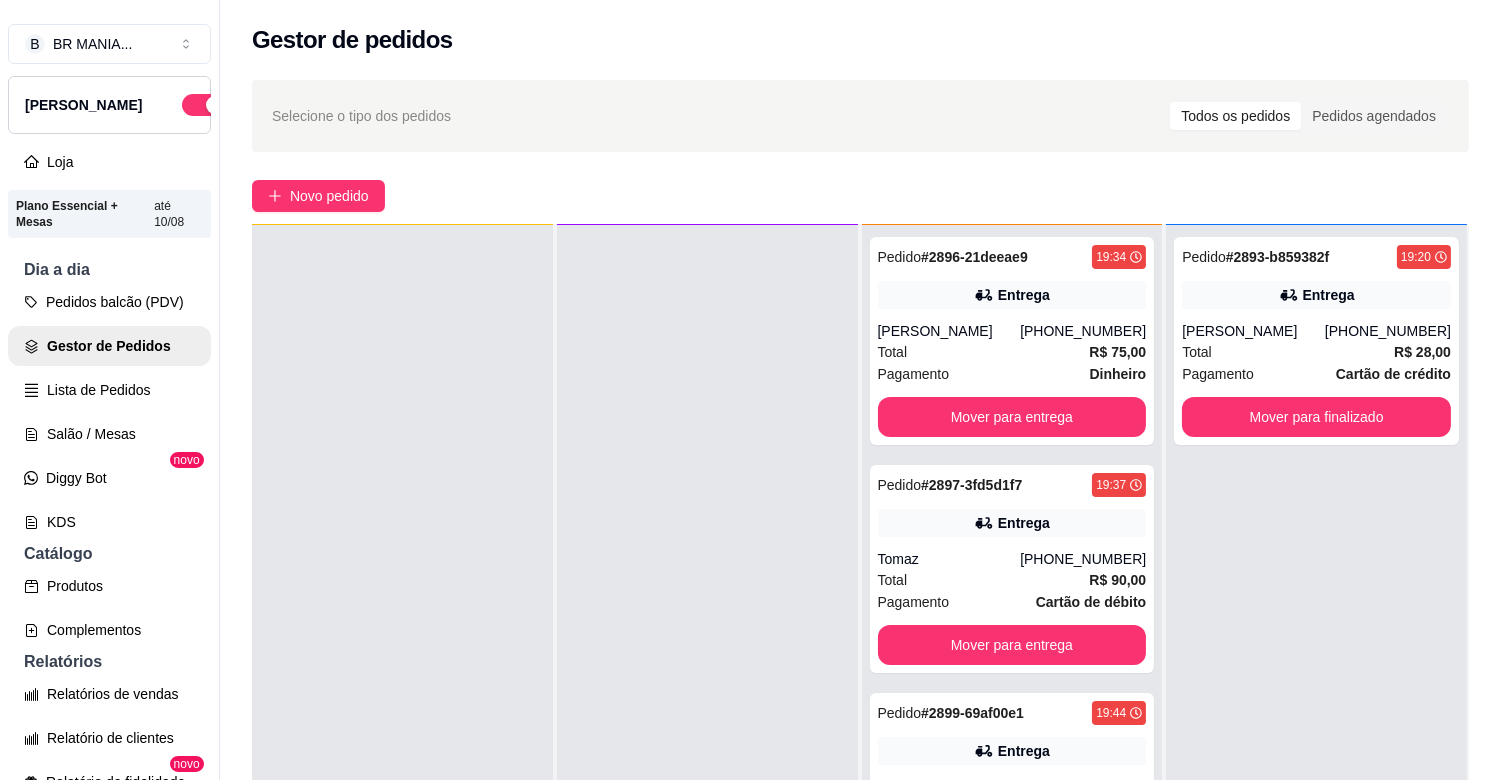 scroll, scrollTop: 0, scrollLeft: 0, axis: both 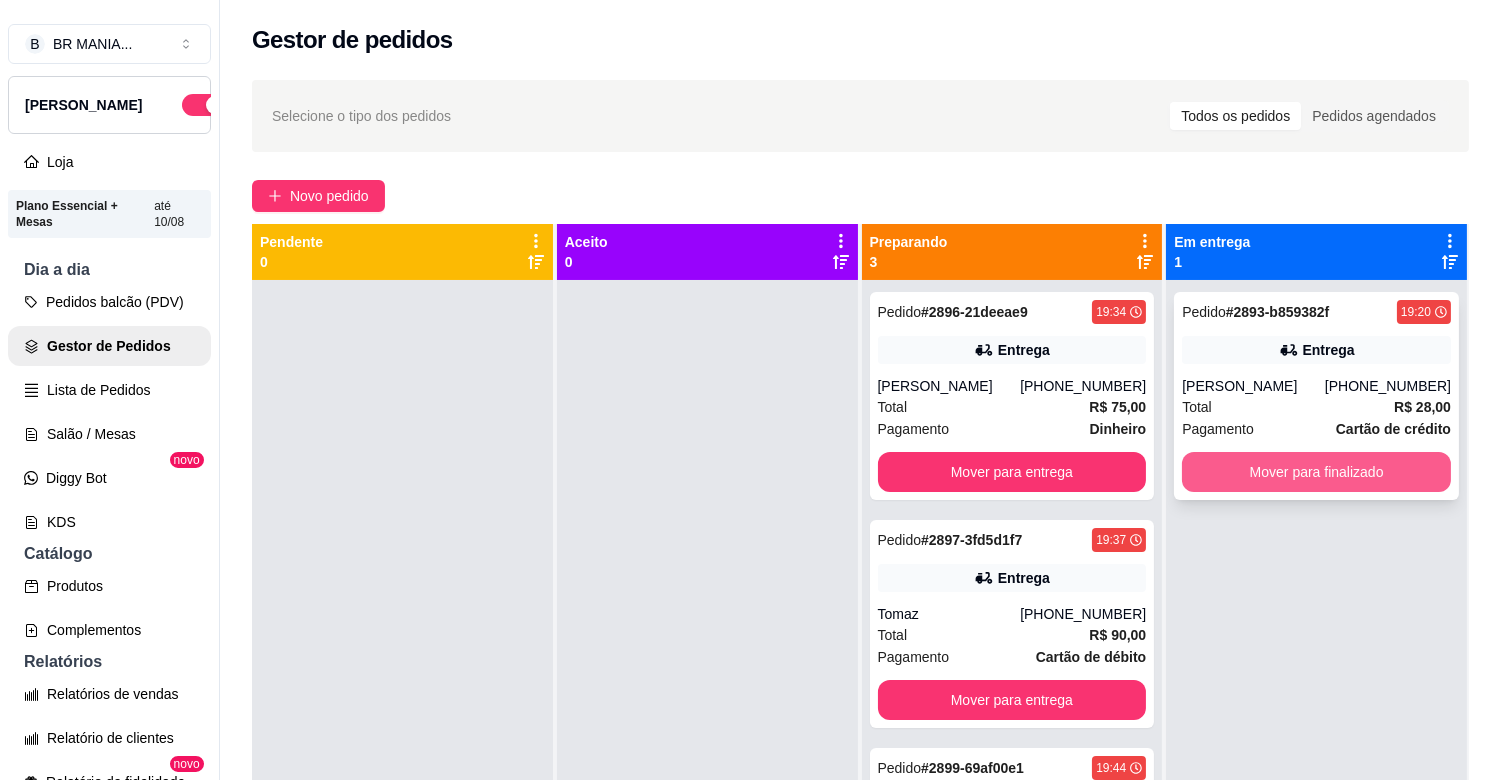 click on "Mover para finalizado" at bounding box center (1316, 472) 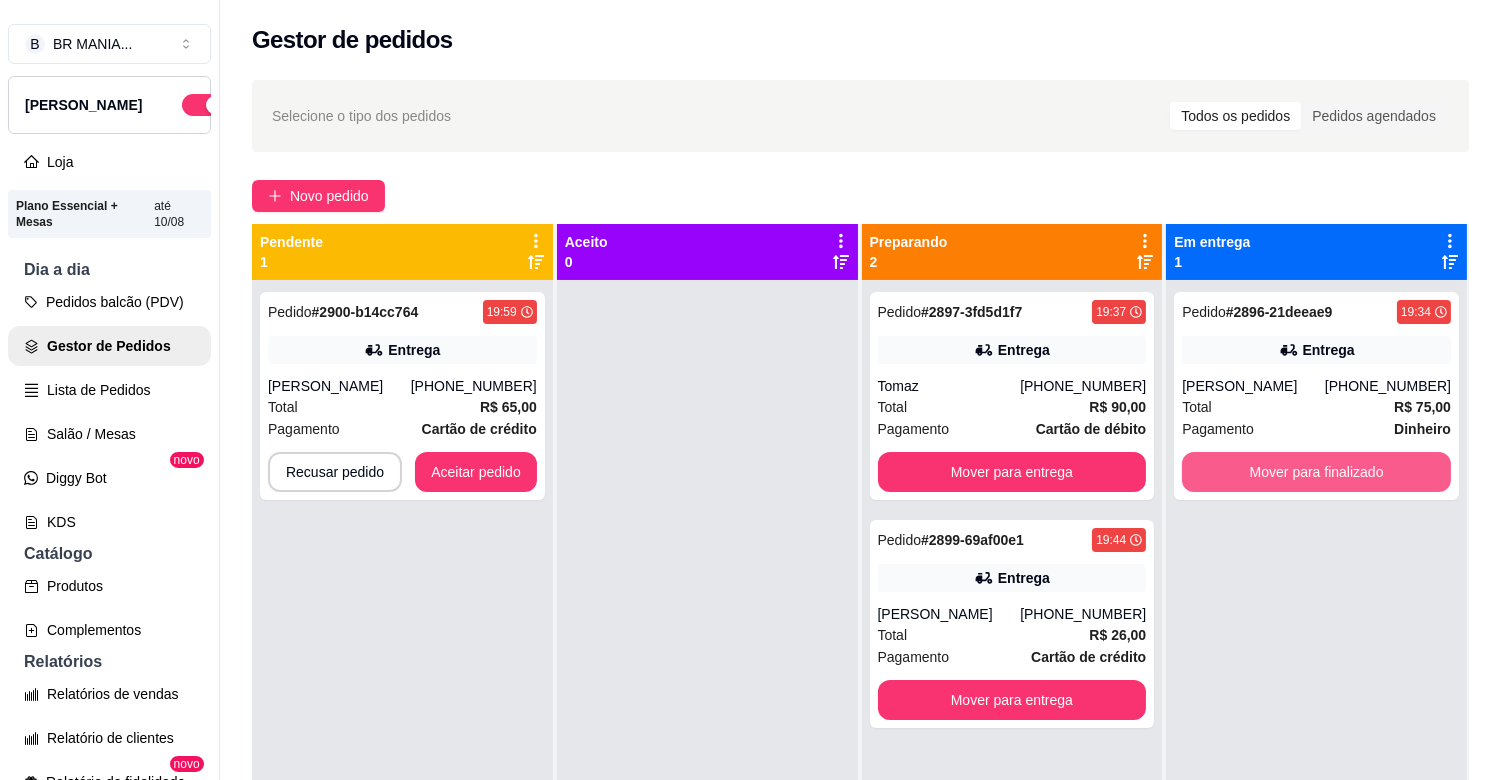 click on "Mover para finalizado" at bounding box center [1316, 472] 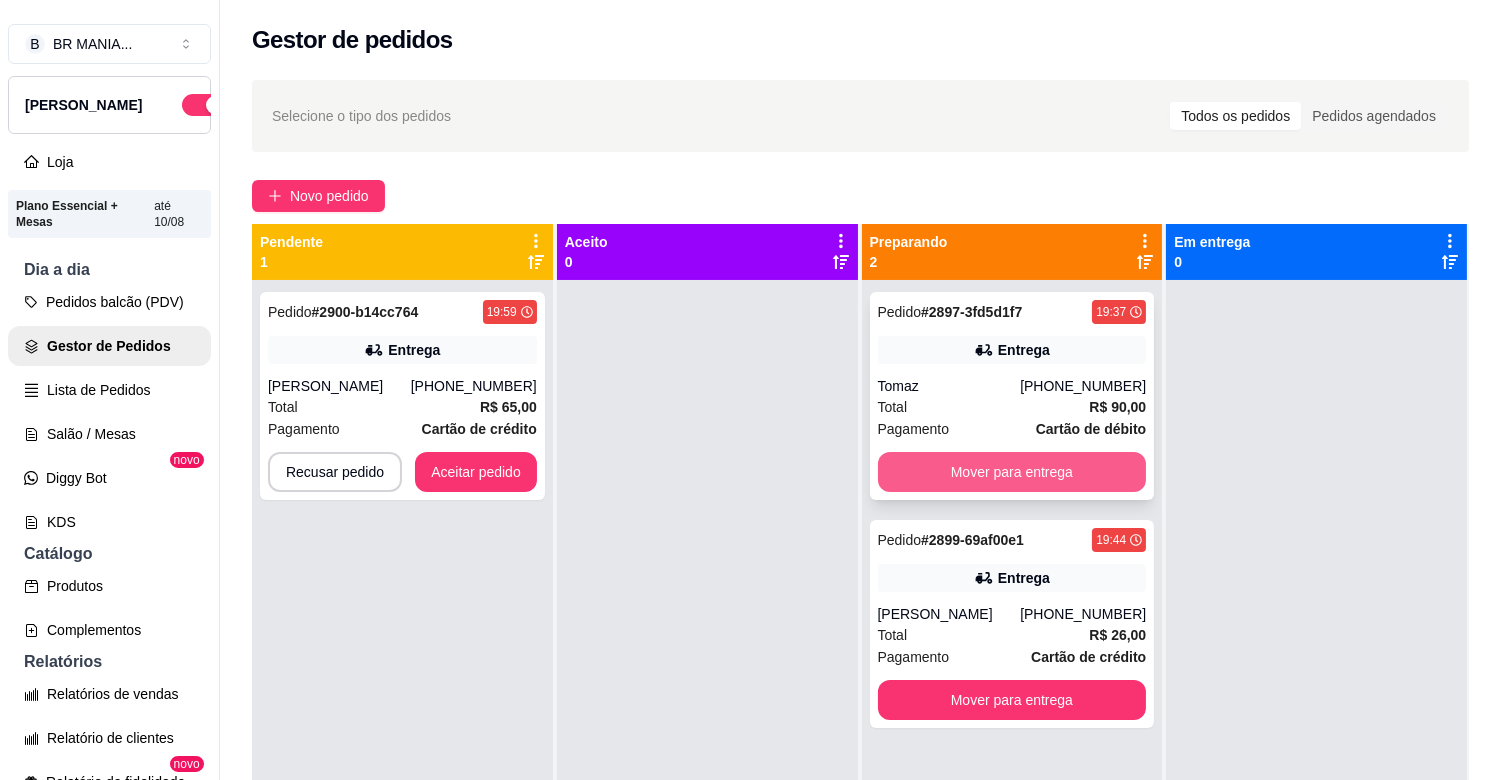 click on "Mover para entrega" at bounding box center [1012, 472] 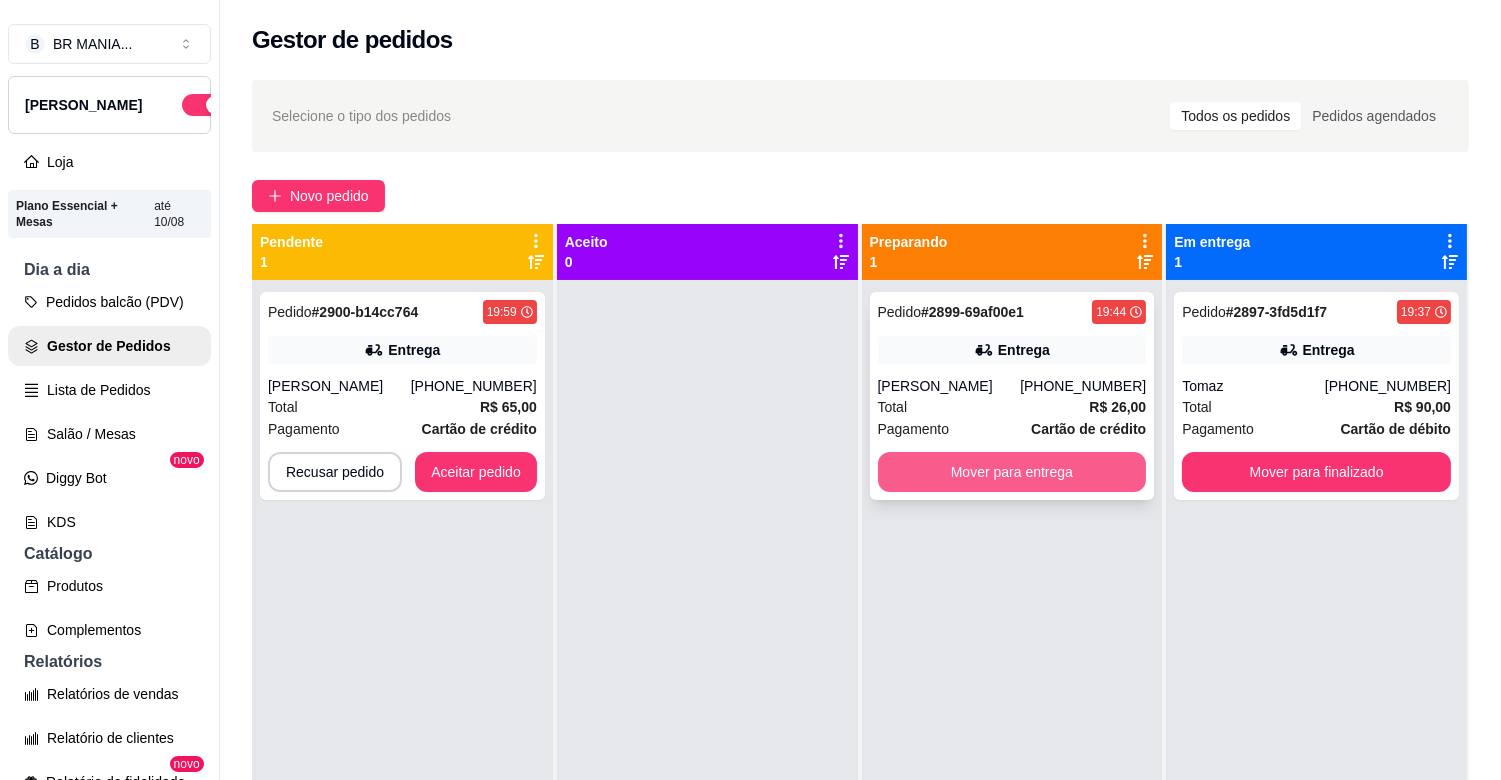 click on "Mover para entrega" at bounding box center [1012, 472] 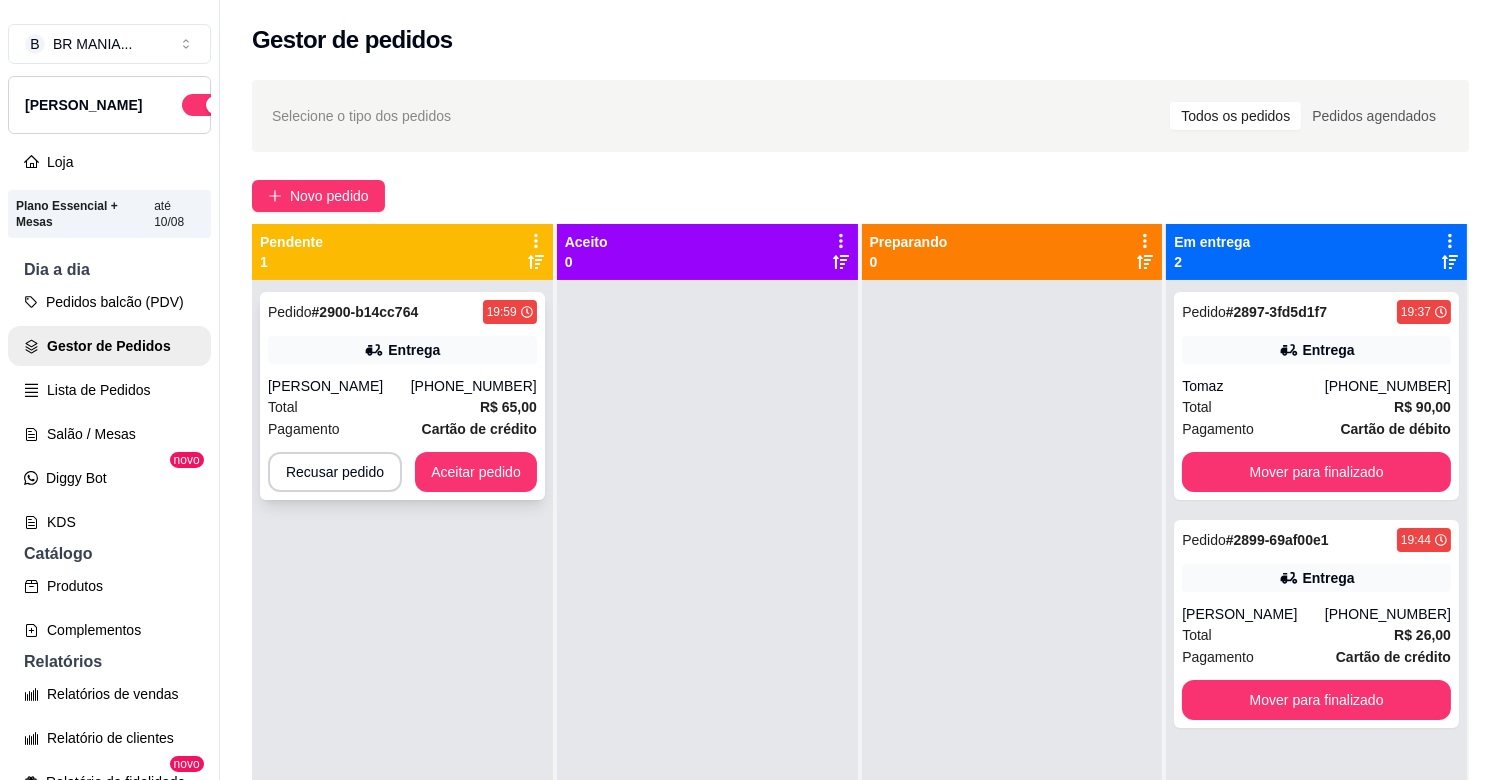 click on "Pedido  # 2900-b14cc764 19:59 [PERSON_NAME]  [PHONE_NUMBER] Total R$ 65,00 Pagamento Cartão de crédito Recusar pedido Aceitar pedido" at bounding box center (402, 396) 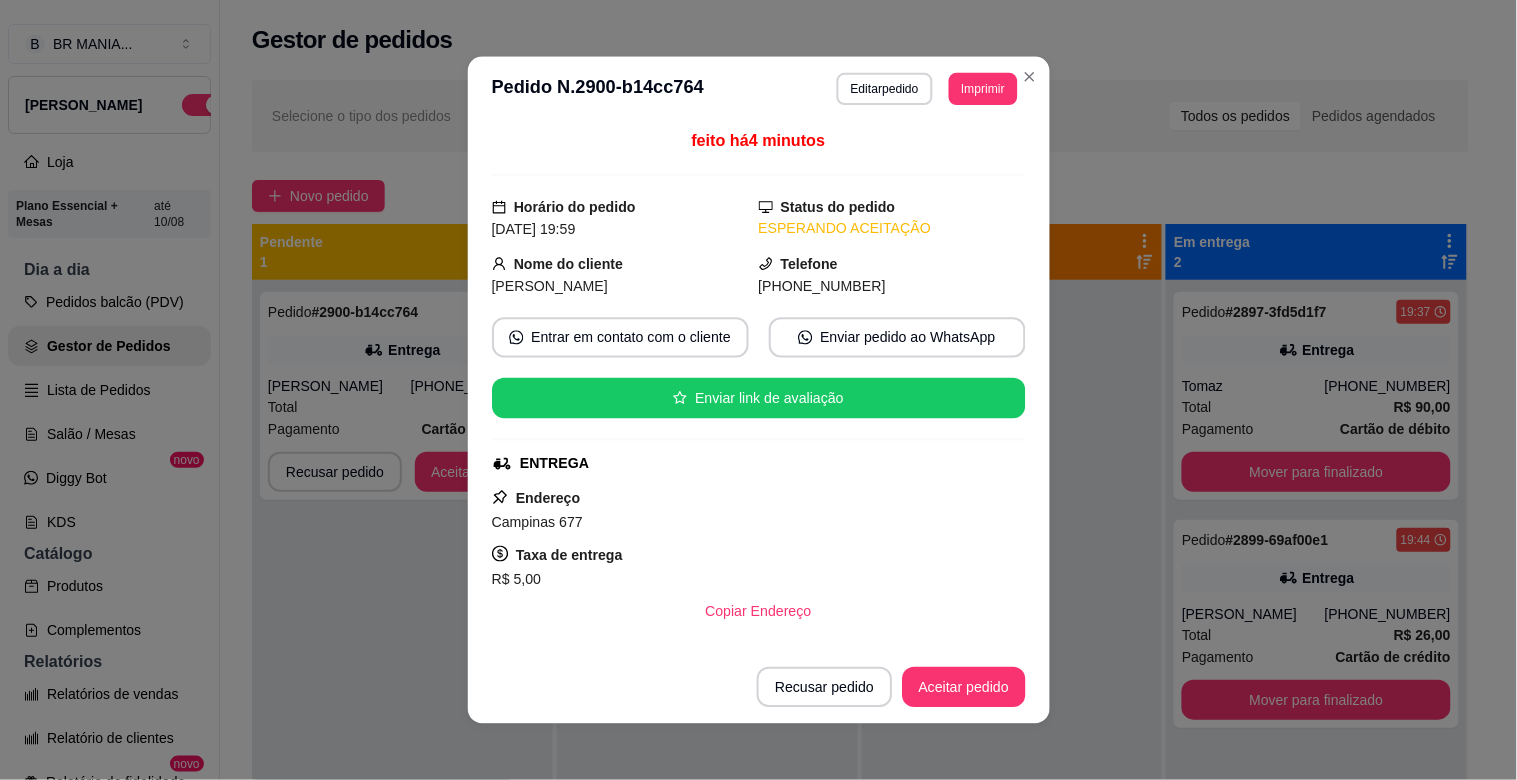 click on "feito há  4   minutos Horário do pedido [DATE] 19:59 Status do pedido ESPERANDO ACEITAÇÃO Nome do cliente Wallace  Telefone [PHONE_NUMBER] Entrar em contato com o cliente Enviar pedido ao WhatsApp Enviar link de avaliação ENTREGA Endereço  Campinas 677  Taxa de entrega  R$ 5,00 Copiar Endereço Pagamento Cartão de crédito   R$ 65,00 Resumo do pedido 1 x     MEDIA  (6 pedaços) R$ 60,00 Sabor CALABRESA     (R$ 60,00) Borda não escolhida Massa não escolhida Subtotal R$ 60,00 Total R$ 65,00" at bounding box center (759, 385) 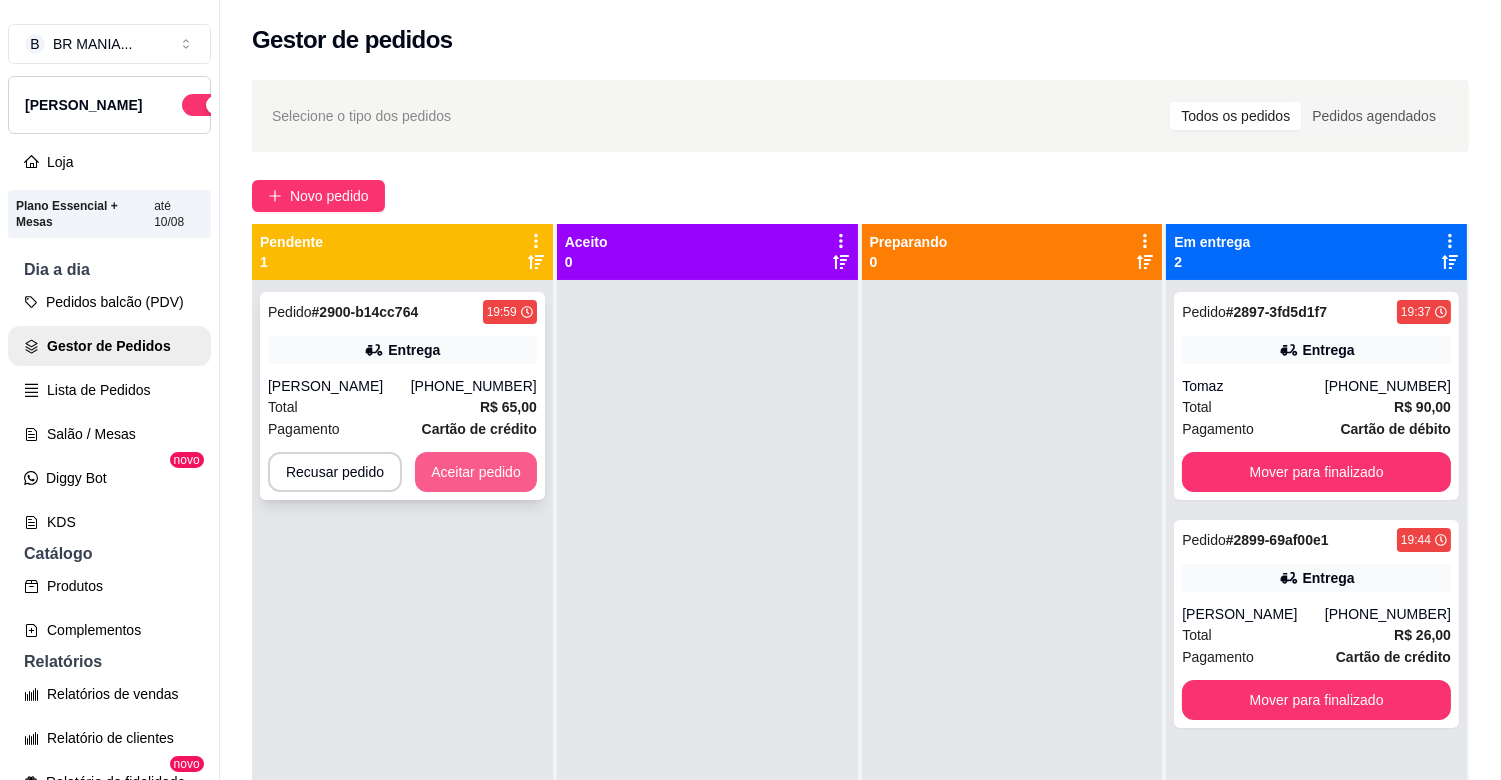 click on "Aceitar pedido" at bounding box center (476, 472) 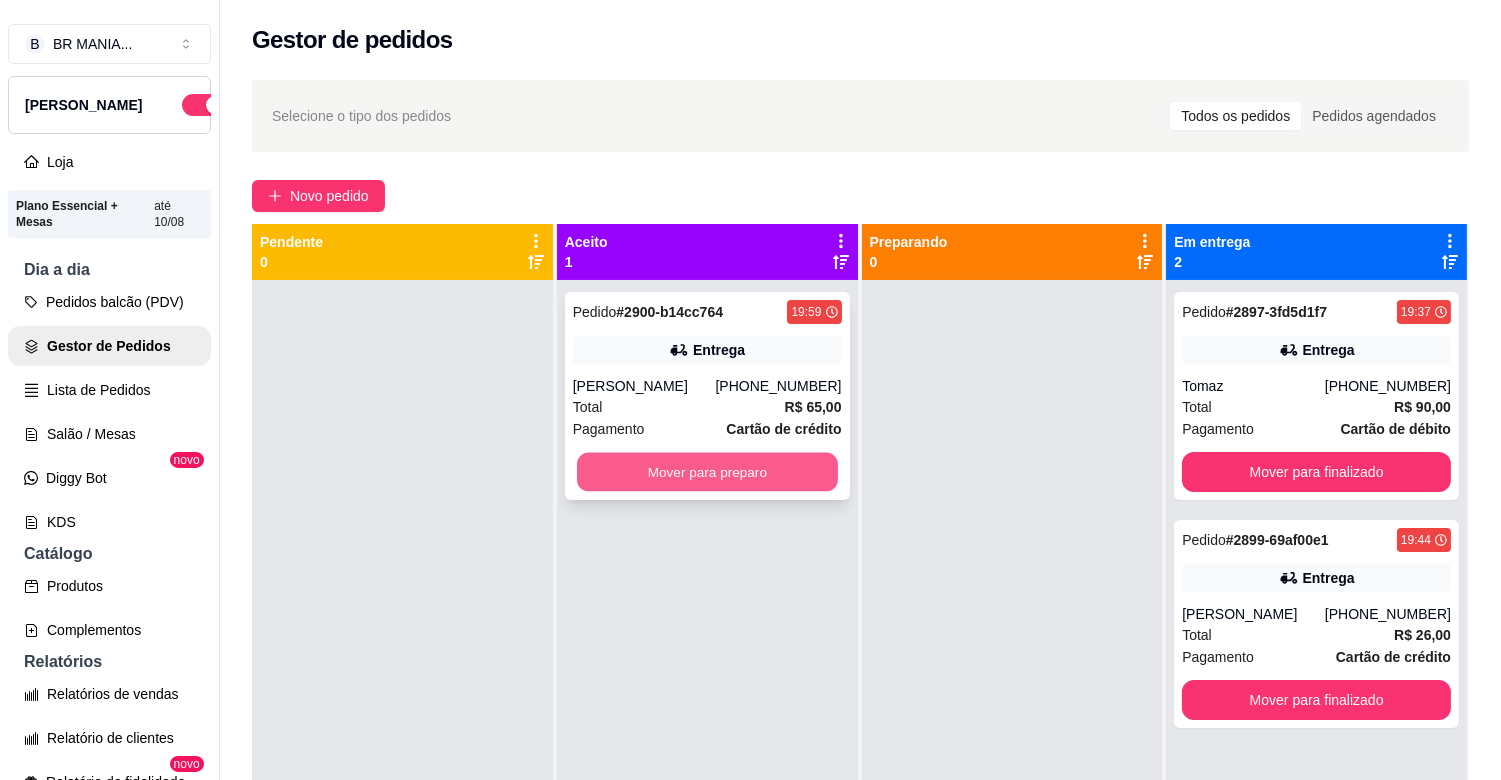 click on "Mover para preparo" at bounding box center (707, 472) 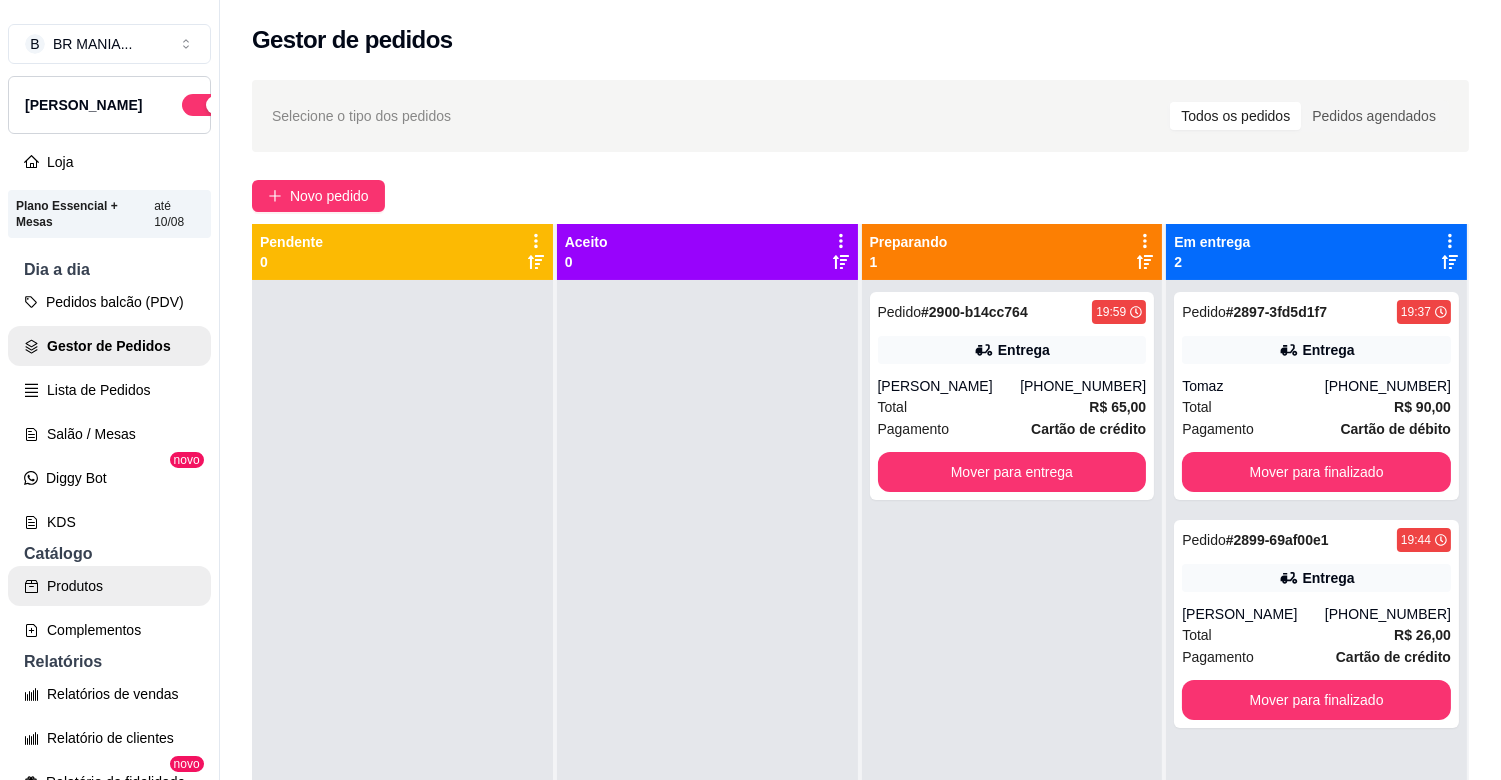 click on "Produtos" at bounding box center (109, 586) 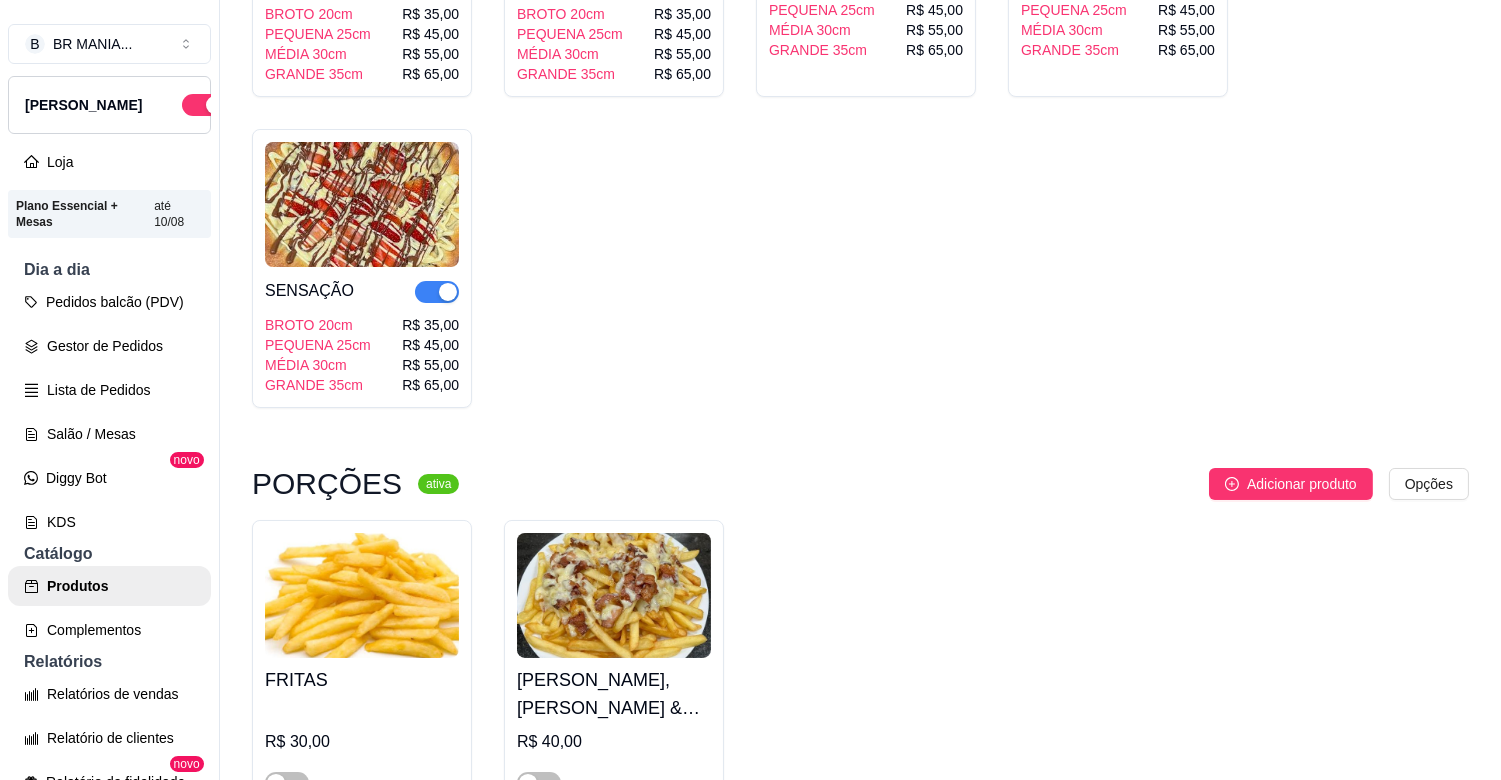 scroll, scrollTop: 4977, scrollLeft: 0, axis: vertical 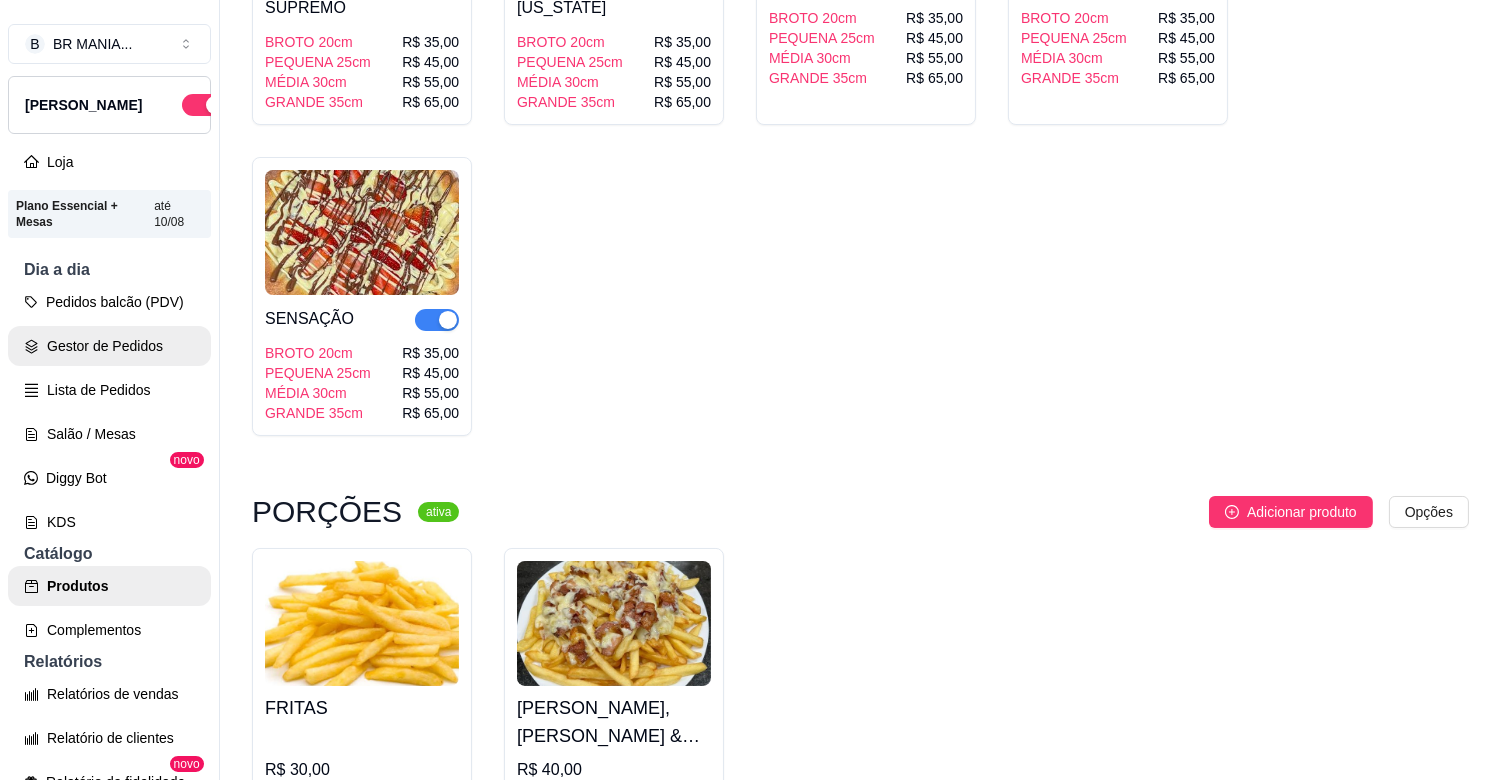 click on "Gestor de Pedidos" at bounding box center [109, 346] 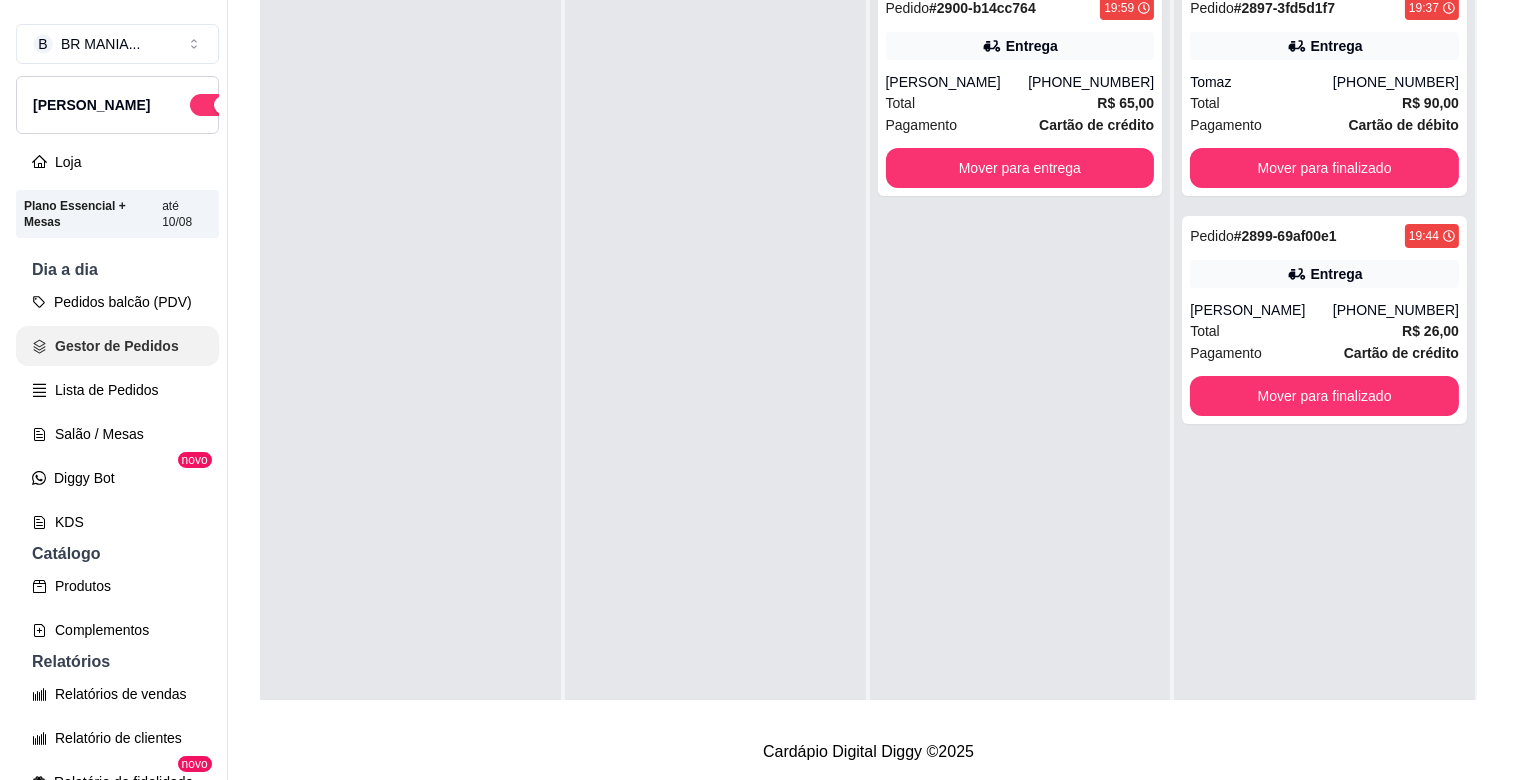 scroll, scrollTop: 0, scrollLeft: 0, axis: both 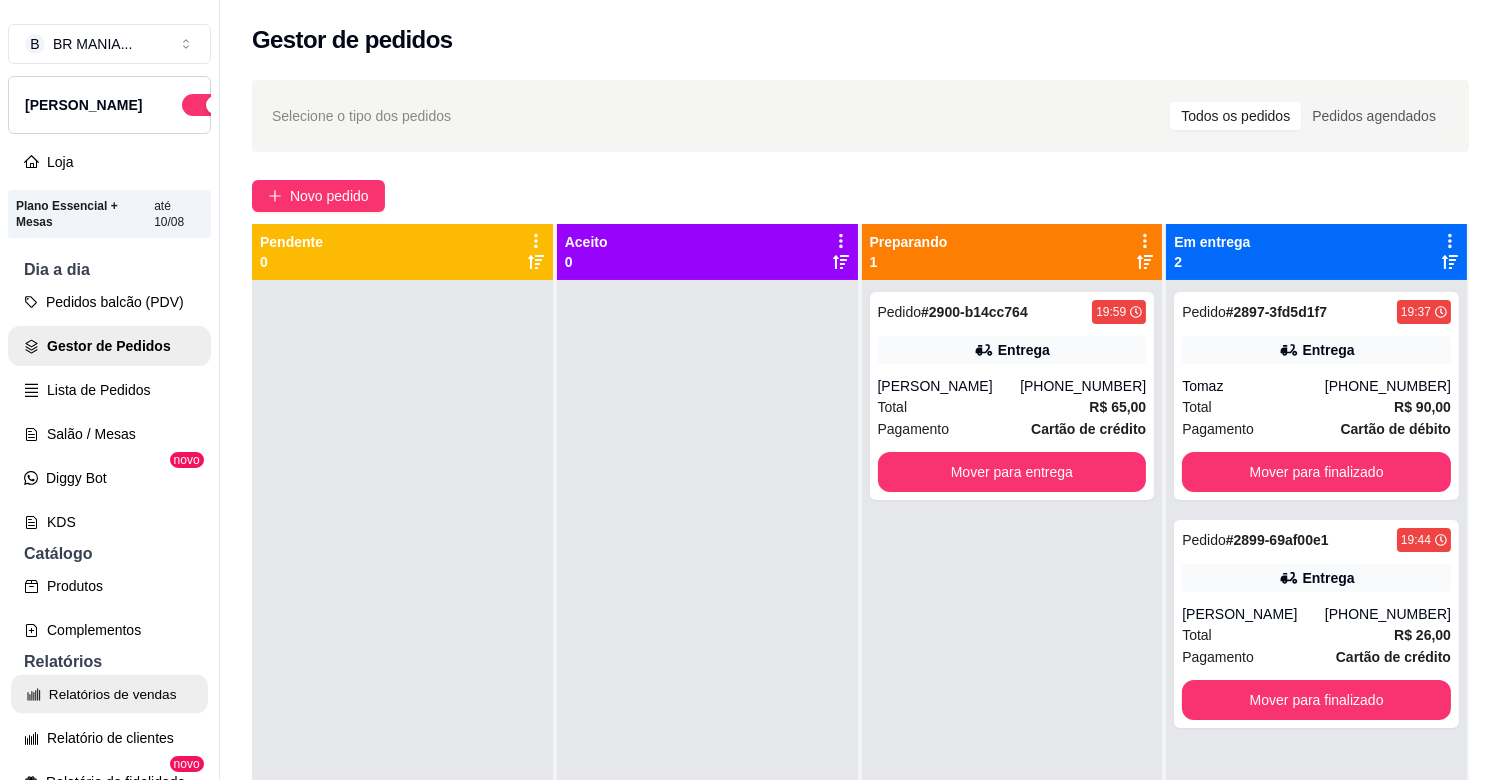 click on "Relatórios de vendas" at bounding box center (109, 694) 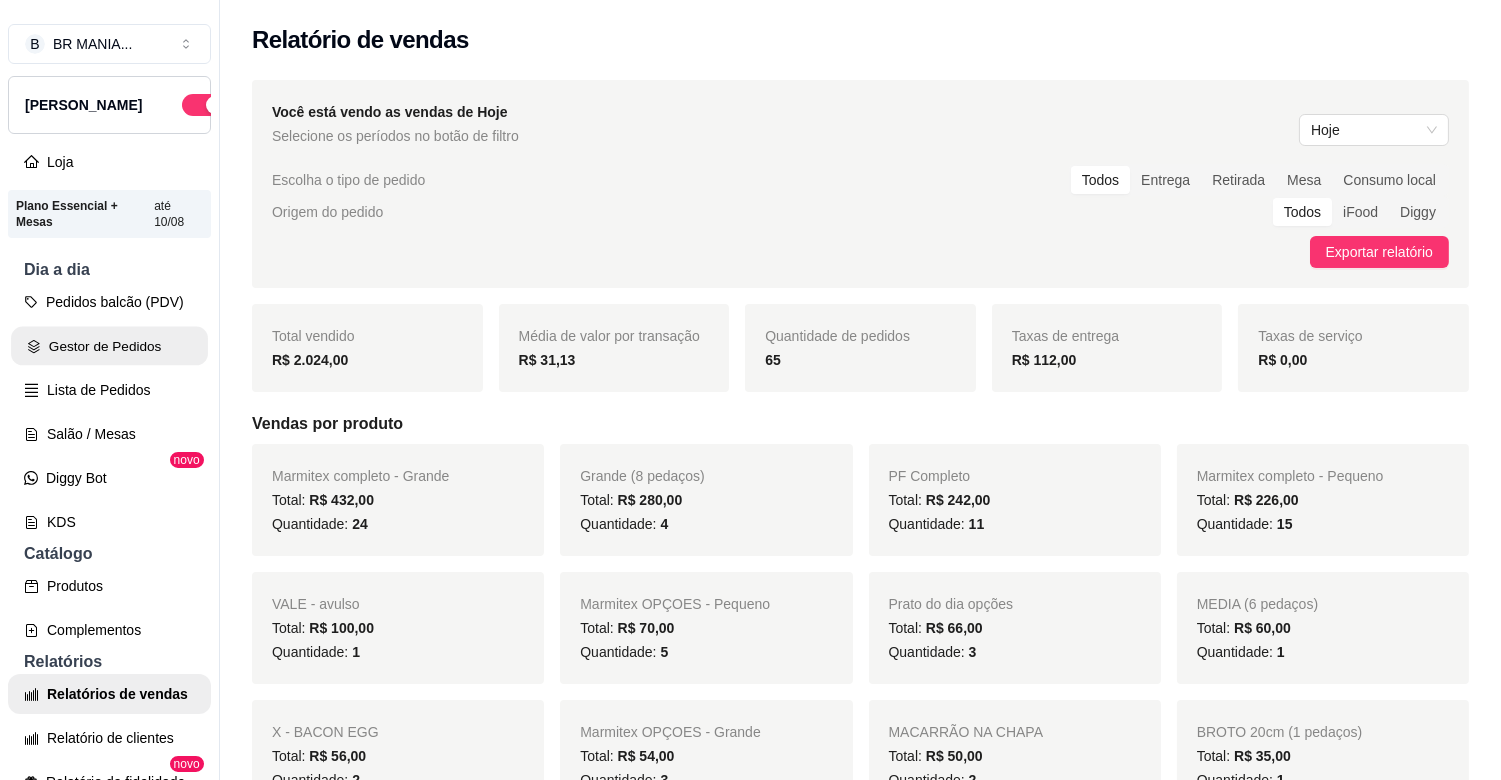click on "Gestor de Pedidos" at bounding box center [109, 346] 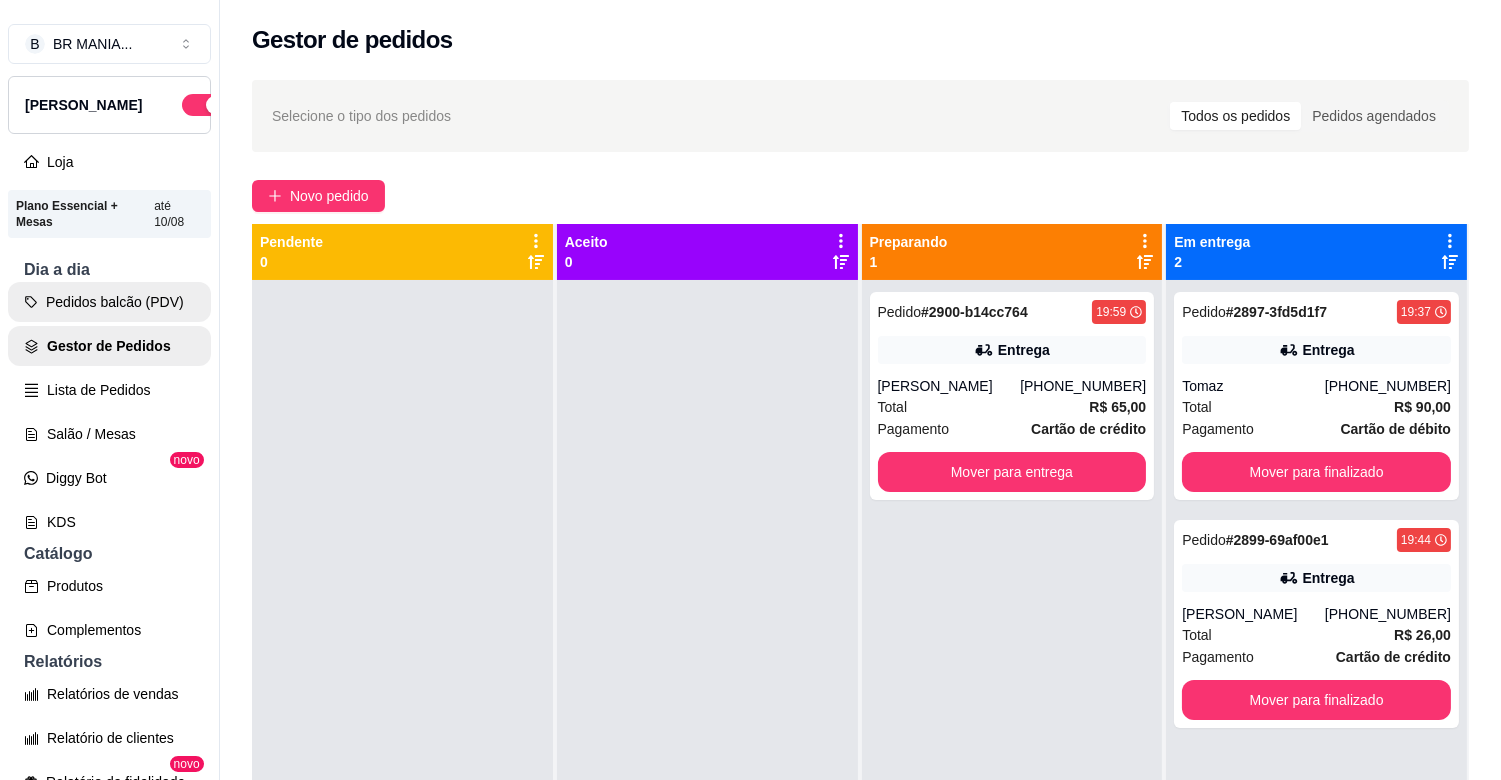 click on "Pedidos balcão (PDV)" at bounding box center [109, 302] 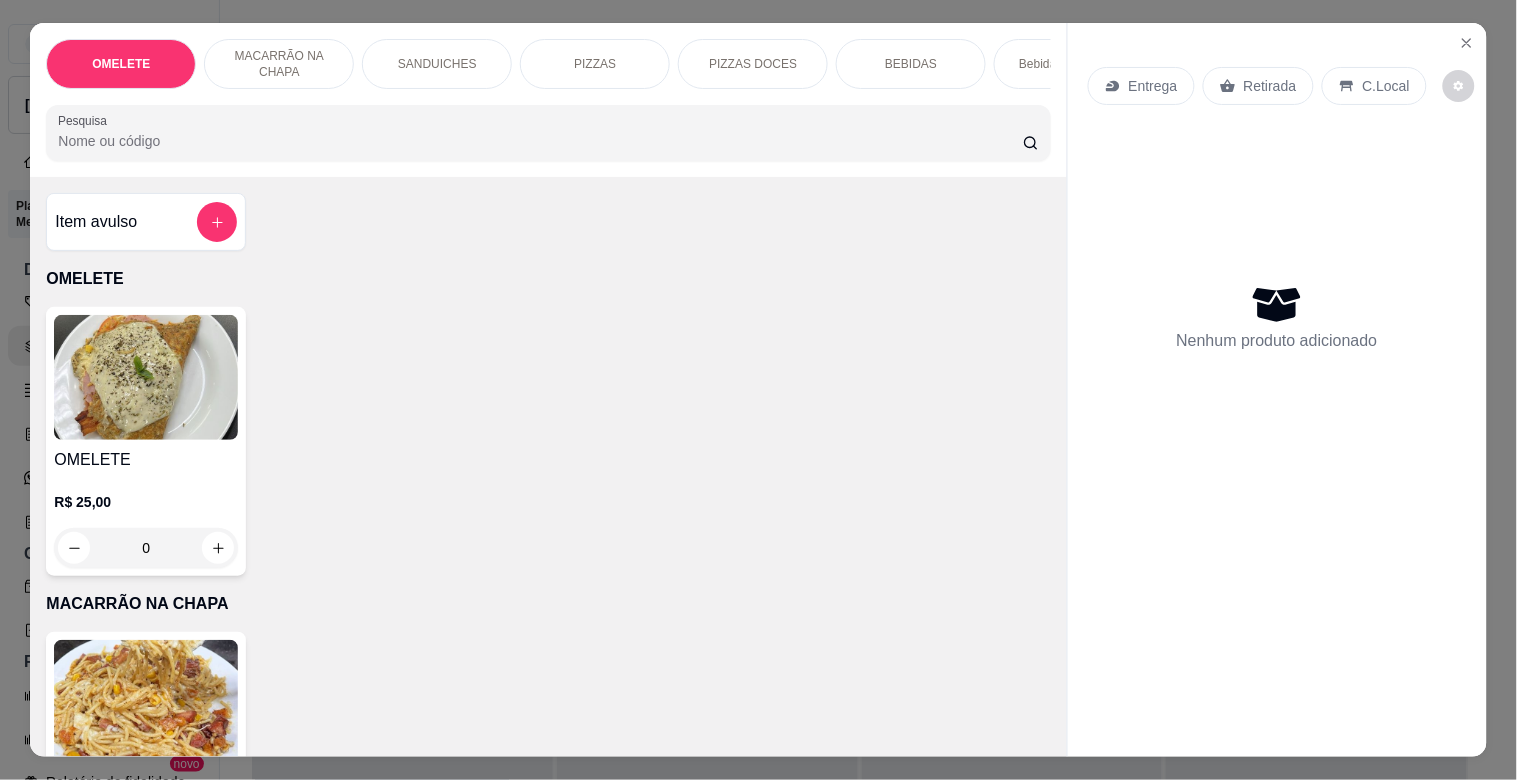 click on "PIZZAS DOCES" at bounding box center [753, 64] 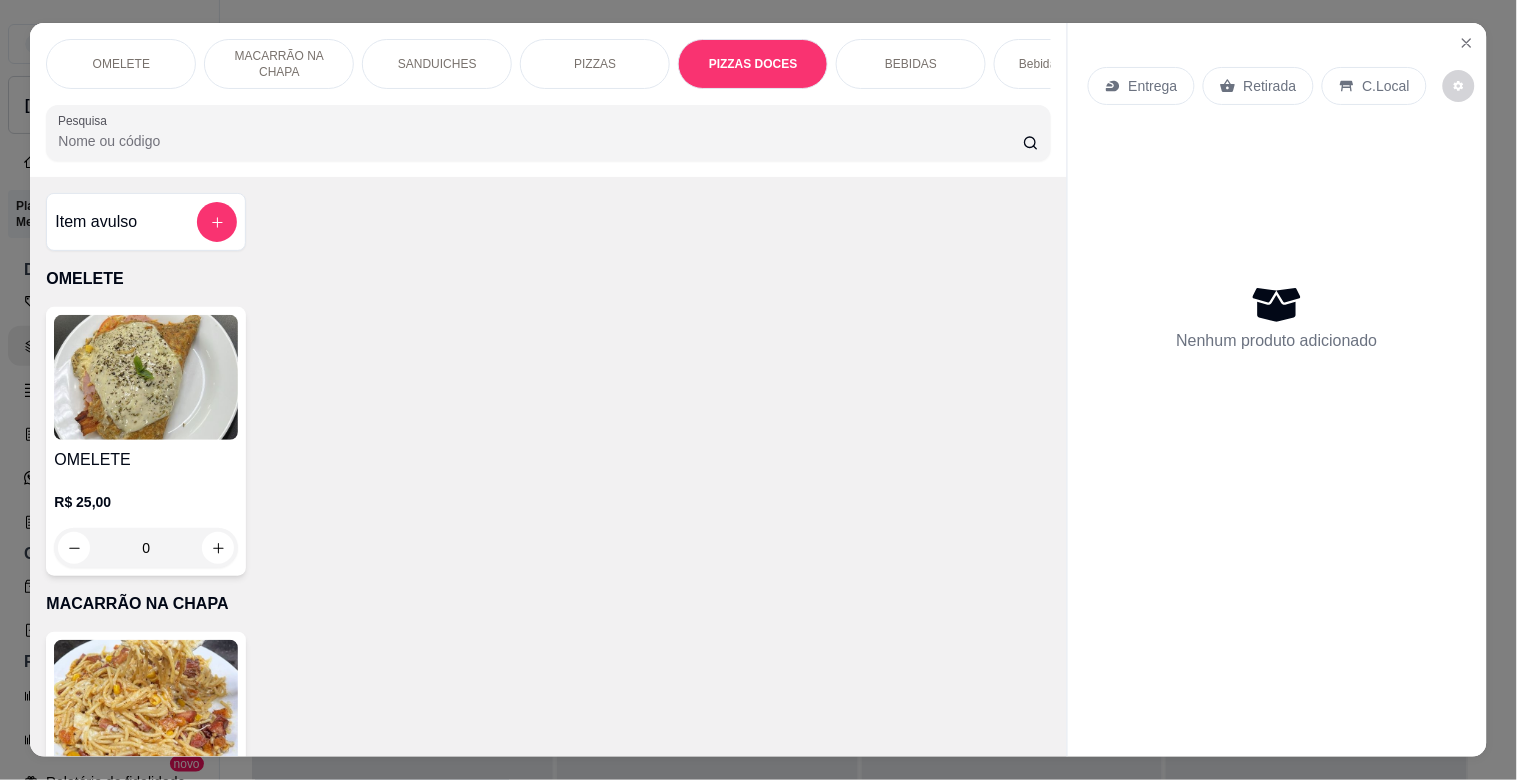 scroll, scrollTop: 1947, scrollLeft: 0, axis: vertical 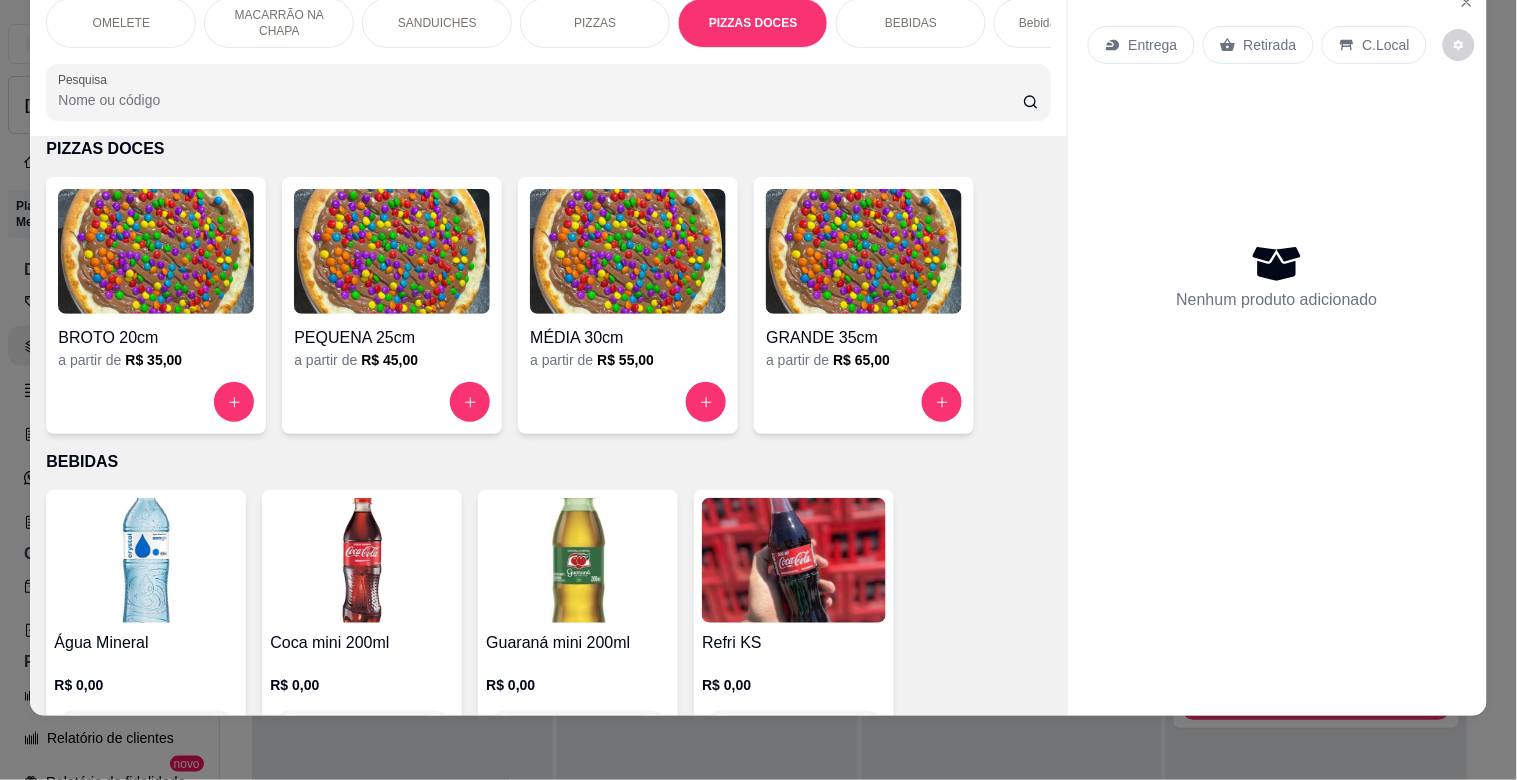 click at bounding box center [864, 251] 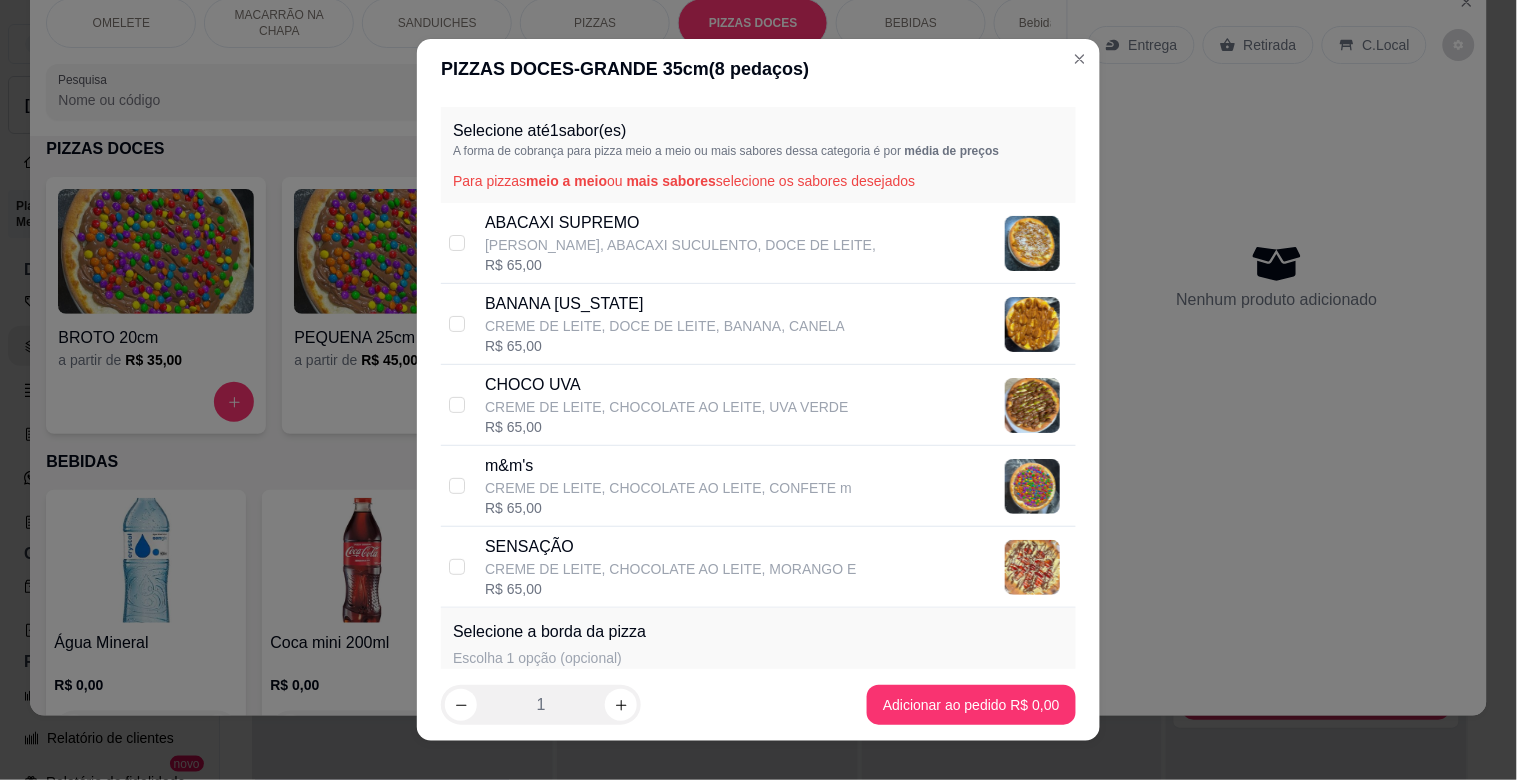click on "R$ 65,00" at bounding box center [671, 589] 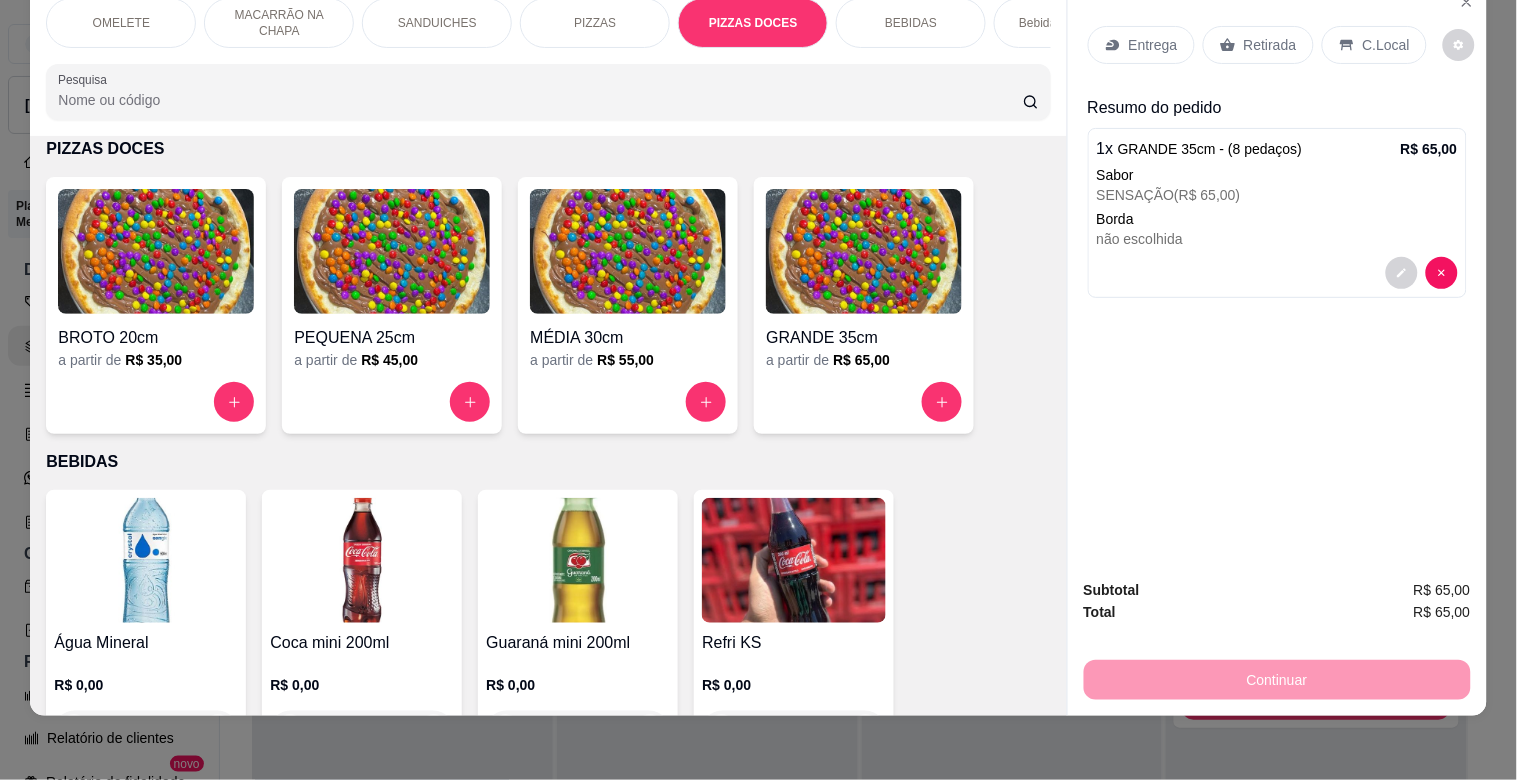click on "Entrega" at bounding box center [1153, 45] 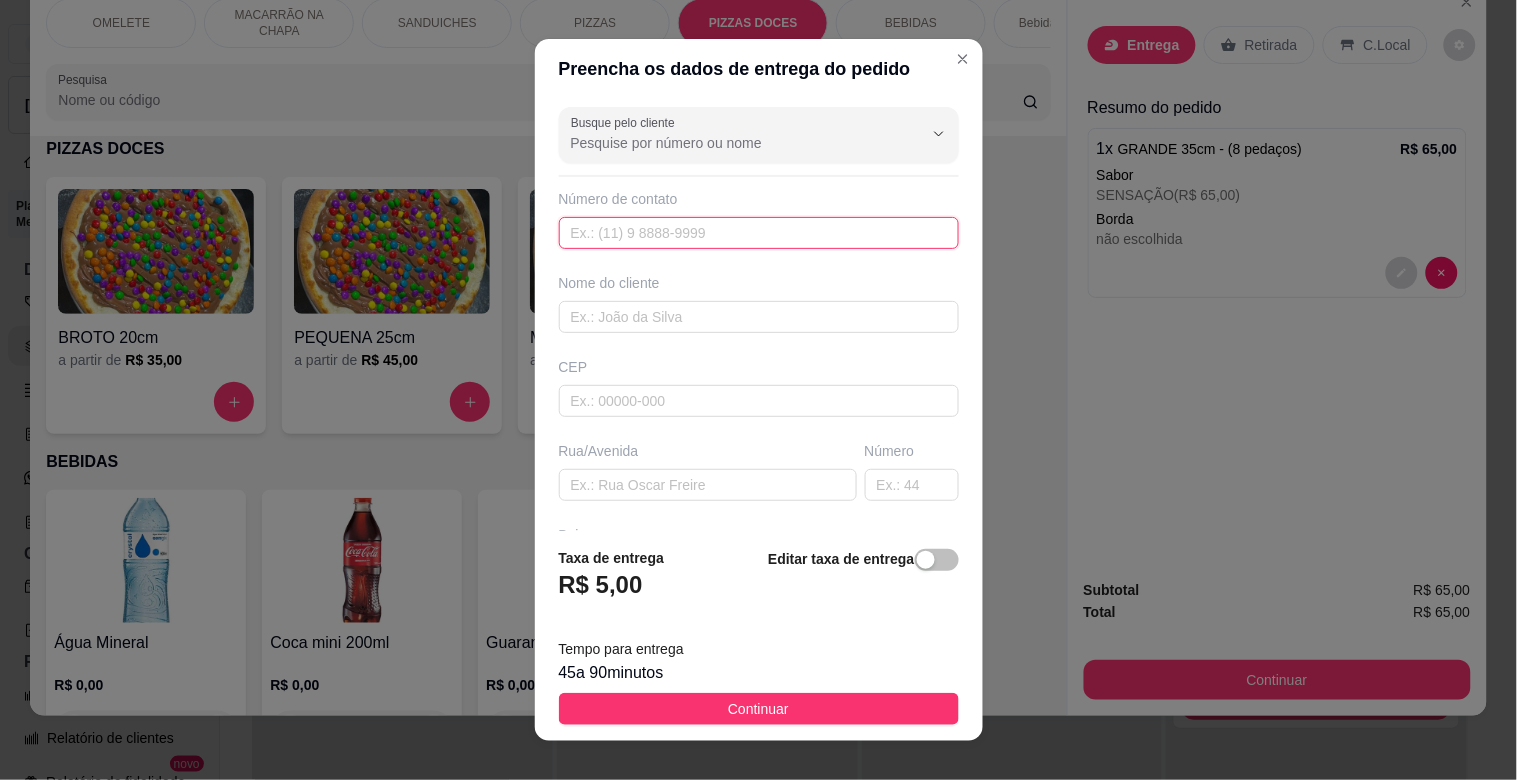 click at bounding box center [759, 233] 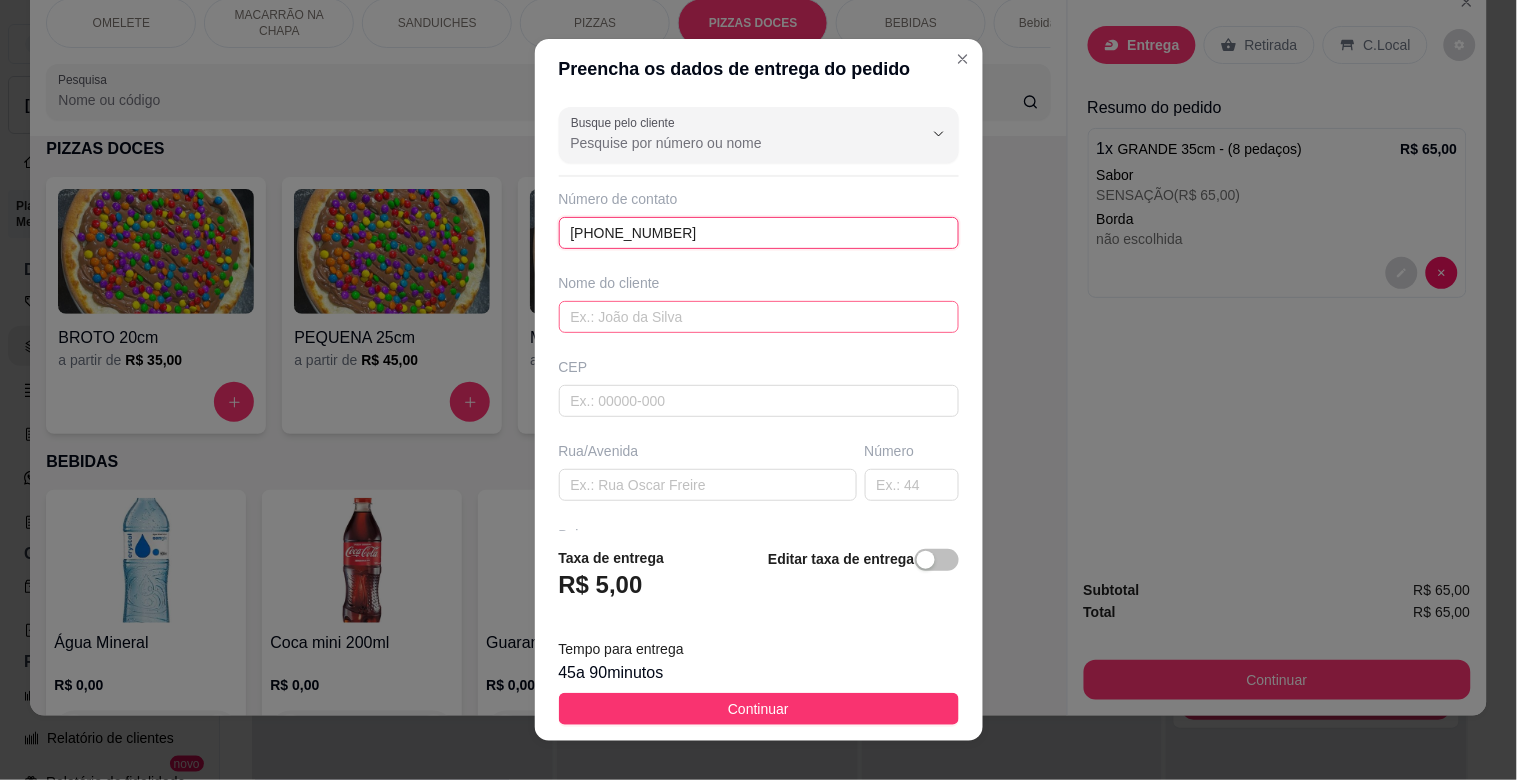 type on "[PHONE_NUMBER]" 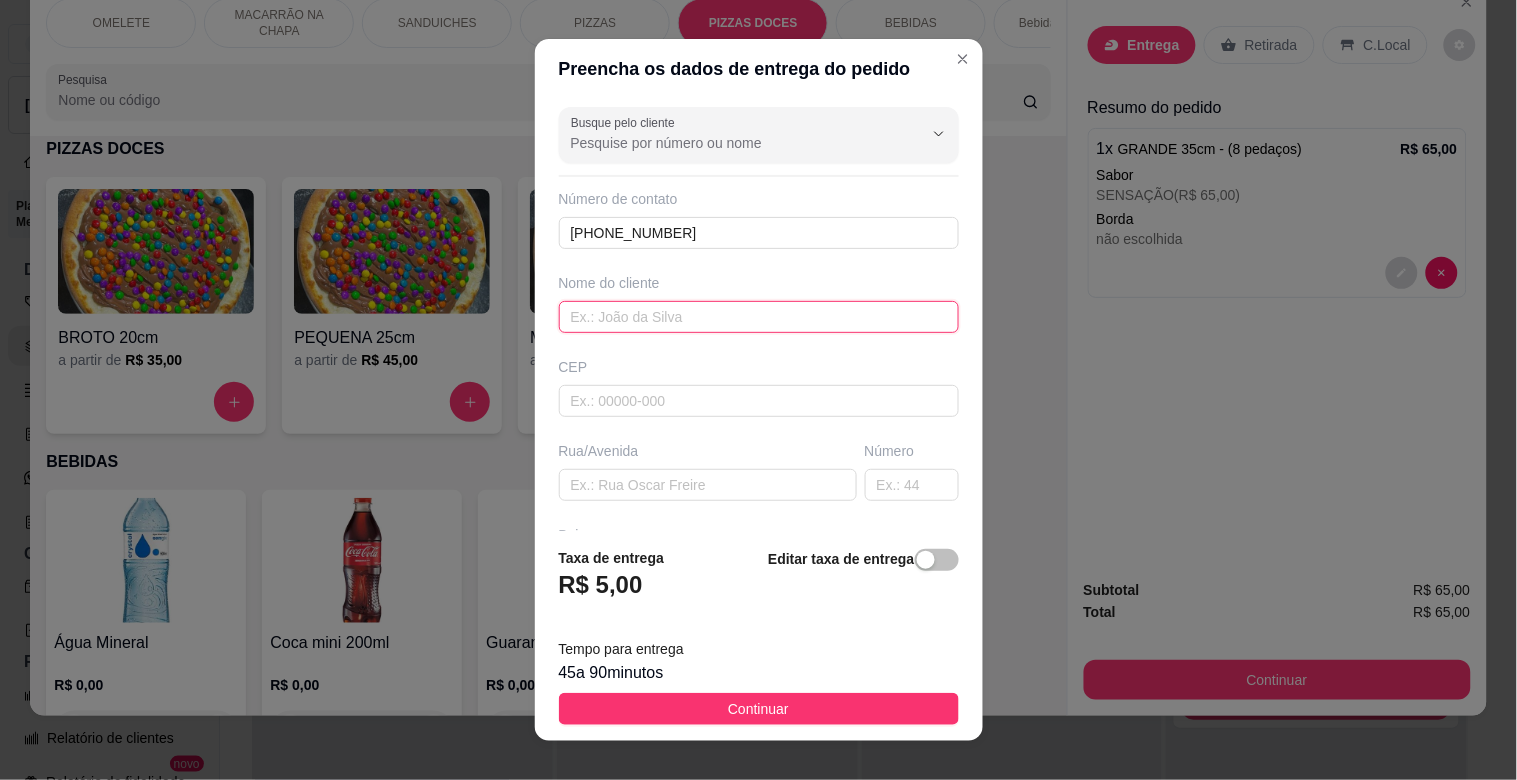 click at bounding box center (759, 317) 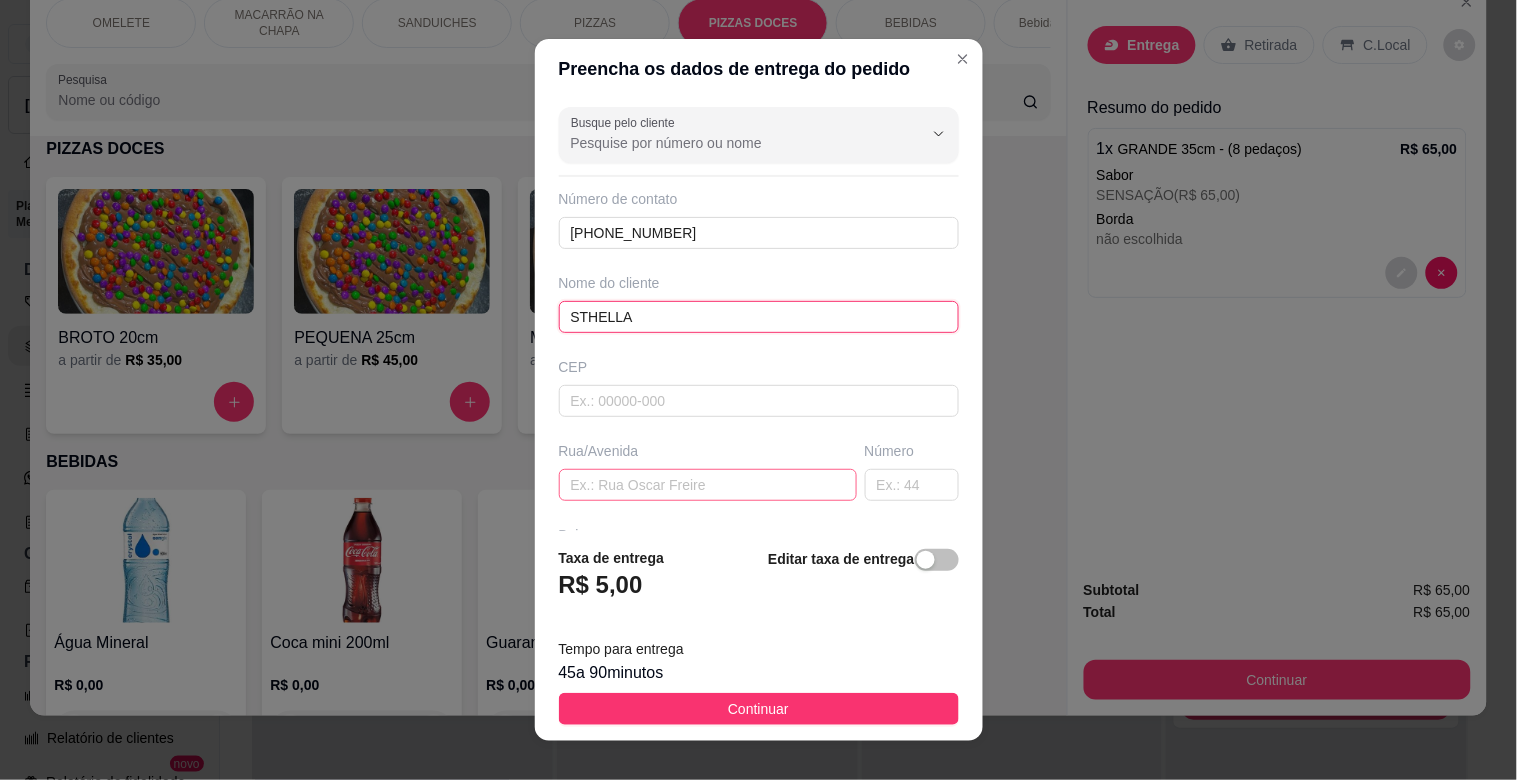 type on "STHELLA" 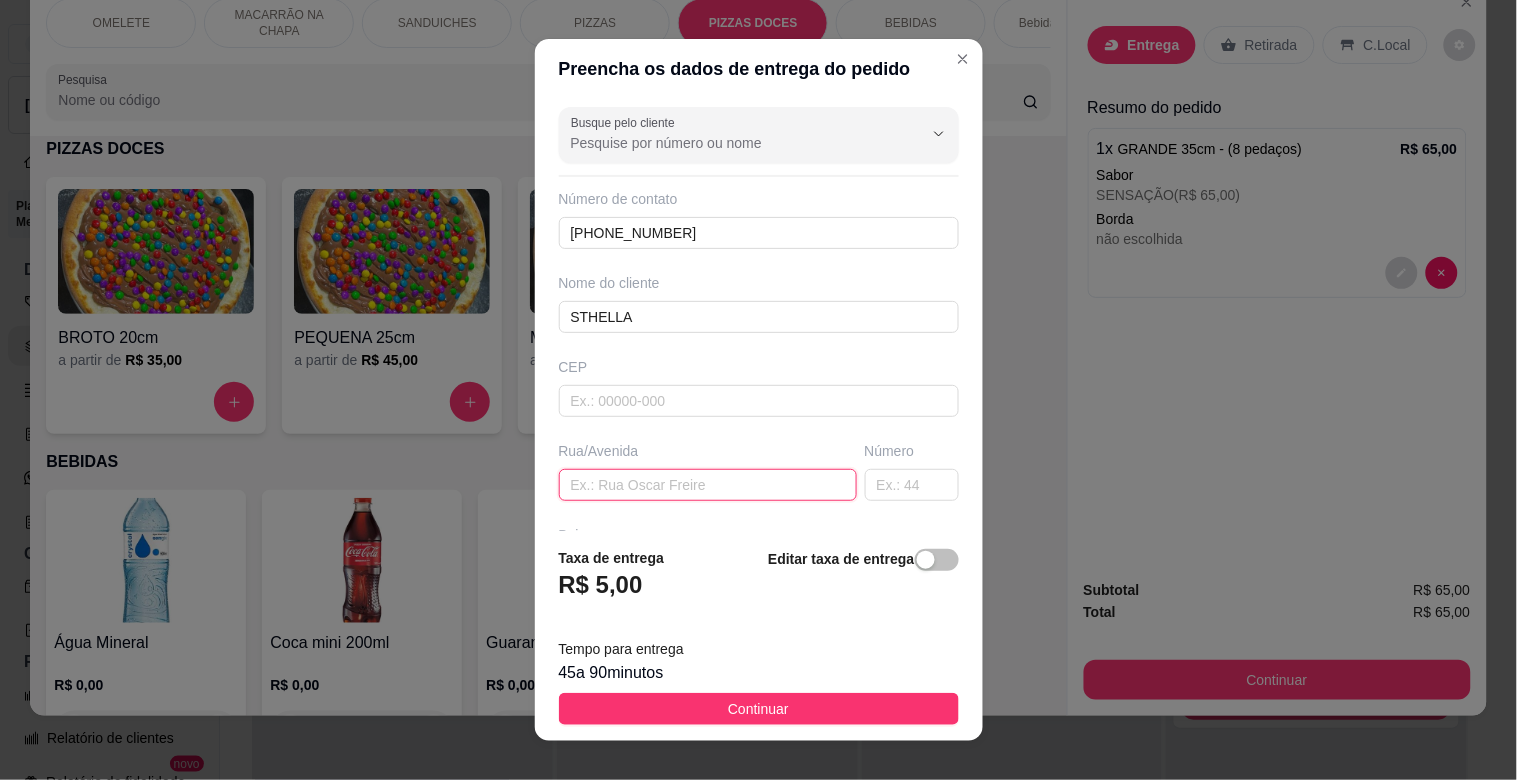 click at bounding box center (708, 485) 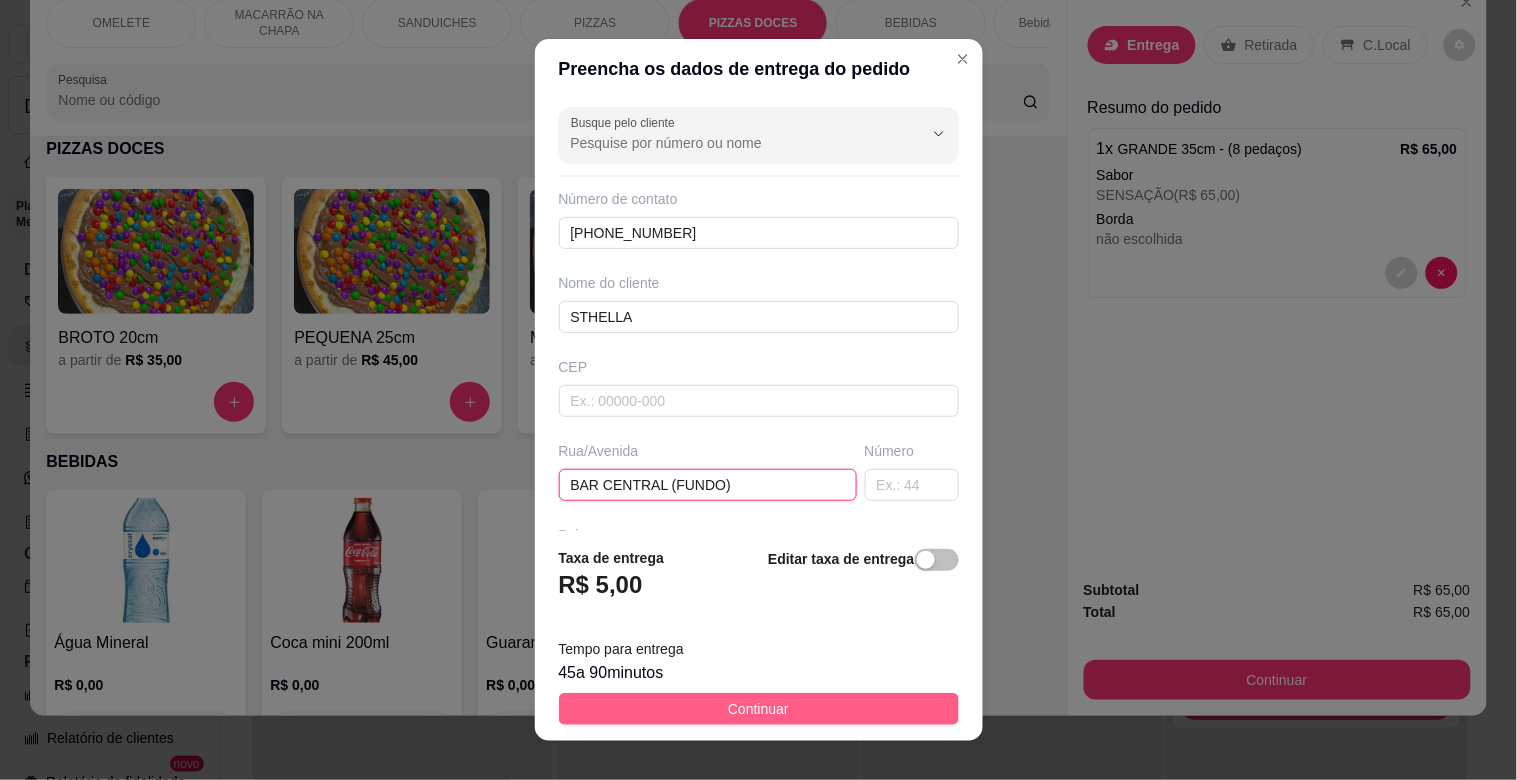 type on "BAR CENTRAL (FUNDO)" 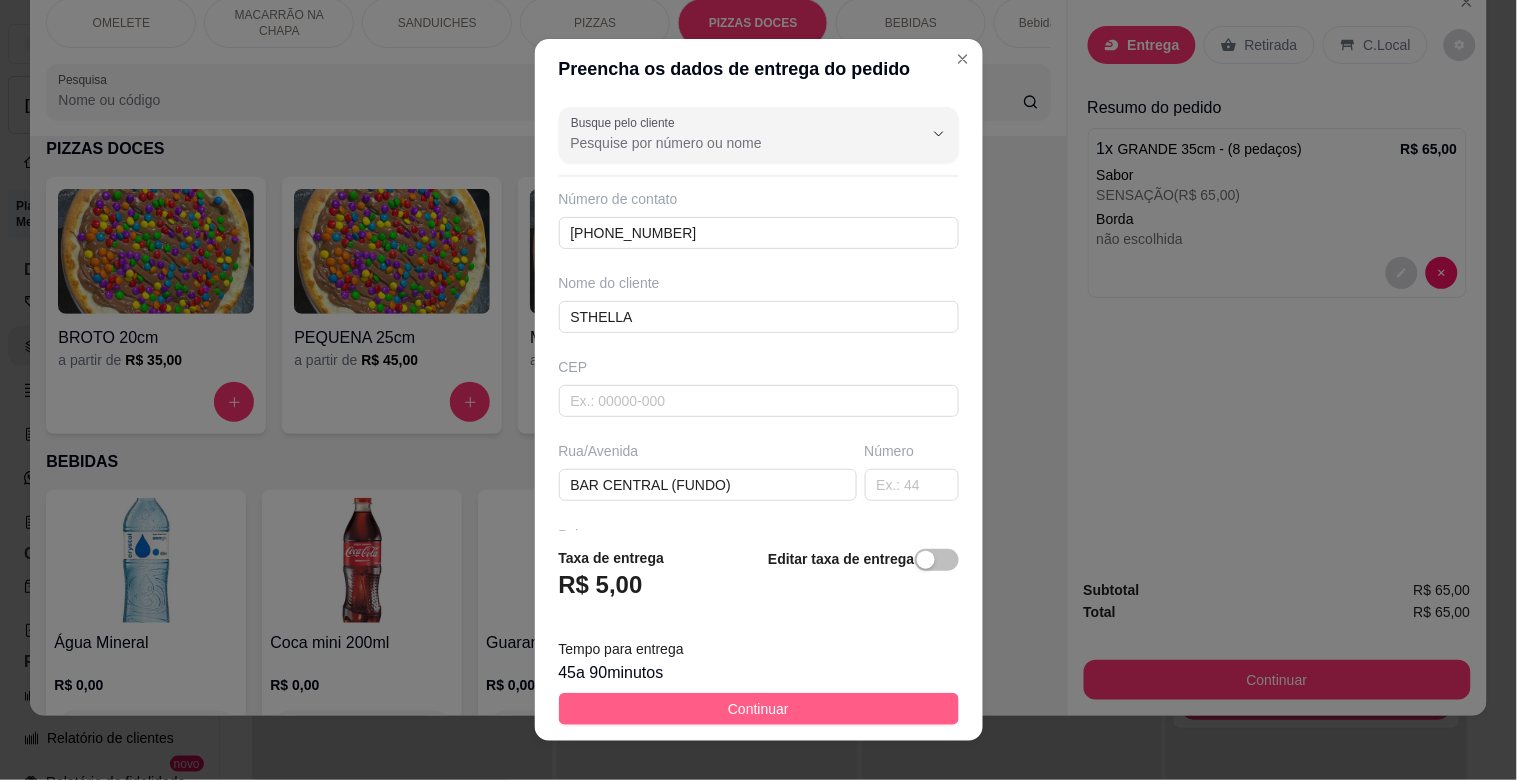 click on "Continuar" at bounding box center (758, 709) 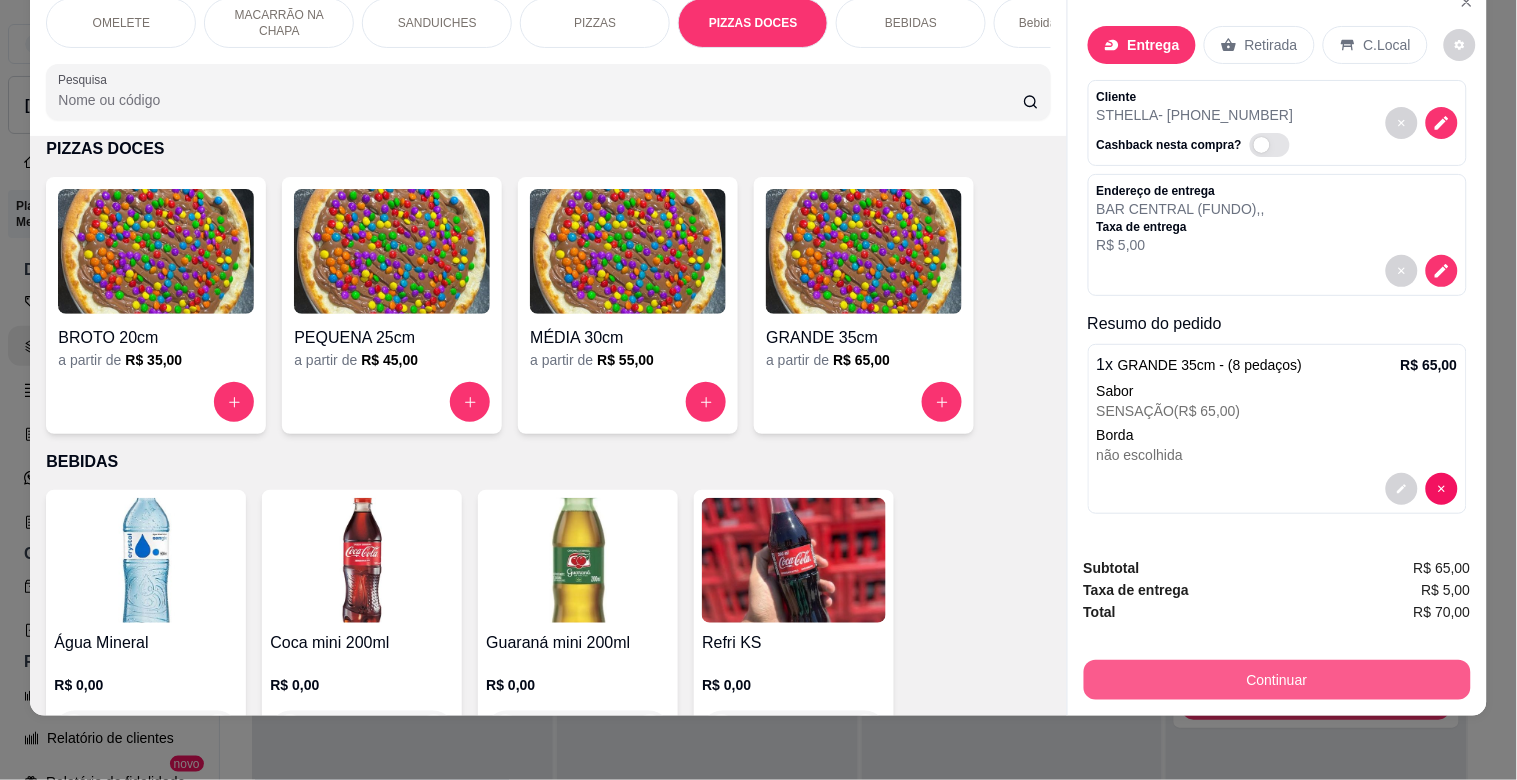 click on "Continuar" at bounding box center (1277, 680) 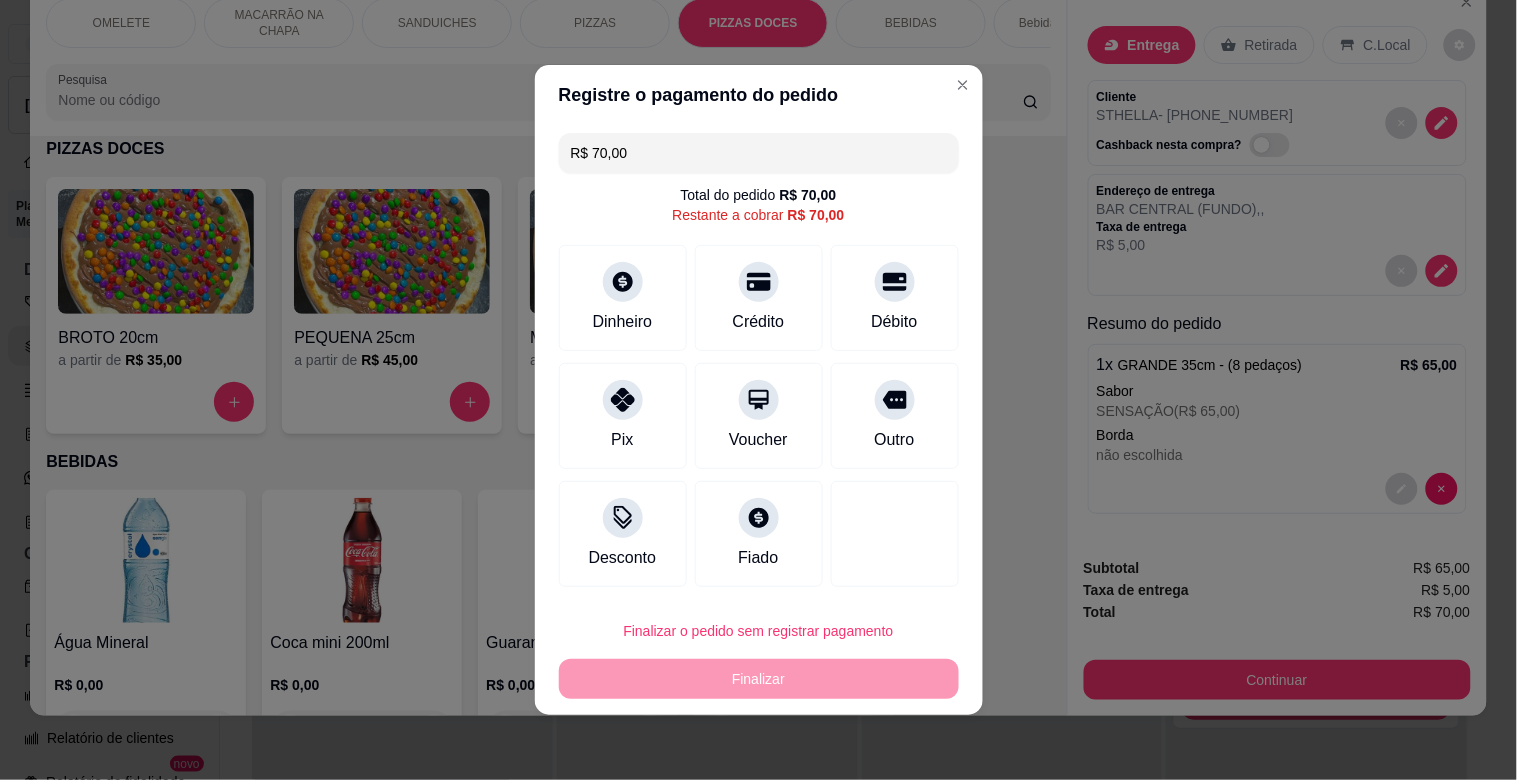 drag, startPoint x: 615, startPoint y: 412, endPoint x: 674, endPoint y: 470, distance: 82.73451 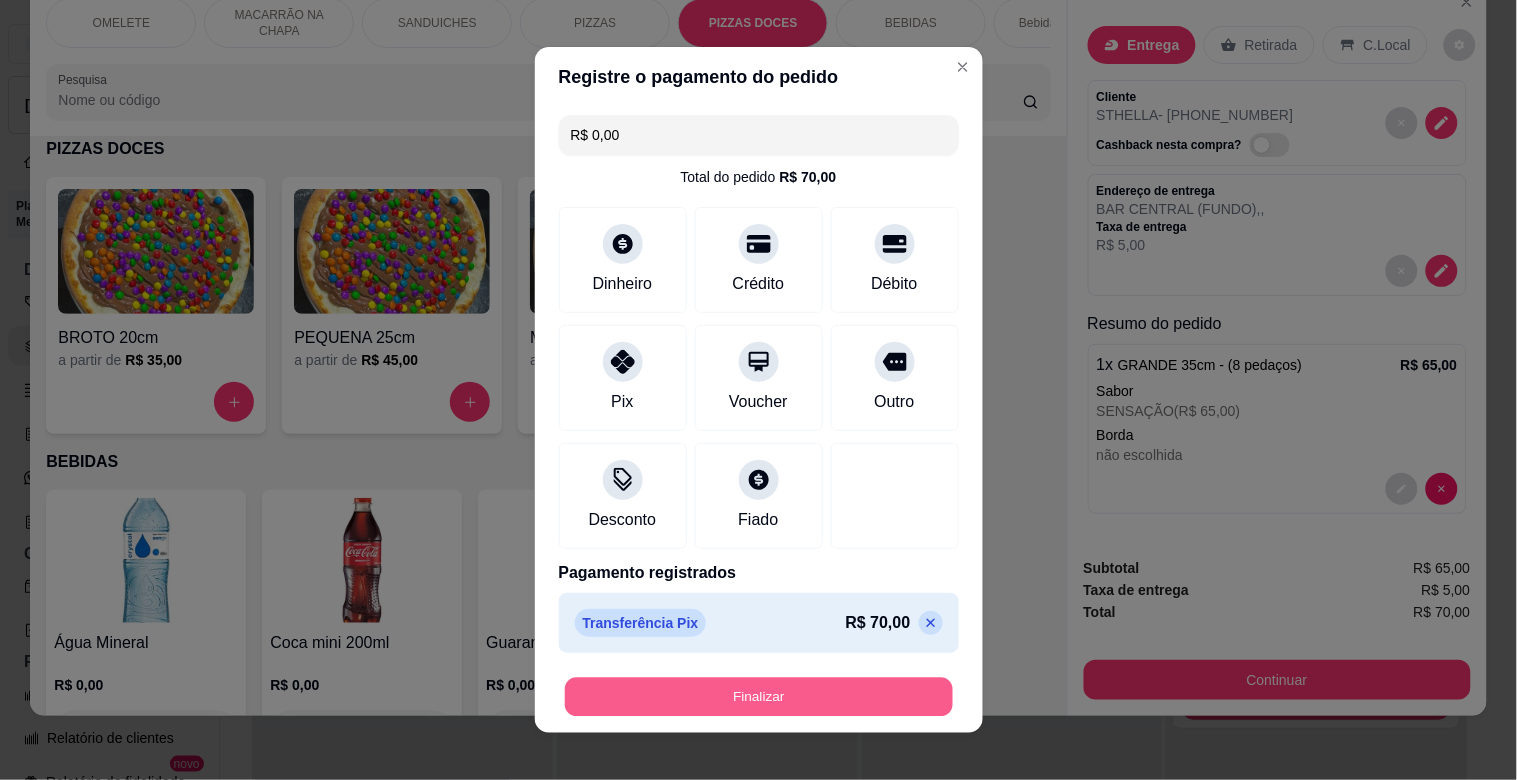 click on "Finalizar" at bounding box center (759, 697) 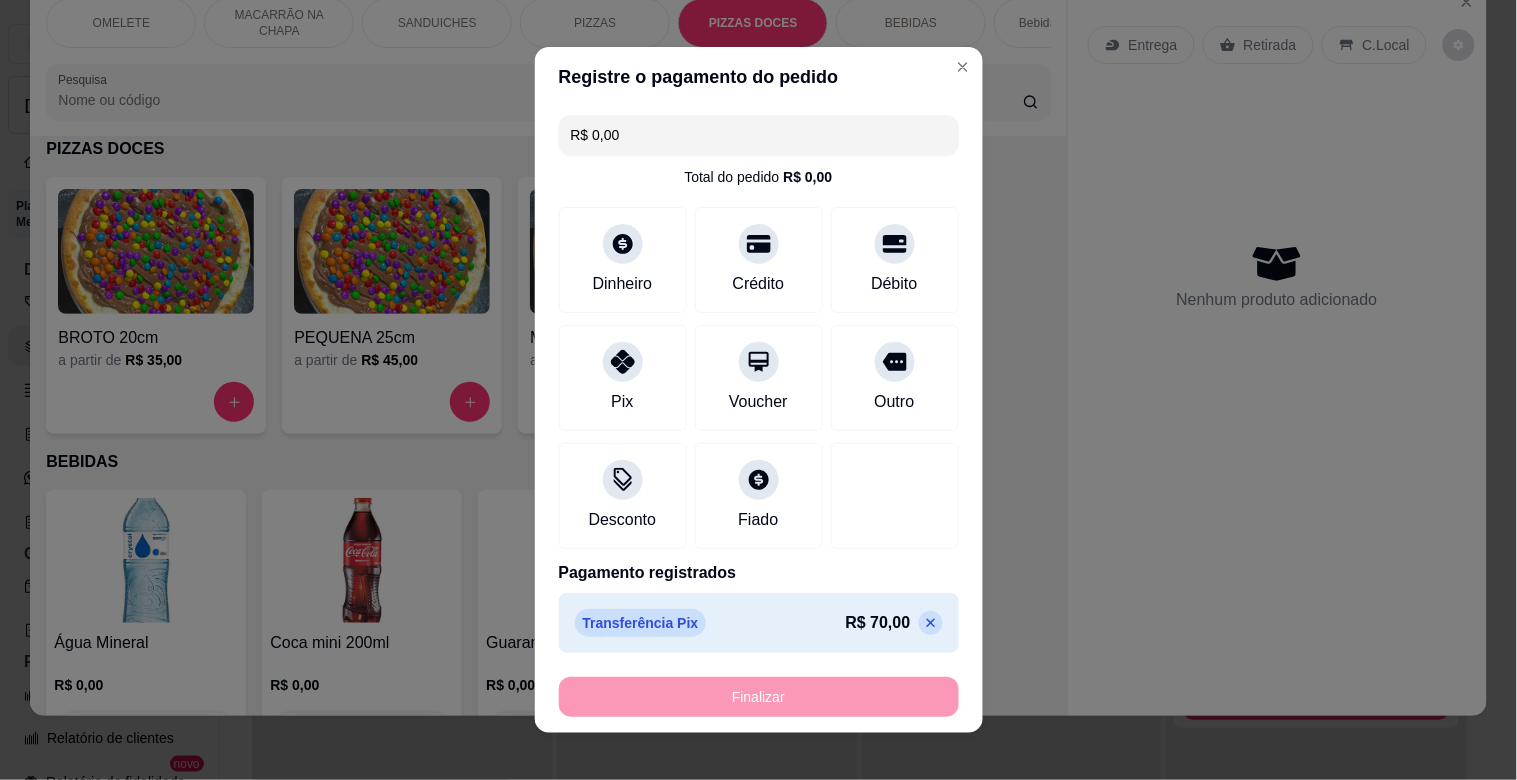 type on "-R$ 70,00" 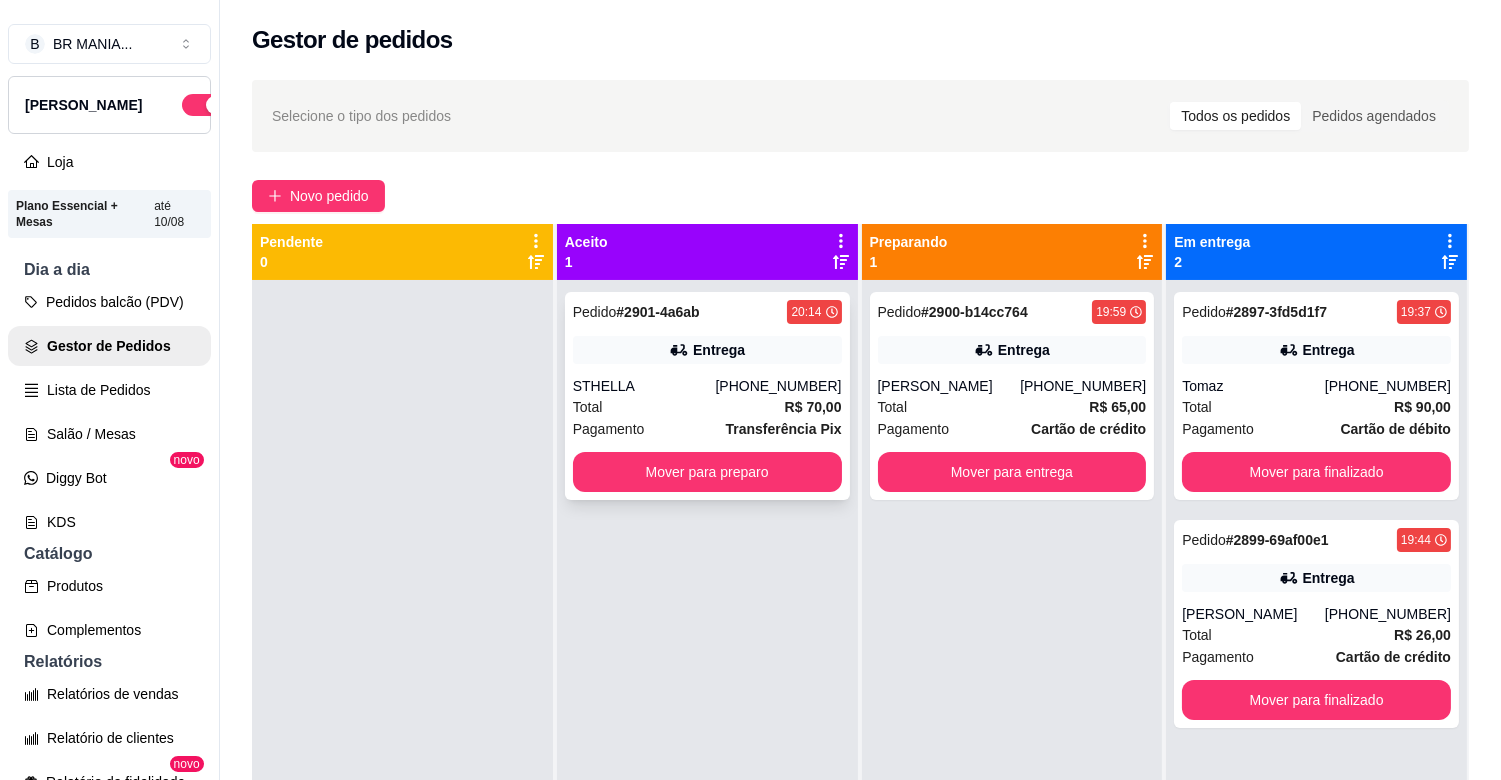click on "STHELLA" at bounding box center (644, 386) 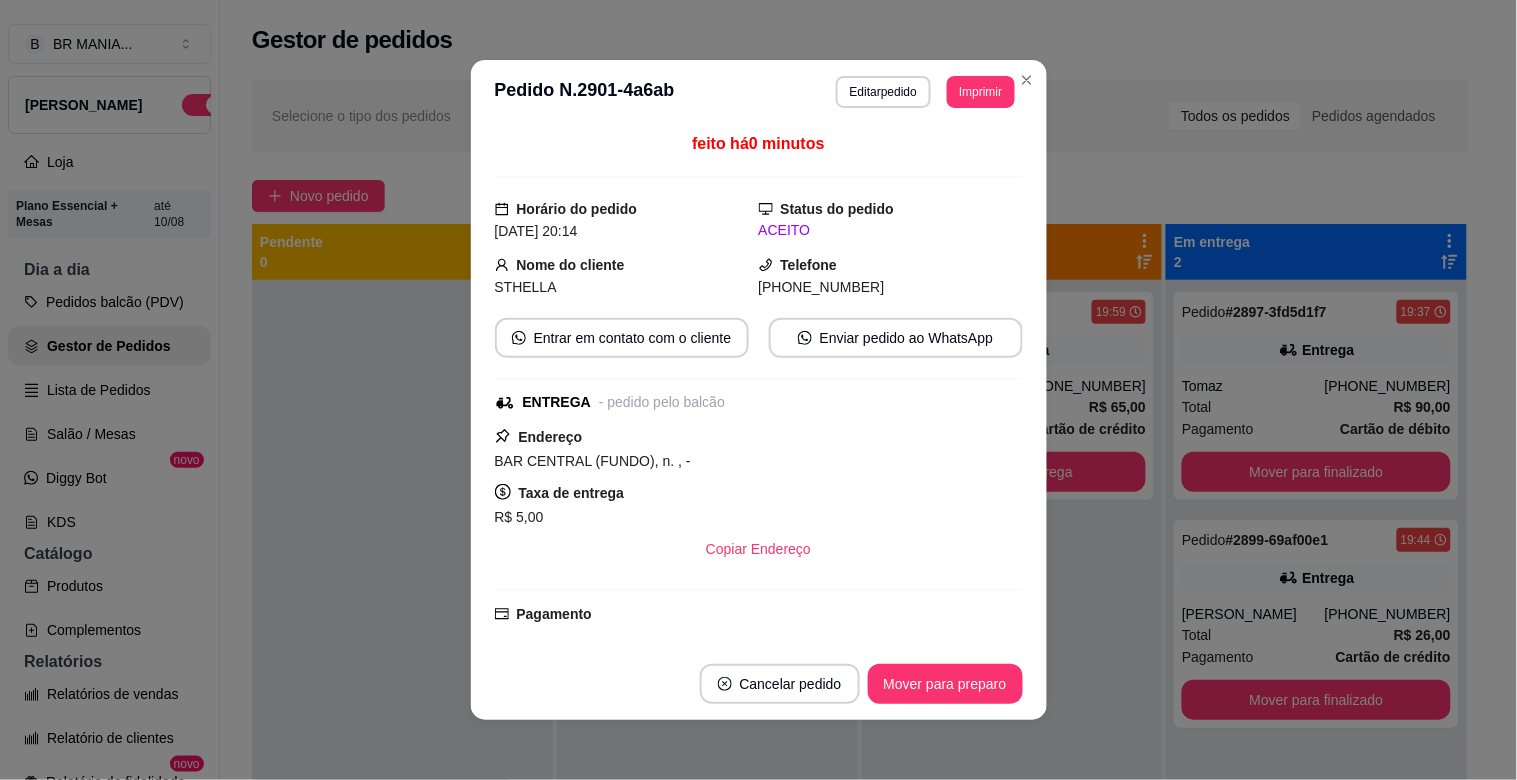 click on "**********" at bounding box center [925, 92] 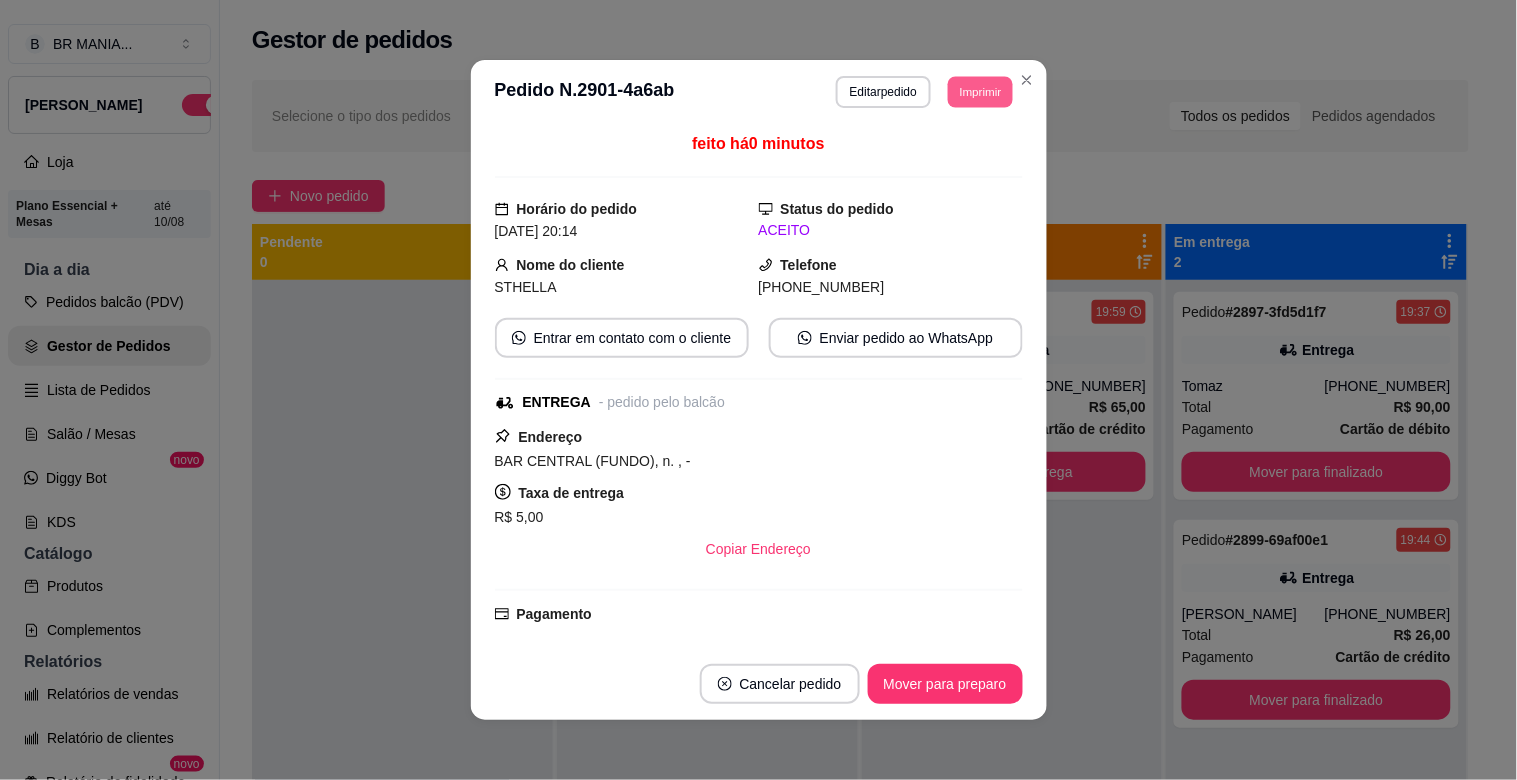 click on "Imprimir" at bounding box center (980, 91) 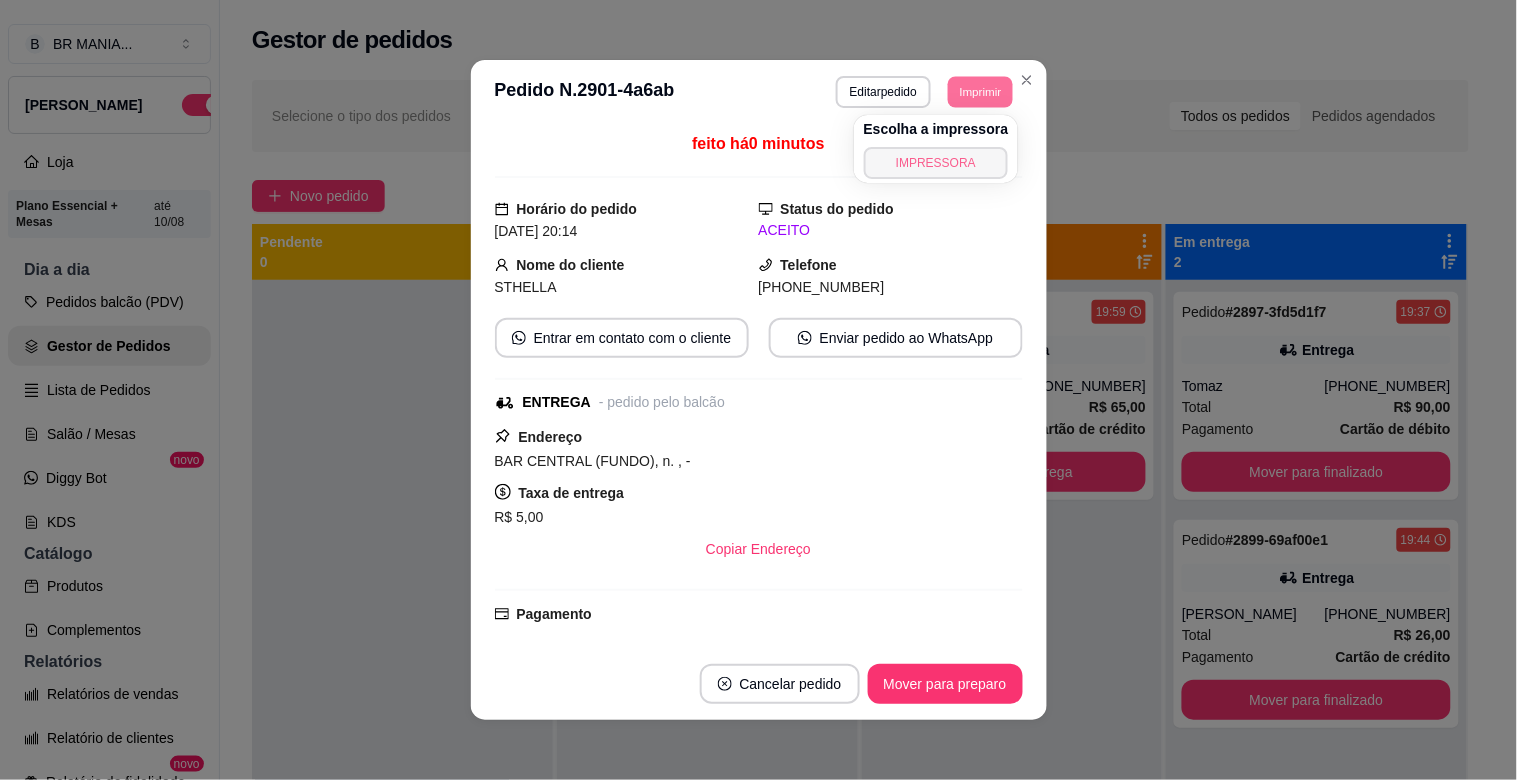 click on "IMPRESSORA" at bounding box center [936, 163] 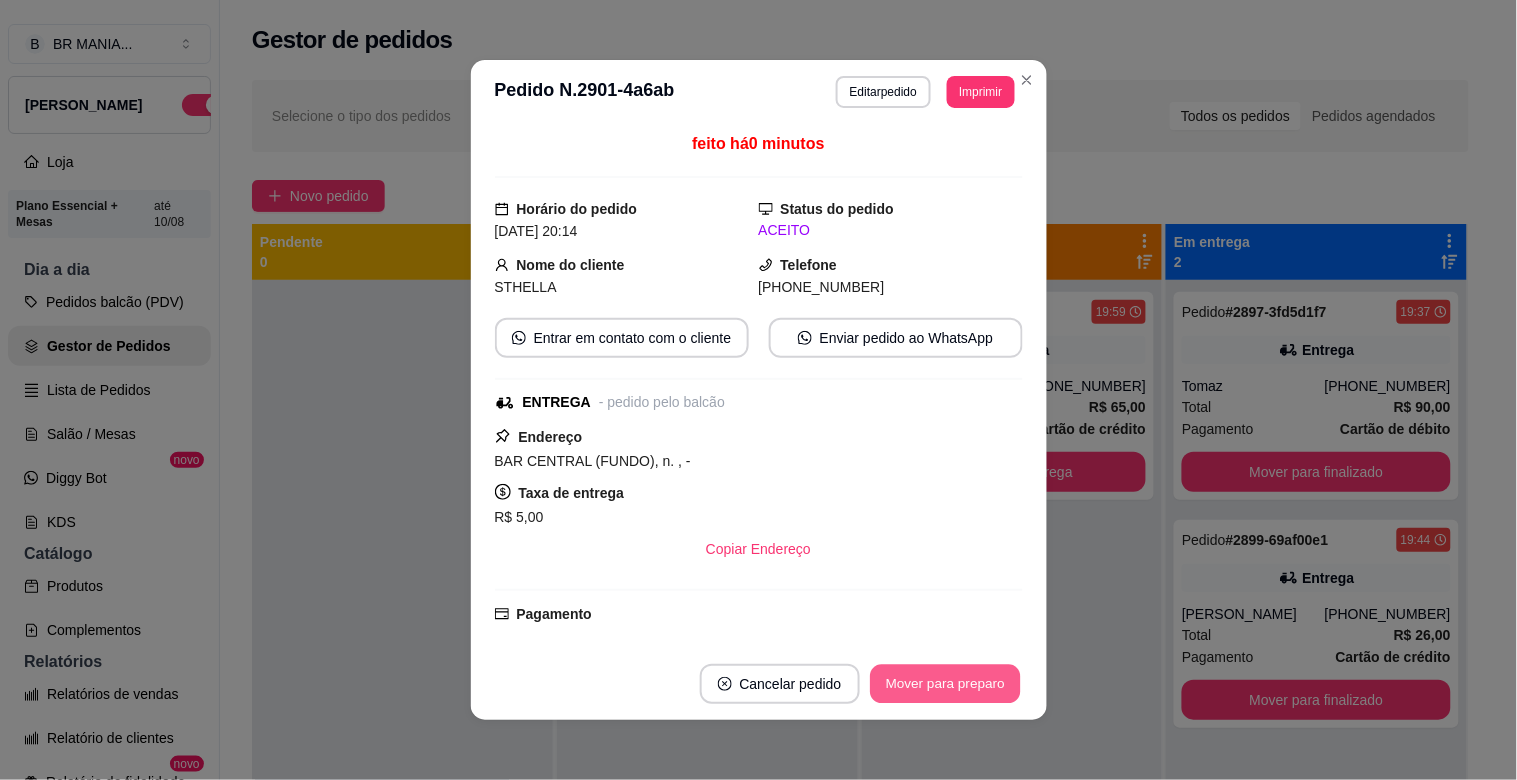 click on "Mover para preparo" at bounding box center [945, 684] 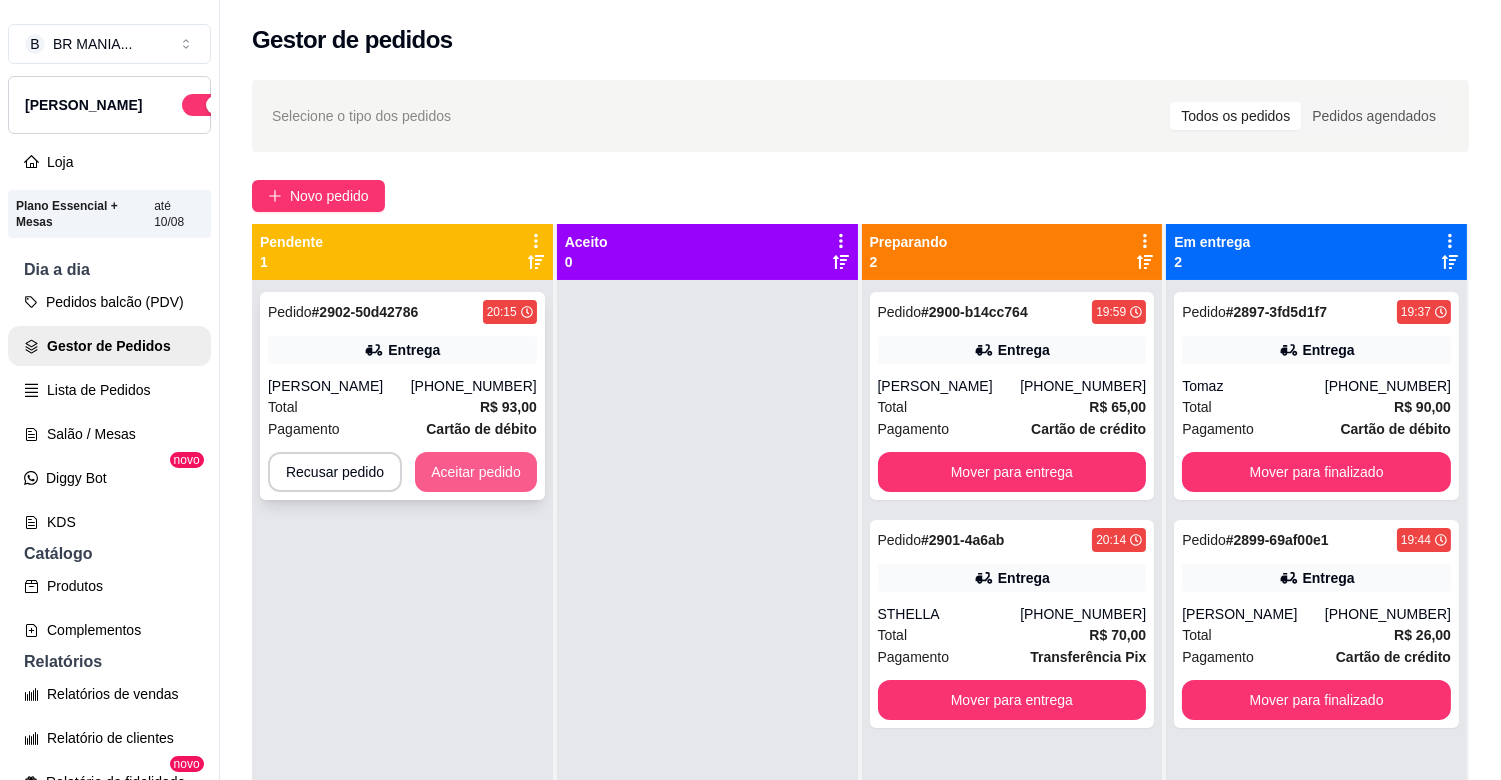 click on "Aceitar pedido" at bounding box center (476, 472) 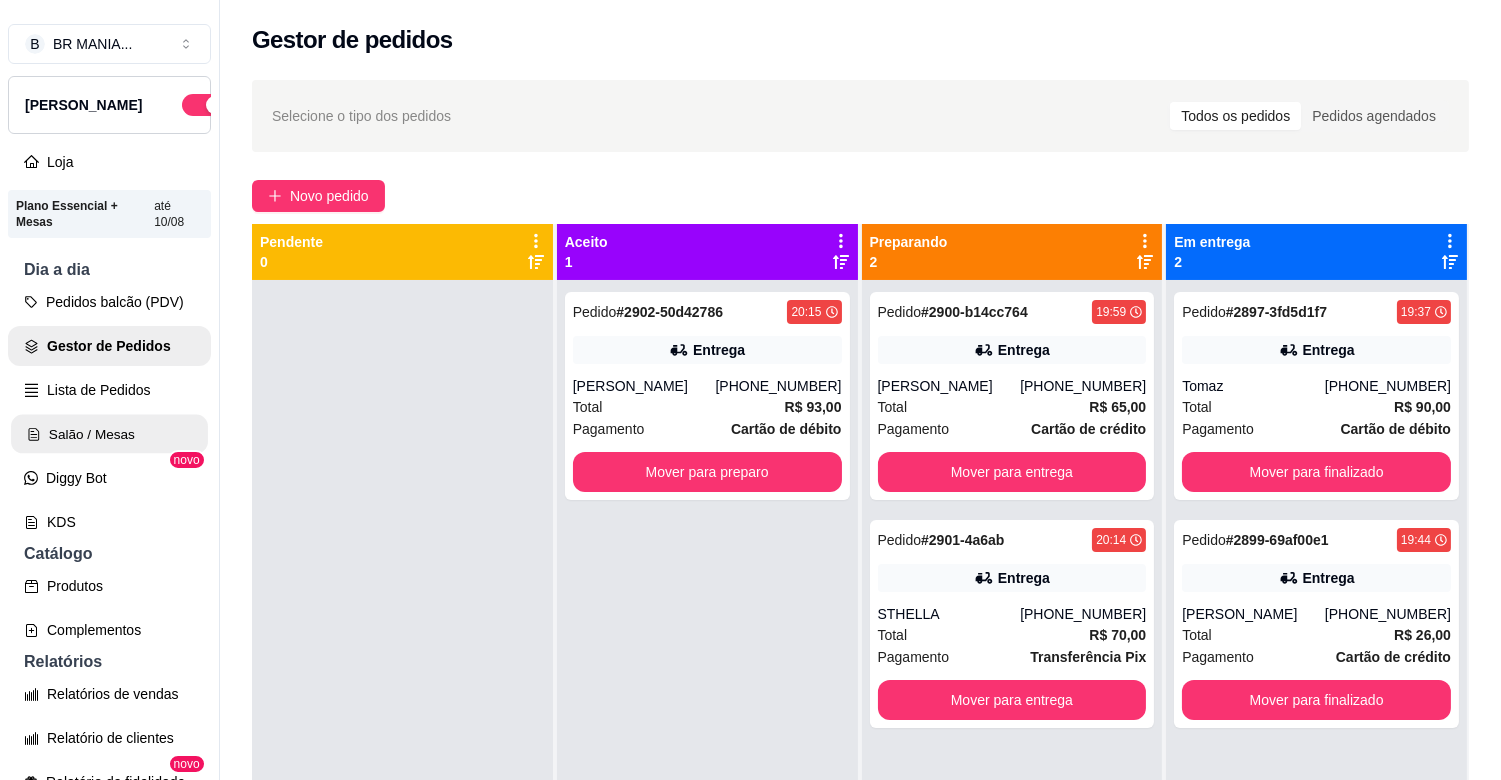 click on "Salão / Mesas" at bounding box center [109, 434] 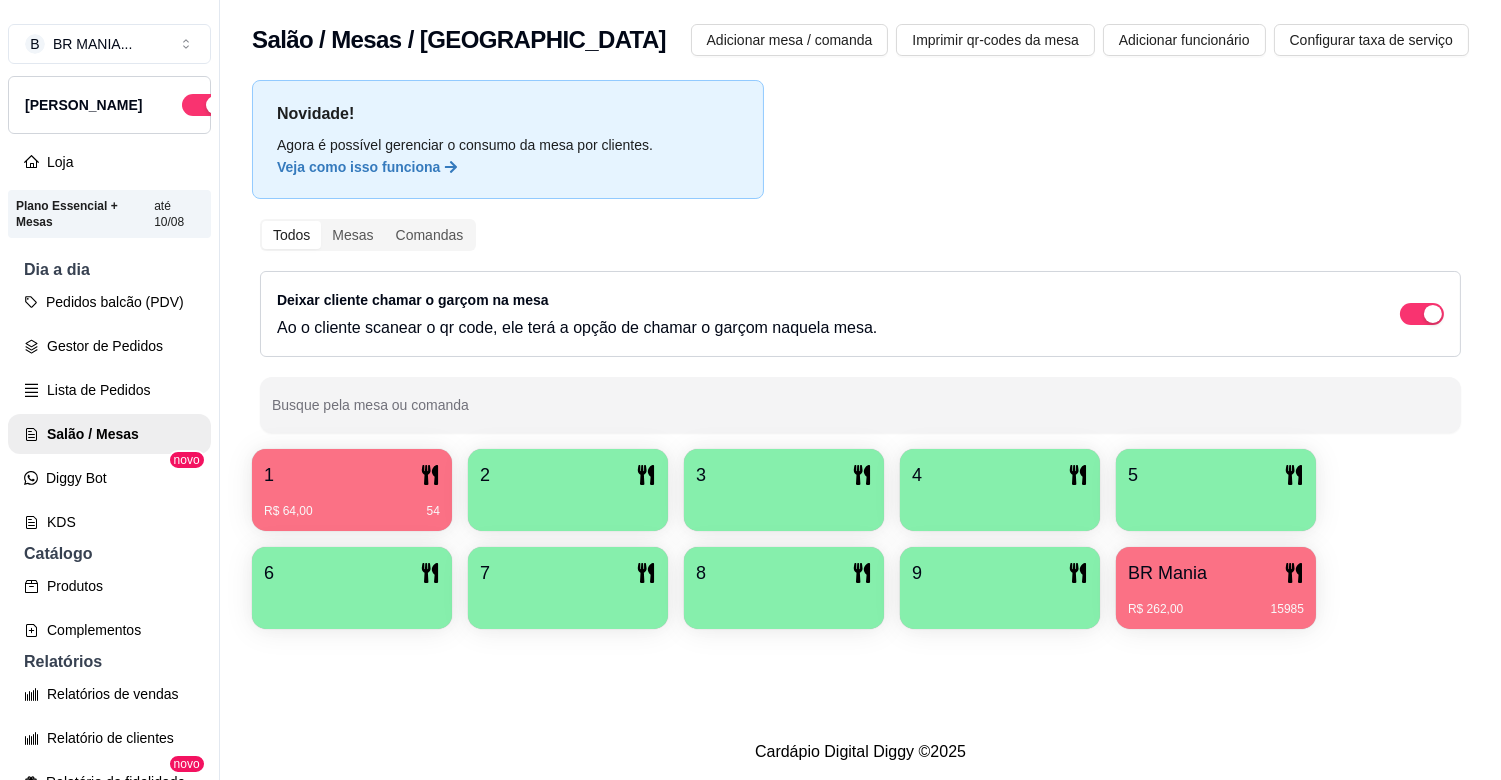 click on "R$ 64,00 54" at bounding box center (352, 504) 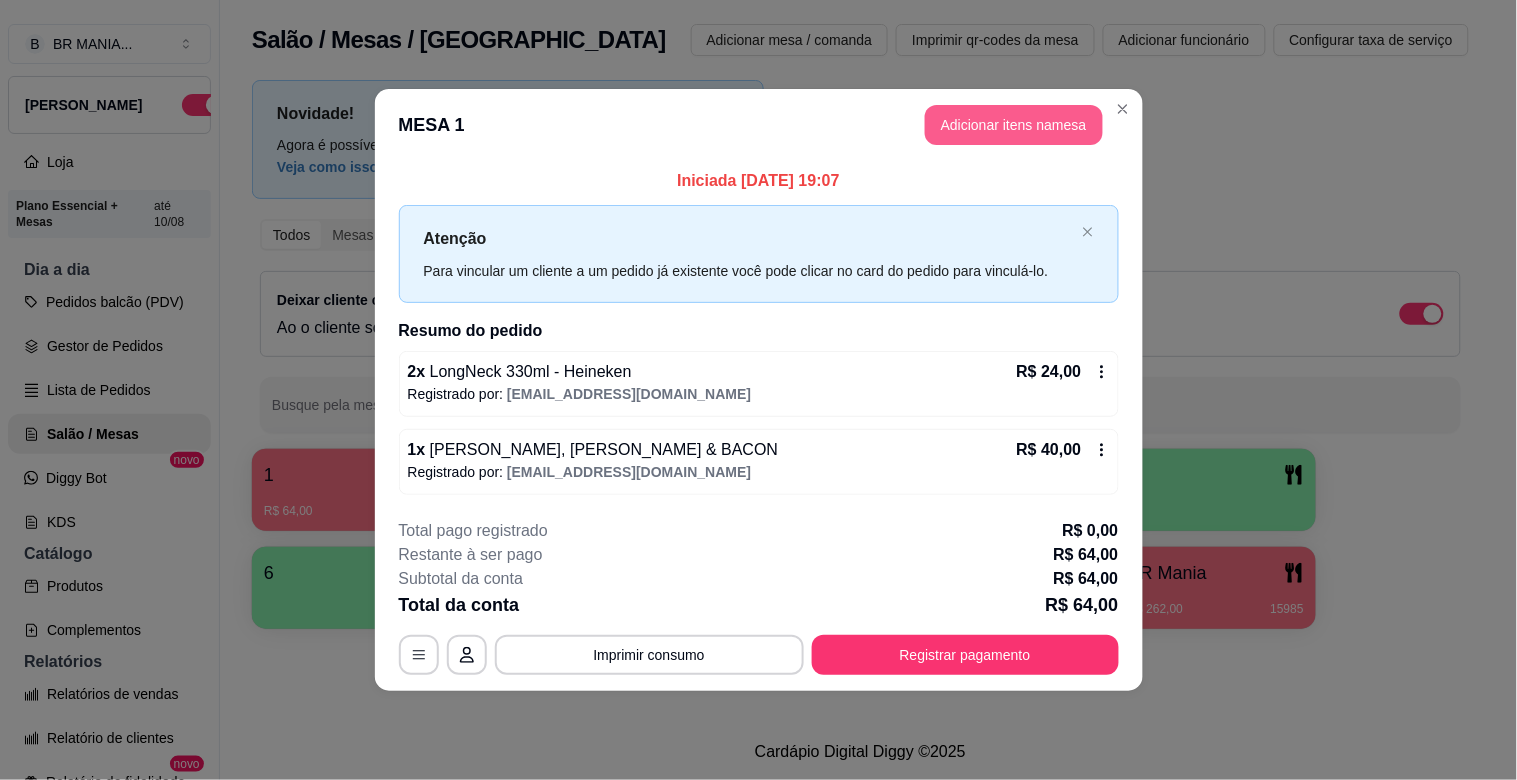 click on "Adicionar itens na  mesa" at bounding box center (1014, 125) 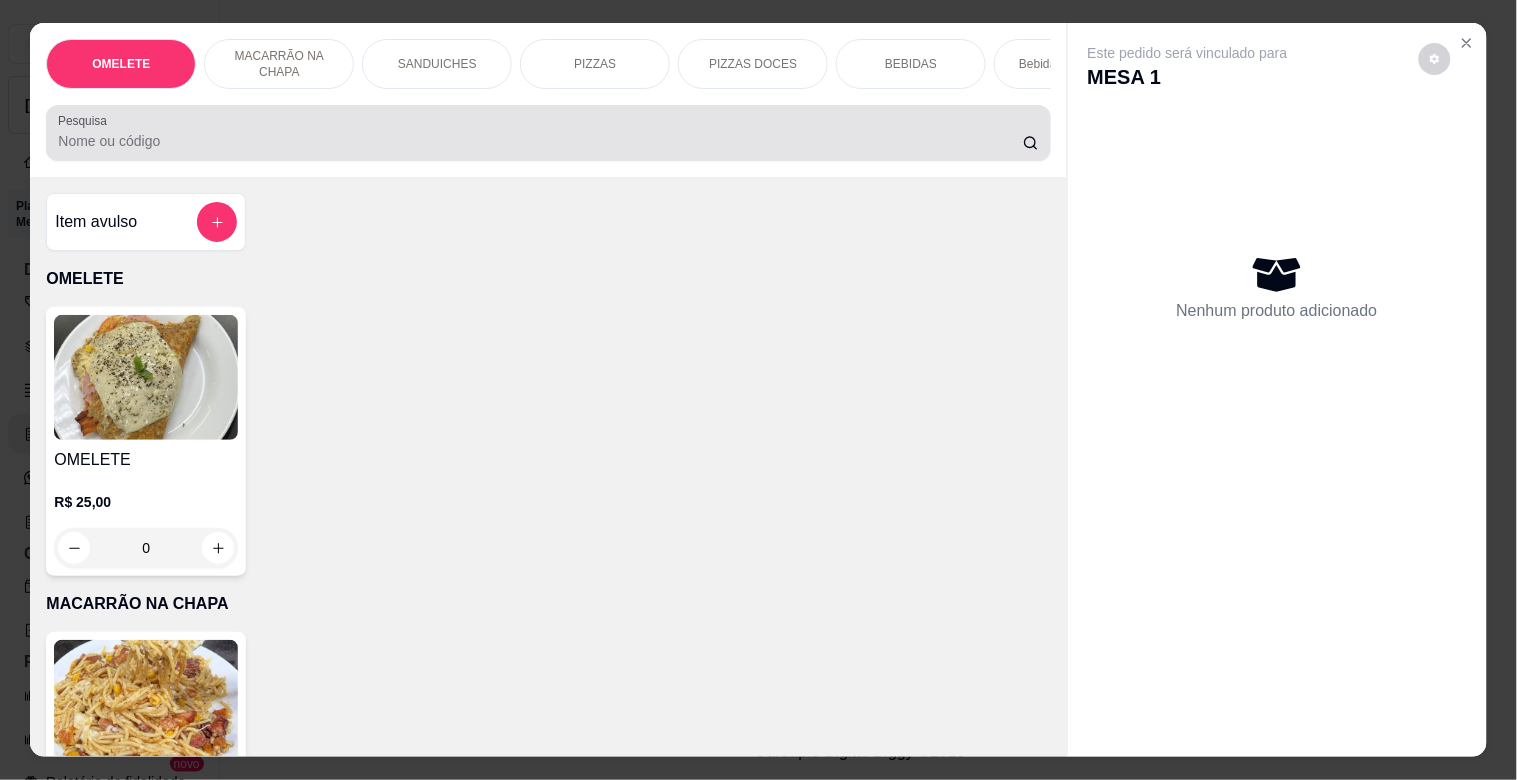 click on "Pesquisa" at bounding box center [540, 141] 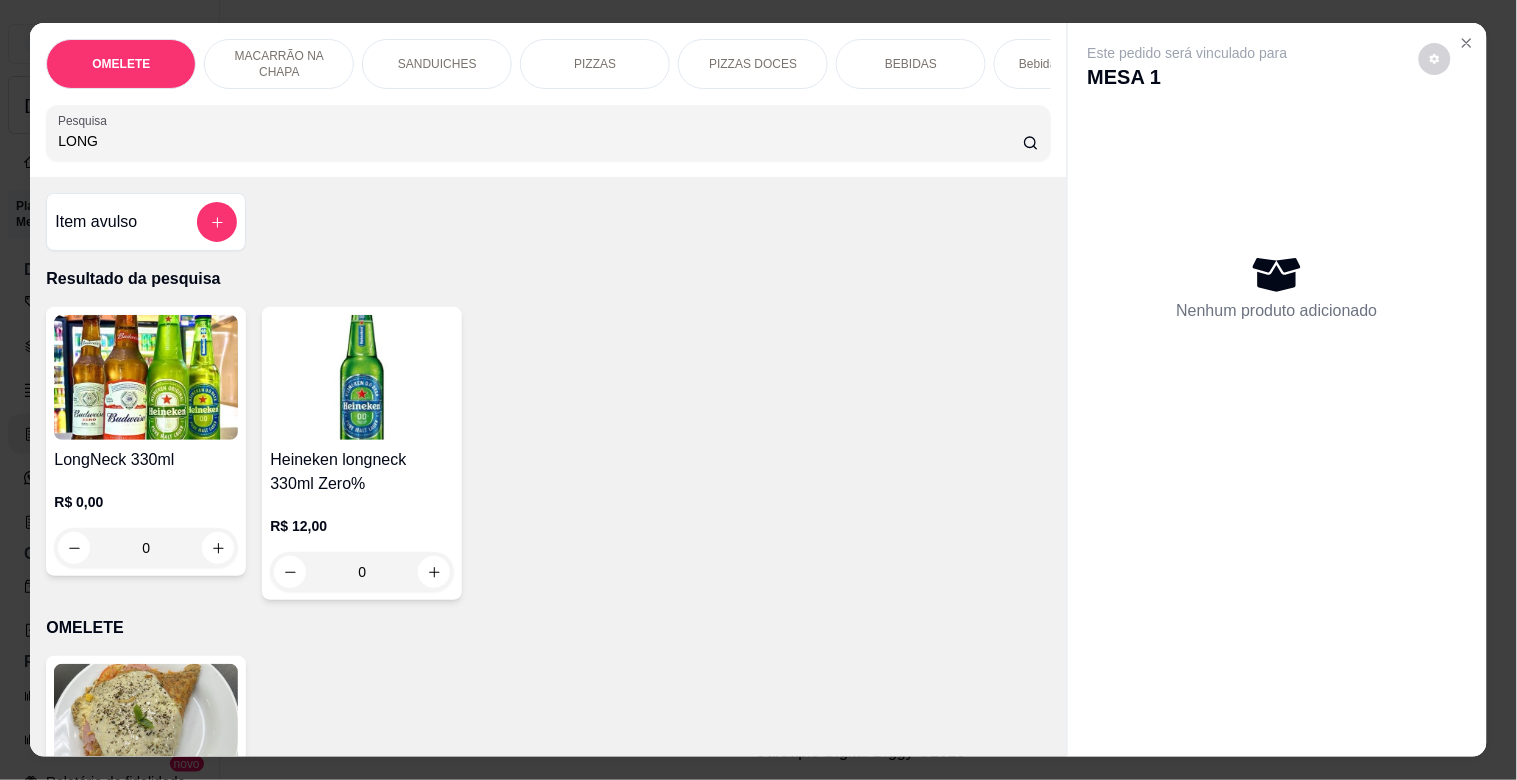 type on "LONG" 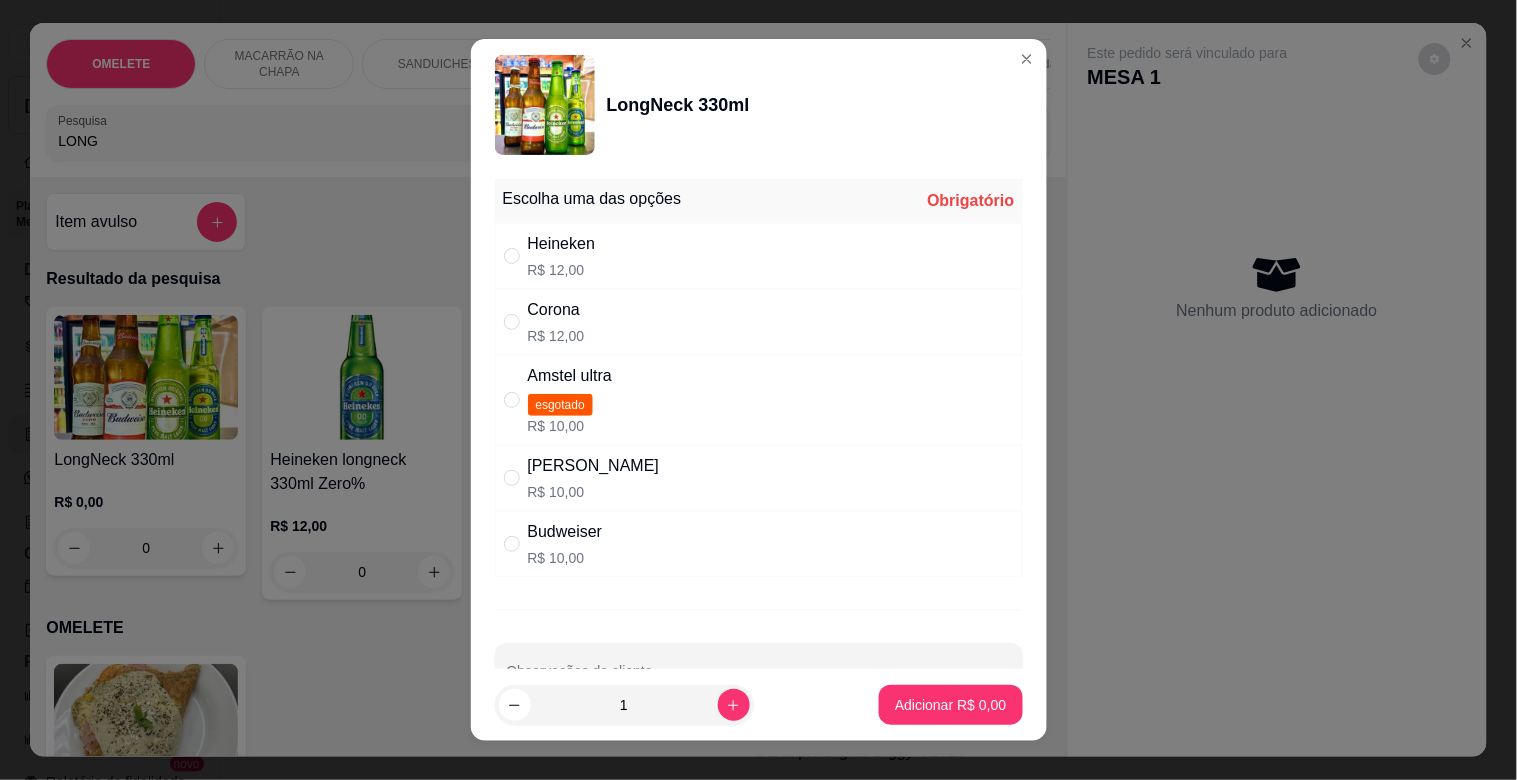 click on "Heineken  R$ 12,00" at bounding box center (759, 256) 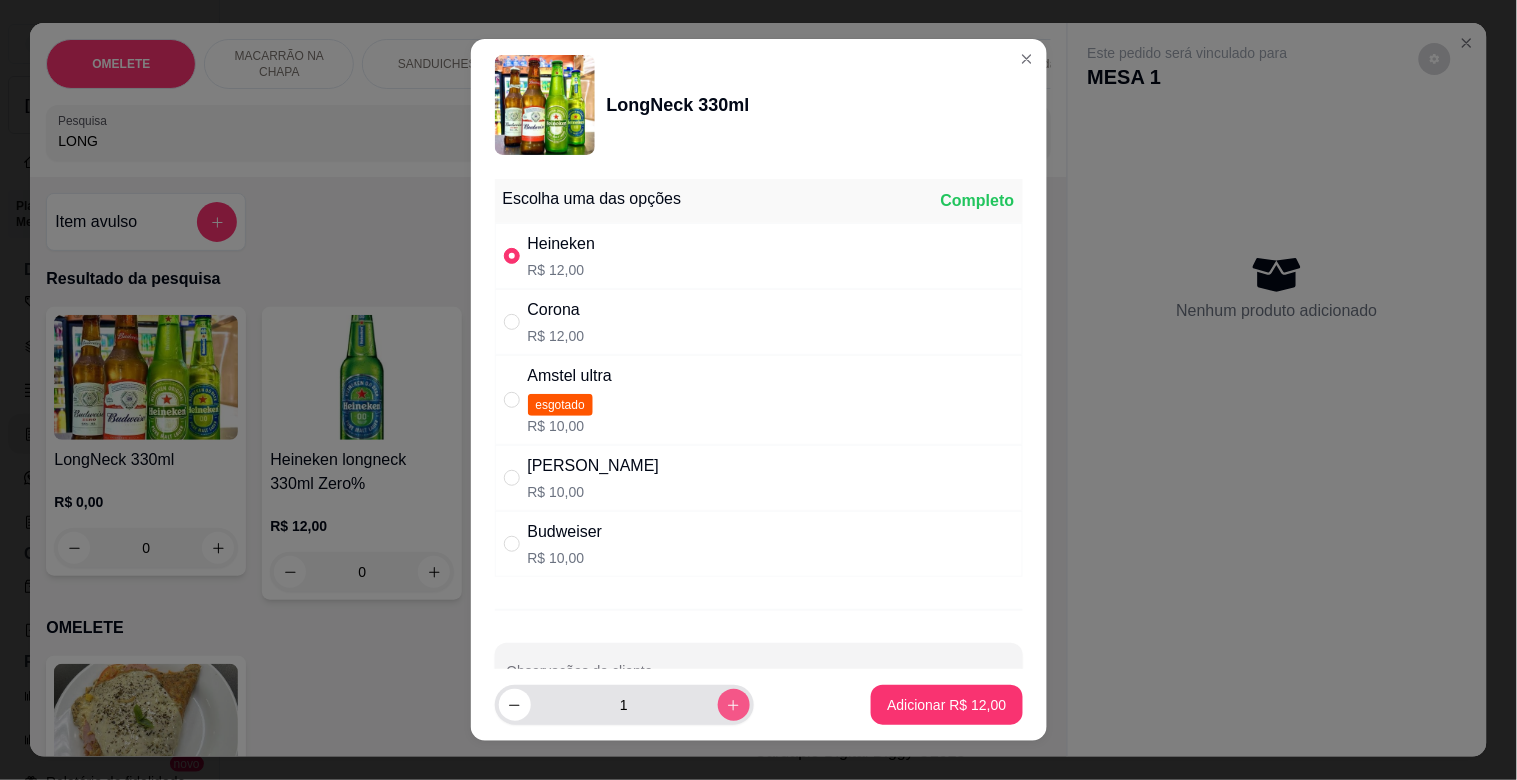 click 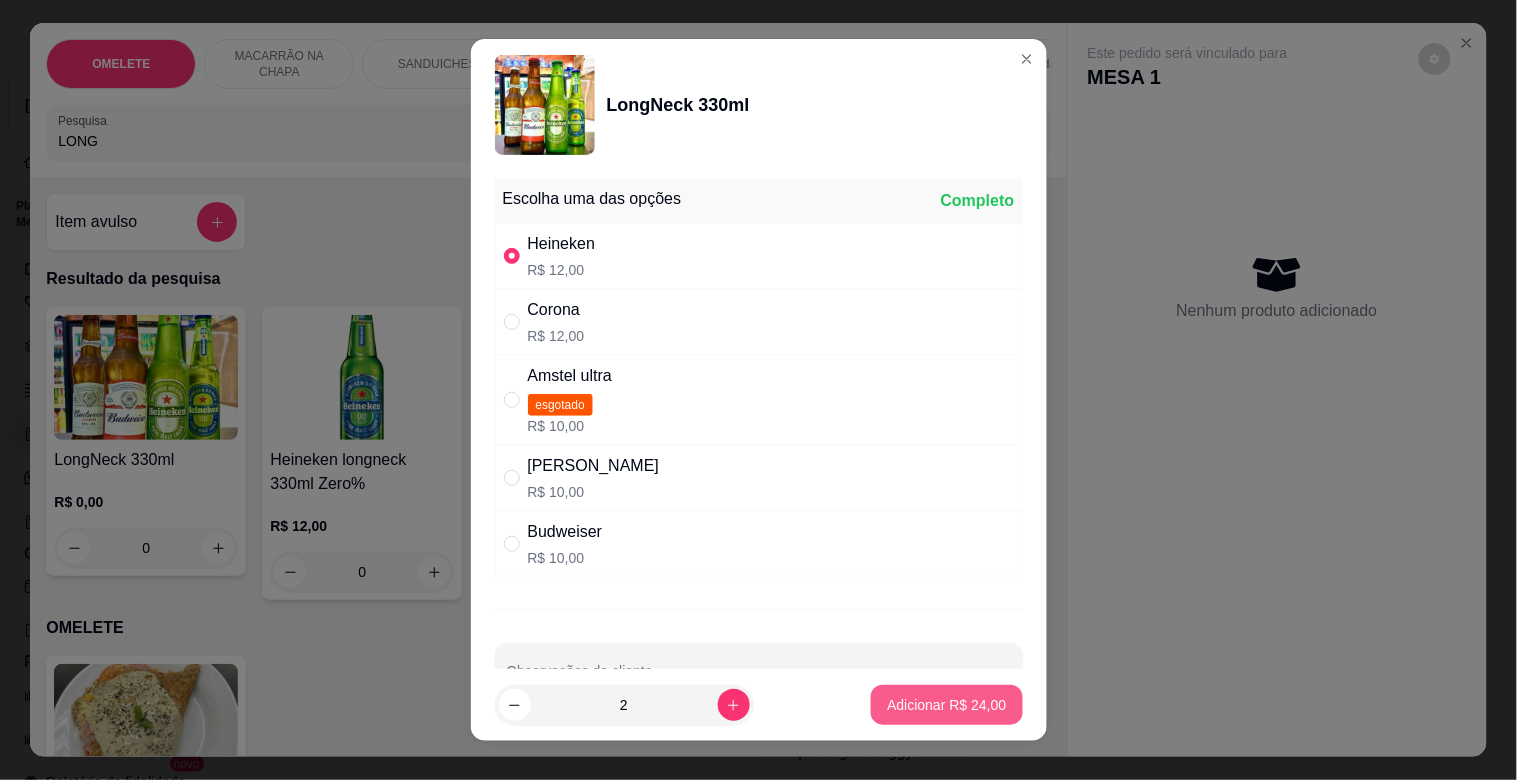 click on "Adicionar   R$ 24,00" at bounding box center [946, 705] 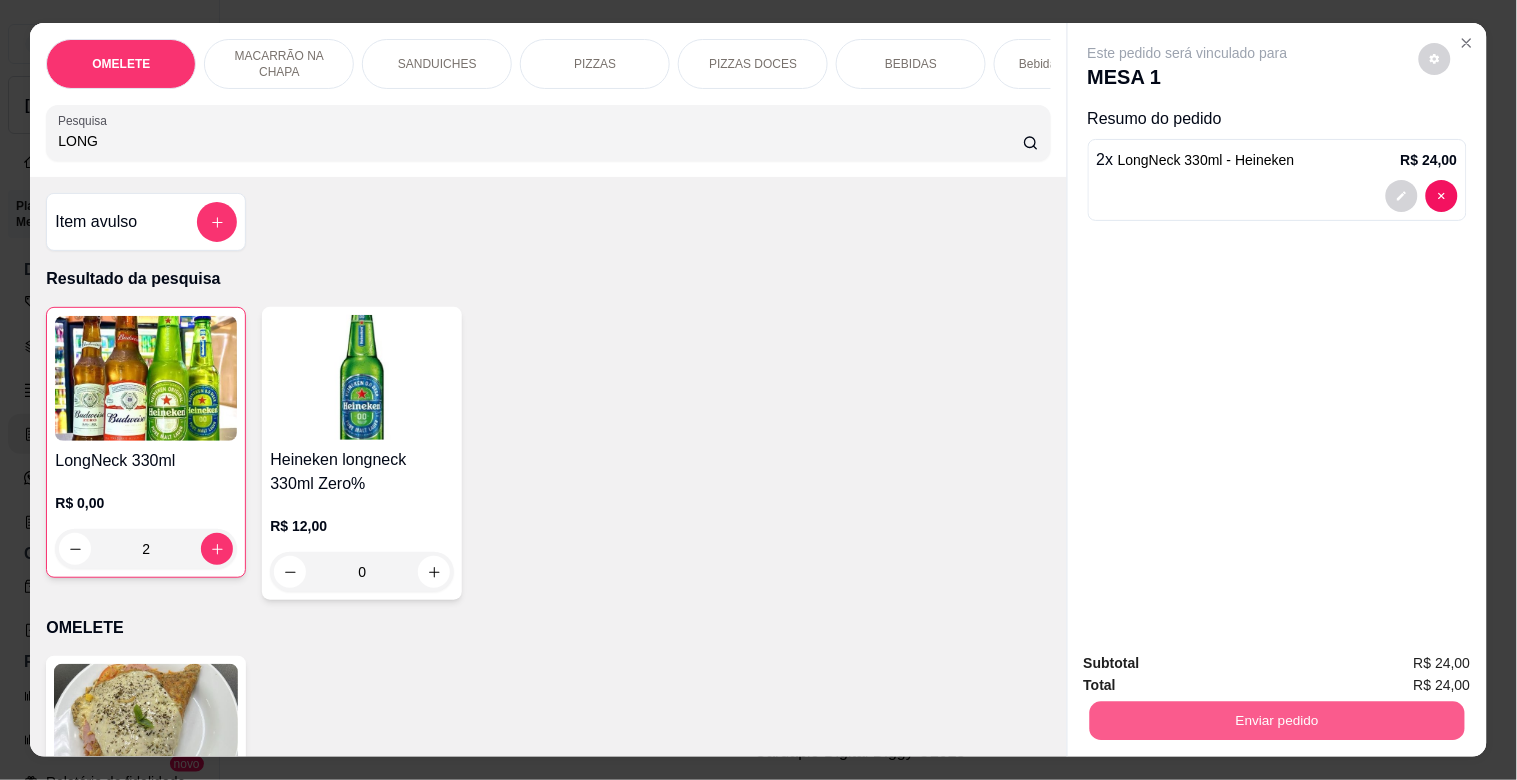 click on "Enviar pedido" at bounding box center [1276, 720] 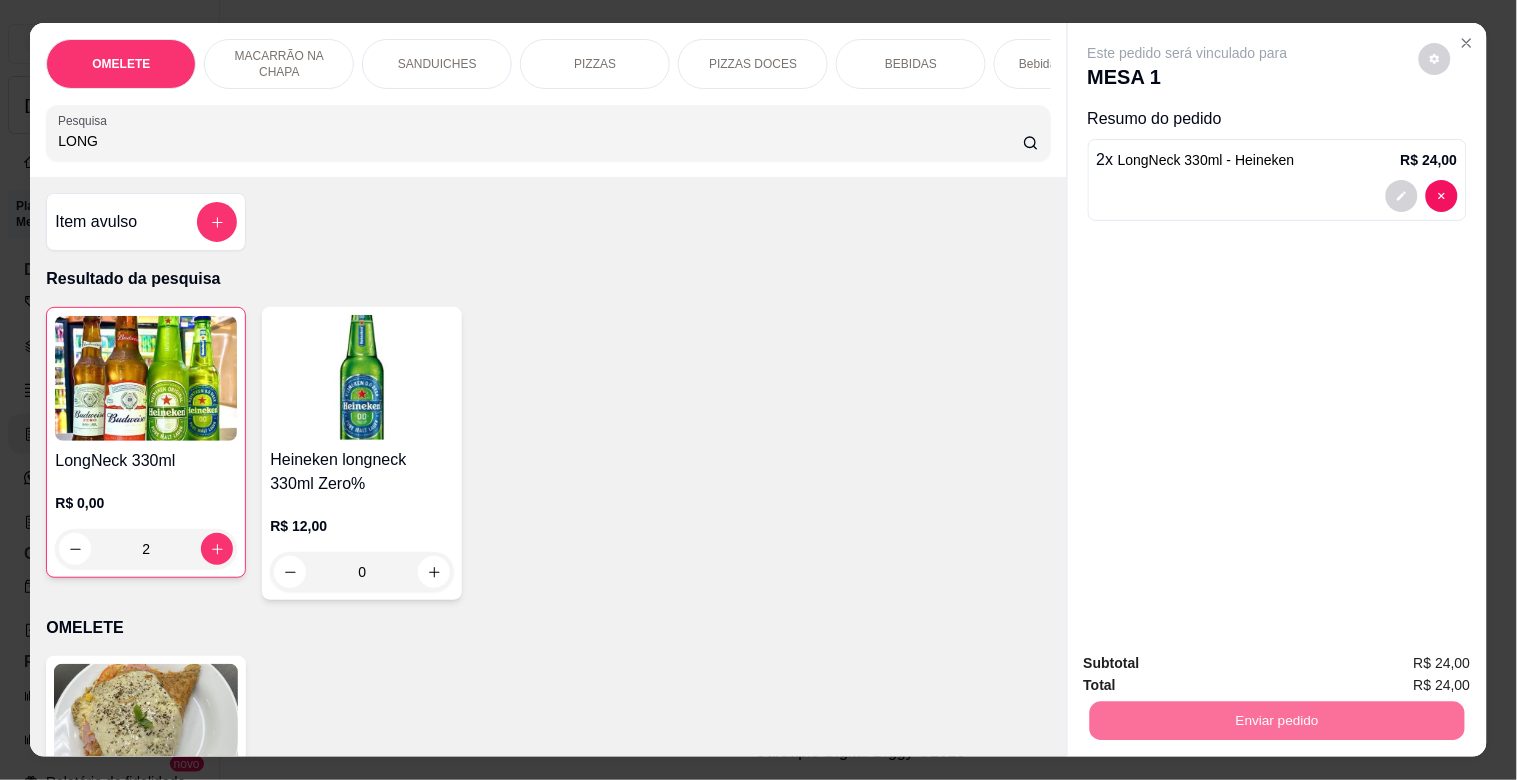 click on "Não registrar e enviar pedido" at bounding box center [1211, 662] 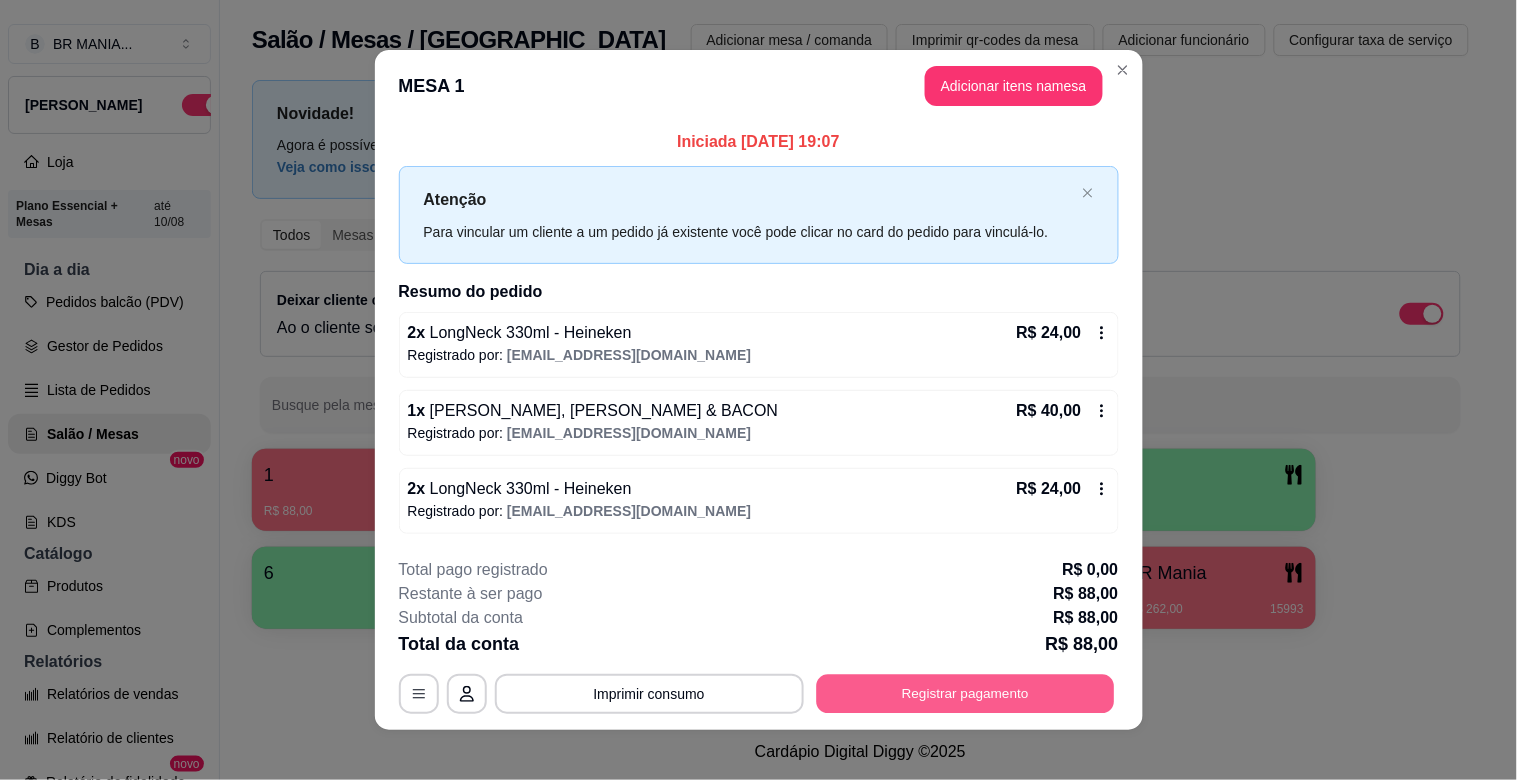 click on "Registrar pagamento" at bounding box center (965, 693) 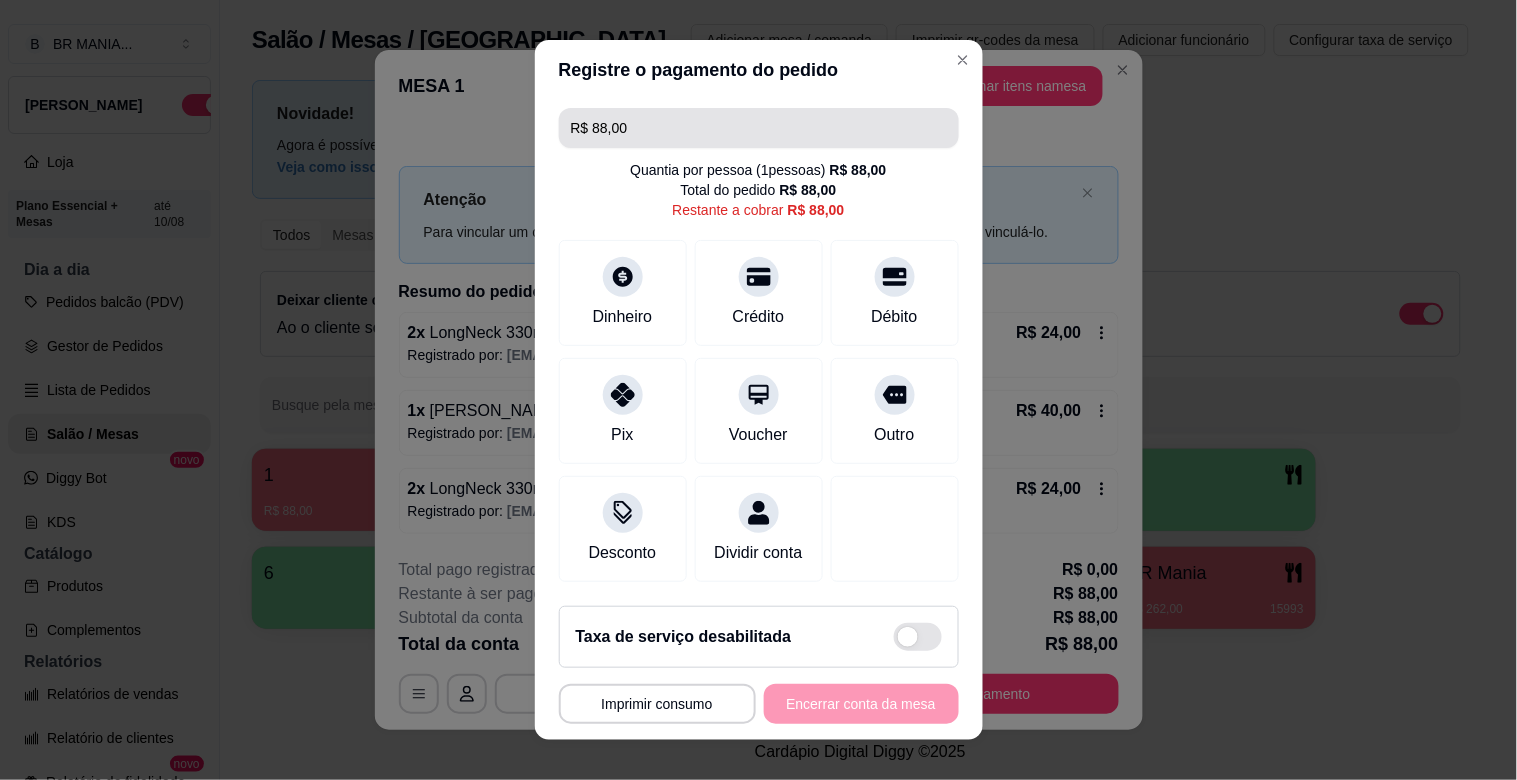 click on "R$ 88,00" at bounding box center [759, 128] 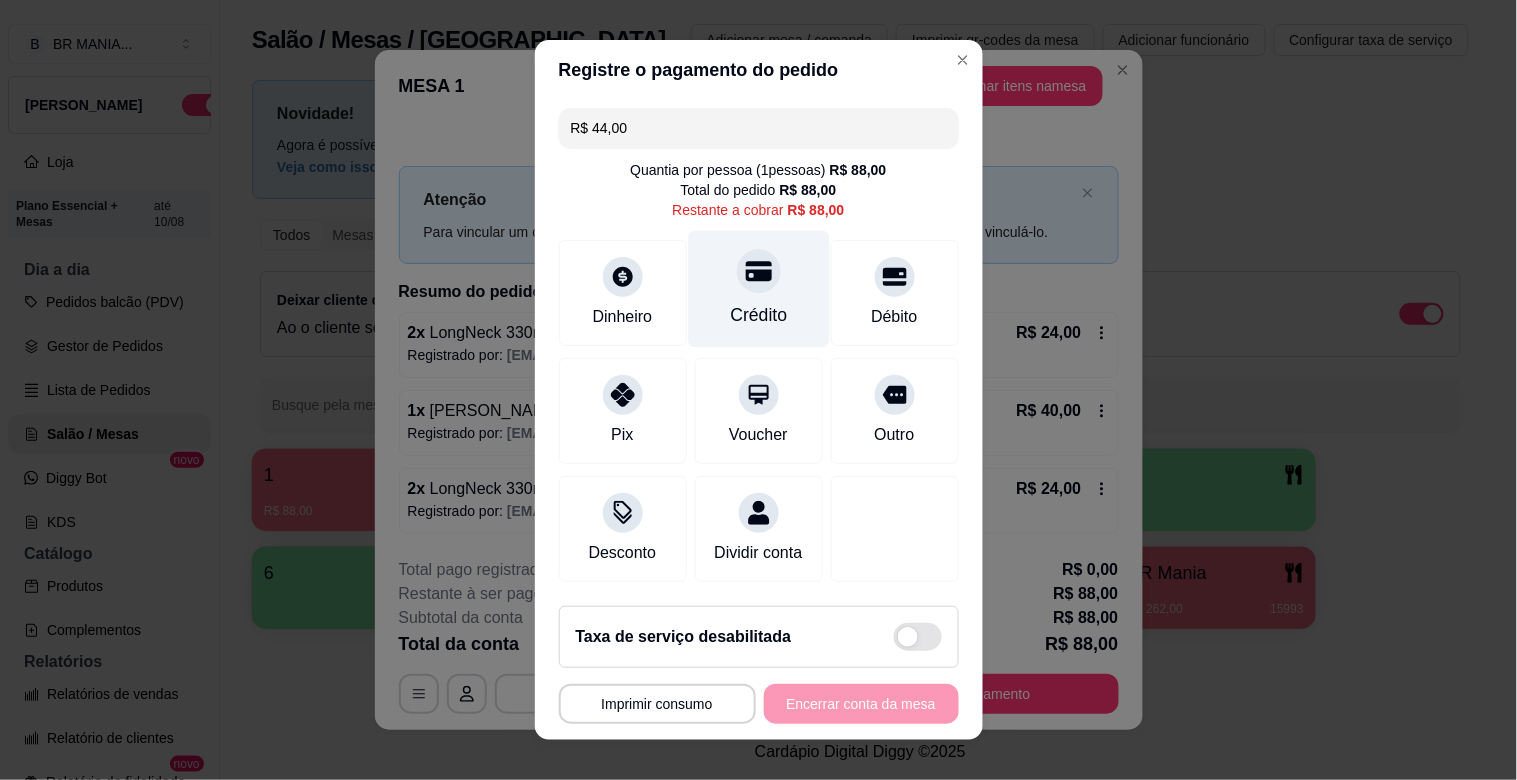 click on "Crédito" at bounding box center [758, 289] 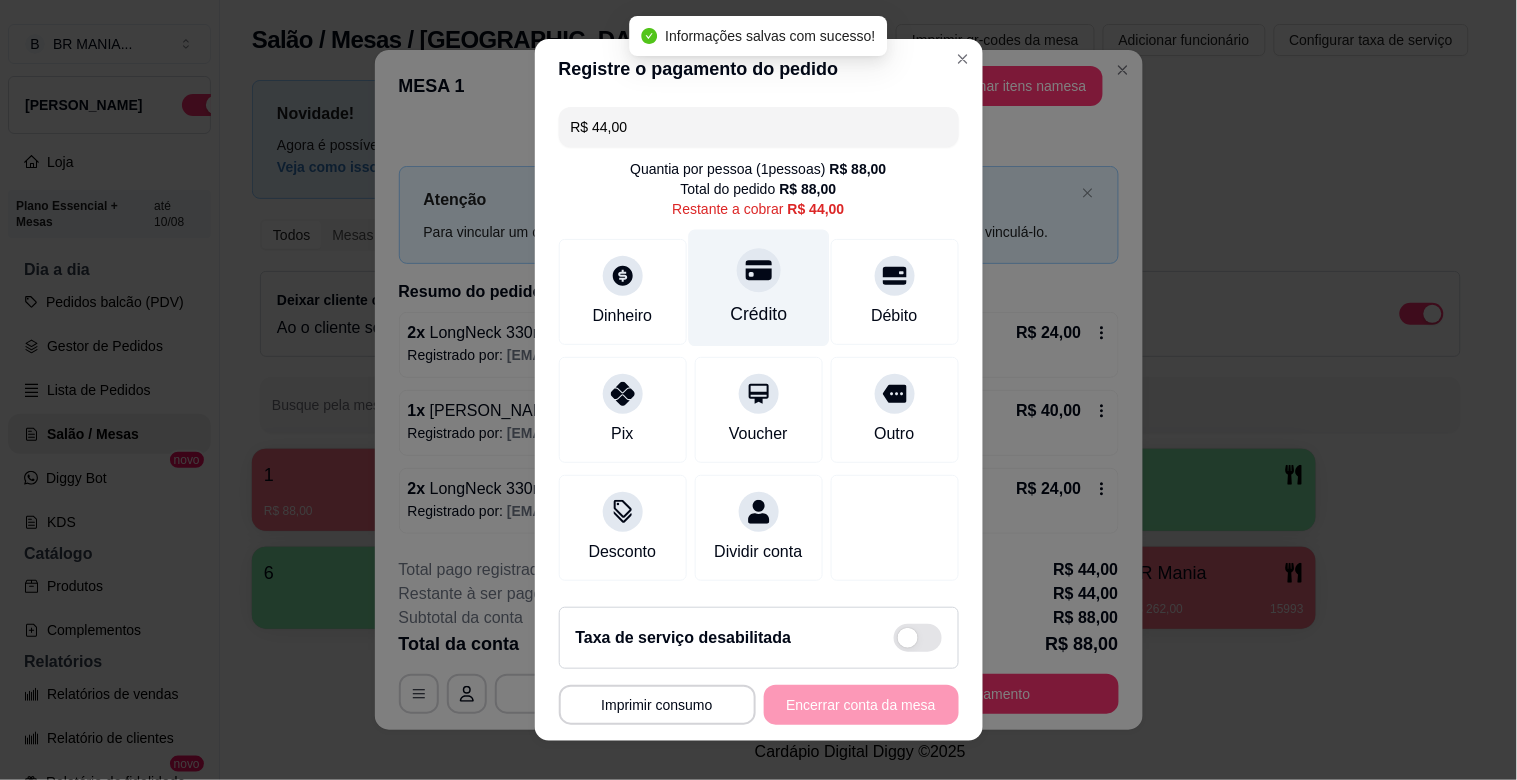 click on "Crédito" at bounding box center (758, 314) 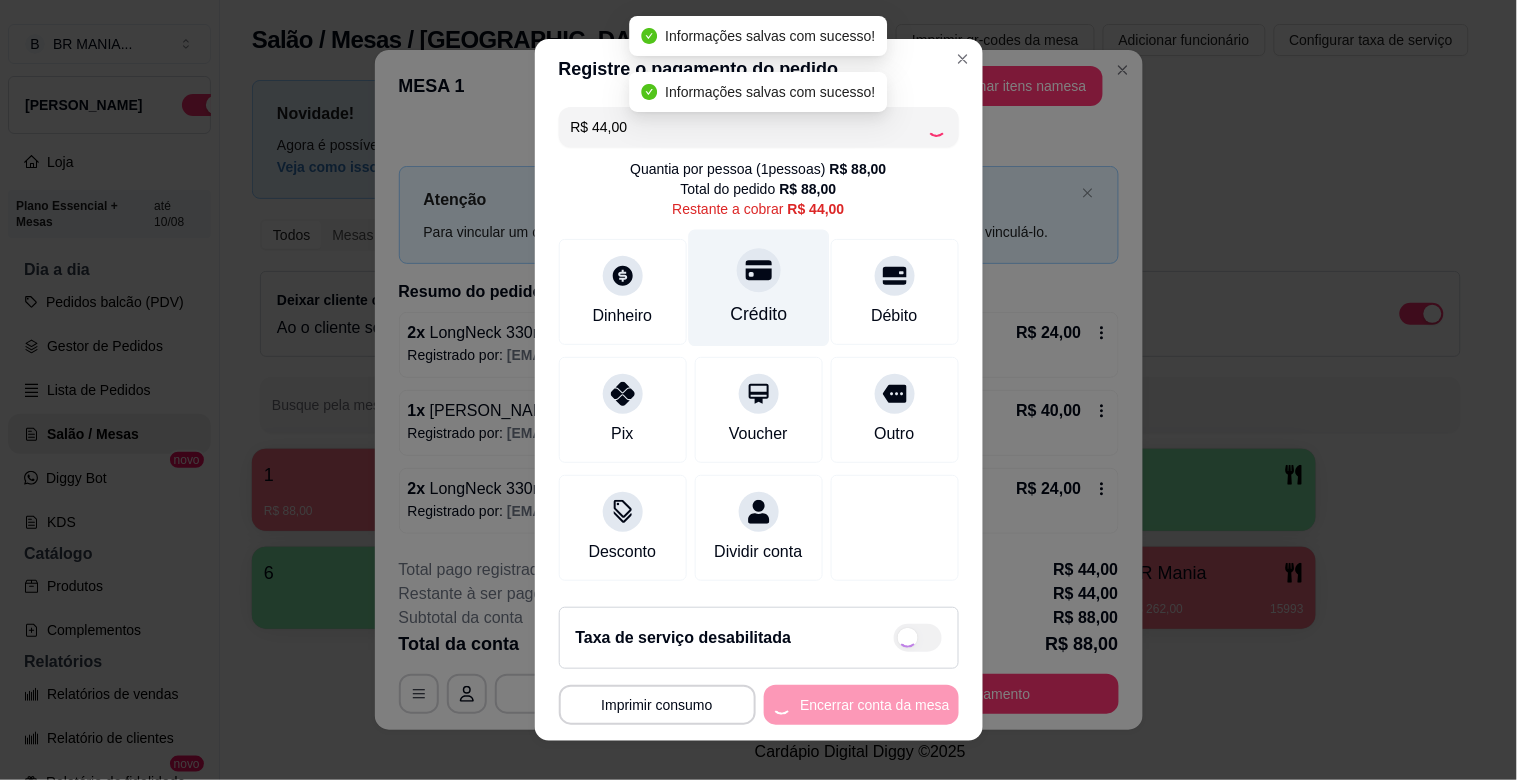 type on "R$ 0,00" 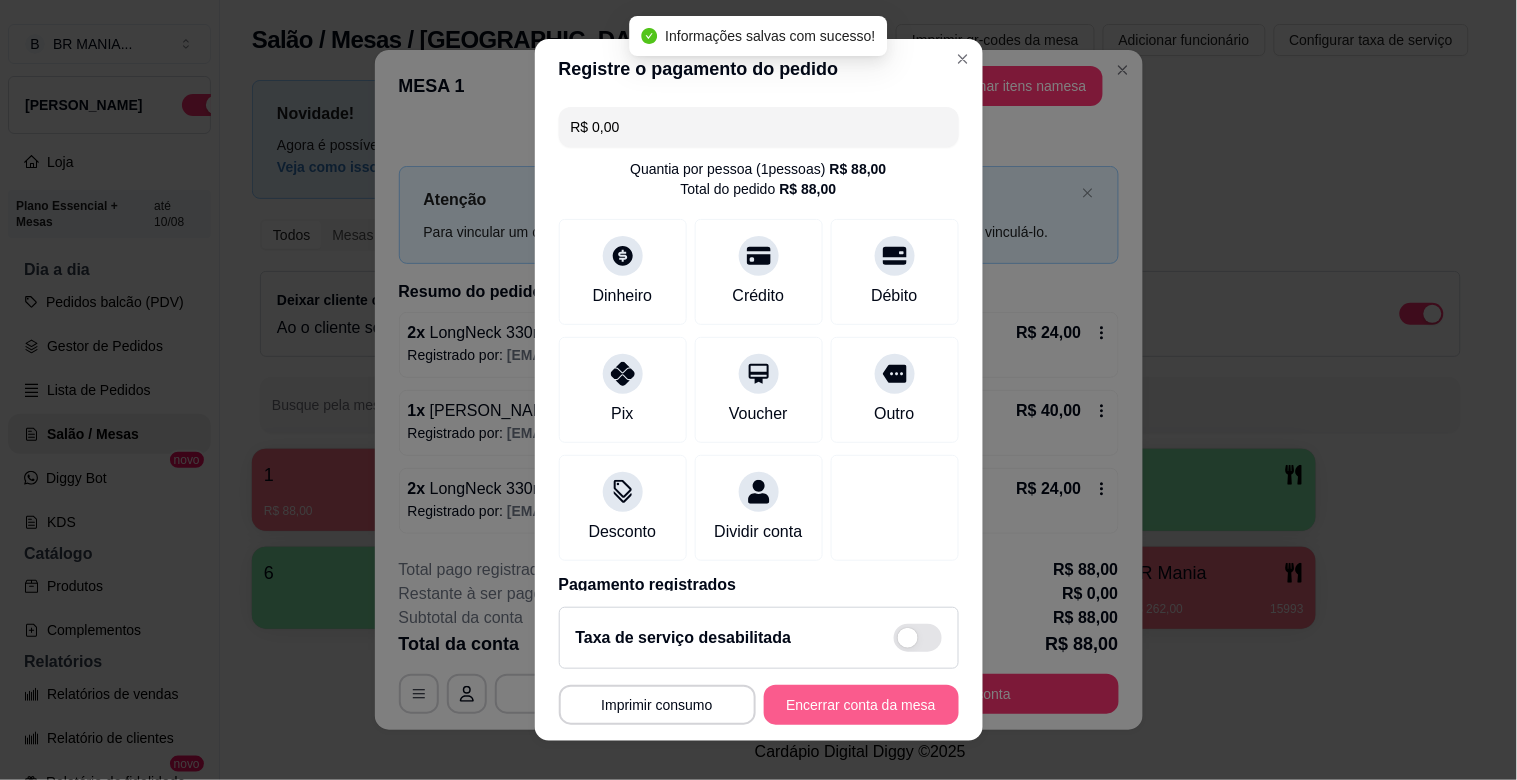 click on "Encerrar conta da mesa" at bounding box center (861, 705) 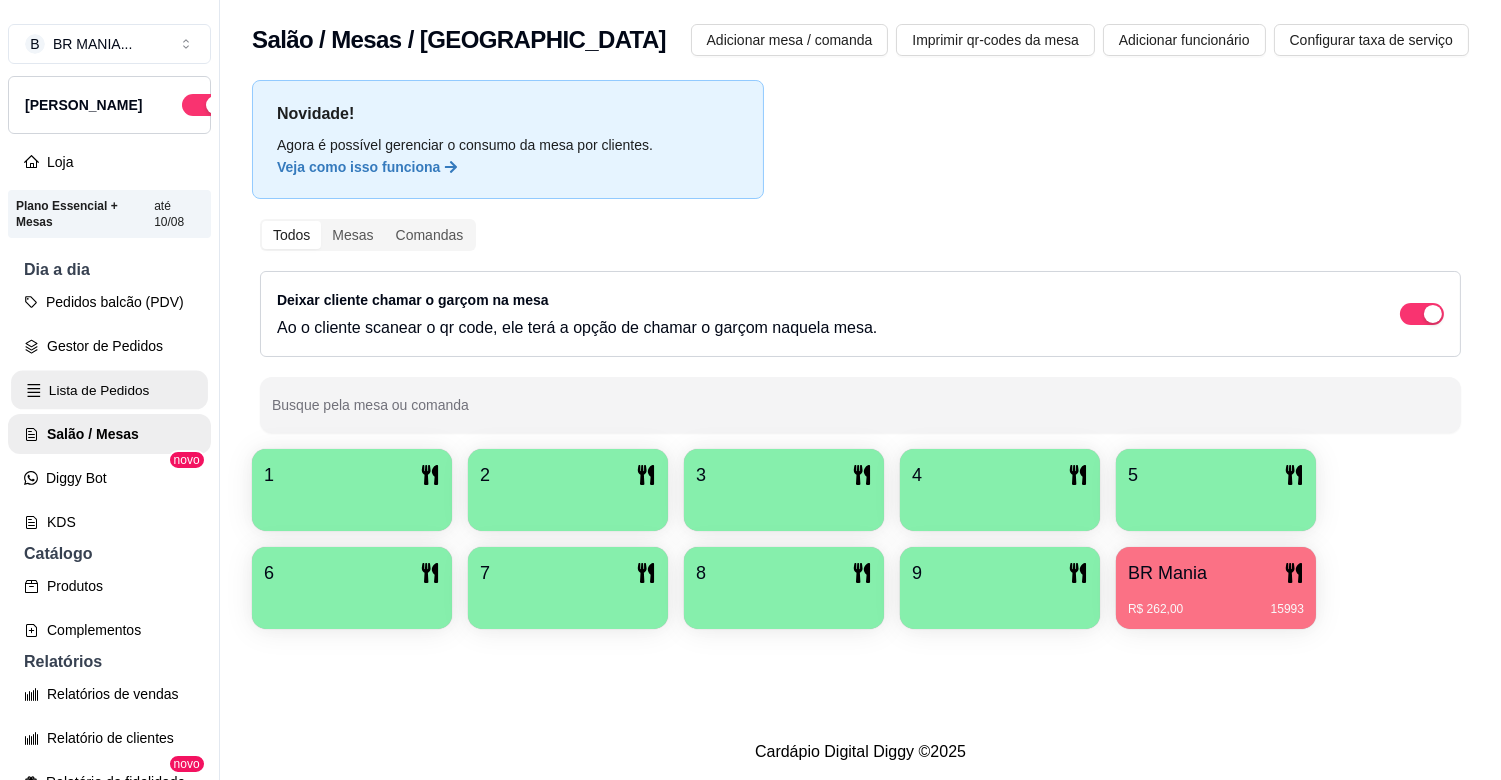 click on "Lista de Pedidos" at bounding box center [109, 390] 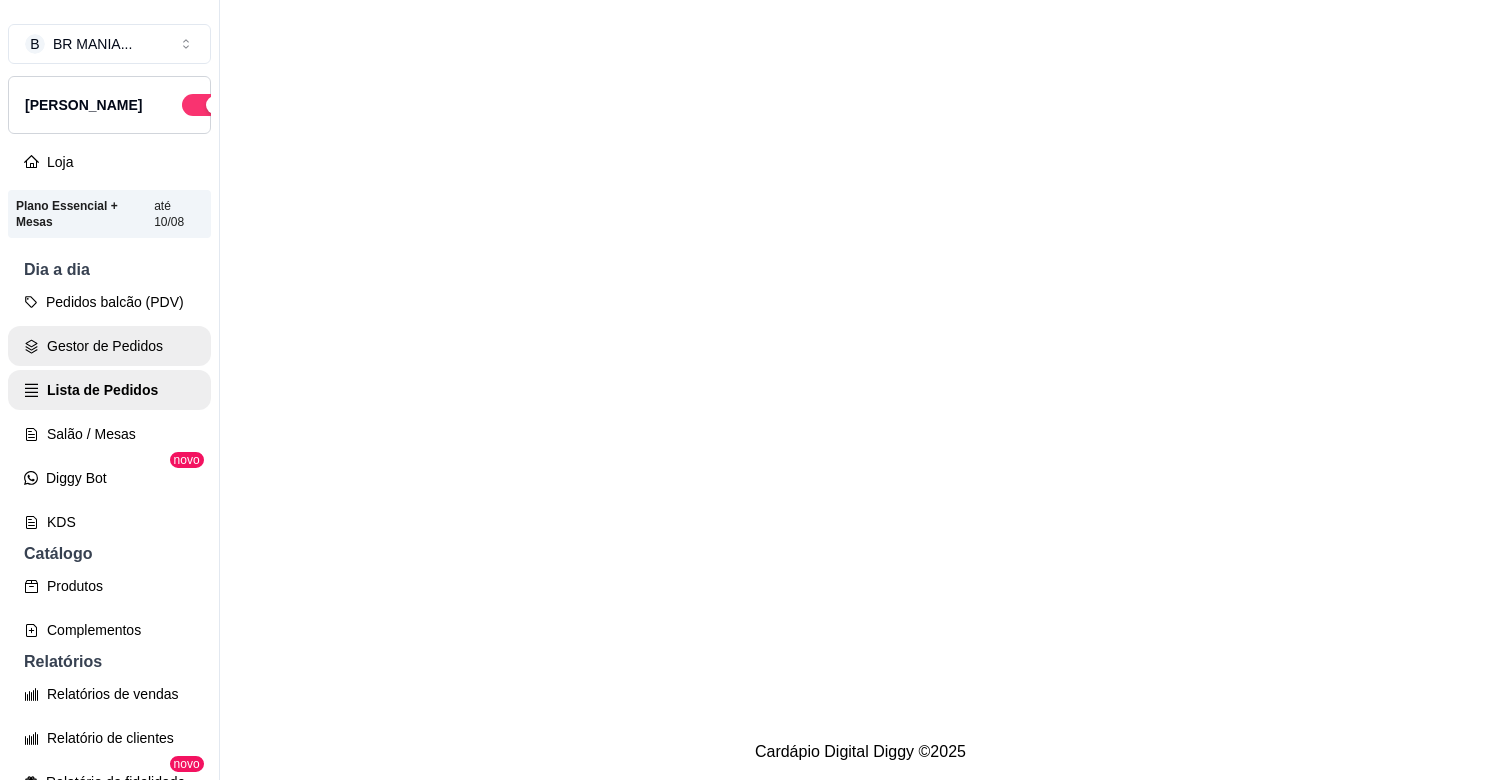click on "Gestor de Pedidos" at bounding box center (109, 346) 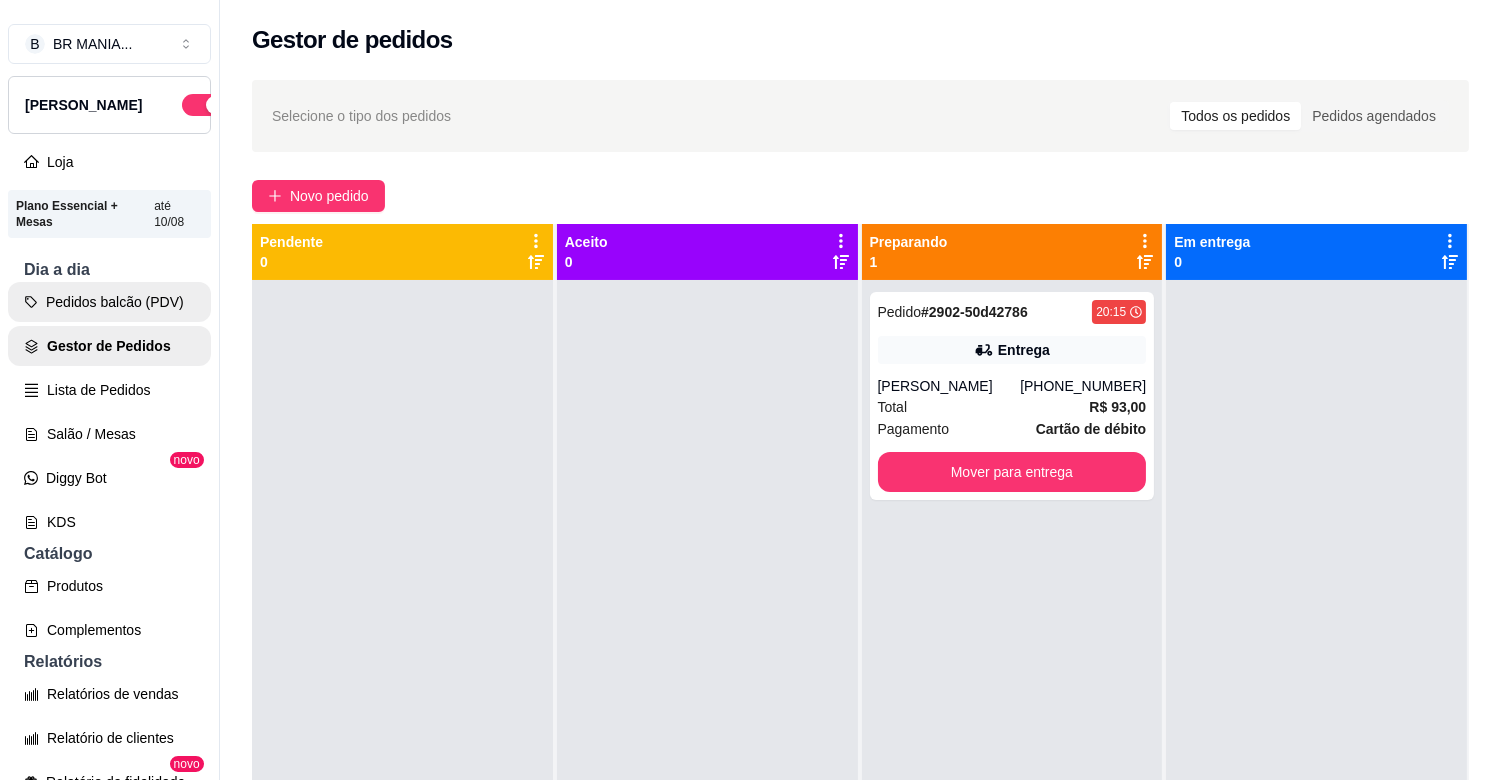 click on "Pedidos balcão (PDV)" at bounding box center [109, 302] 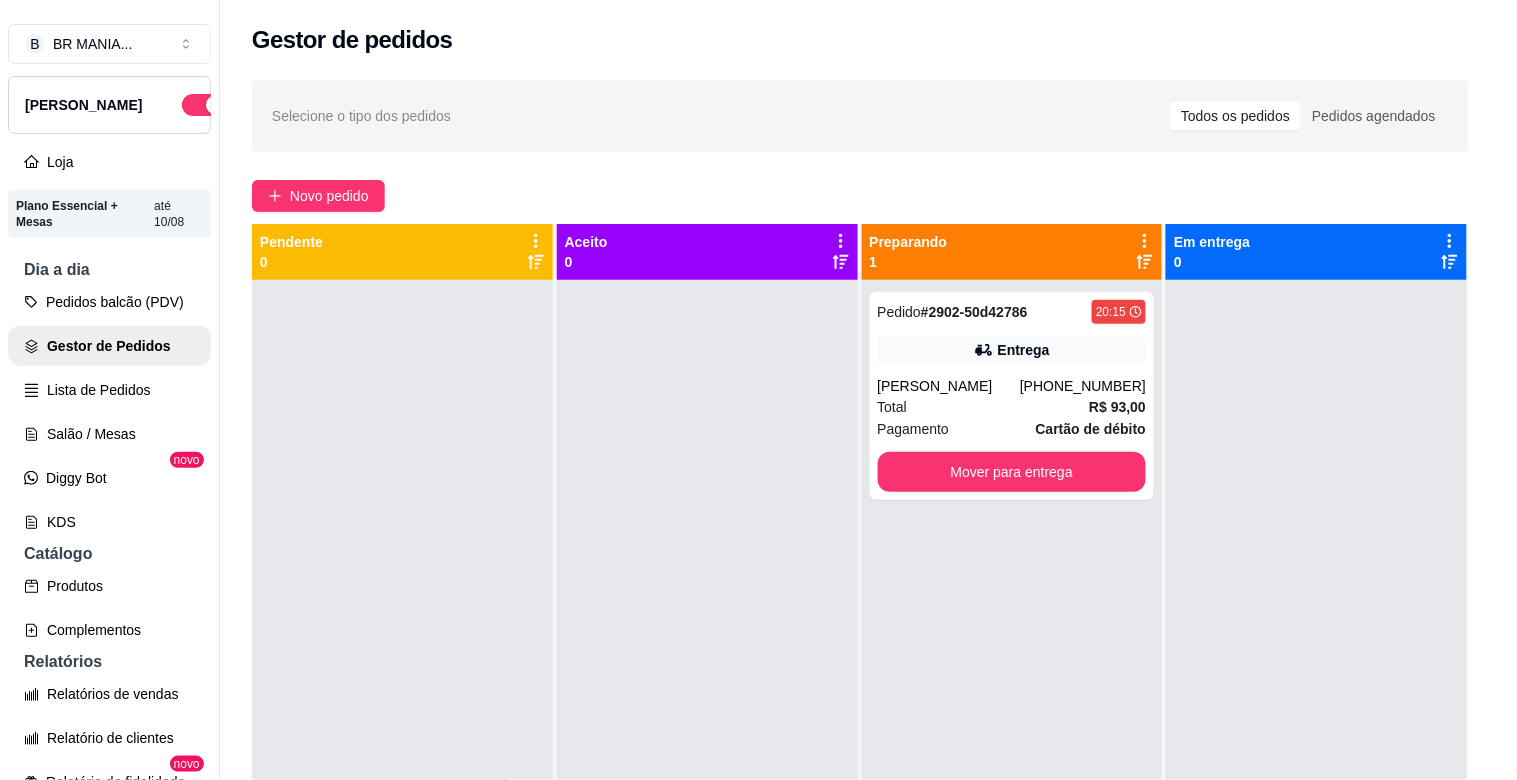 click on "Pesquisa" at bounding box center (540, 141) 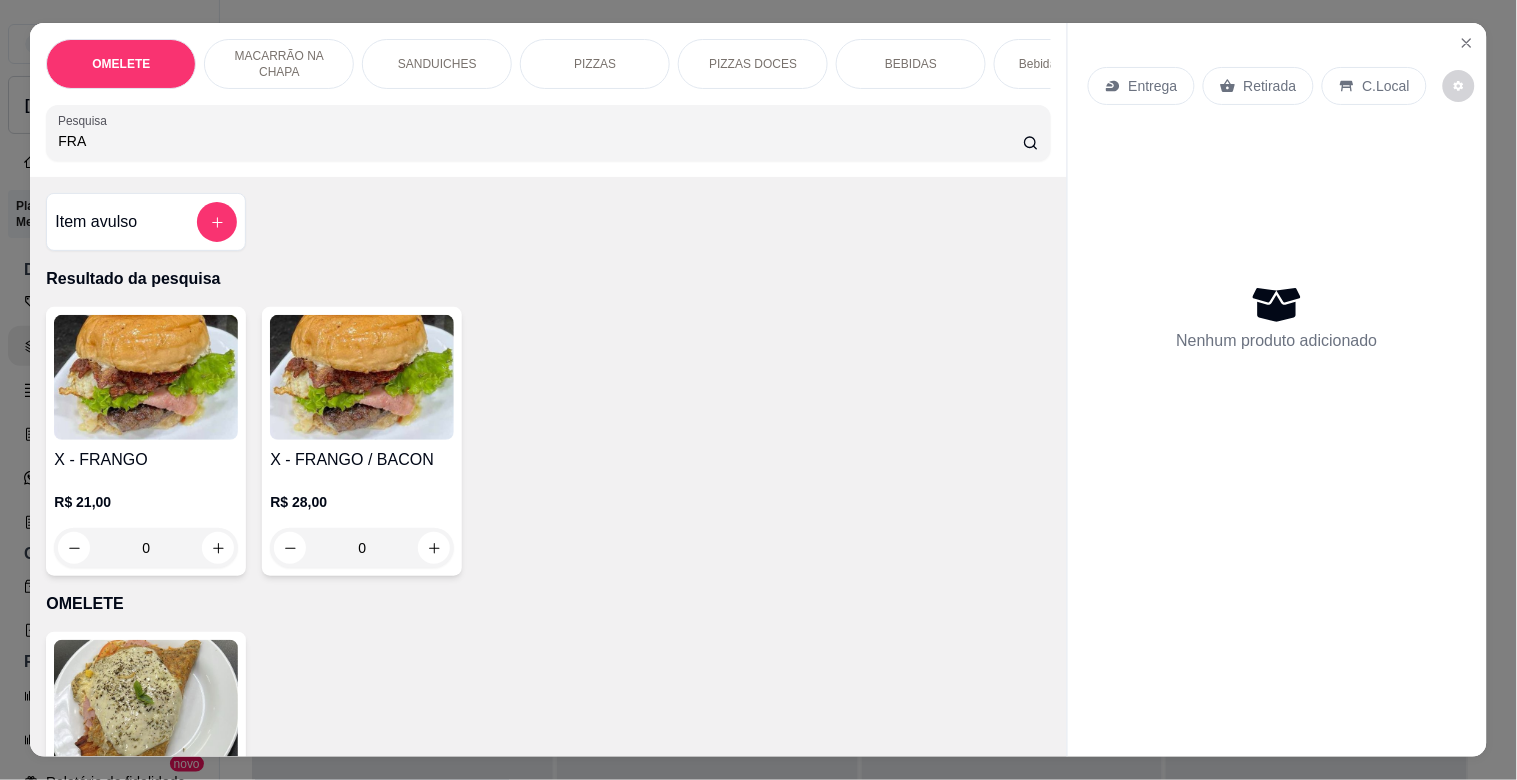 type on "FRA" 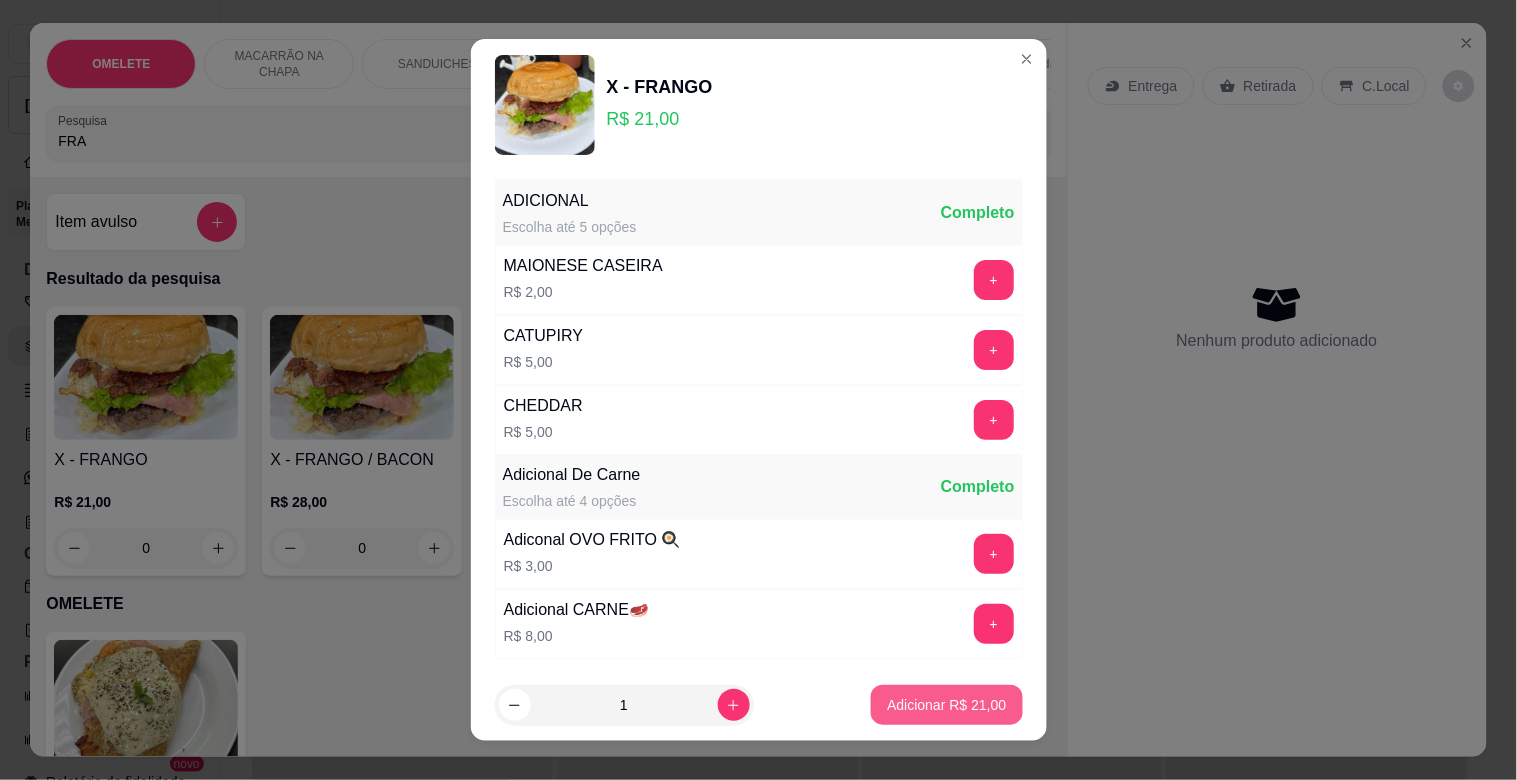 click on "Adicionar   R$ 21,00" at bounding box center [946, 705] 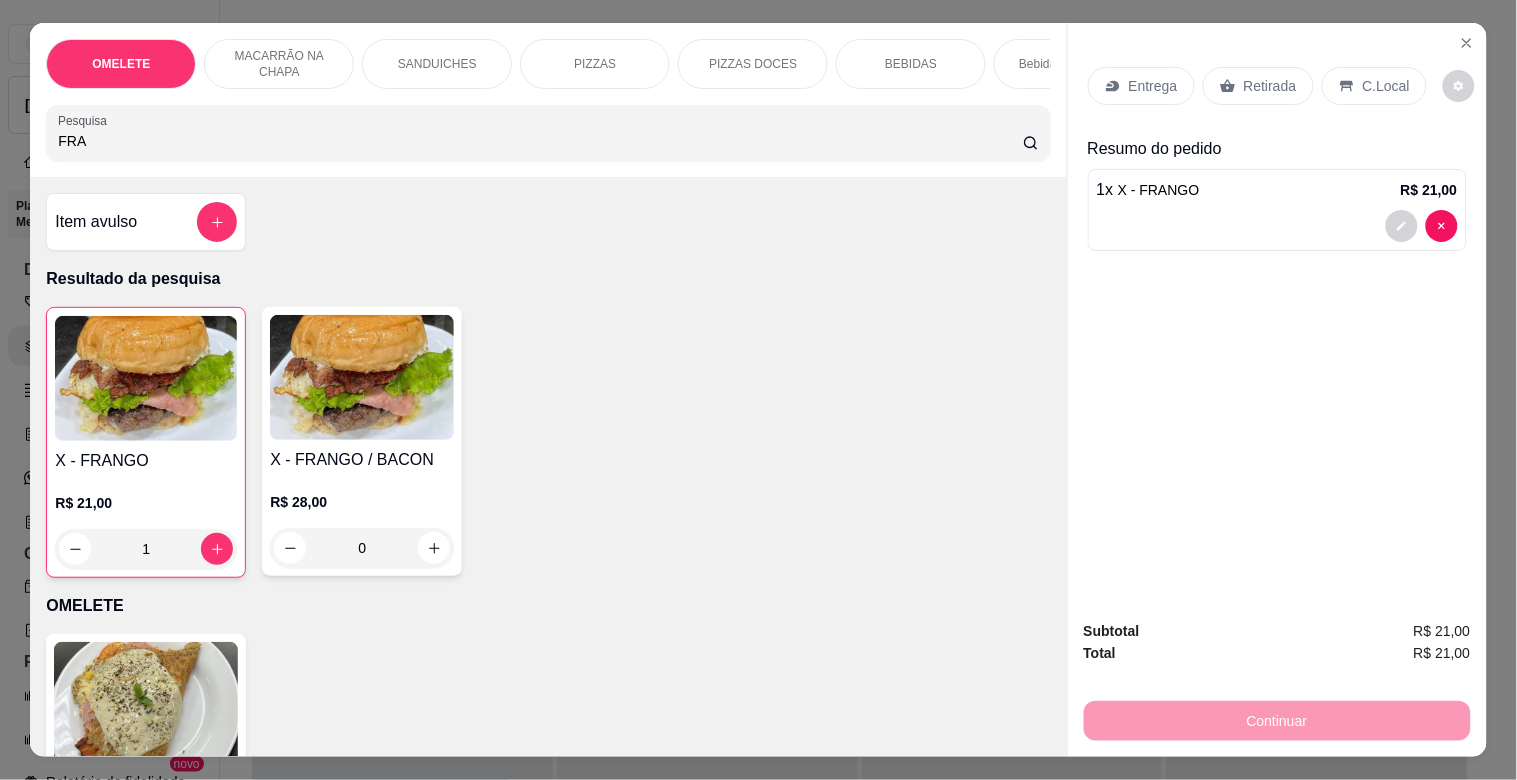 drag, startPoint x: 157, startPoint y: 167, endPoint x: 0, endPoint y: 120, distance: 163.88411 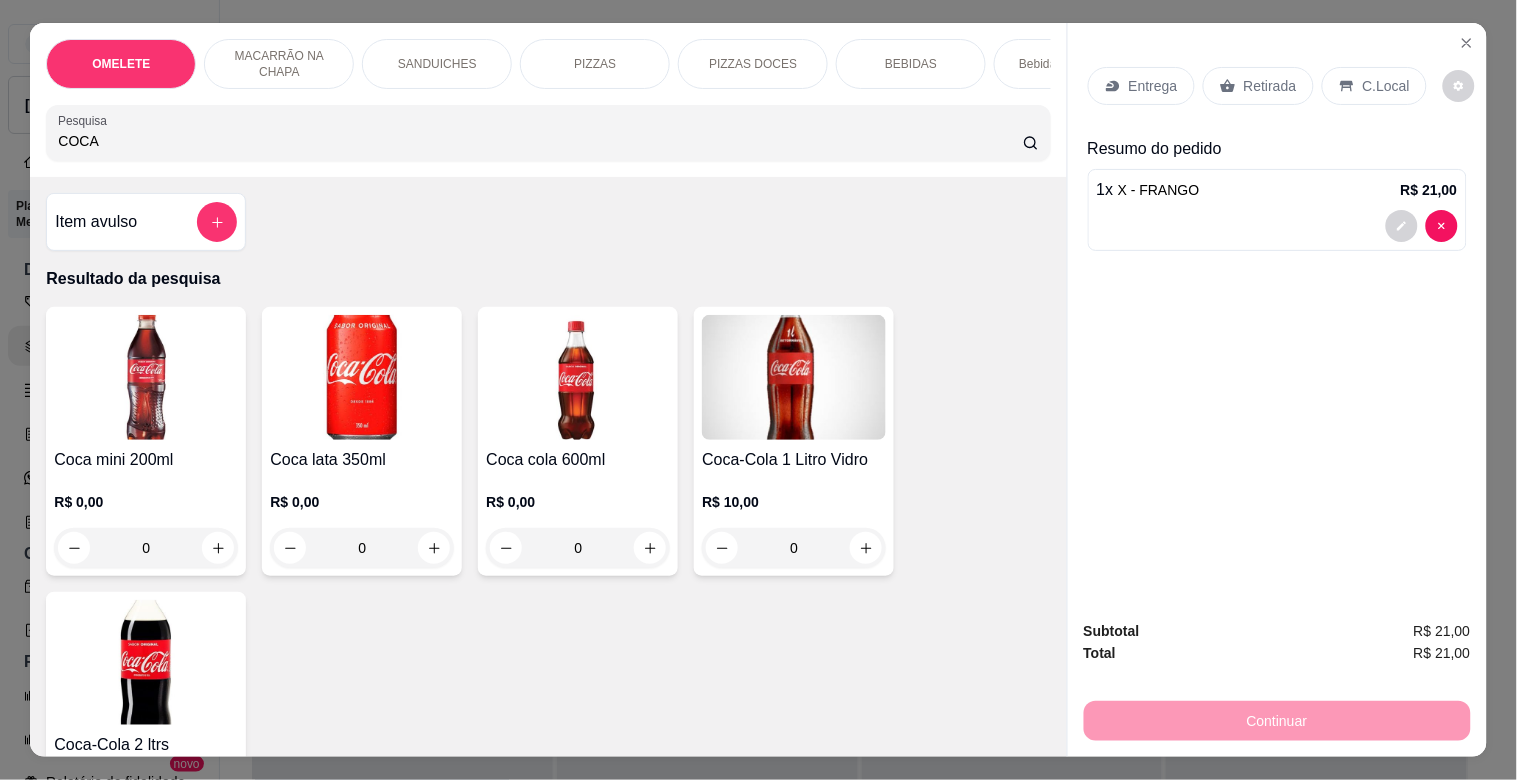type on "COCA" 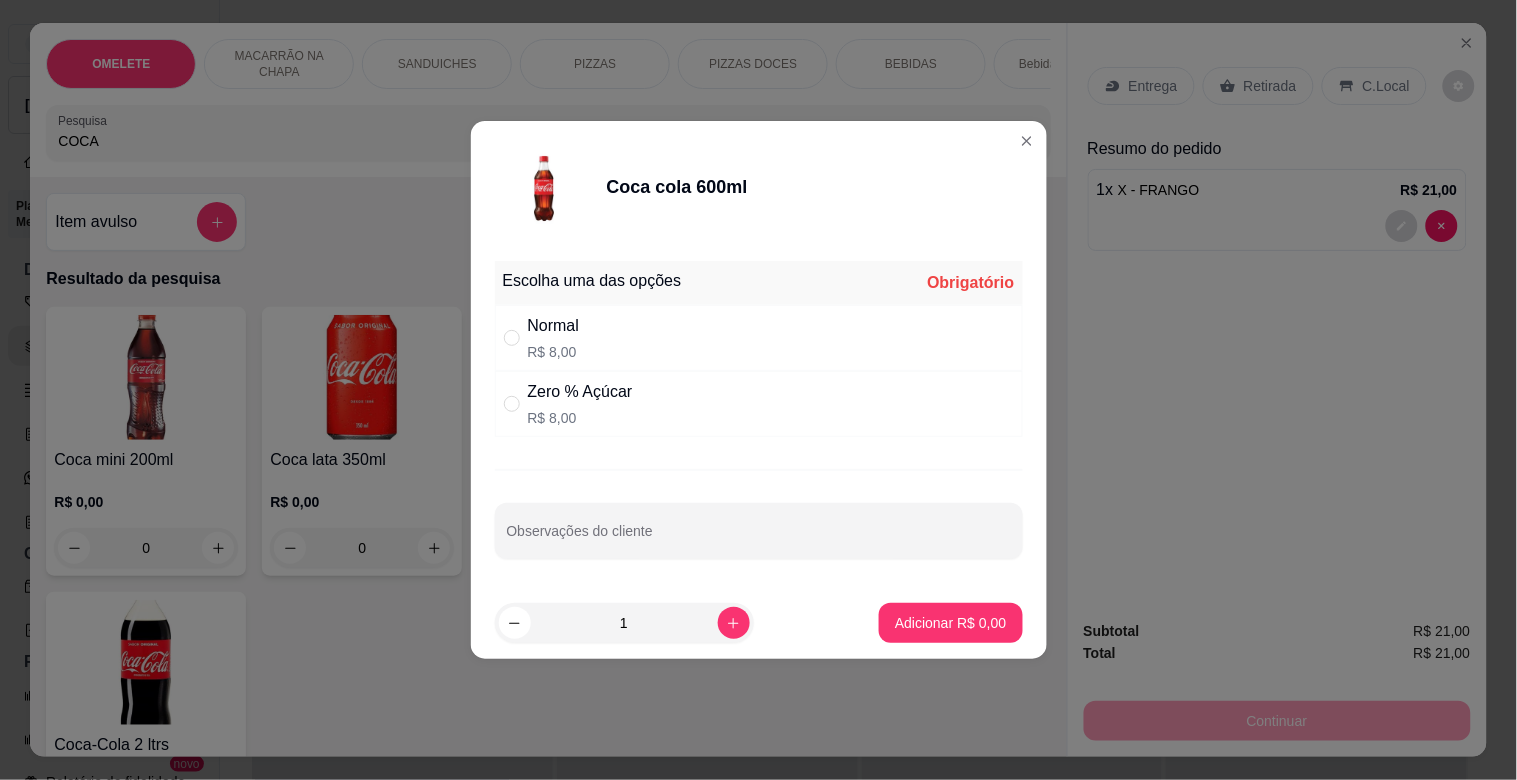 click on "Normal  R$ 8,00" at bounding box center (759, 338) 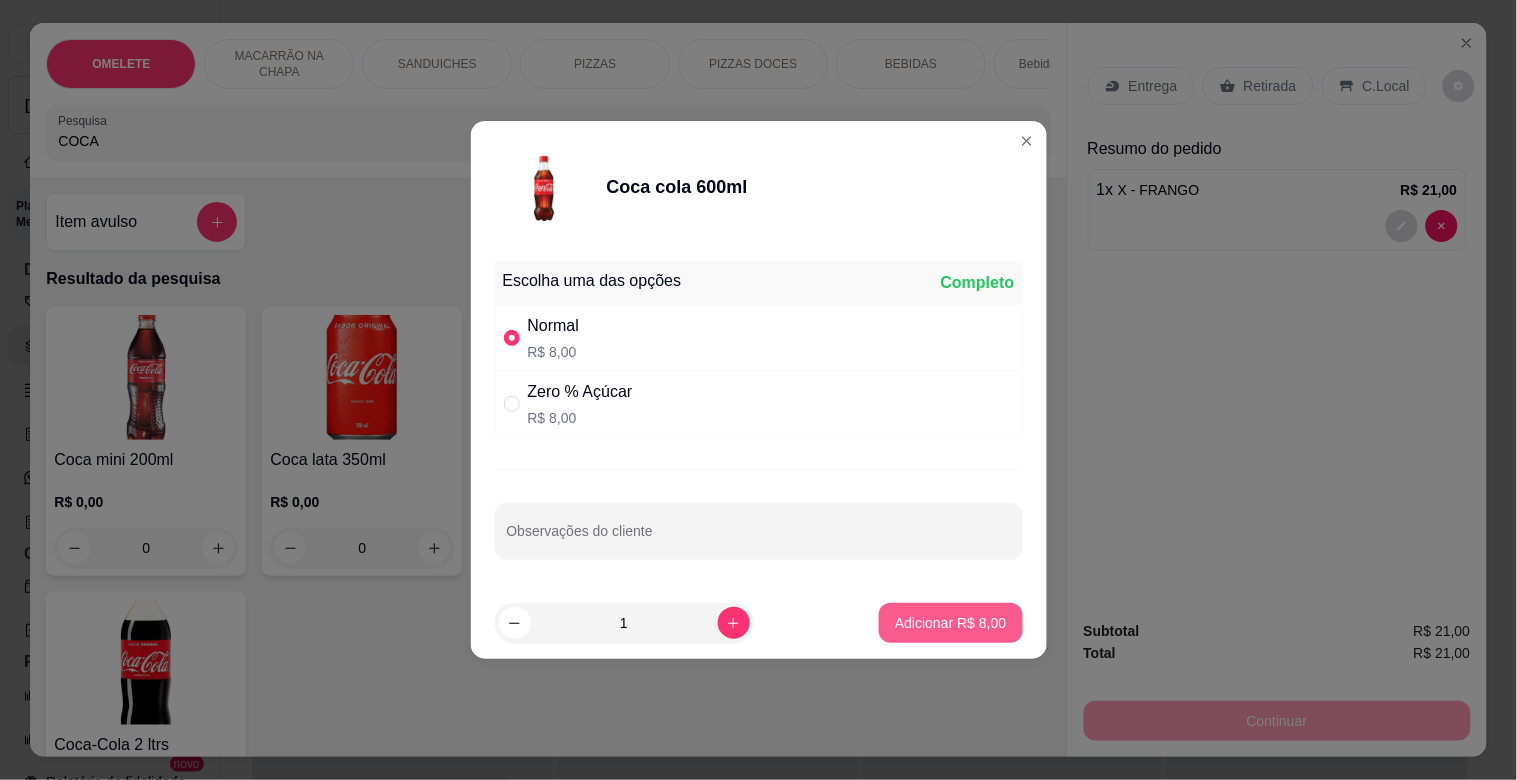 click on "Adicionar   R$ 8,00" at bounding box center (950, 623) 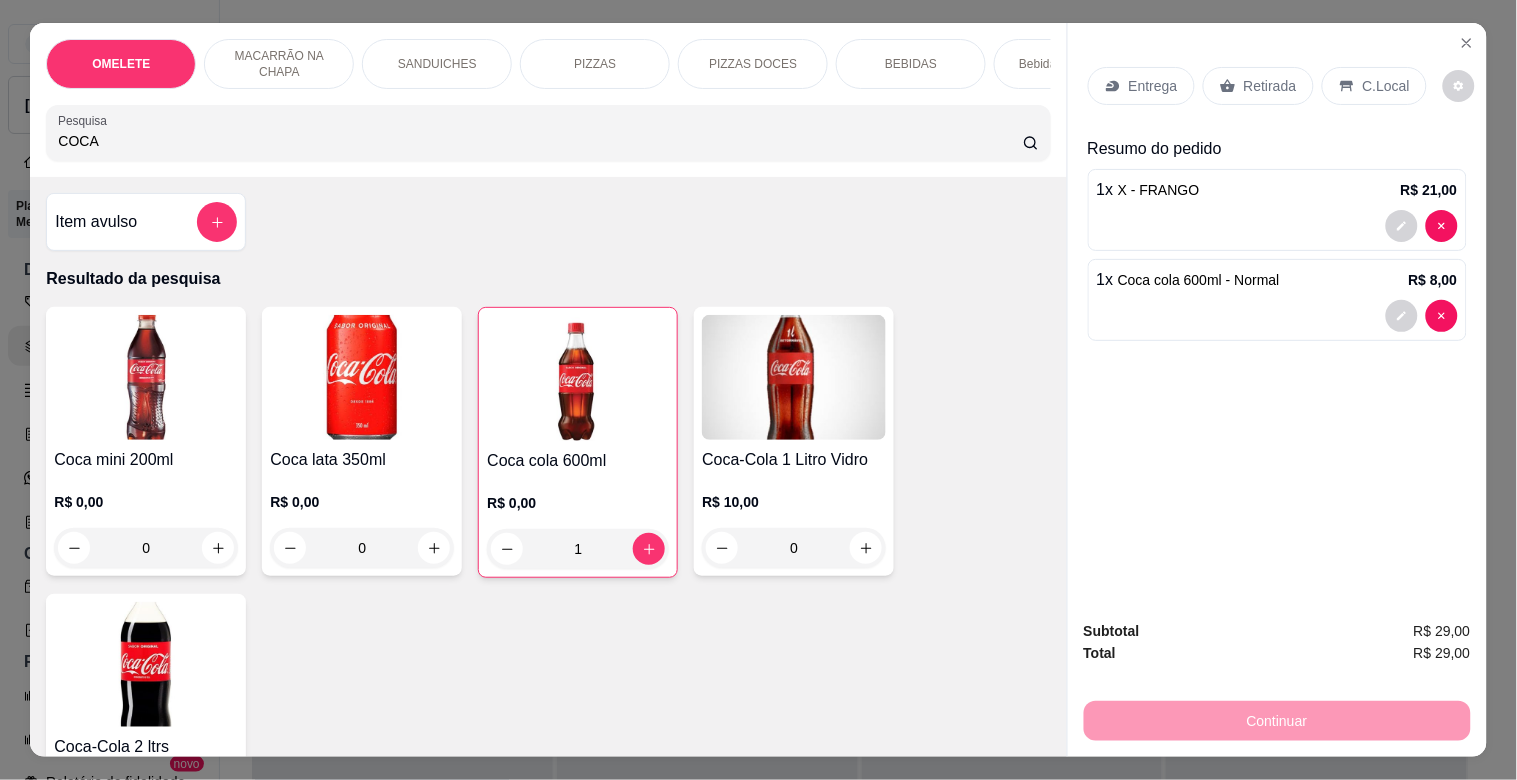 drag, startPoint x: 120, startPoint y: 157, endPoint x: 0, endPoint y: 155, distance: 120.01666 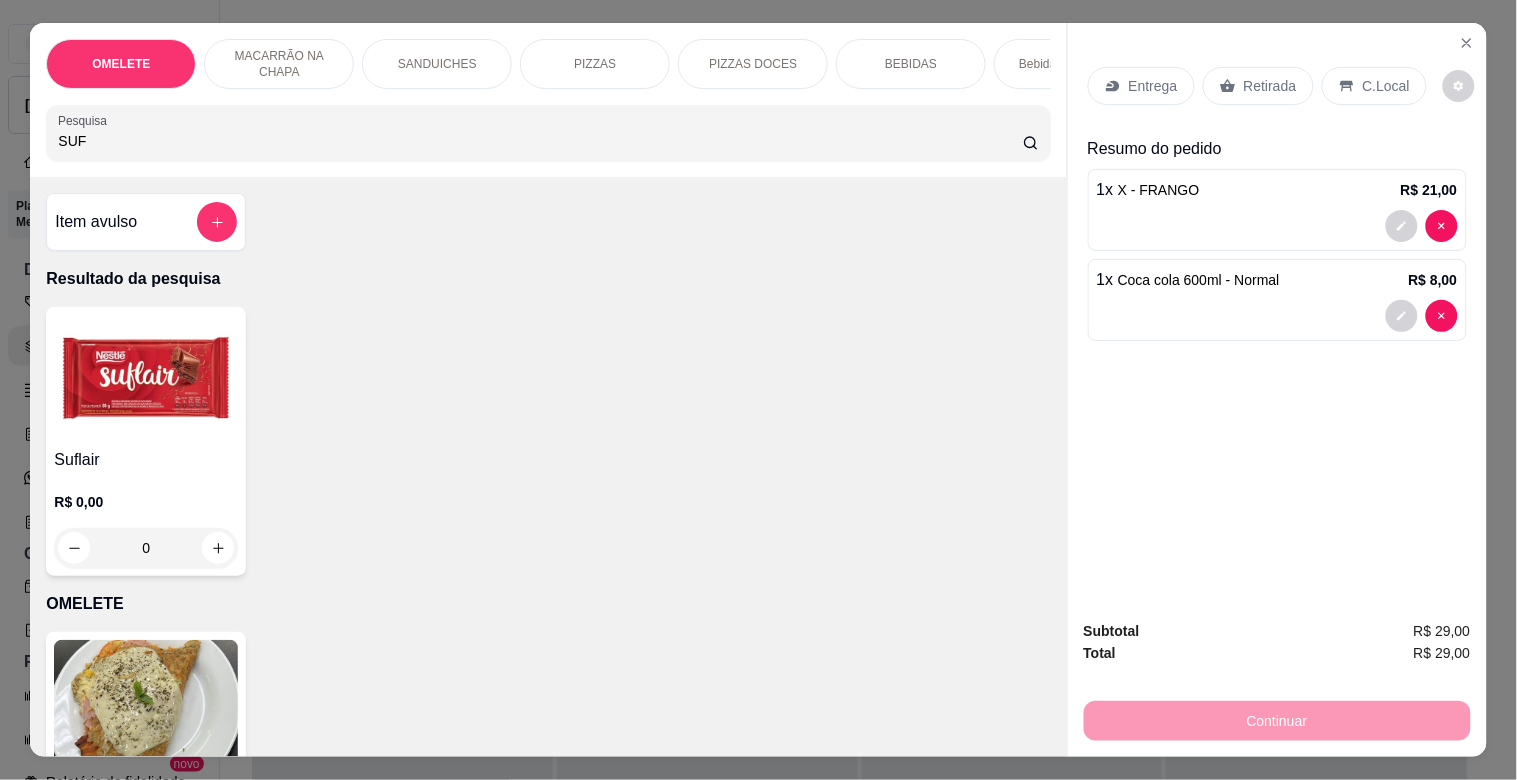 type on "SUF" 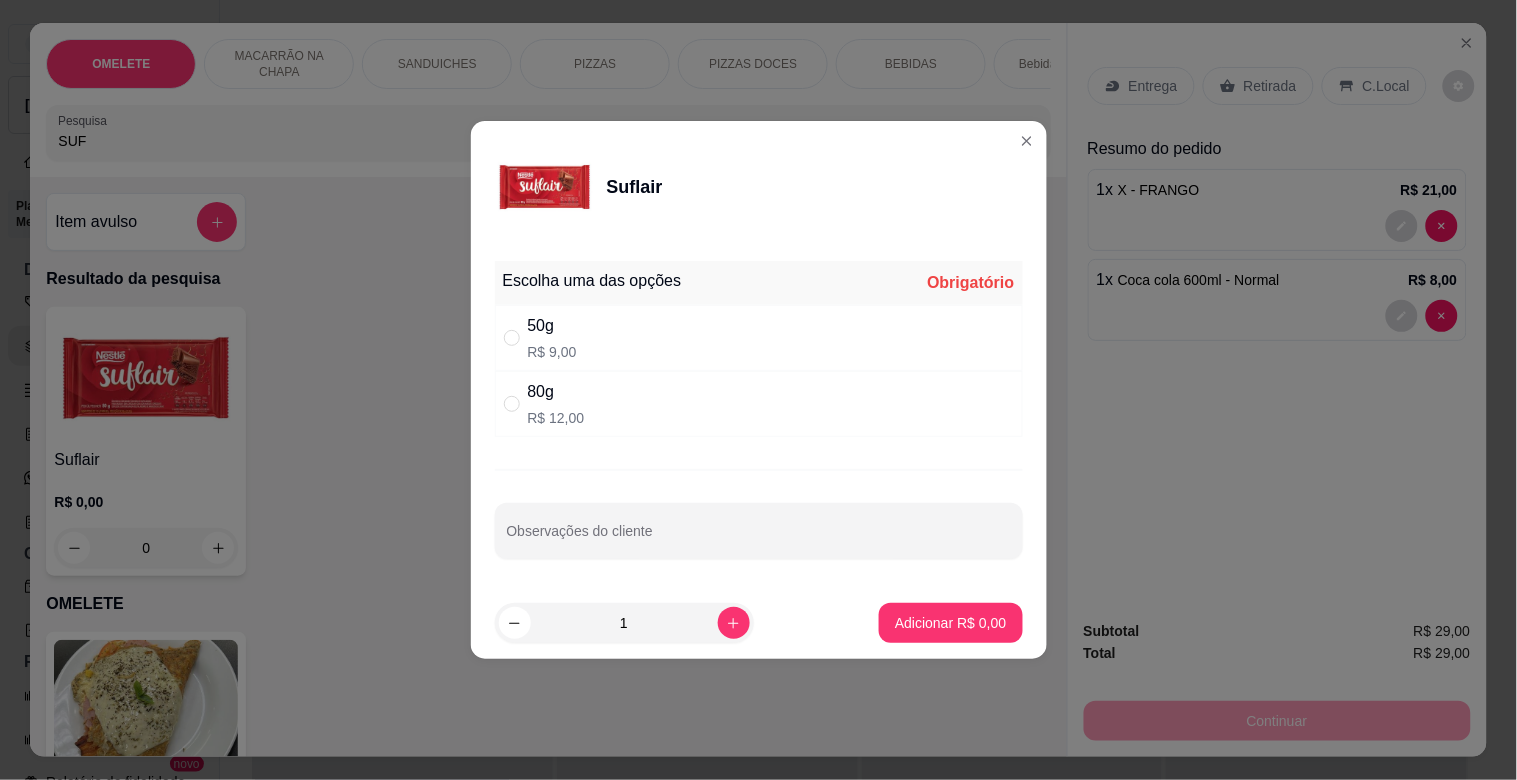 click on "80g  R$ 12,00" at bounding box center [759, 404] 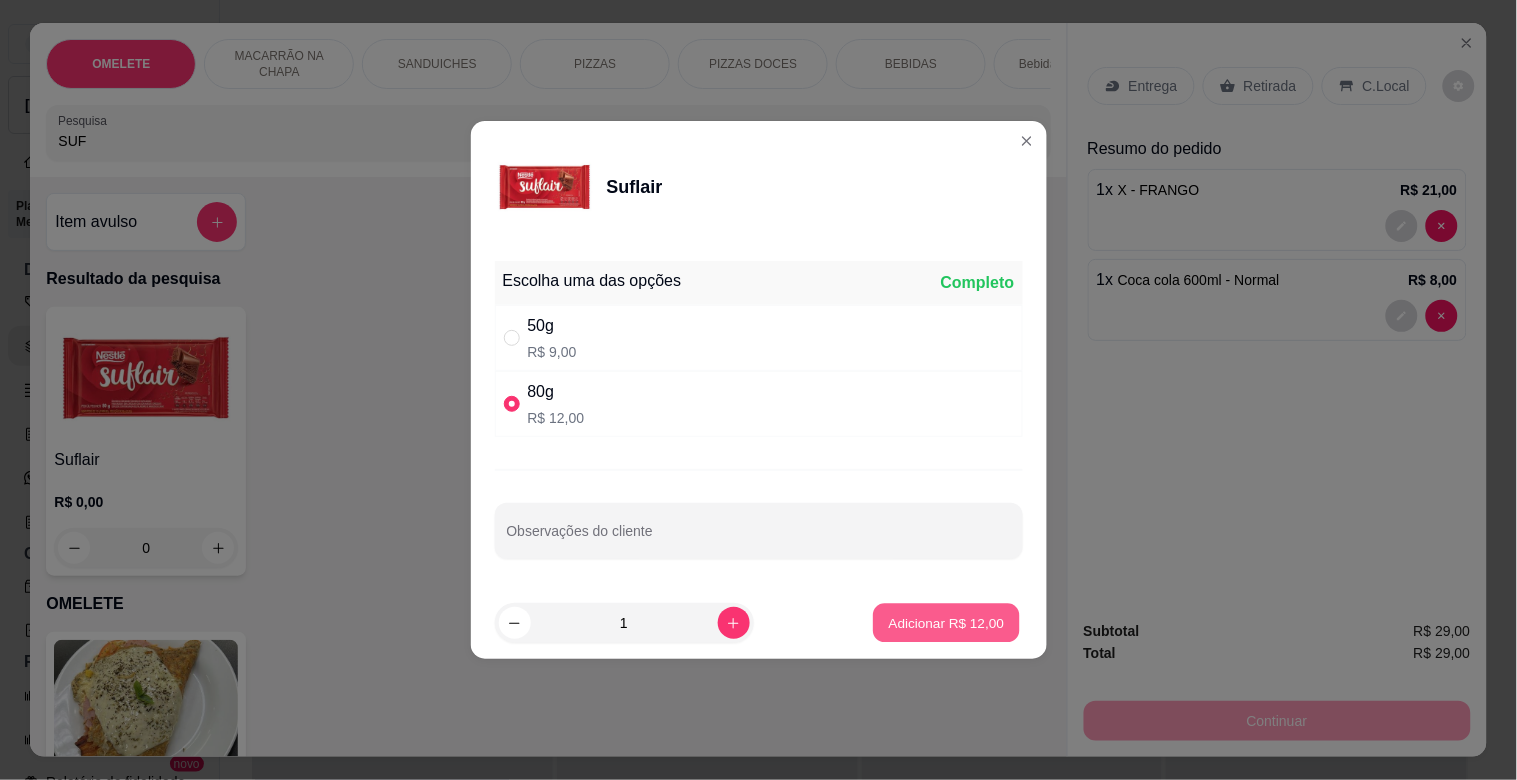 click on "Adicionar   R$ 12,00" at bounding box center (947, 622) 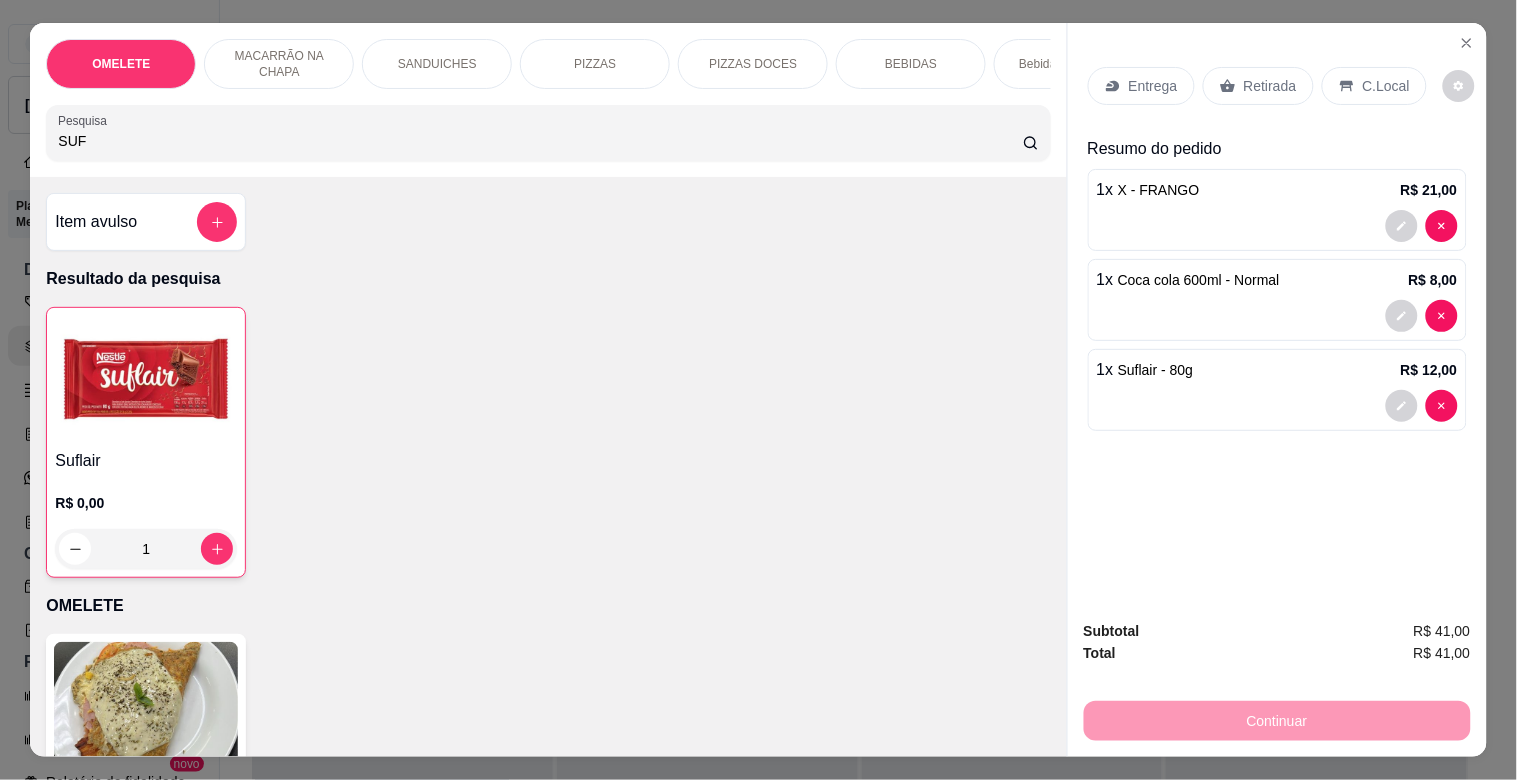 drag, startPoint x: 126, startPoint y: 158, endPoint x: 0, endPoint y: 160, distance: 126.01587 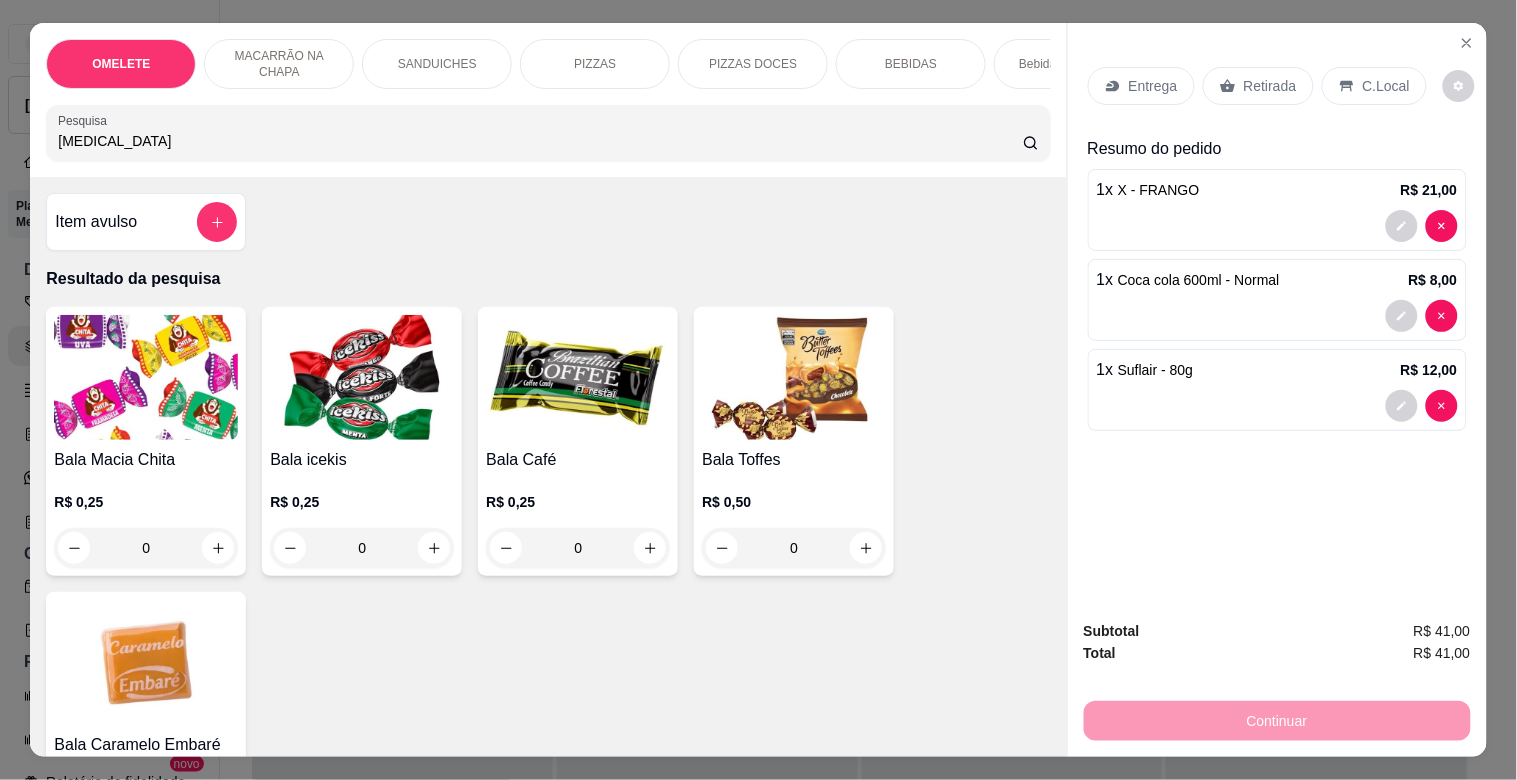 type on "[MEDICAL_DATA]" 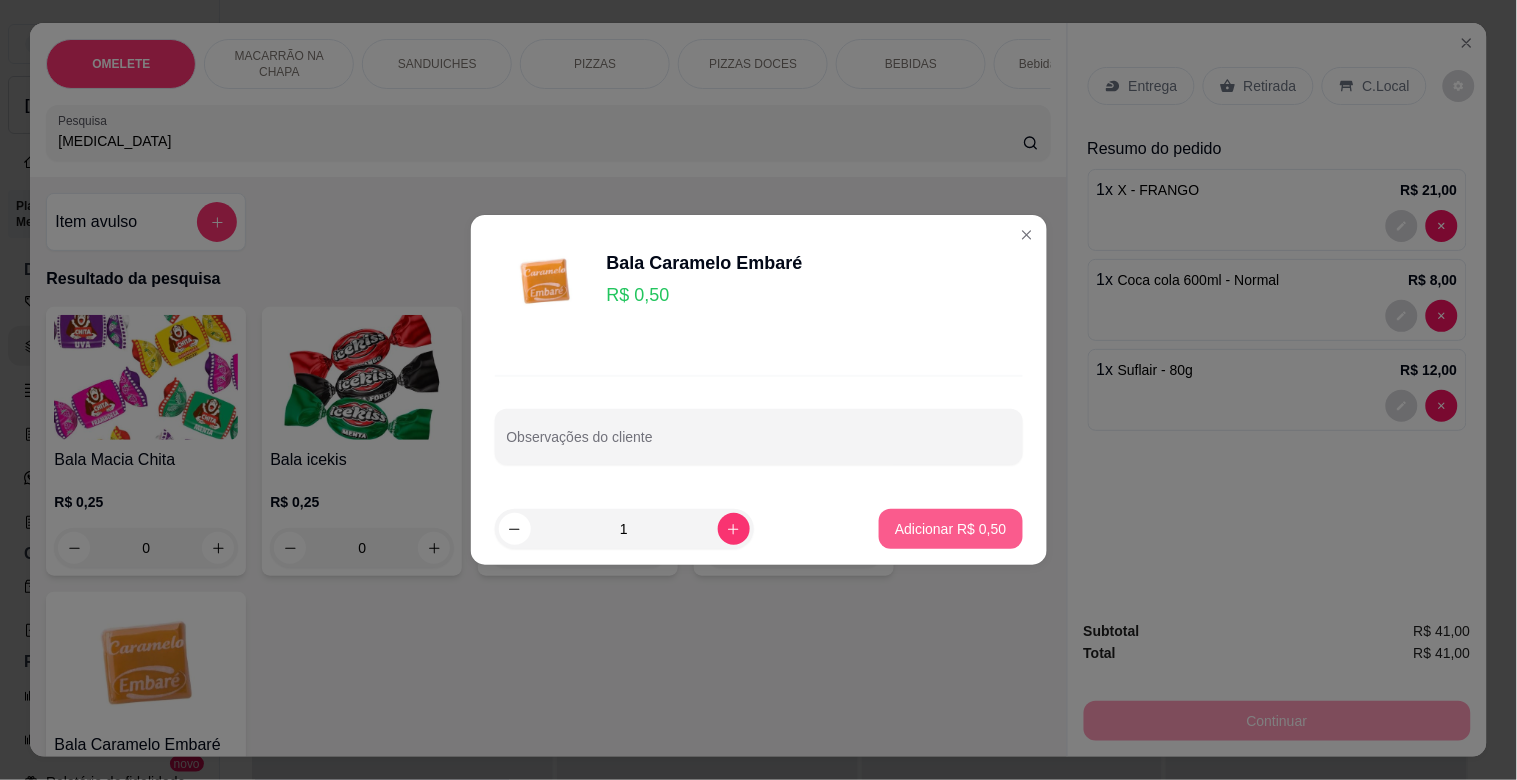 click on "Adicionar   R$ 0,50" at bounding box center [950, 529] 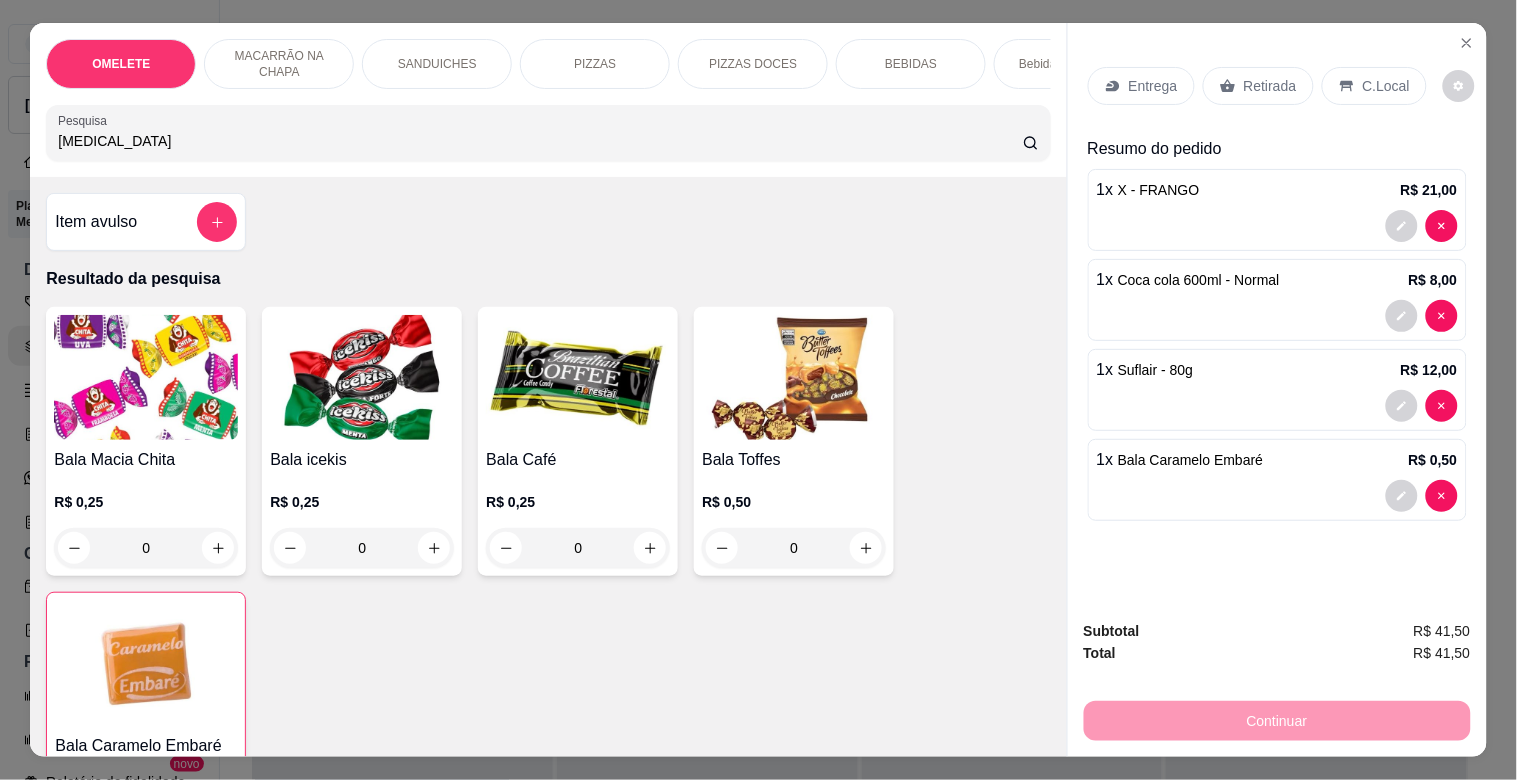 click on "Retirada" at bounding box center [1270, 86] 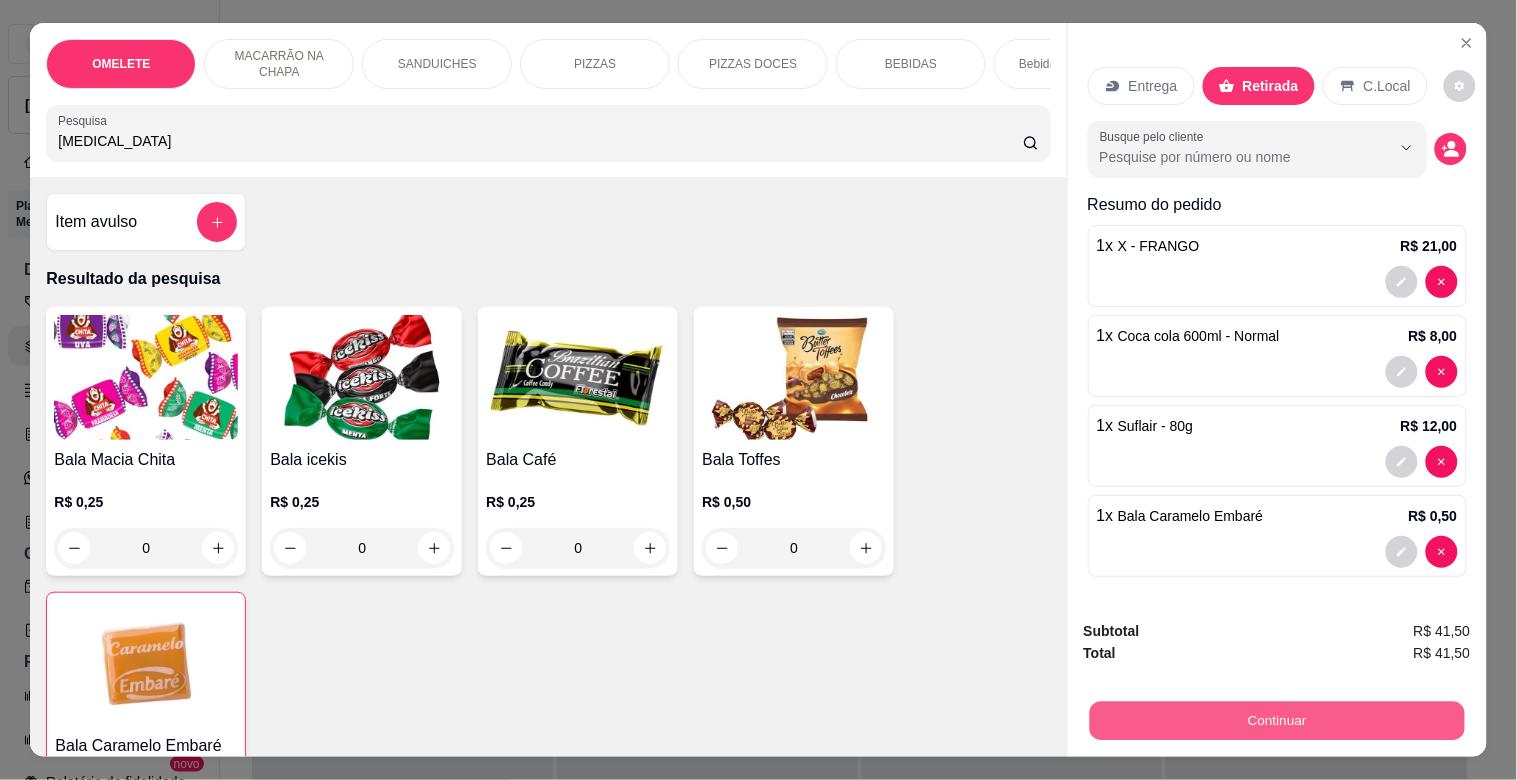 click on "Continuar" at bounding box center (1276, 720) 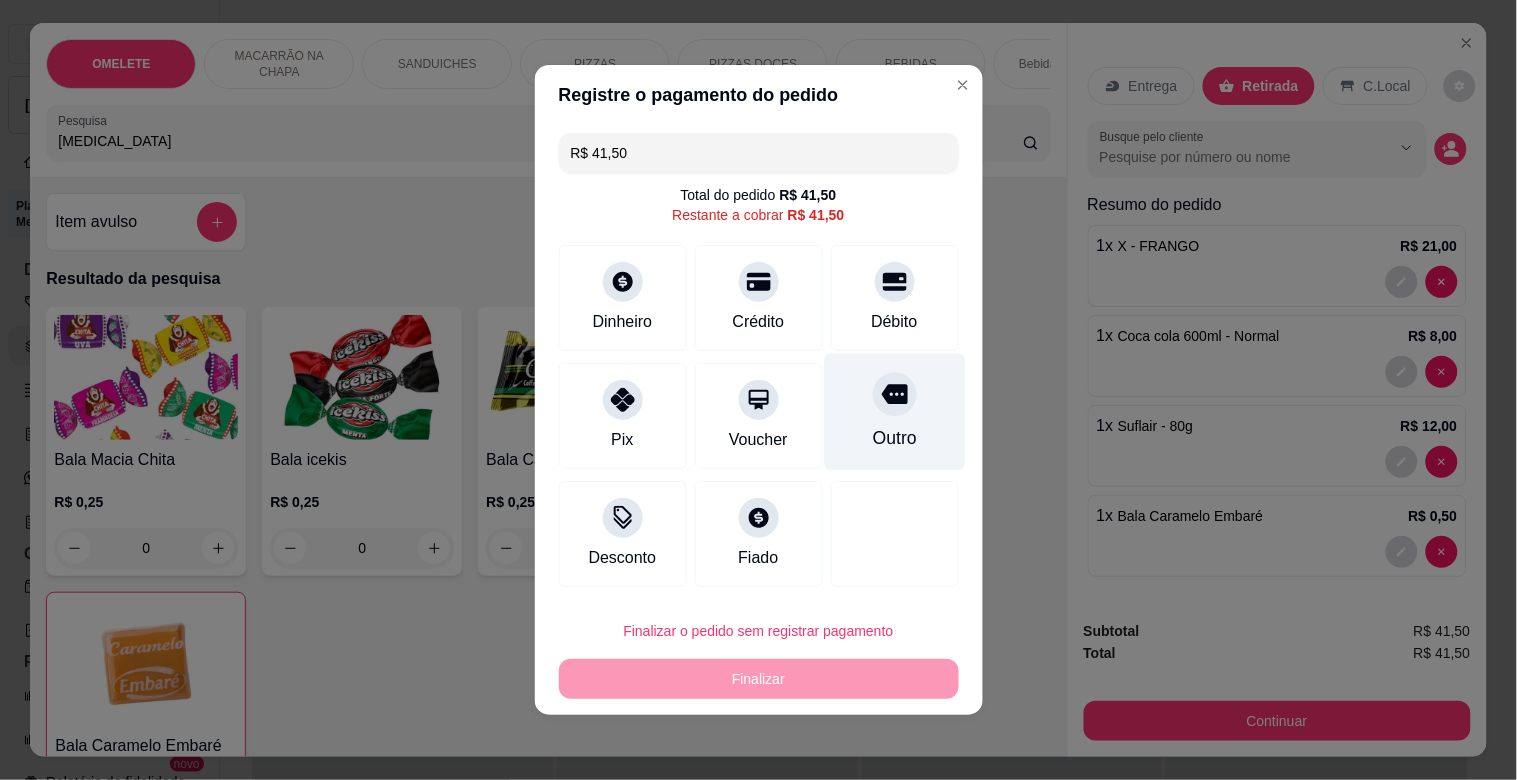 drag, startPoint x: 882, startPoint y: 308, endPoint x: 841, endPoint y: 377, distance: 80.26207 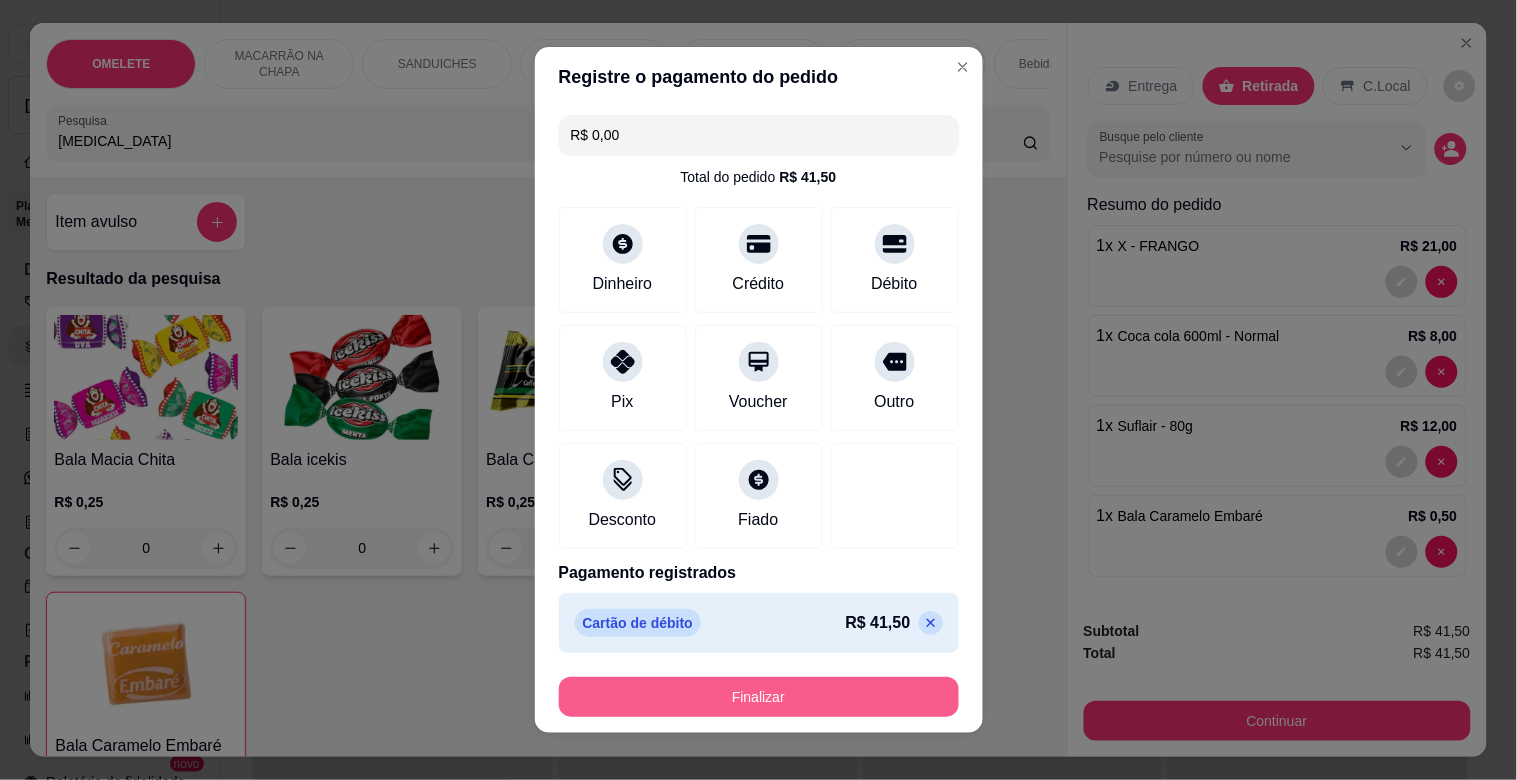 click on "Finalizar" at bounding box center (759, 697) 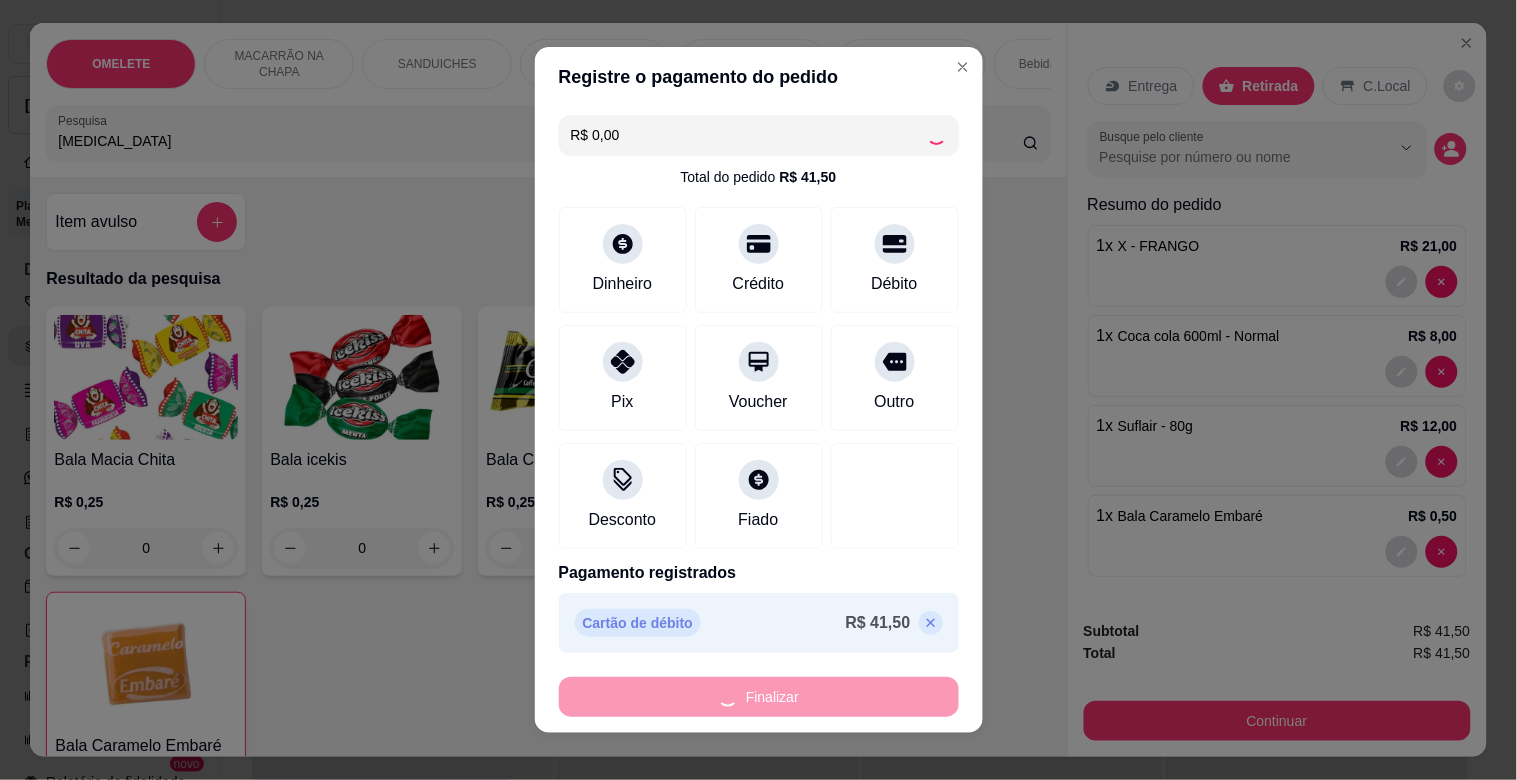 type on "0" 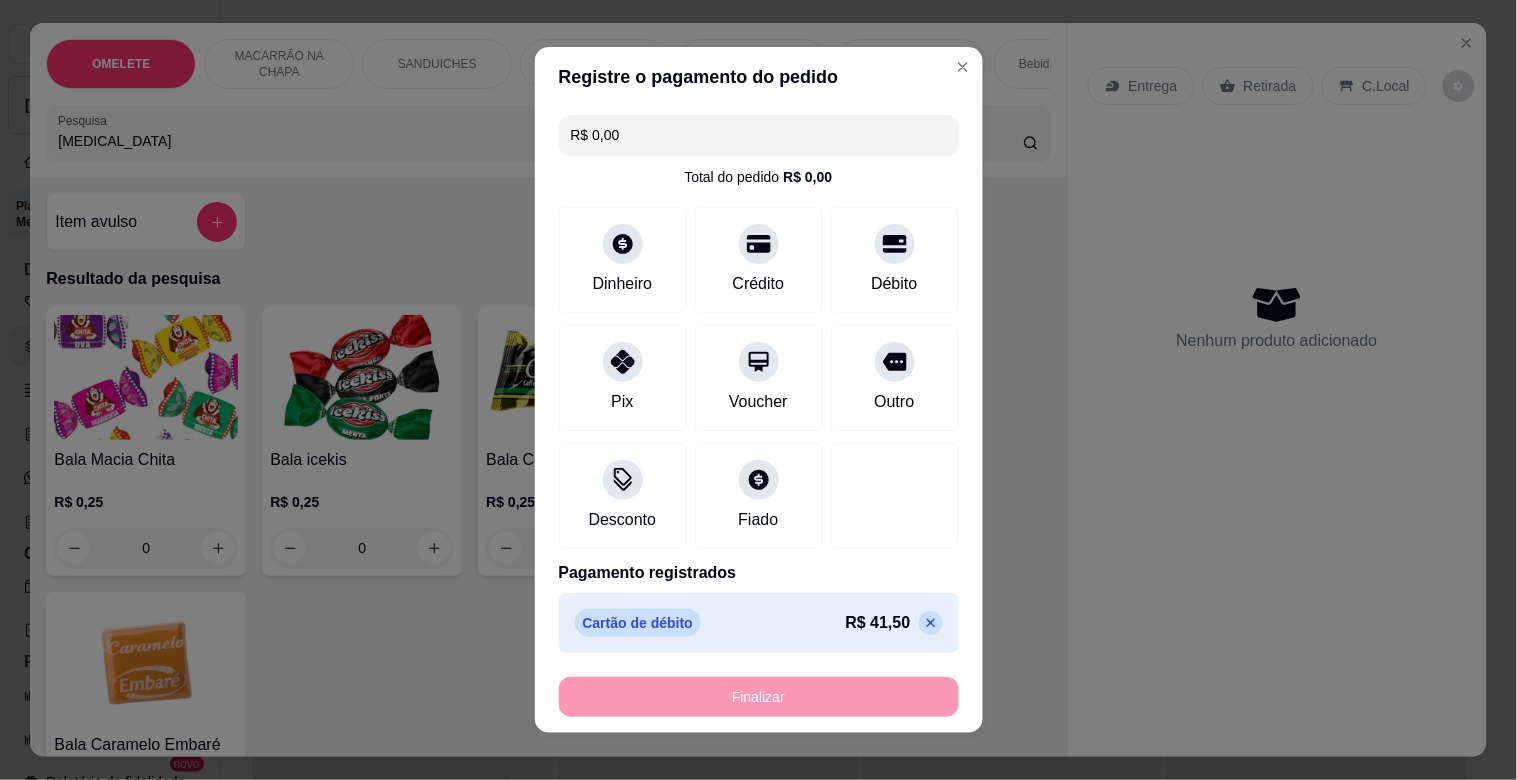 type on "-R$ 41,50" 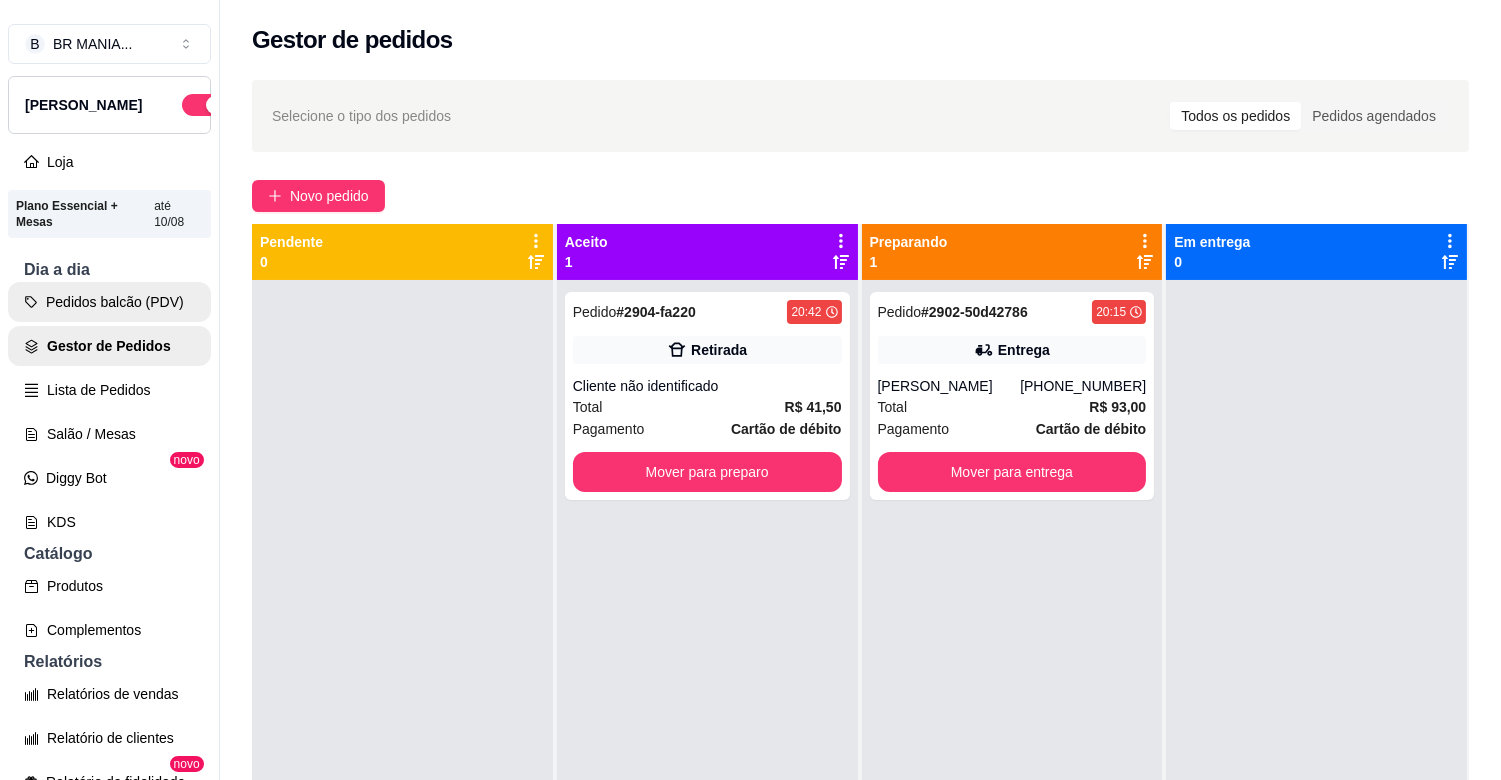 click on "Pedidos balcão (PDV)" at bounding box center (109, 302) 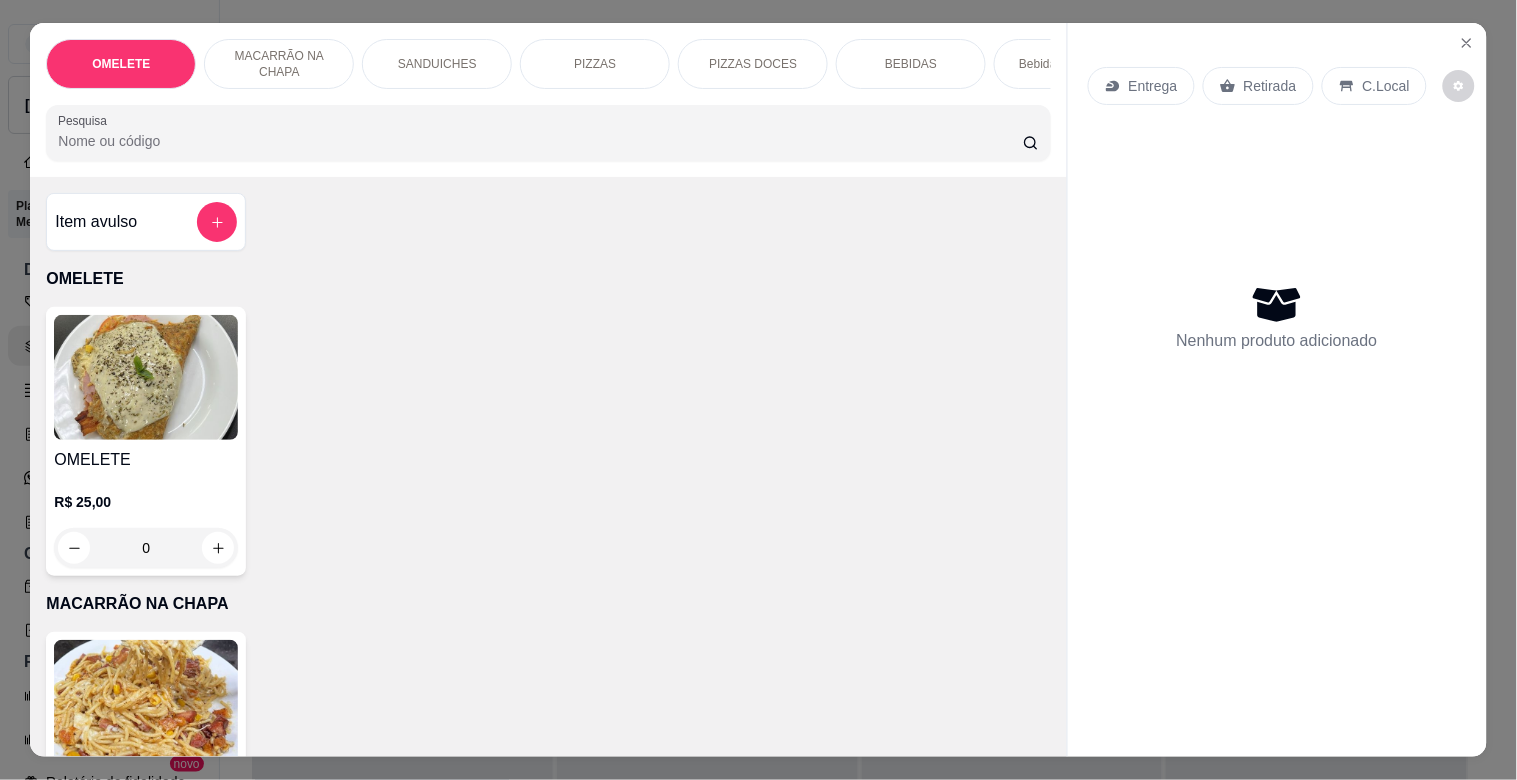 click on "PIZZAS" at bounding box center (595, 64) 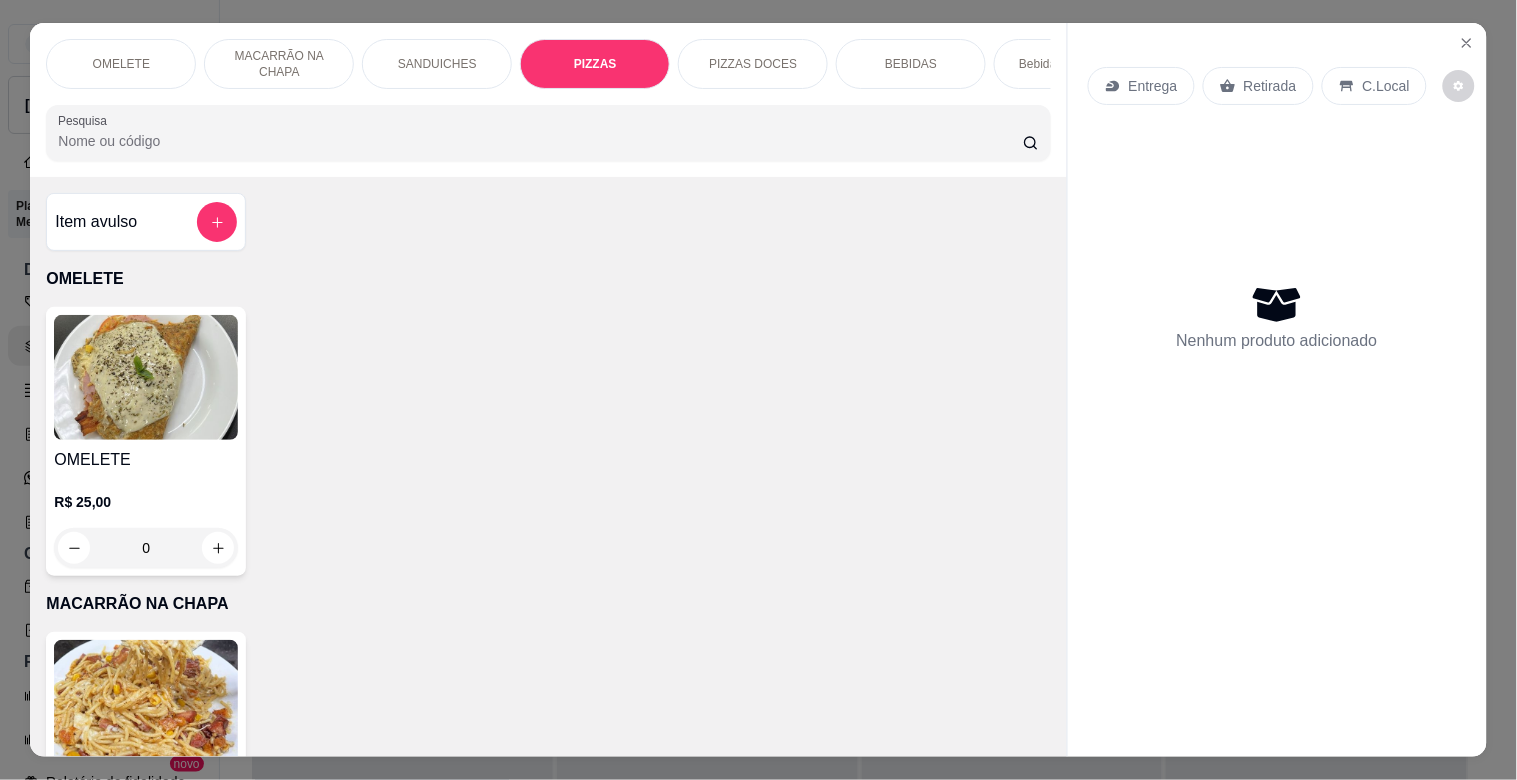 scroll, scrollTop: 1634, scrollLeft: 0, axis: vertical 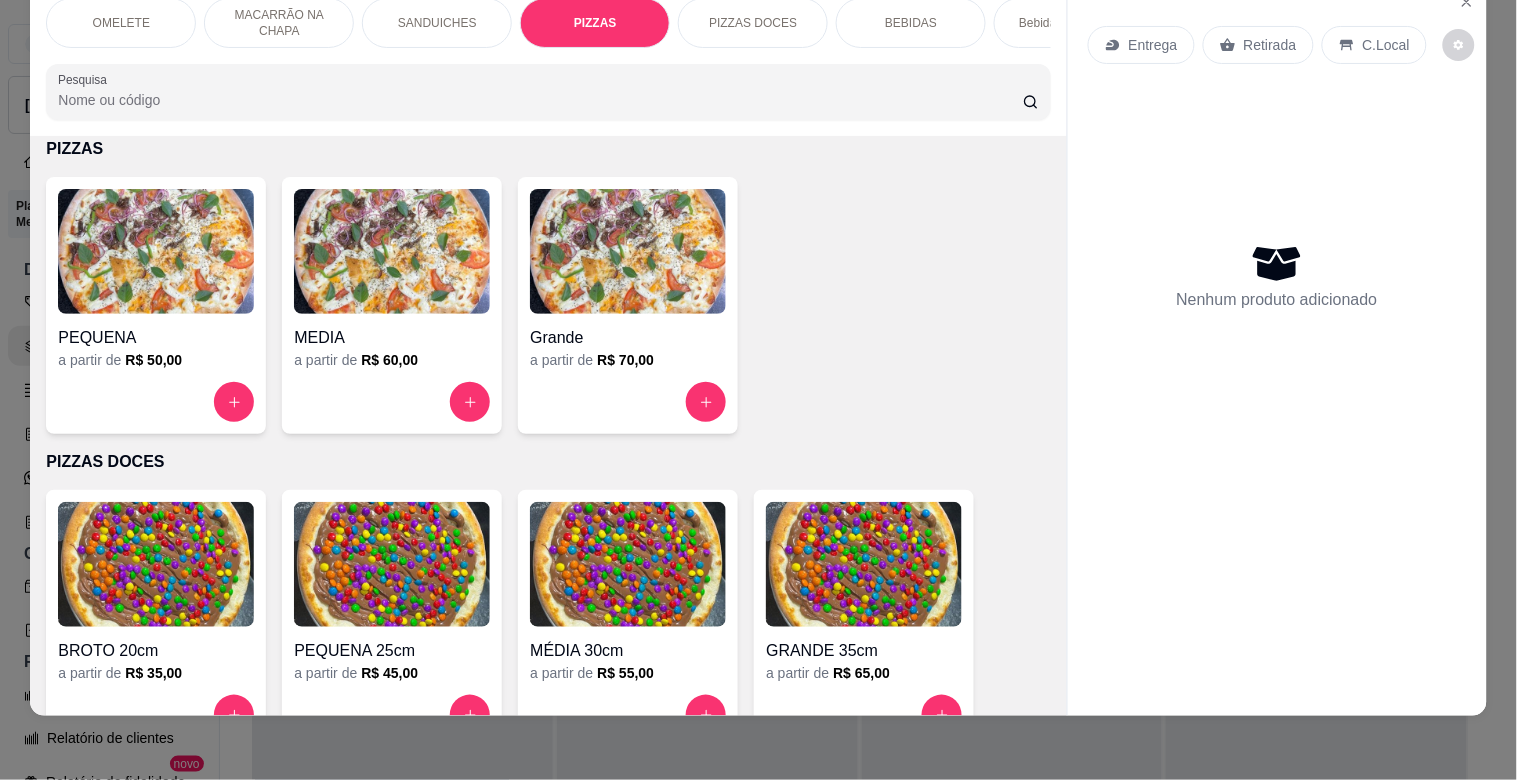 click at bounding box center [392, 251] 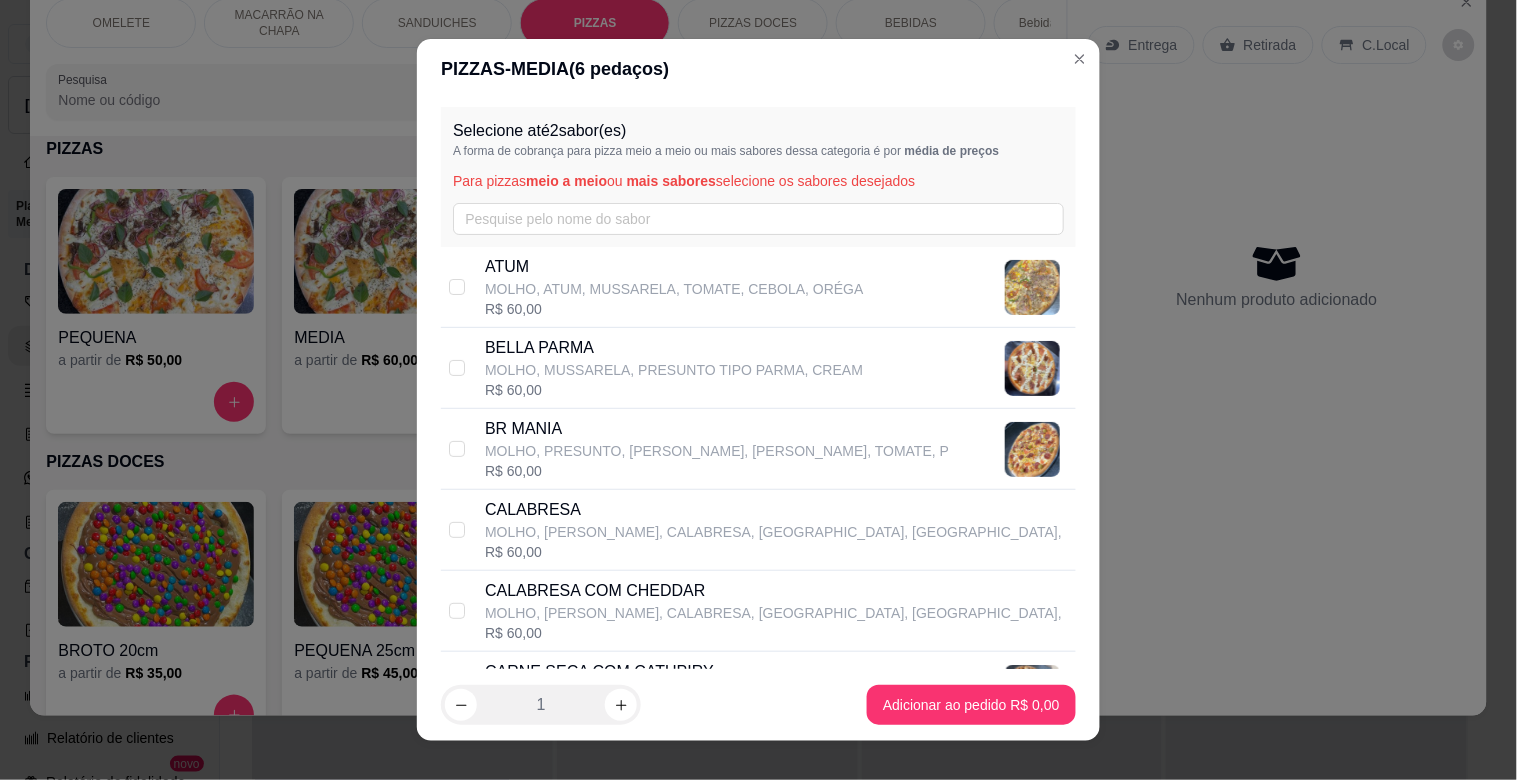 click on "BR MANIA MOLHO, PRESUNTO, [PERSON_NAME], [PERSON_NAME], TOMATE, P R$ 60,00" at bounding box center (758, 449) 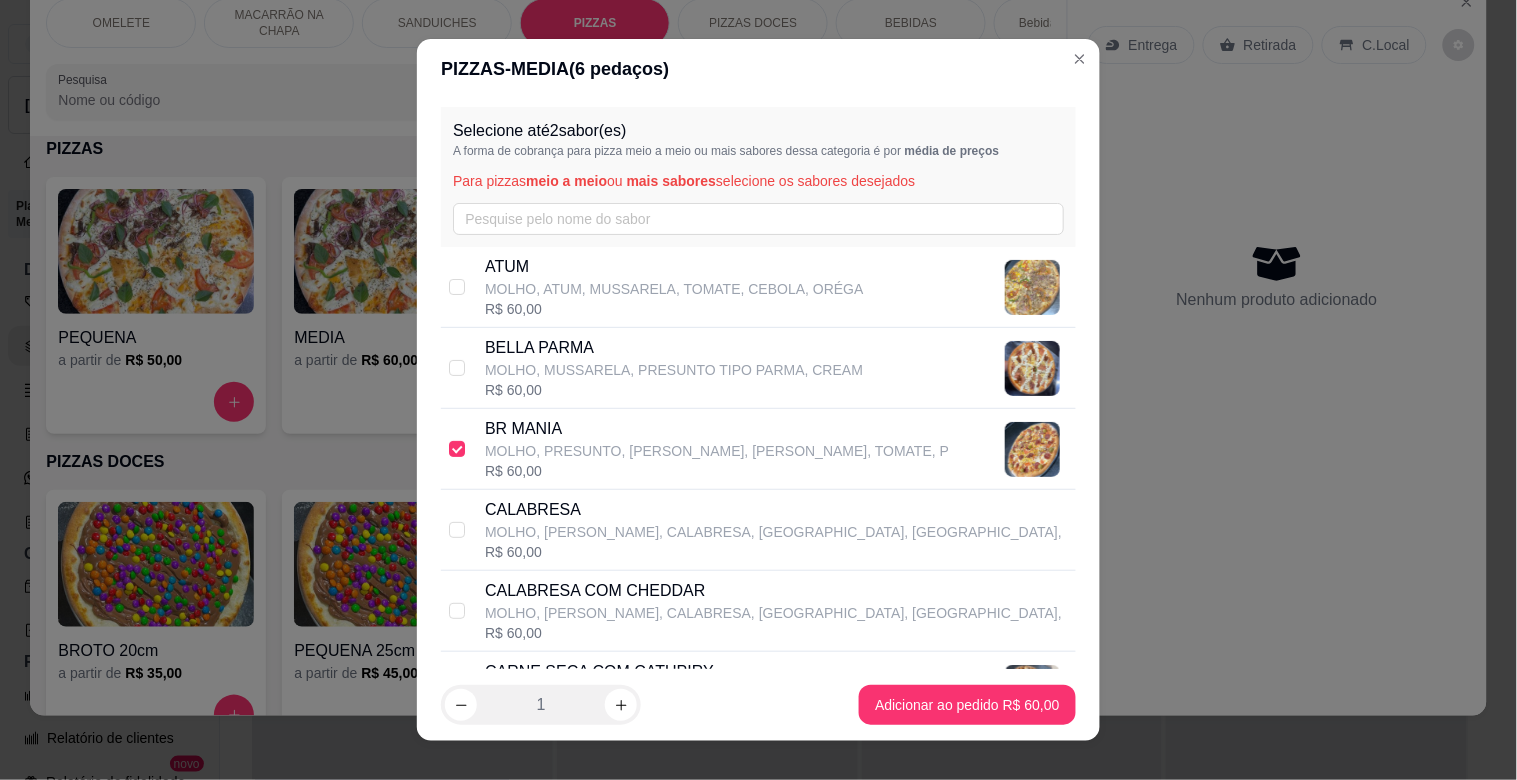 click on "PIZZAS  -  MEDIA   ( 6   pedaços) Selecione até  2  sabor(es) A forma de cobrança para pizza meio a meio ou mais sabores dessa categoria é por   média de preços Para pizzas  meio a meio  ou   mais sabores  selecione os sabores desejados ATUM MOLHO, ATUM, MUSSARELA, TOMATE, CEBOLA, ORÉGA R$ 60,00 BELLA PARMA MOLHO, MUSSARELA, PRESUNTO TIPO PARMA, CREAM  R$ 60,00 BR MANIA MOLHO, PRESUNTO, FRANGO, [GEOGRAPHIC_DATA], TOMATE, P R$ 60,00 CALABRESA  MOLHO, [GEOGRAPHIC_DATA], [GEOGRAPHIC_DATA], [GEOGRAPHIC_DATA], [GEOGRAPHIC_DATA], R$ 60,00 CALABRESA COM CHEDDAR MOLHO, [GEOGRAPHIC_DATA], [GEOGRAPHIC_DATA], [GEOGRAPHIC_DATA], CEBOLA, R$ 60,00 CARNE SECA COM CATUPIRY  MOLHO, CARNE SECA, MUSSARELA, TOMATE, PIMENTÃ R$ 60,00 COSTELINHA COM BARBECUE   MOLHO, COSTELINHA SUINA, MOLHO BARBECUE , MUS R$ 60,00 FRANGO COM BACON MOLHO, MUSSARELA, FRANGO, MILHO, CATUPIRY, BA R$ 60,00 FRANGO COM CATUPIRY MOLHO, FRANGO, MUSSSARELA, MILHO, CEBOLA, CAT R$ 60,00 MARGUERITA MOLHO, MUSSARELA, TOMATINHO, MANJERICÃO, ORÉG R$ 60,00 PALMITO MOLHO, PALMITO, MUSSARELA, TOMATE, CATUPIRY,  1" at bounding box center [758, 390] 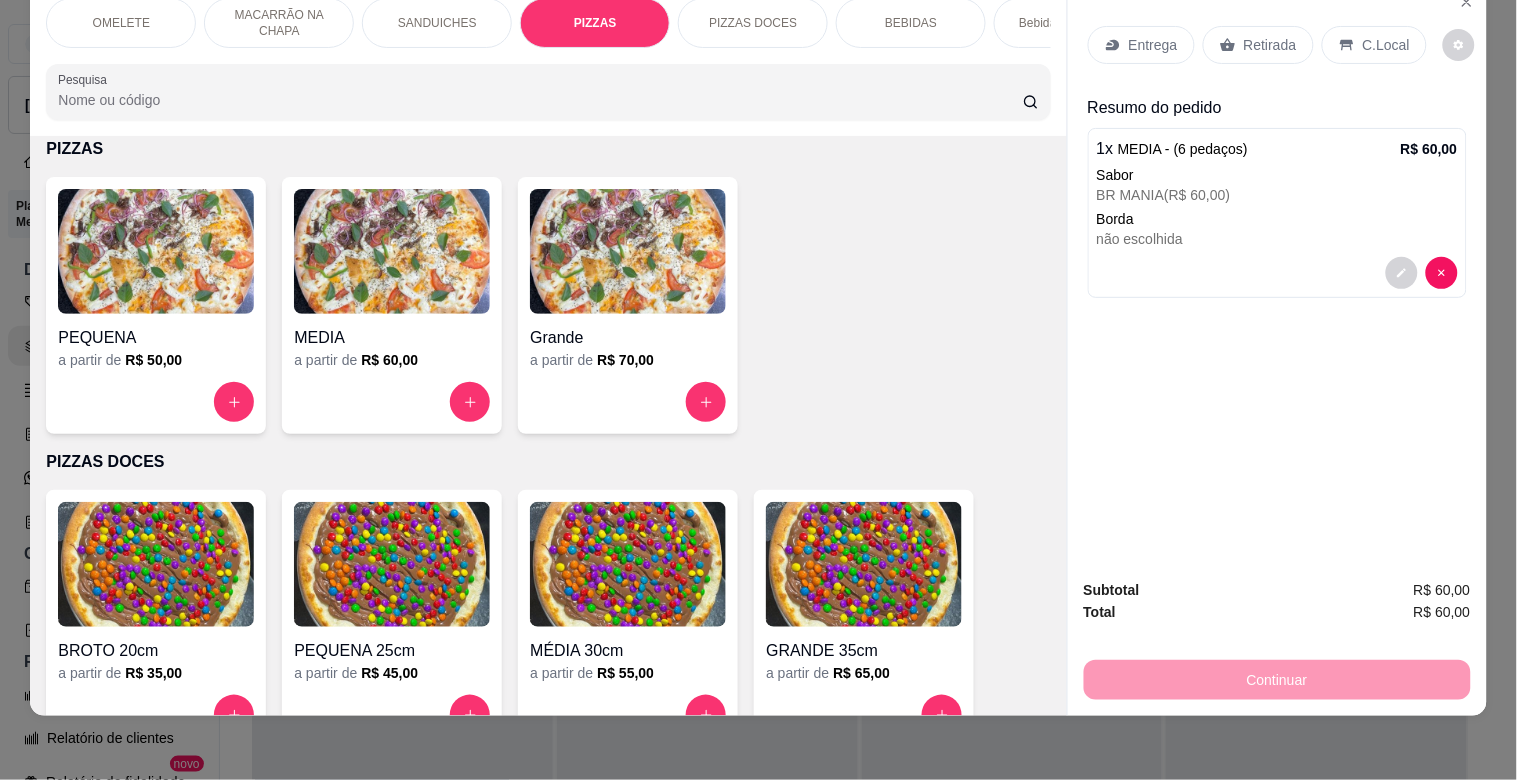 drag, startPoint x: 1282, startPoint y: 15, endPoint x: 1281, endPoint y: 171, distance: 156.0032 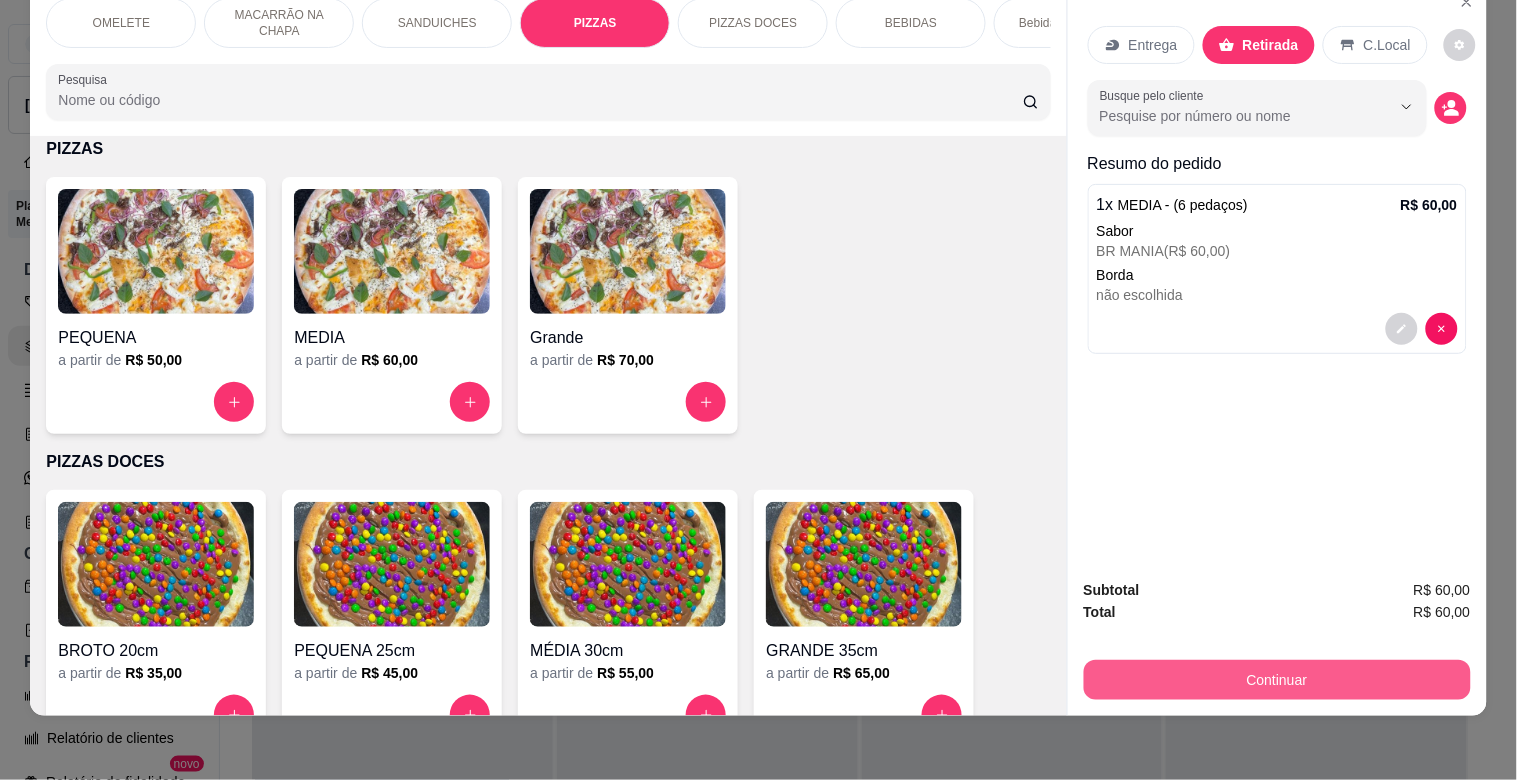click on "Continuar" at bounding box center [1277, 680] 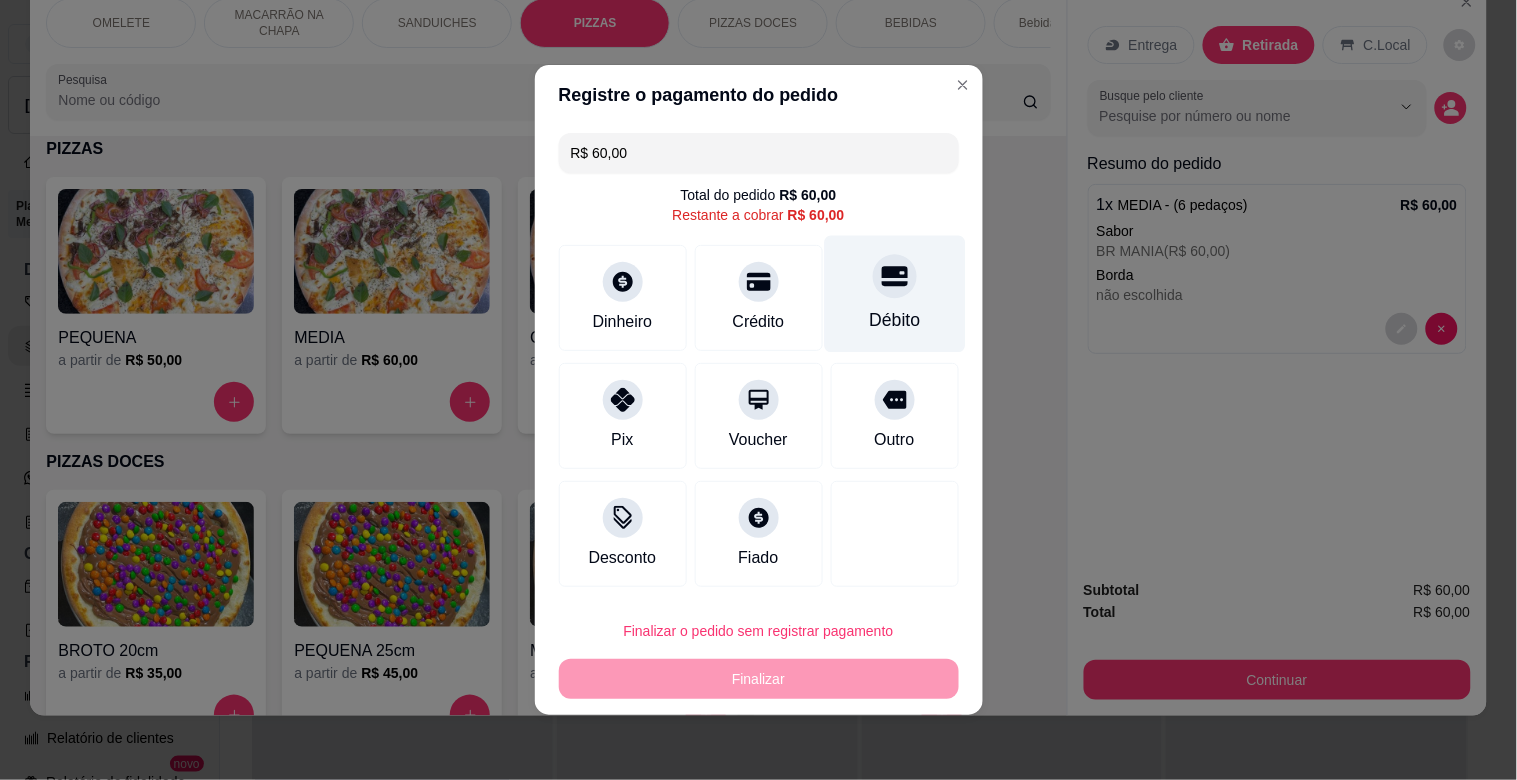 click at bounding box center (895, 276) 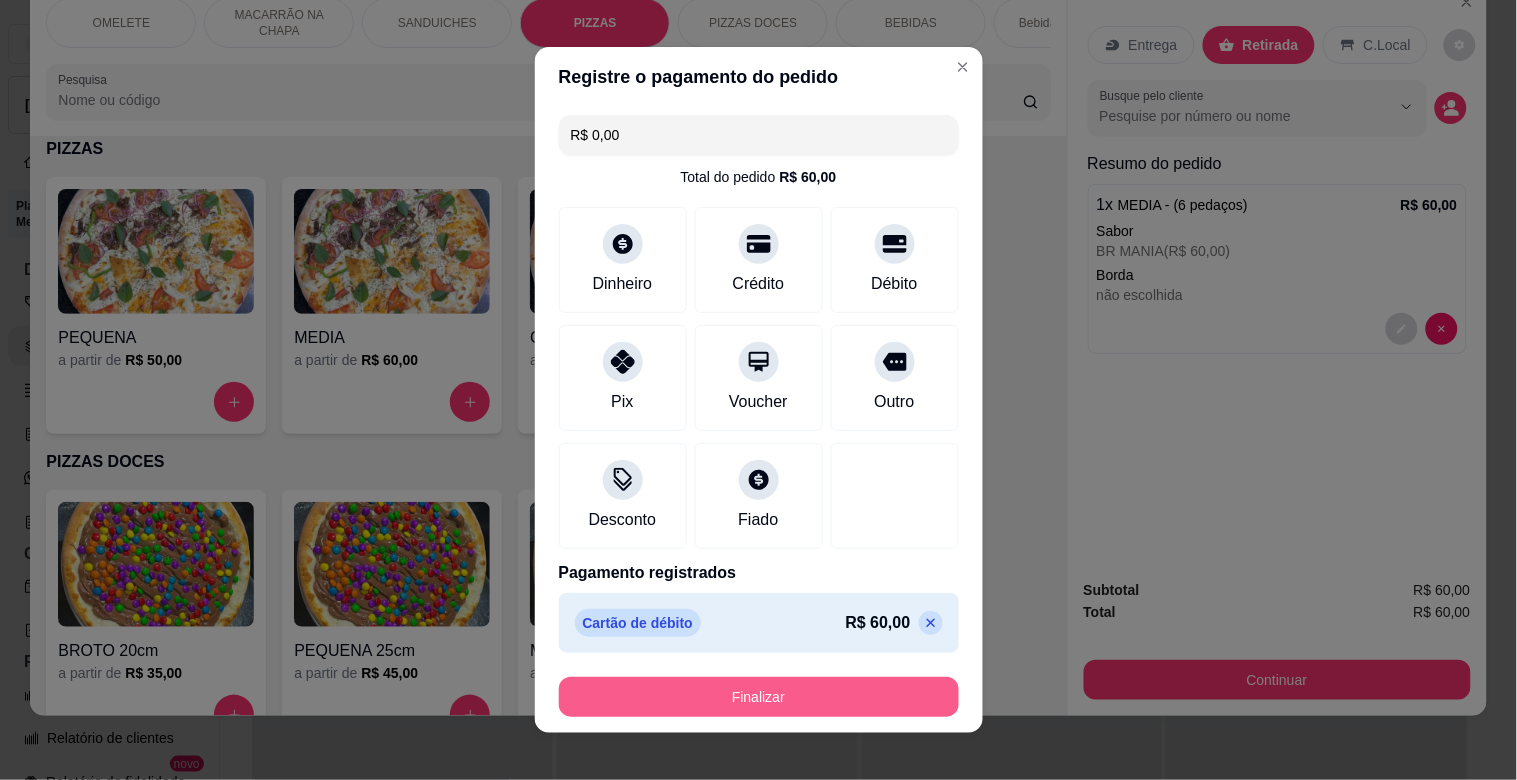 click on "Finalizar" at bounding box center (759, 697) 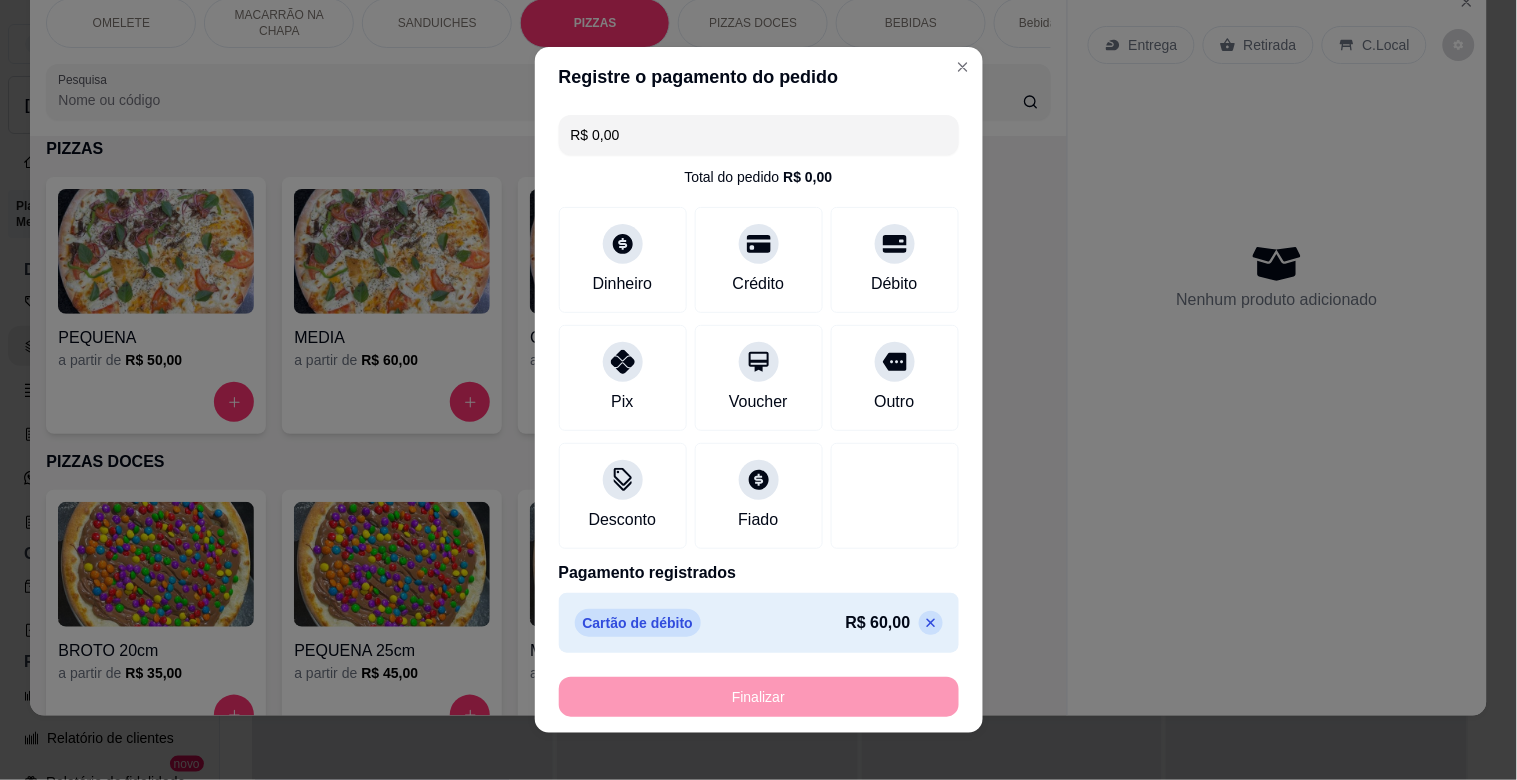 type on "-R$ 60,00" 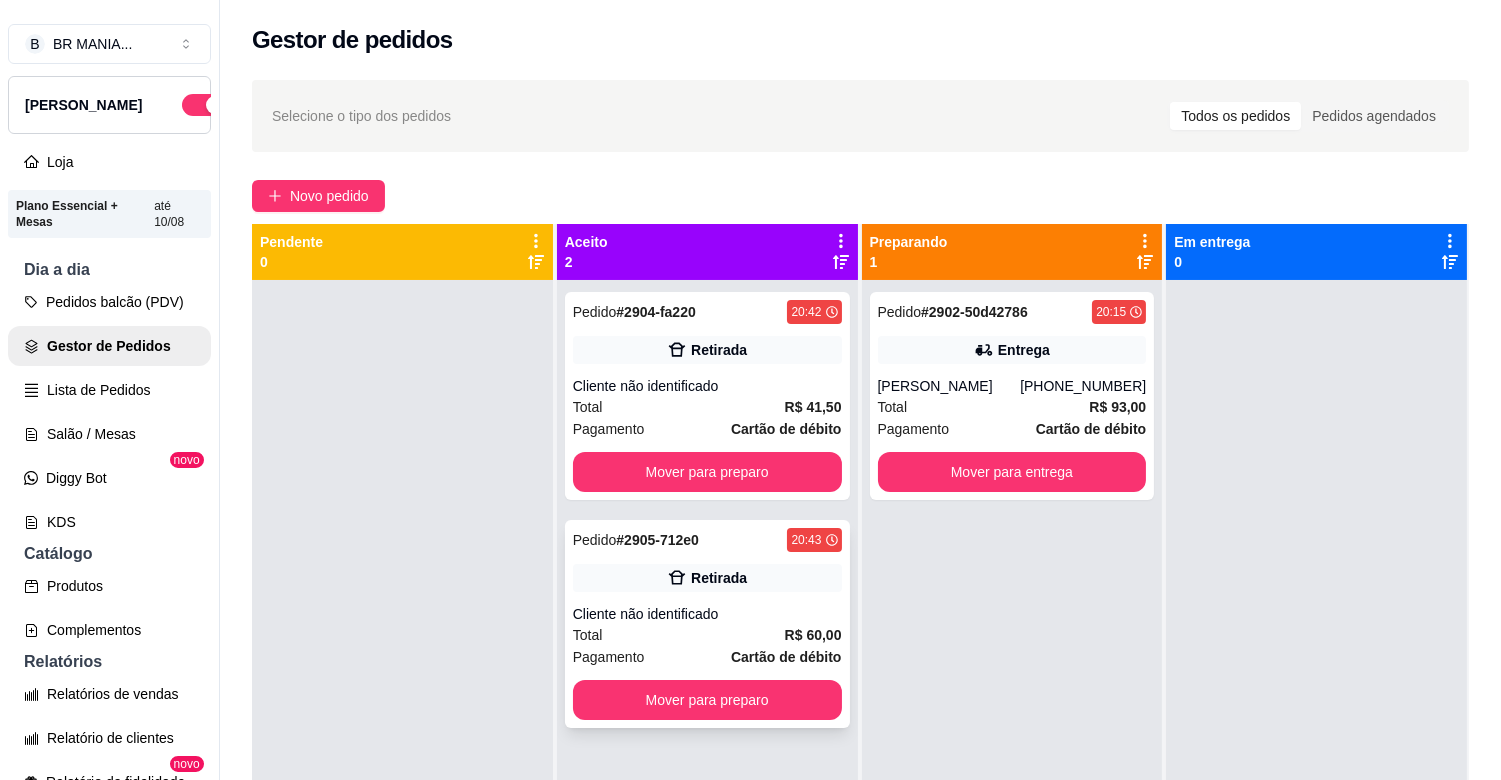 click on "Retirada" at bounding box center [719, 578] 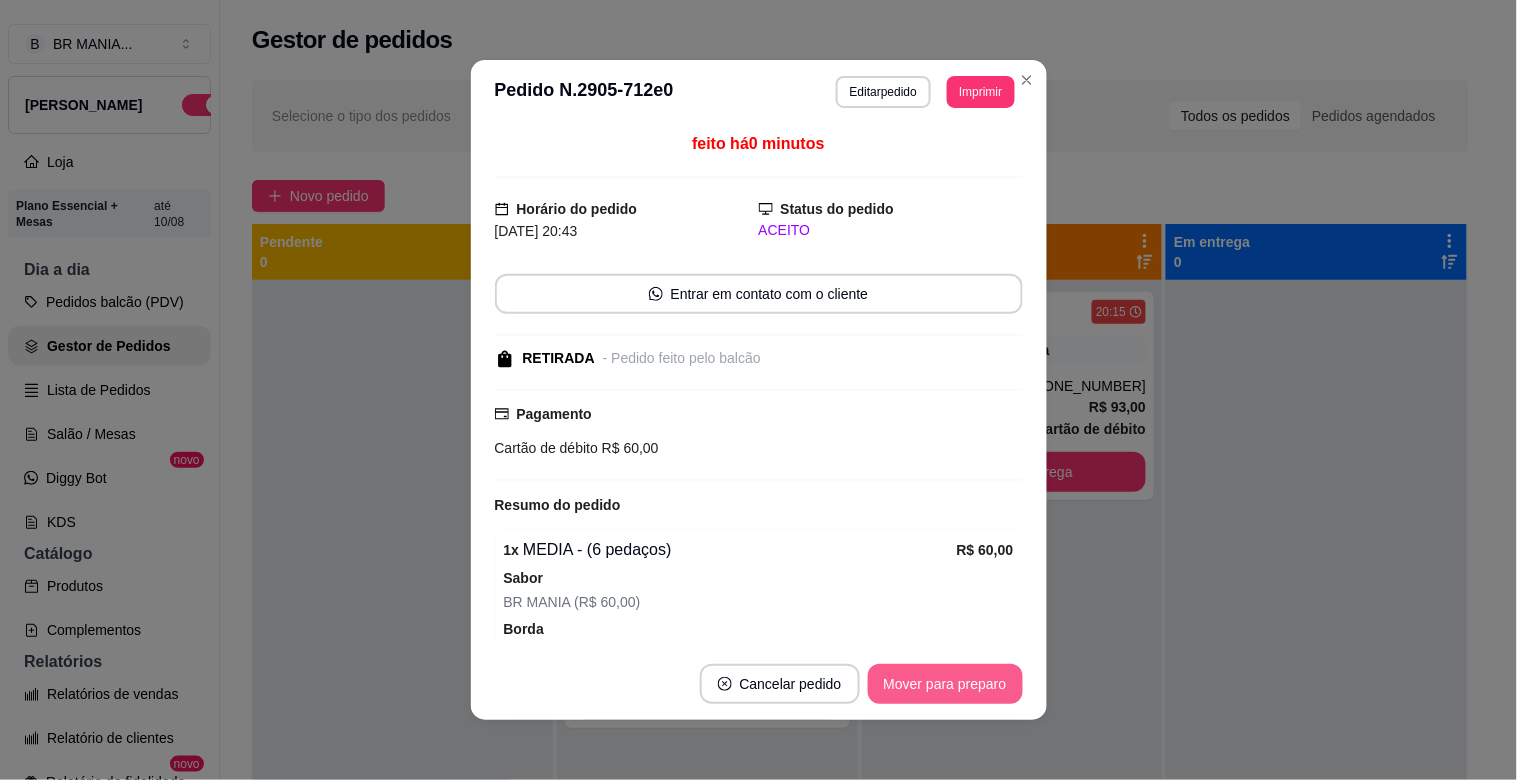 click on "Mover para preparo" at bounding box center (945, 684) 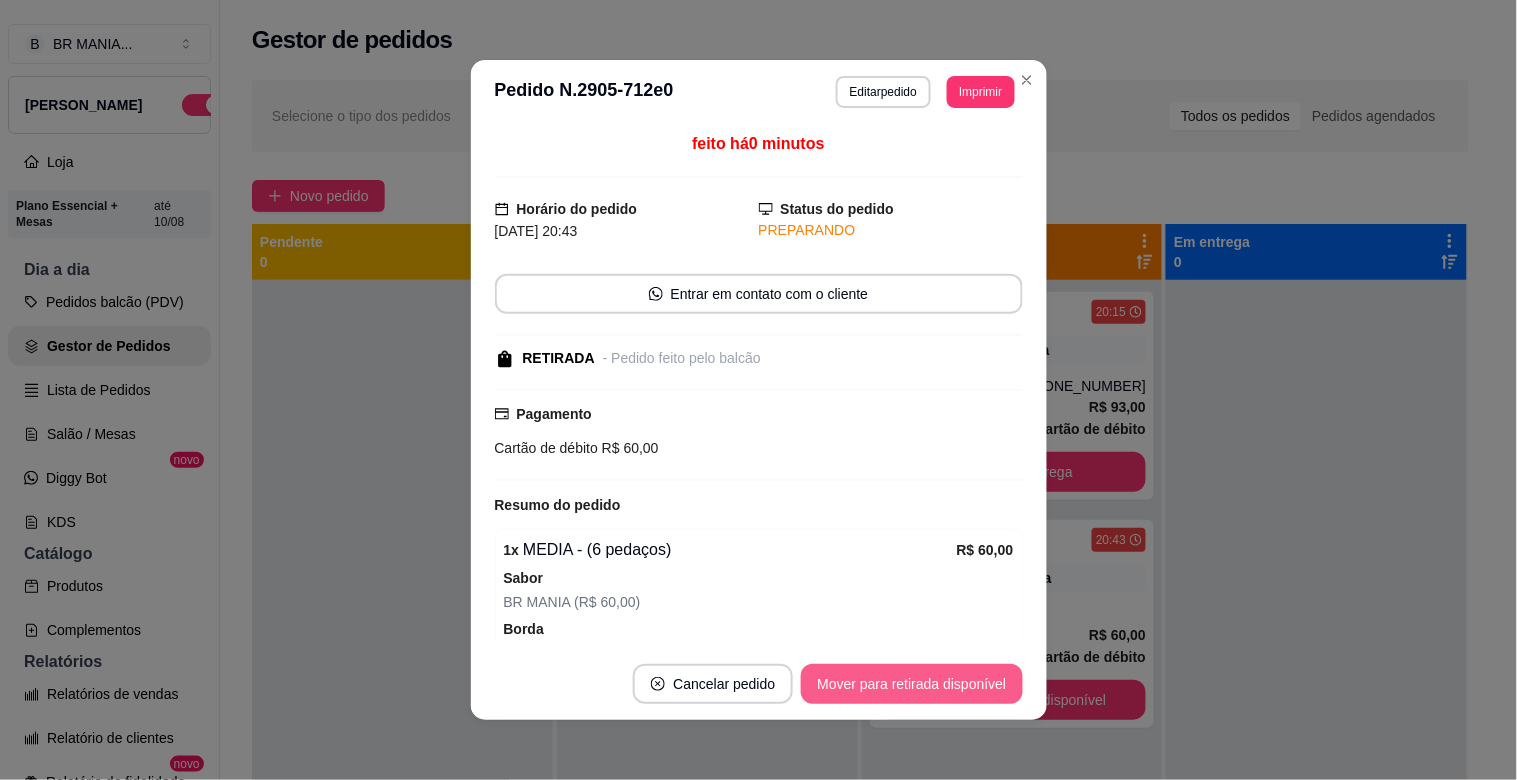 click on "Mover para retirada disponível" at bounding box center (911, 684) 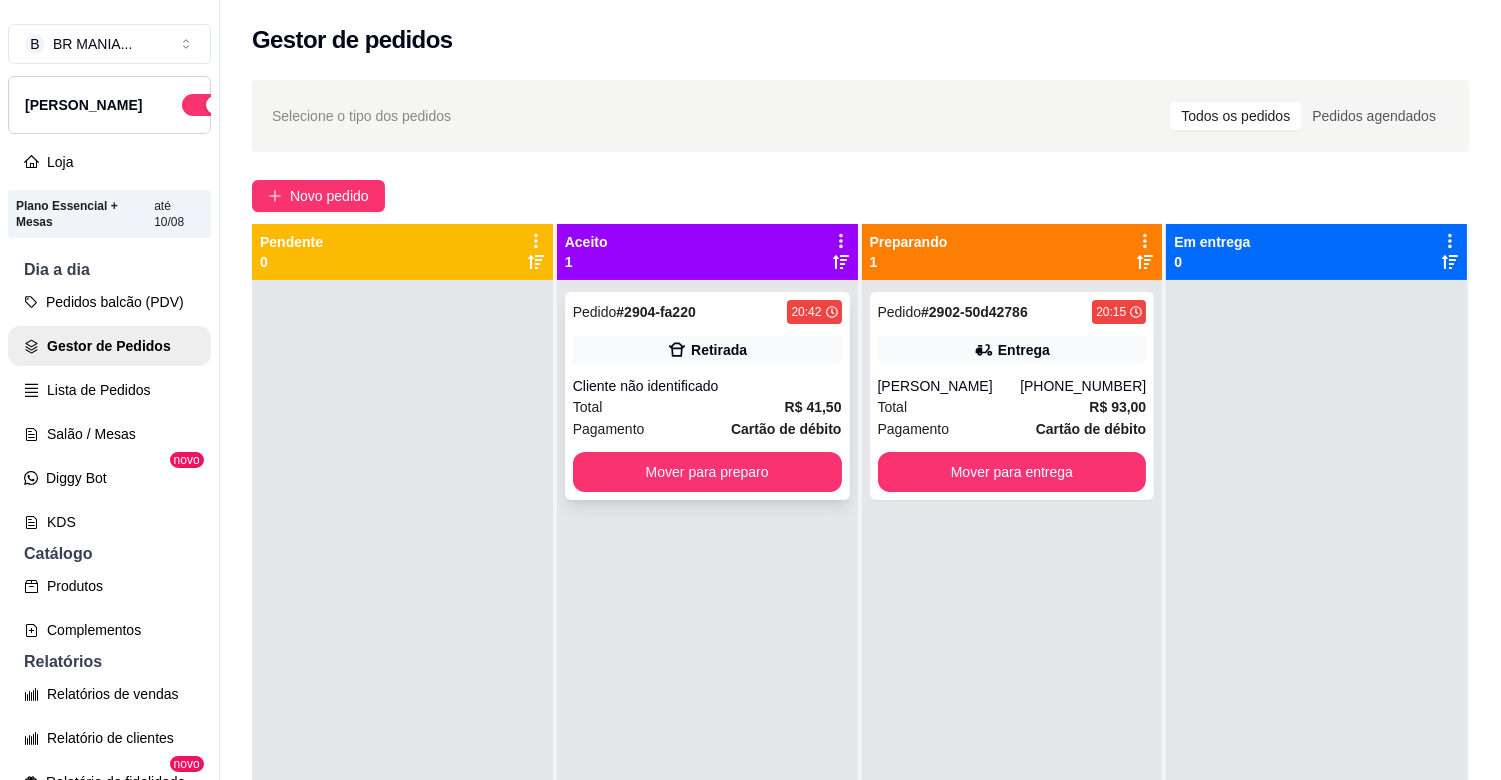 click on "Pedido  # 2904-fa220 20:42 Retirada Cliente não identificado Total R$ 41,50 Pagamento Cartão de débito Mover para preparo" at bounding box center [707, 396] 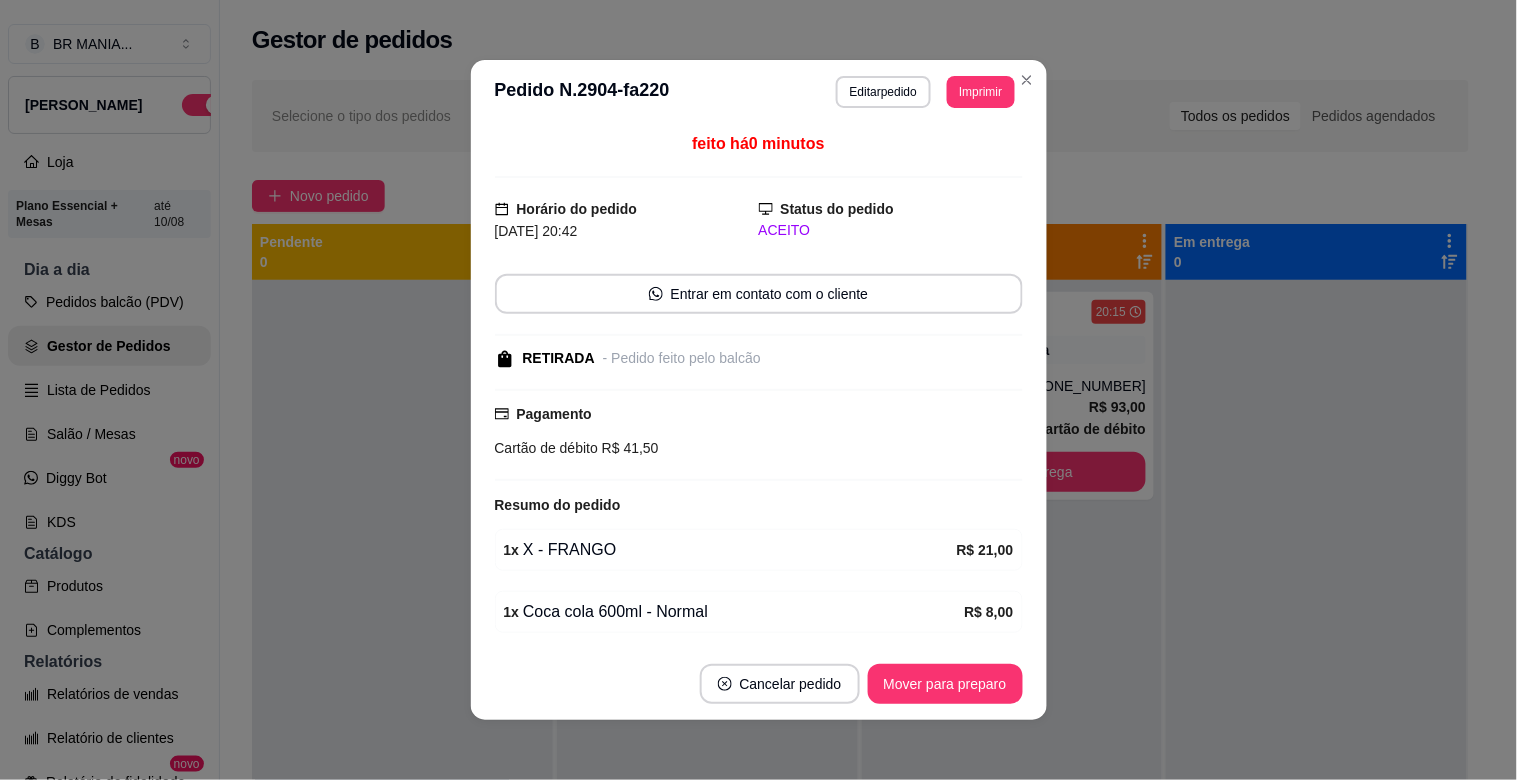 drag, startPoint x: 918, startPoint y: 707, endPoint x: 926, endPoint y: 695, distance: 14.422205 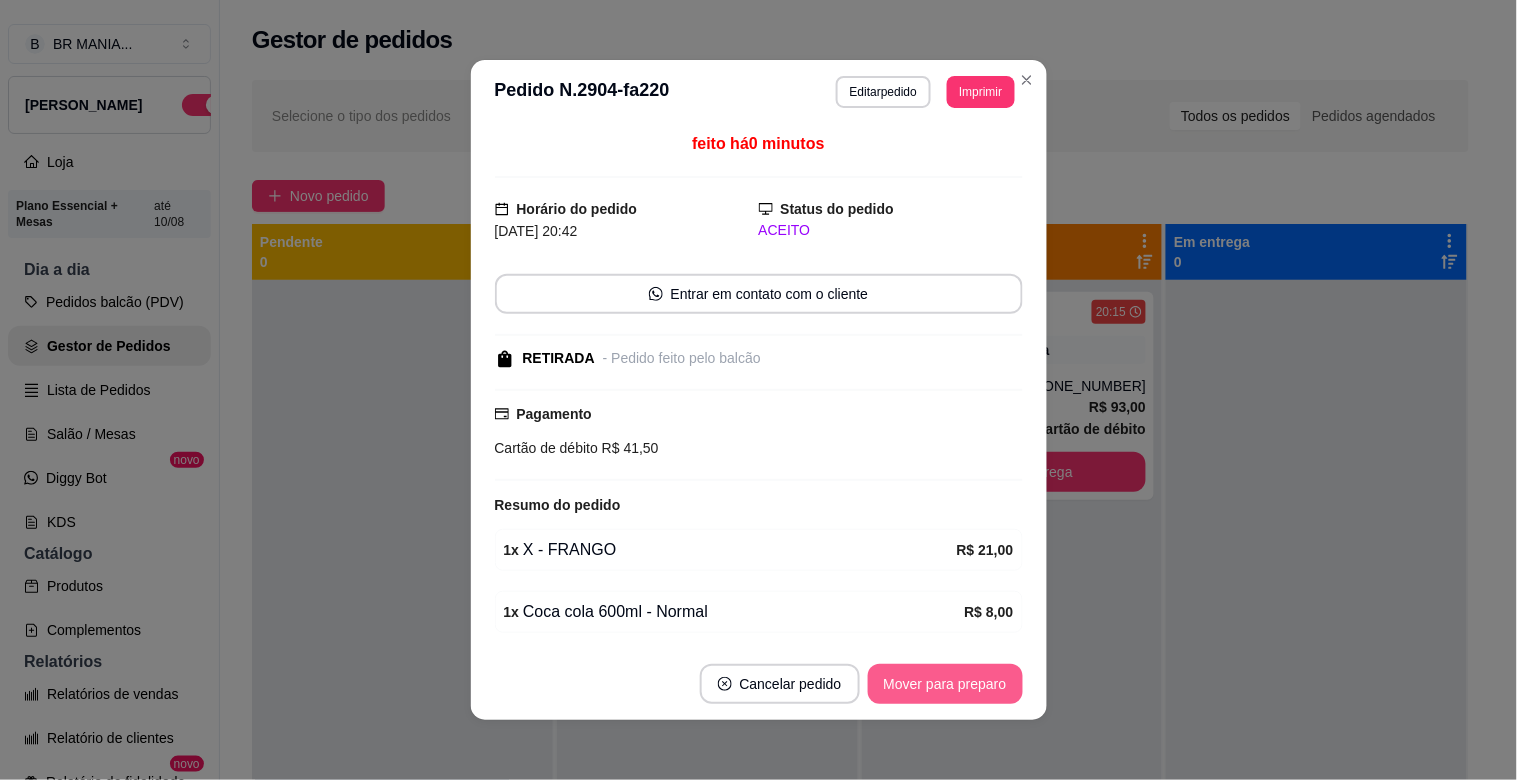 click on "Mover para preparo" at bounding box center [945, 684] 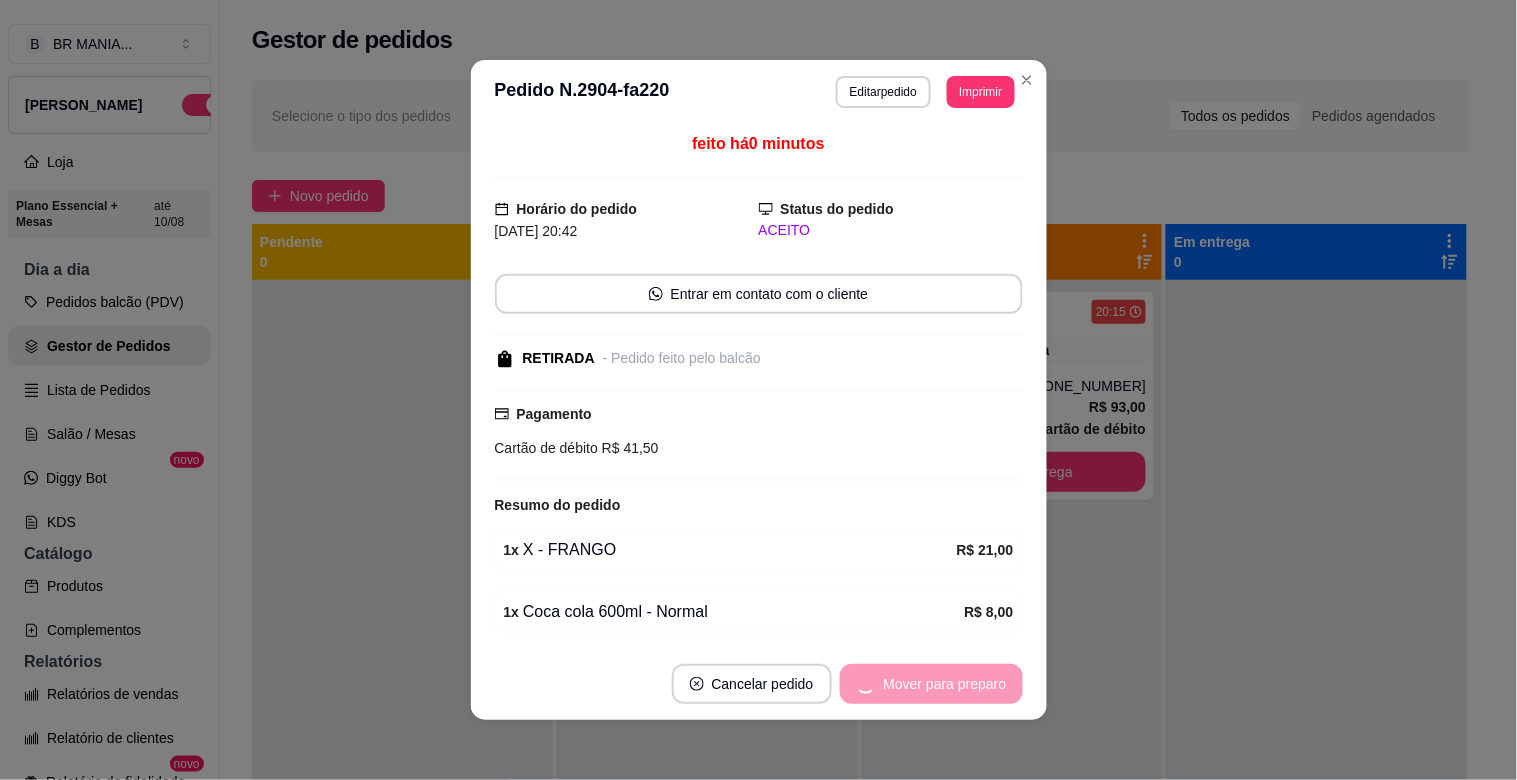 click on "Mover para preparo" at bounding box center (931, 684) 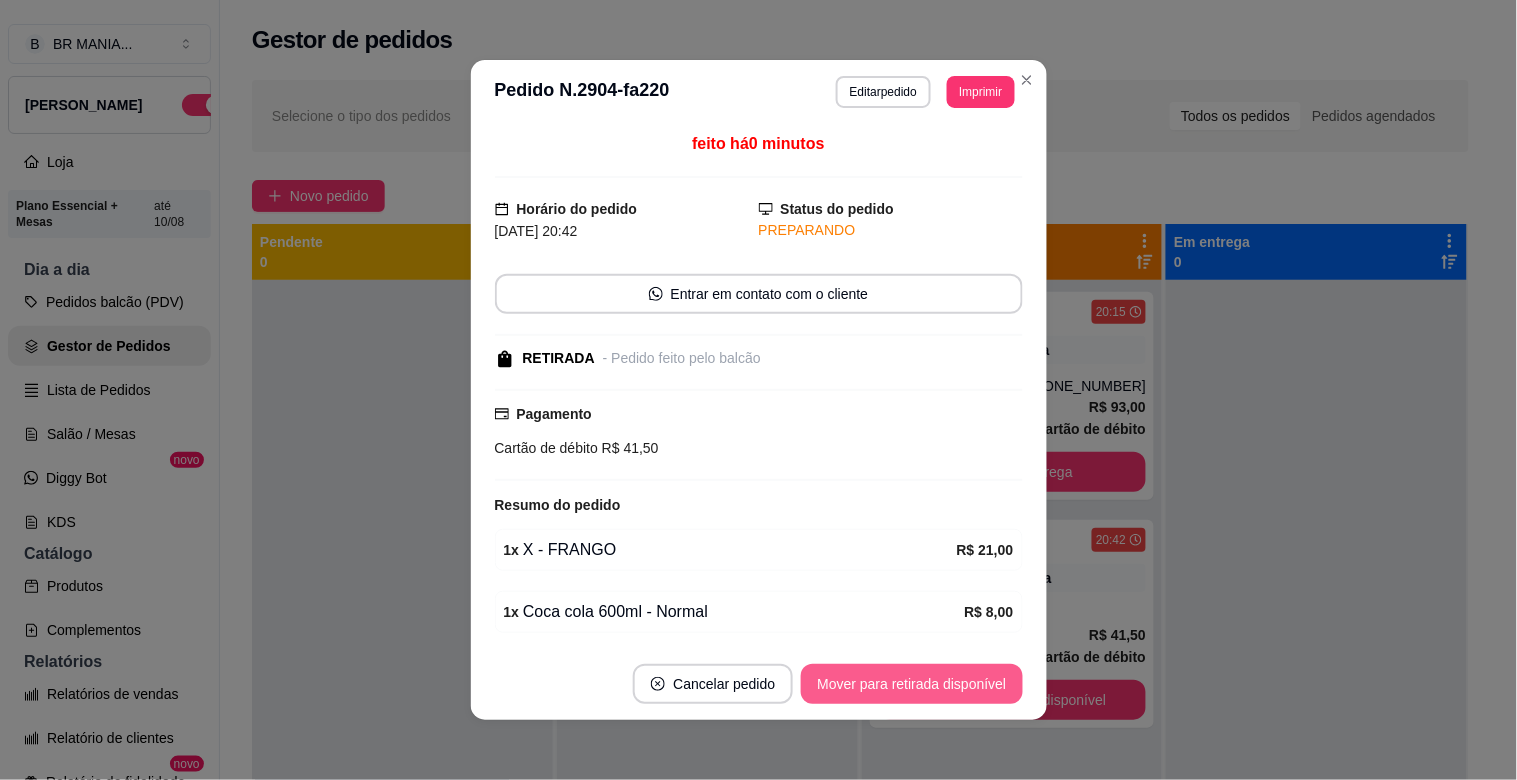 click on "Mover para retirada disponível" at bounding box center [911, 684] 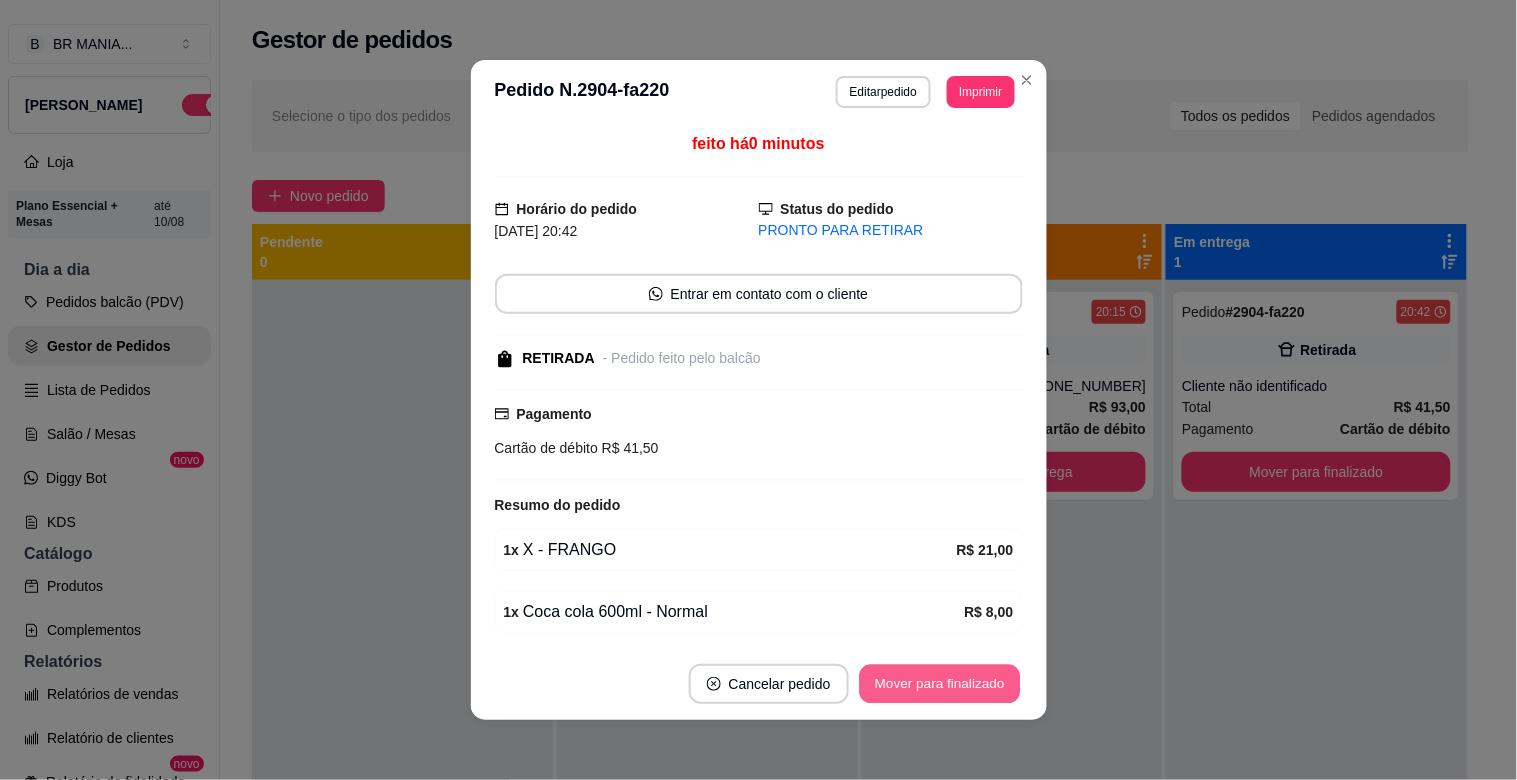 click on "Mover para finalizado" at bounding box center (939, 684) 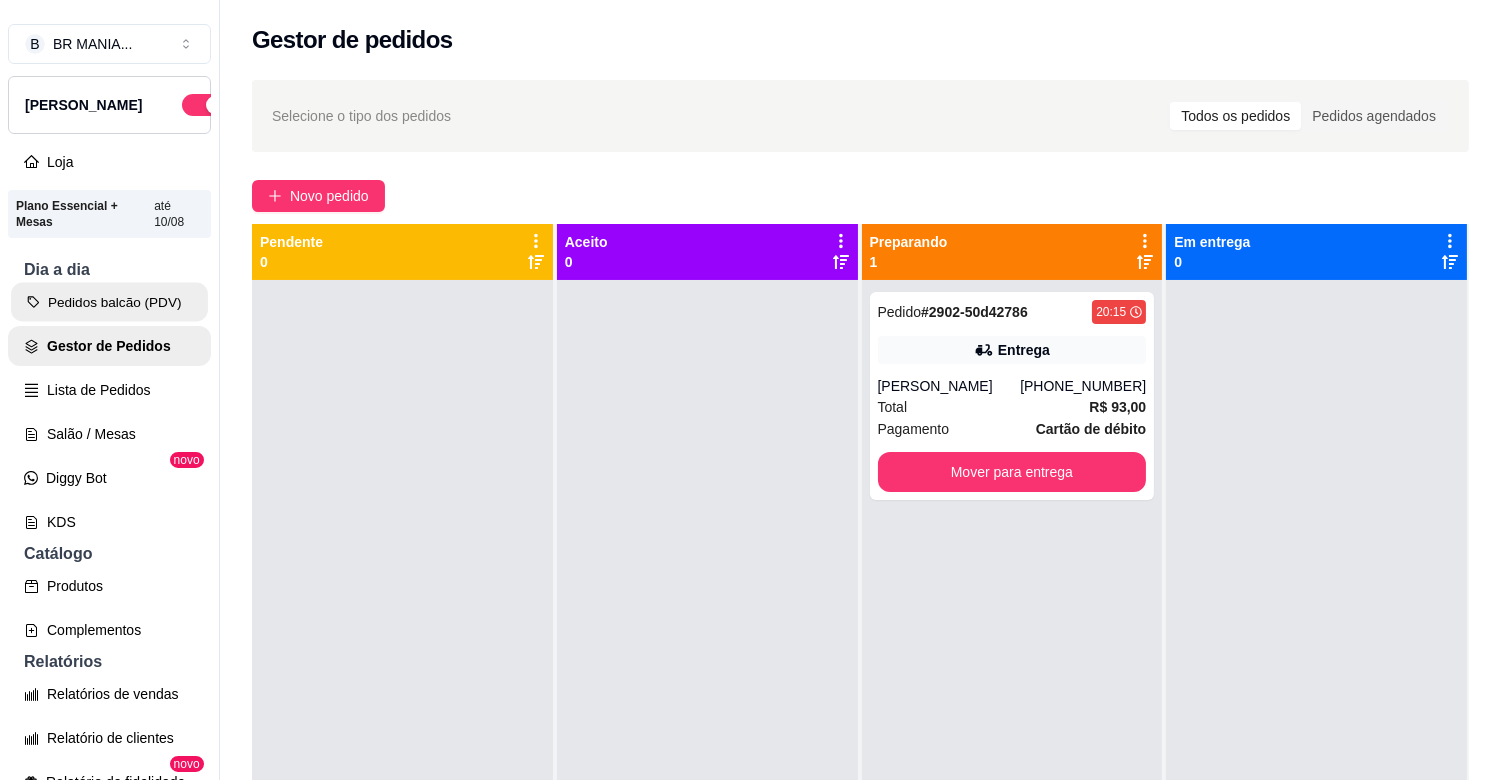 click on "Pedidos balcão (PDV)" at bounding box center (109, 302) 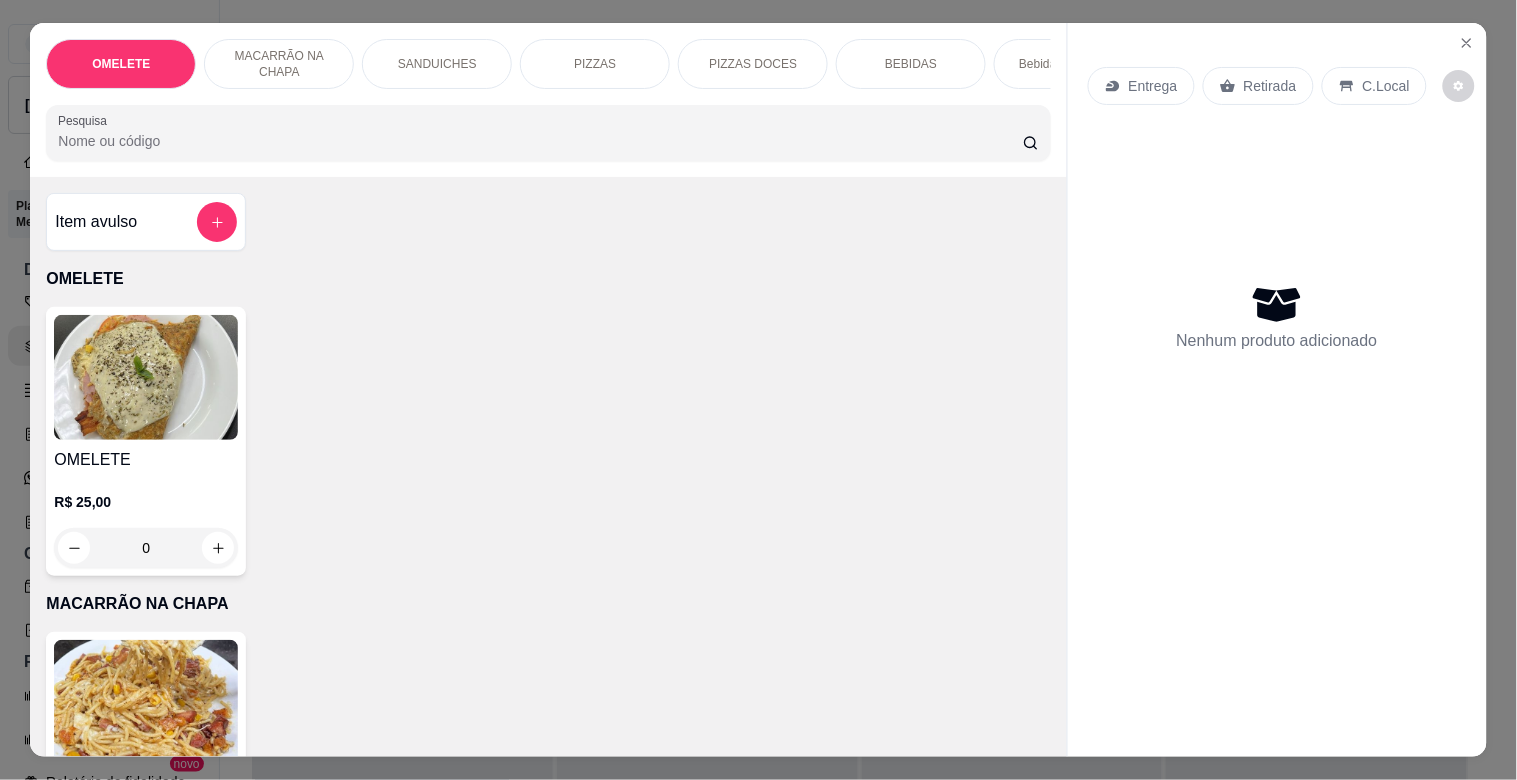drag, startPoint x: 582, startPoint y: 55, endPoint x: 554, endPoint y: 75, distance: 34.4093 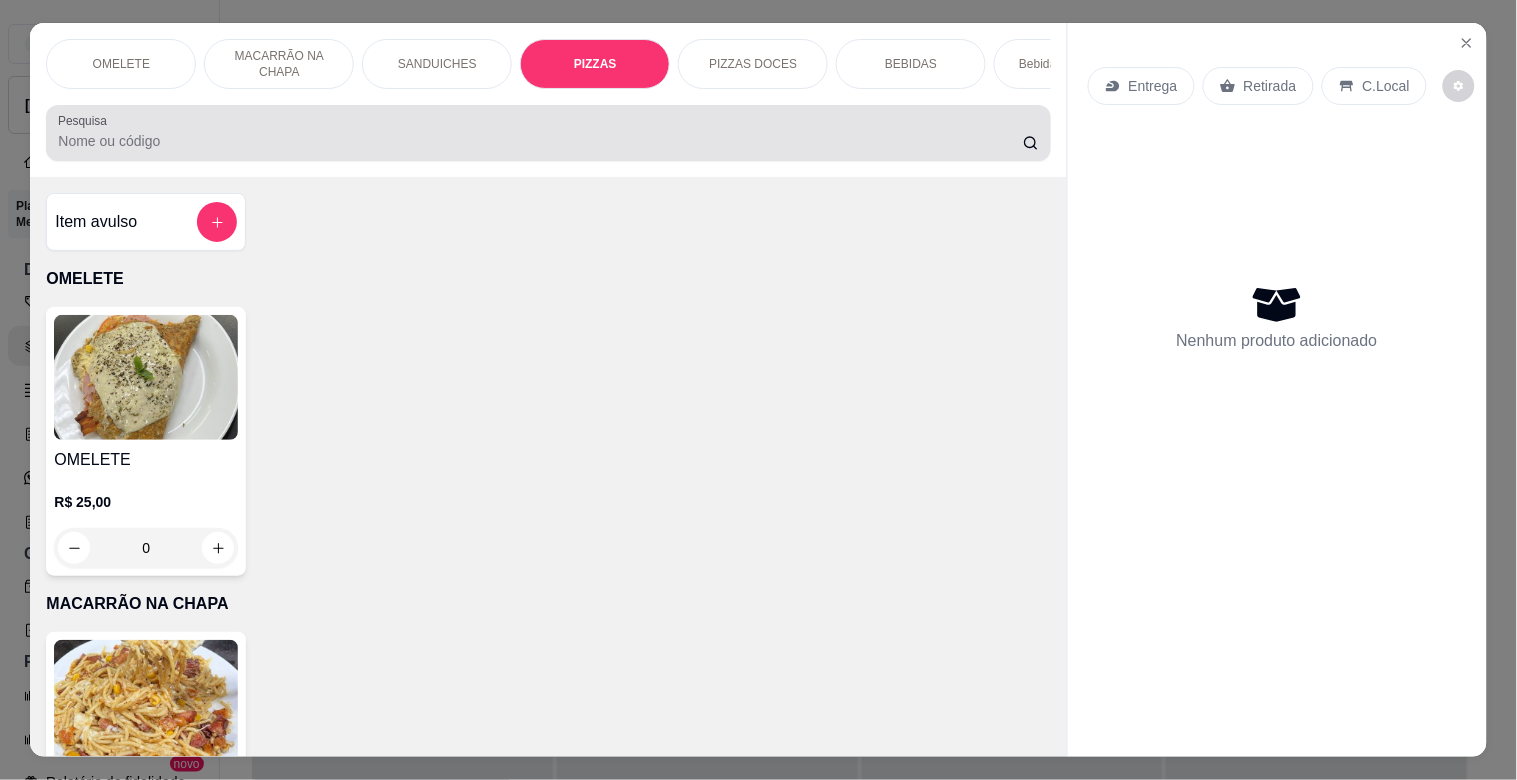 scroll, scrollTop: 1634, scrollLeft: 0, axis: vertical 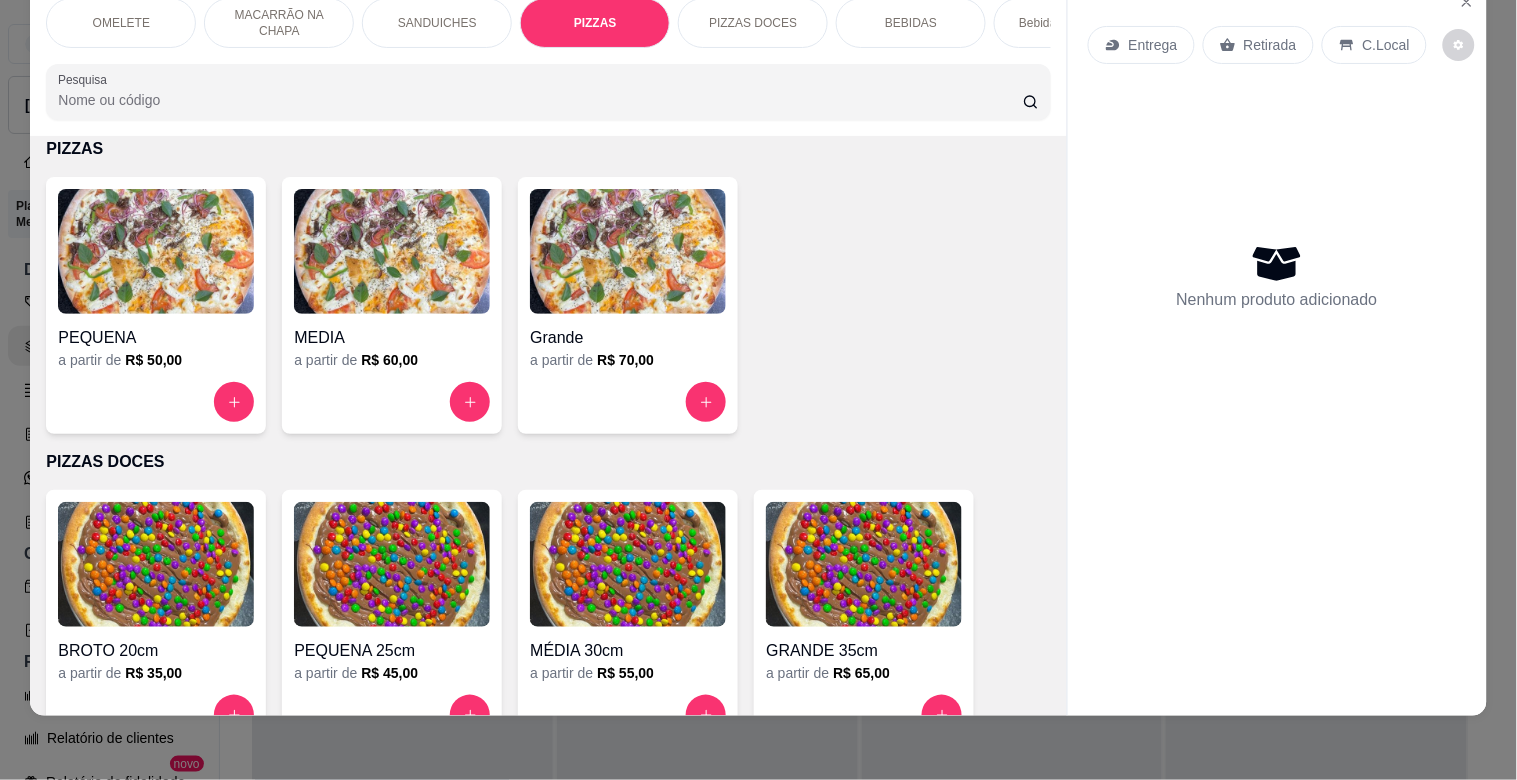 click at bounding box center (392, 251) 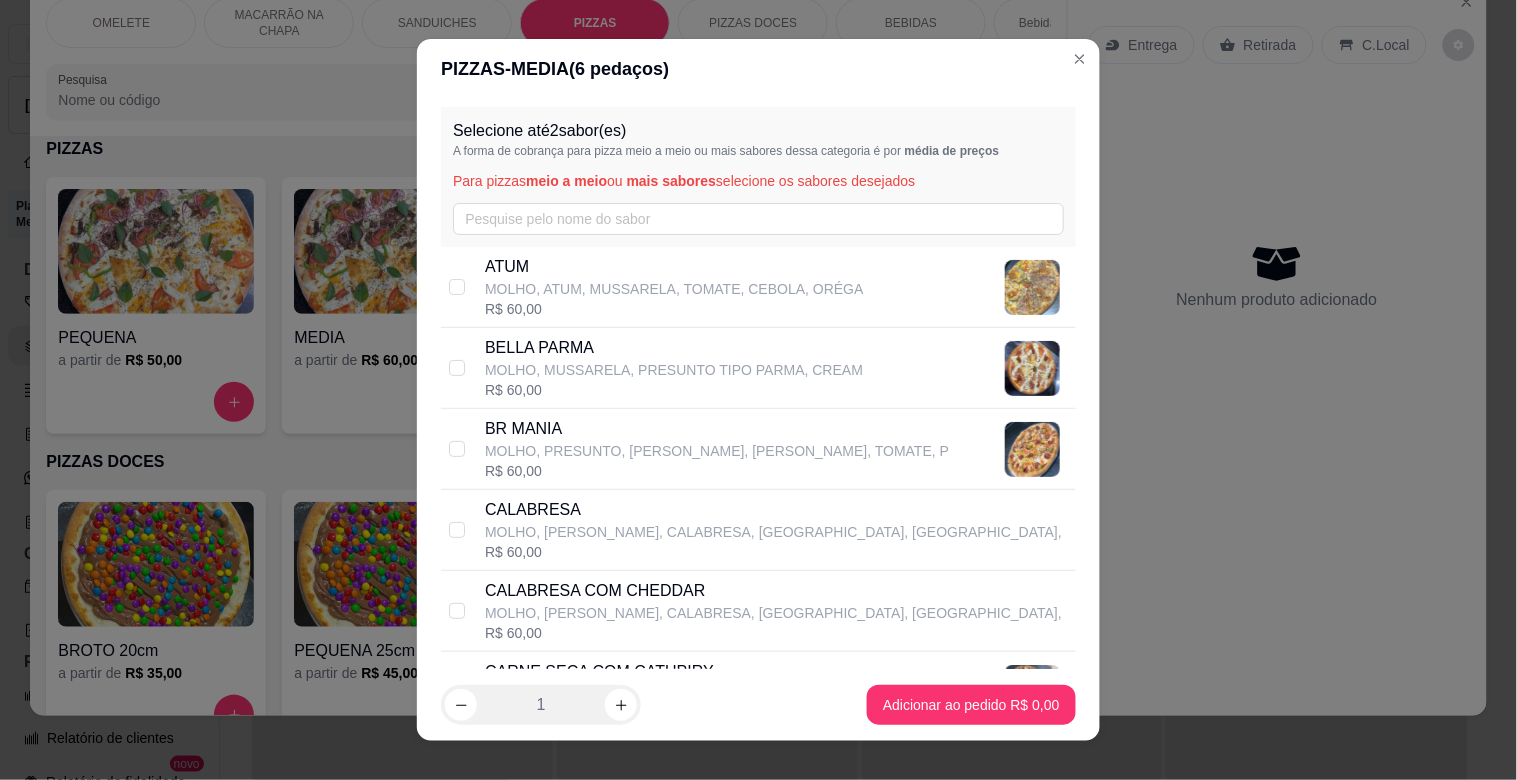 click on "MOLHO, PRESUNTO, [PERSON_NAME], [PERSON_NAME], TOMATE, P" at bounding box center (717, 451) 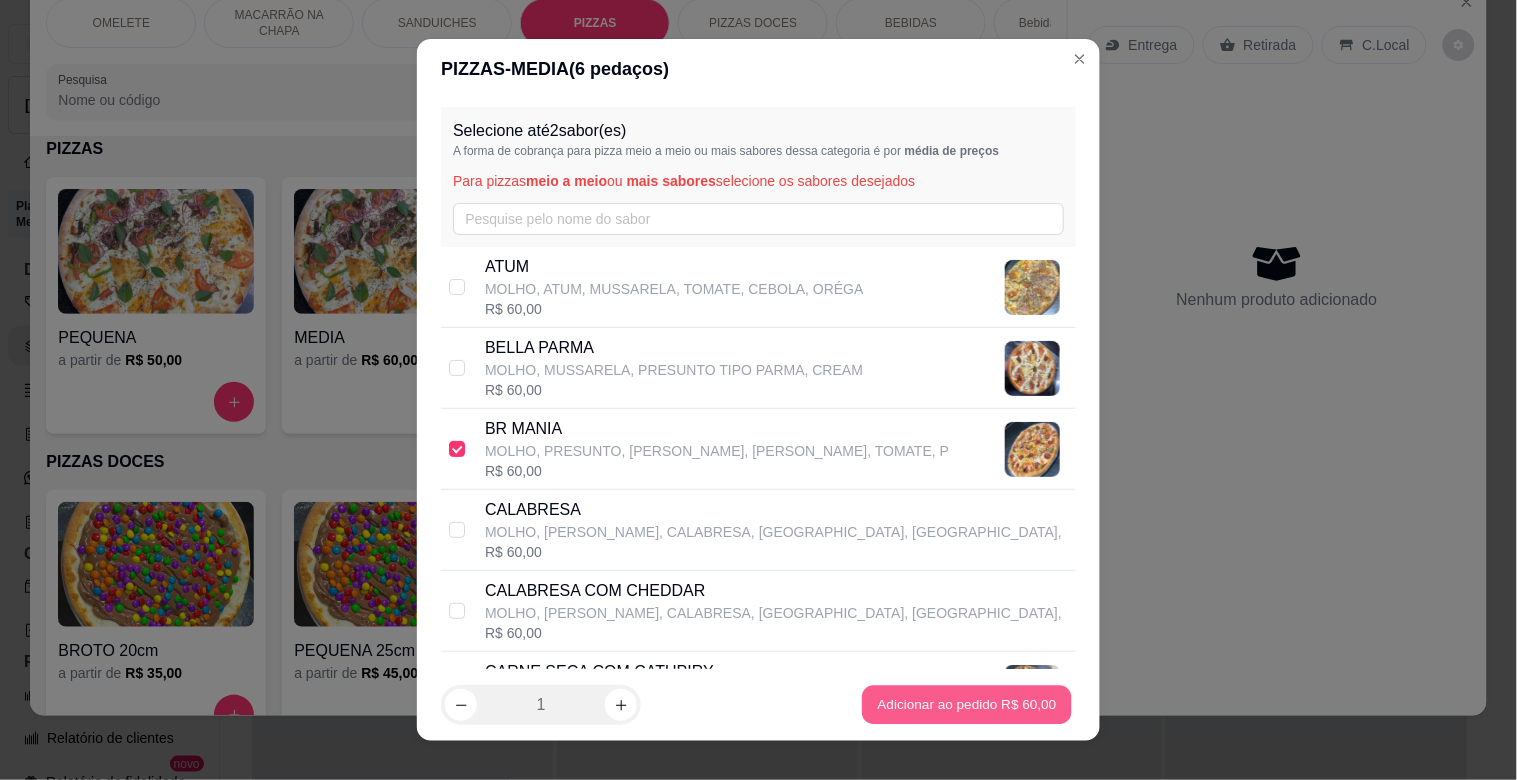 drag, startPoint x: 986, startPoint y: 706, endPoint x: 1203, endPoint y: 443, distance: 340.96628 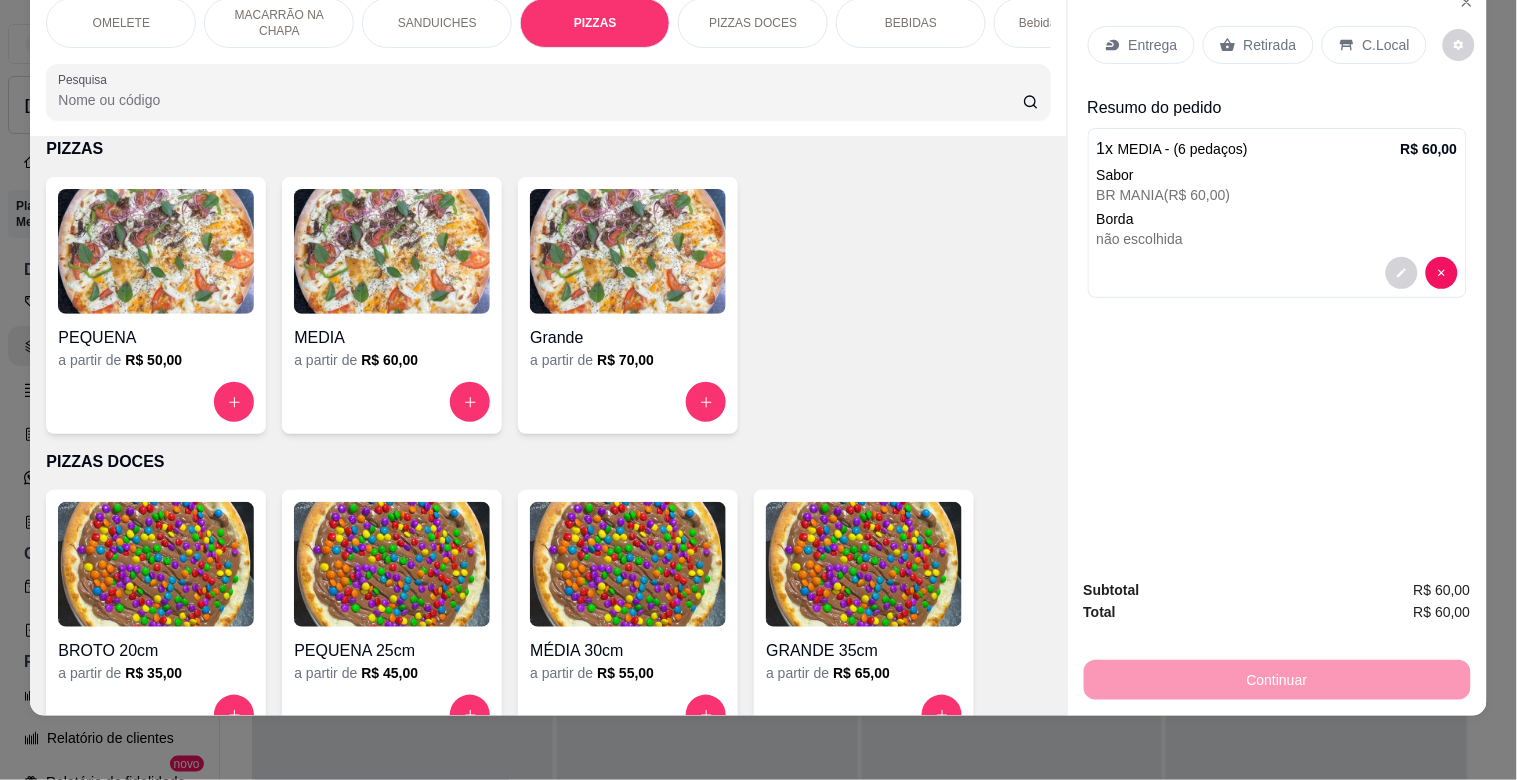 click on "Retirada" at bounding box center (1270, 45) 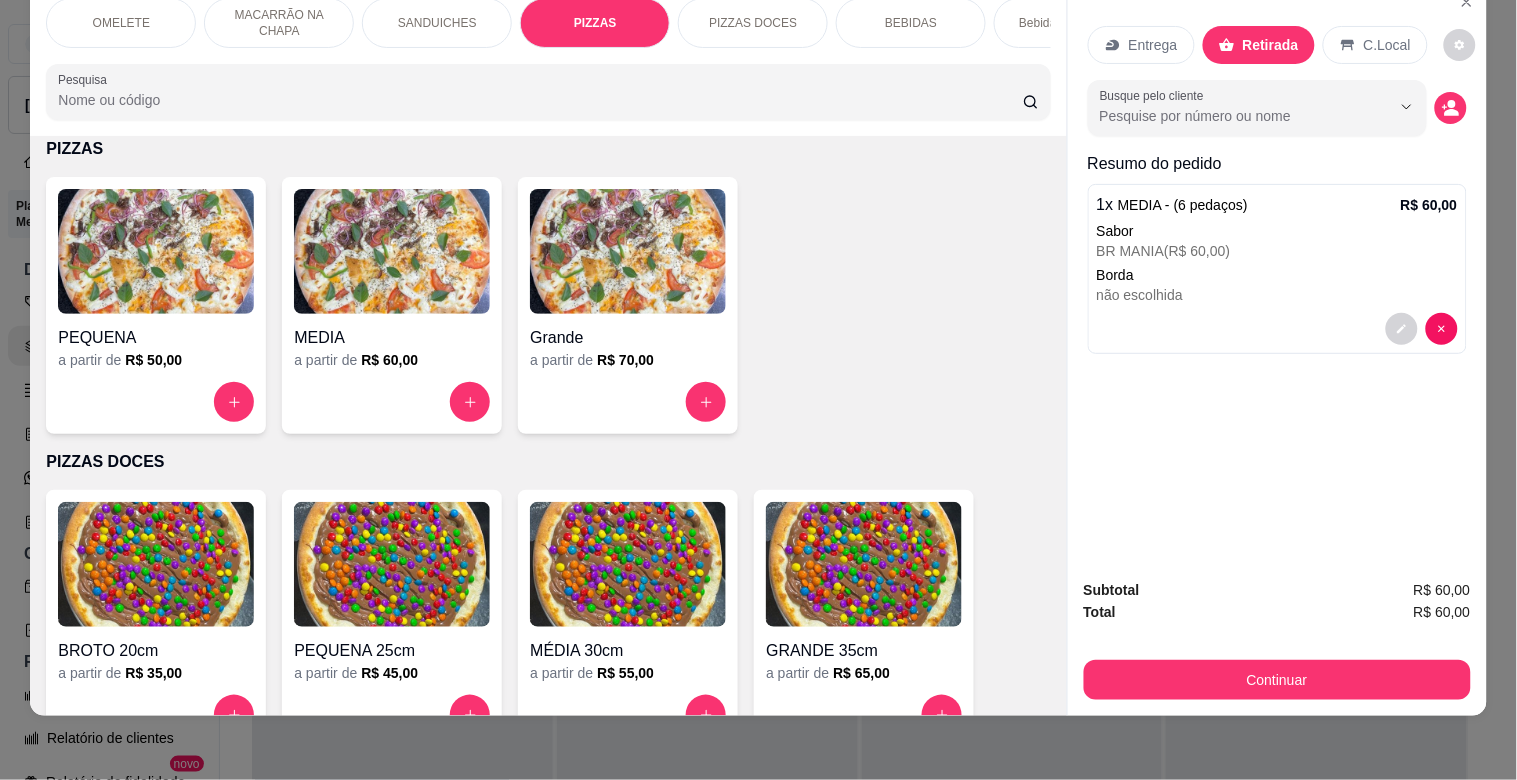 click on "Pesquisa" at bounding box center [540, 100] 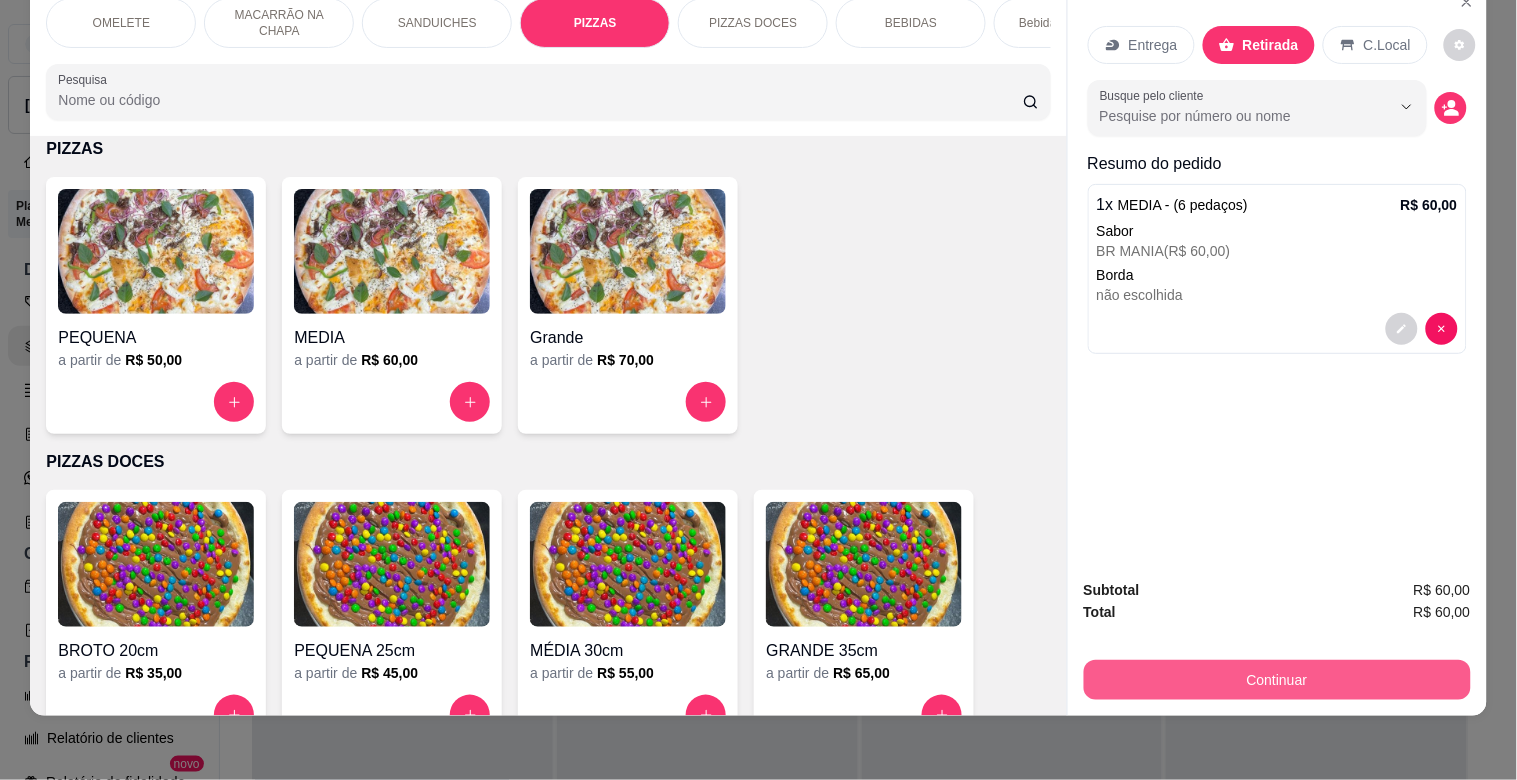 click on "Continuar" at bounding box center (1277, 680) 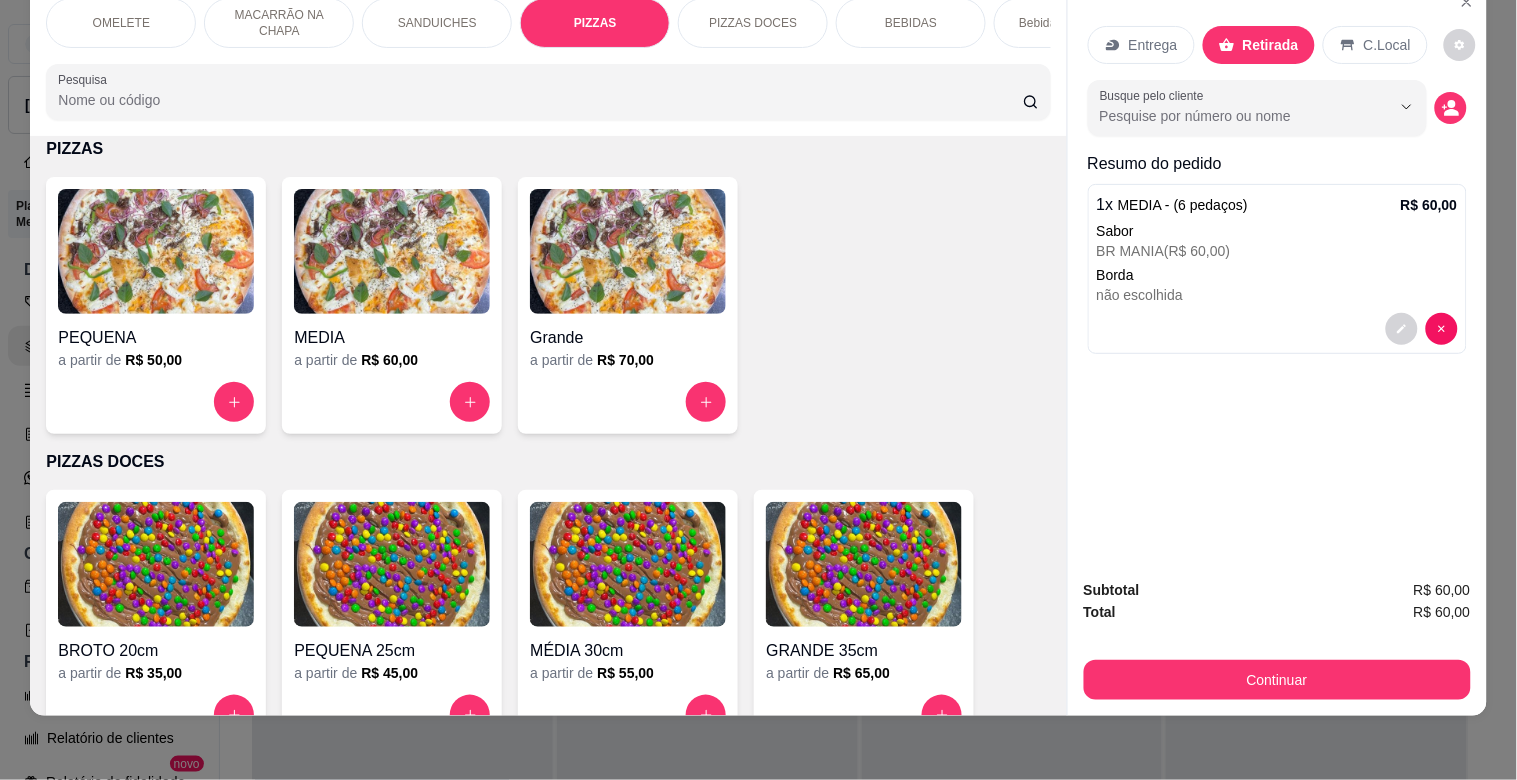 scroll, scrollTop: 0, scrollLeft: 0, axis: both 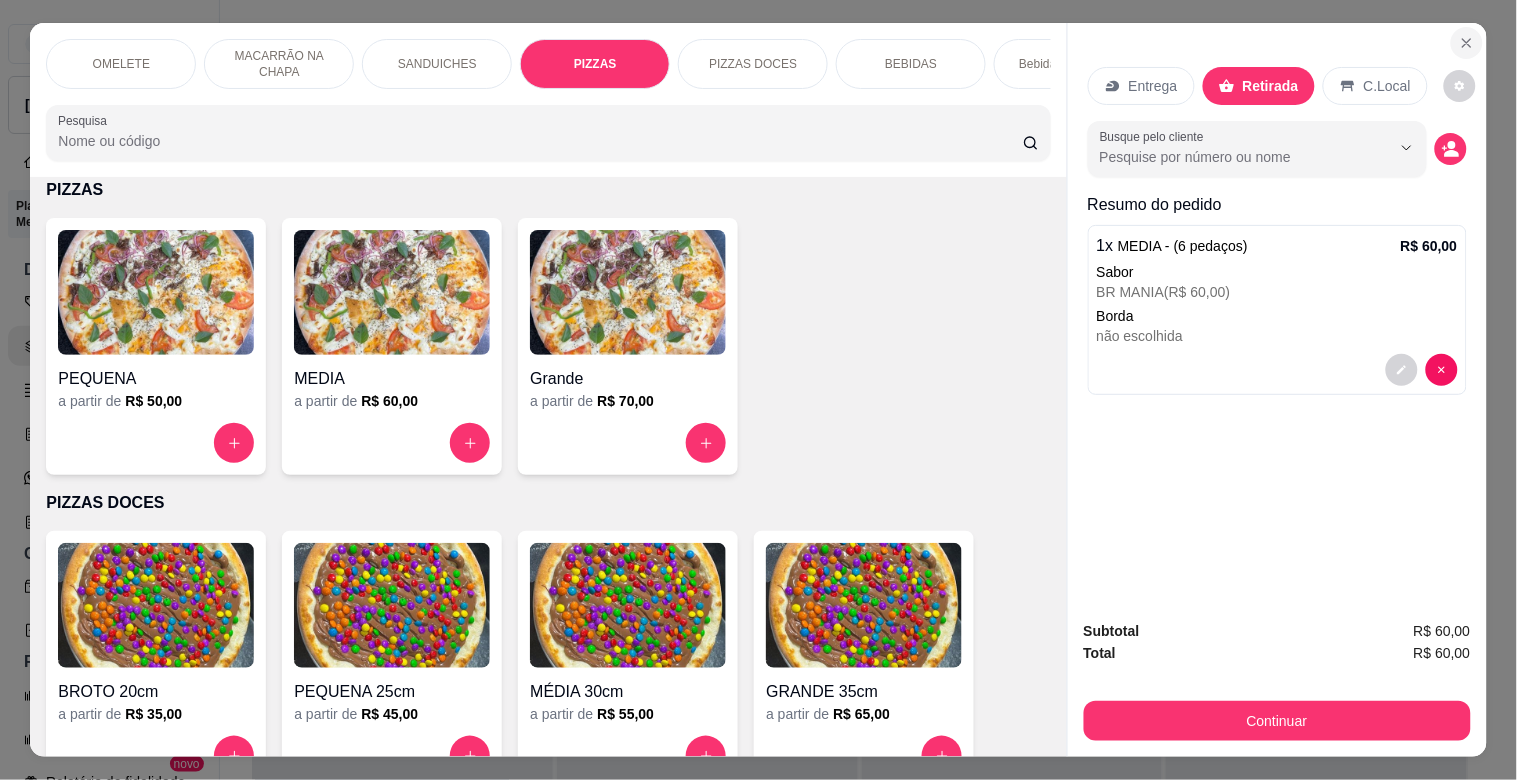 click at bounding box center (1467, 43) 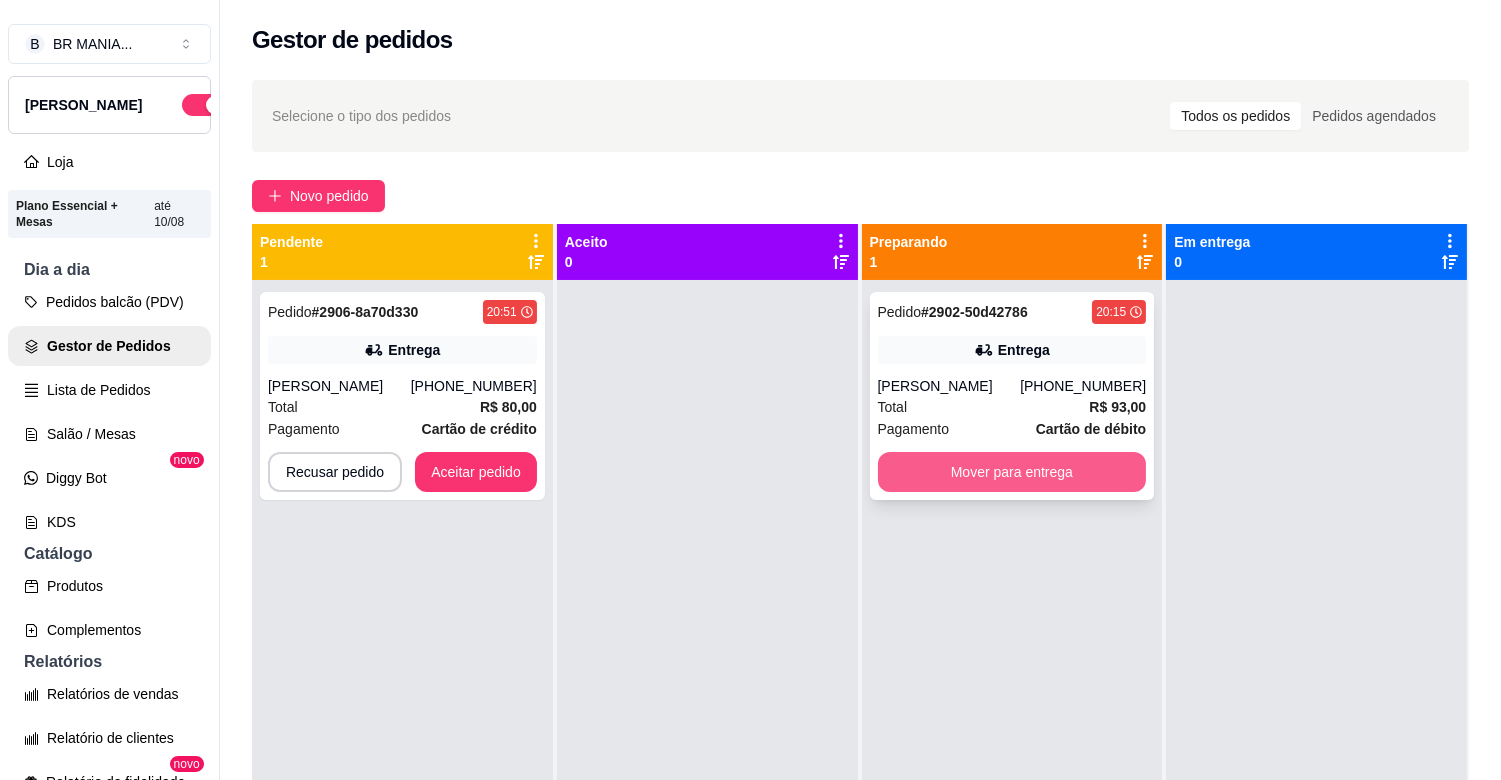 click on "Mover para entrega" at bounding box center [1012, 472] 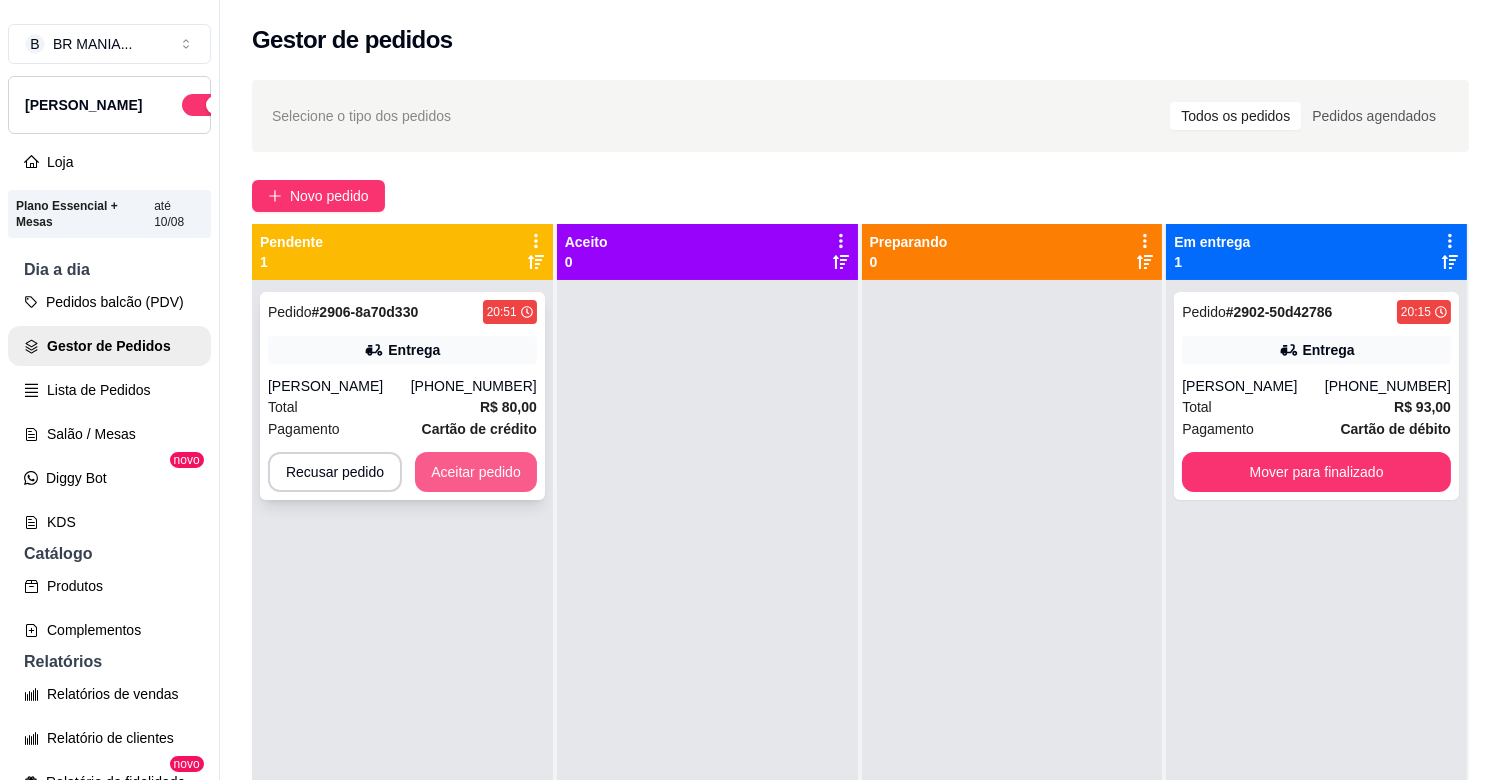click on "Aceitar pedido" at bounding box center (476, 472) 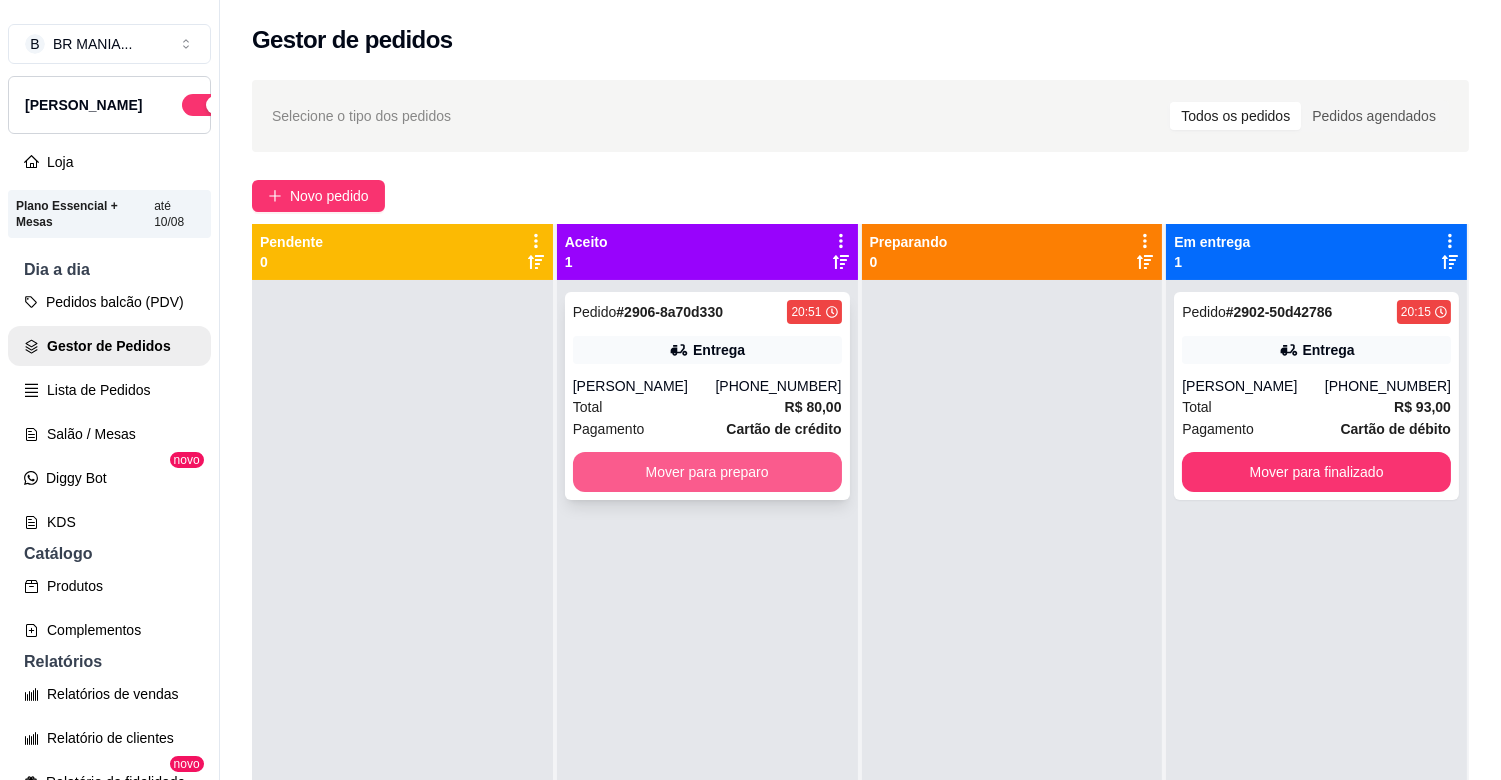 click on "Mover para preparo" at bounding box center [707, 472] 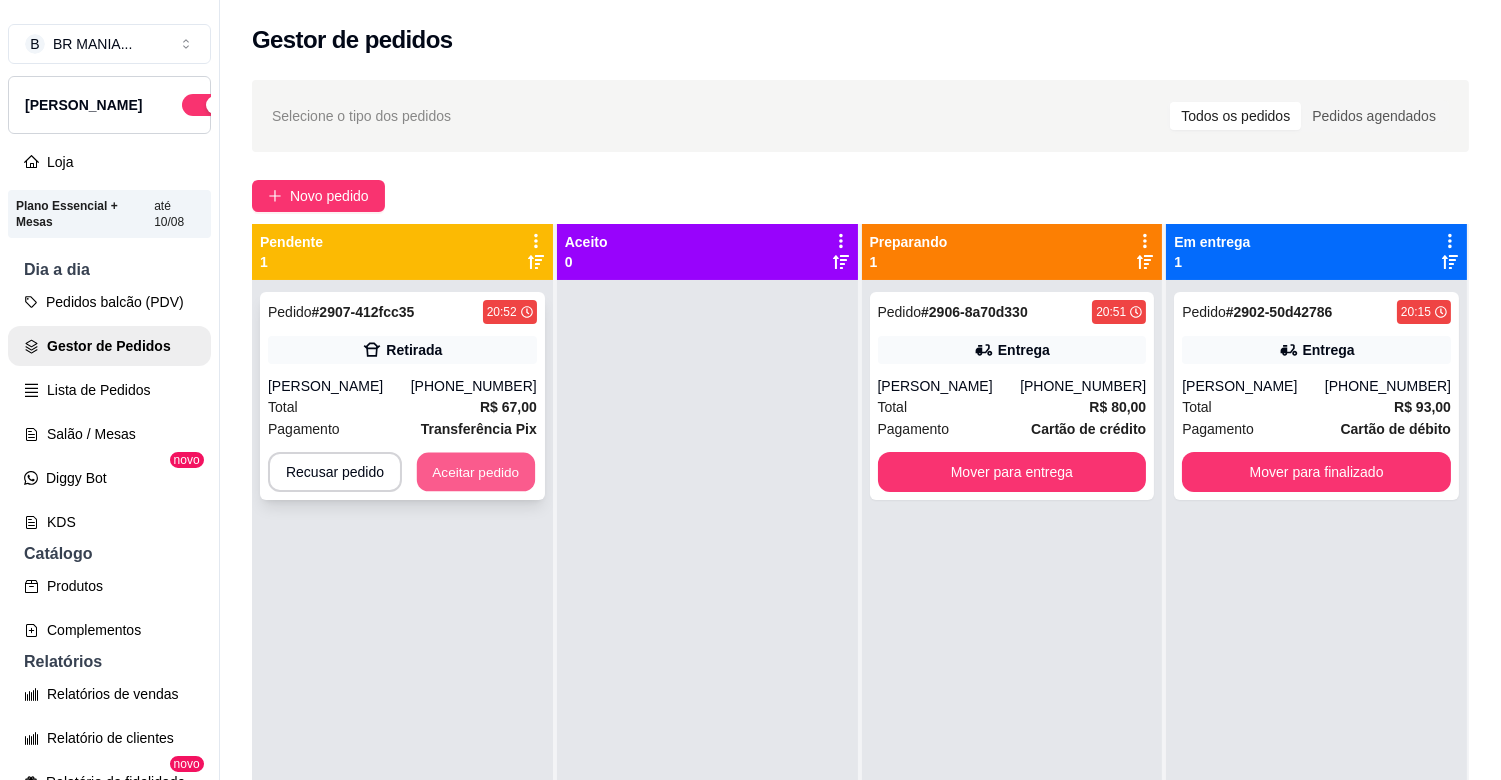 click on "Aceitar pedido" at bounding box center [476, 472] 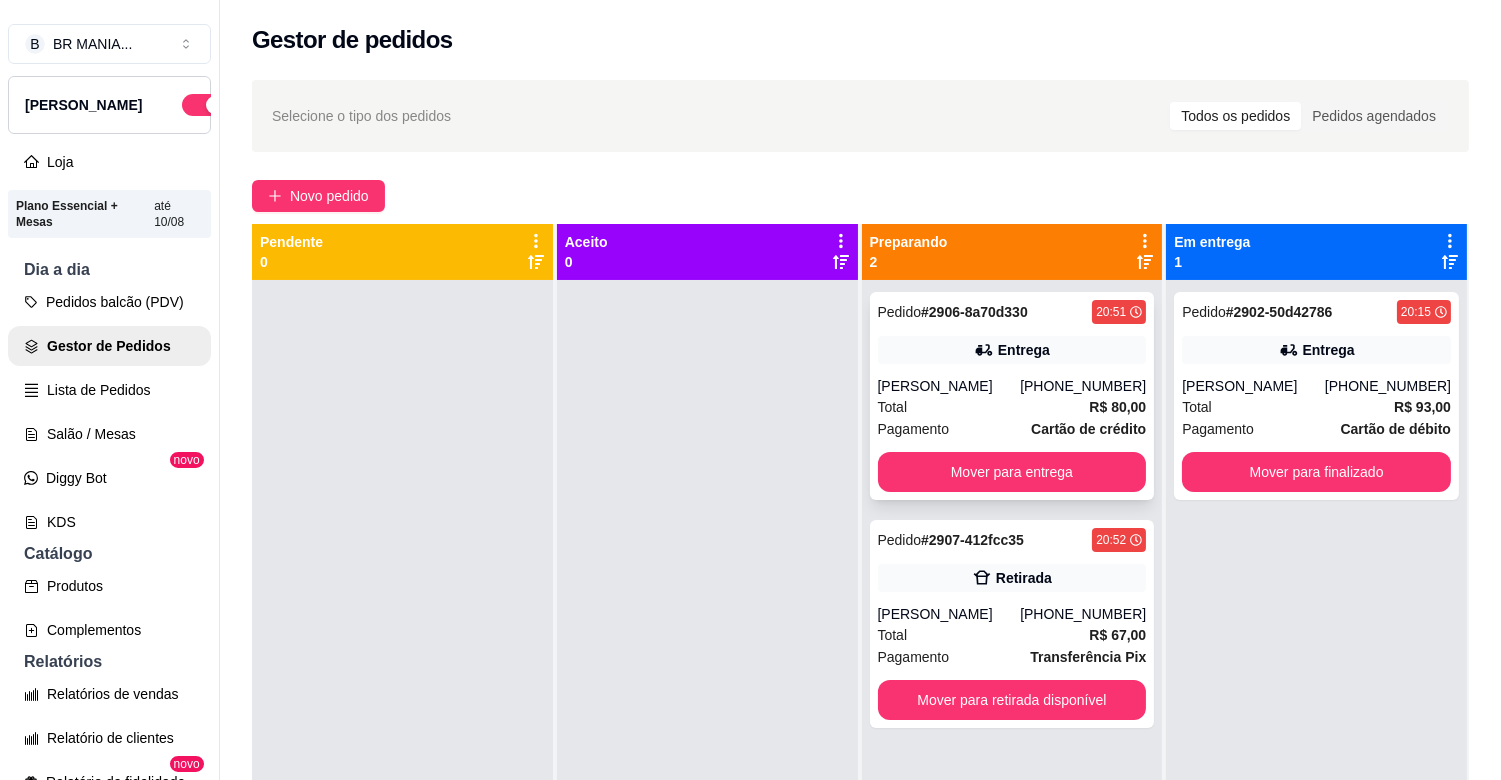 click on "Pagamento Cartão de crédito" at bounding box center [1012, 429] 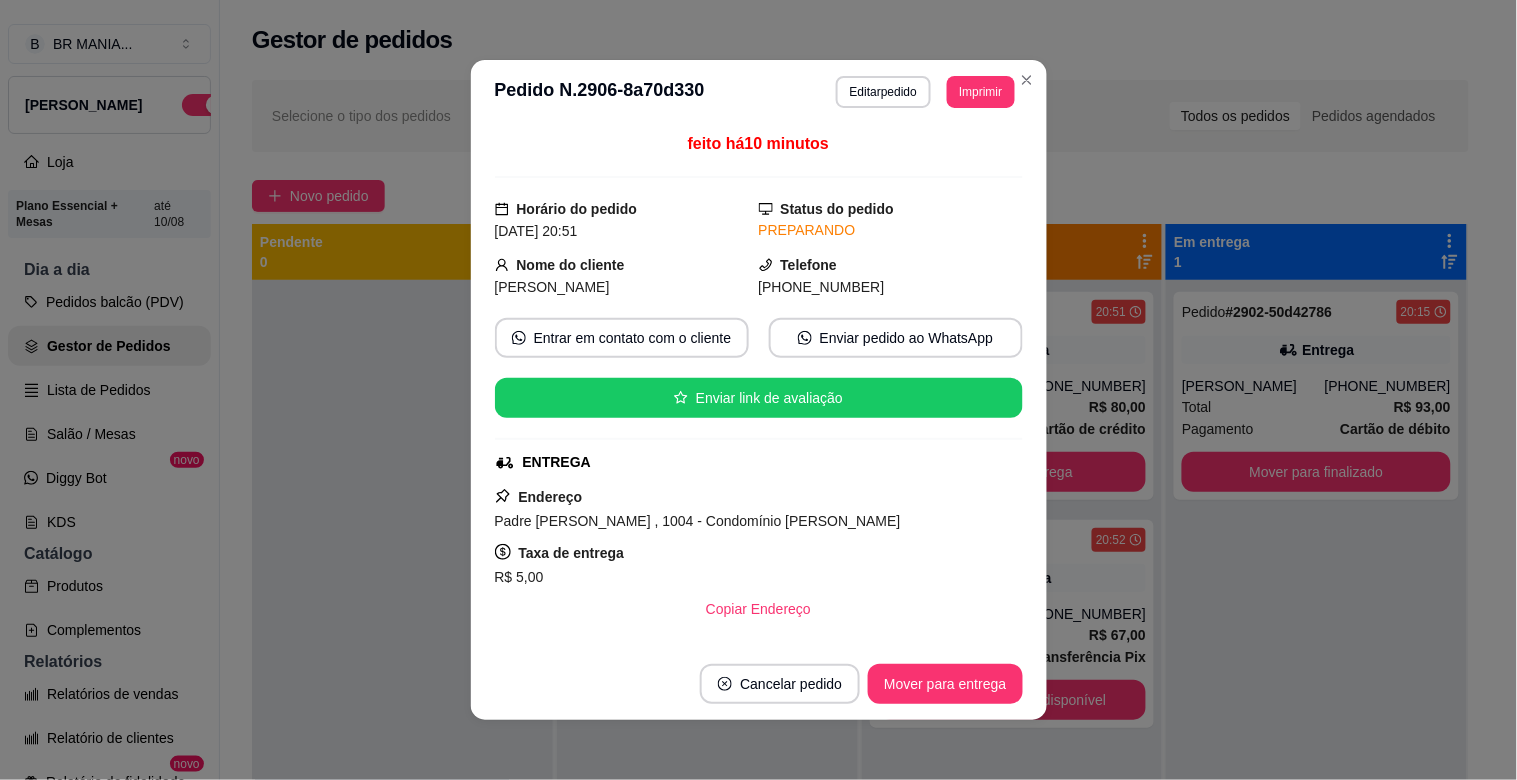click on "Editar  pedido" at bounding box center (883, 92) 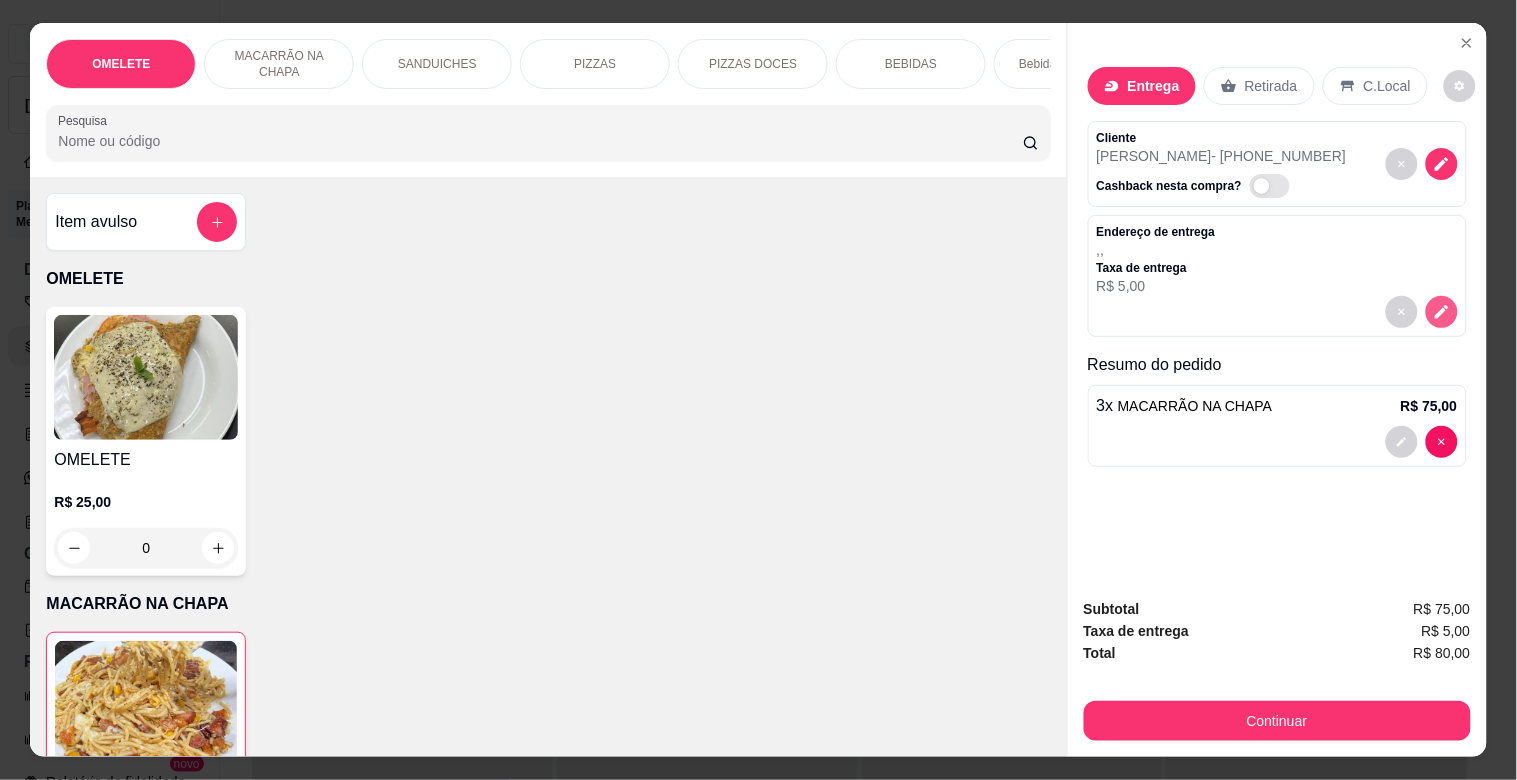 click 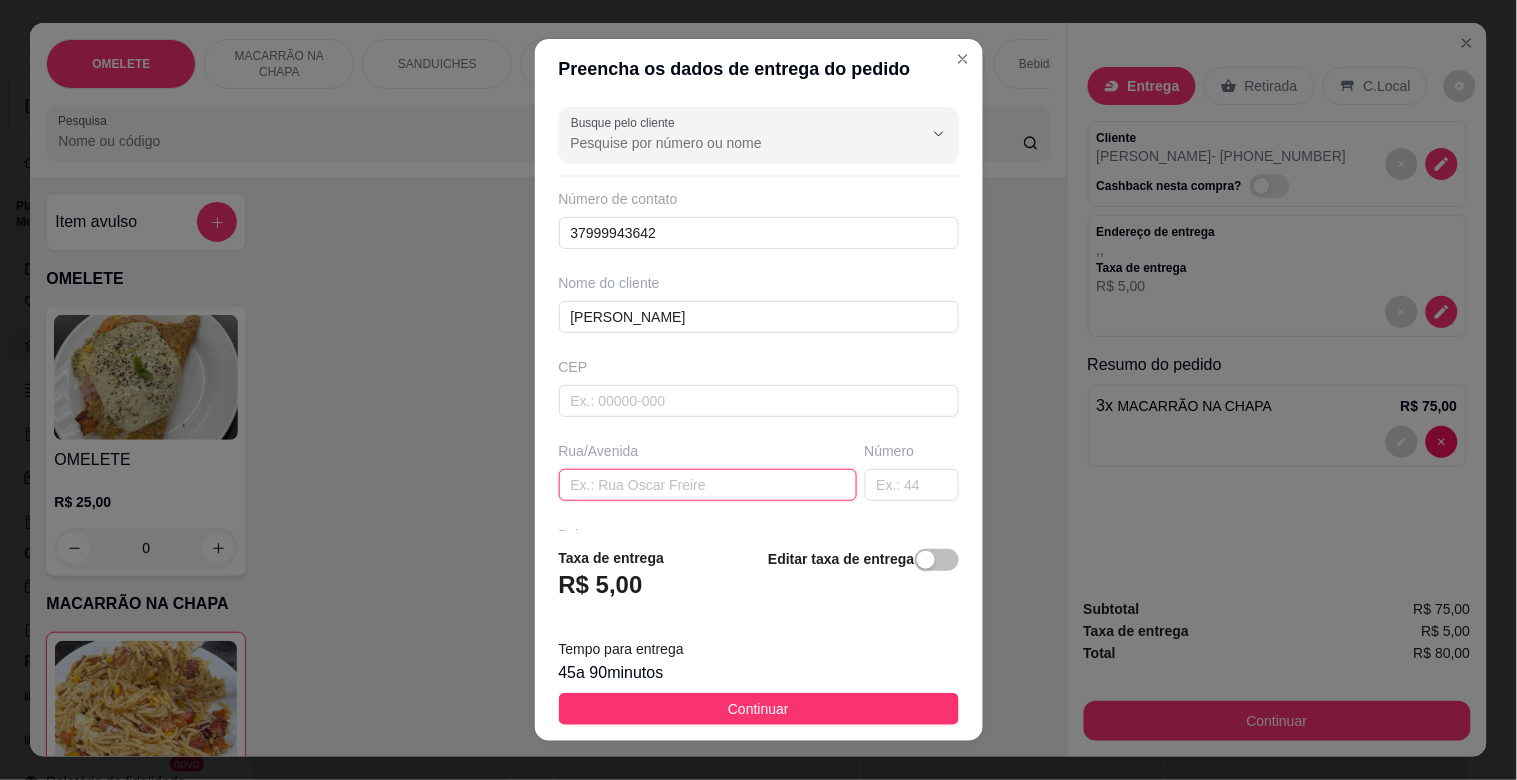 drag, startPoint x: 726, startPoint y: 487, endPoint x: 738, endPoint y: 482, distance: 13 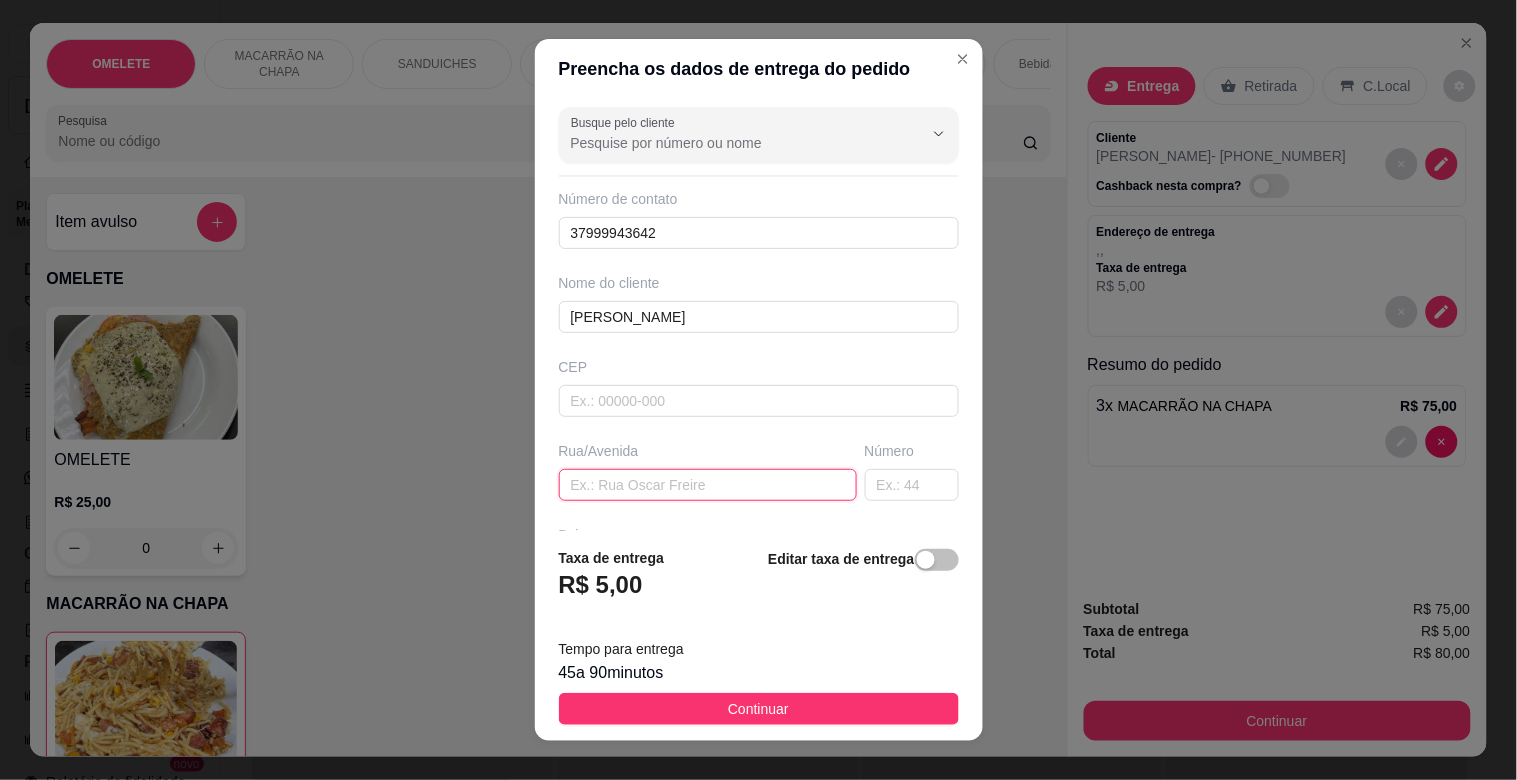 click at bounding box center (708, 485) 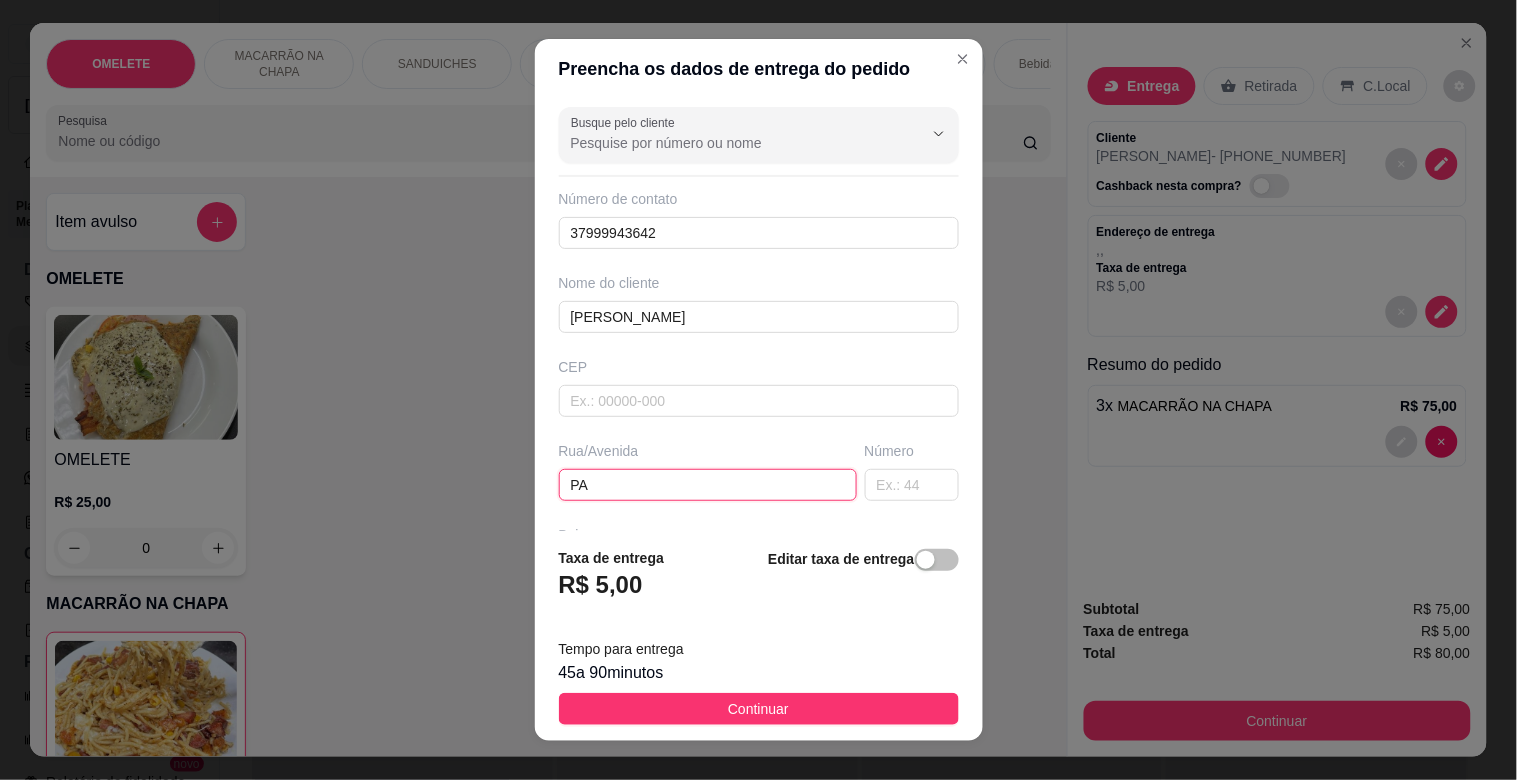 type on "P" 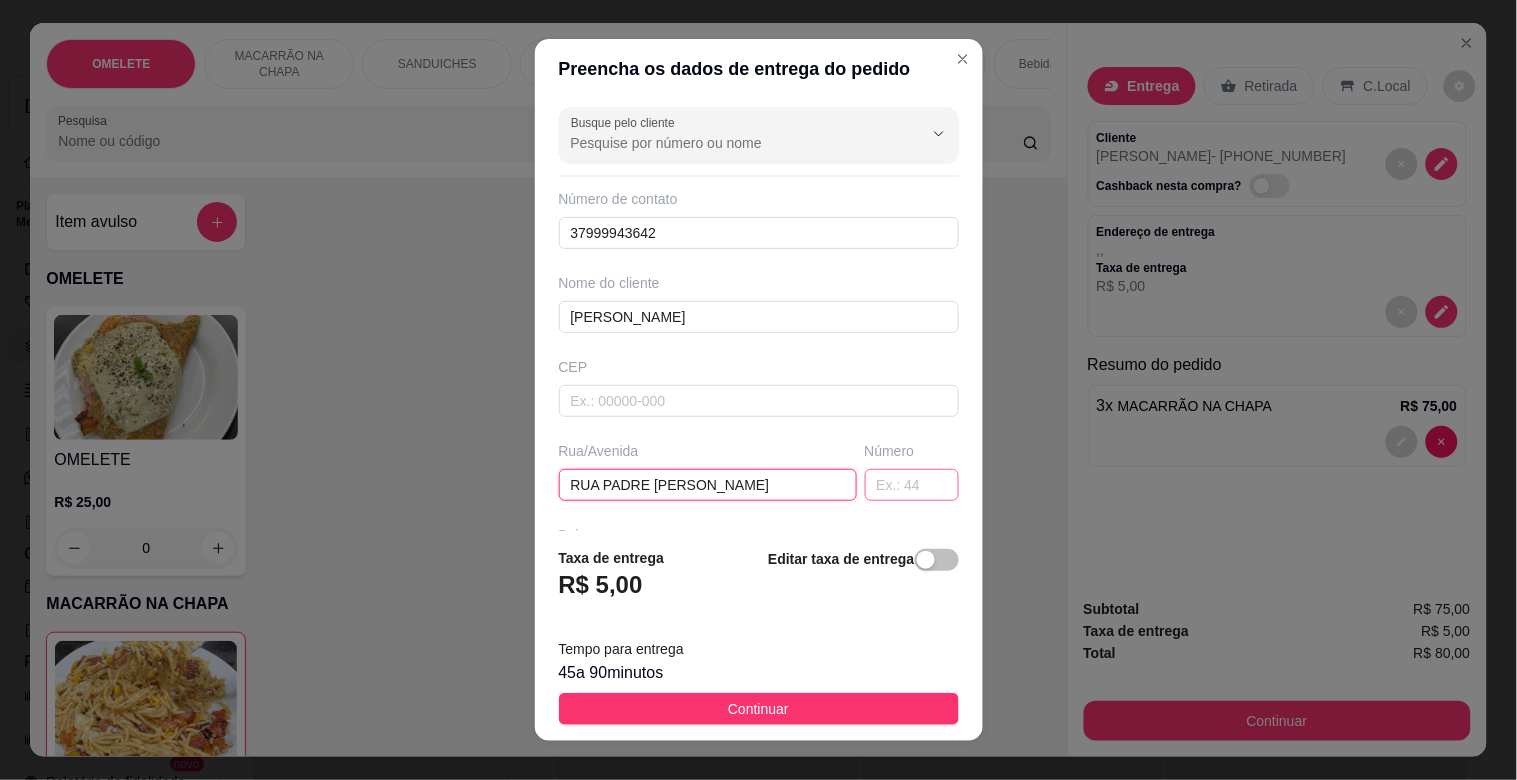 type on "RUA PADRE [PERSON_NAME]" 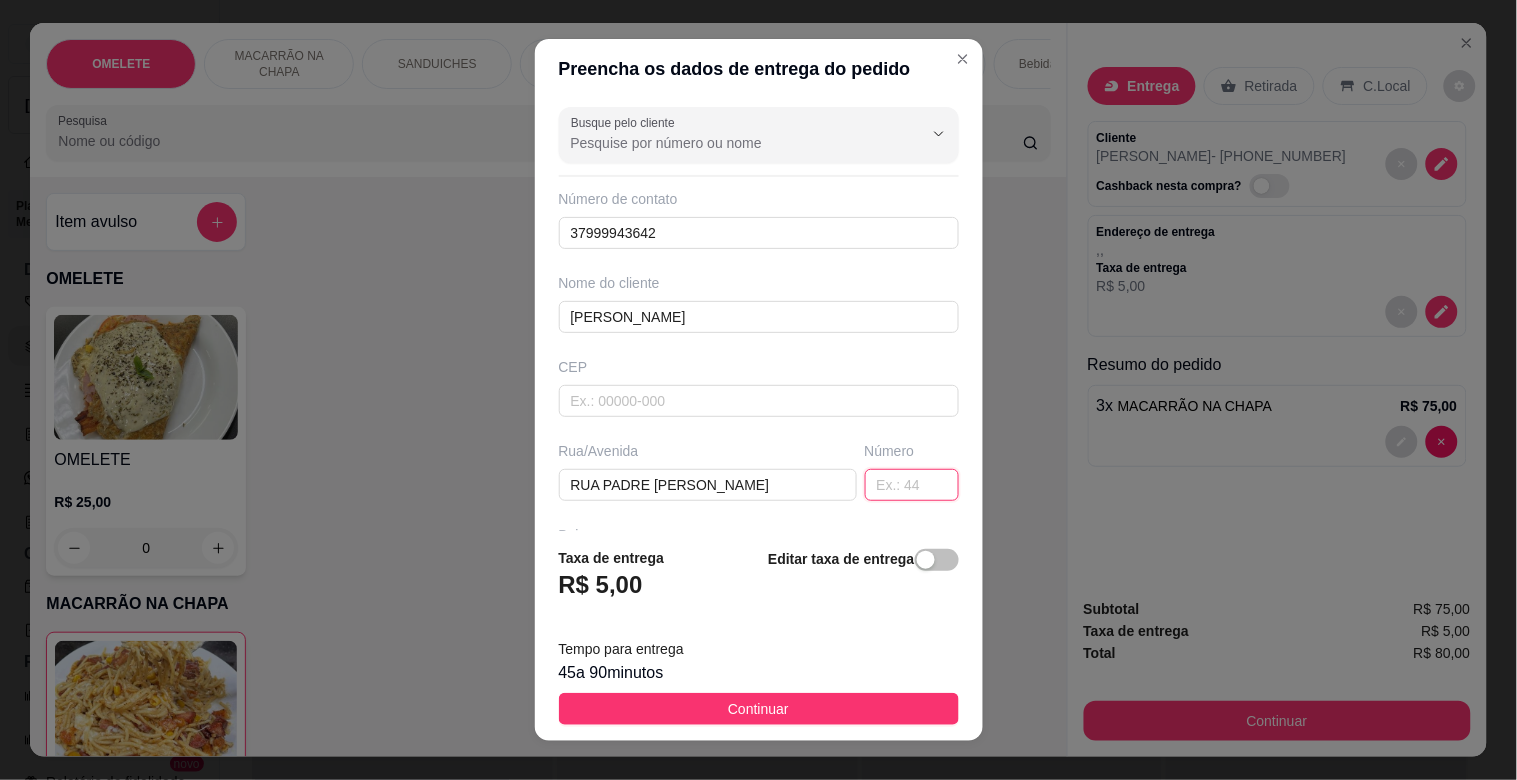 click at bounding box center (912, 485) 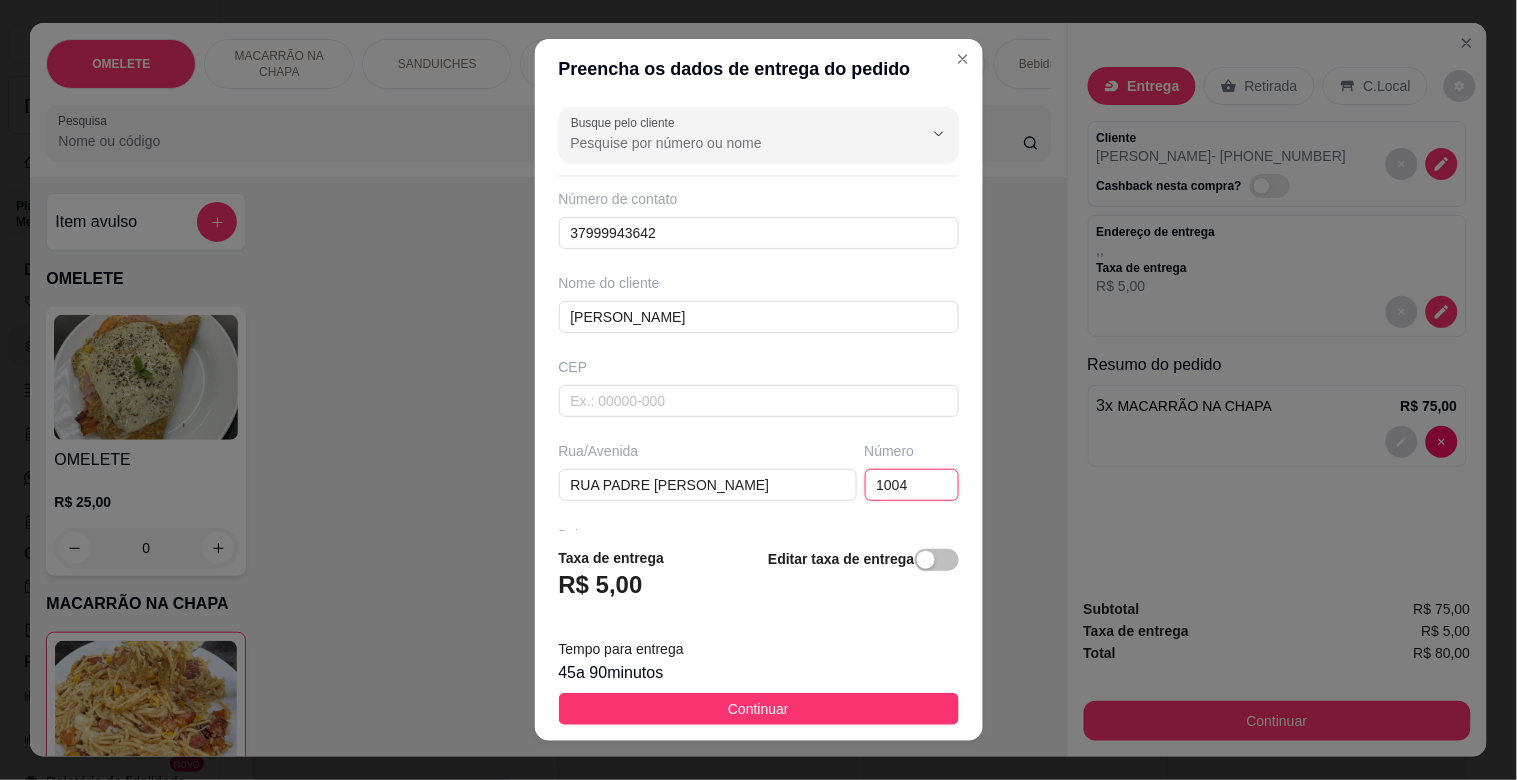 type on "1004" 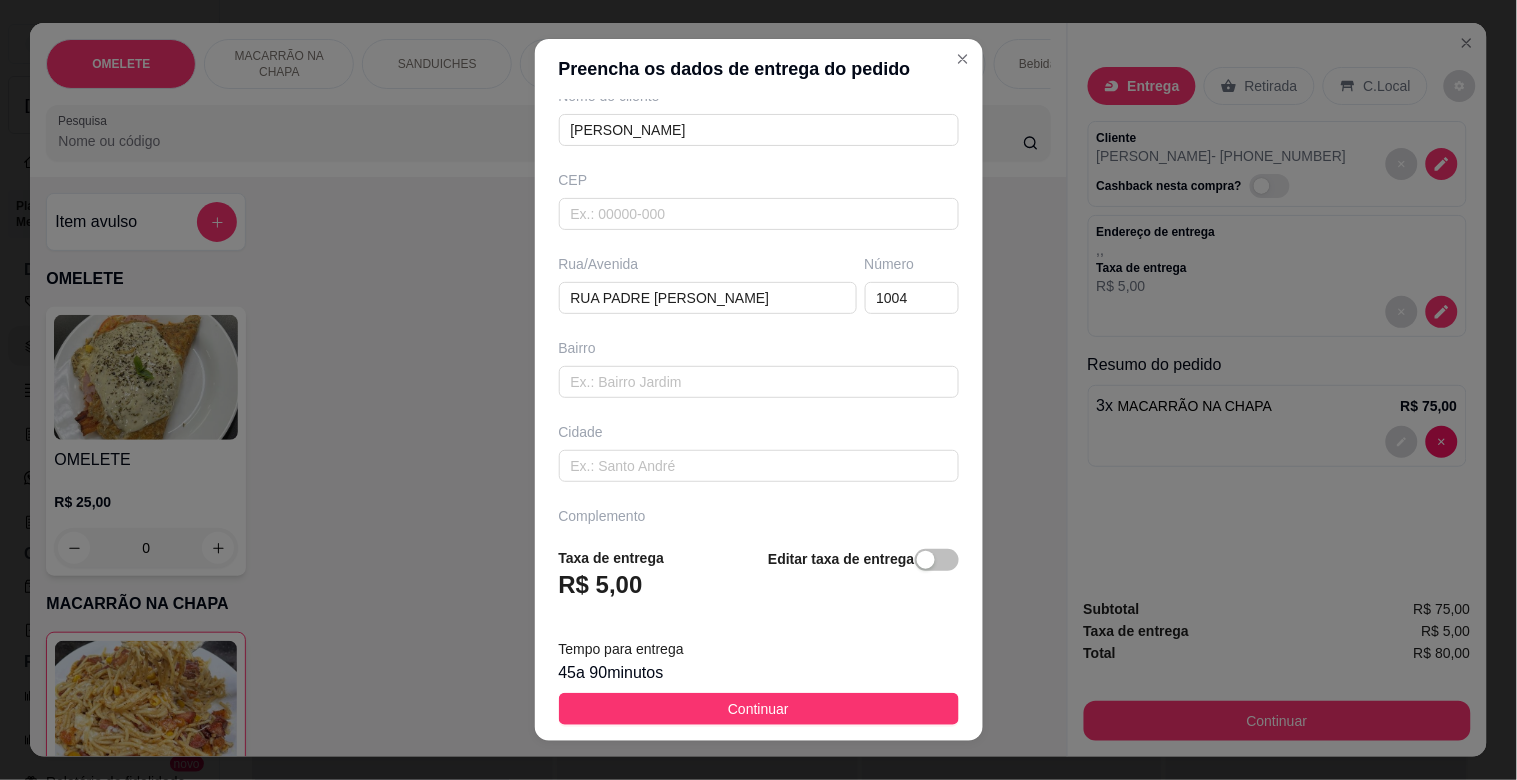 scroll, scrollTop: 235, scrollLeft: 0, axis: vertical 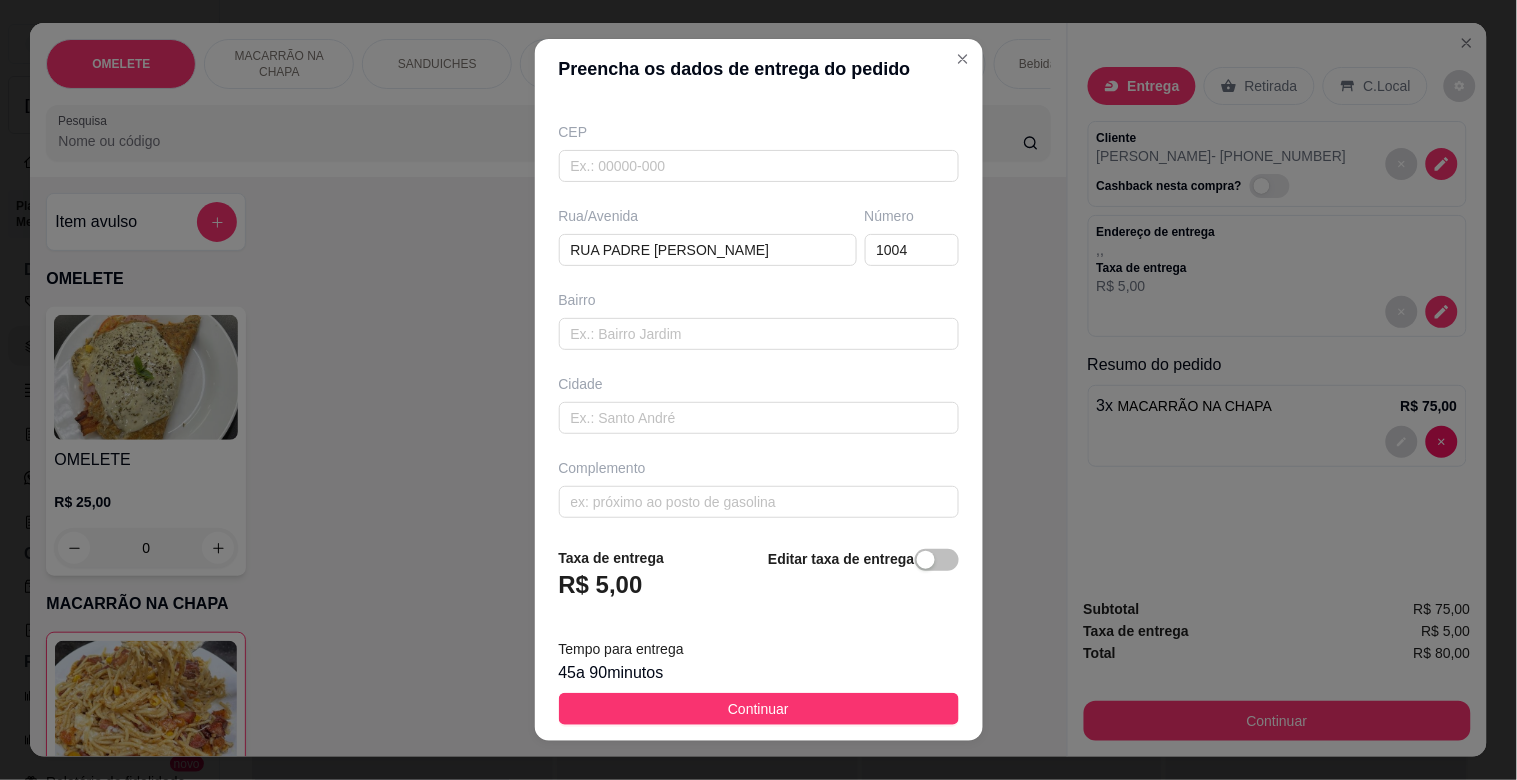 click on "Cidade" at bounding box center [759, 404] 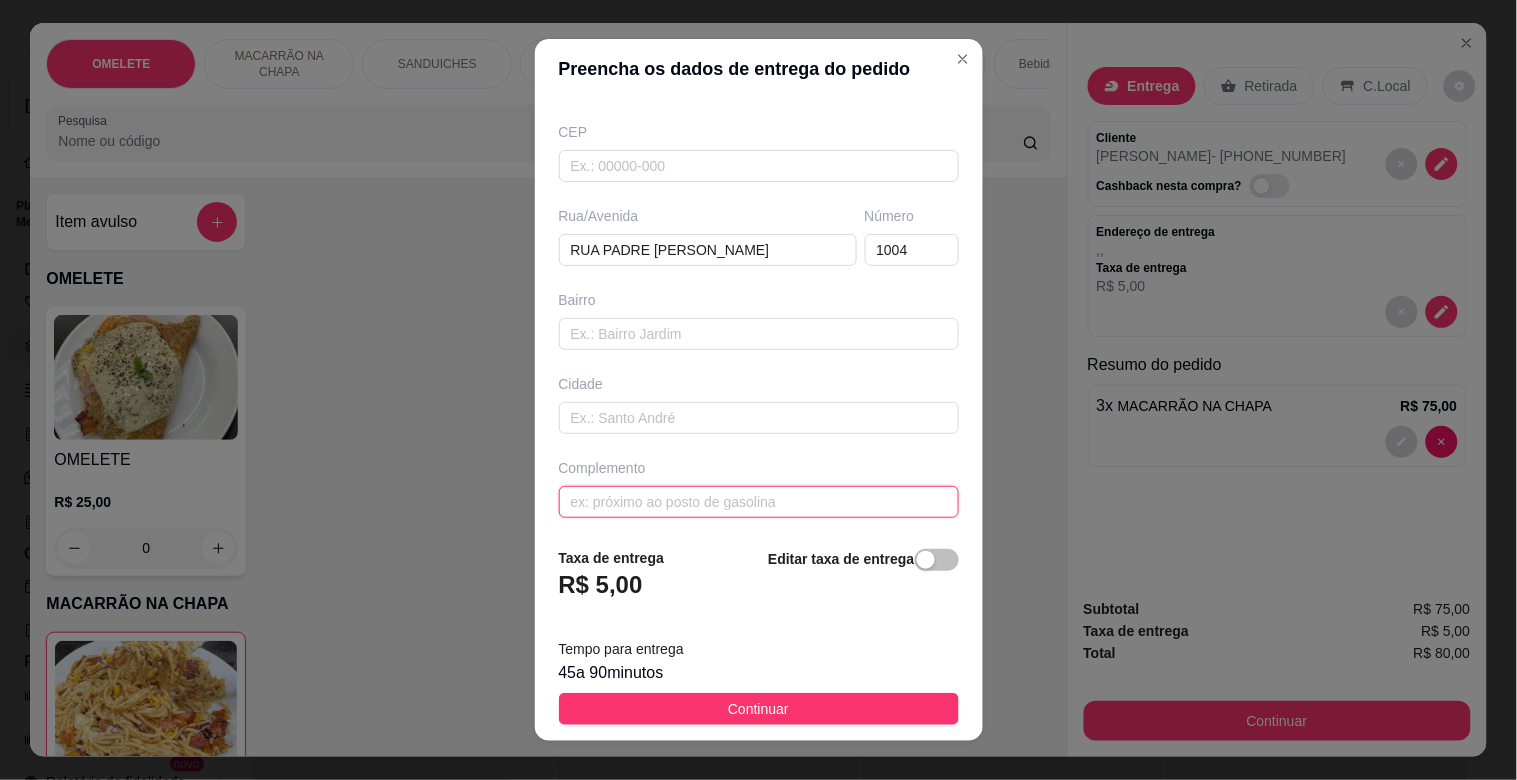 click at bounding box center (759, 502) 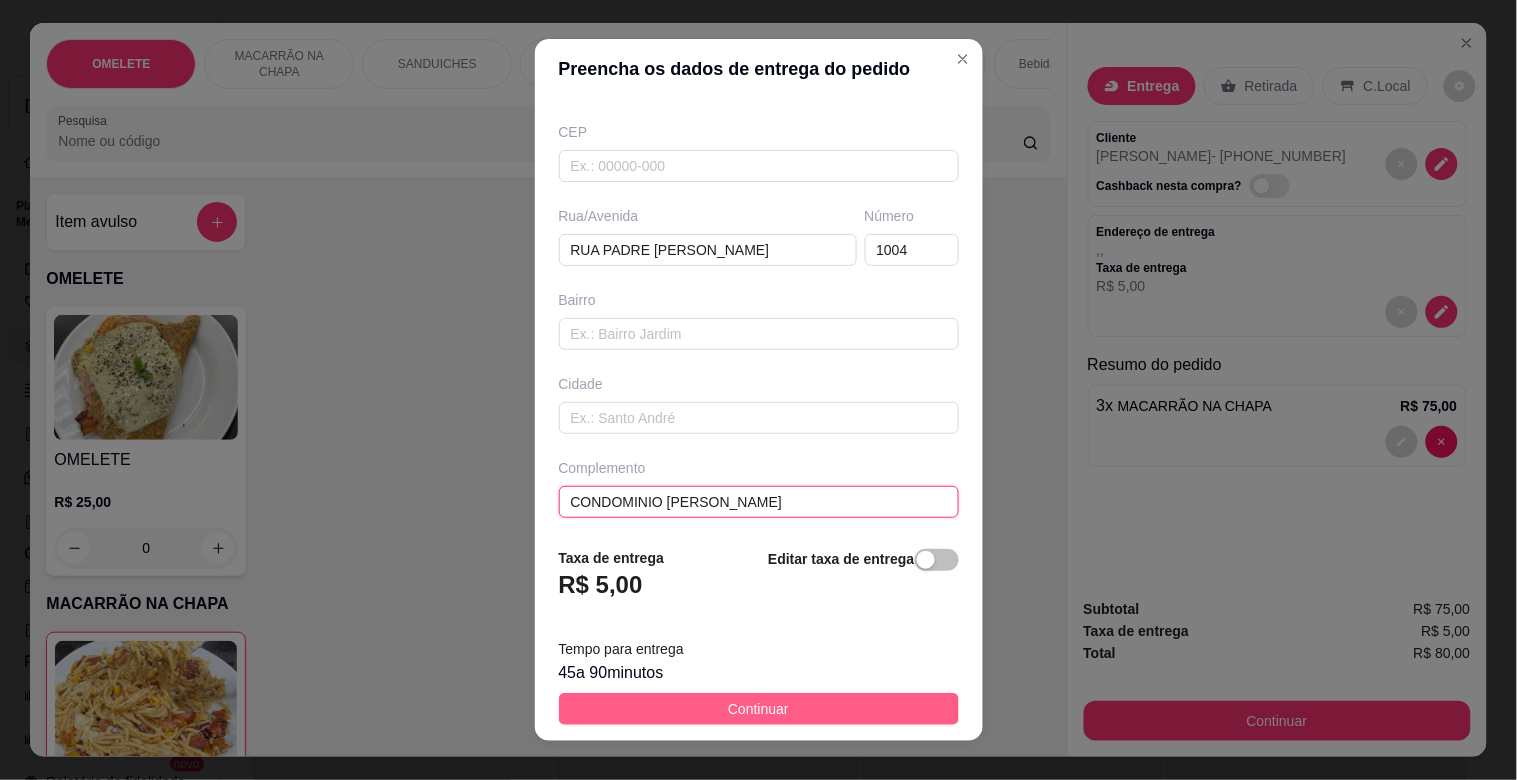 type on "CONDOMINIO [PERSON_NAME]" 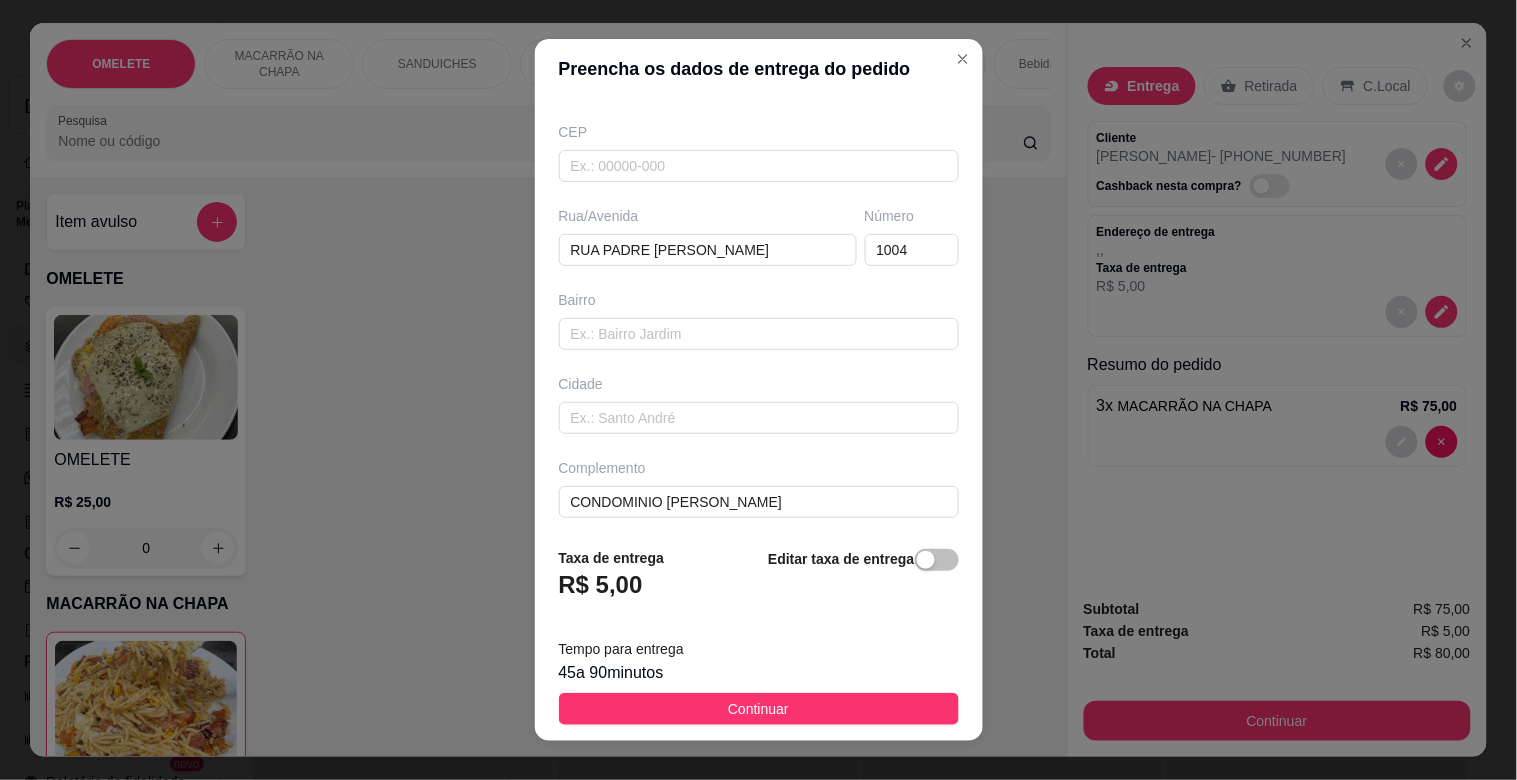 drag, startPoint x: 741, startPoint y: 720, endPoint x: 751, endPoint y: 716, distance: 10.770329 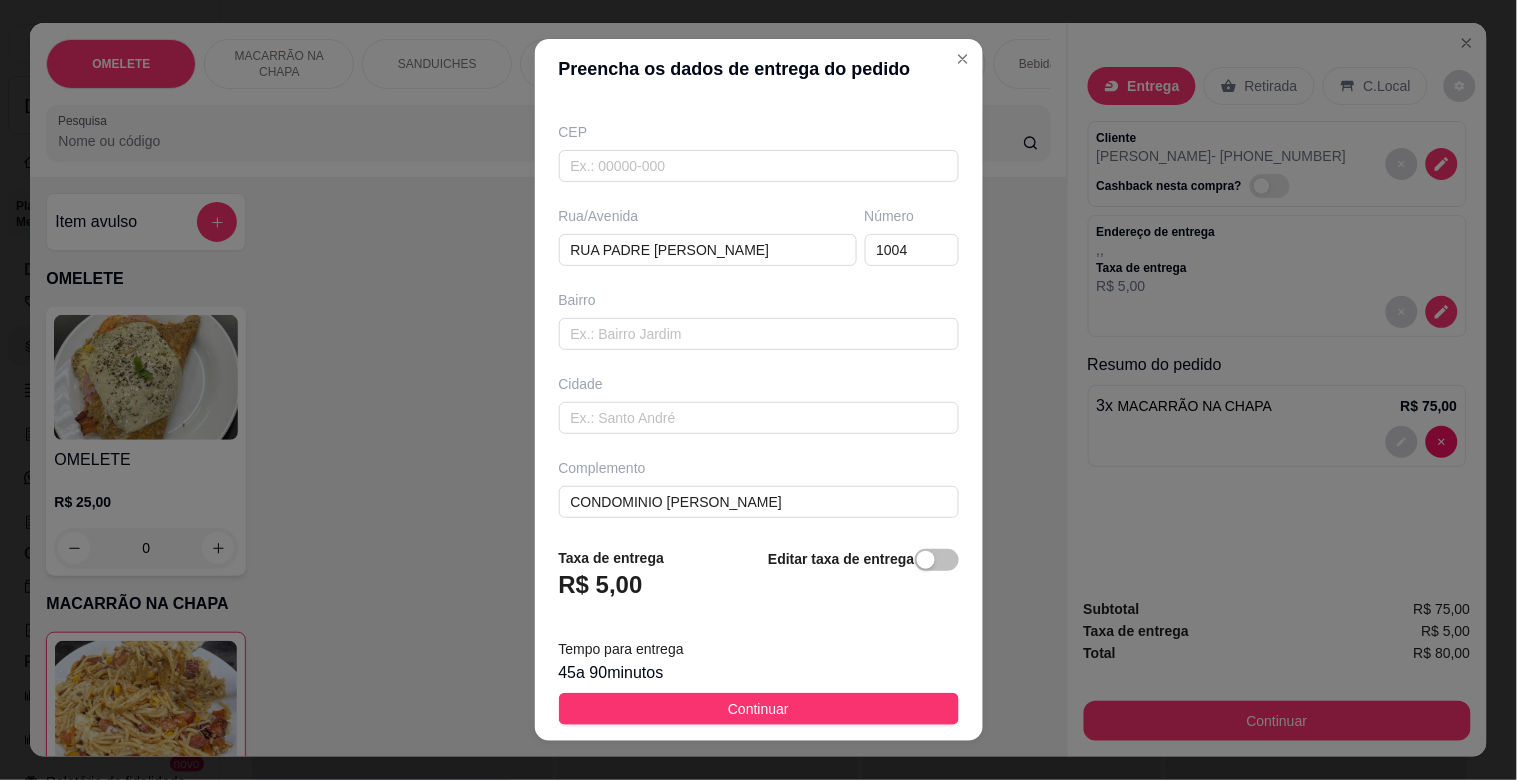 click on "Continuar" at bounding box center (758, 709) 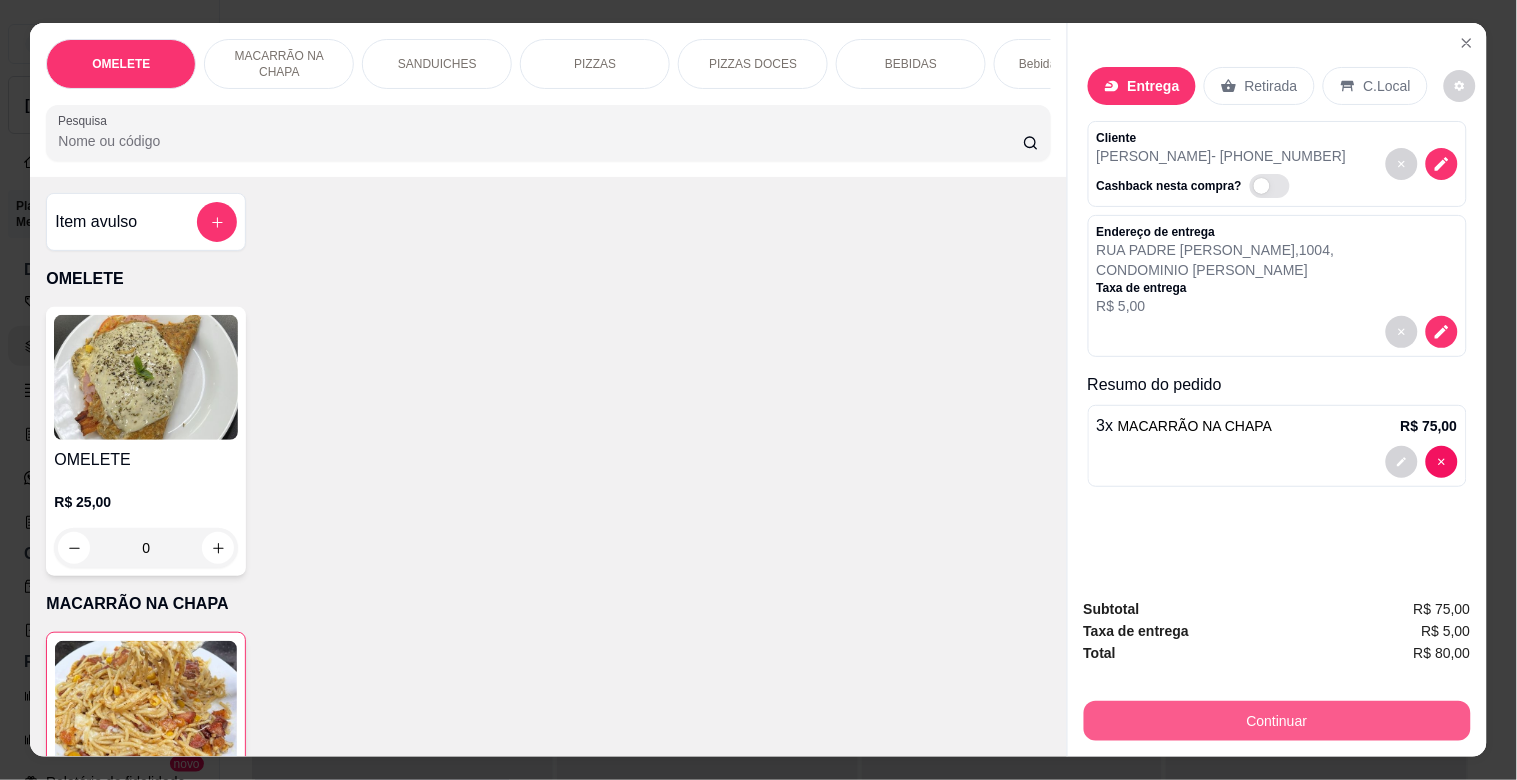 click on "Continuar" at bounding box center (1277, 721) 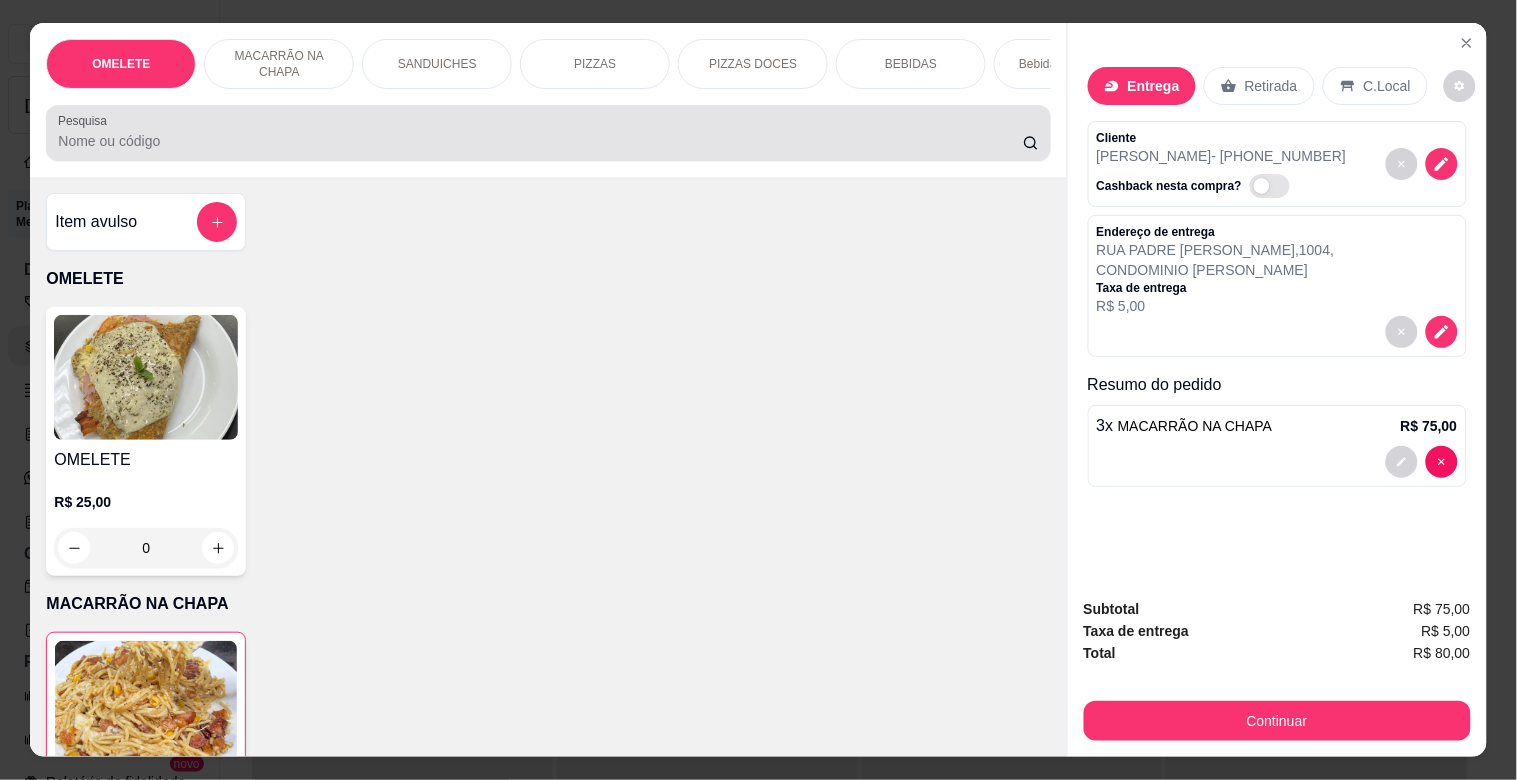 click on "Pesquisa" at bounding box center [540, 141] 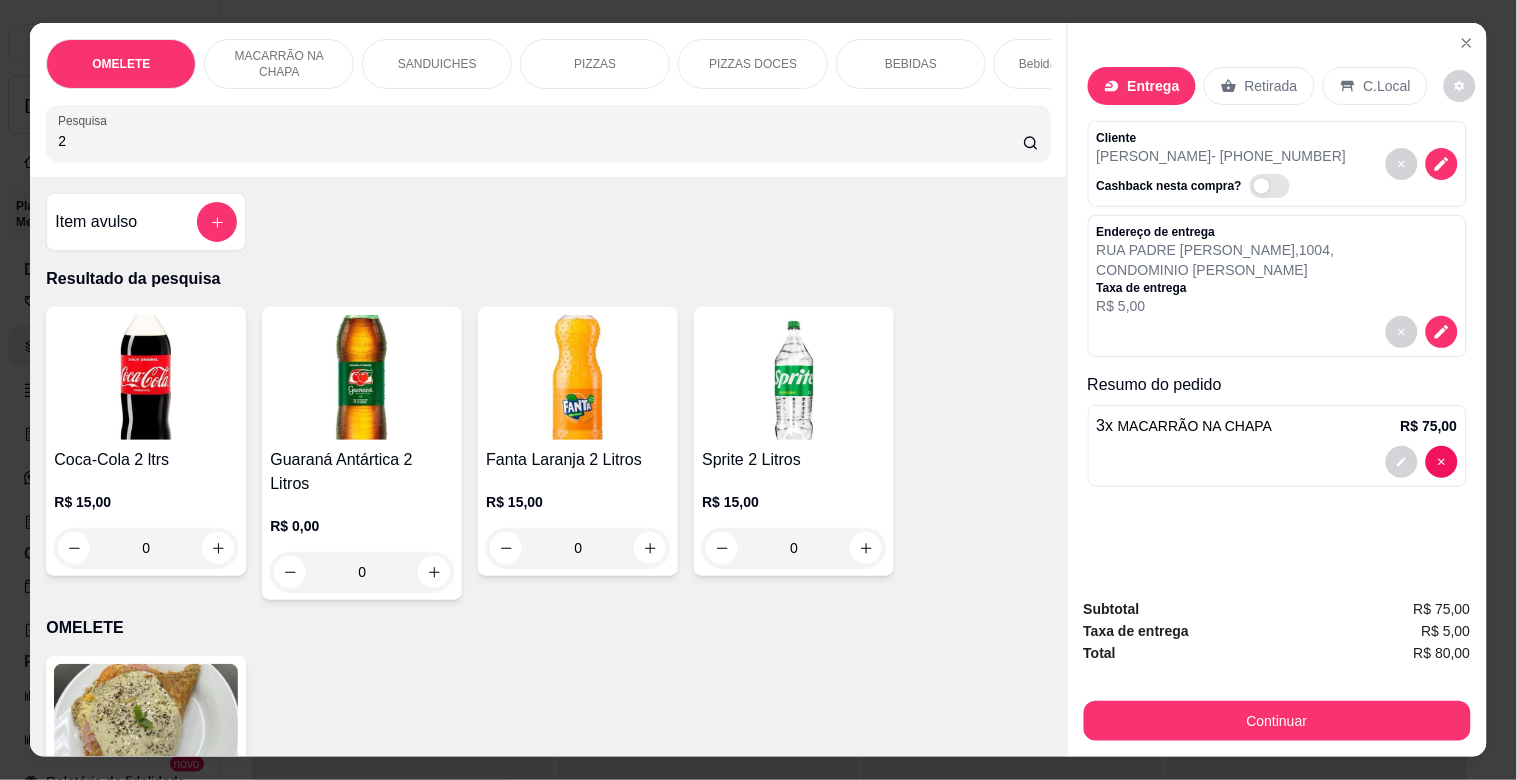 type on "2" 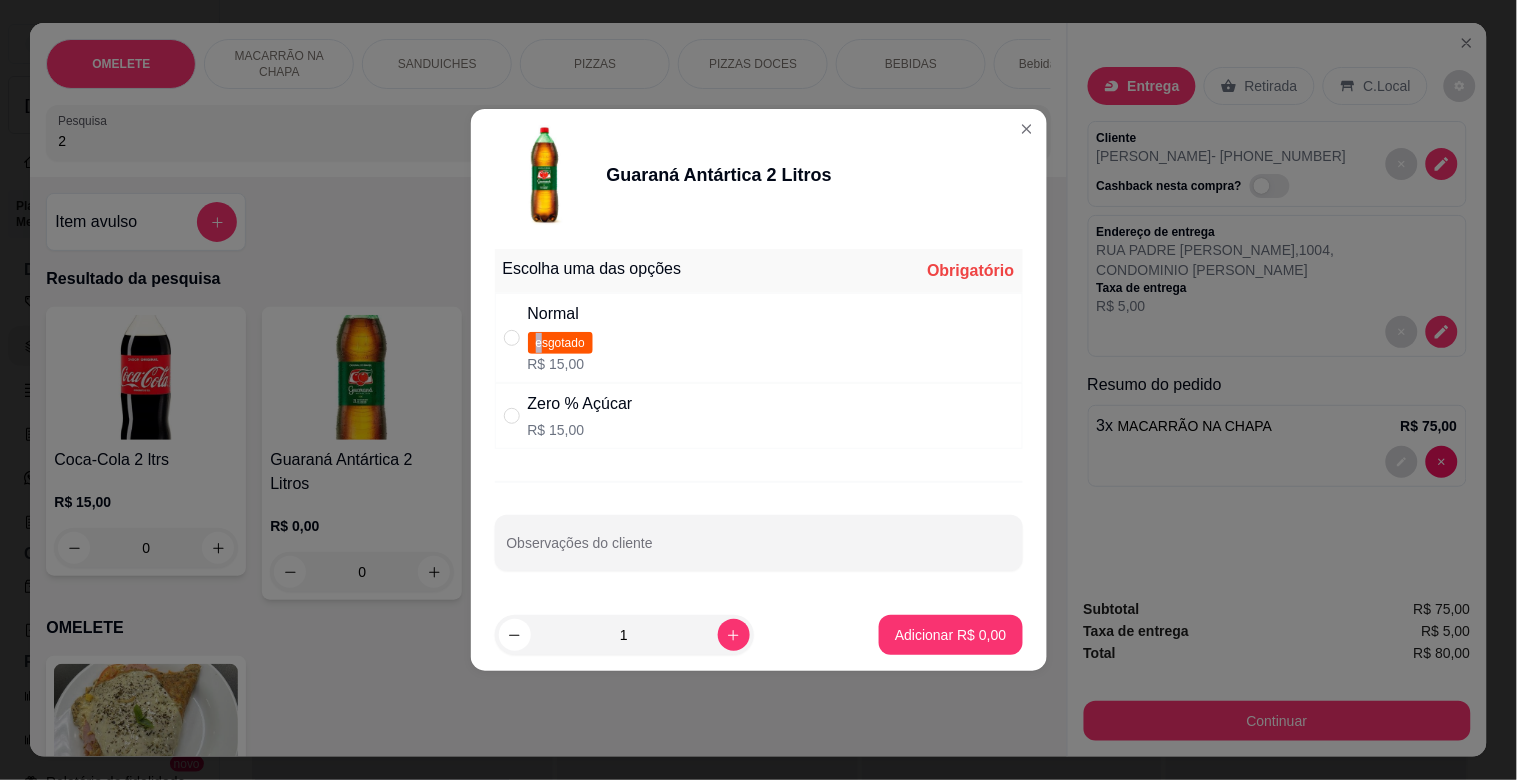 click on "esgotado" at bounding box center (560, 343) 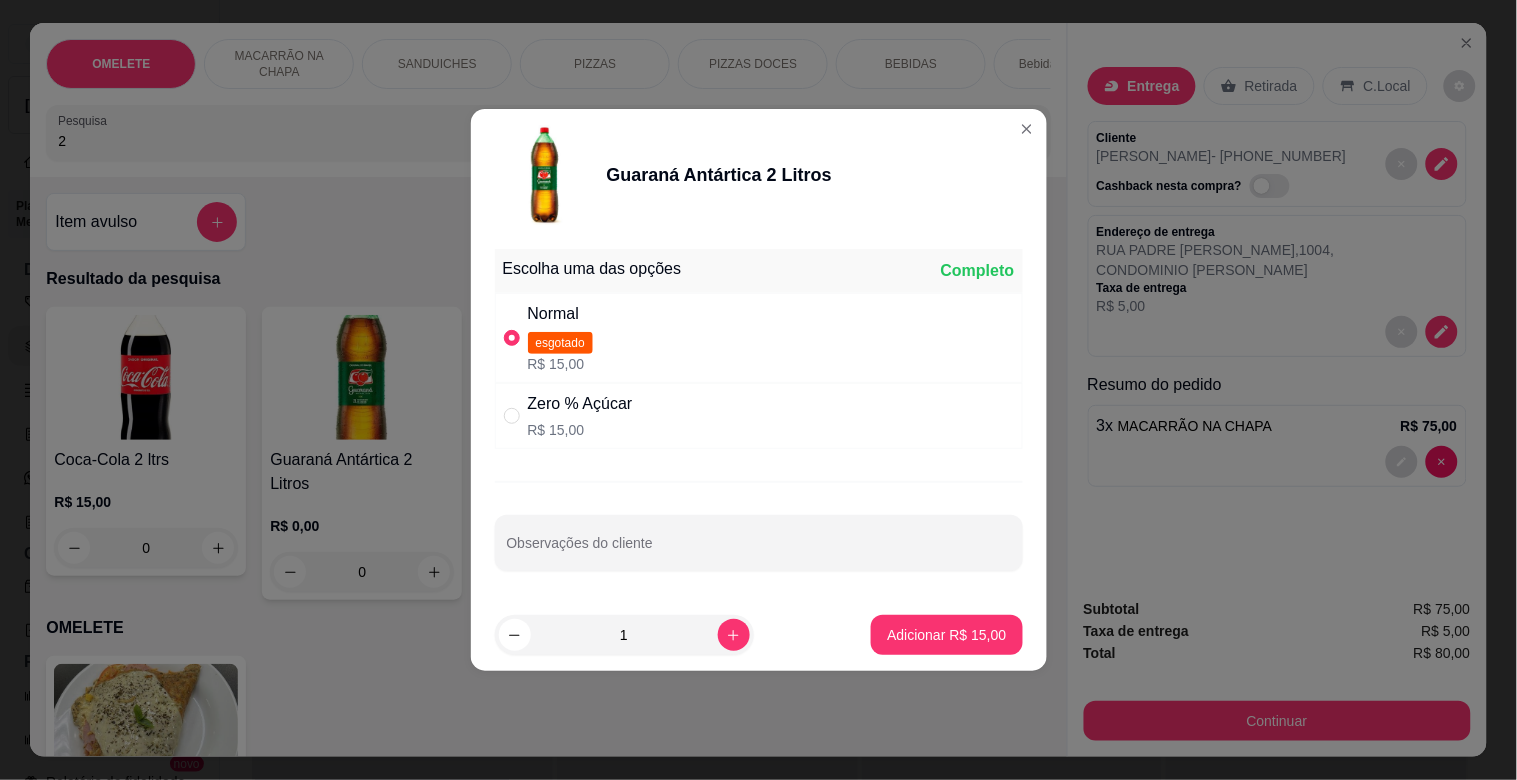 click on "Zero % Açúcar" at bounding box center [580, 404] 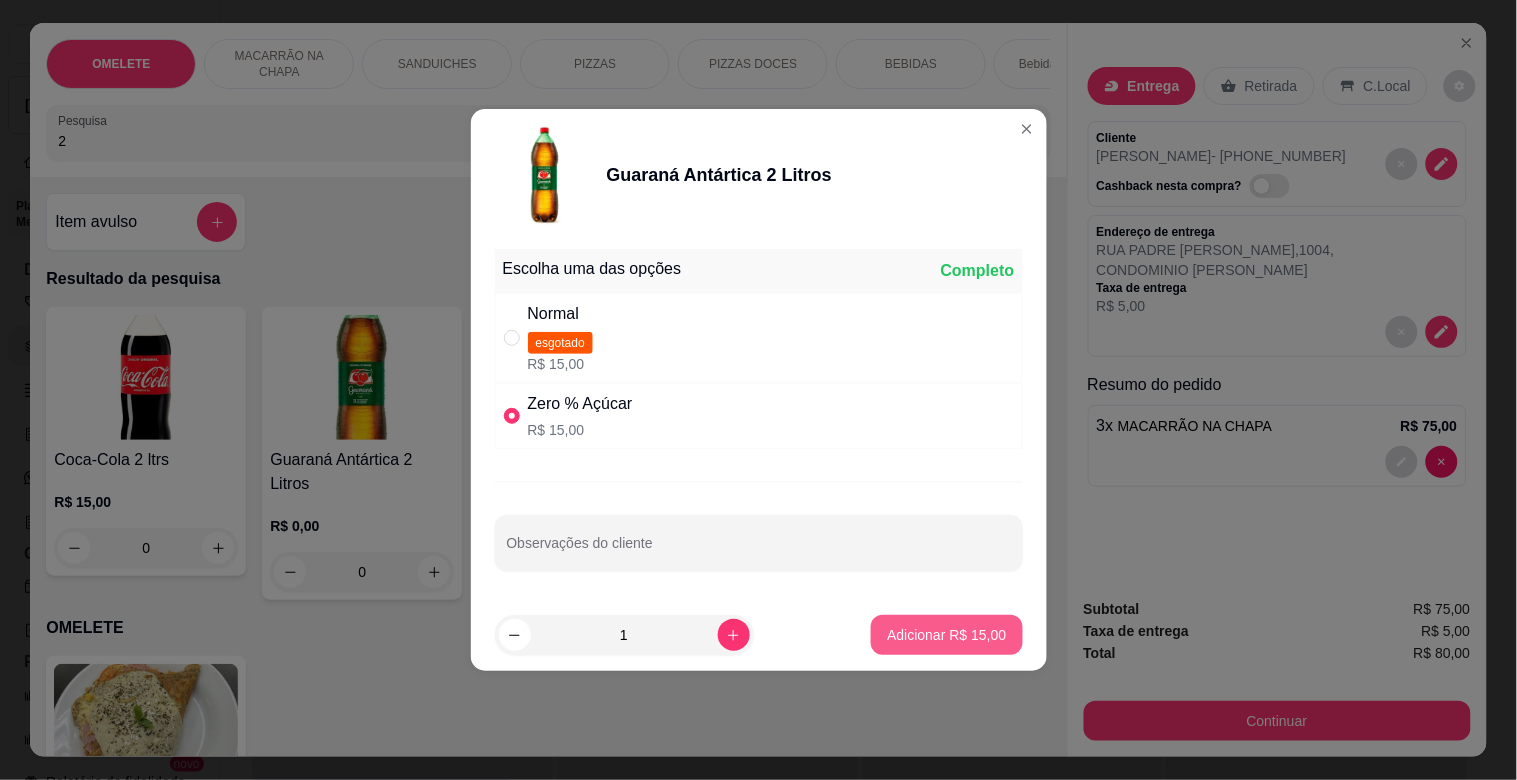 click on "Adicionar   R$ 15,00" at bounding box center (946, 635) 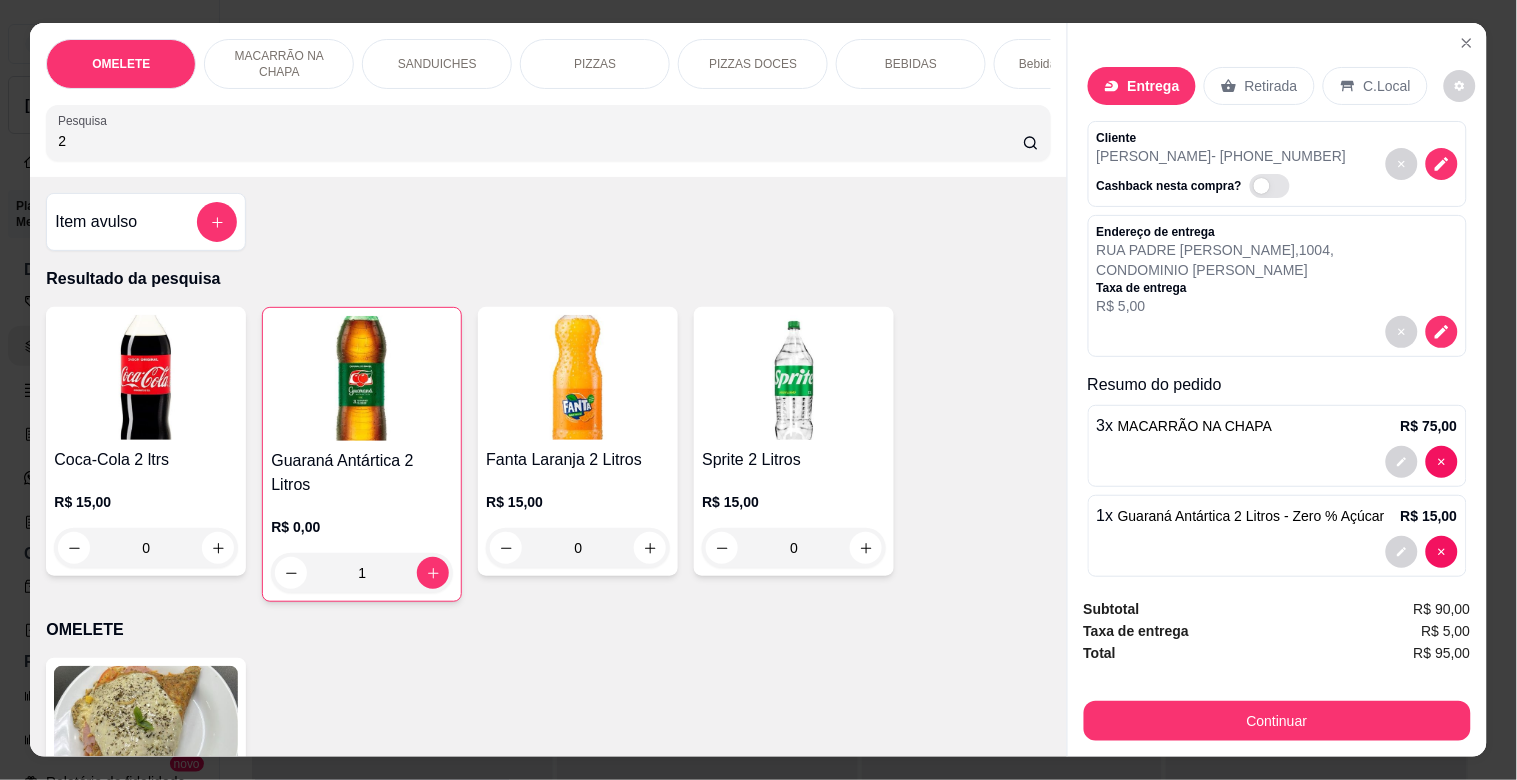 click on "Guaraná Antártica 2 Litros" at bounding box center (362, 473) 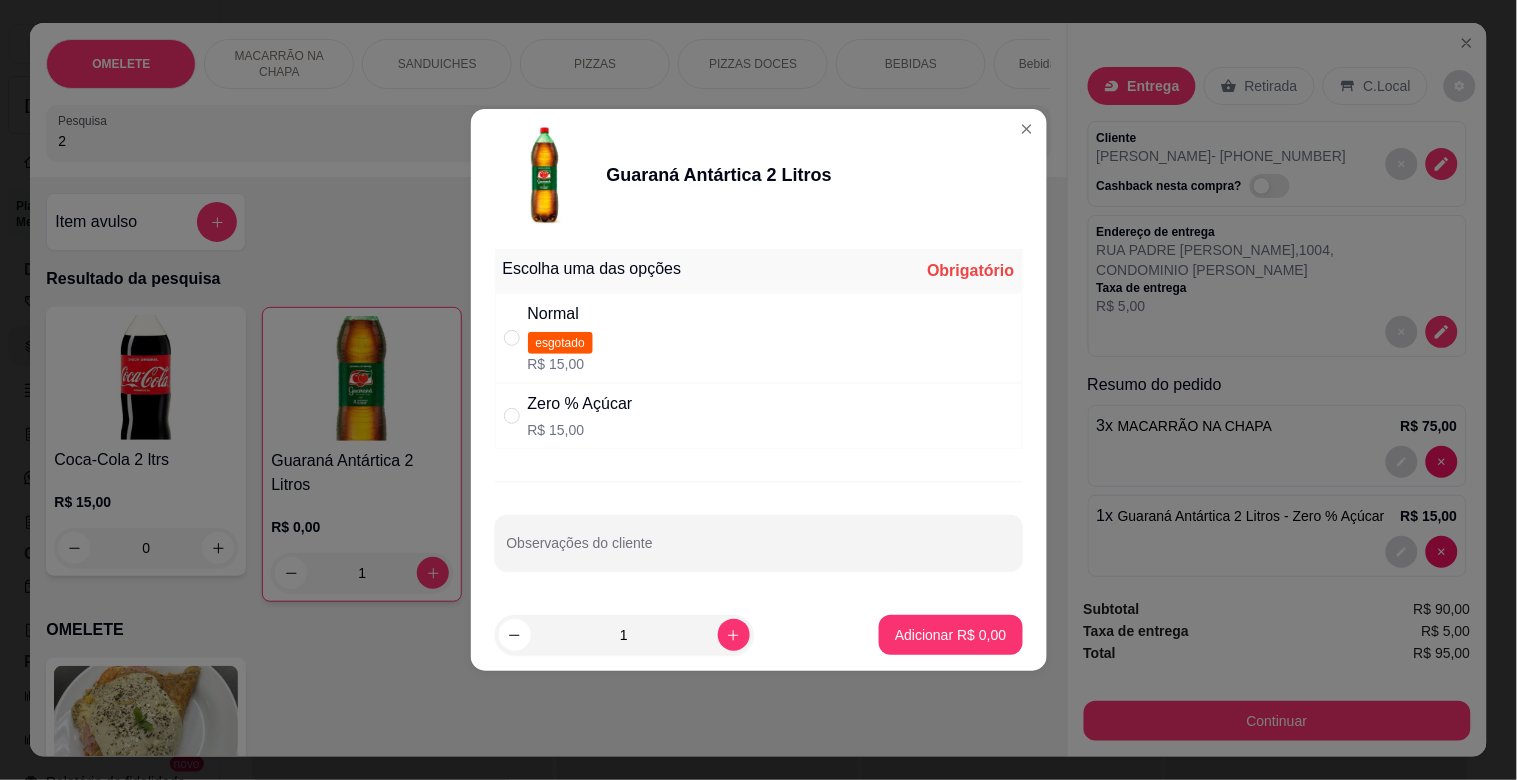 click on "Zero % Açúcar" at bounding box center (580, 404) 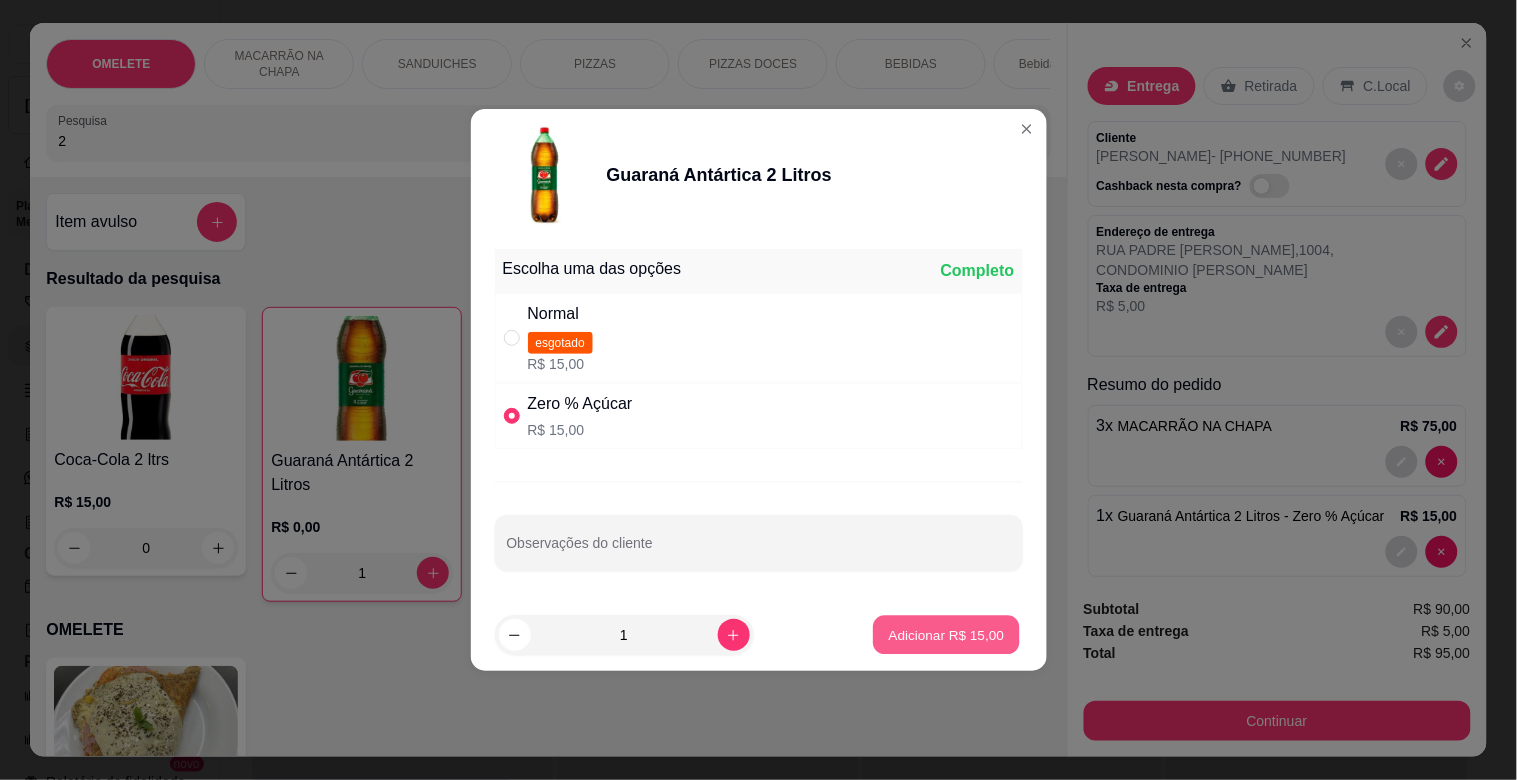 click on "Adicionar   R$ 15,00" at bounding box center (947, 635) 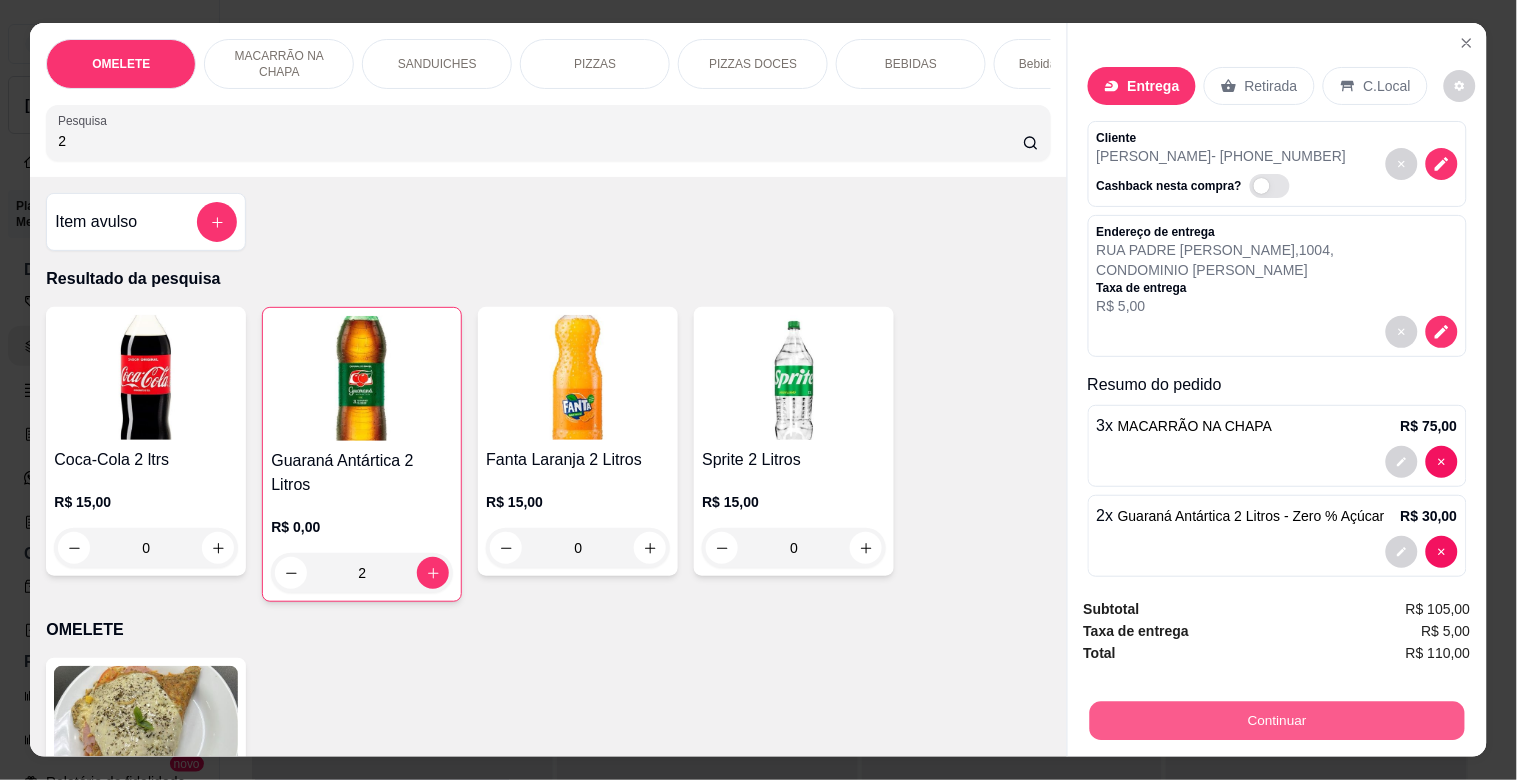 click on "Continuar" at bounding box center (1276, 720) 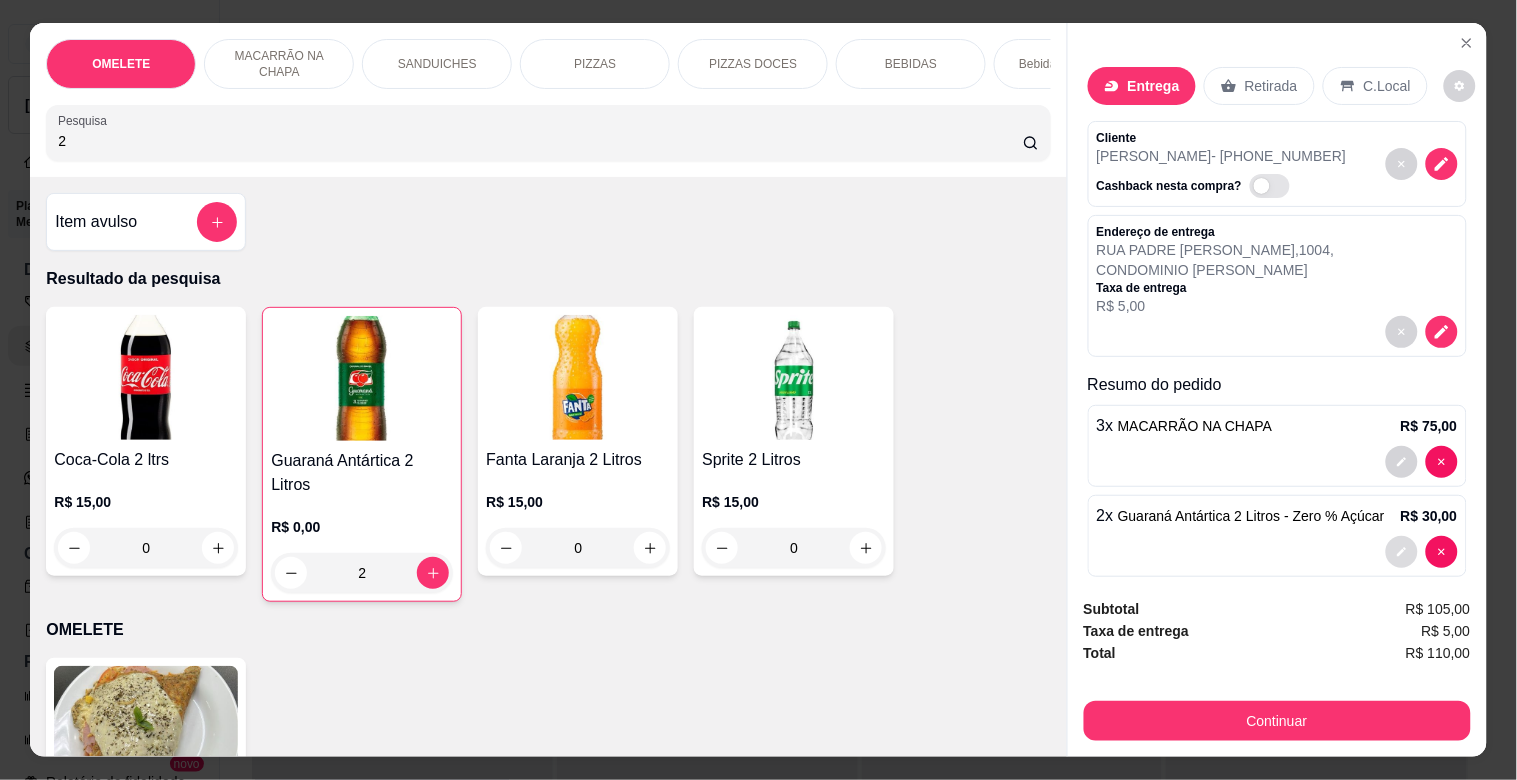 click 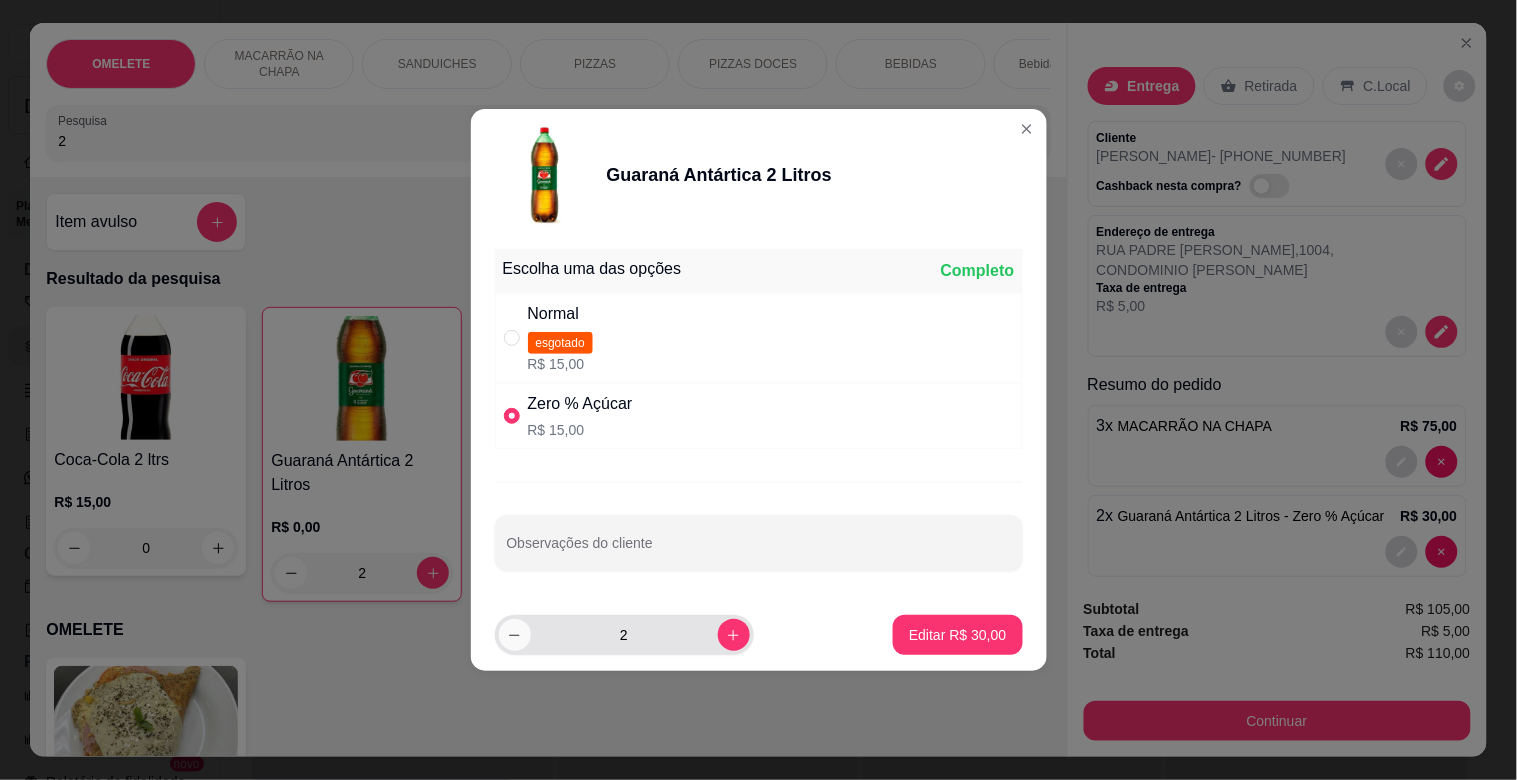 click 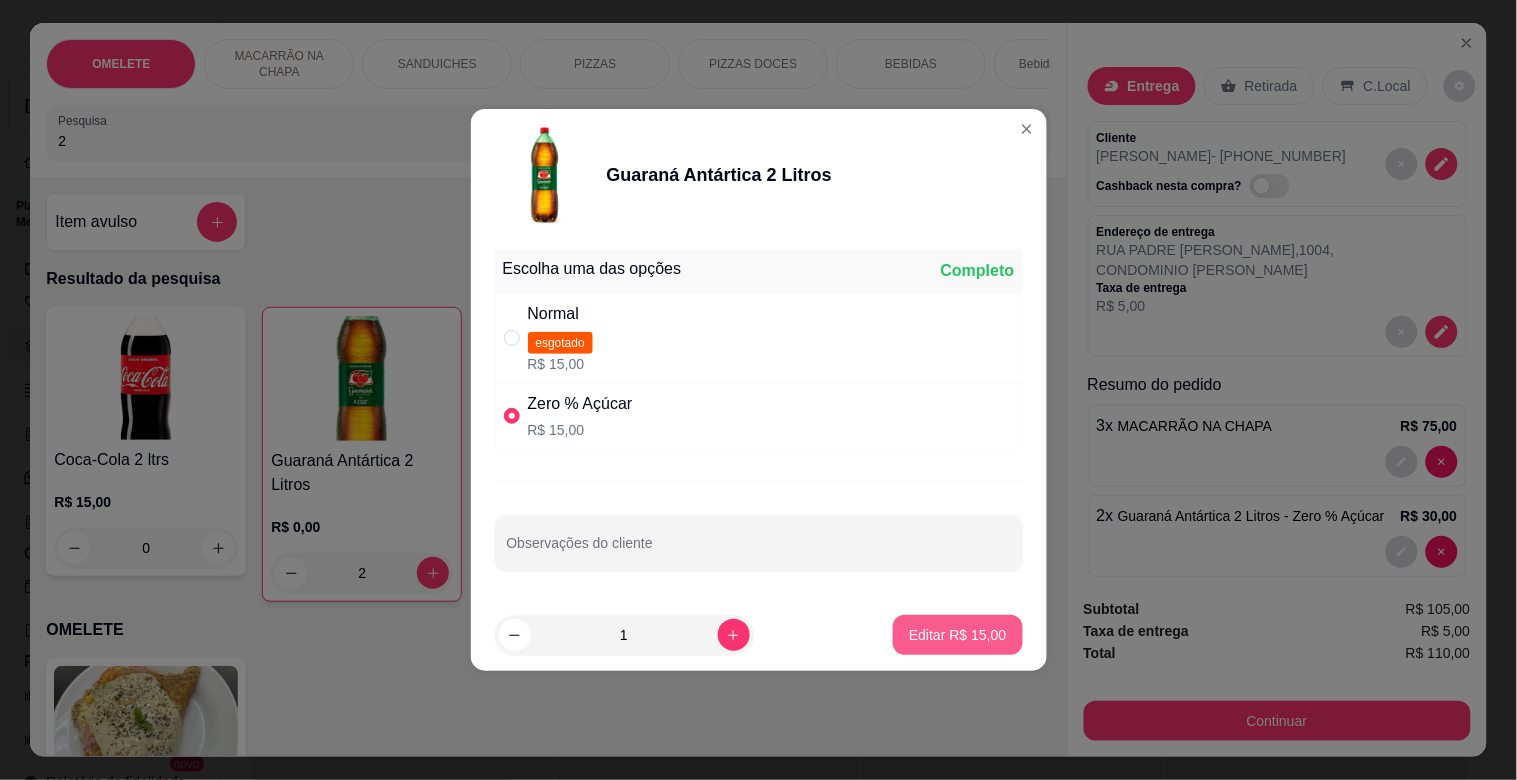 click on "Editar   R$ 15,00" at bounding box center (957, 635) 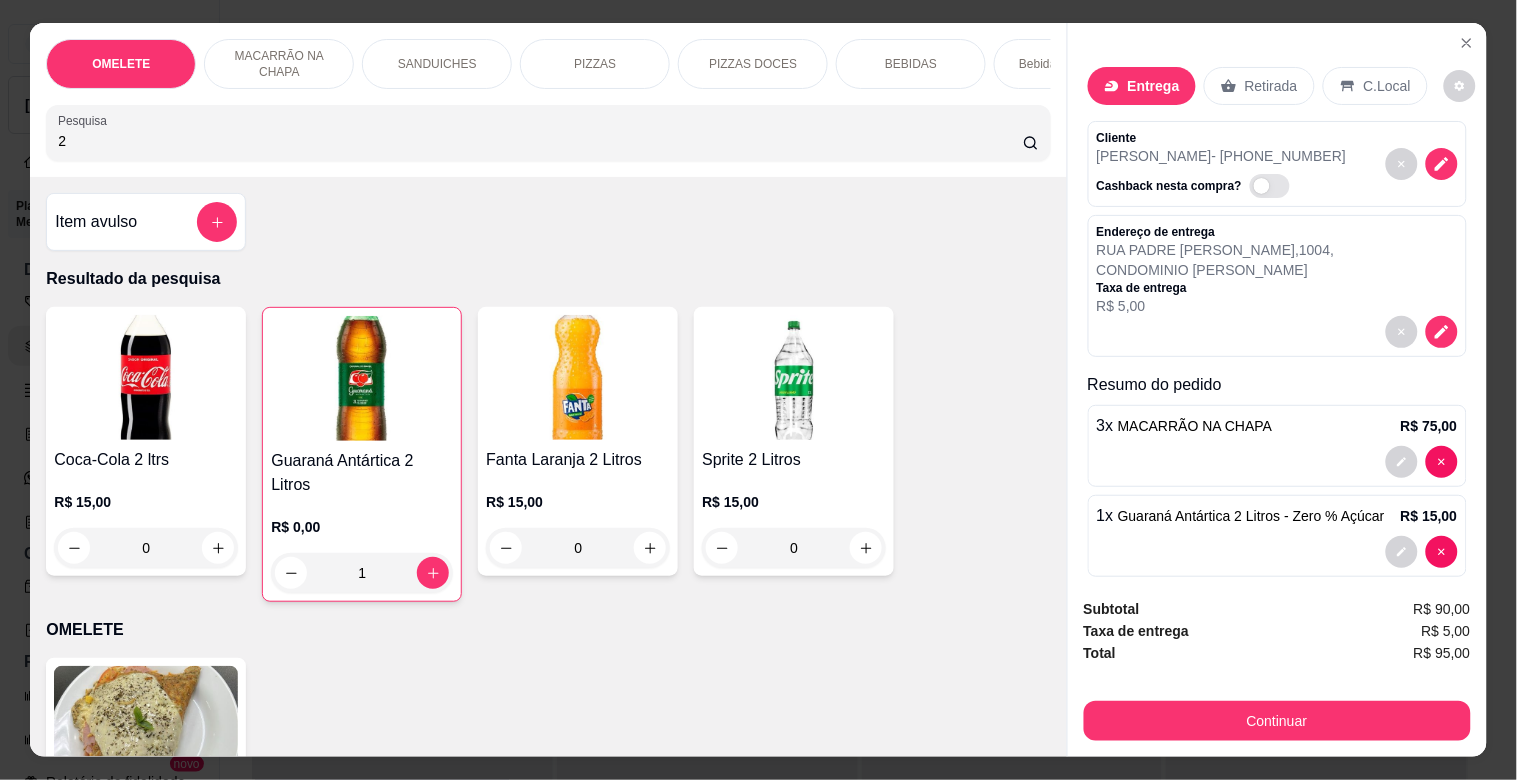 scroll, scrollTop: 24, scrollLeft: 0, axis: vertical 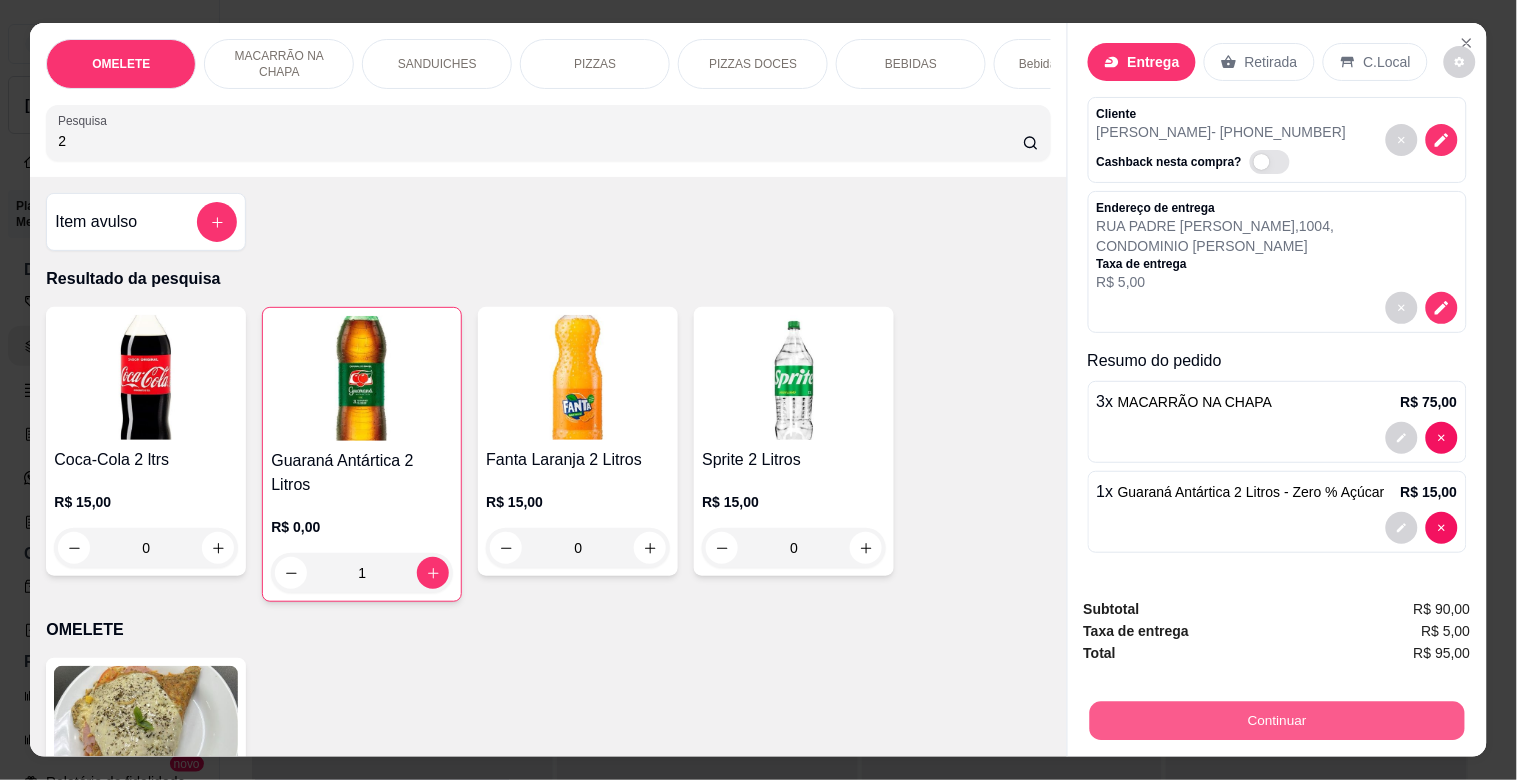 click on "Continuar" at bounding box center [1276, 720] 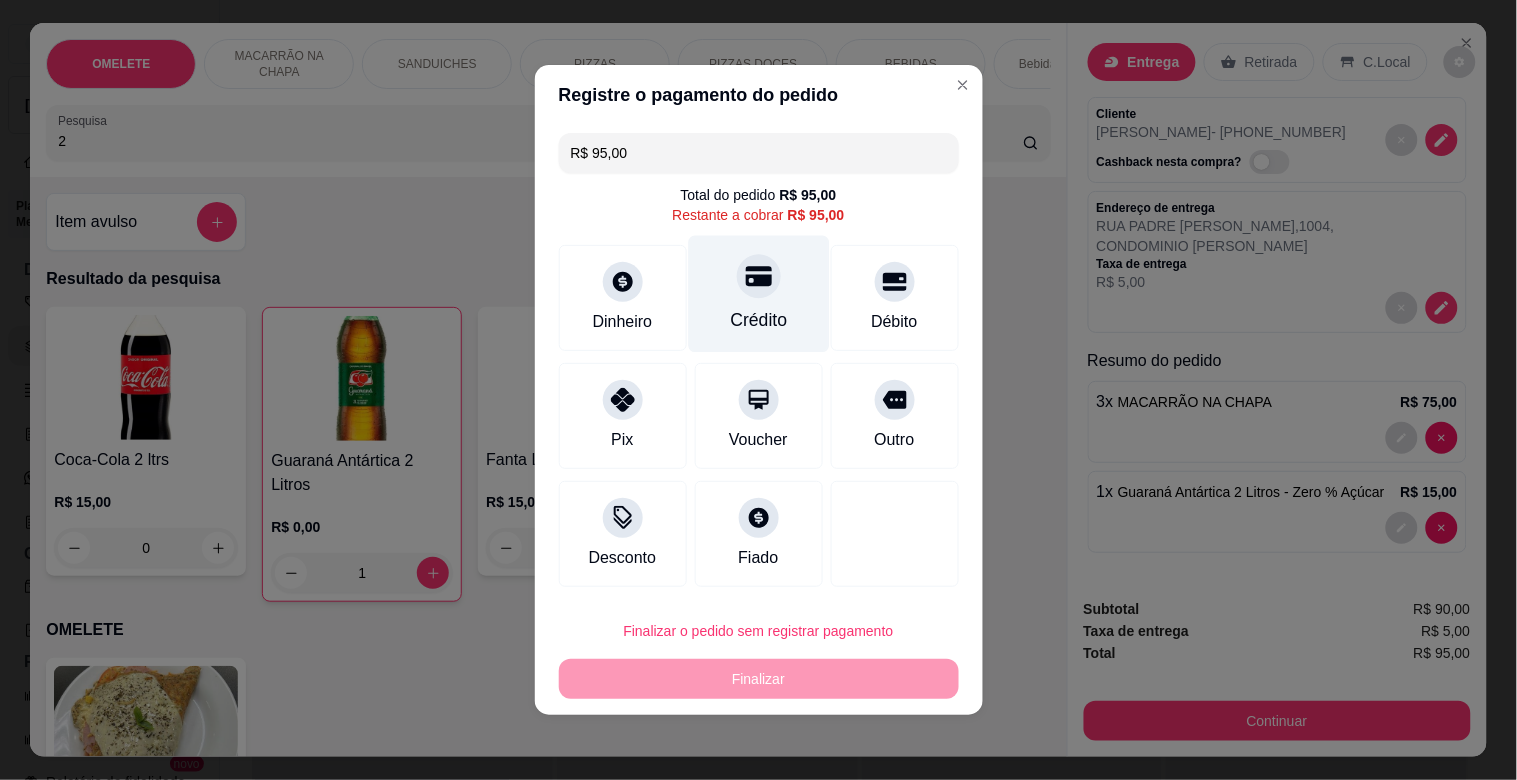 click at bounding box center (759, 276) 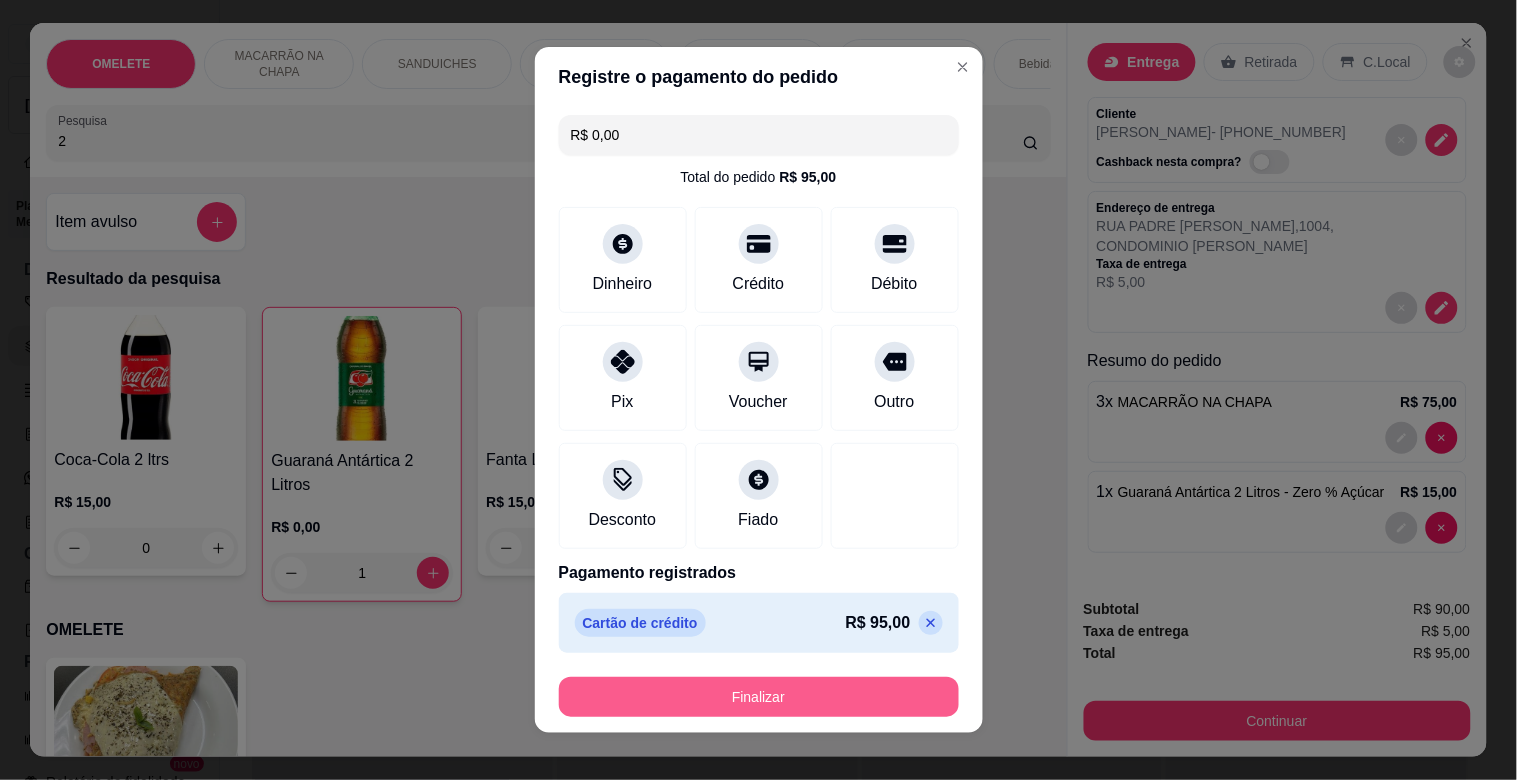 click on "Finalizar" at bounding box center (759, 697) 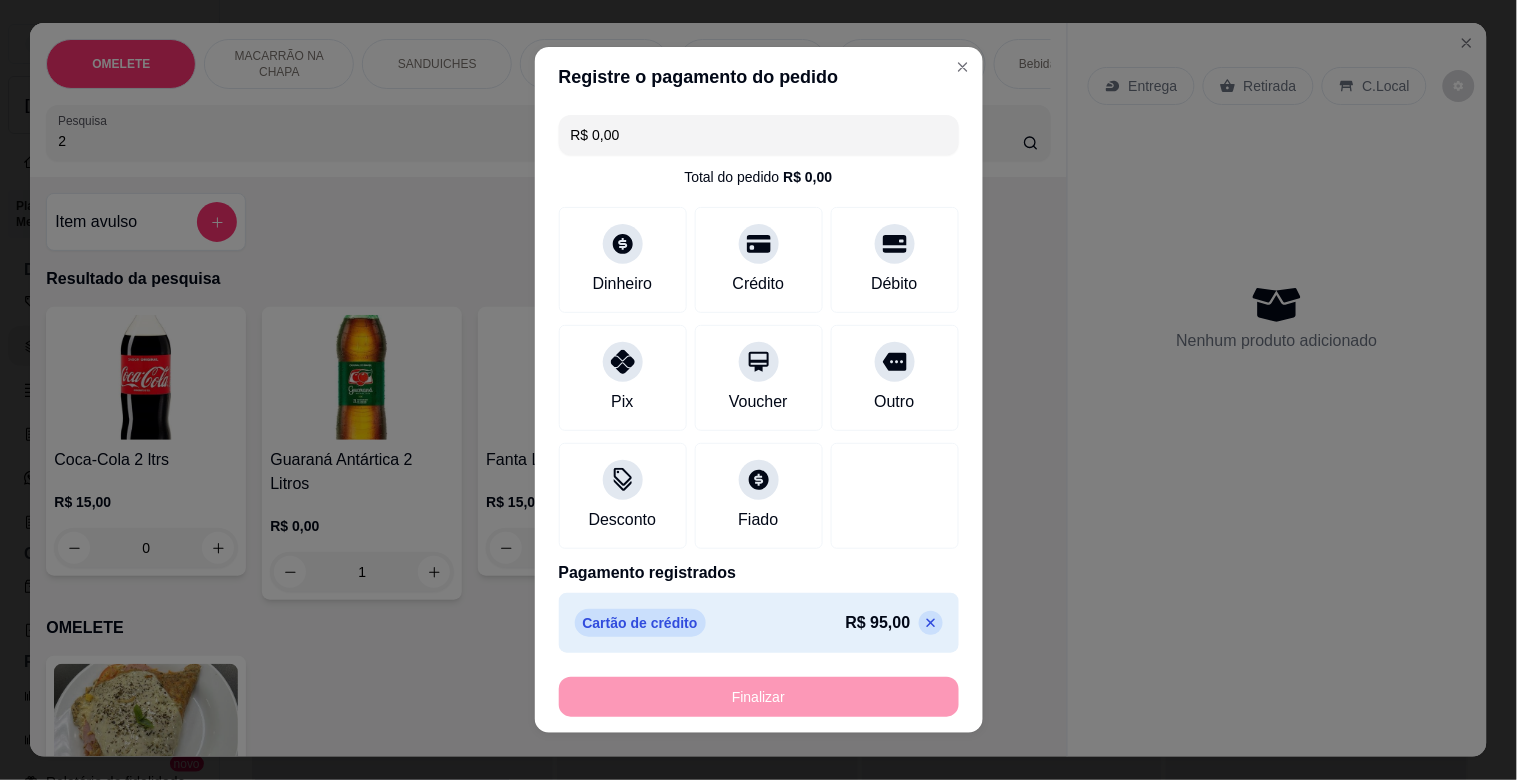 type on "0" 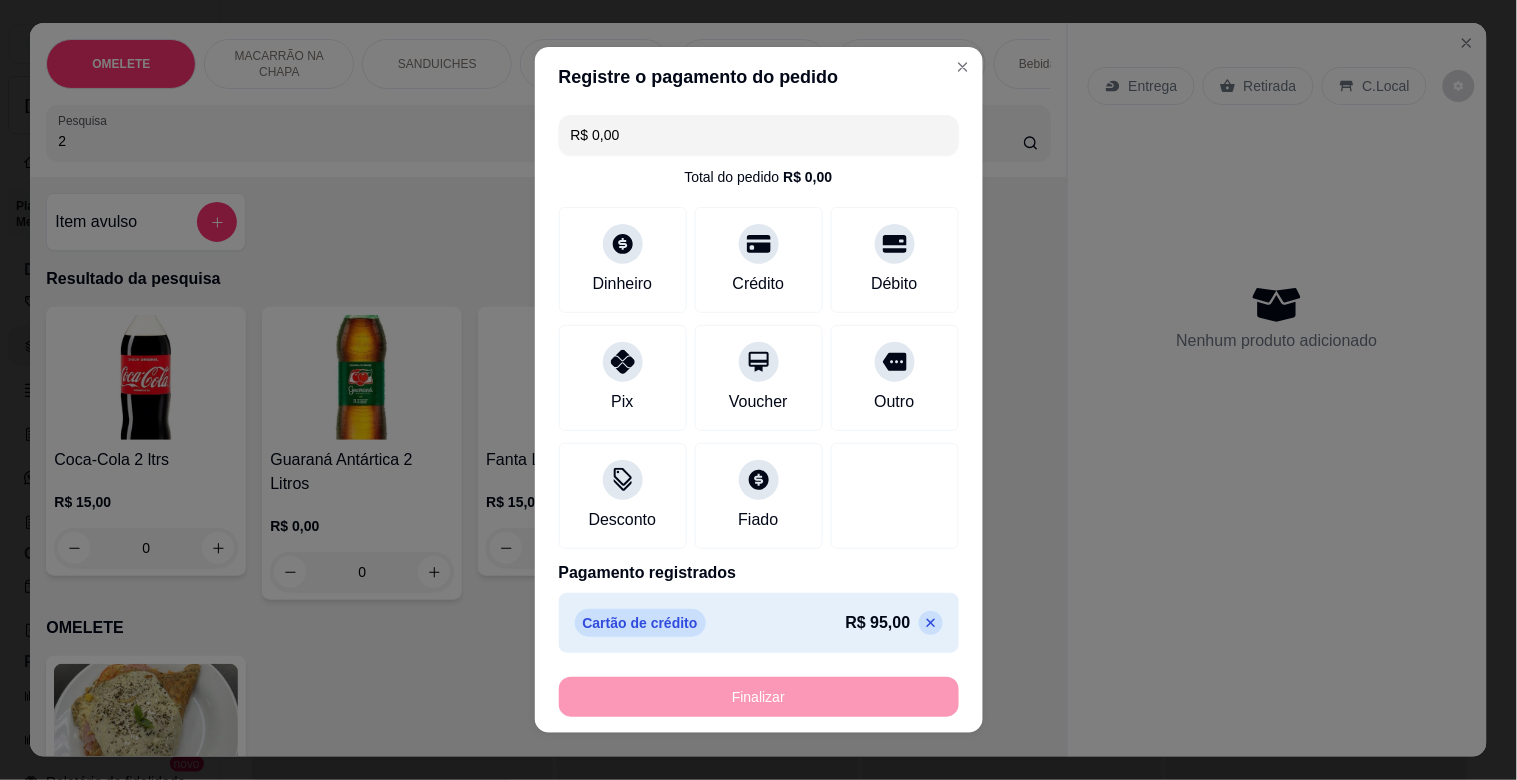 type on "-R$ 95,00" 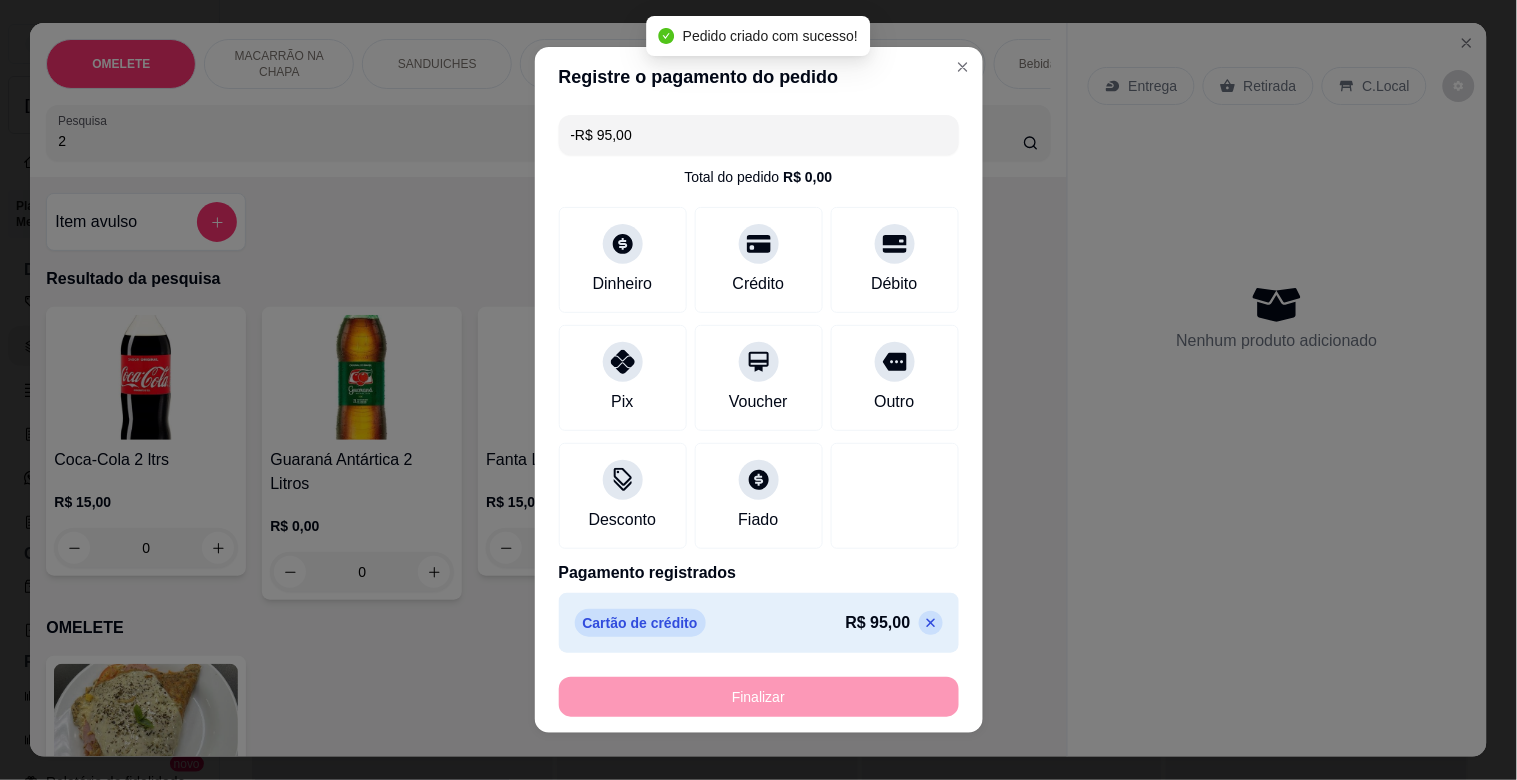 scroll, scrollTop: 0, scrollLeft: 0, axis: both 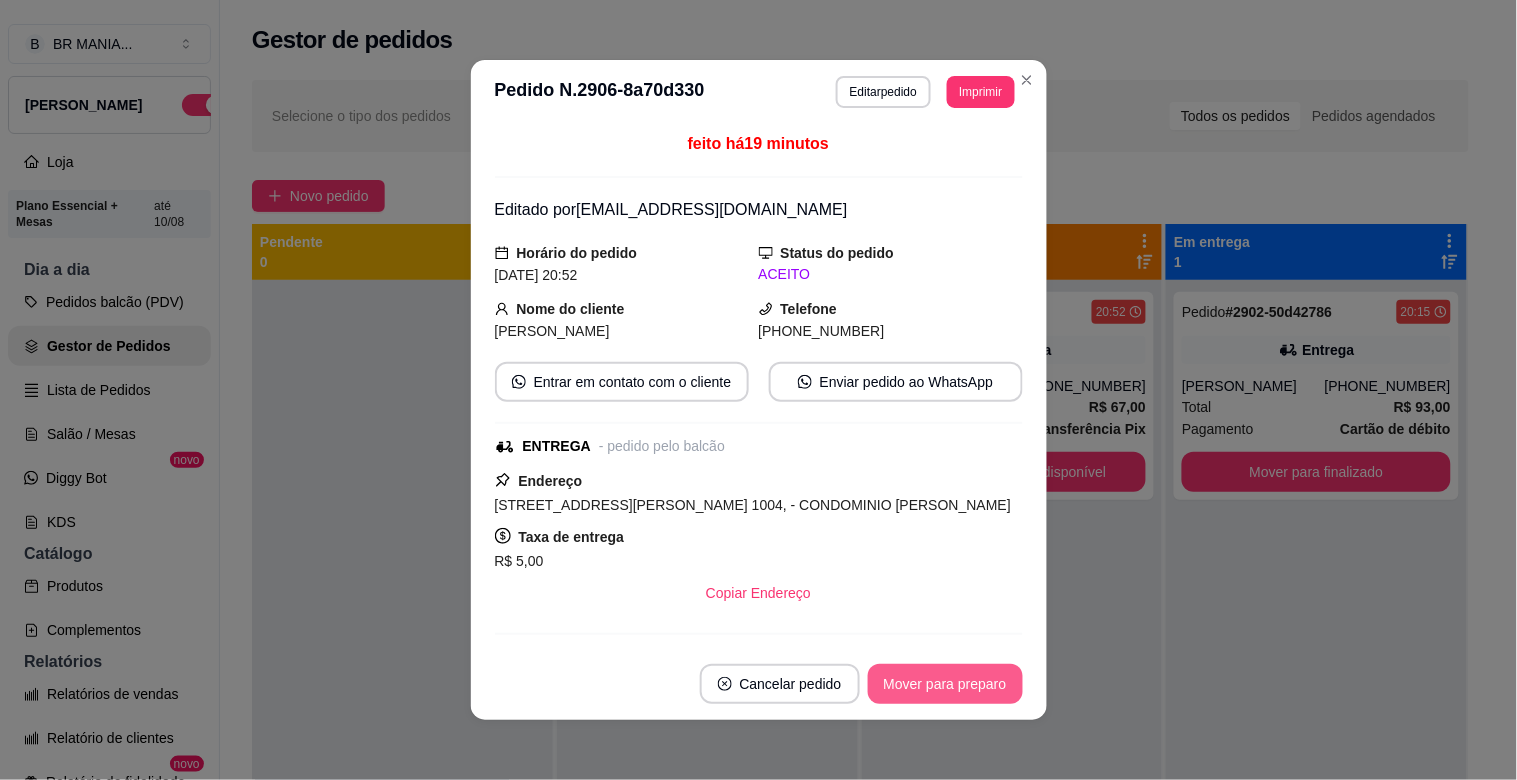 click on "Mover para preparo" at bounding box center (945, 684) 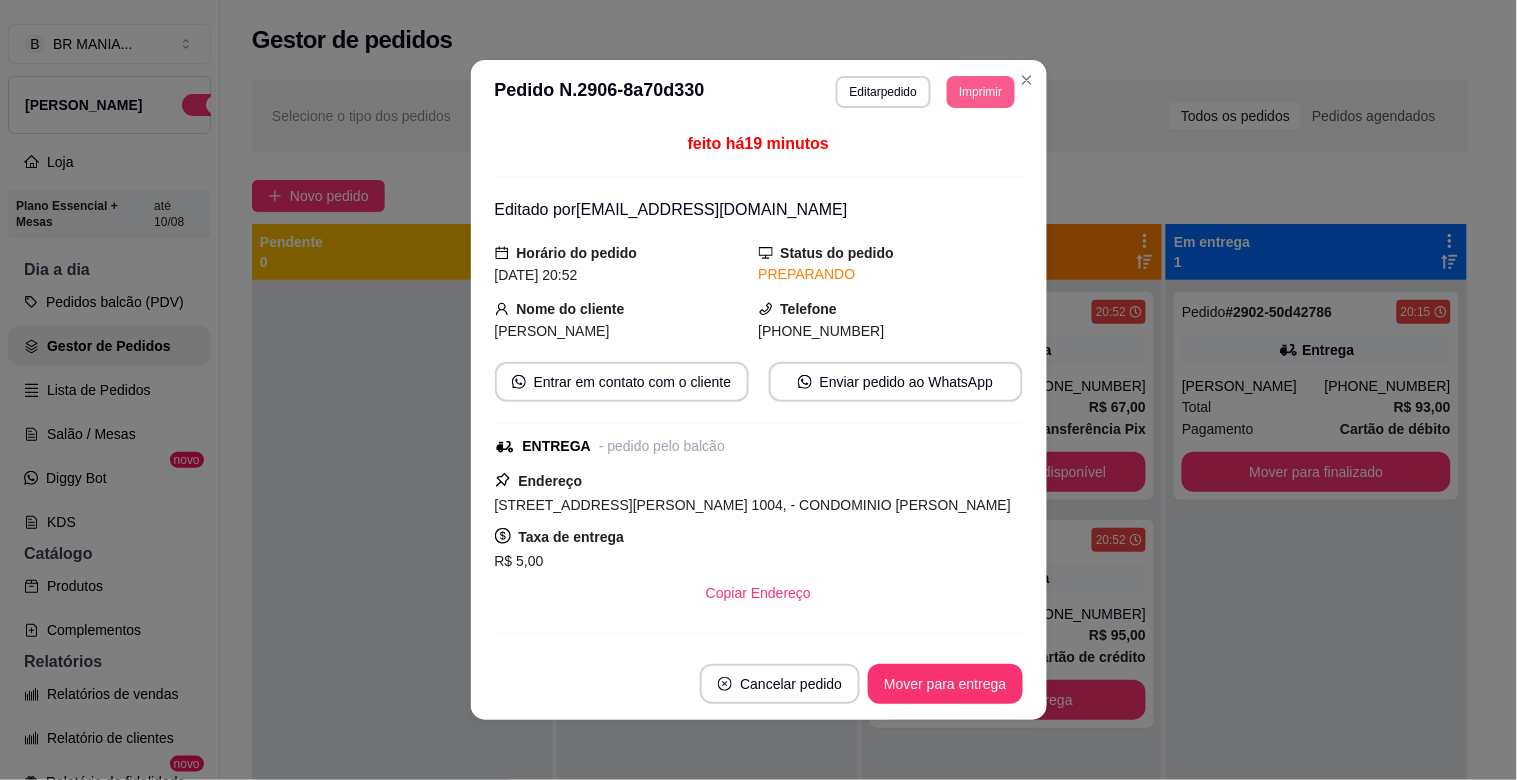 click on "Imprimir" at bounding box center (980, 92) 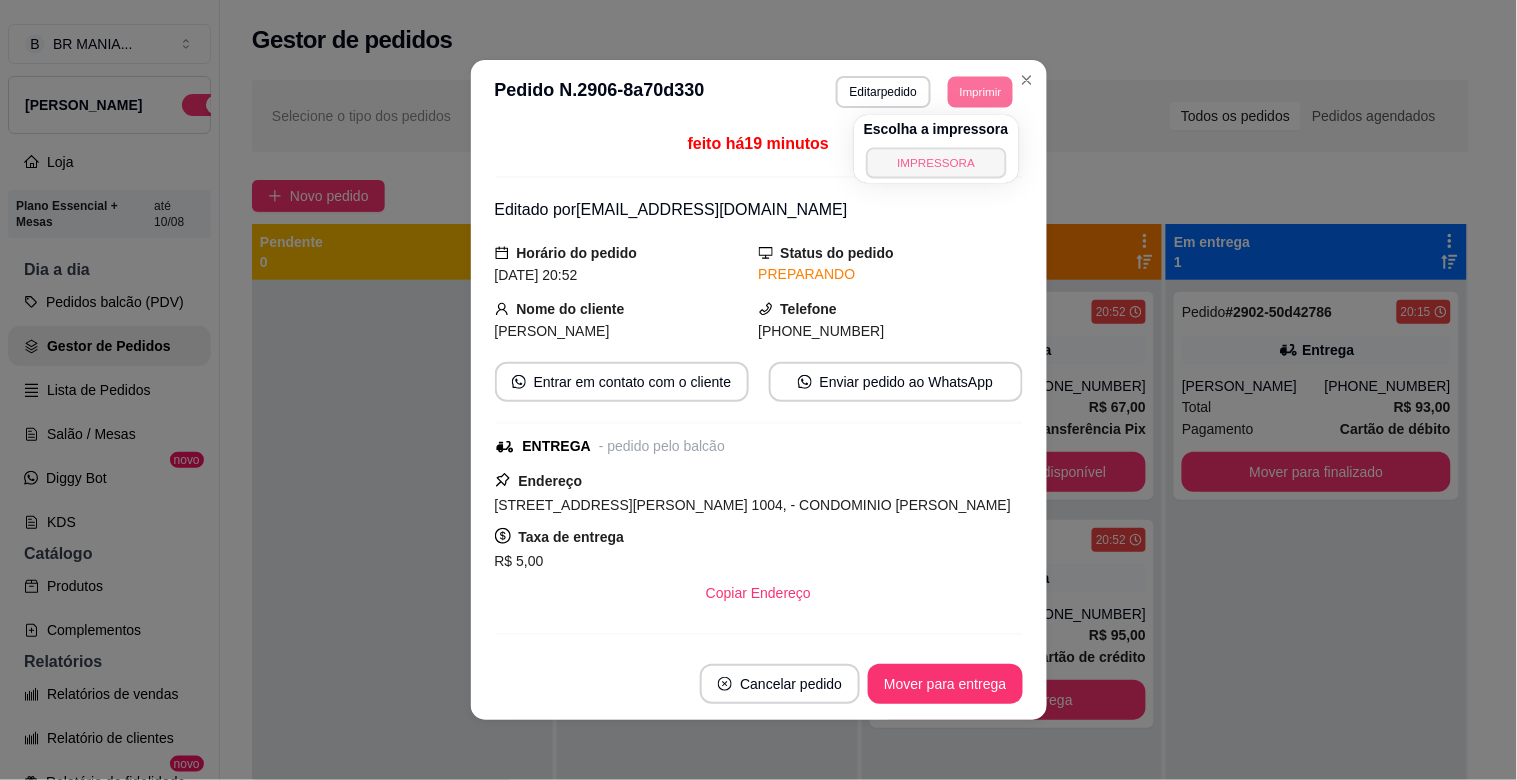 click on "IMPRESSORA" at bounding box center (936, 162) 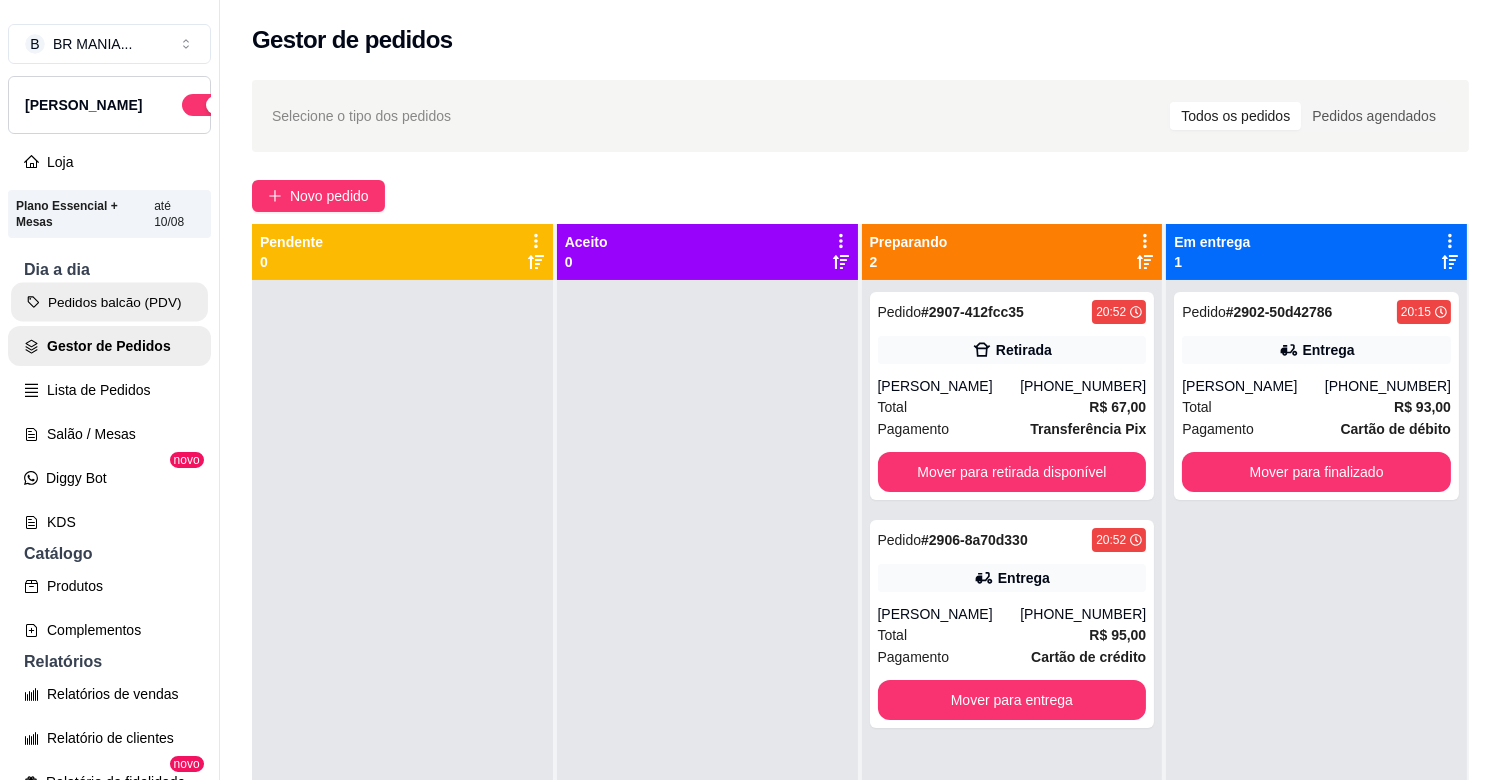 click on "Pedidos balcão (PDV)" at bounding box center [109, 302] 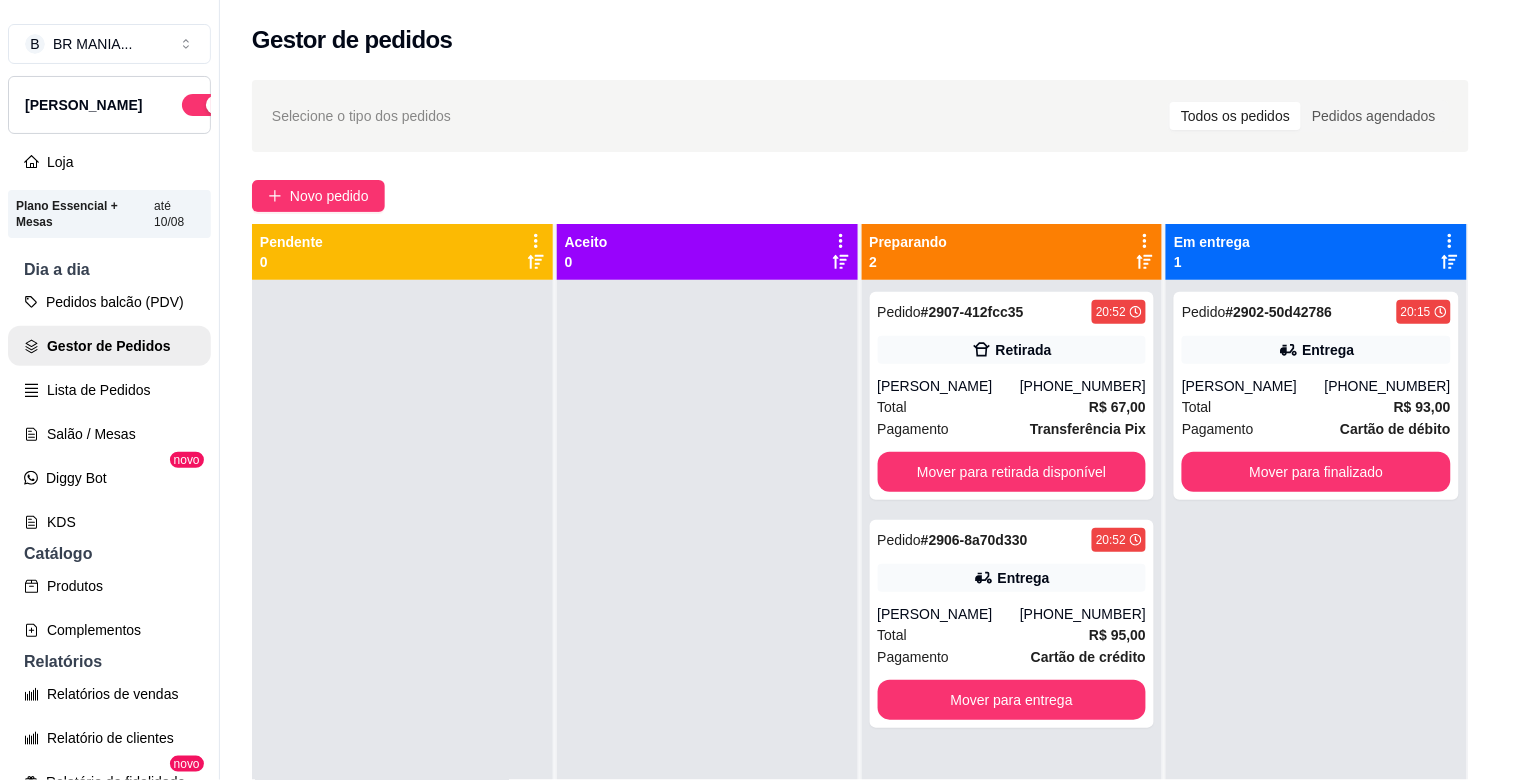 click on "Pesquisa" at bounding box center (540, 141) 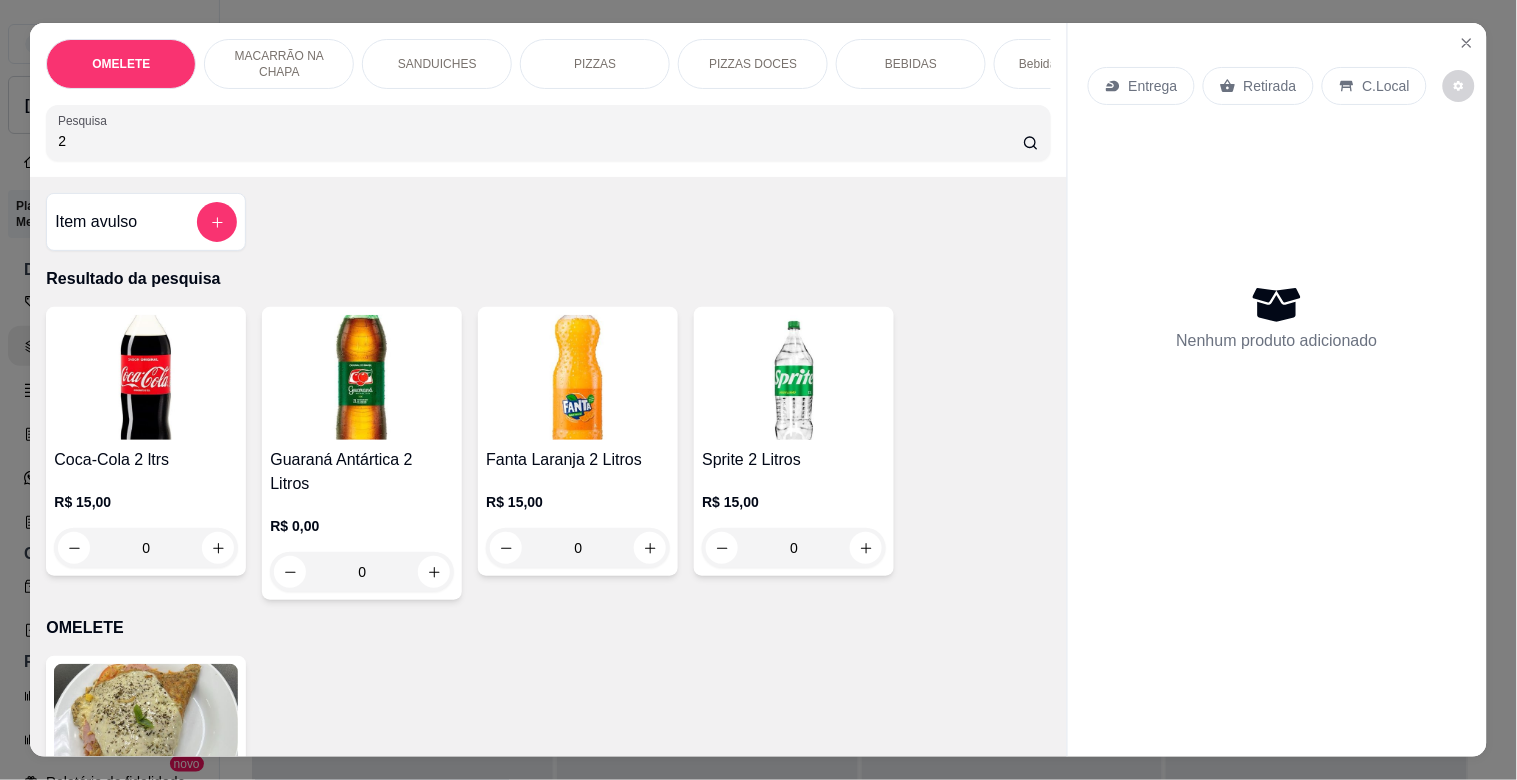 type on "2" 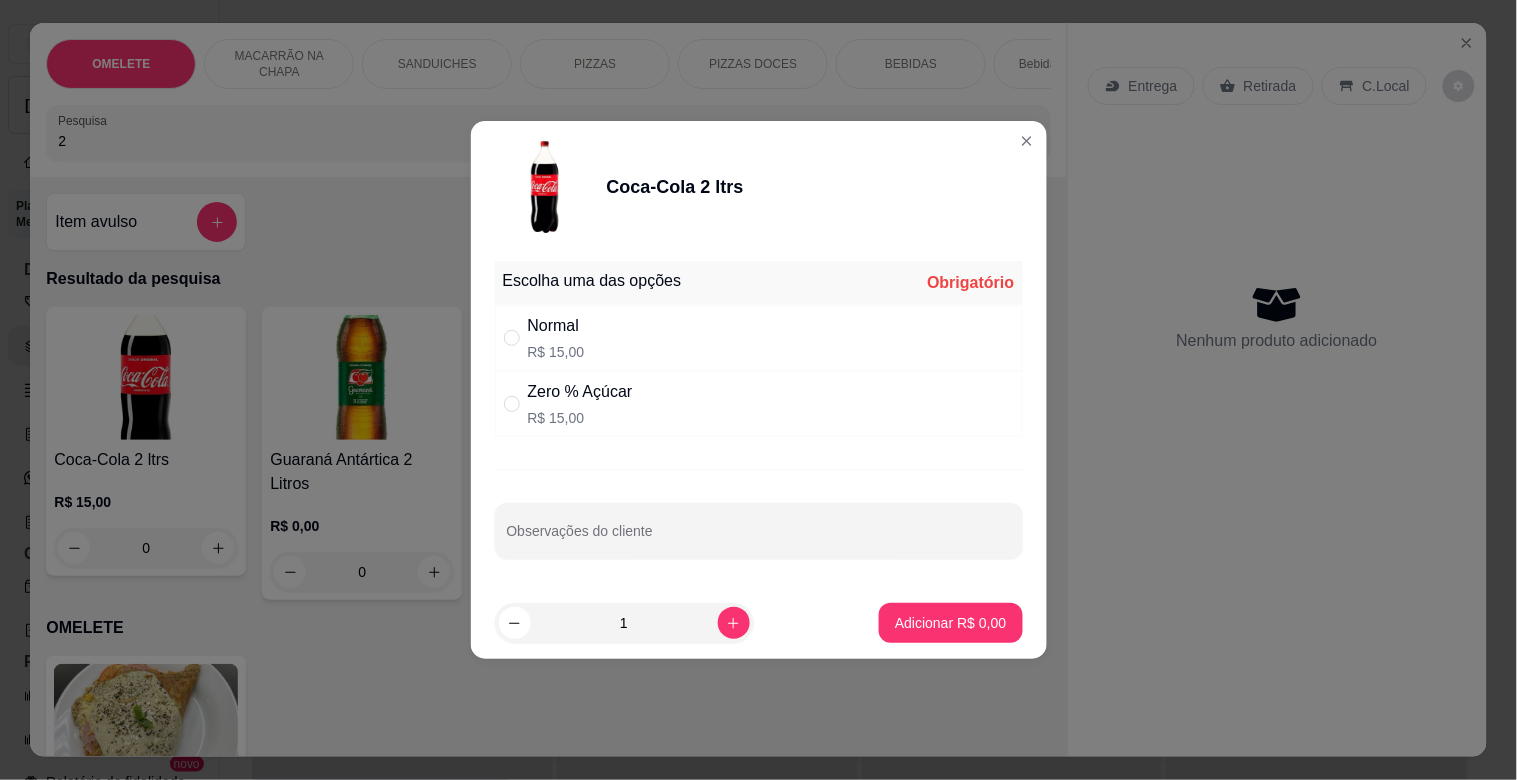 click on "Normal" at bounding box center (556, 326) 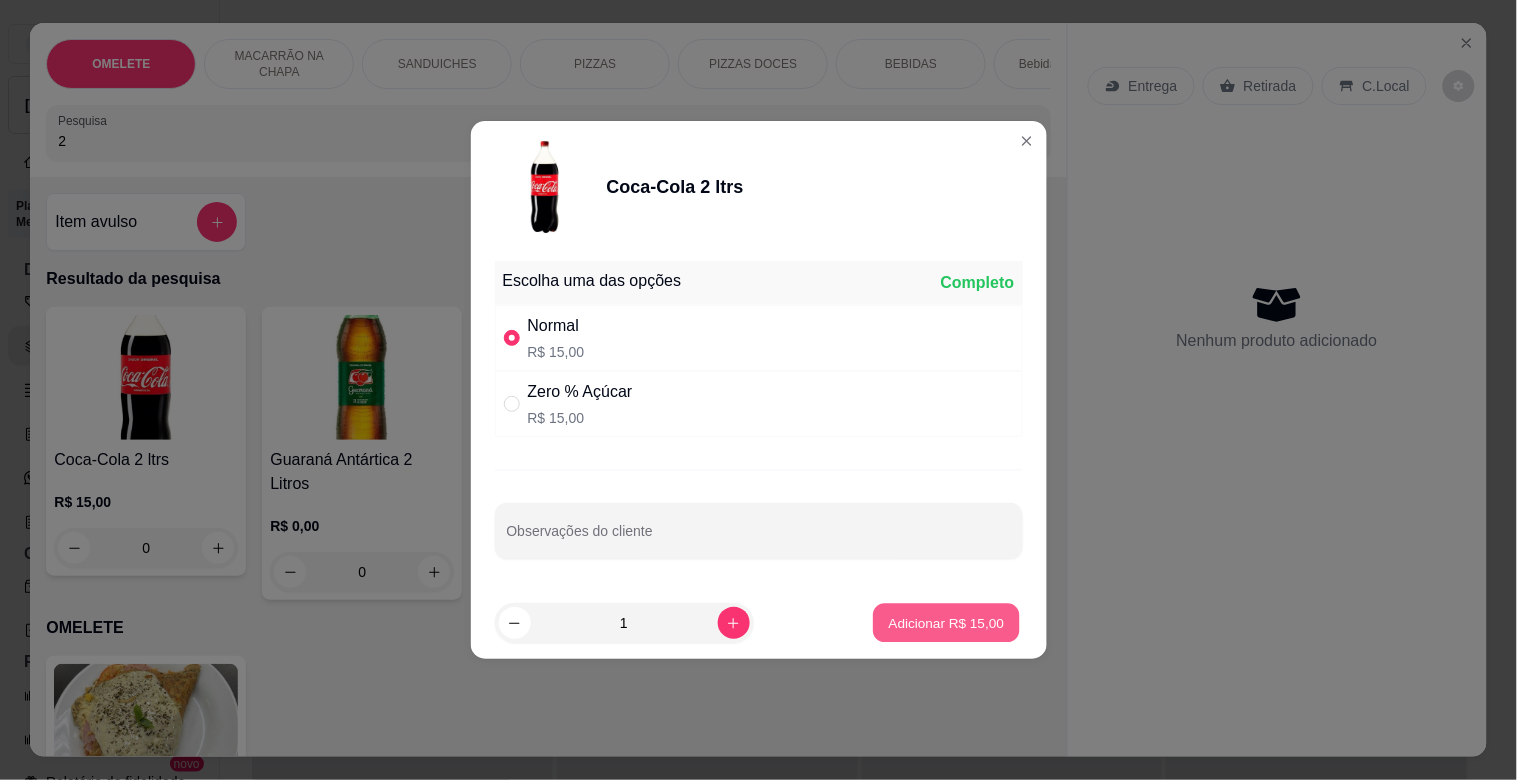 click on "Adicionar   R$ 15,00" at bounding box center [947, 622] 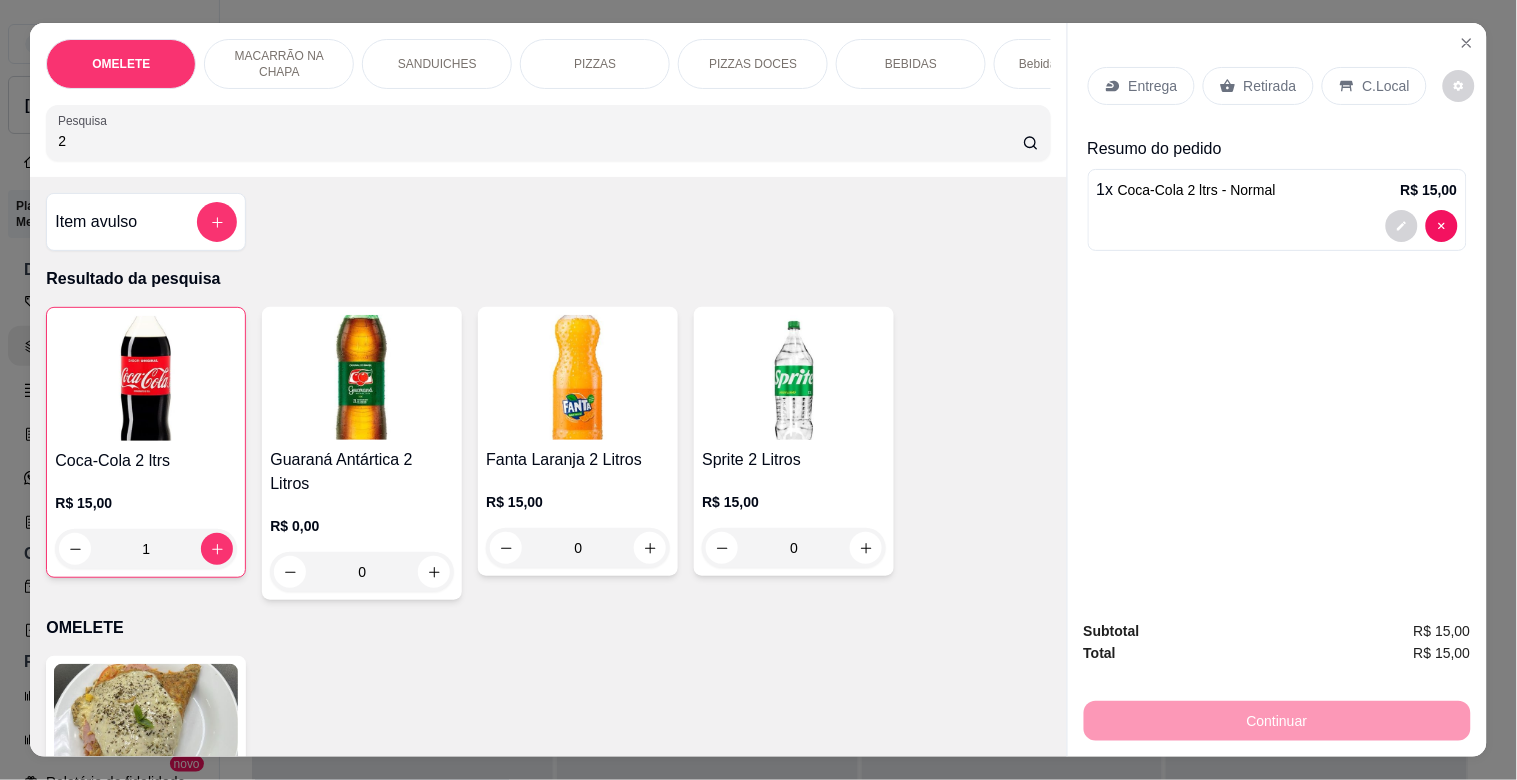 drag, startPoint x: 1238, startPoint y: 78, endPoint x: 1296, endPoint y: 272, distance: 202.48457 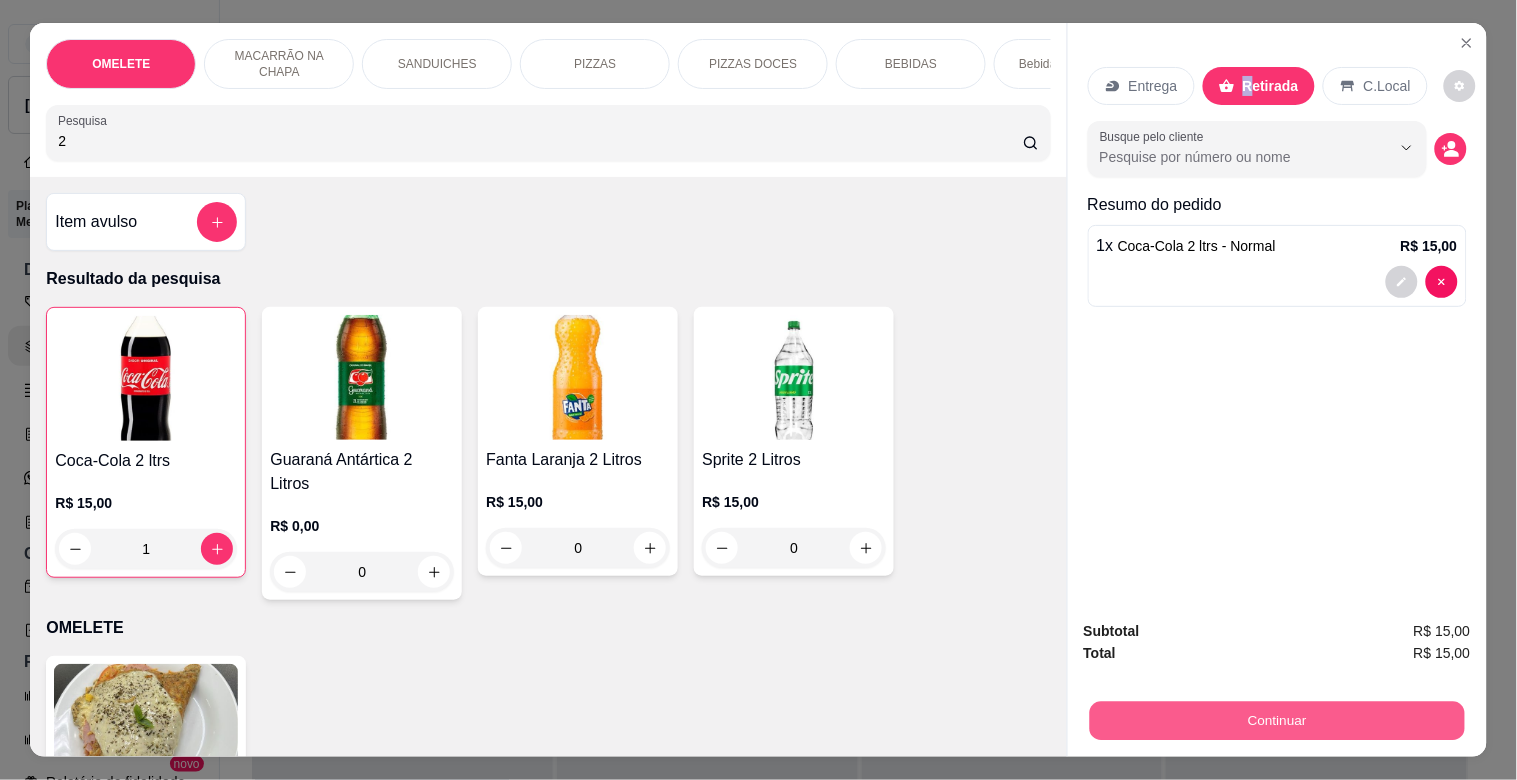 click on "Continuar" at bounding box center [1276, 720] 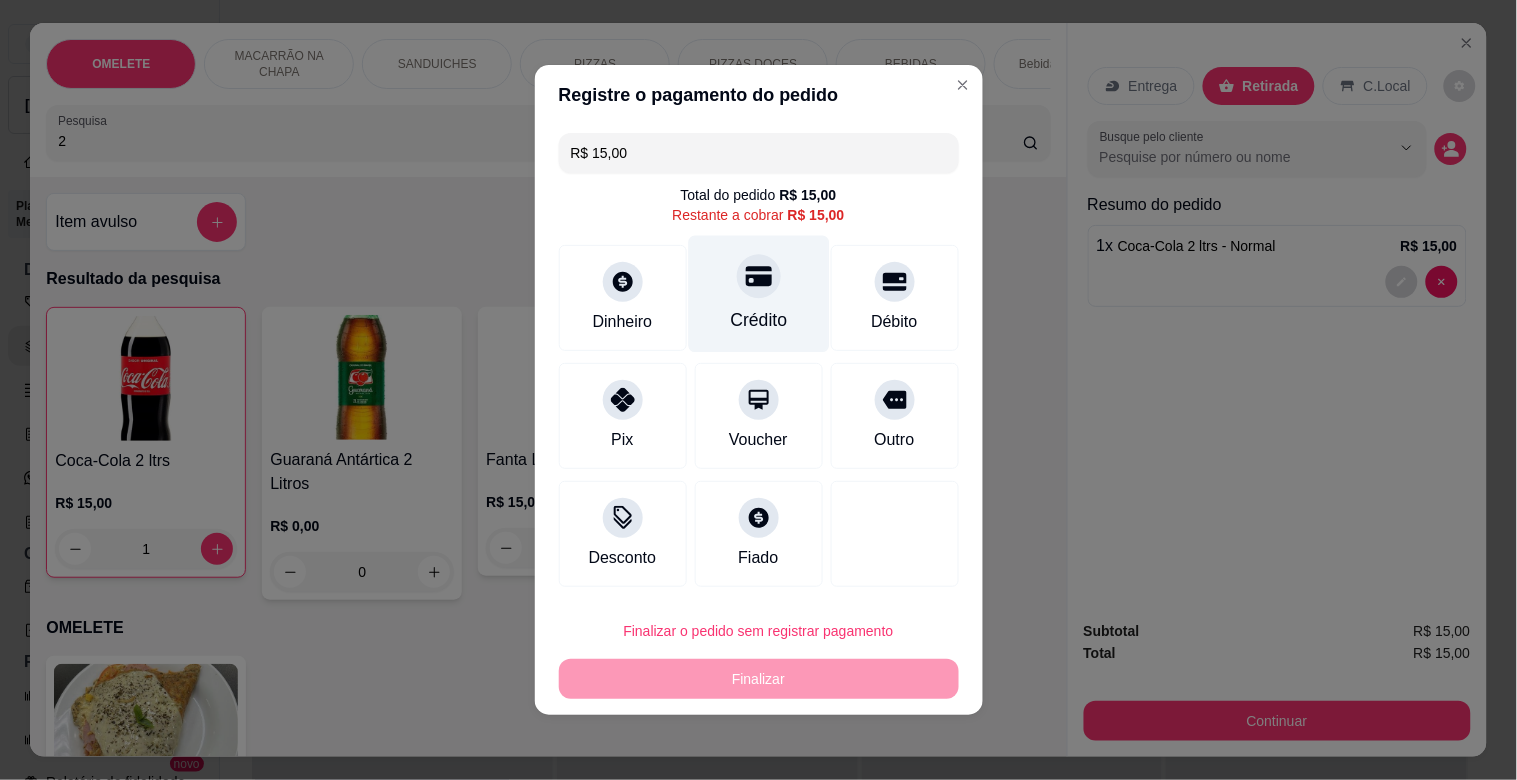 click on "Crédito" at bounding box center [758, 294] 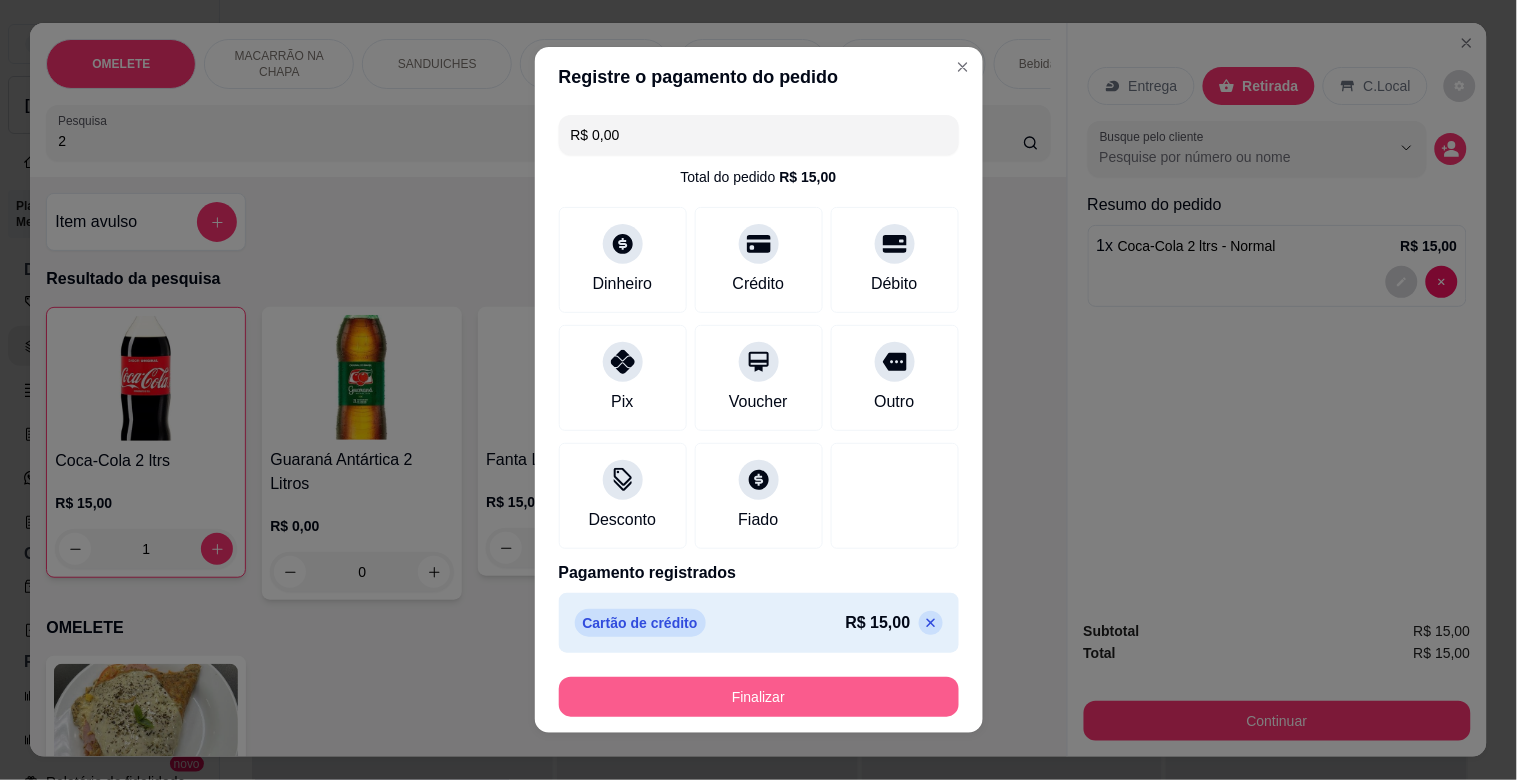 click on "Finalizar" at bounding box center [759, 697] 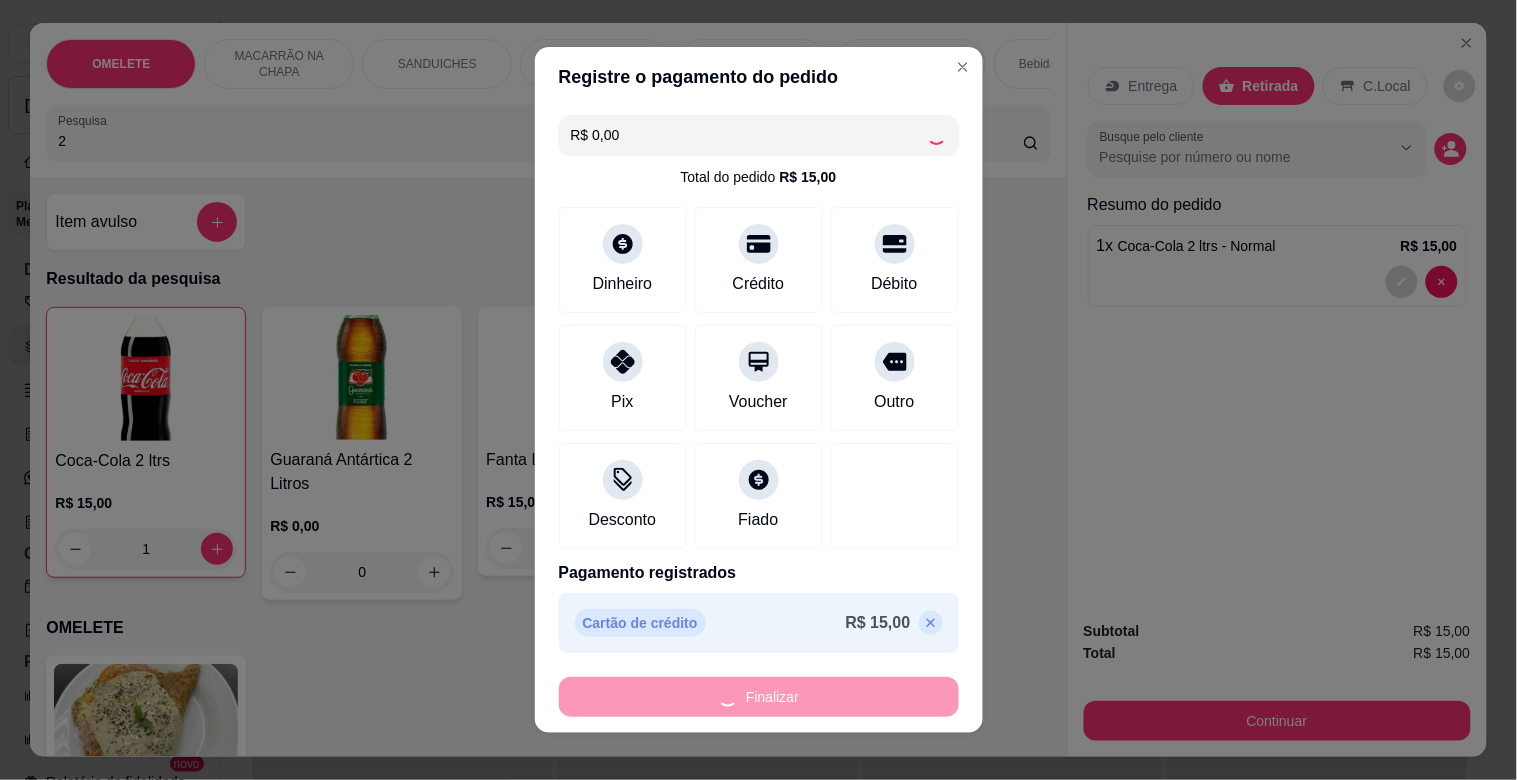 type on "0" 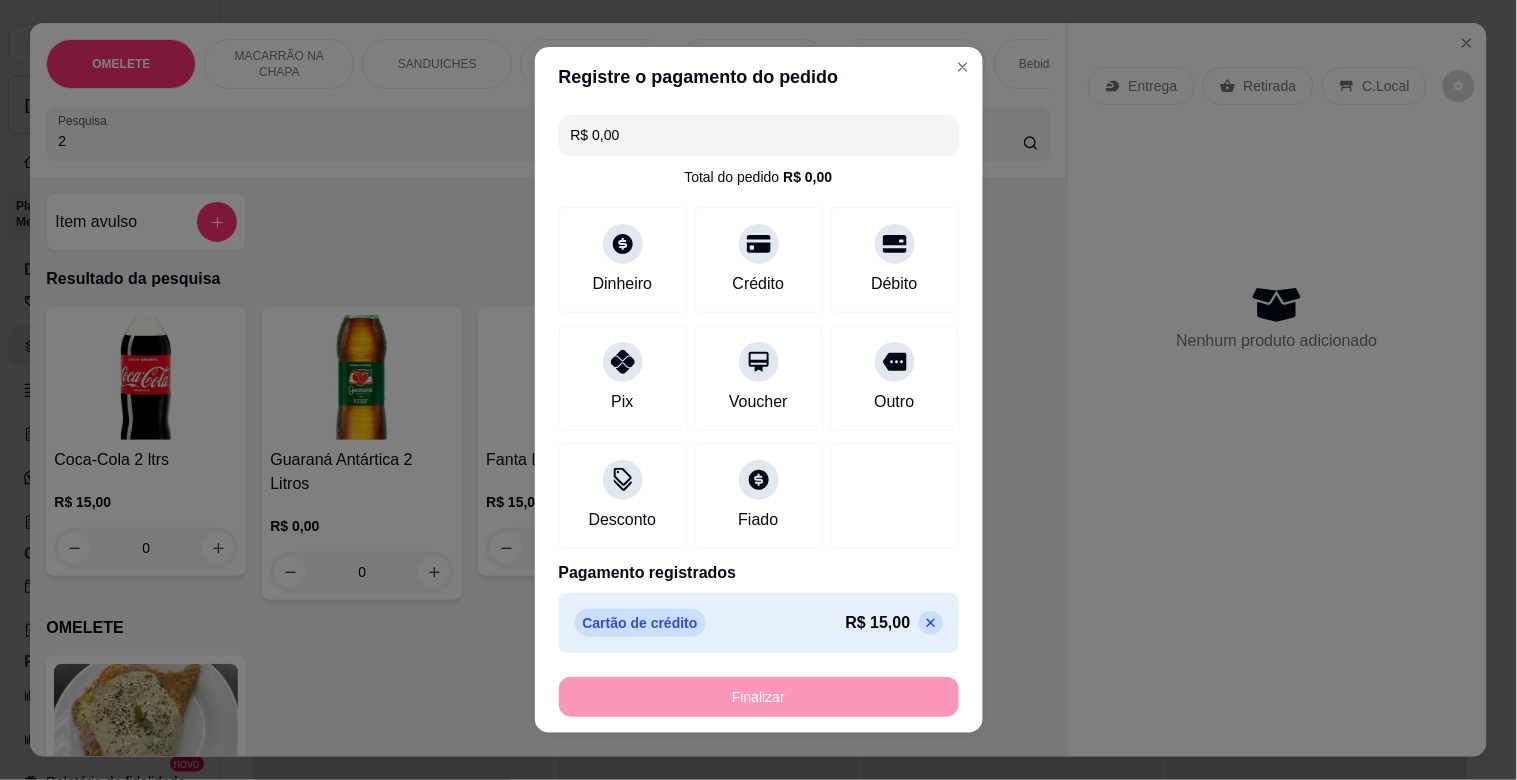 type on "-R$ 15,00" 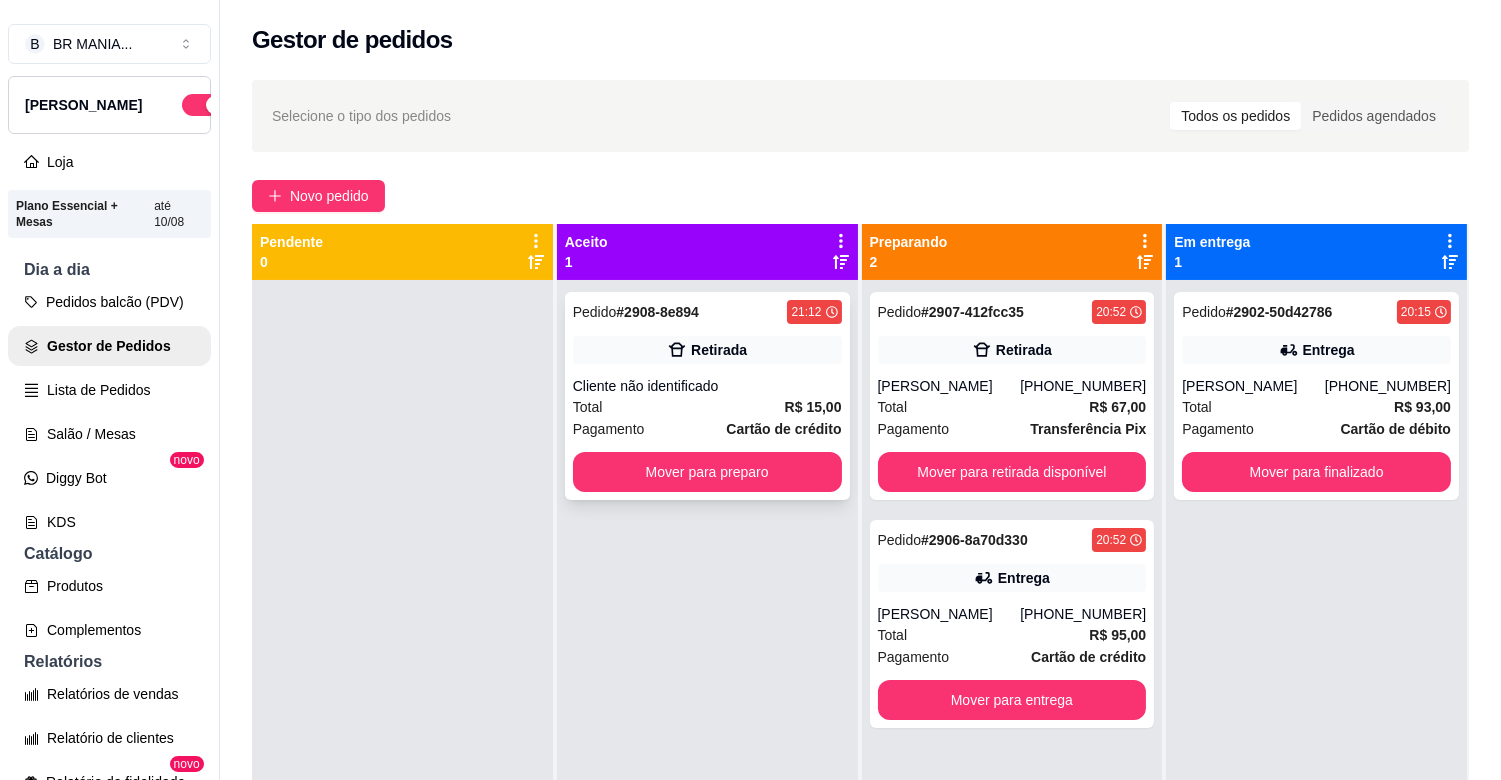 click on "Retirada" at bounding box center (719, 350) 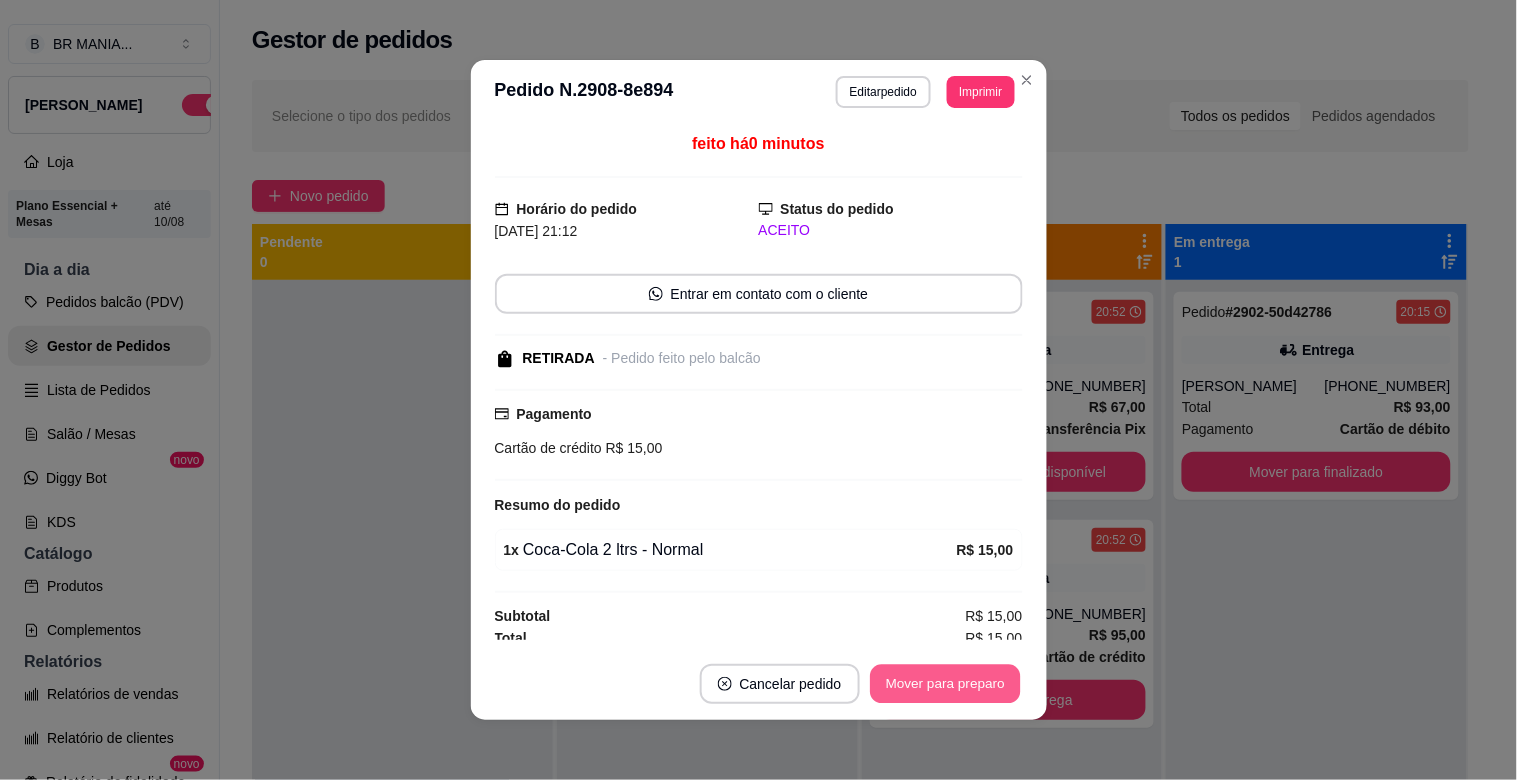 click on "Mover para preparo" at bounding box center (945, 684) 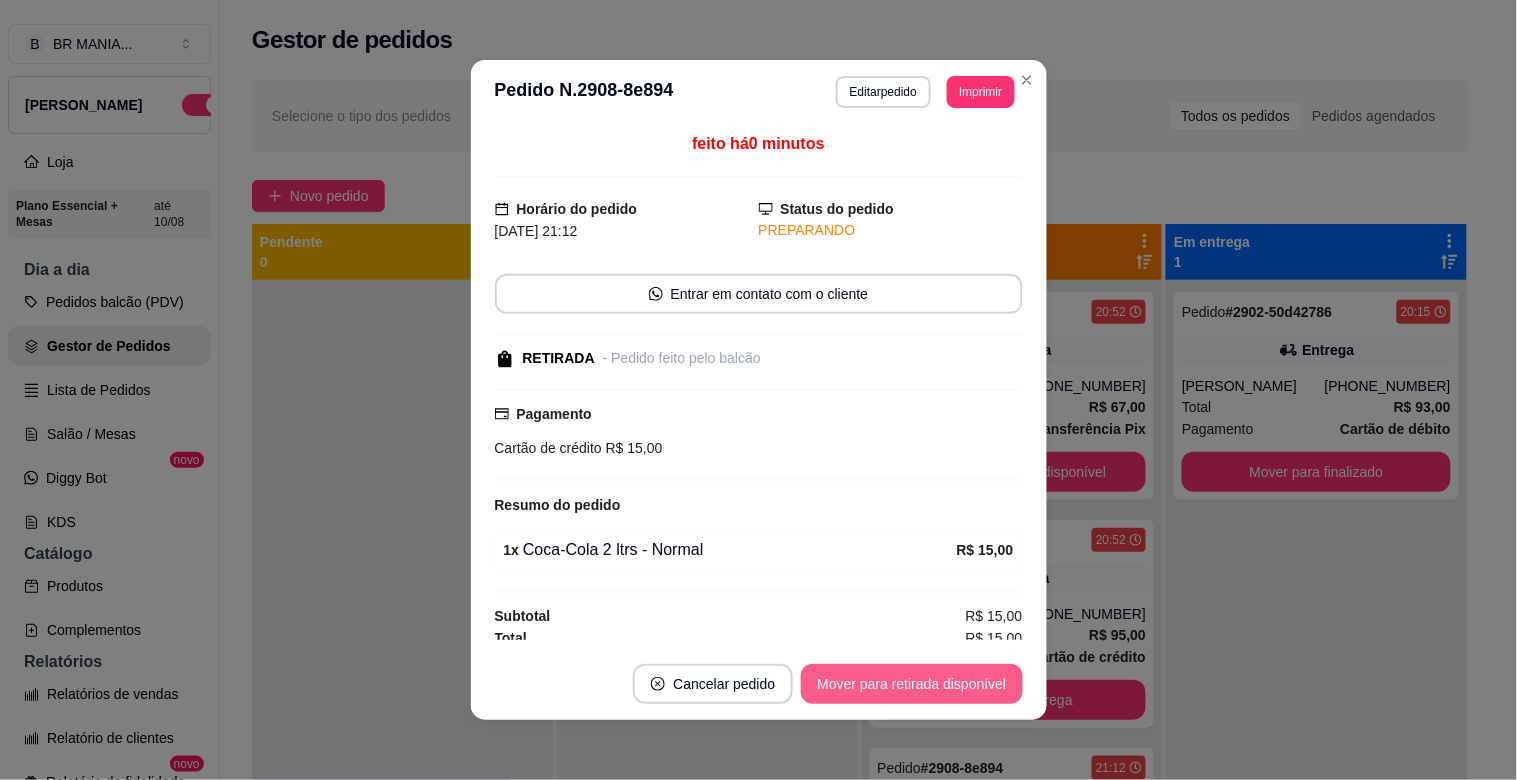 click on "Mover para retirada disponível" at bounding box center [911, 684] 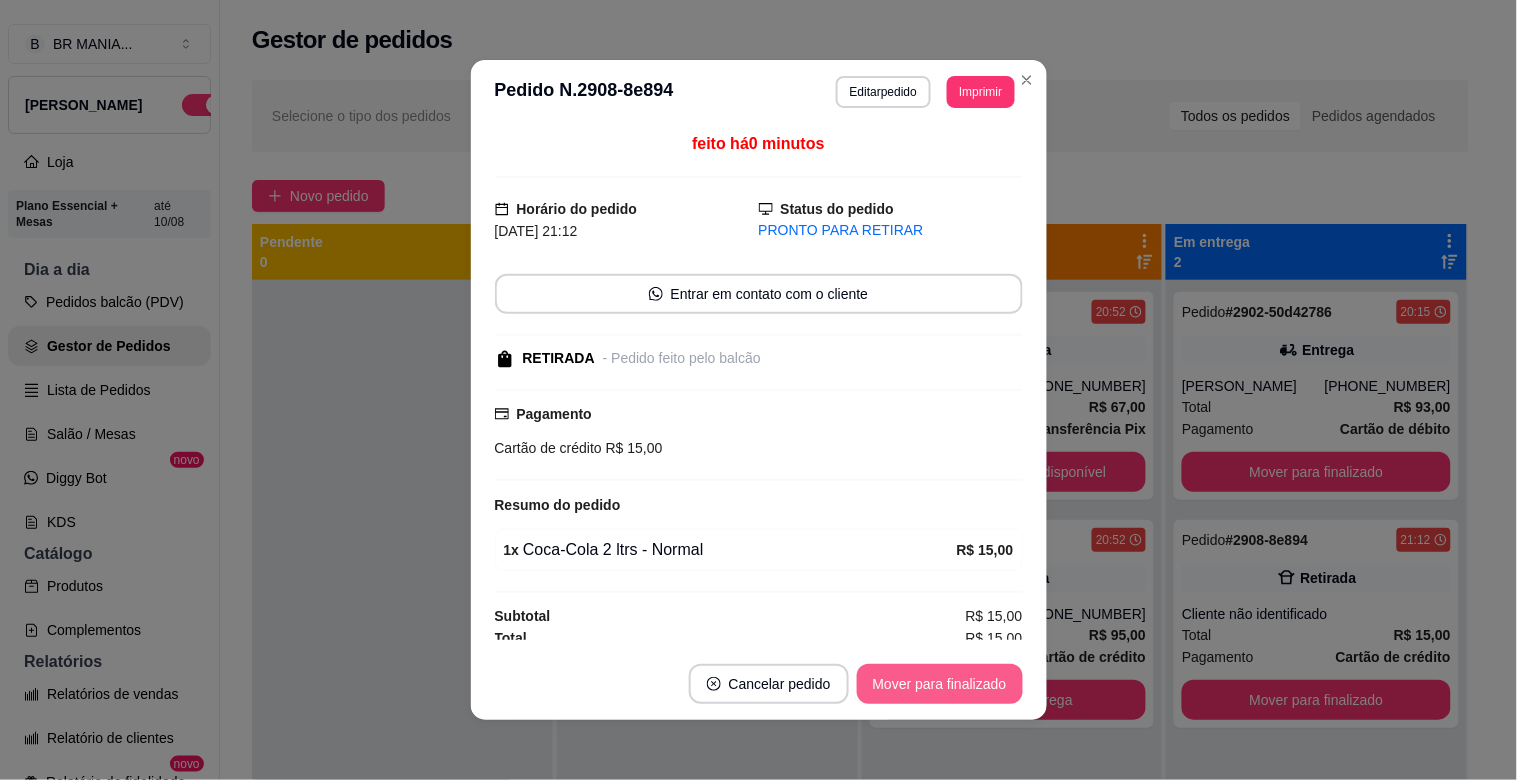 click on "Mover para finalizado" at bounding box center [940, 684] 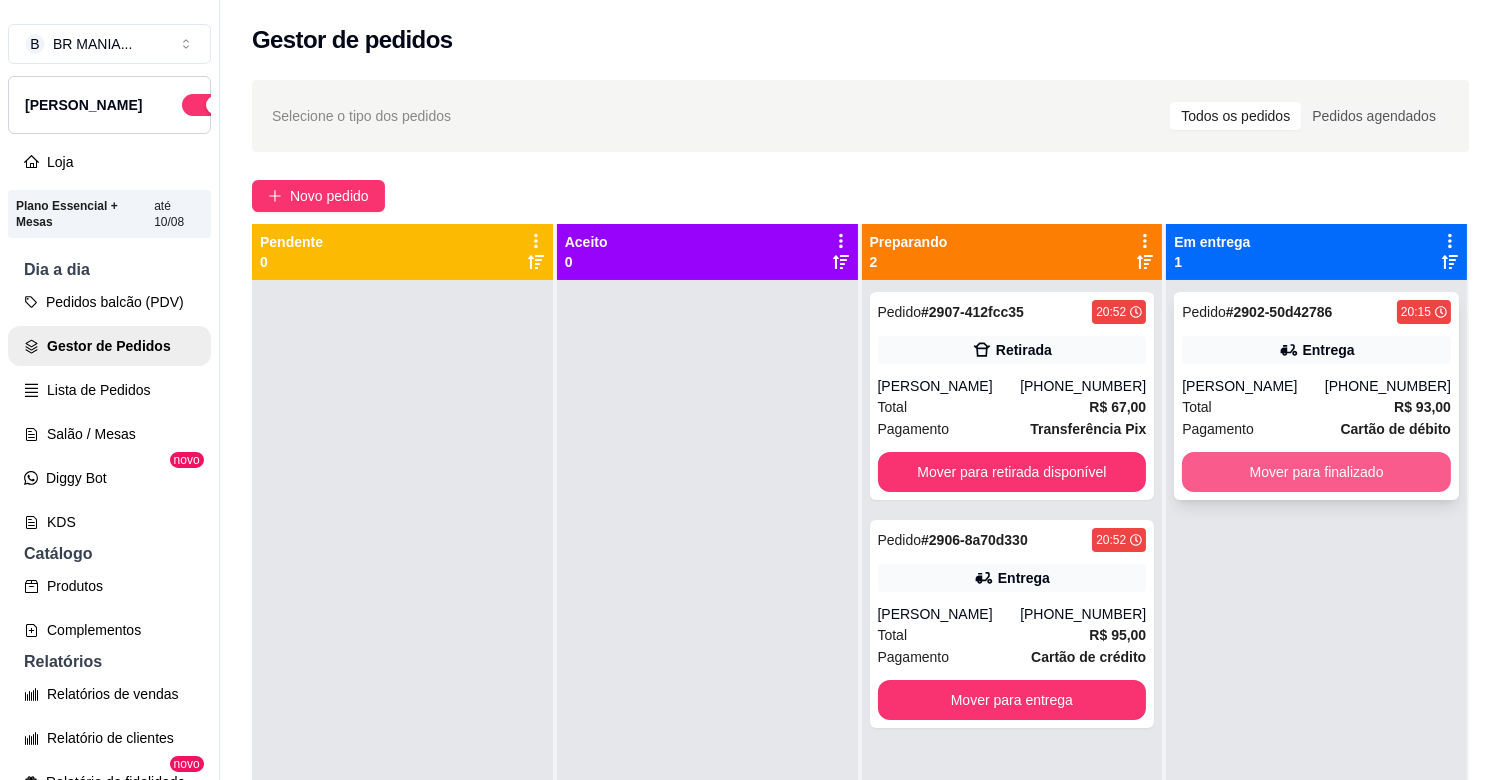 click on "Mover para finalizado" at bounding box center (1316, 472) 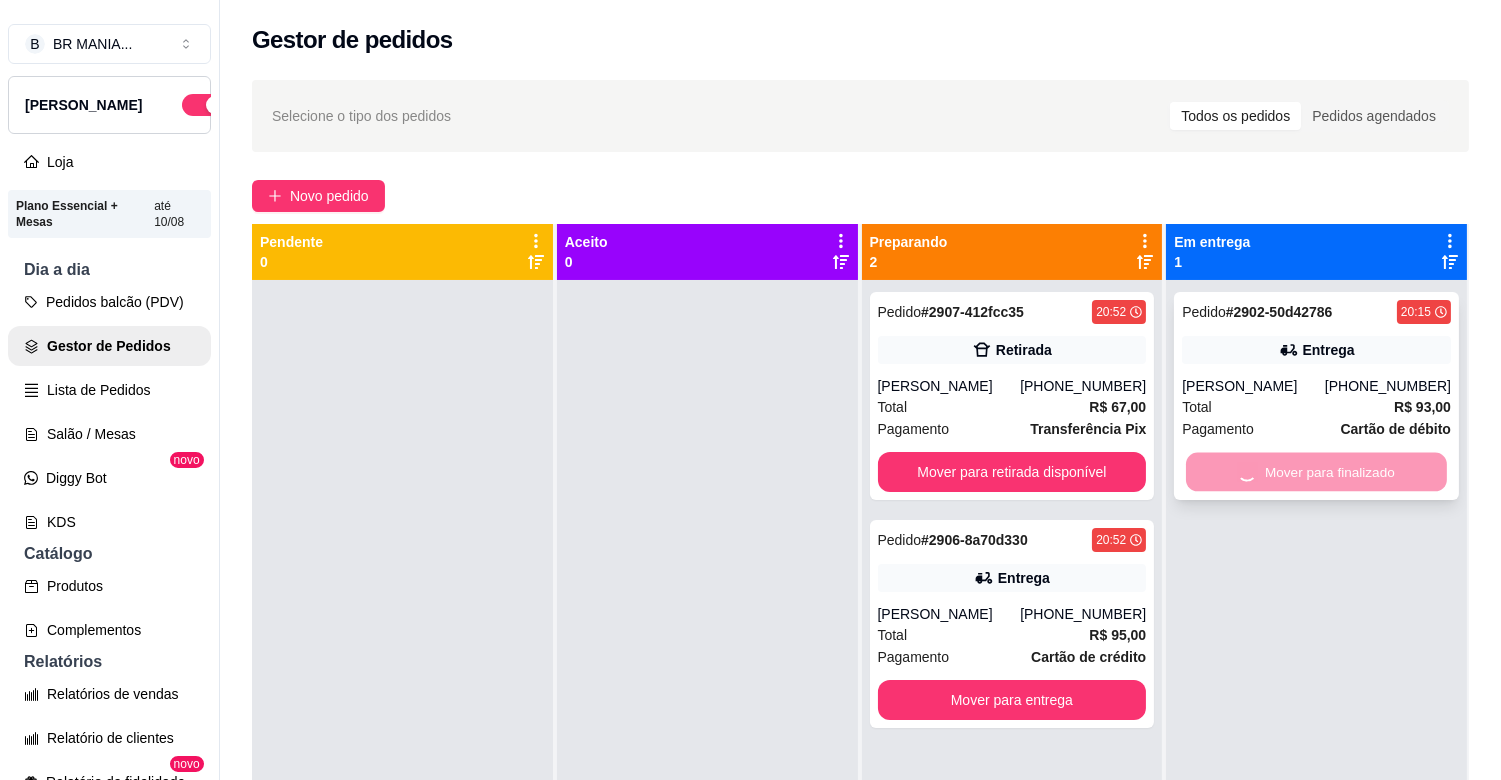 click on "Mover para finalizado" at bounding box center [1316, 472] 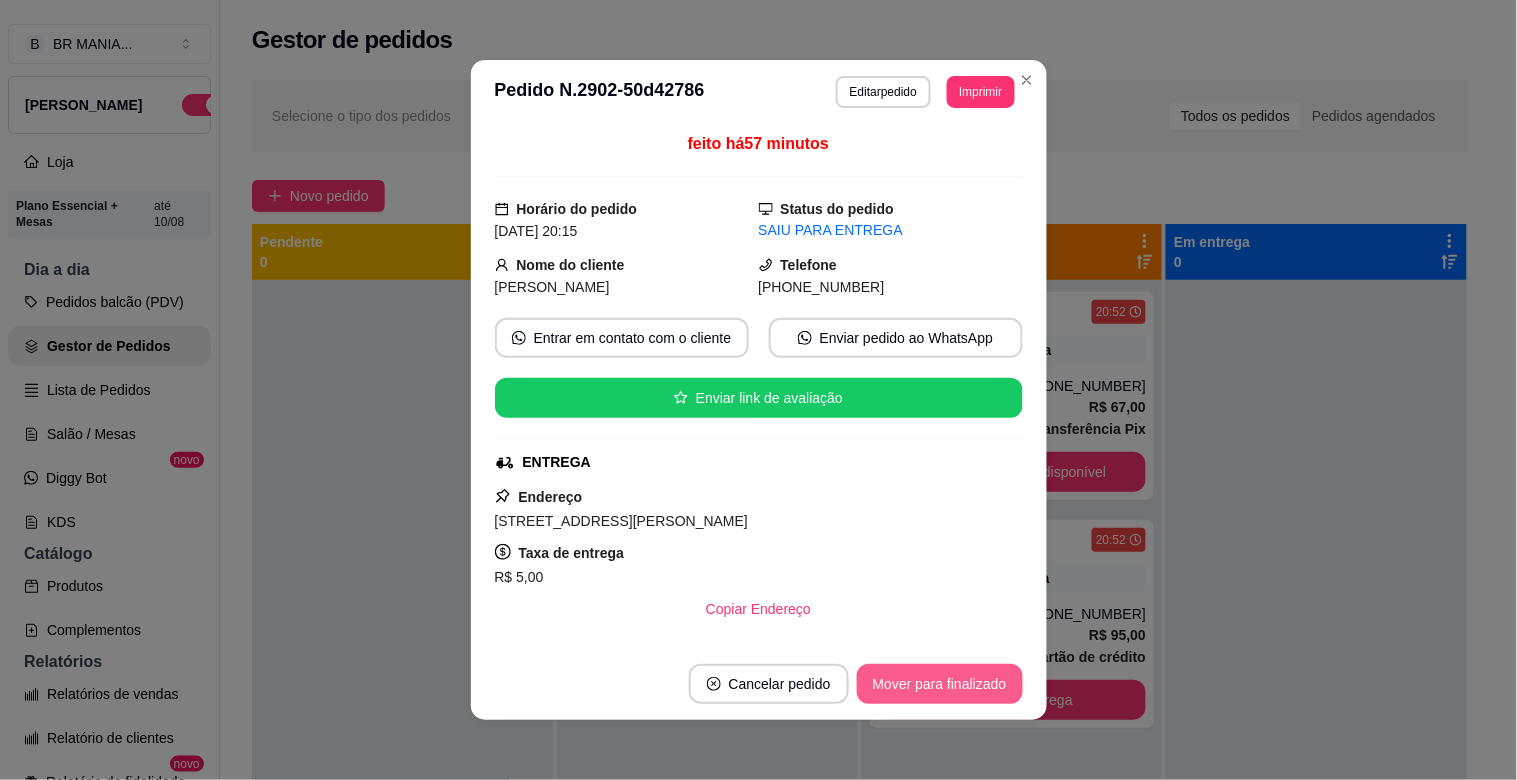 click on "Mover para finalizado" at bounding box center (940, 684) 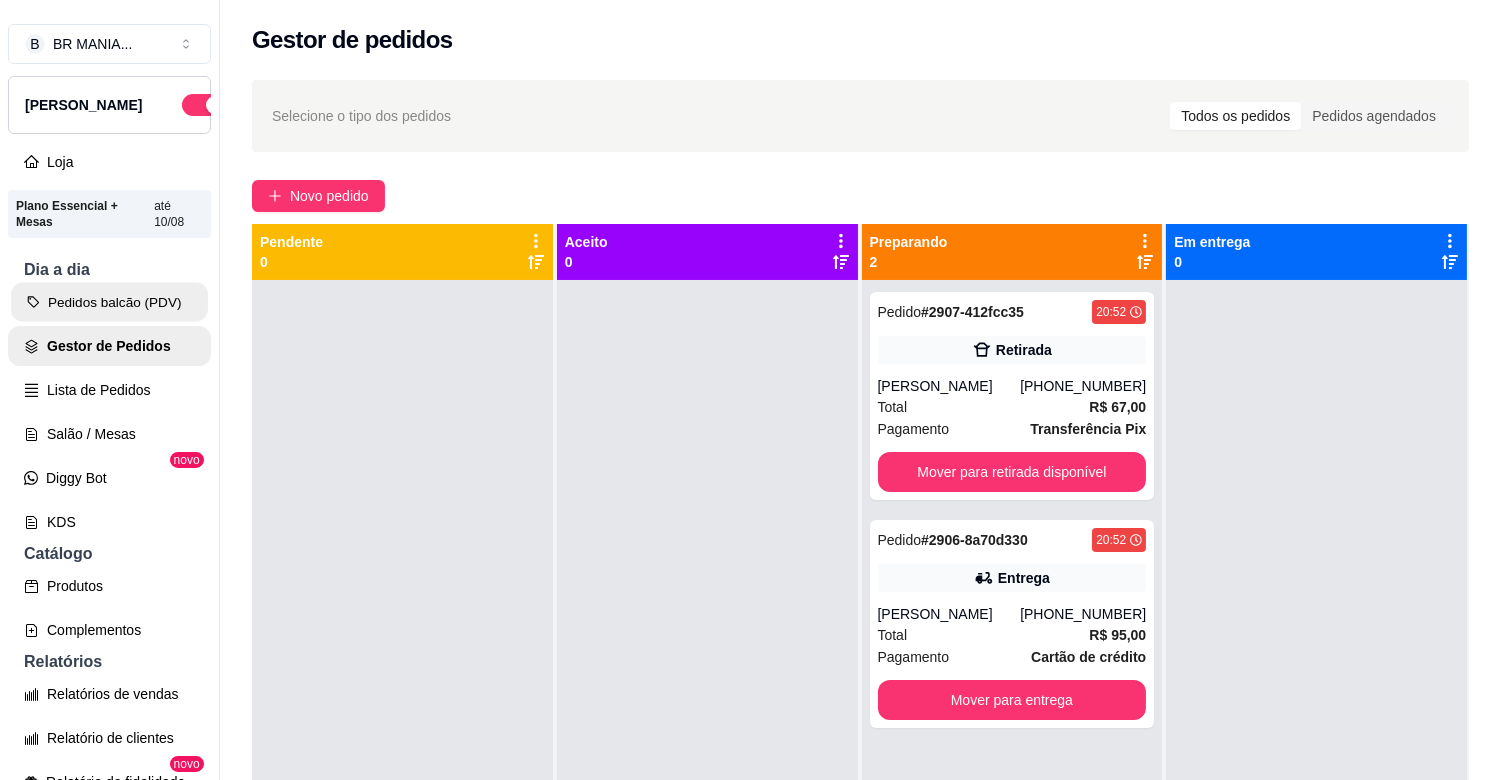 click on "Pedidos balcão (PDV)" at bounding box center [109, 302] 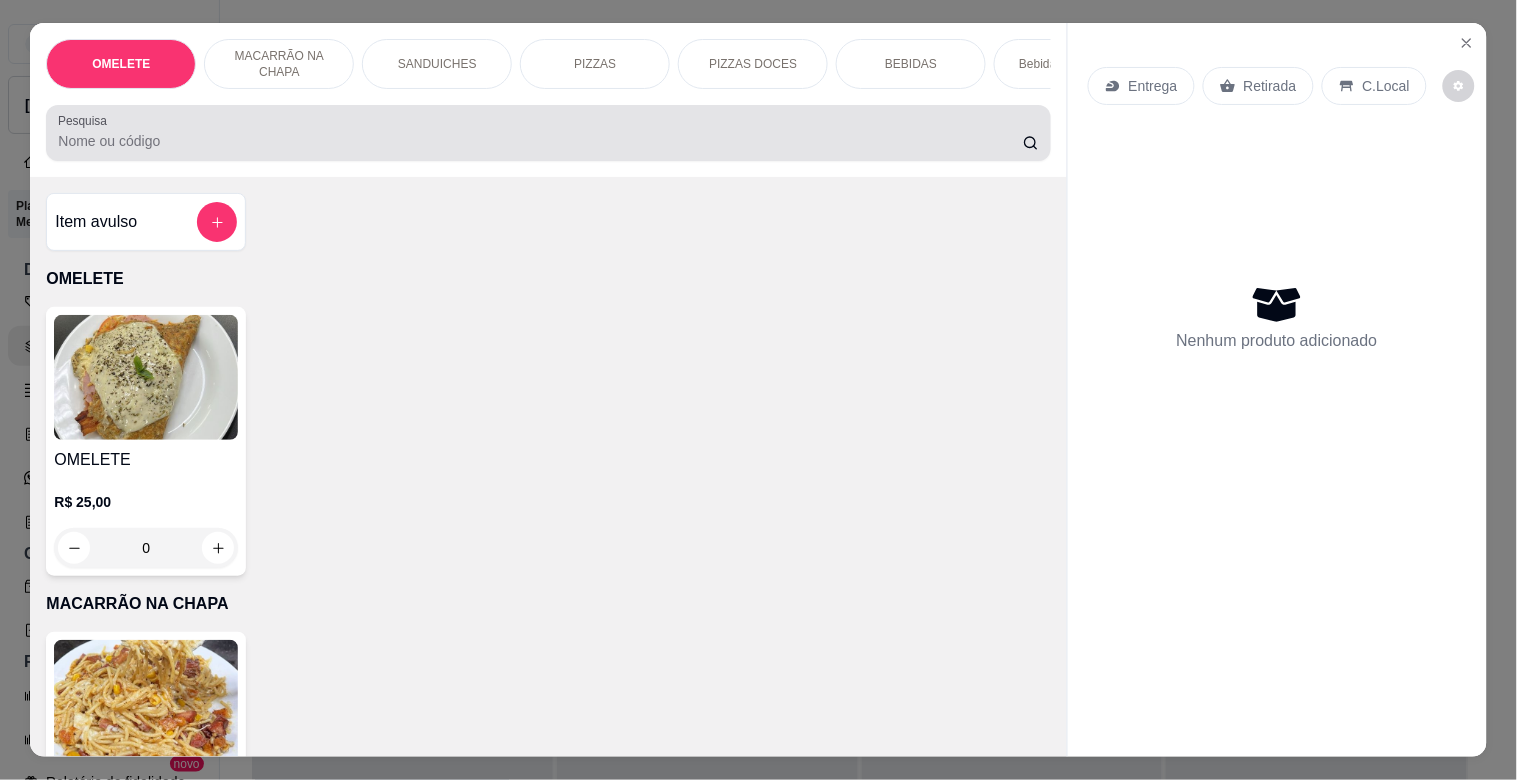click at bounding box center [548, 133] 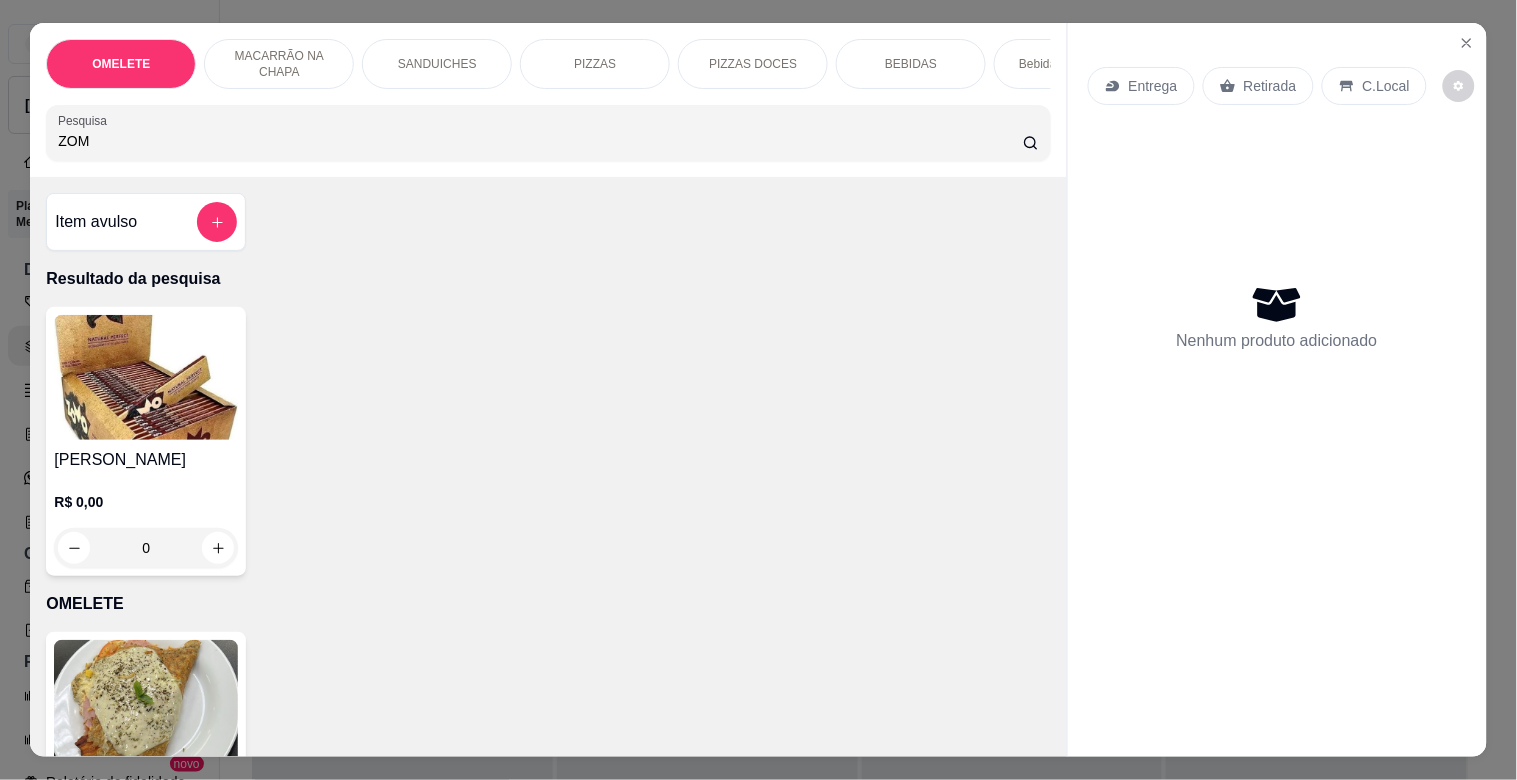 type on "ZOM" 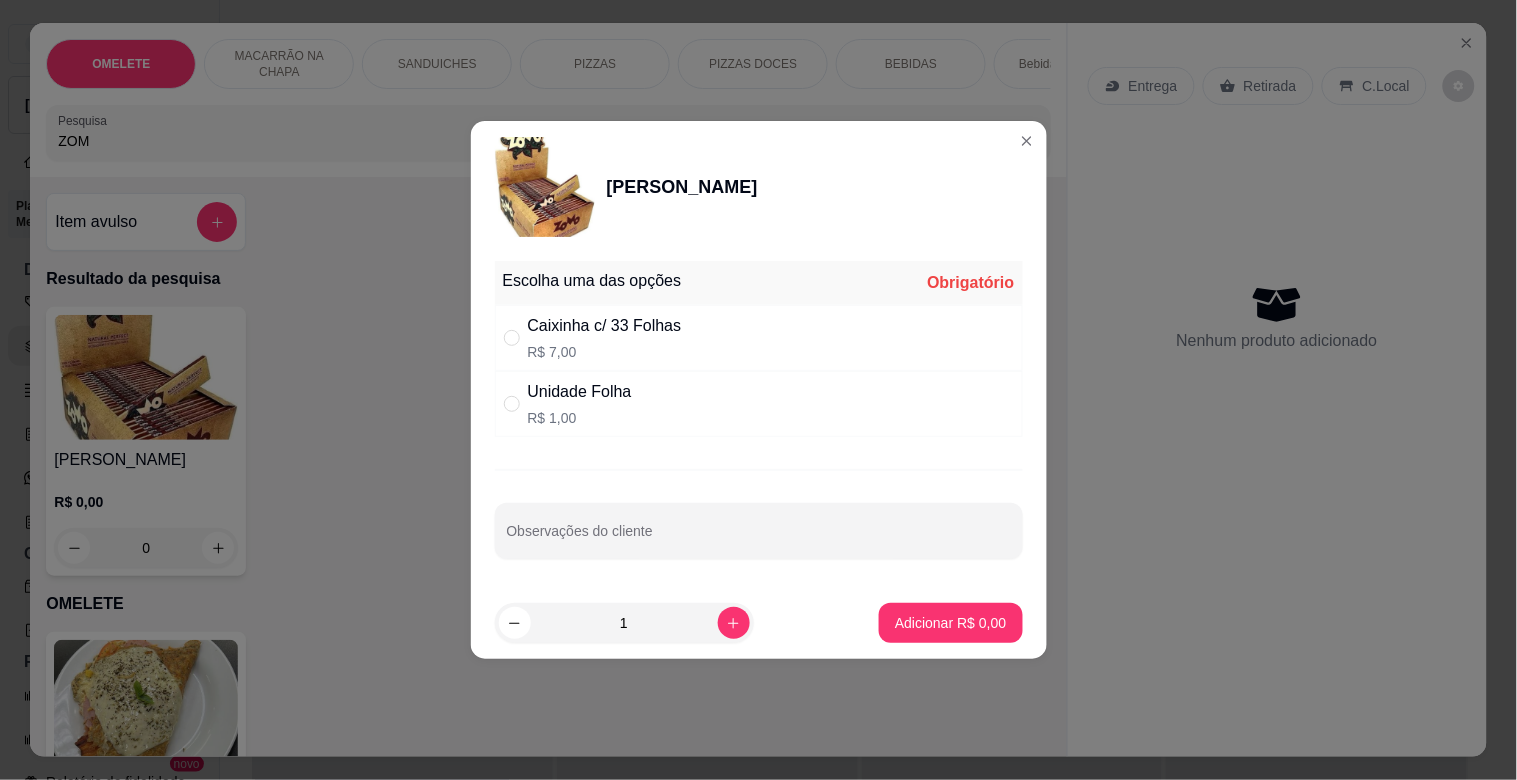 drag, startPoint x: 606, startPoint y: 343, endPoint x: 748, endPoint y: 384, distance: 147.80054 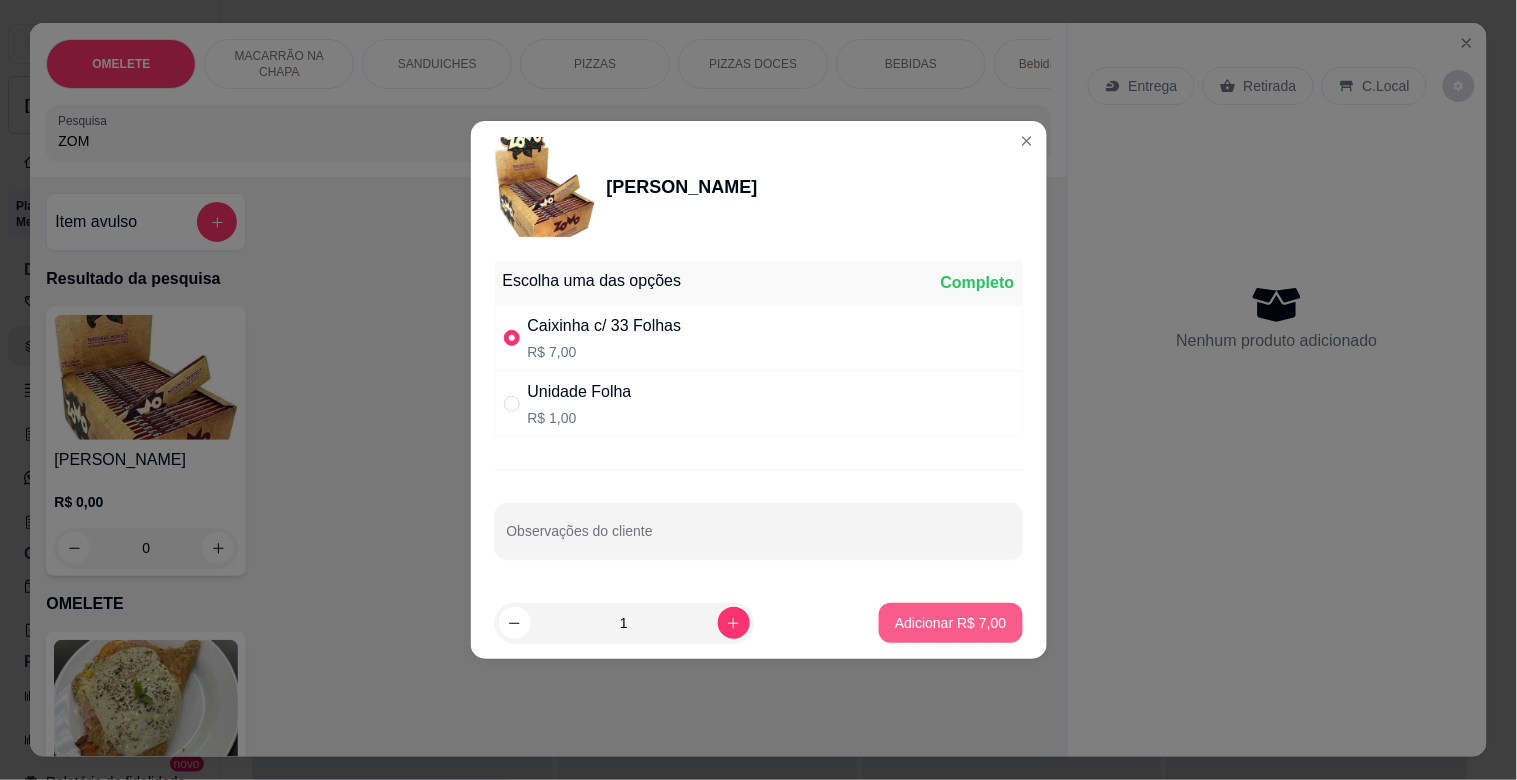 click on "Adicionar   R$ 7,00" at bounding box center [950, 623] 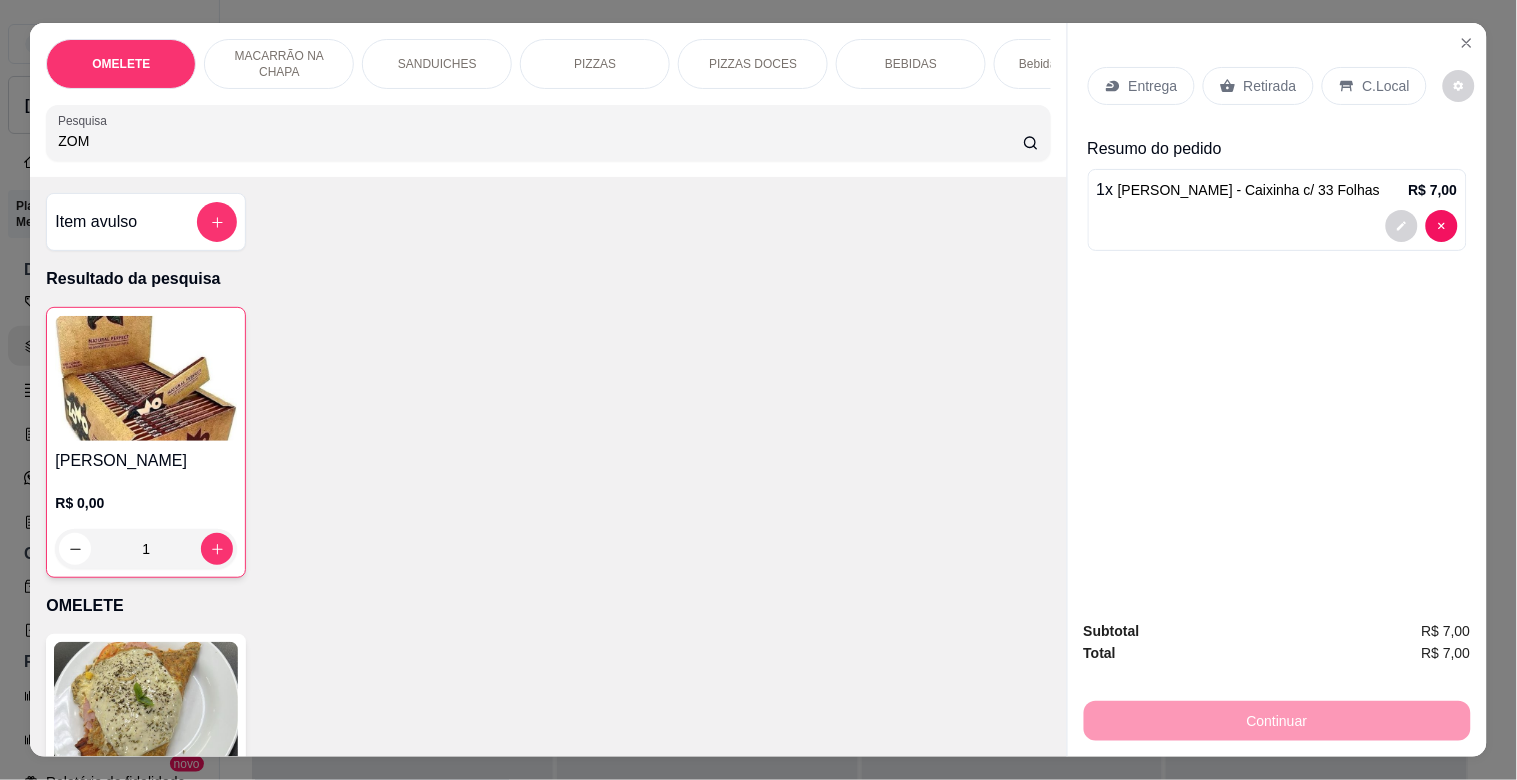 click on "Retirada" at bounding box center [1270, 86] 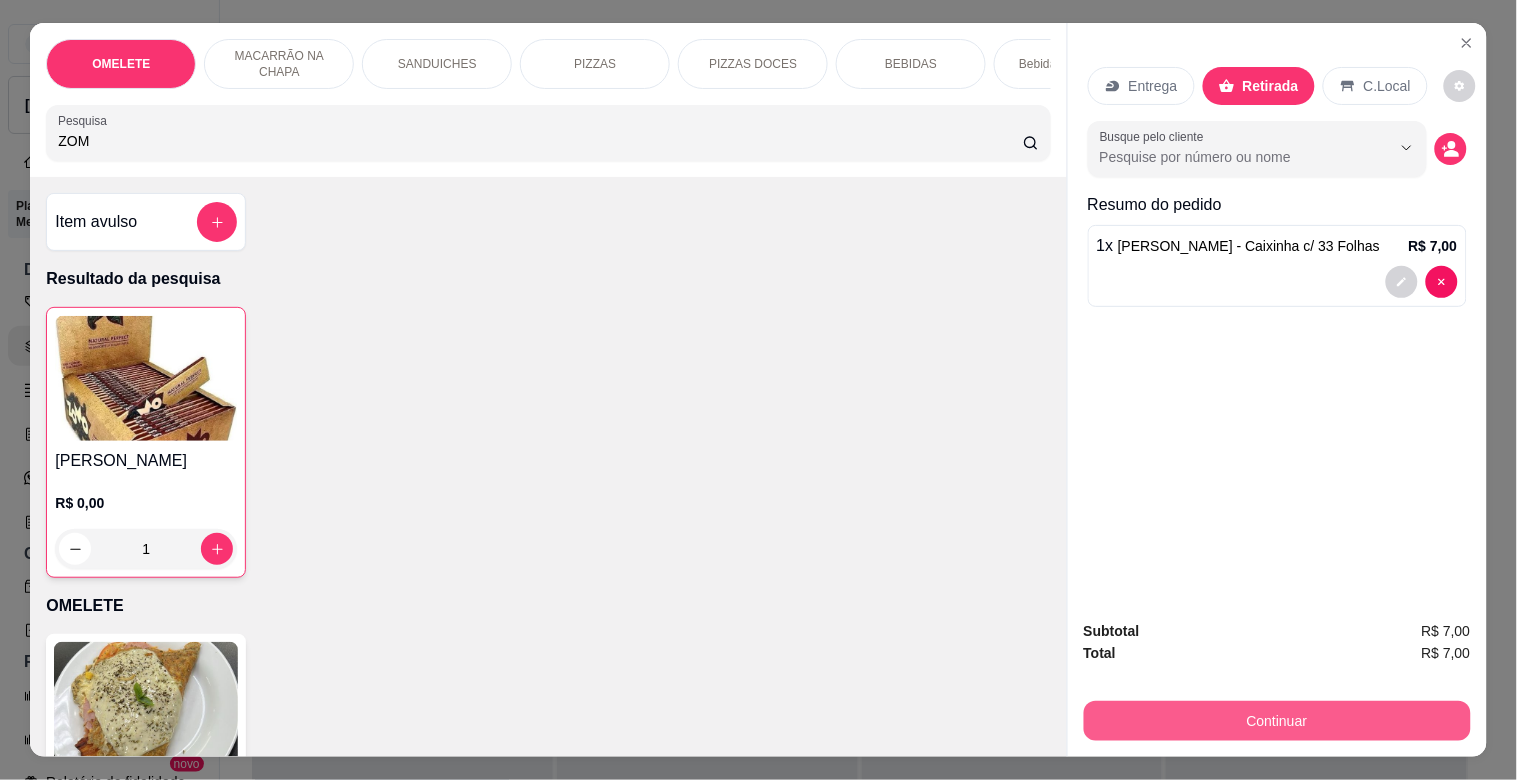 click on "Continuar" at bounding box center [1277, 721] 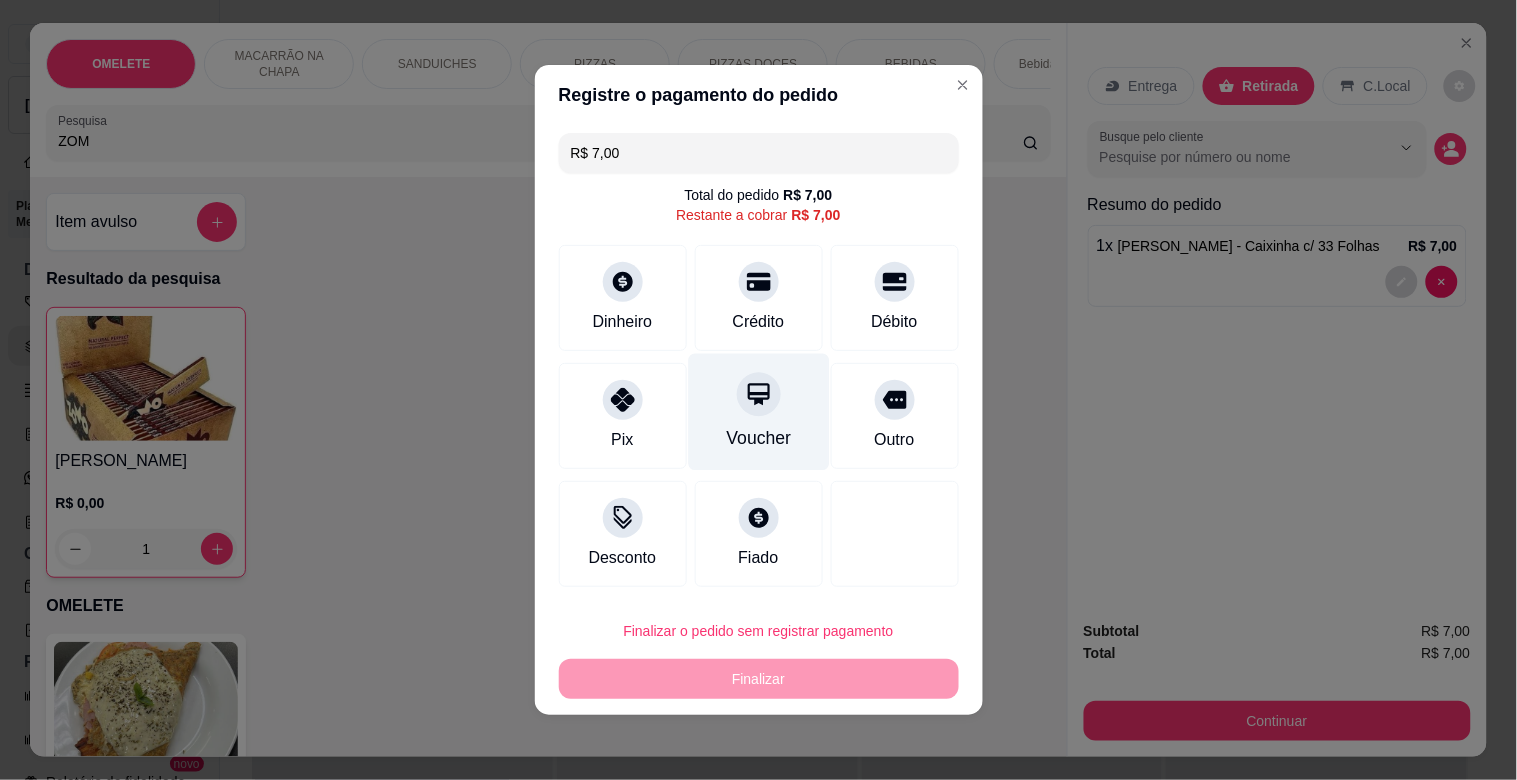 drag, startPoint x: 762, startPoint y: 326, endPoint x: 744, endPoint y: 331, distance: 18.681541 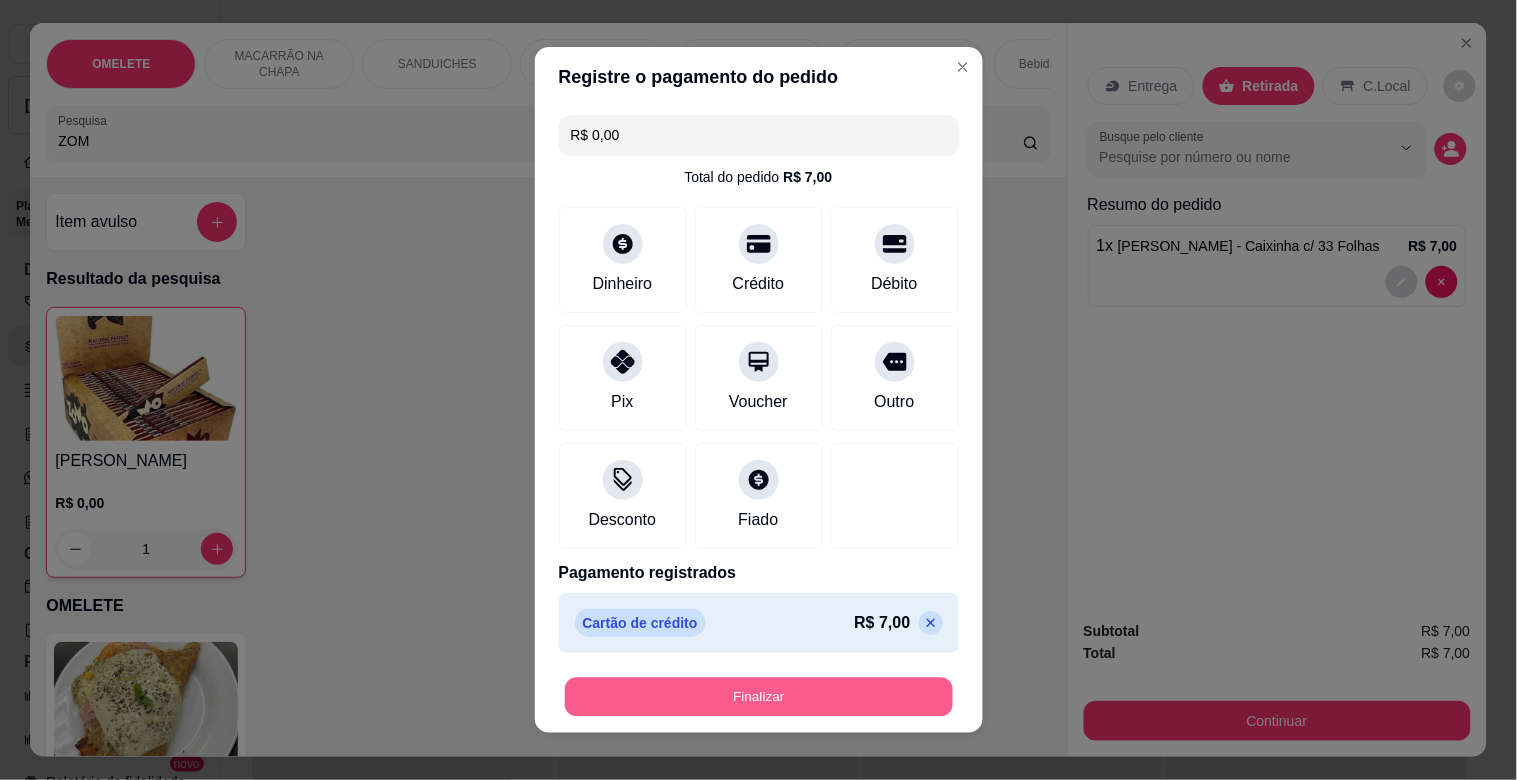 click on "Finalizar" at bounding box center [759, 697] 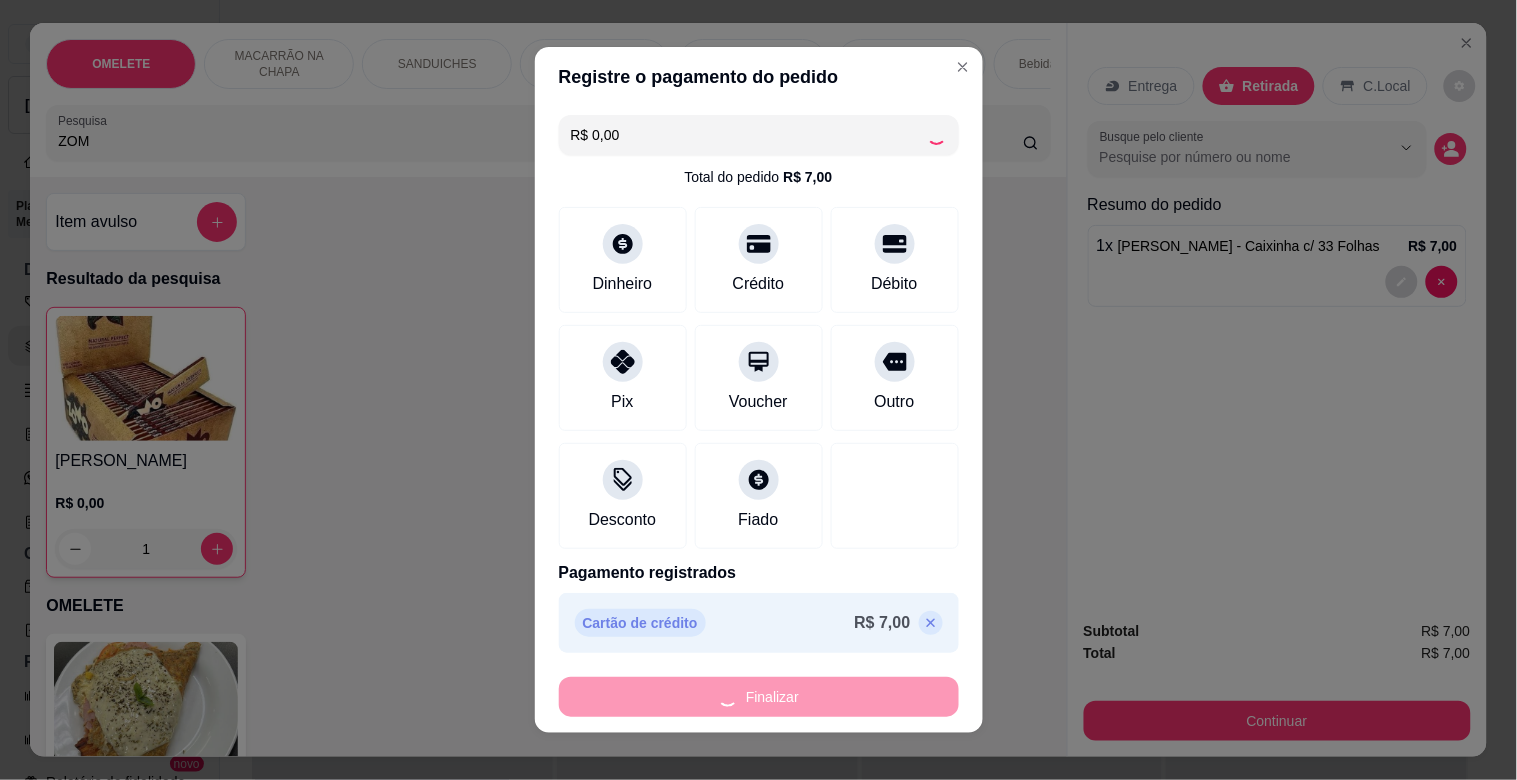 type on "0" 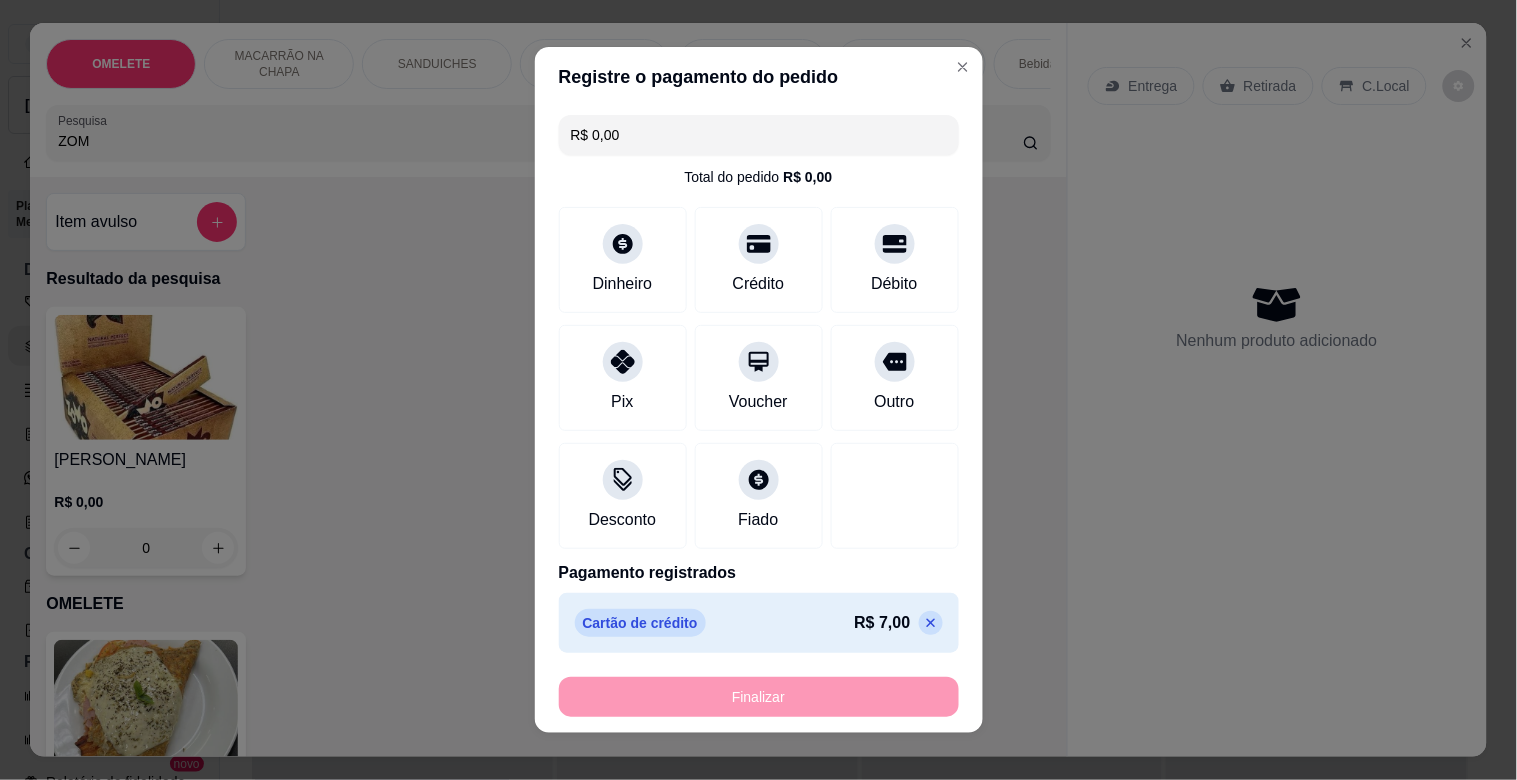 type on "-R$ 7,00" 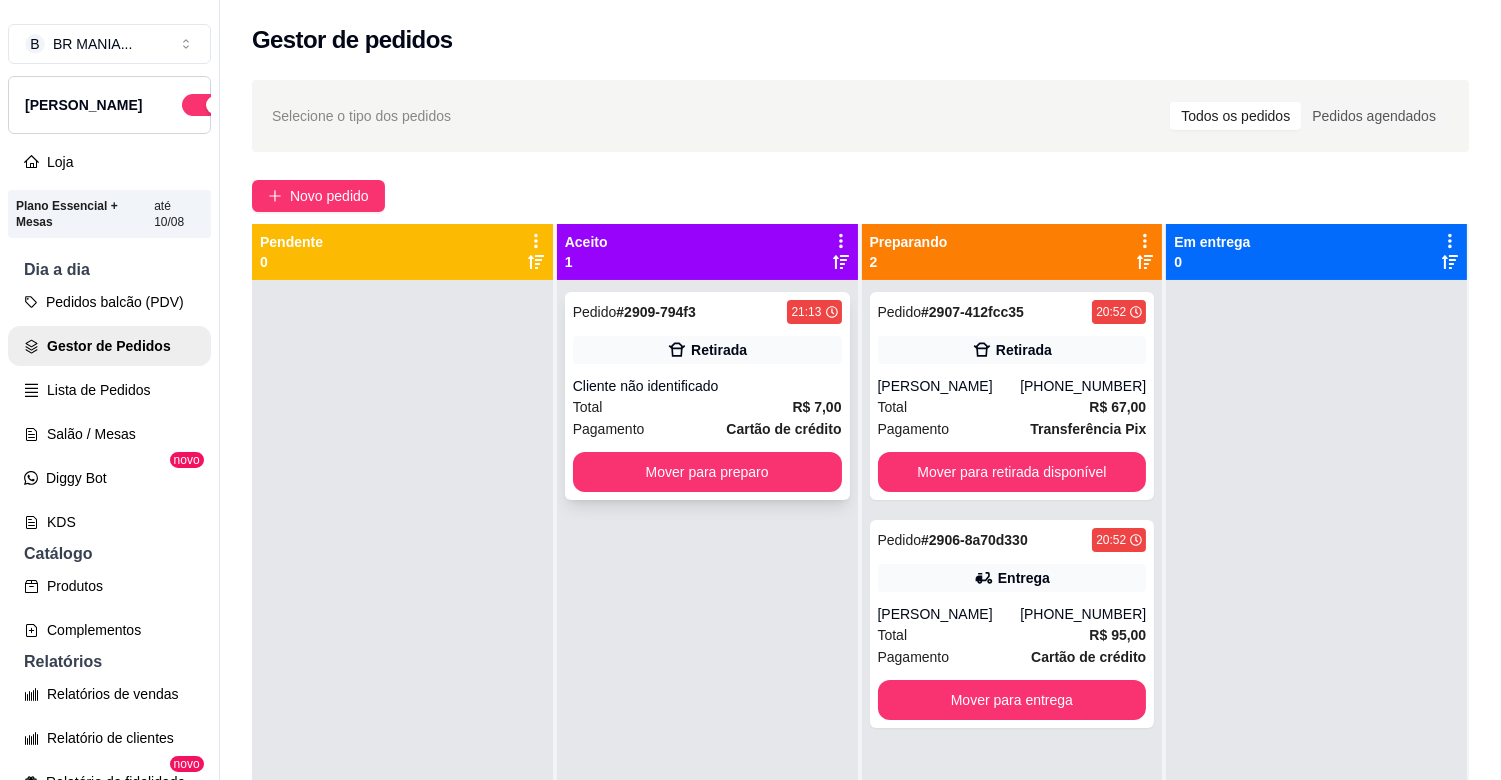 click on "Cliente não identificado" at bounding box center [707, 386] 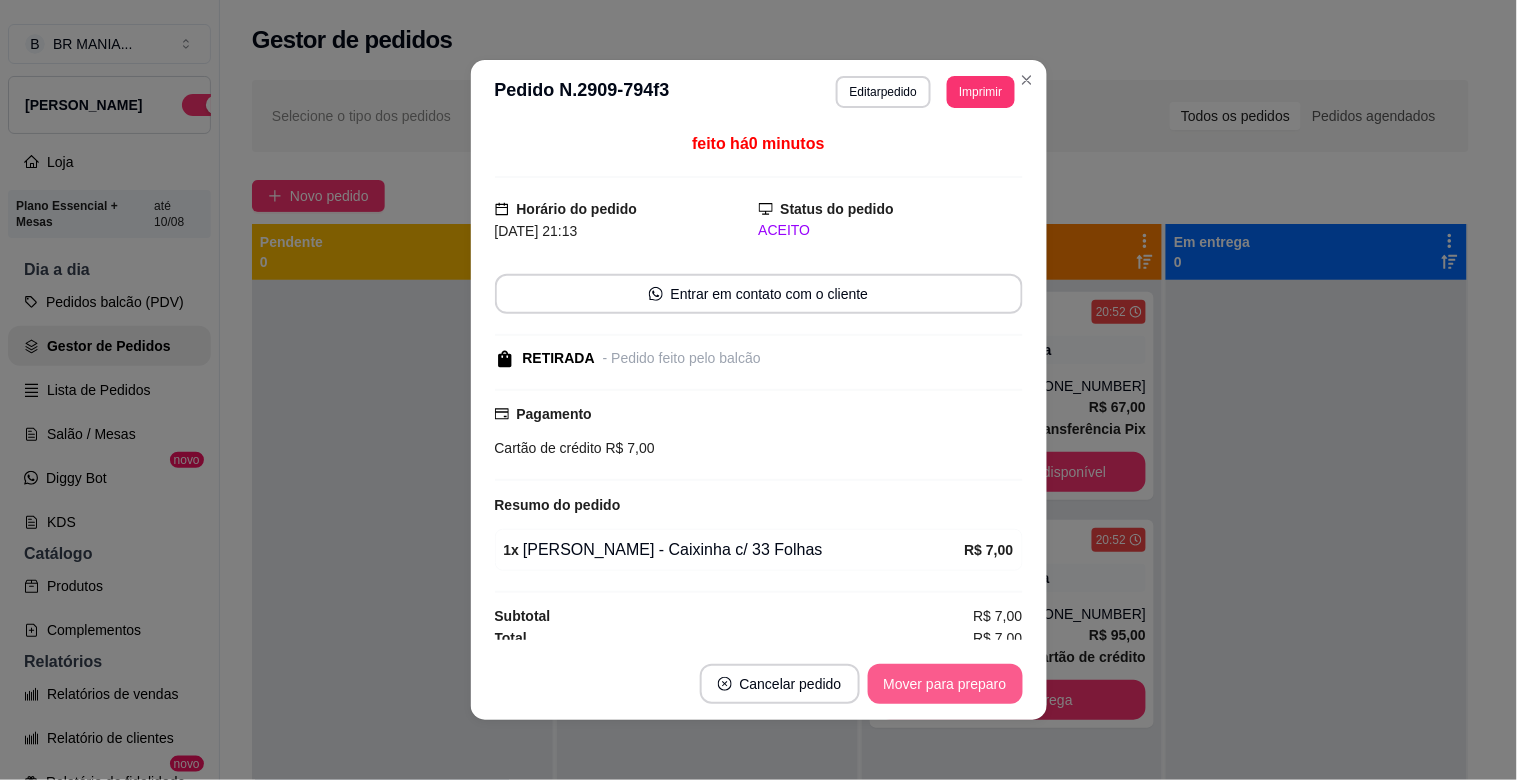 click on "Mover para preparo" at bounding box center [945, 684] 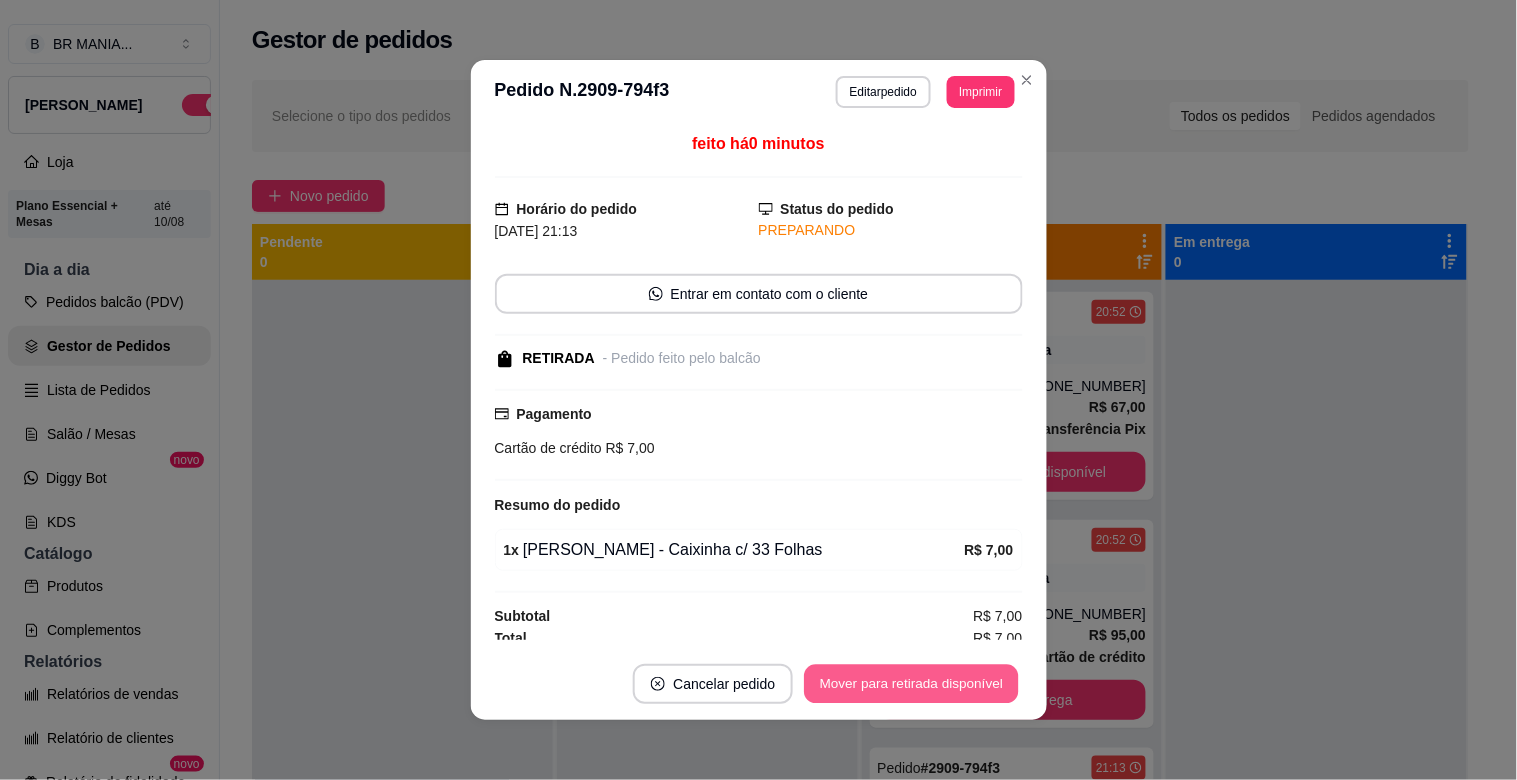 click on "Mover para retirada disponível" at bounding box center [912, 684] 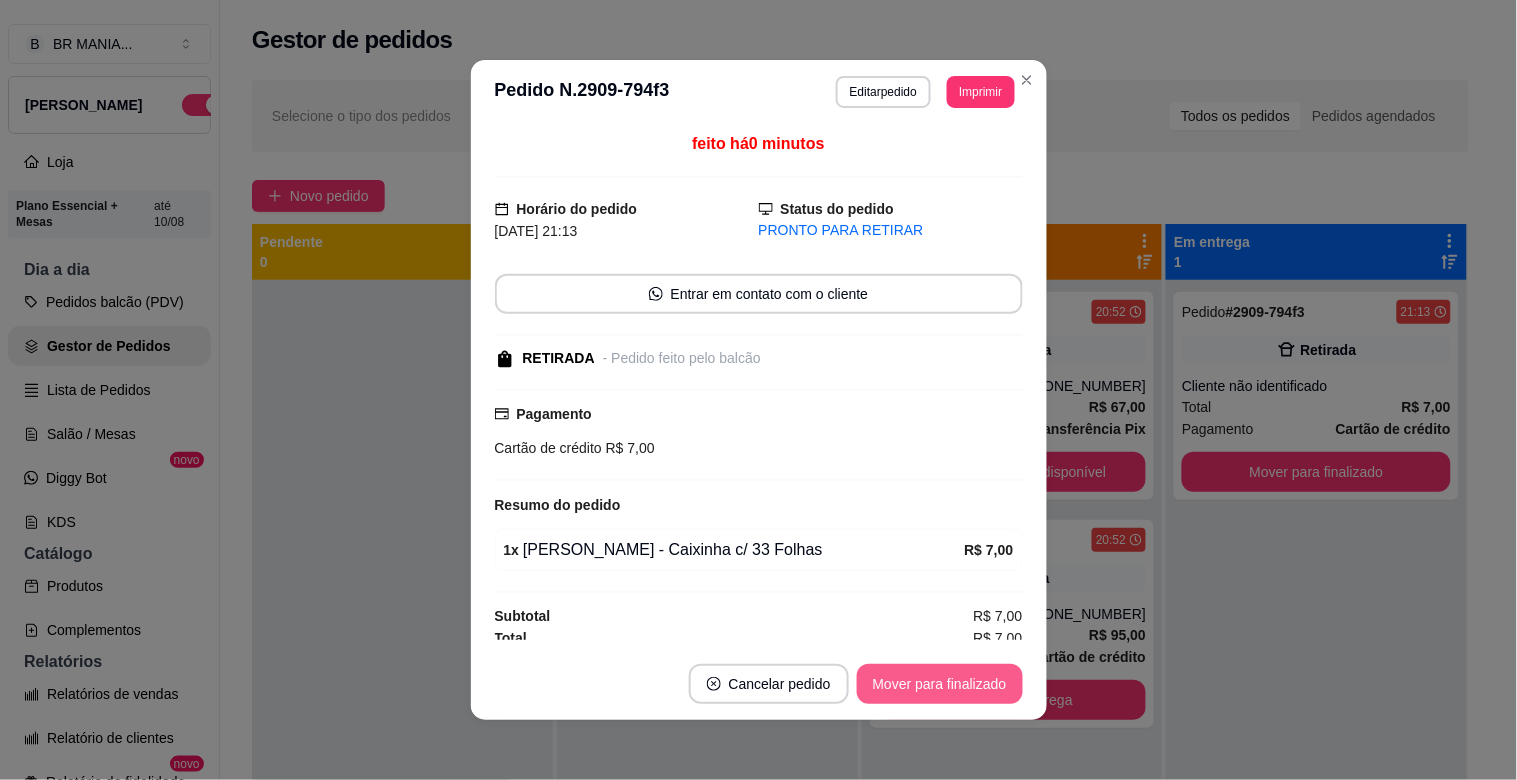 click on "Mover para finalizado" at bounding box center (940, 684) 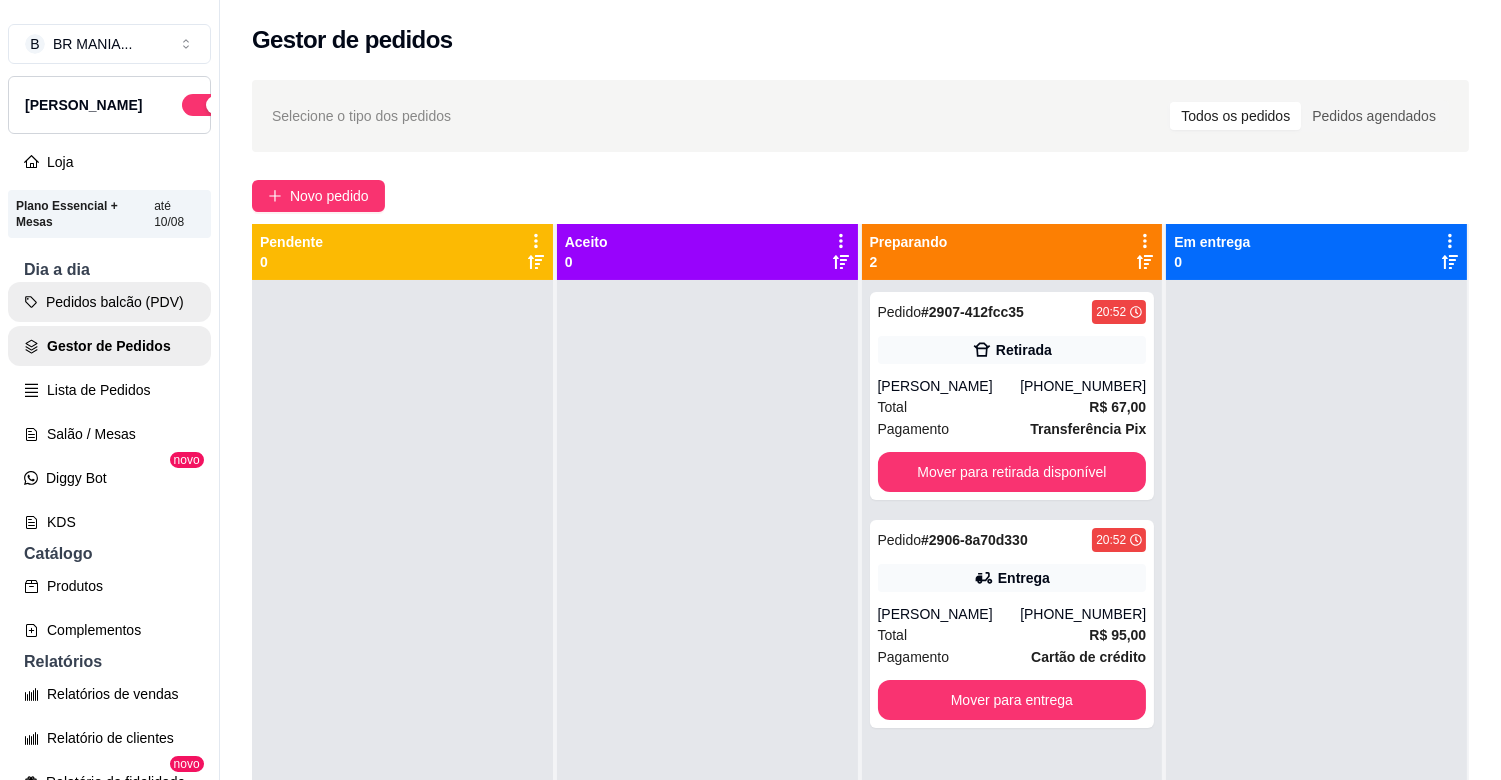 click on "Pedidos balcão (PDV)" at bounding box center [109, 302] 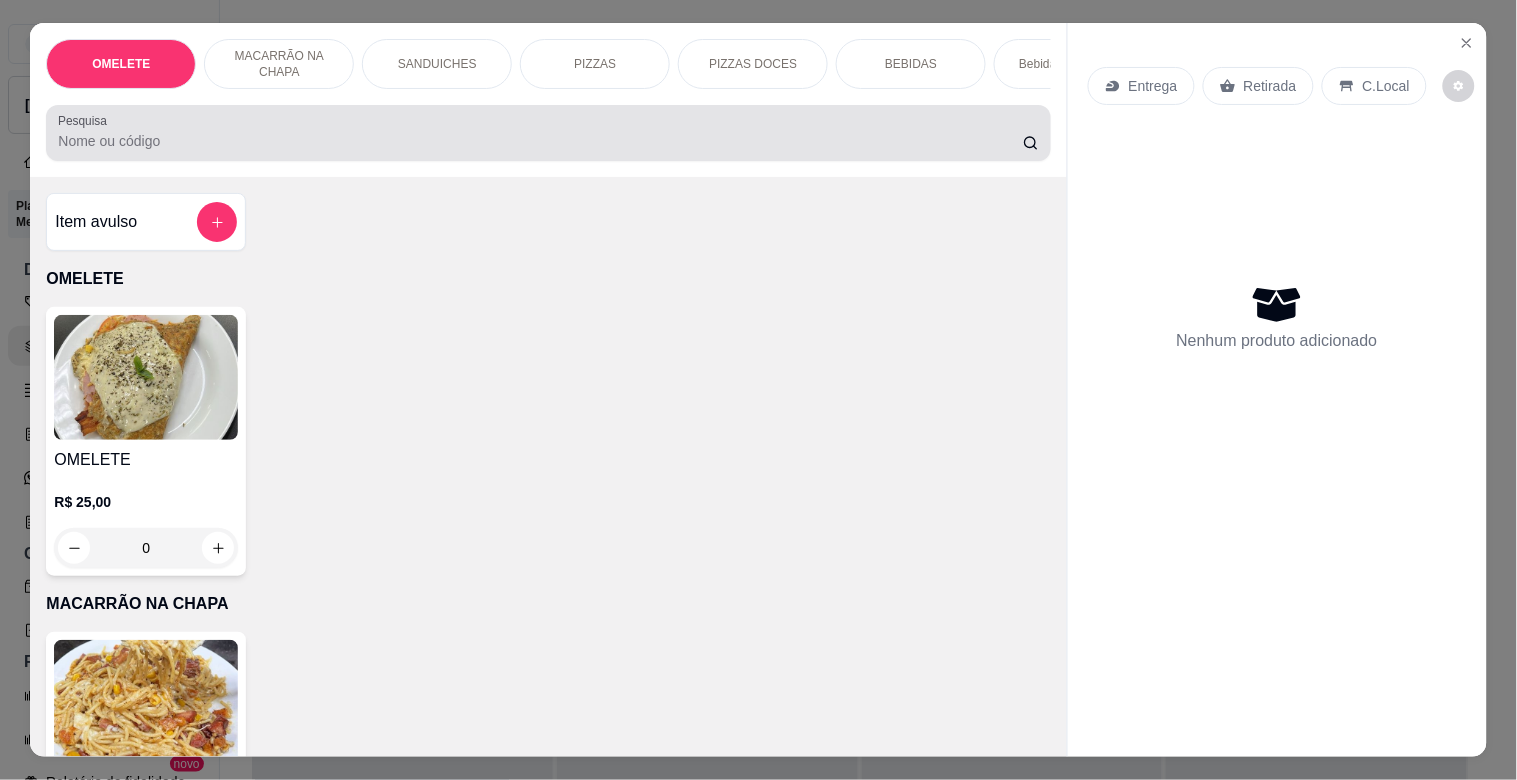 click at bounding box center [548, 133] 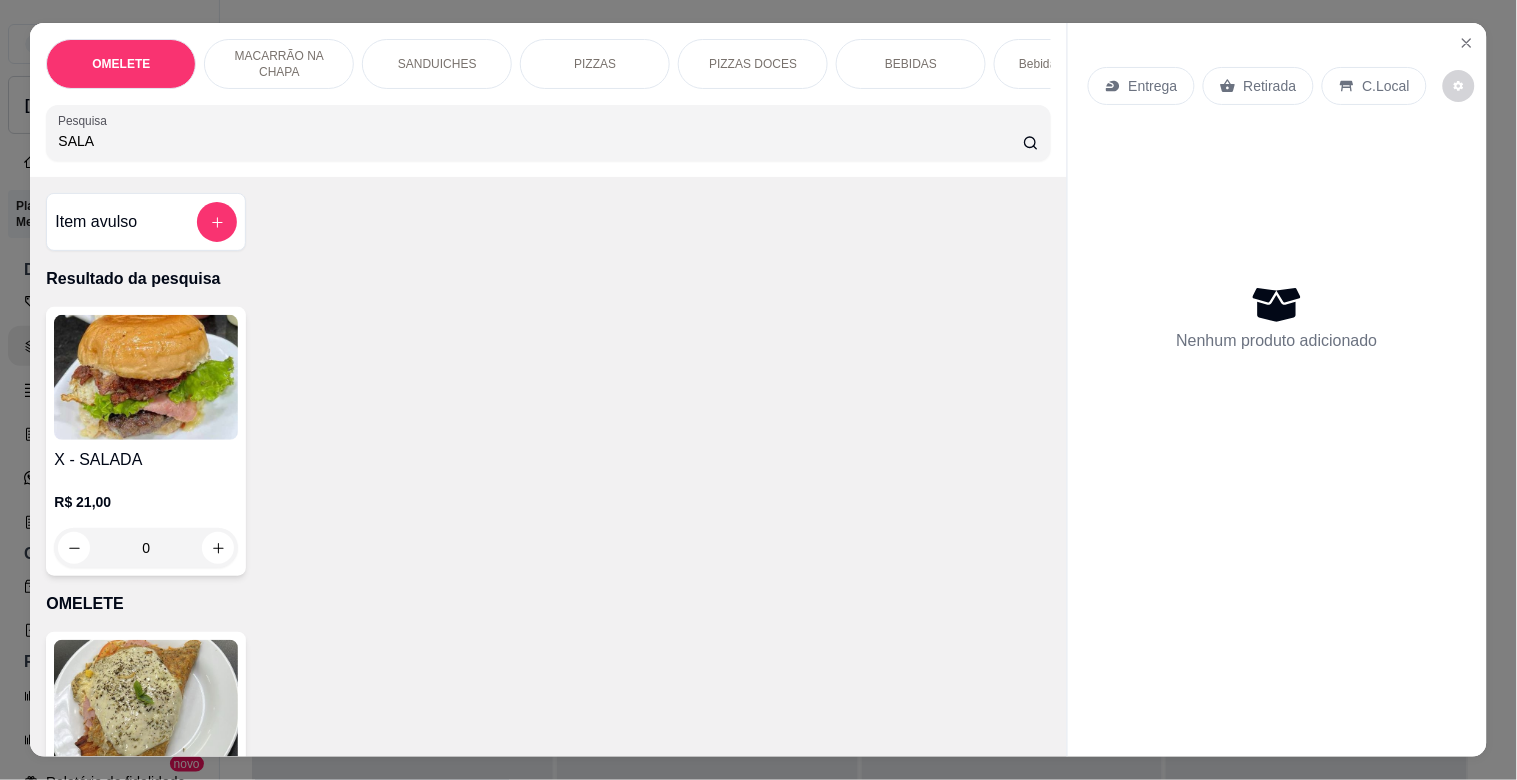 type on "SALA" 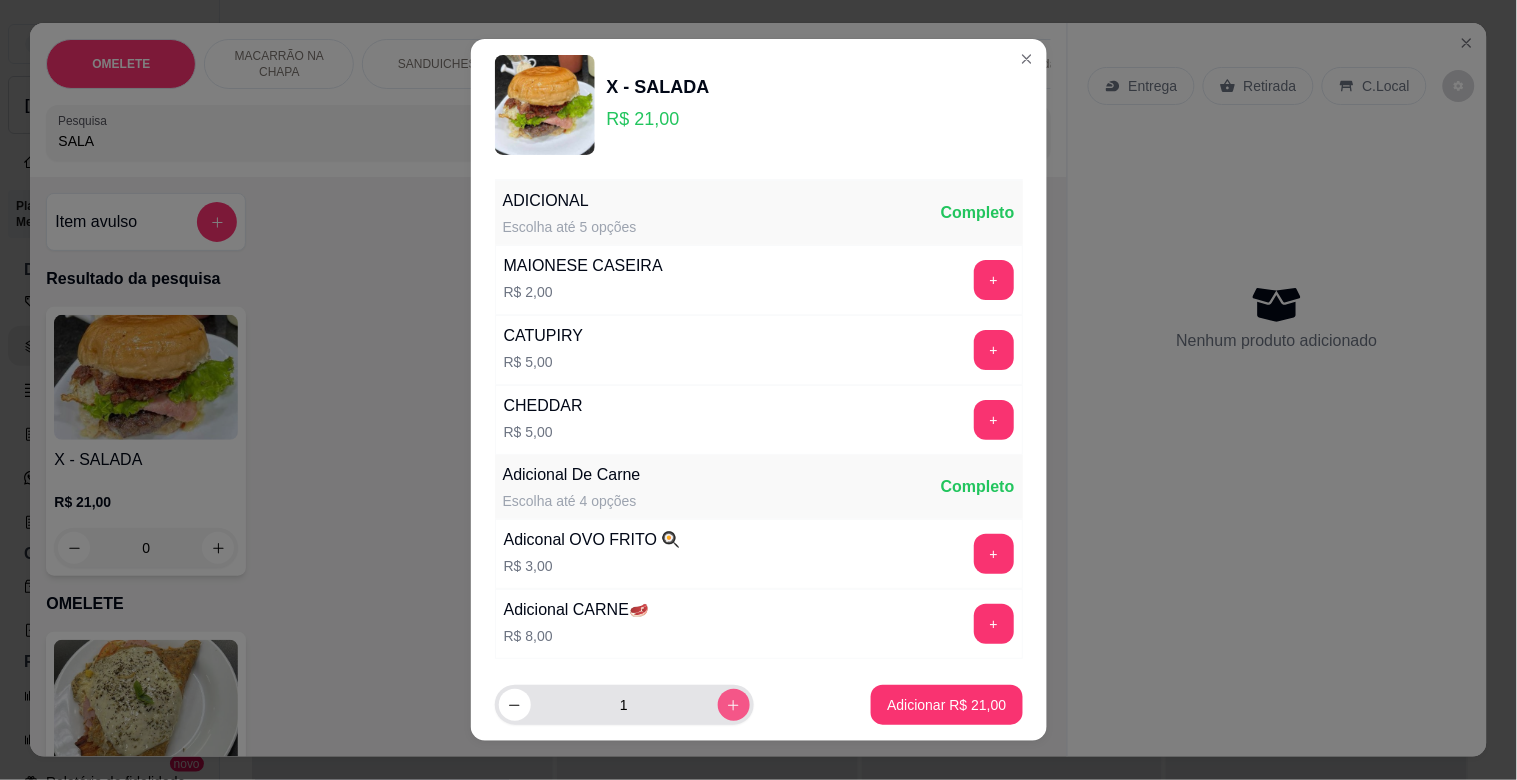 click 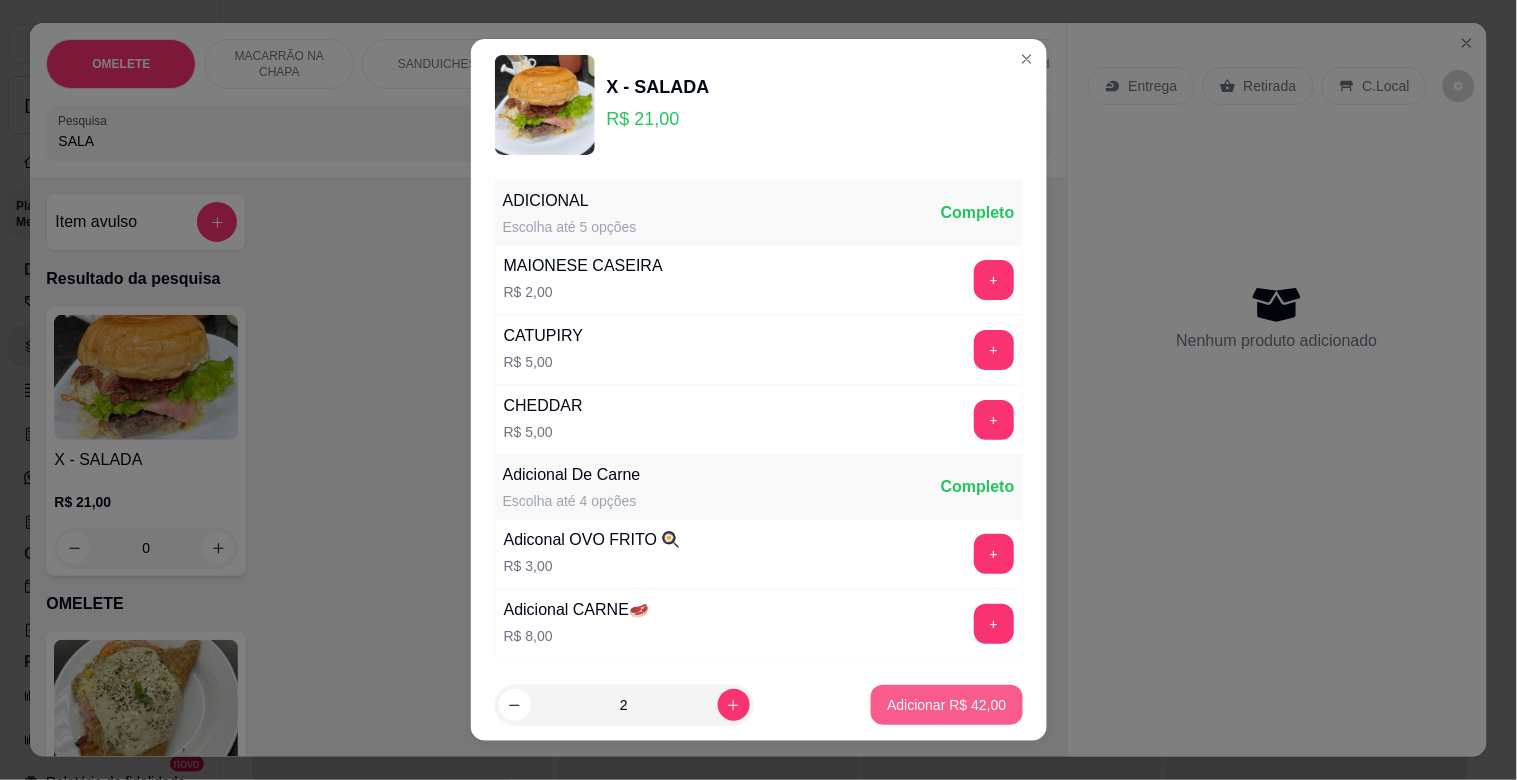 click on "Adicionar   R$ 42,00" at bounding box center [946, 705] 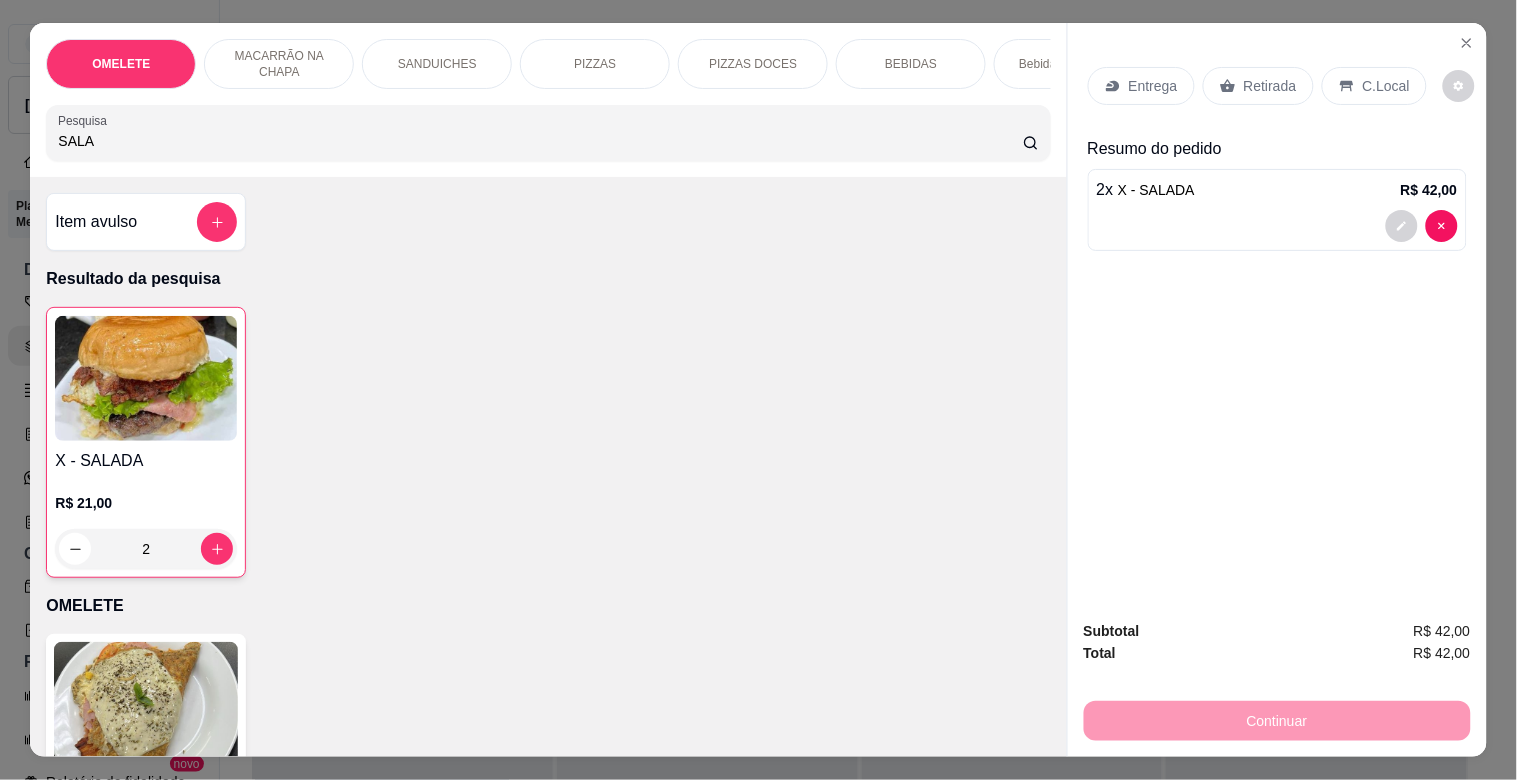 drag, startPoint x: 173, startPoint y: 153, endPoint x: 0, endPoint y: 178, distance: 174.79703 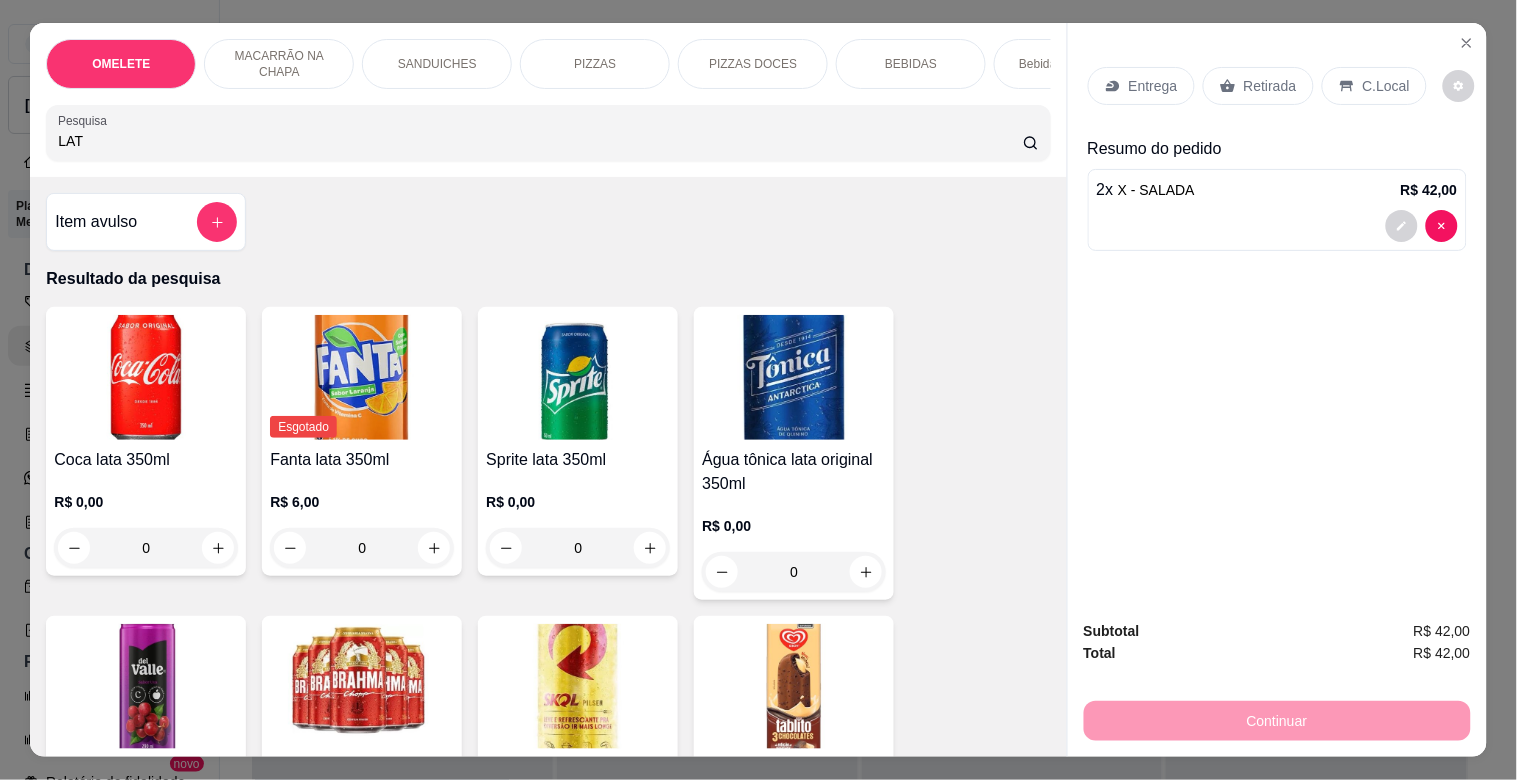 type on "LAT" 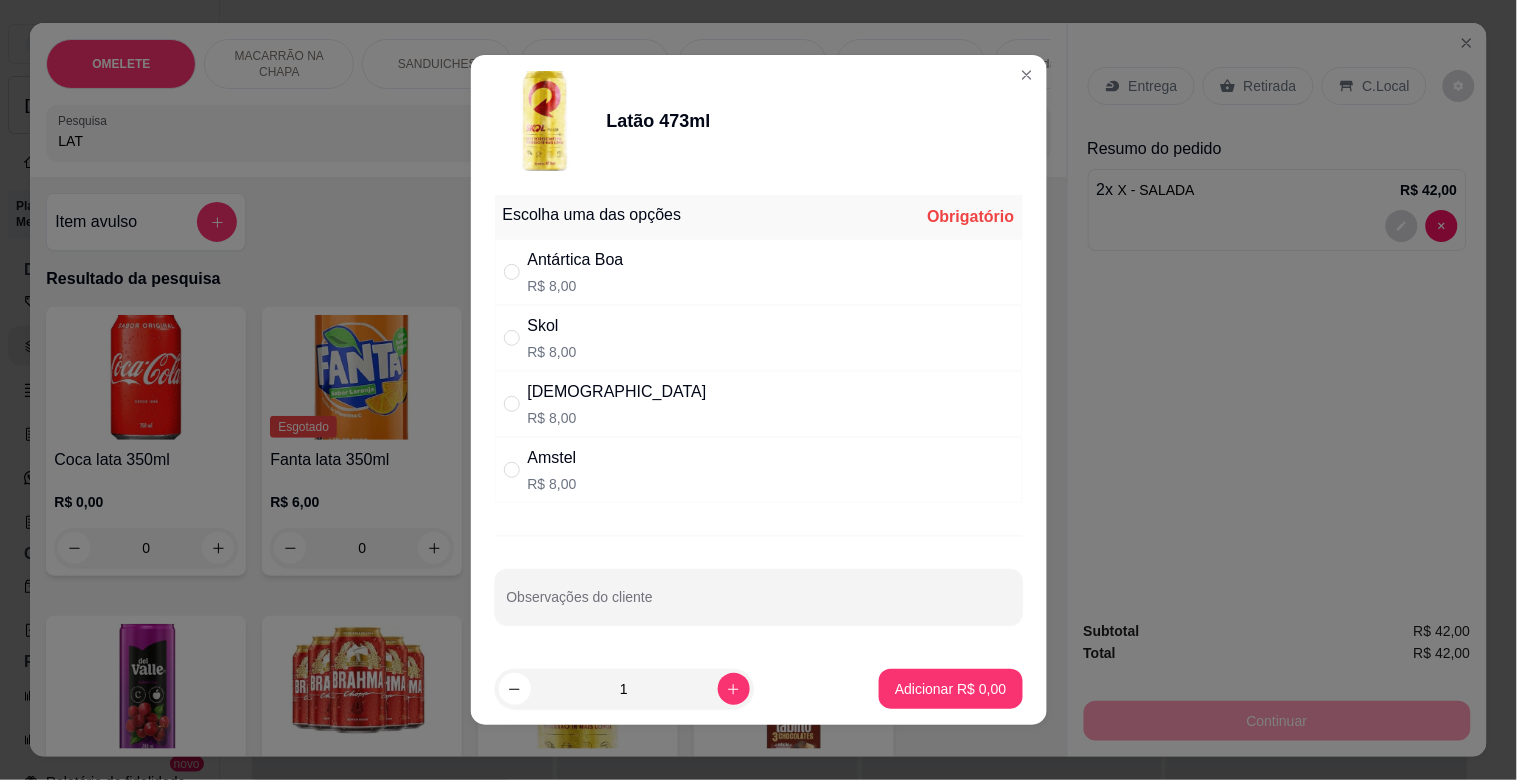 click on "Skol  R$ 8,00" at bounding box center (759, 338) 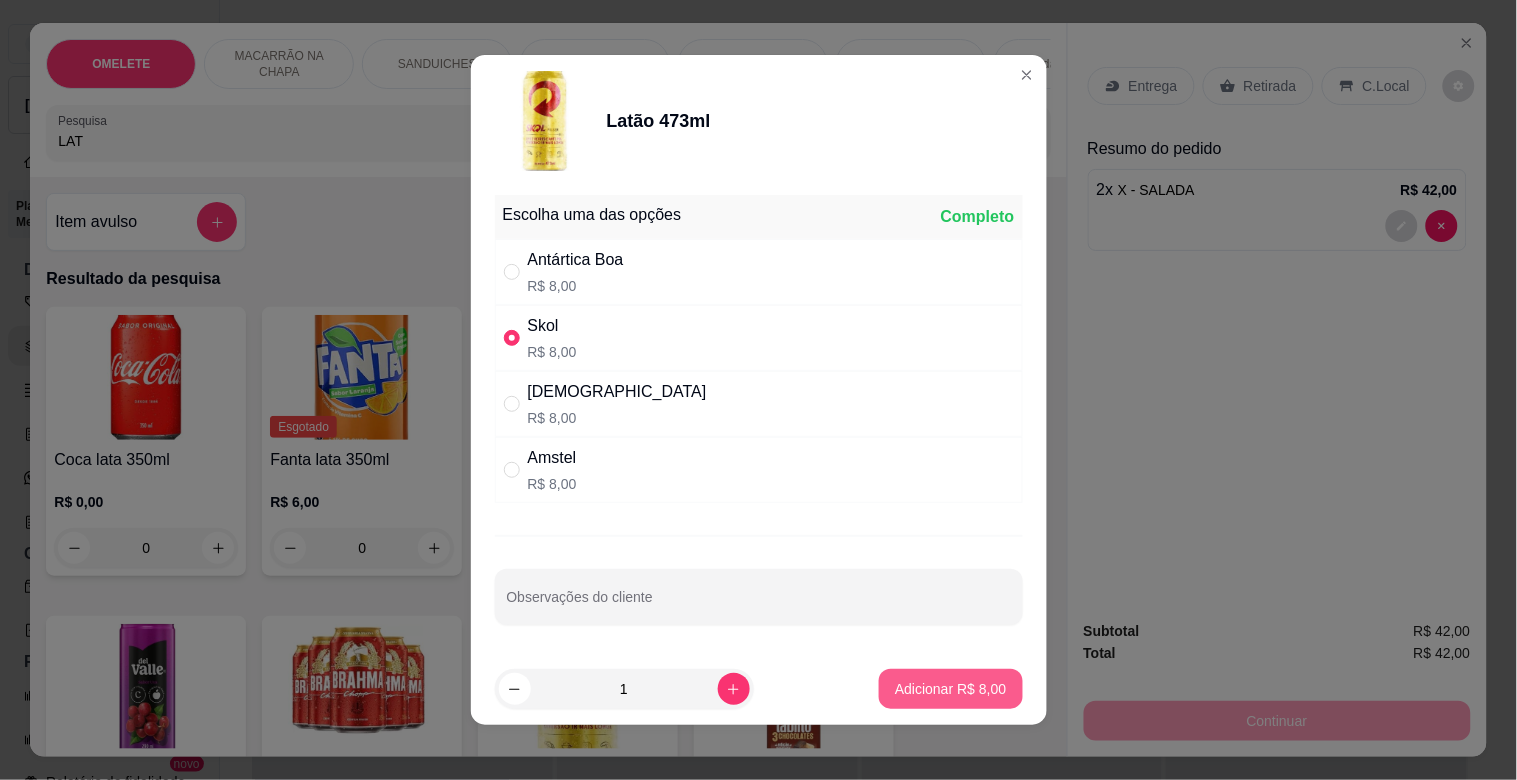 click on "Adicionar   R$ 8,00" at bounding box center [950, 689] 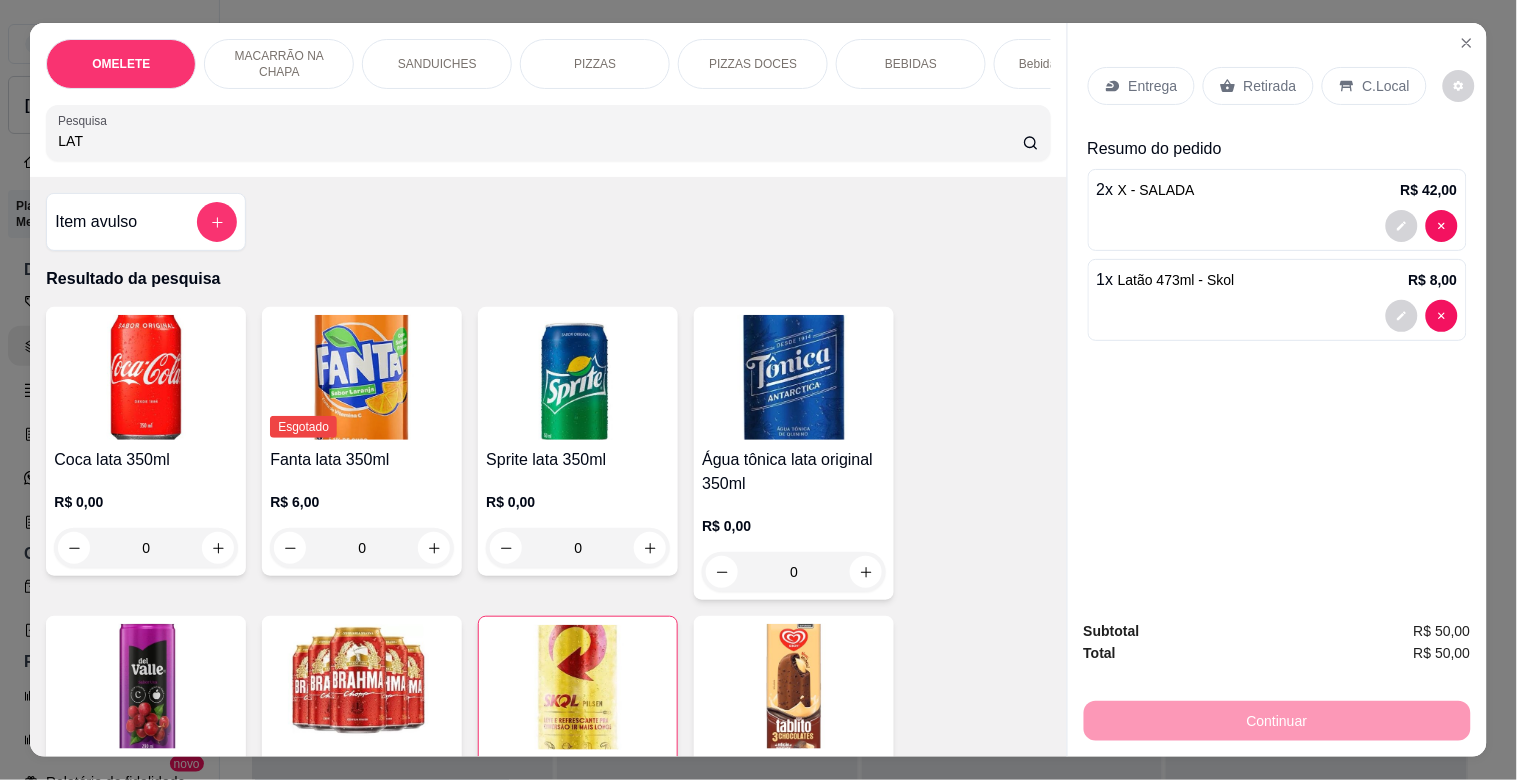 click at bounding box center [578, 377] 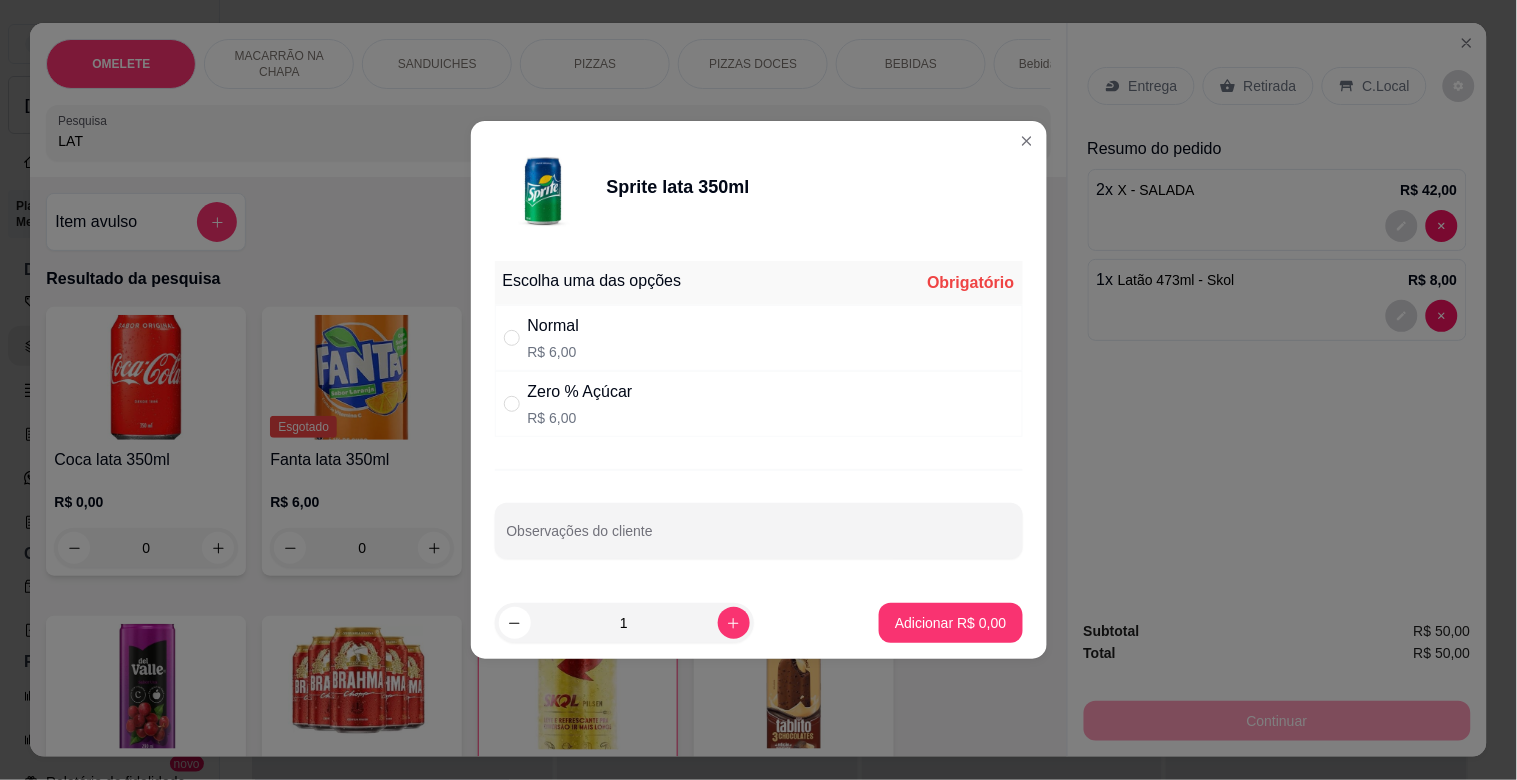 click on "Normal  R$ 6,00" at bounding box center [759, 338] 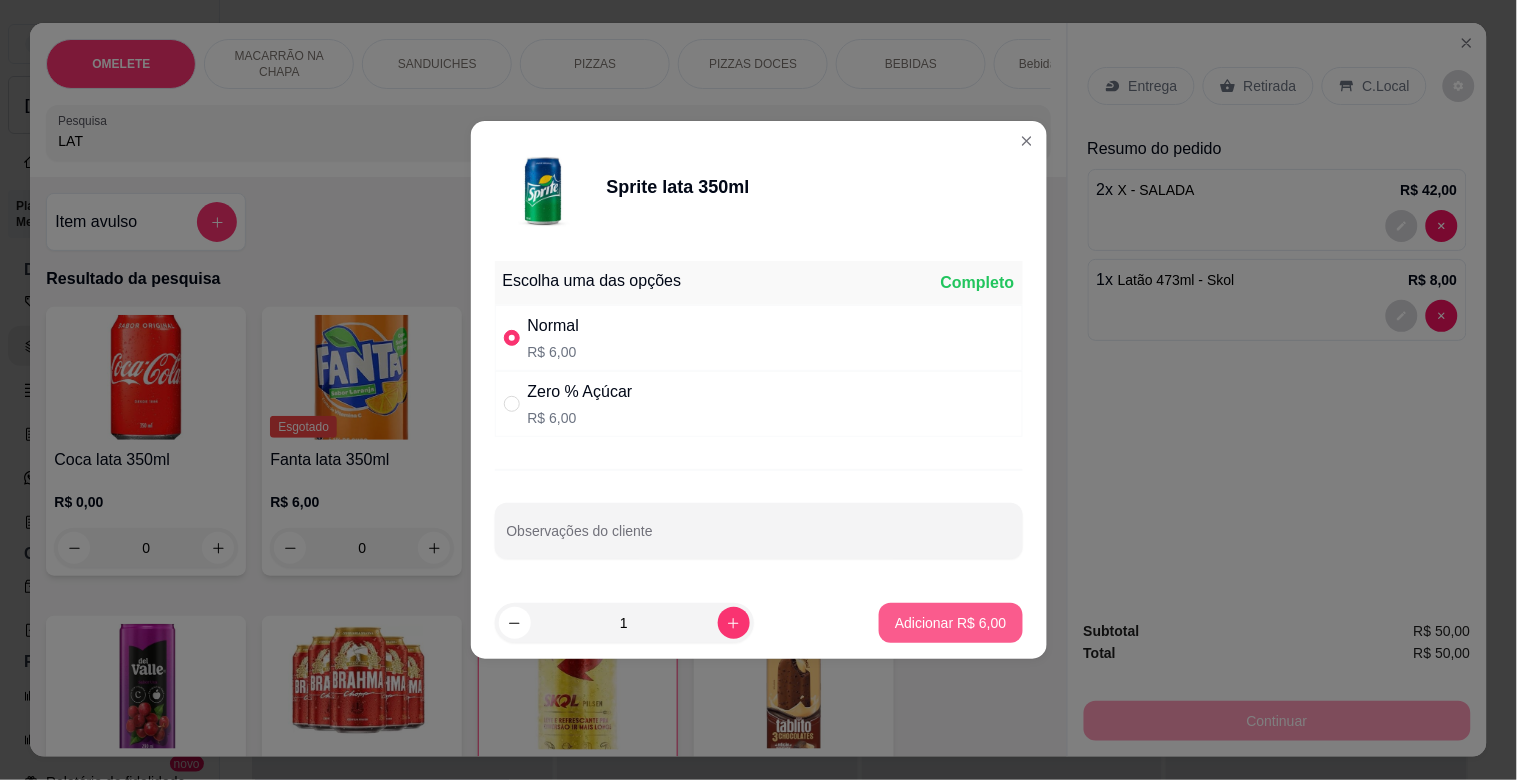 click on "Adicionar   R$ 6,00" at bounding box center (950, 623) 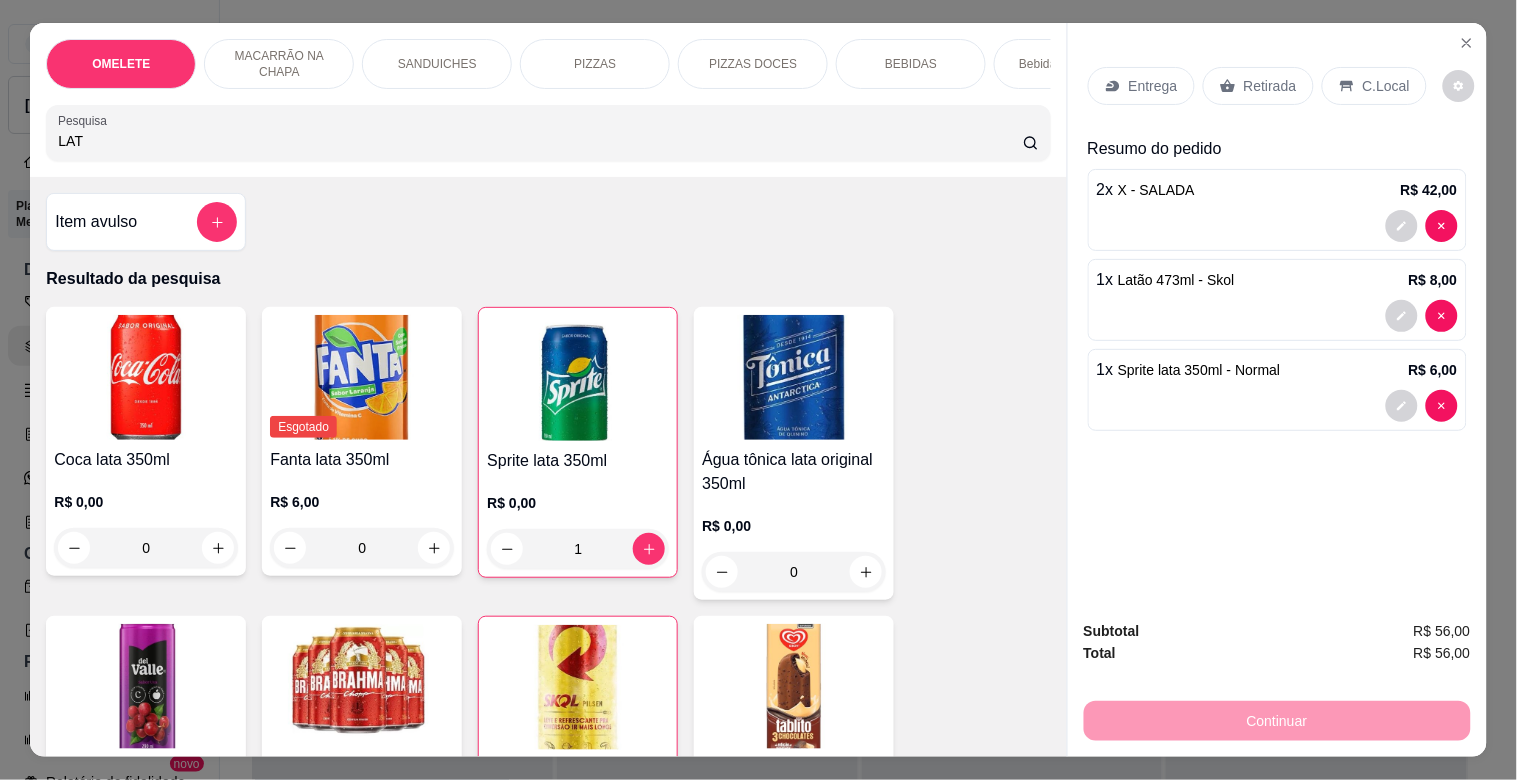 click on "C.Local" at bounding box center [1374, 86] 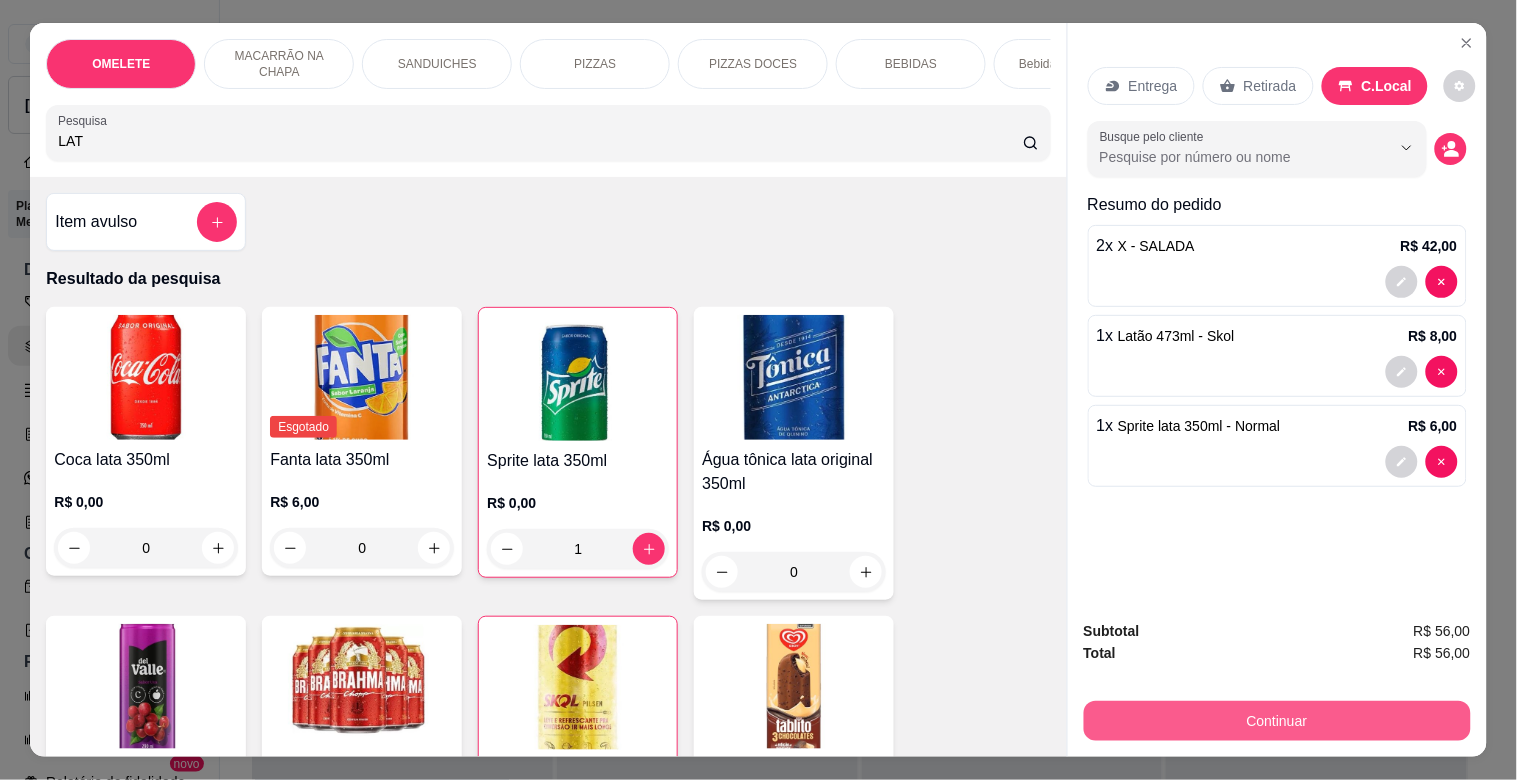 click on "Continuar" at bounding box center [1277, 721] 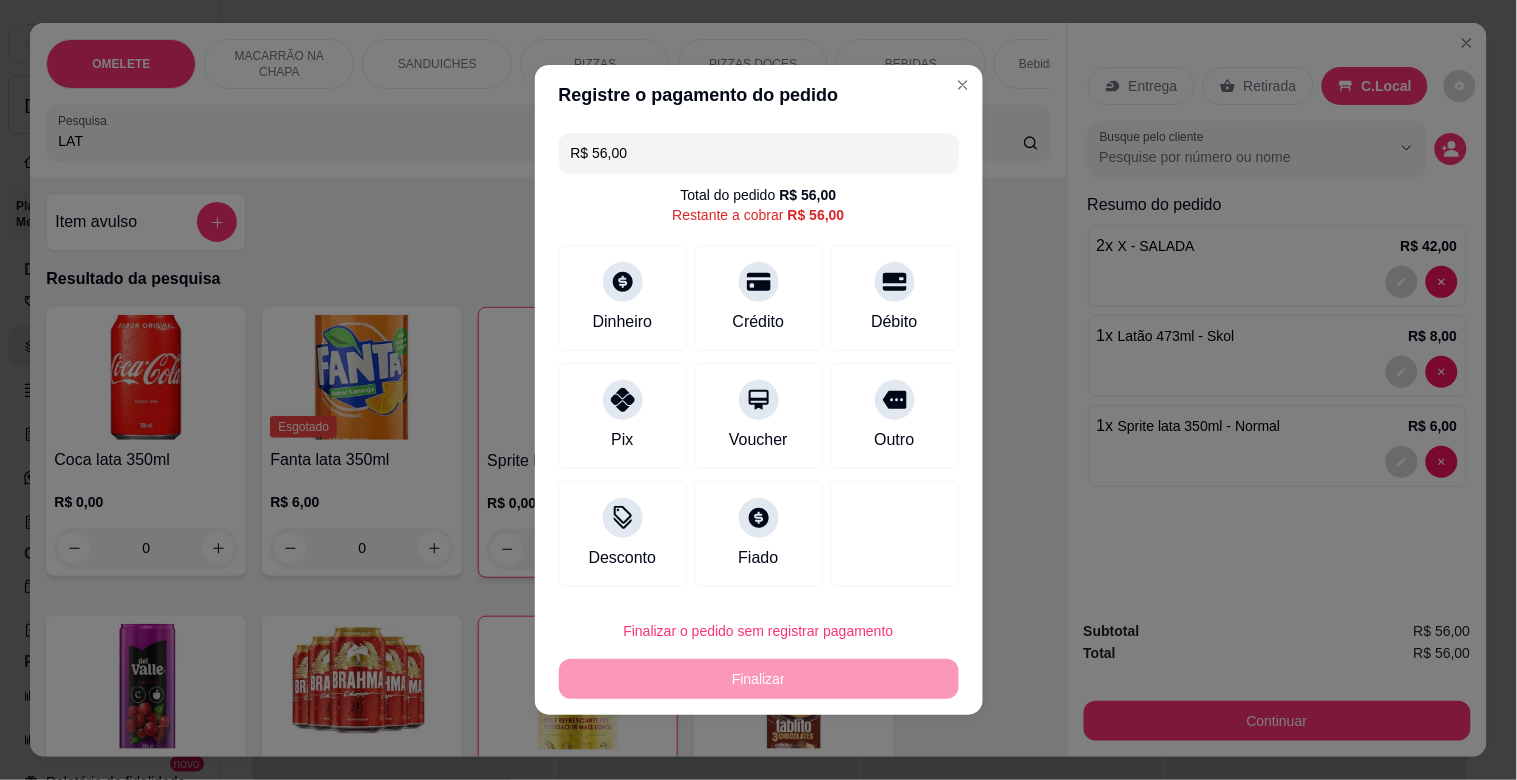 click on "Pix" at bounding box center (623, 416) 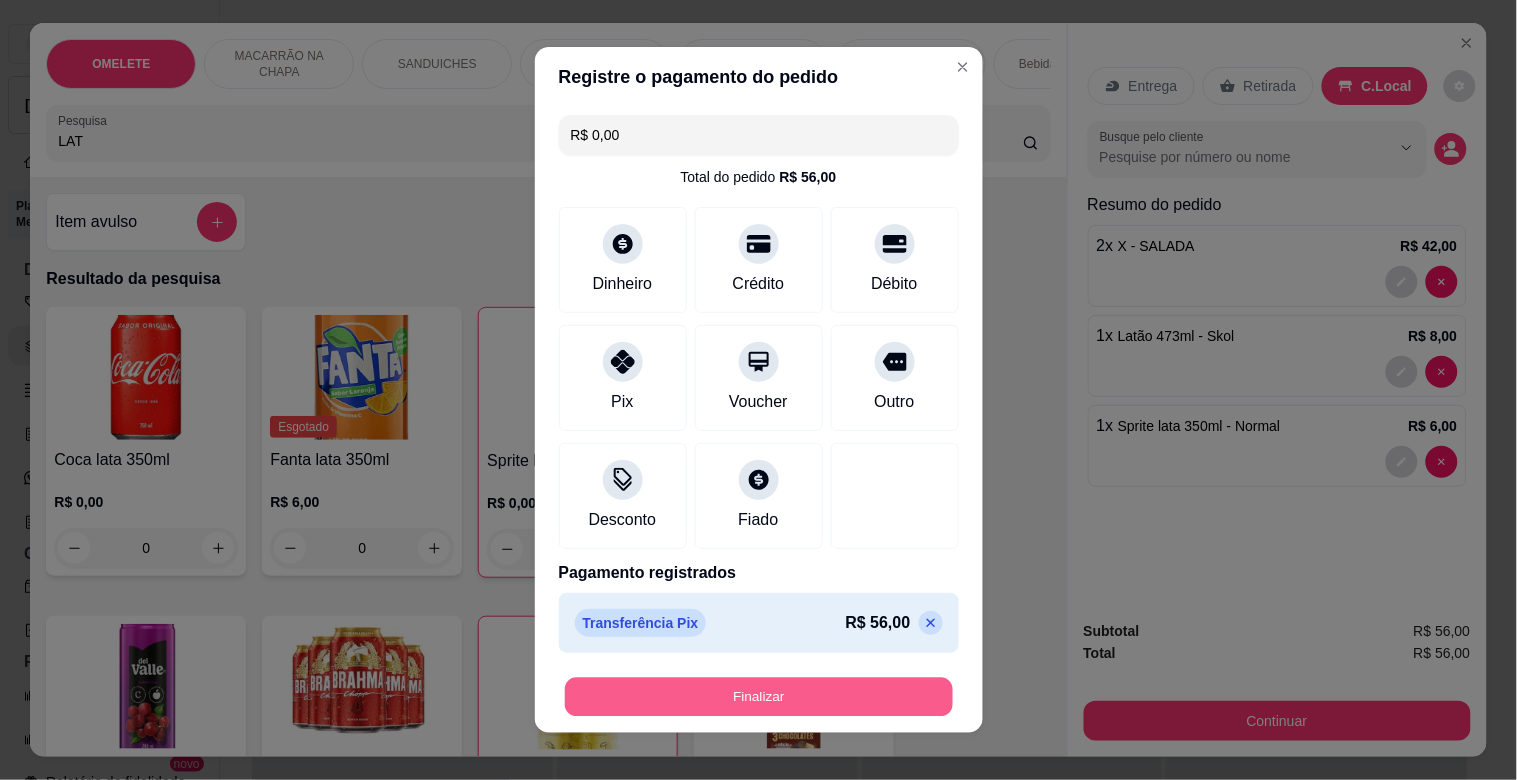 click on "Finalizar" at bounding box center (759, 697) 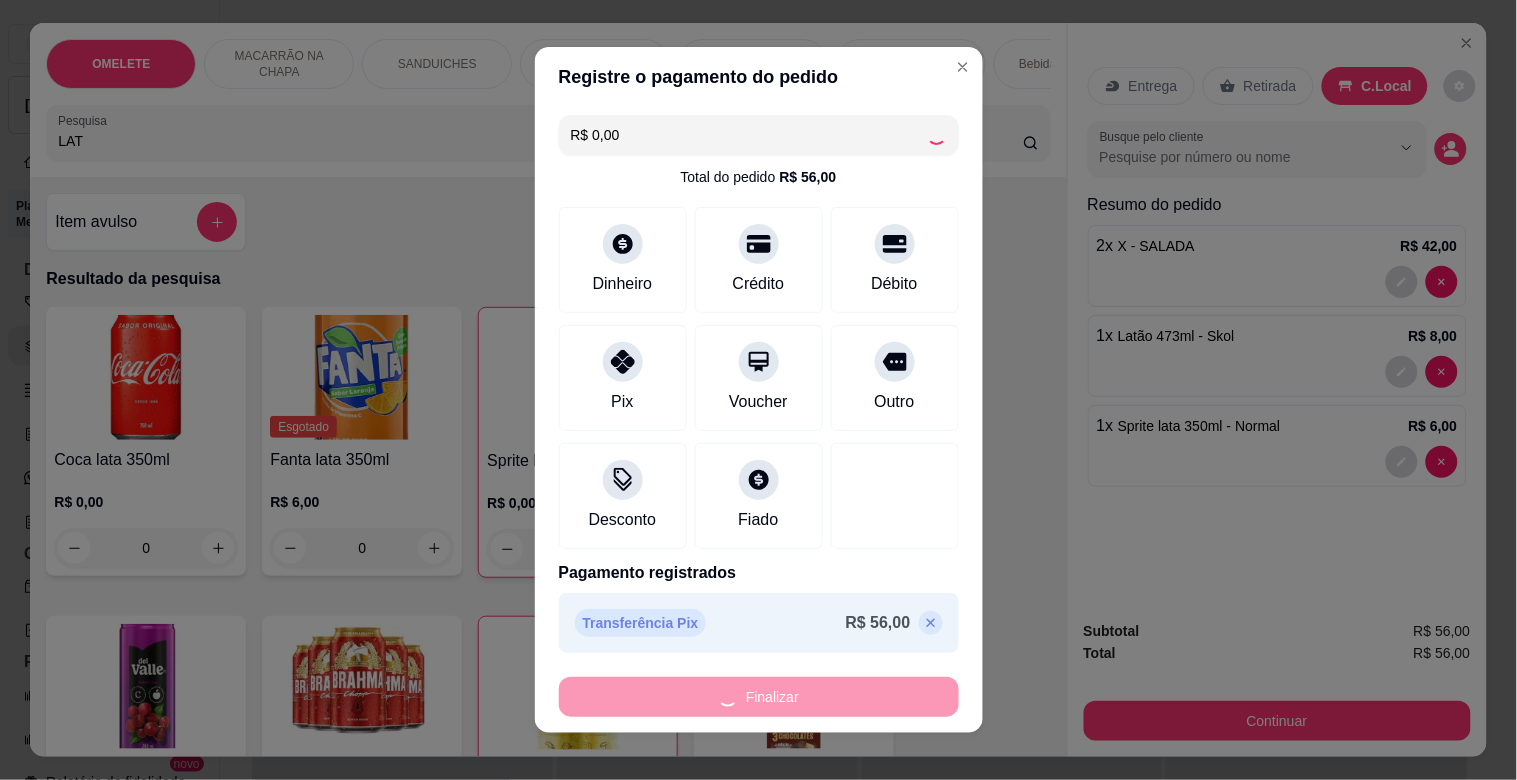 type on "0" 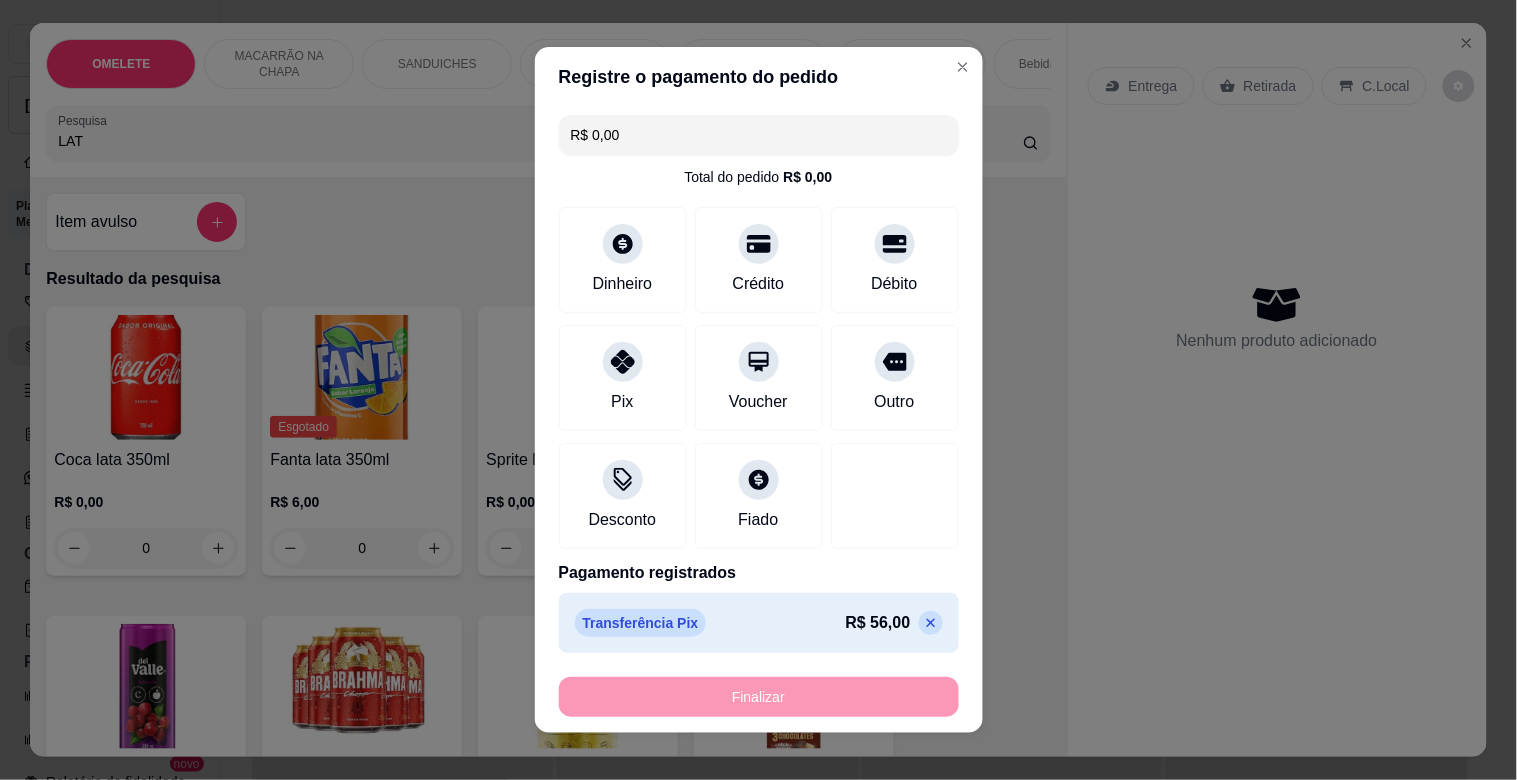 type on "-R$ 56,00" 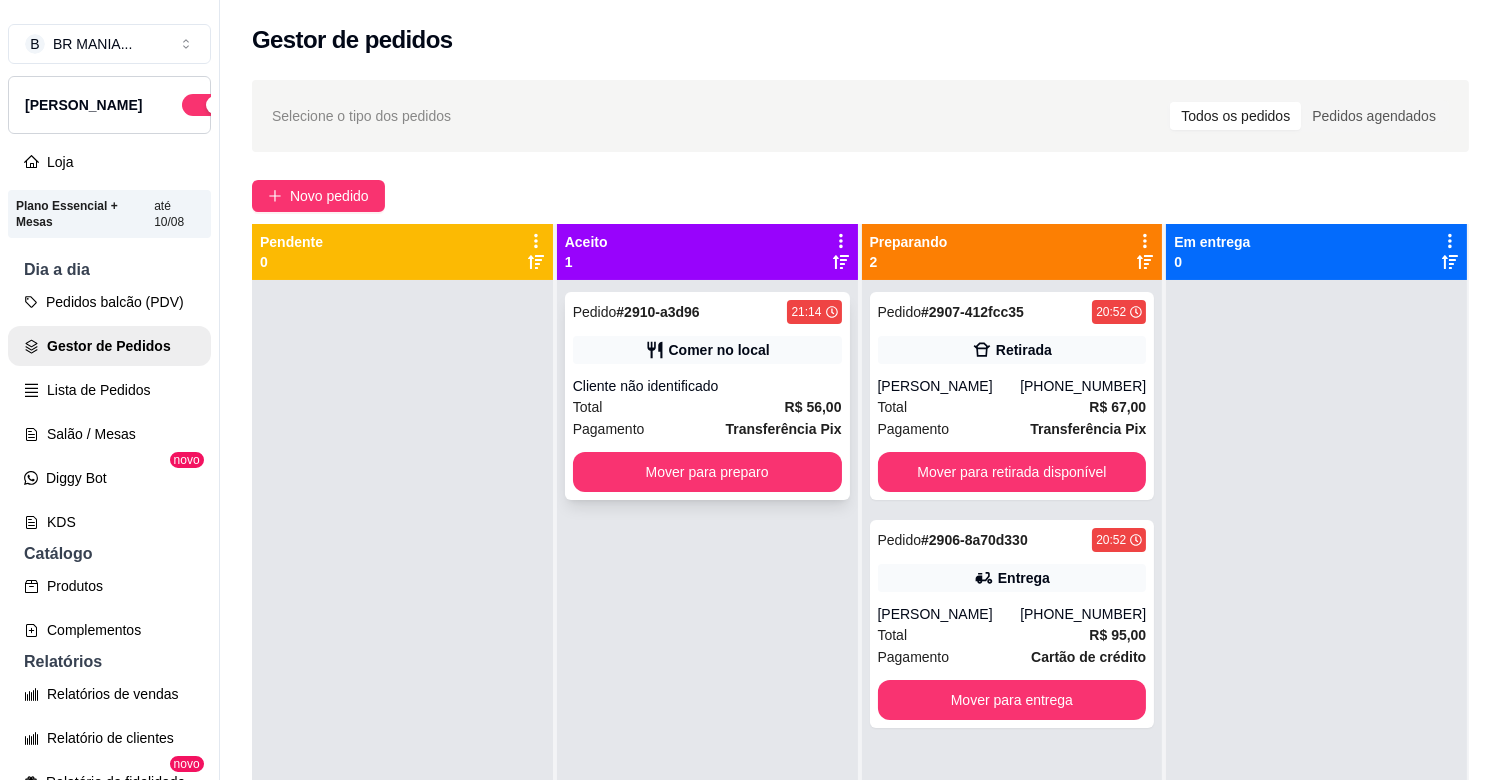 click on "Comer no local" at bounding box center (707, 350) 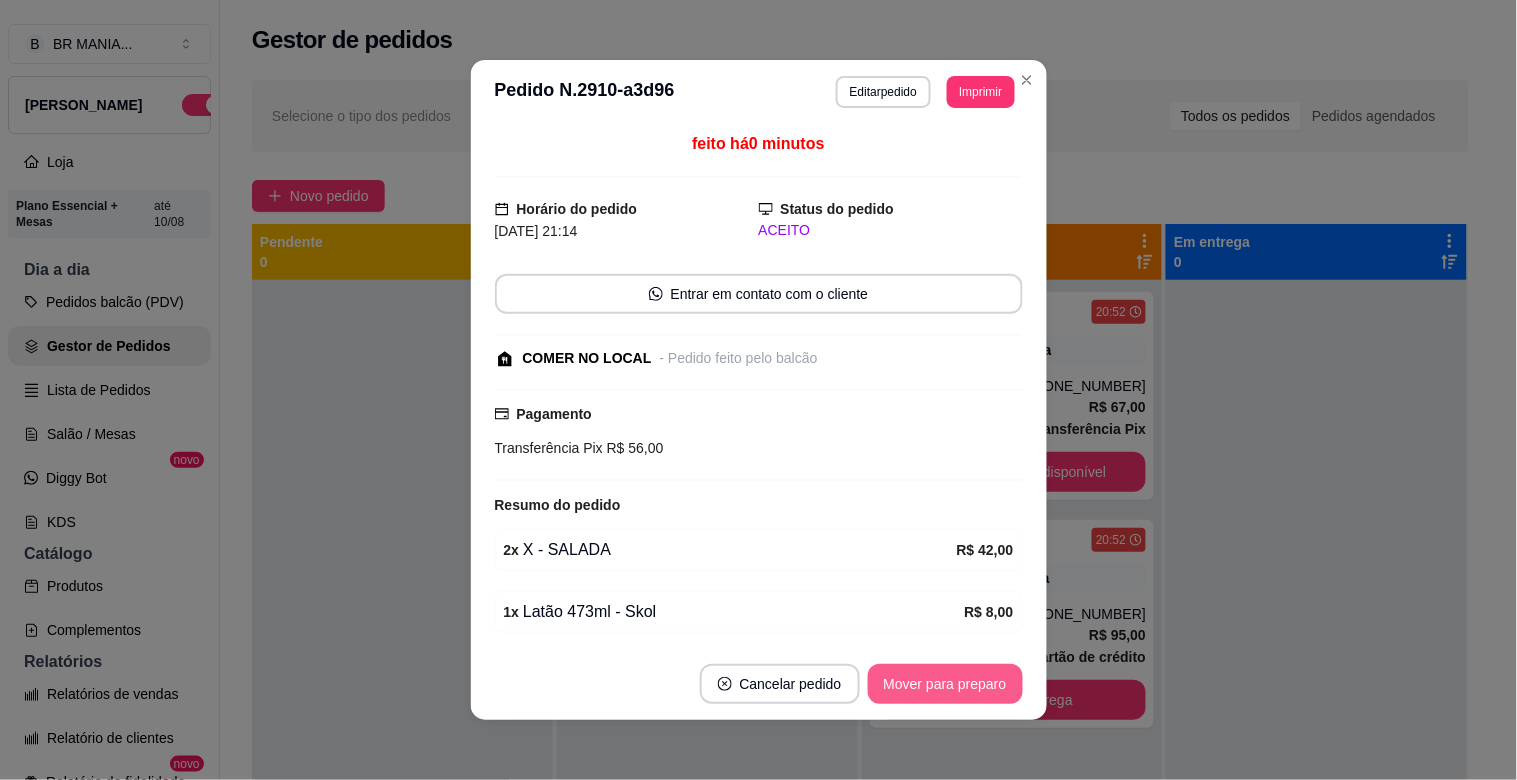 click on "Mover para preparo" at bounding box center (945, 684) 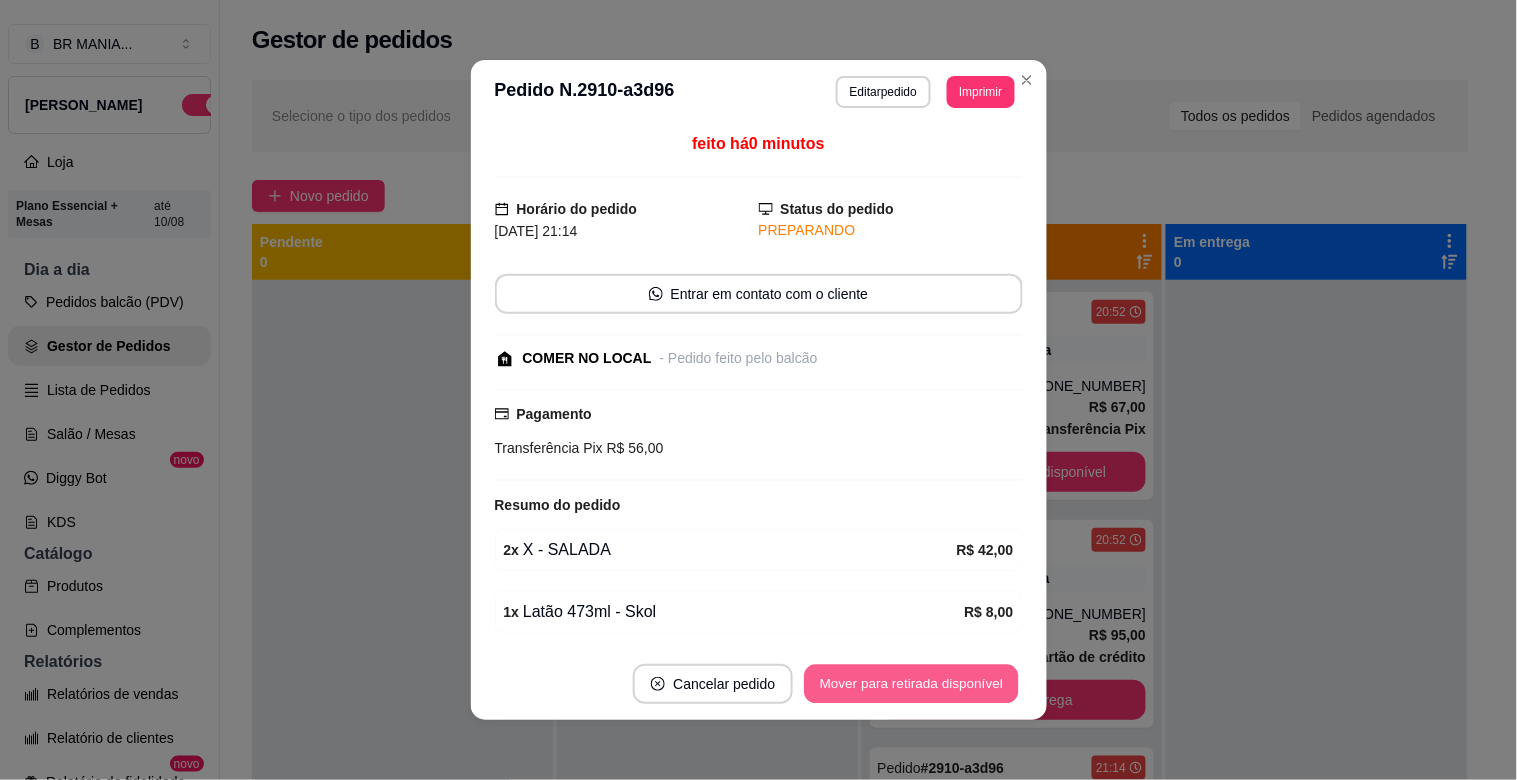 click on "Mover para retirada disponível" at bounding box center (912, 684) 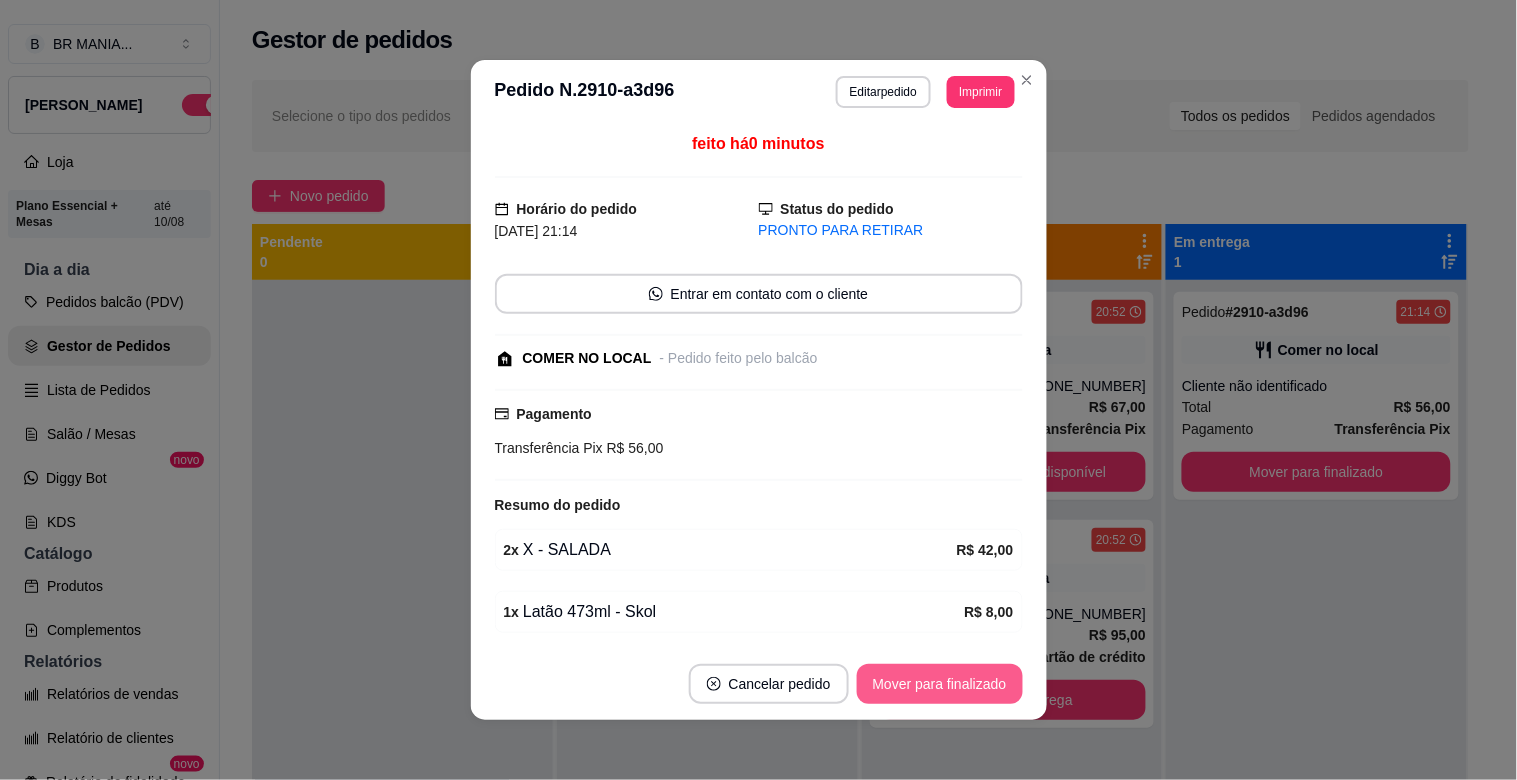 click on "Mover para finalizado" at bounding box center (940, 684) 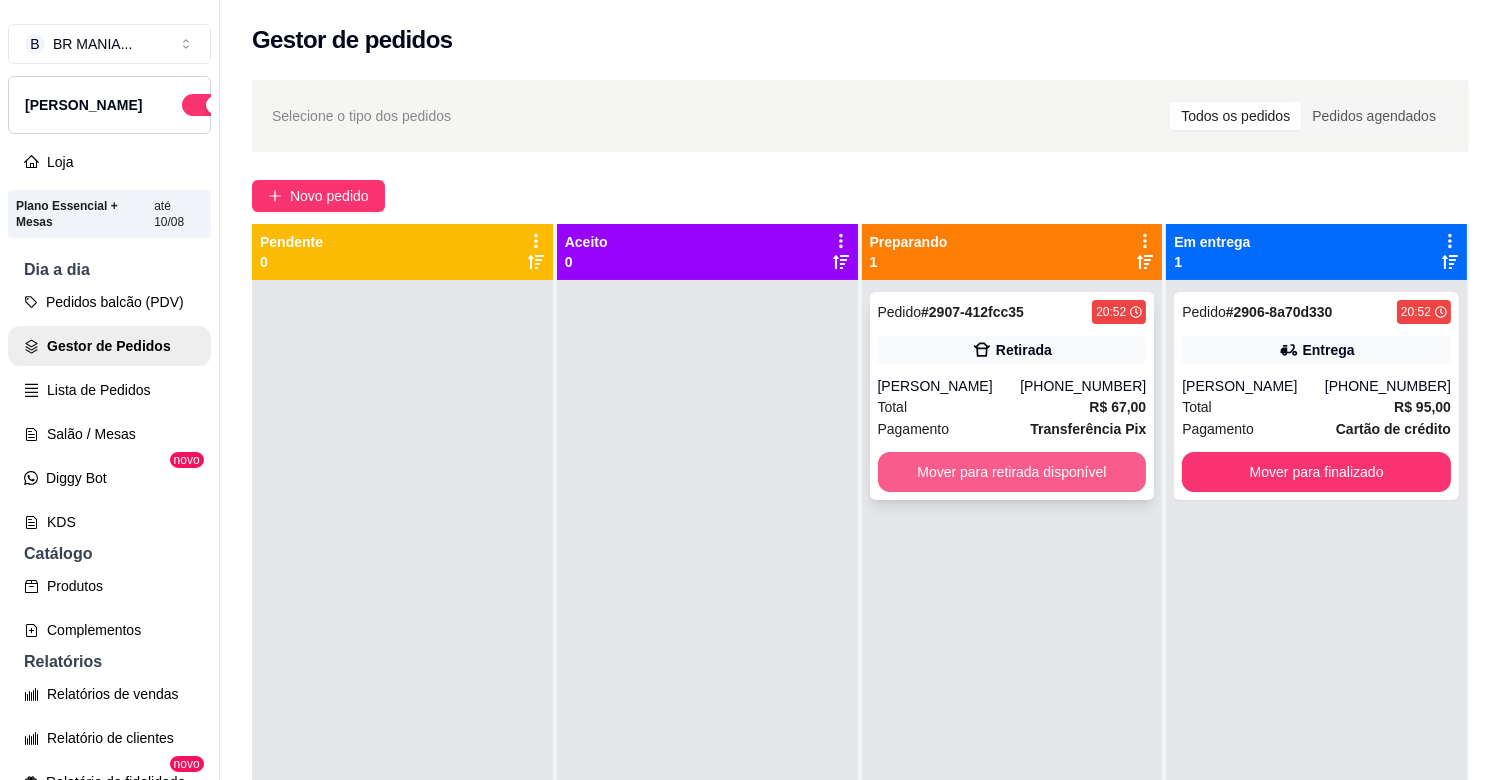 click on "Mover para retirada disponível" at bounding box center (1012, 472) 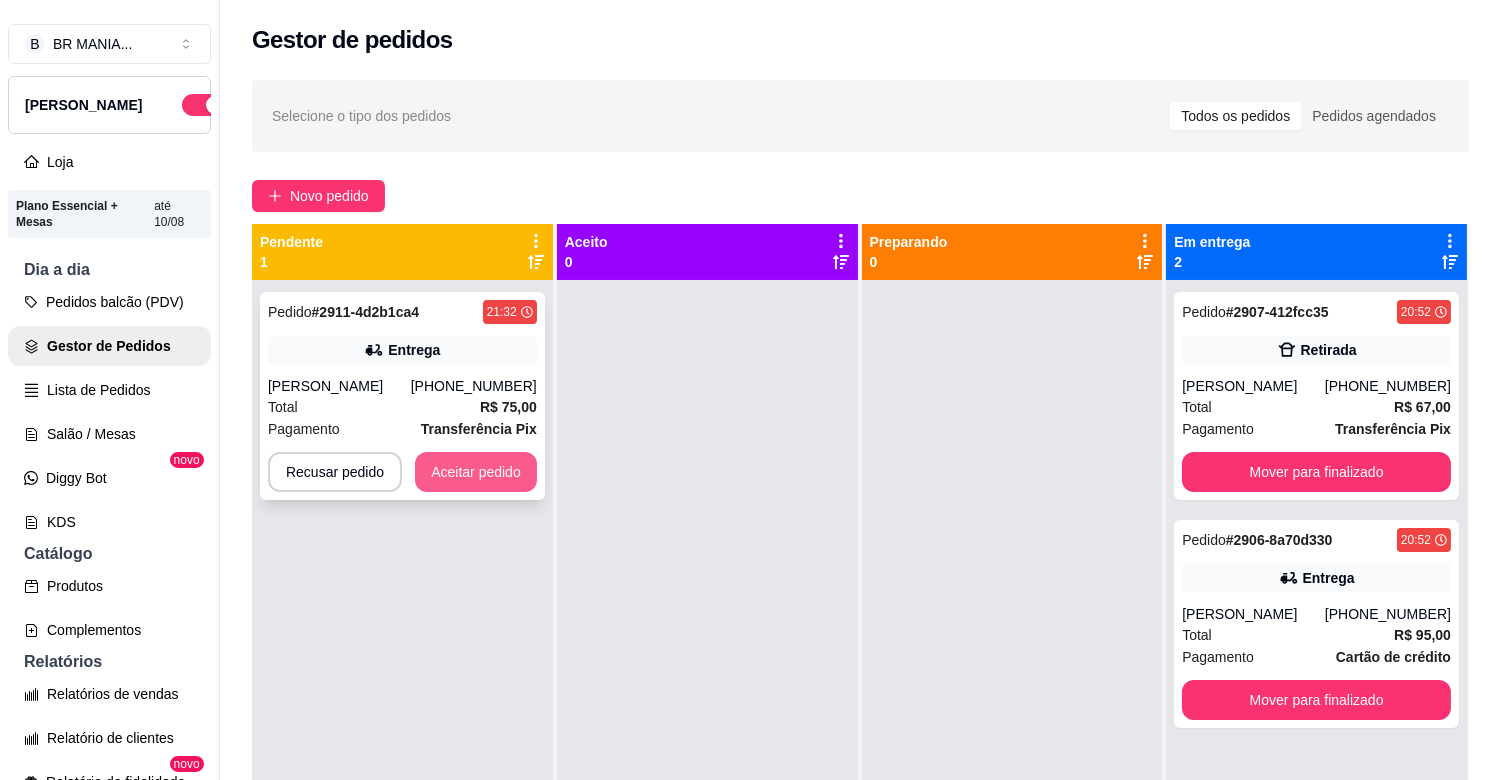 click on "Aceitar pedido" at bounding box center (476, 472) 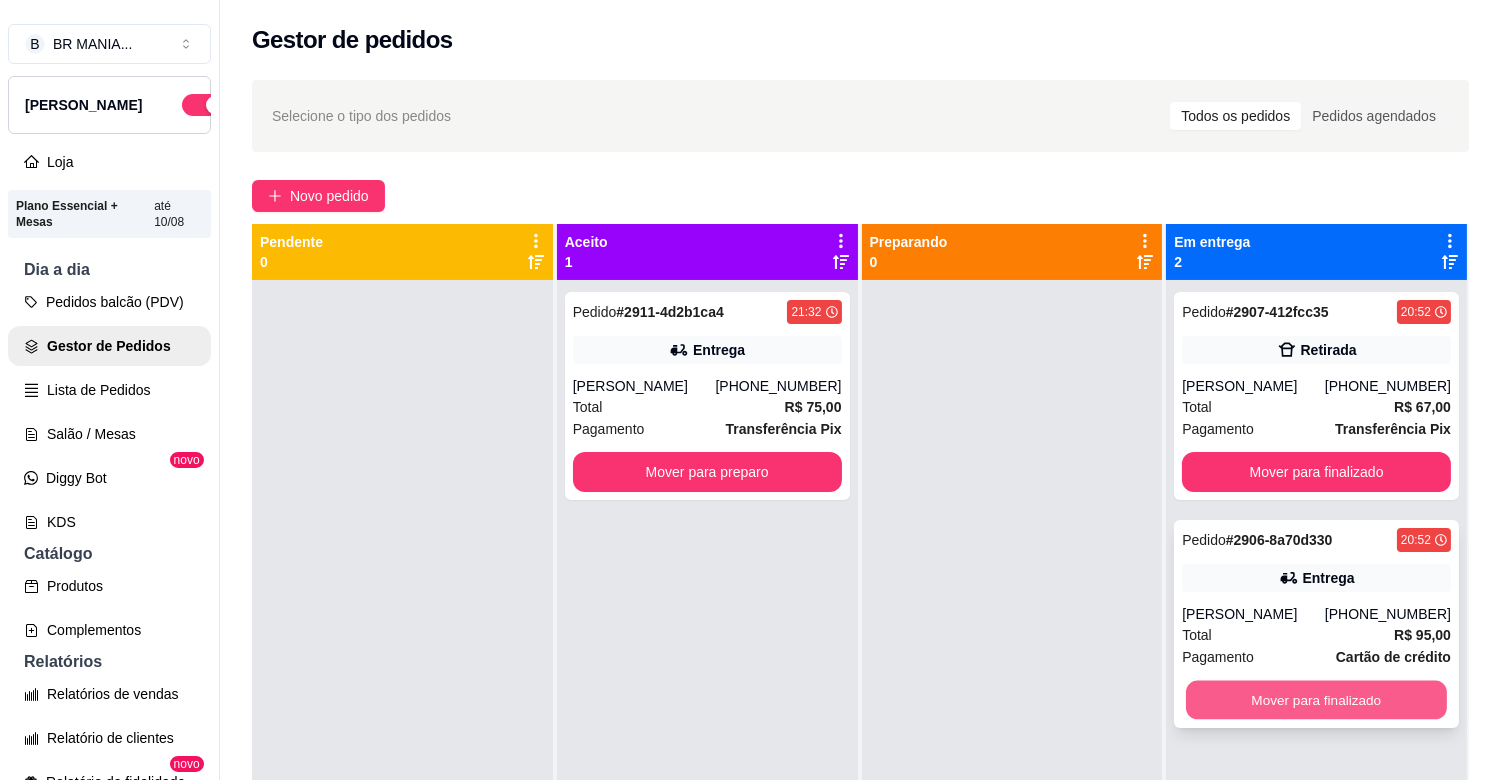 click on "Mover para finalizado" at bounding box center [1316, 700] 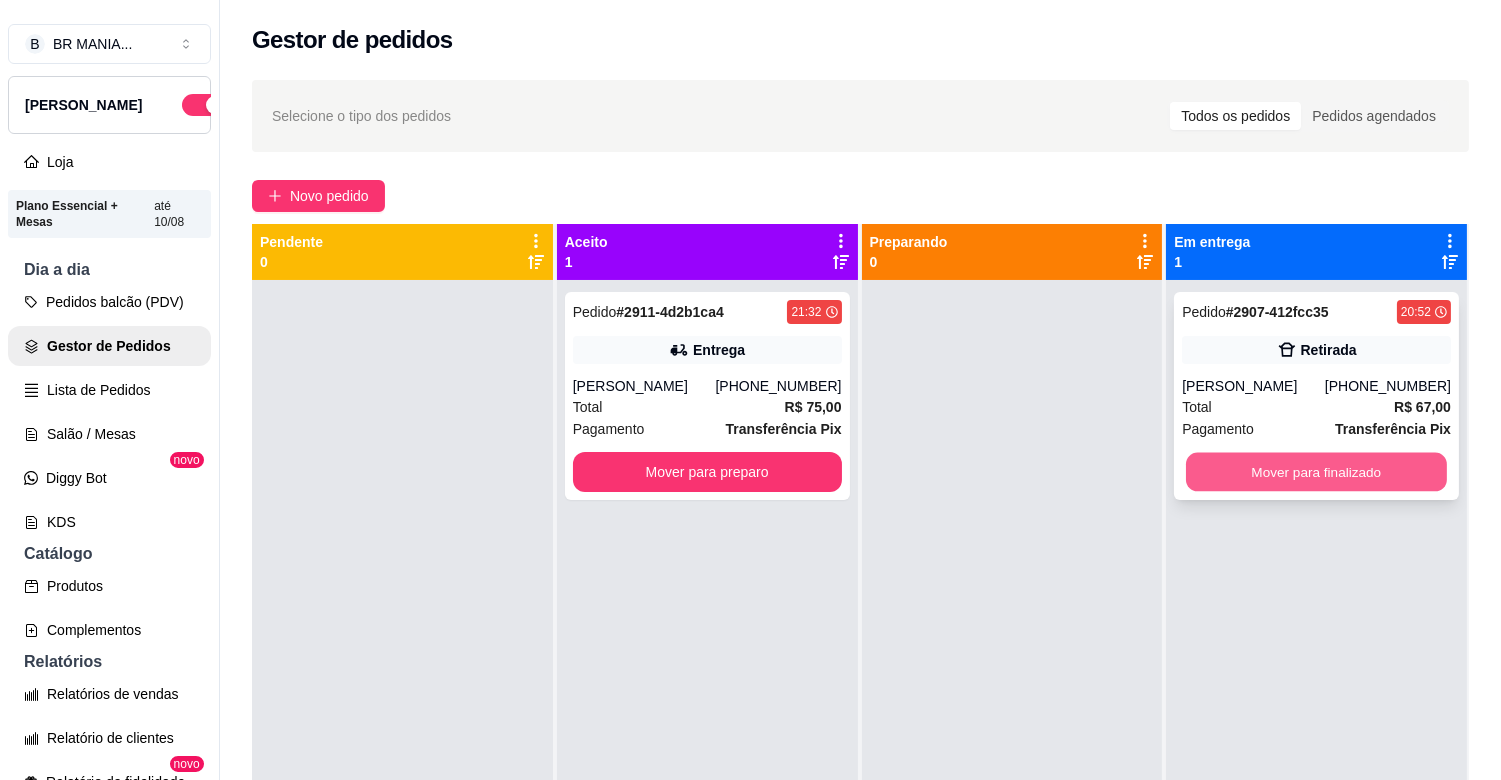 click on "Mover para finalizado" at bounding box center [1316, 472] 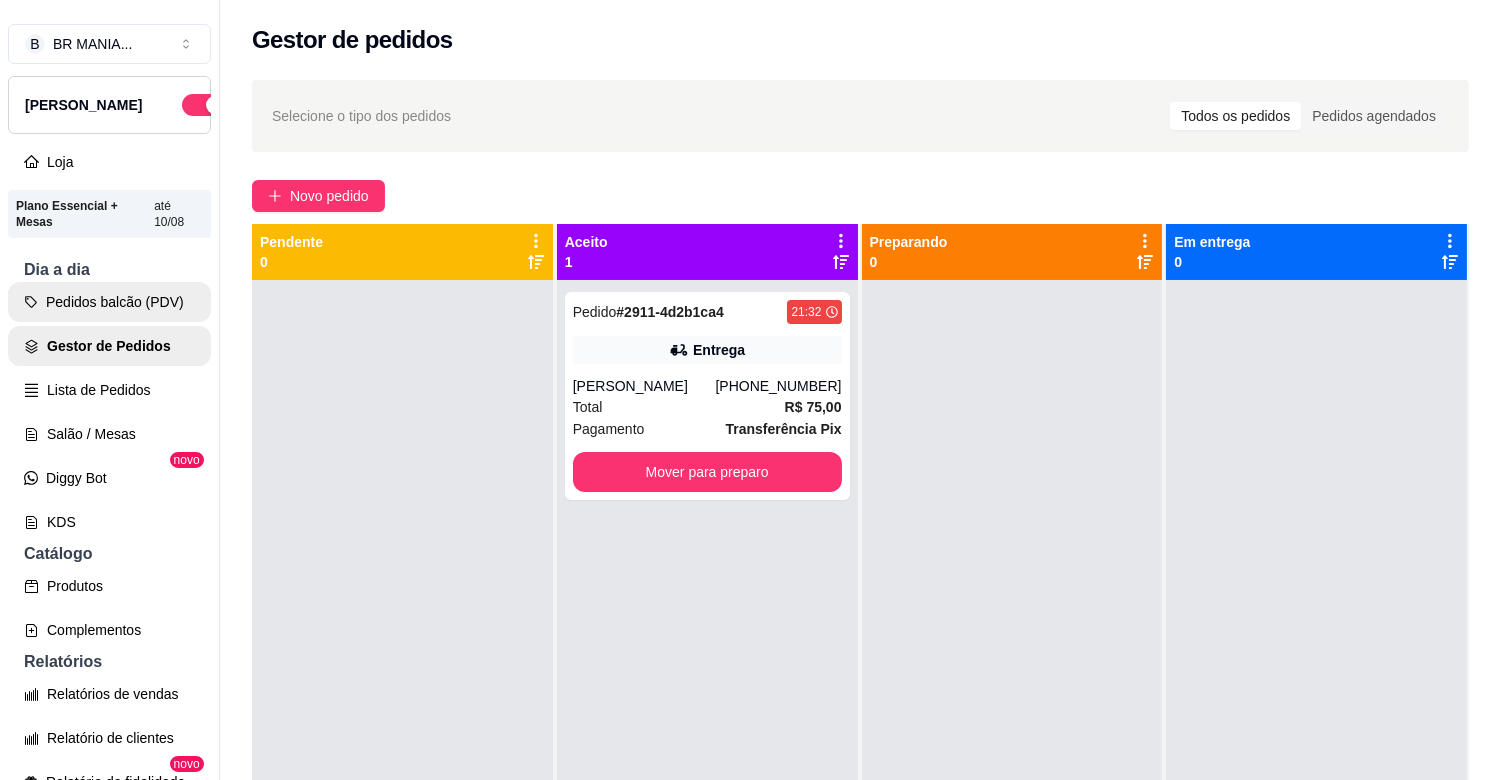 click on "Pedidos balcão (PDV)" at bounding box center [109, 302] 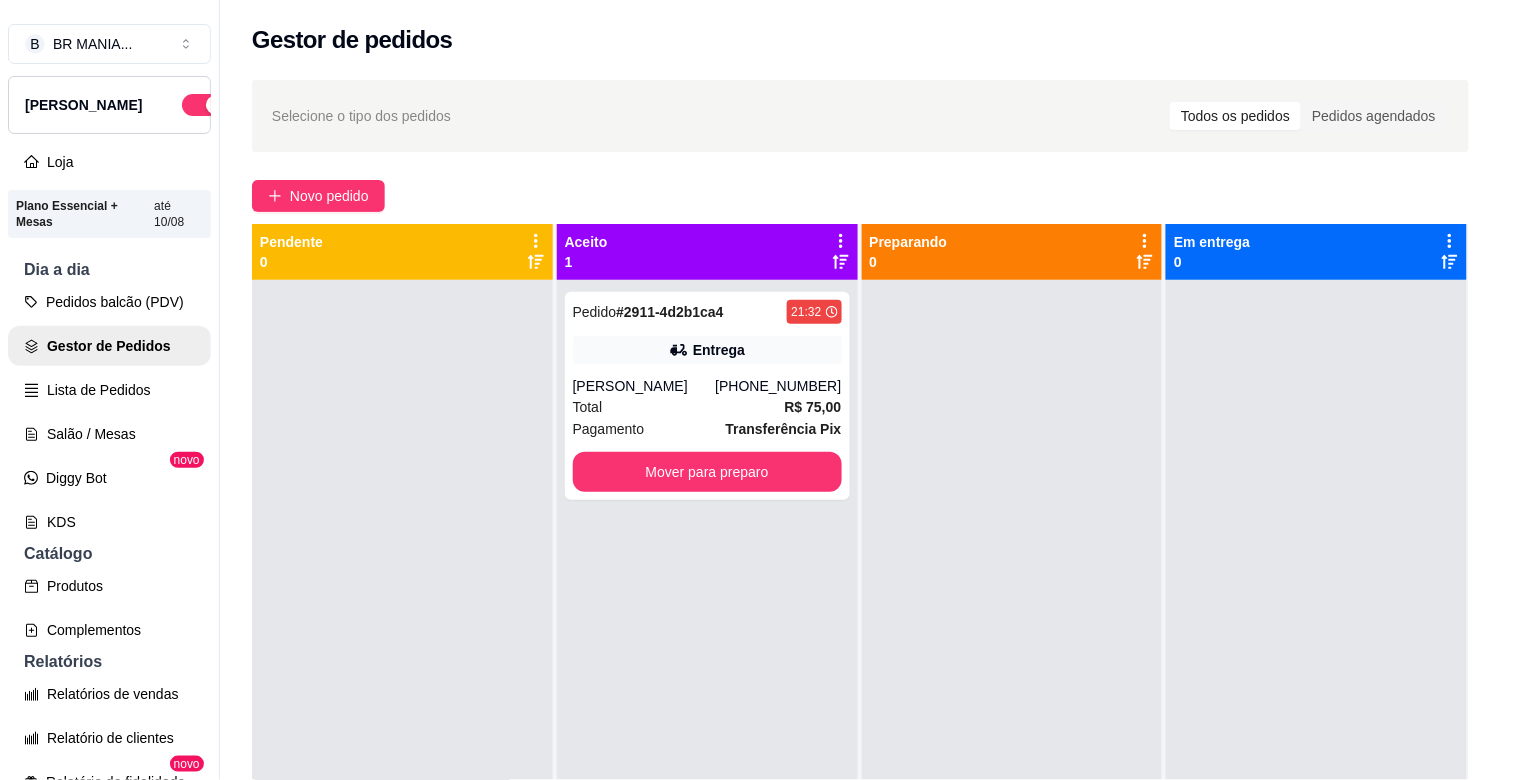 click on "Pesquisa" at bounding box center [540, 141] 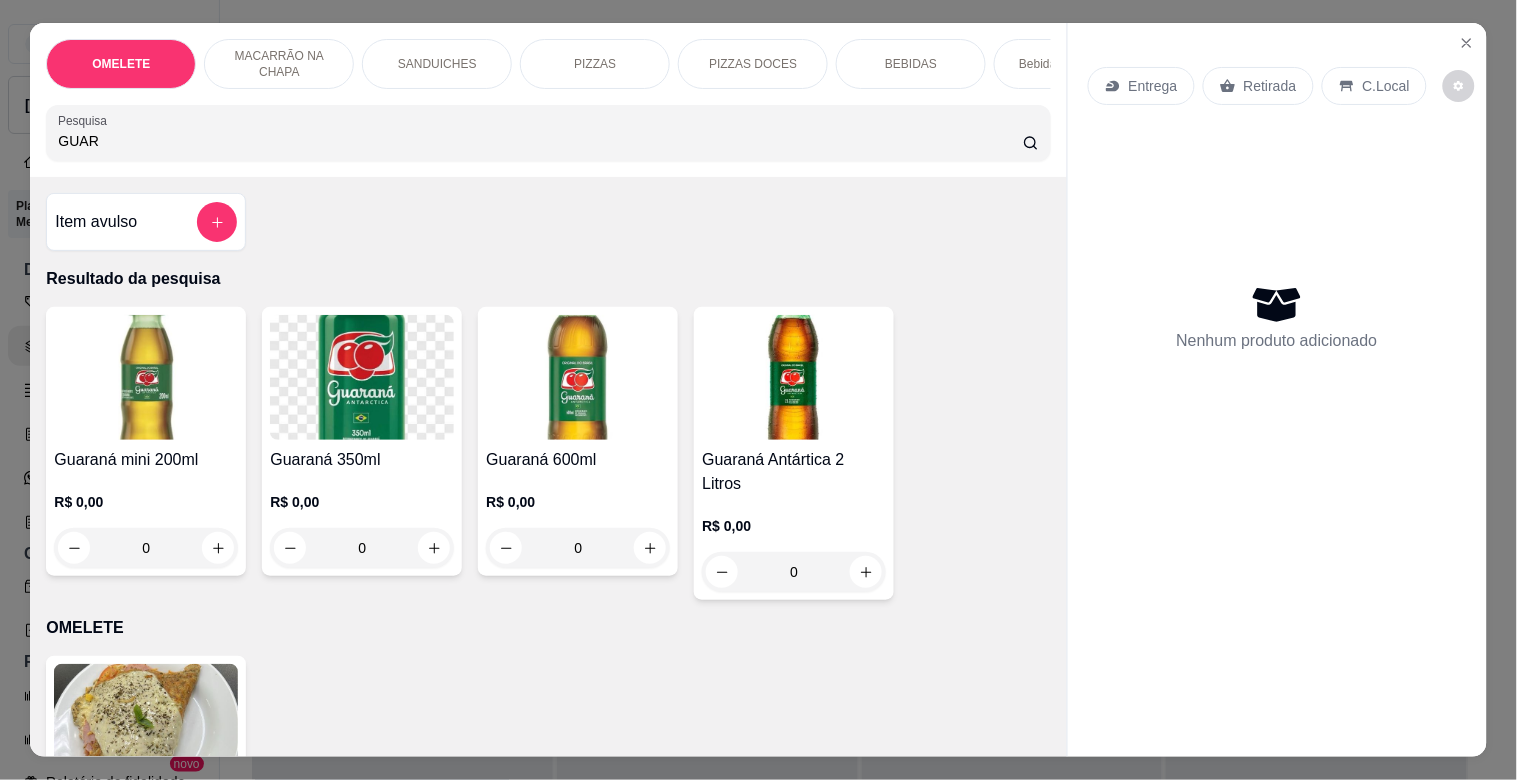 type on "GUAR" 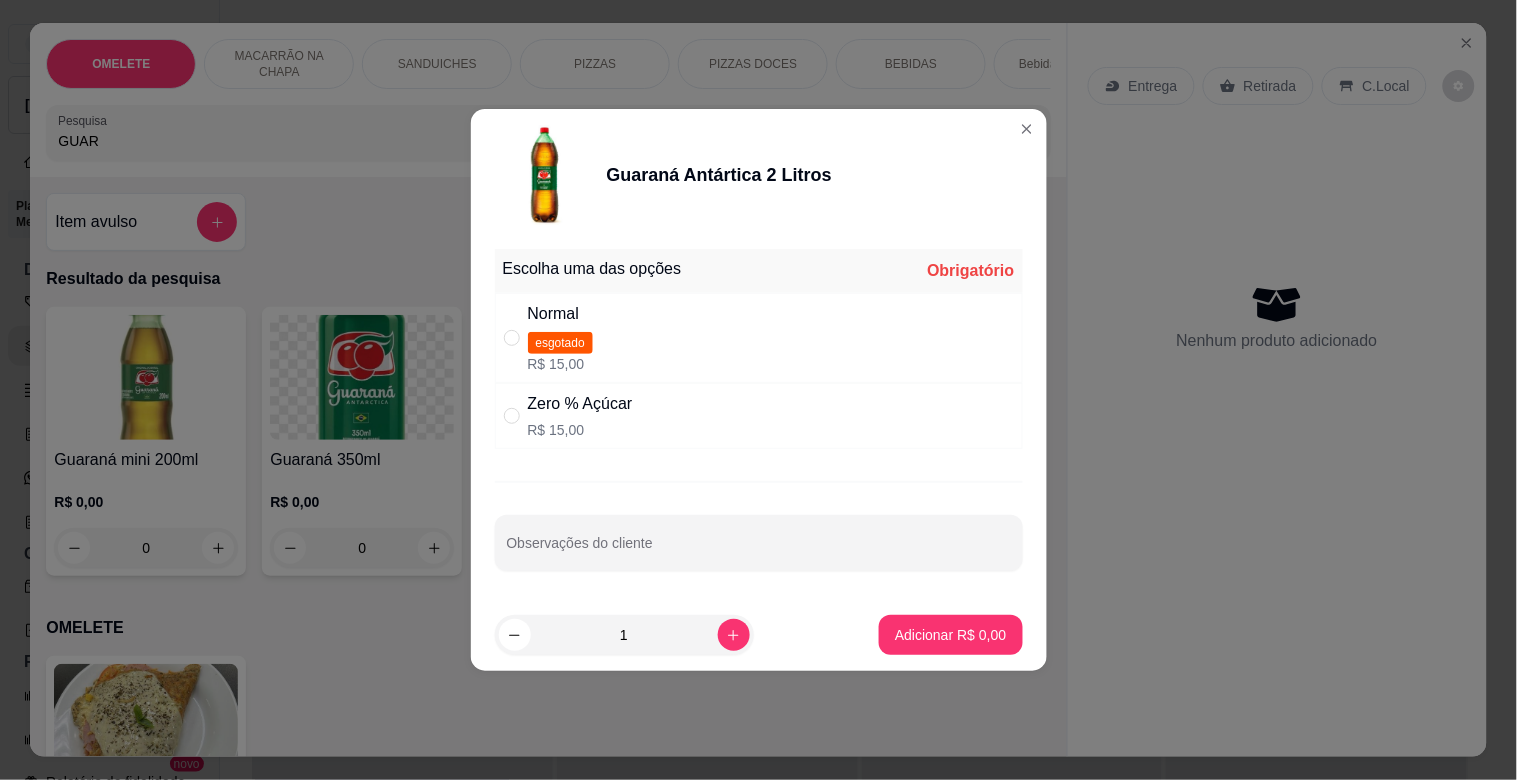 click on "Zero % Açúcar  R$ 15,00" at bounding box center [759, 416] 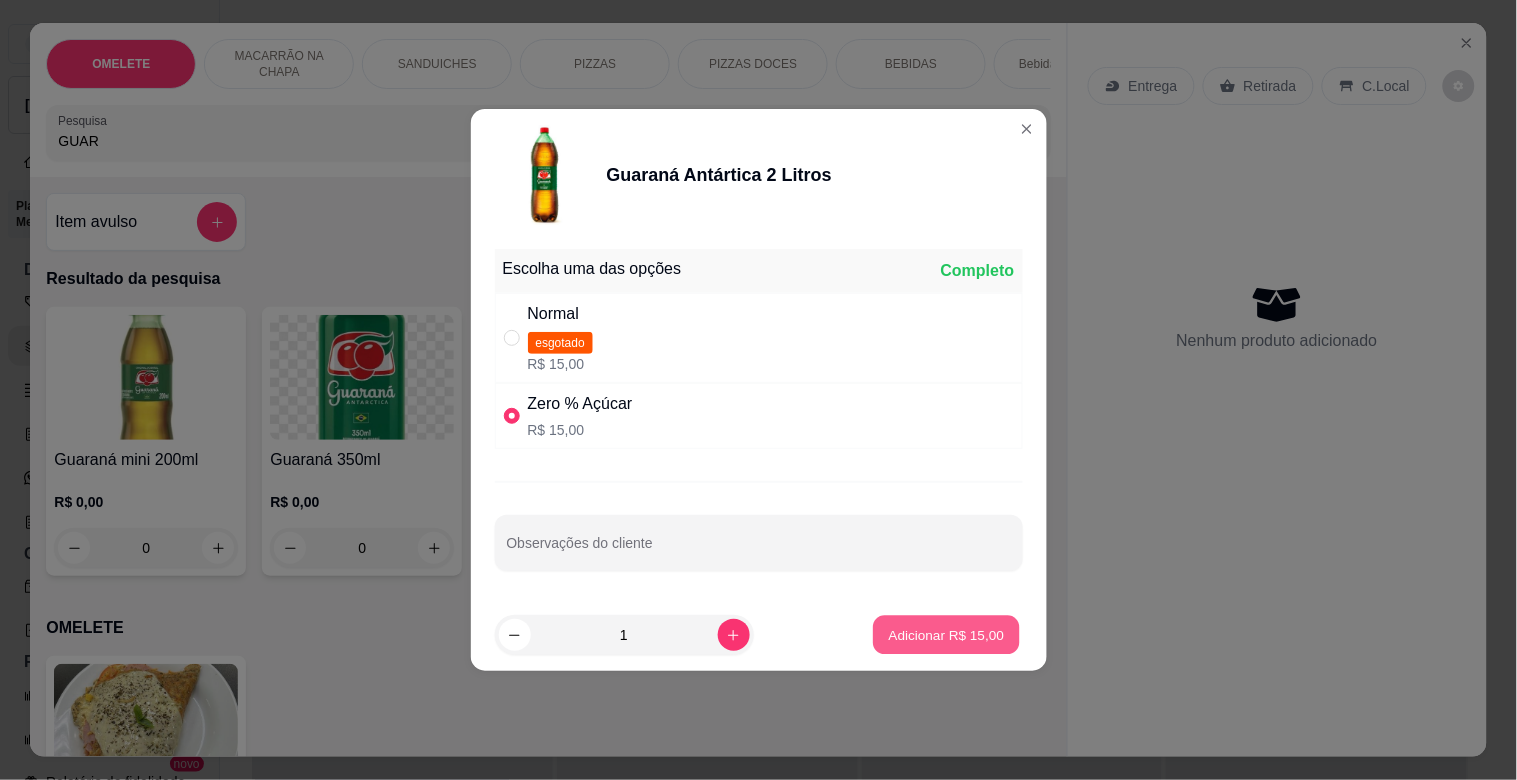click on "Adicionar   R$ 15,00" at bounding box center [947, 634] 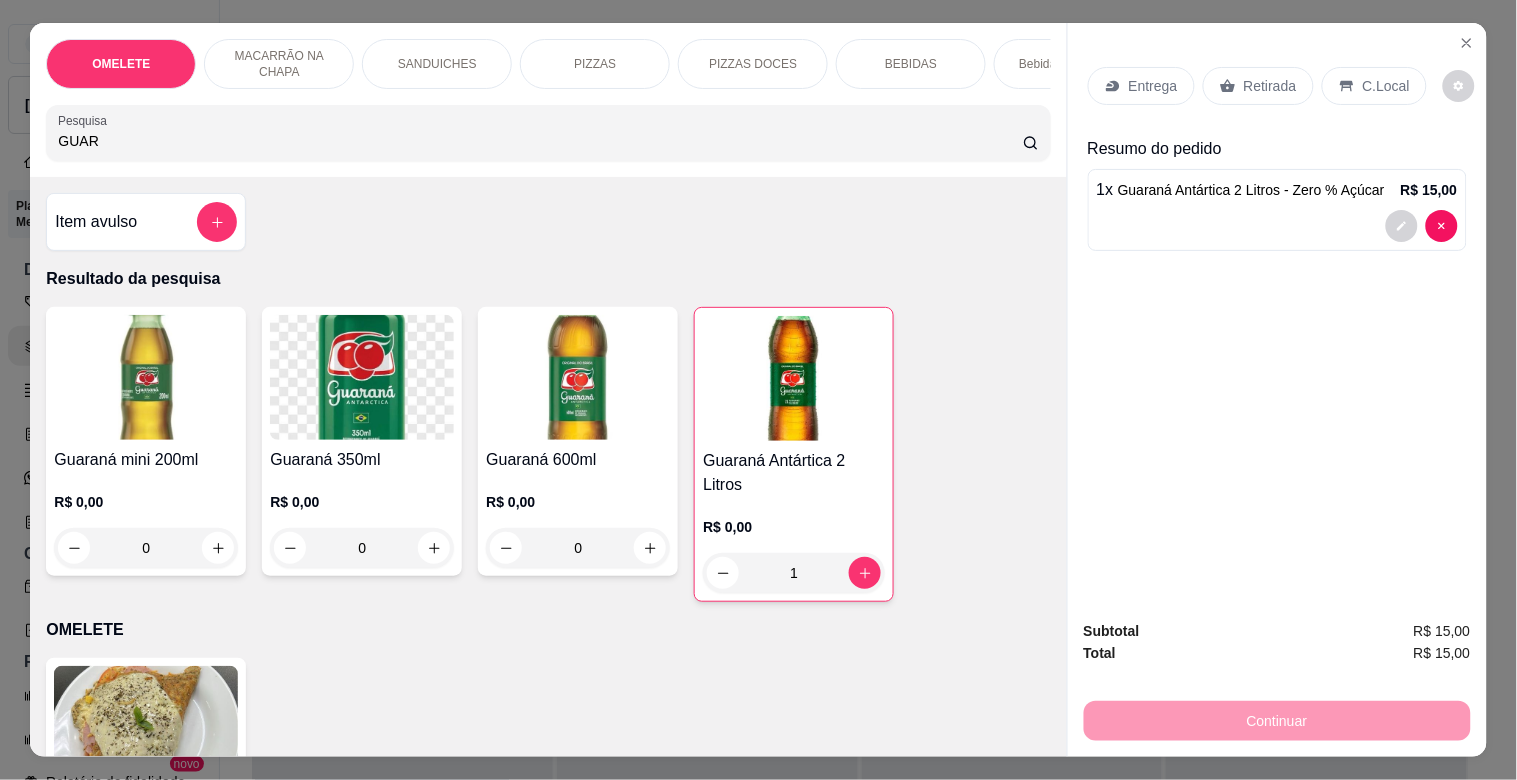 click on "Retirada" at bounding box center (1270, 86) 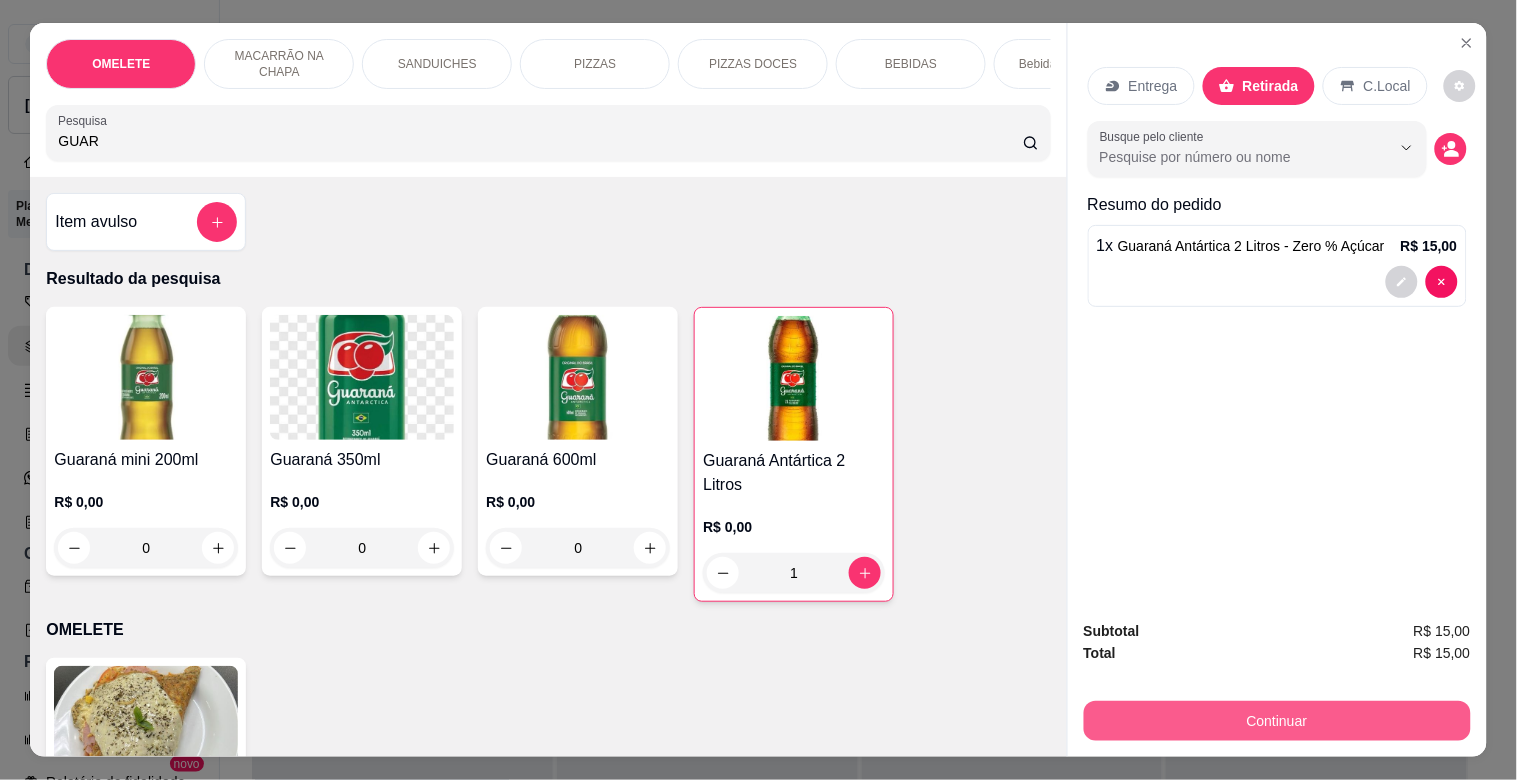 click on "Continuar" at bounding box center (1277, 721) 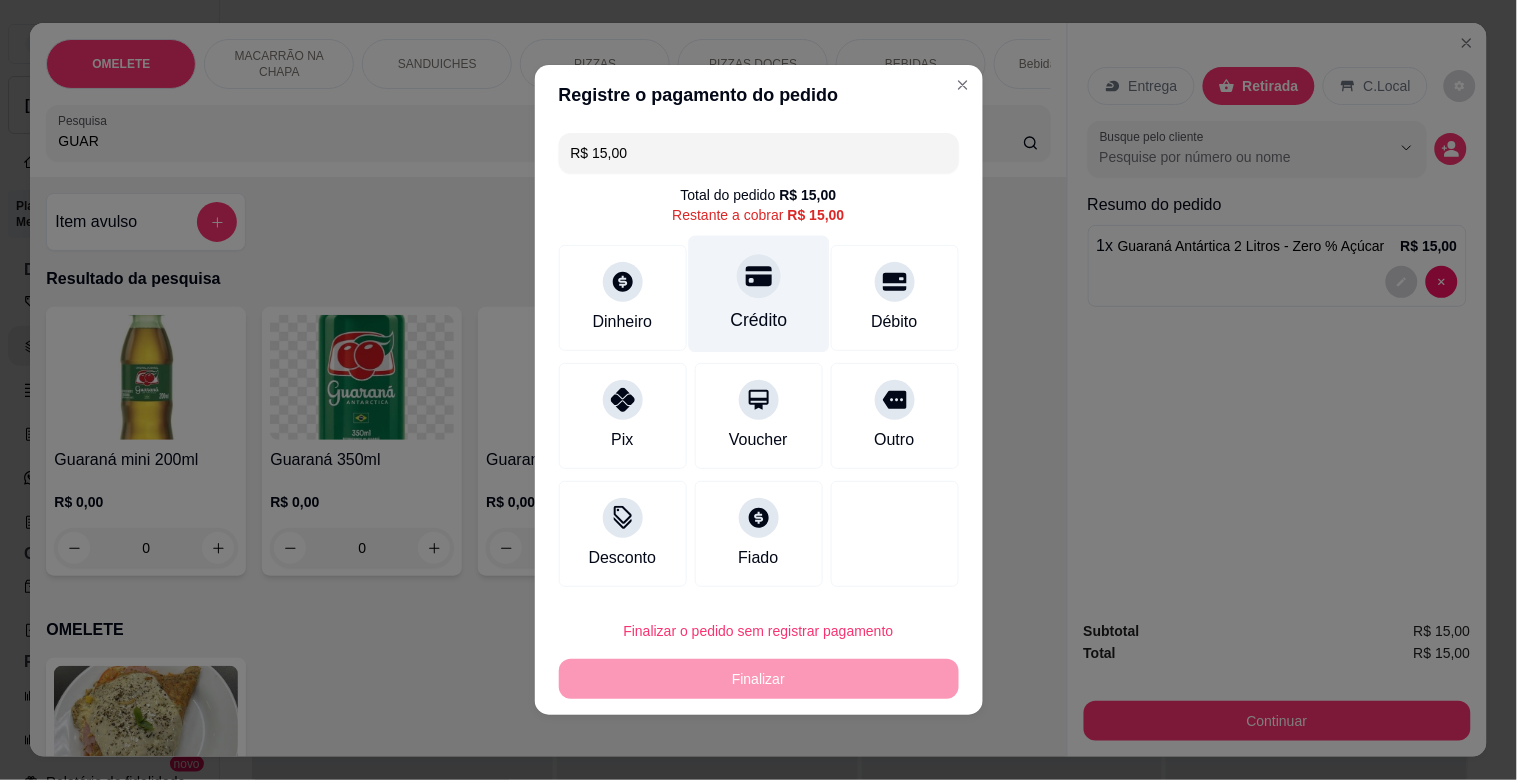 click at bounding box center (759, 276) 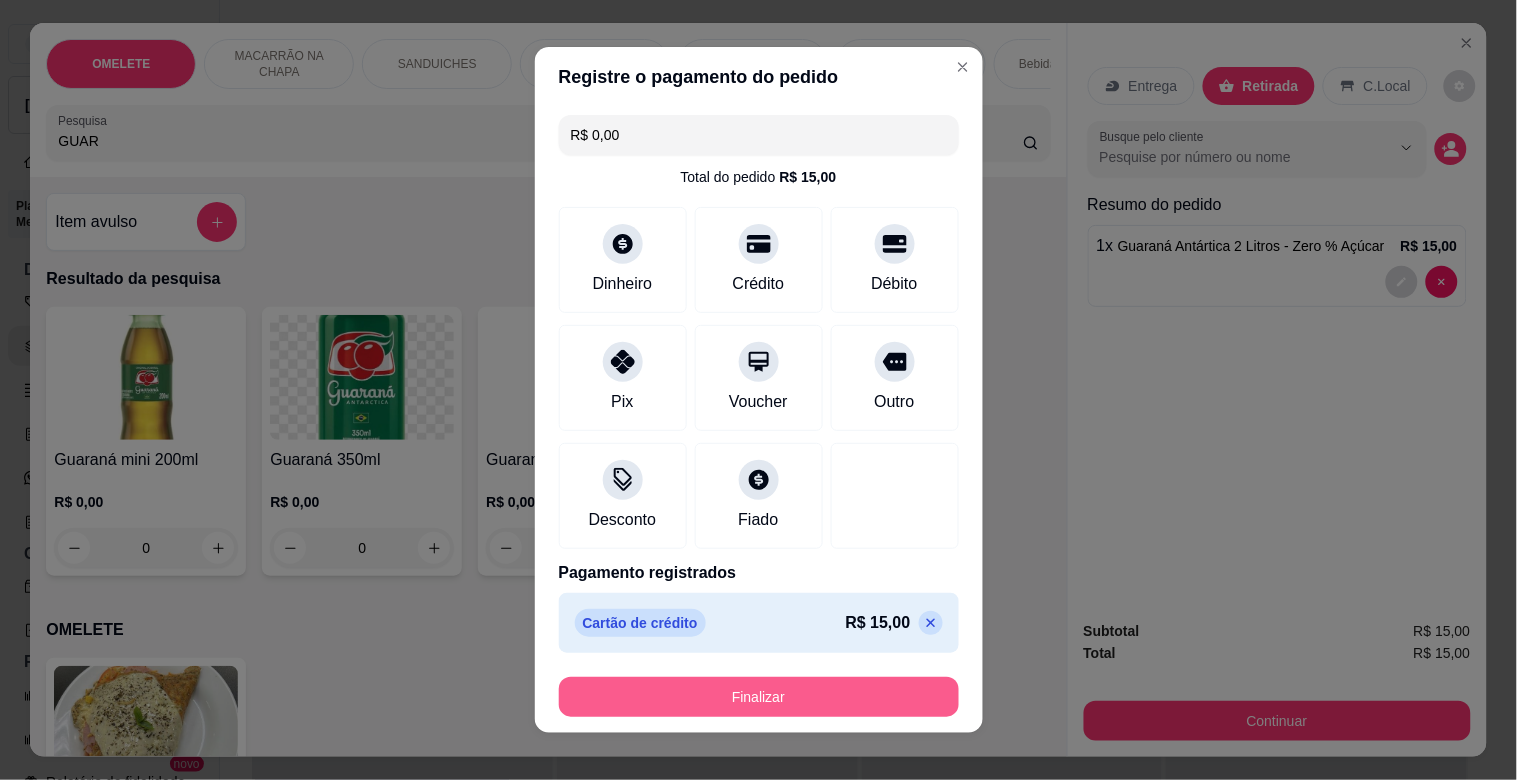 click on "Finalizar" at bounding box center [759, 697] 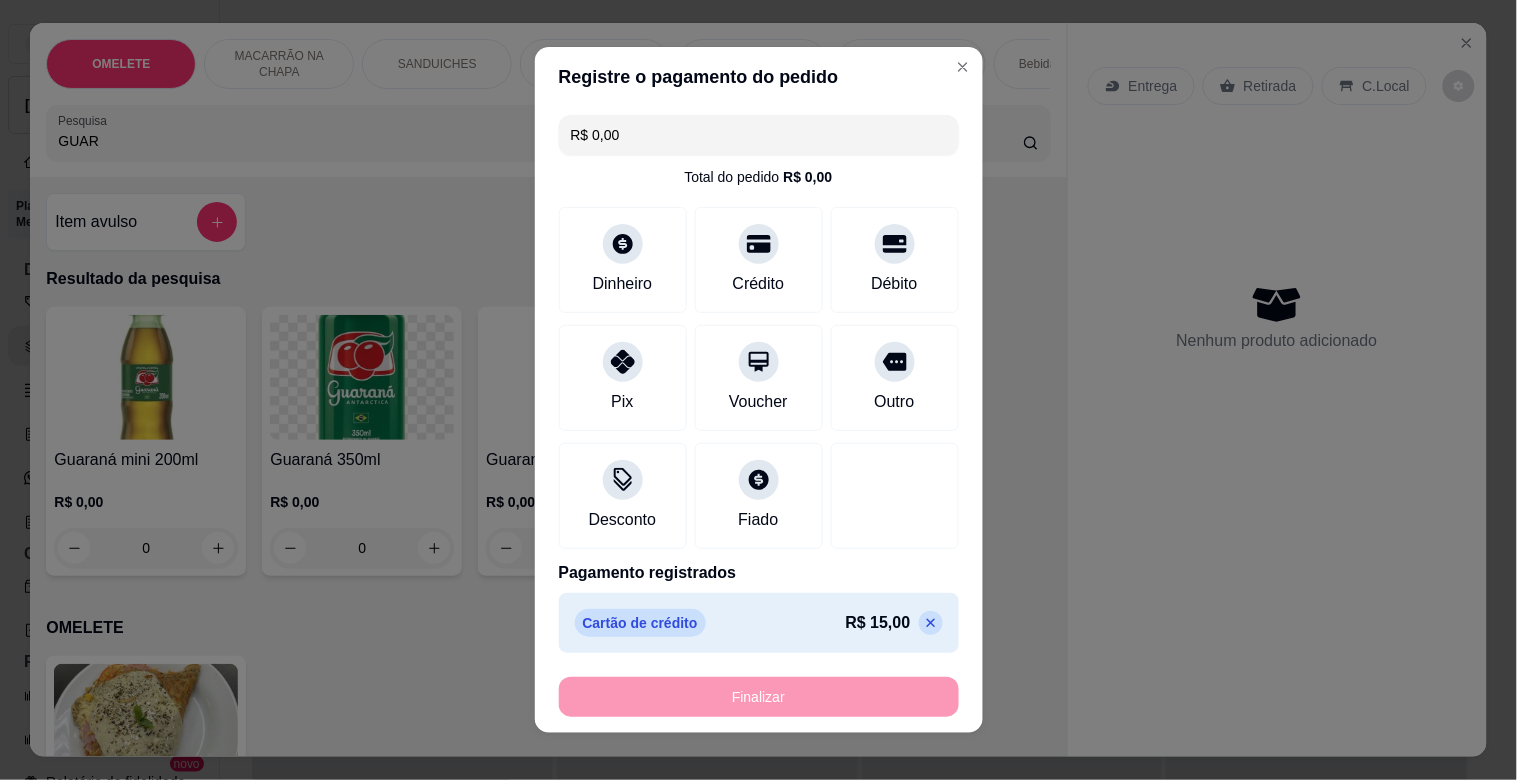 type on "0" 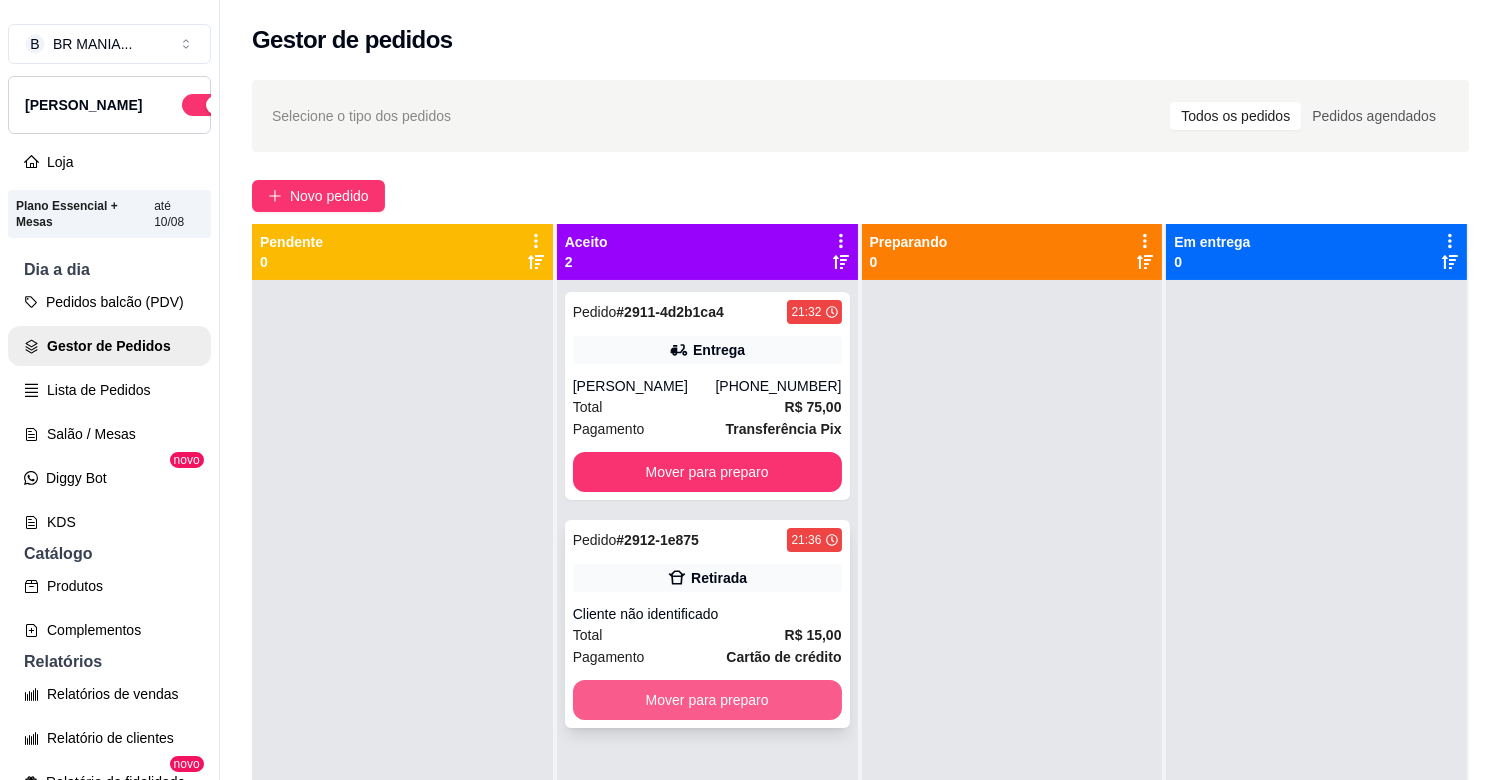 click on "Mover para preparo" at bounding box center (707, 700) 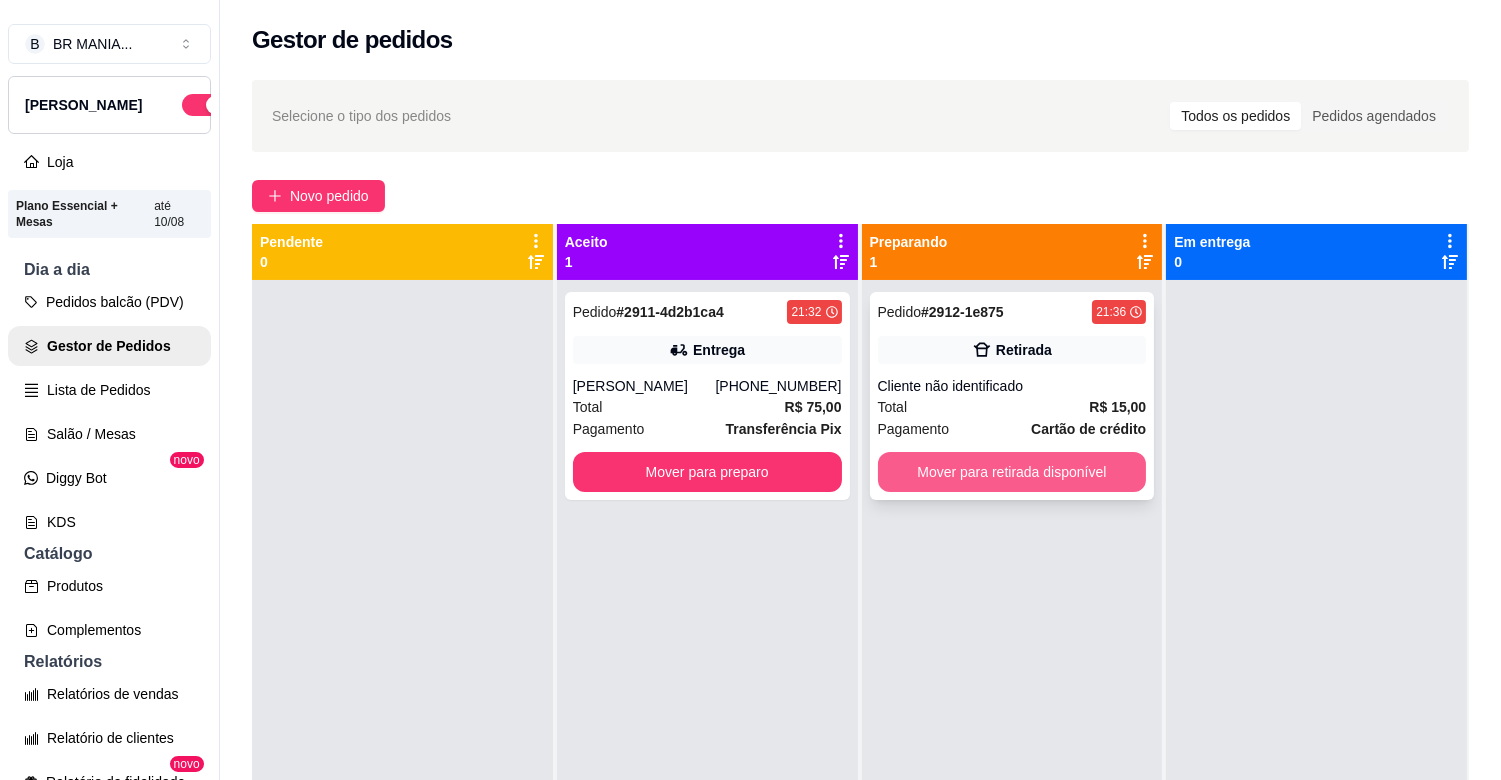 click on "Mover para retirada disponível" at bounding box center (1012, 472) 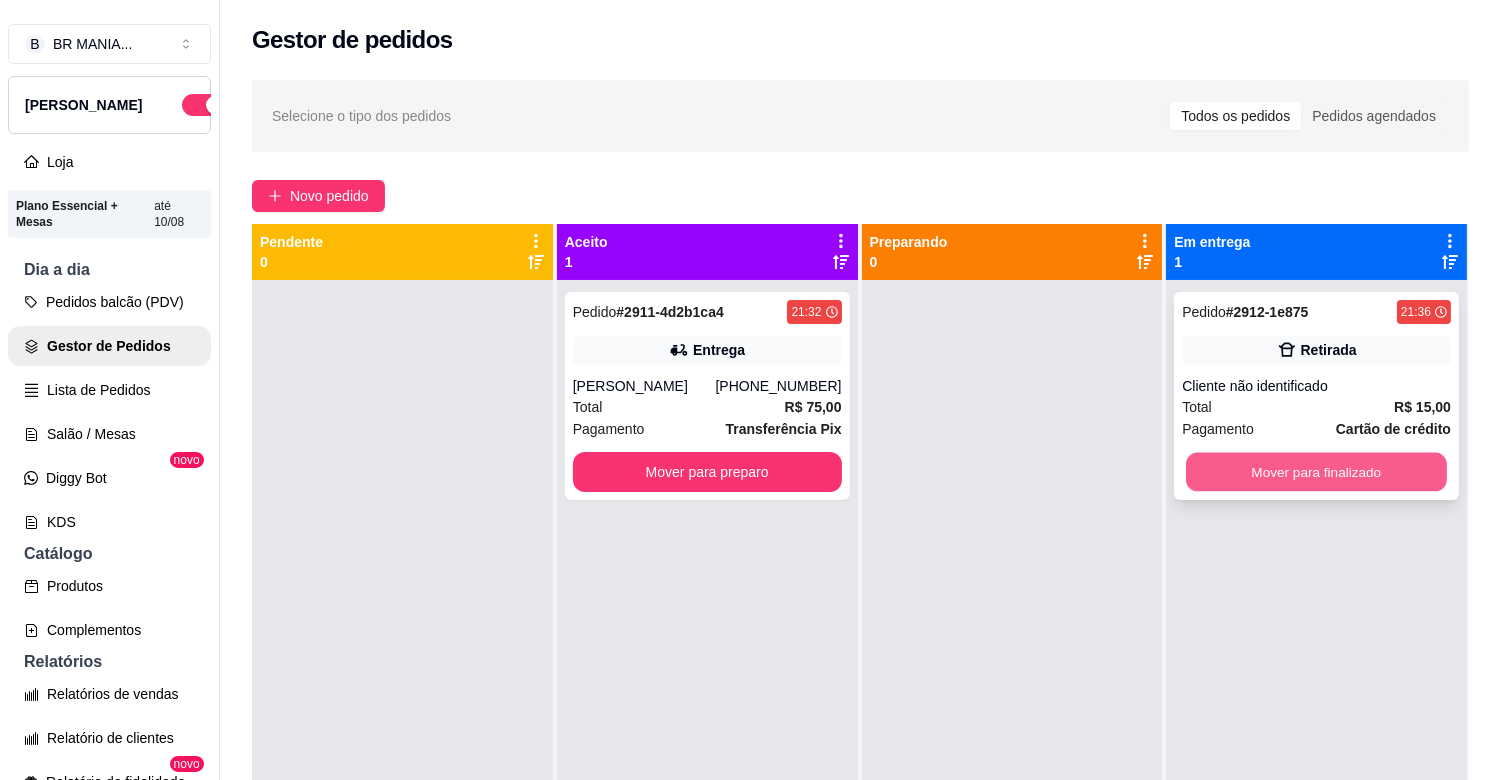 click on "Mover para finalizado" at bounding box center [1316, 472] 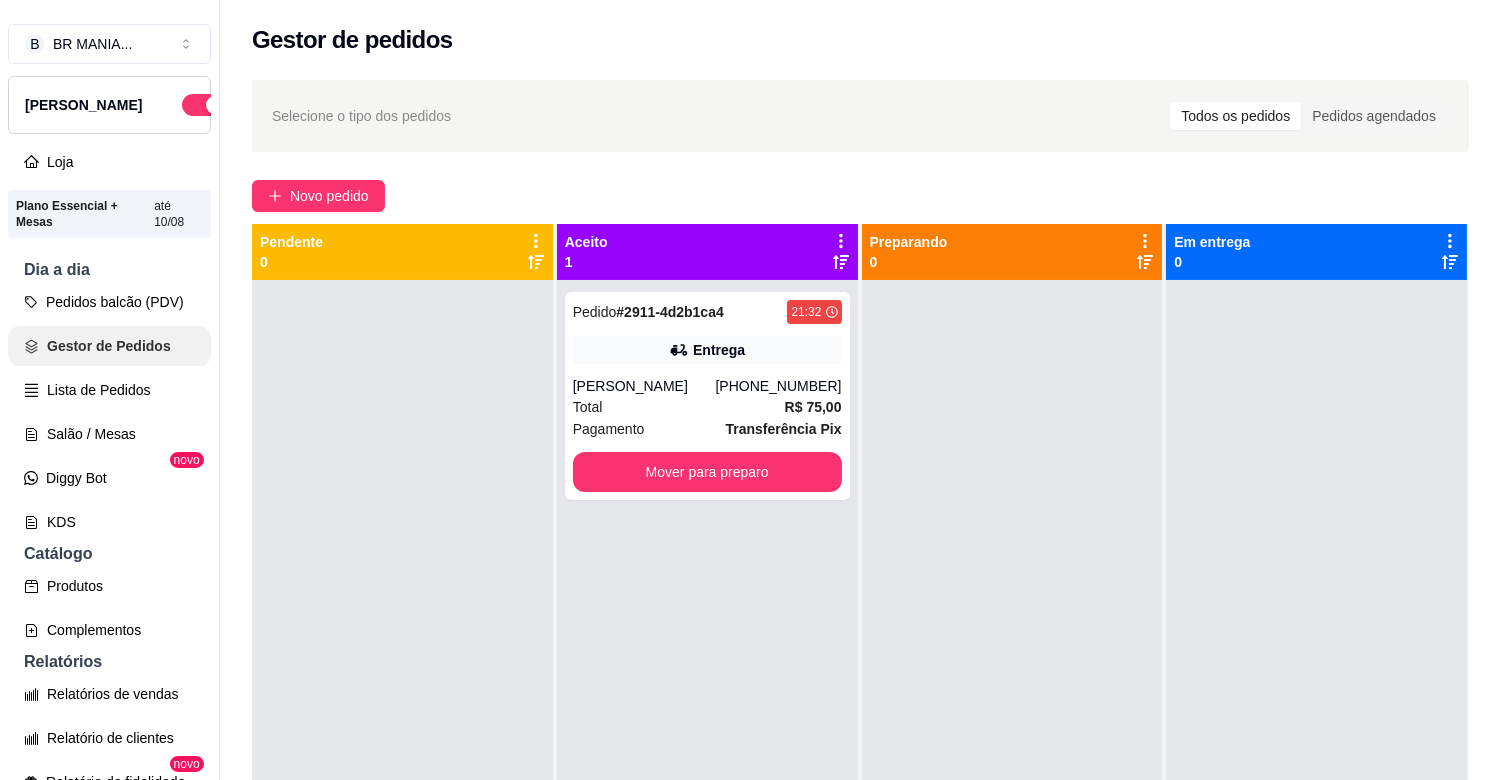 click on "Gestor de Pedidos" at bounding box center (109, 346) 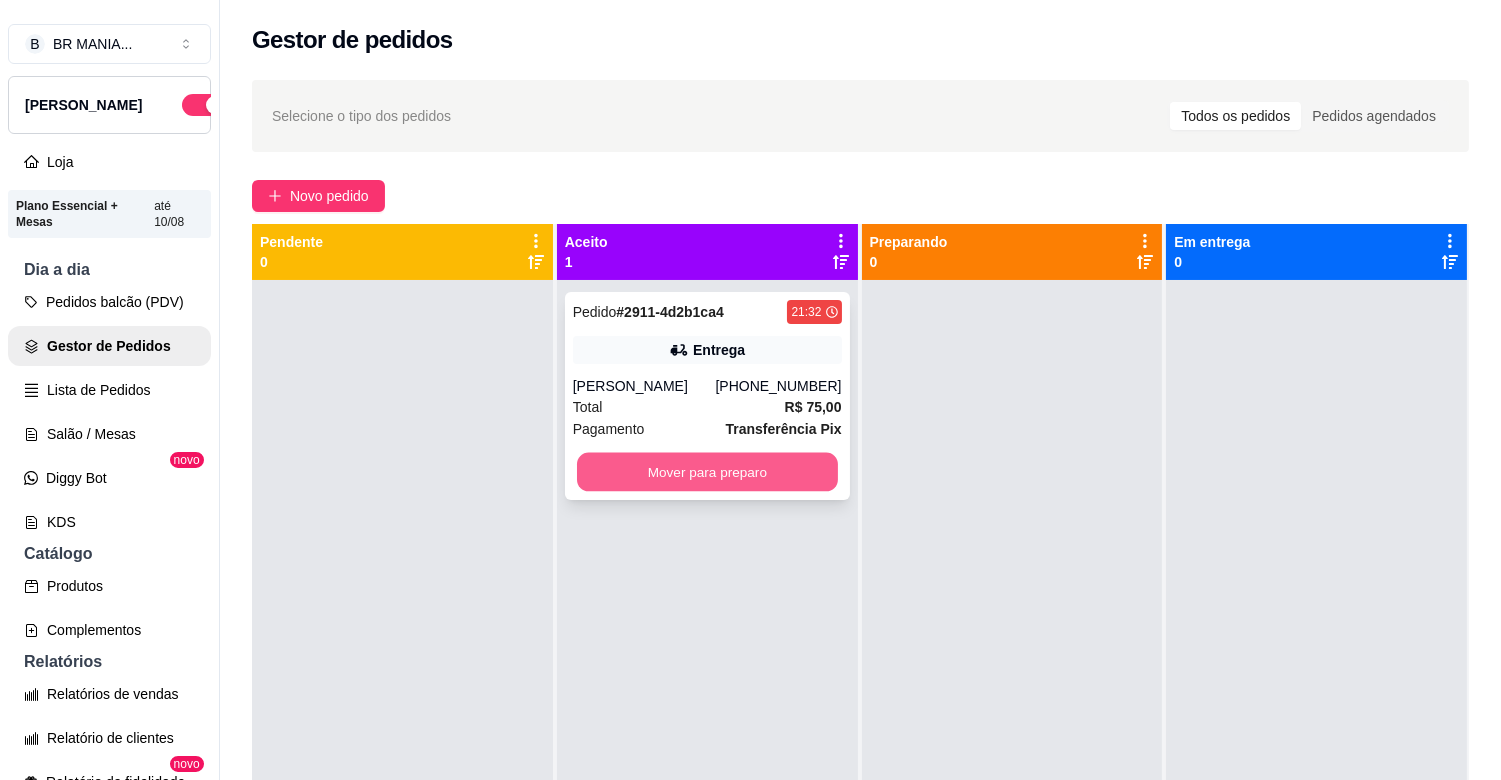 click on "Mover para preparo" at bounding box center (707, 472) 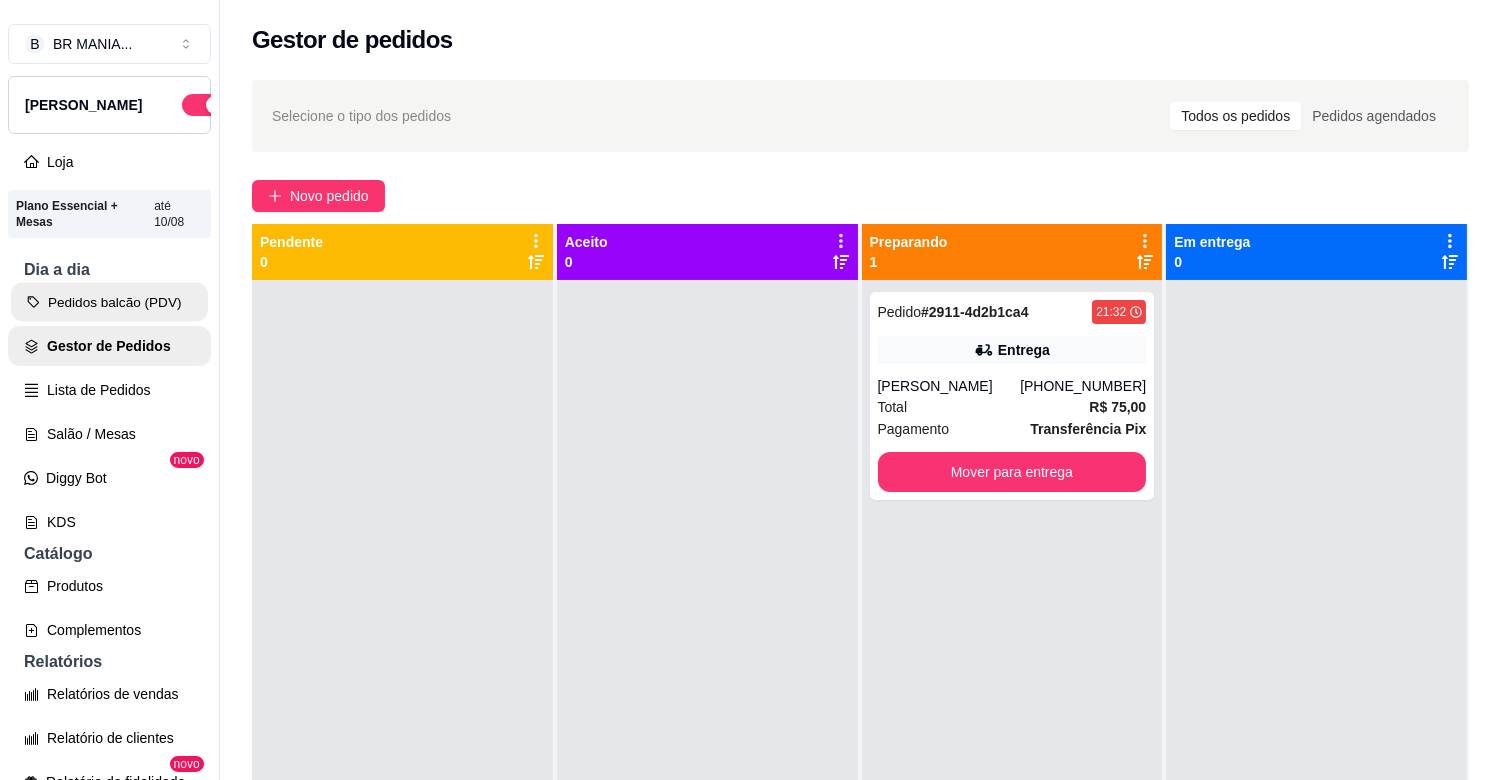 click on "Pedidos balcão (PDV)" at bounding box center (109, 302) 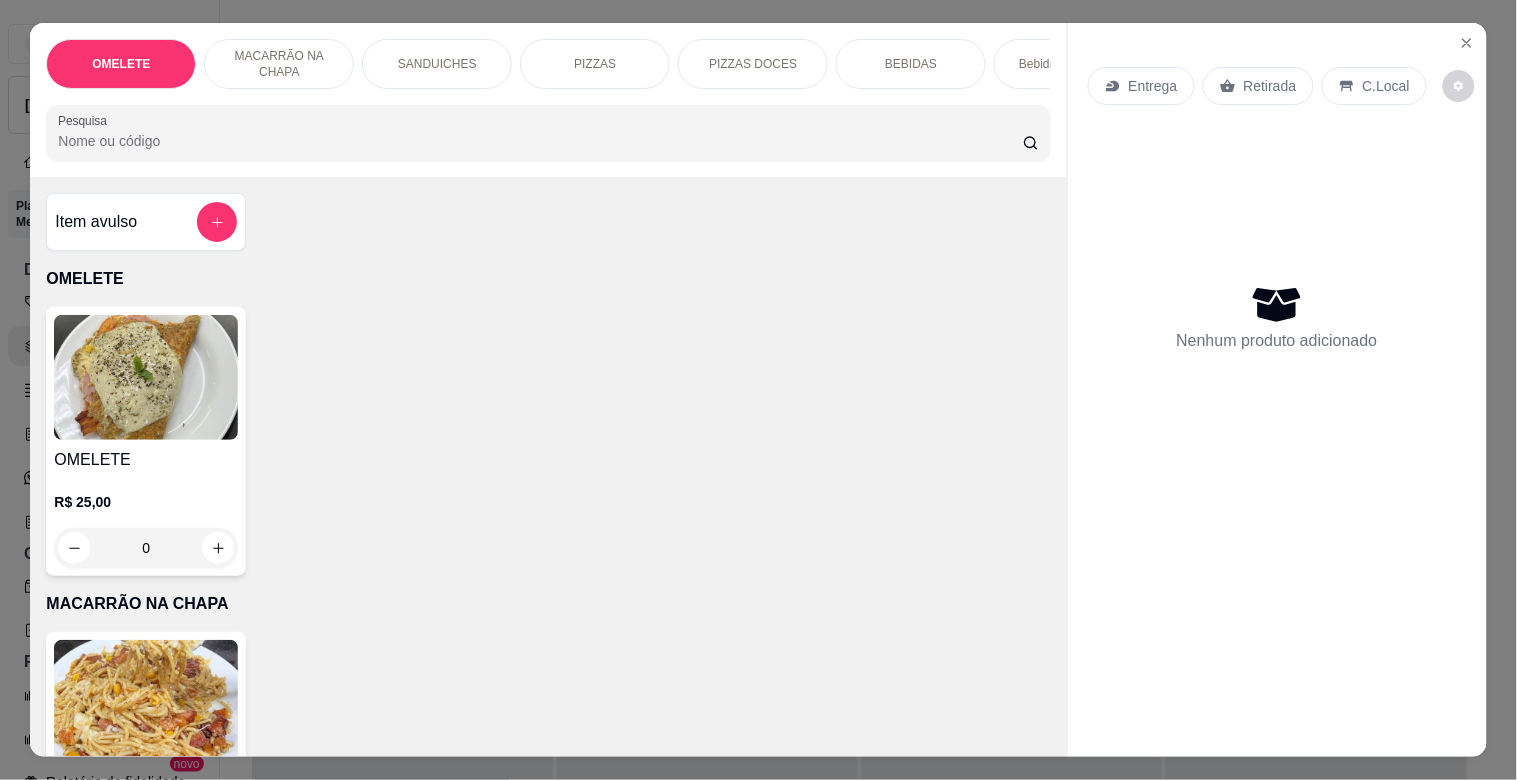 click on "Pesquisa" at bounding box center [540, 141] 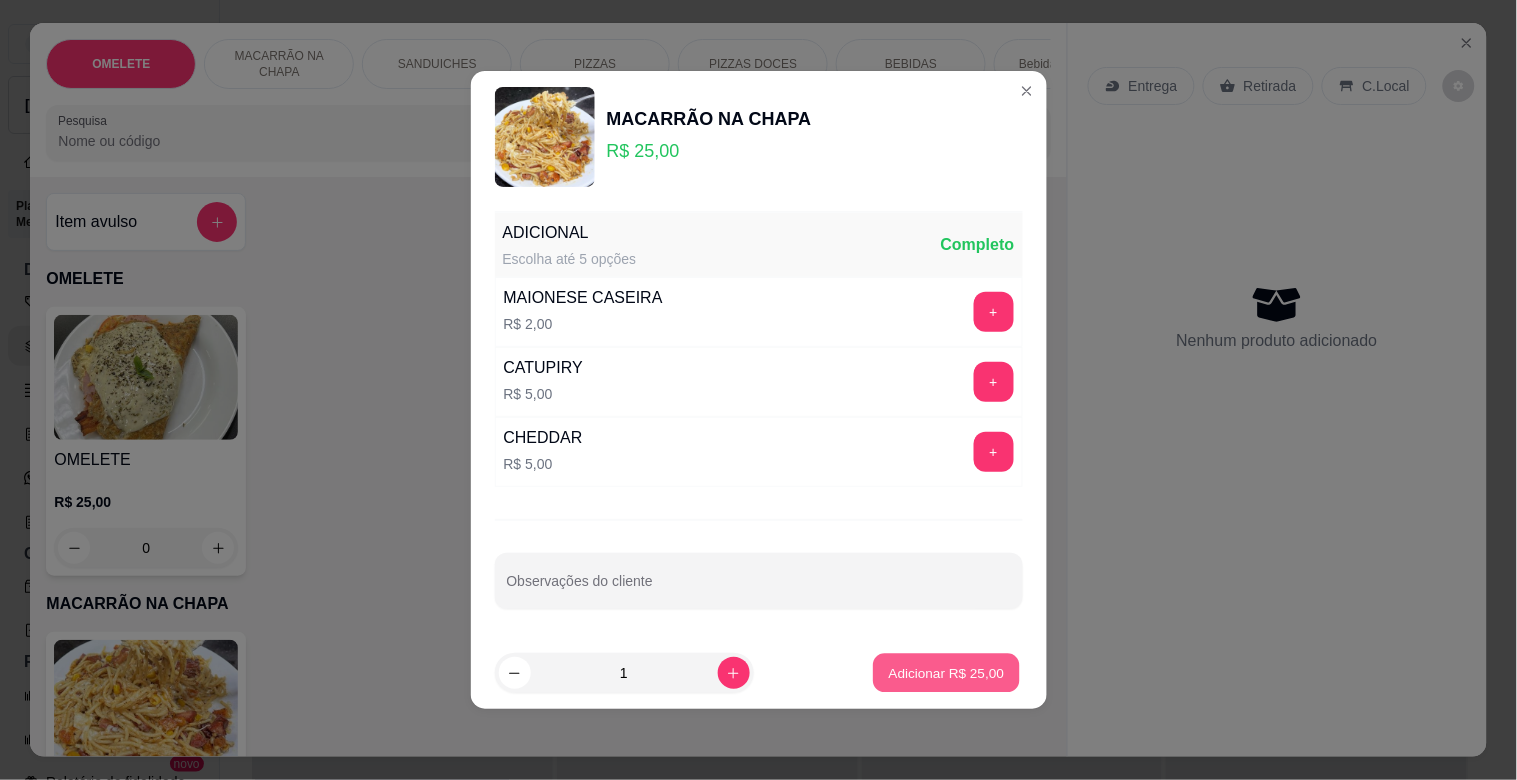 click on "Adicionar   R$ 25,00" at bounding box center [947, 672] 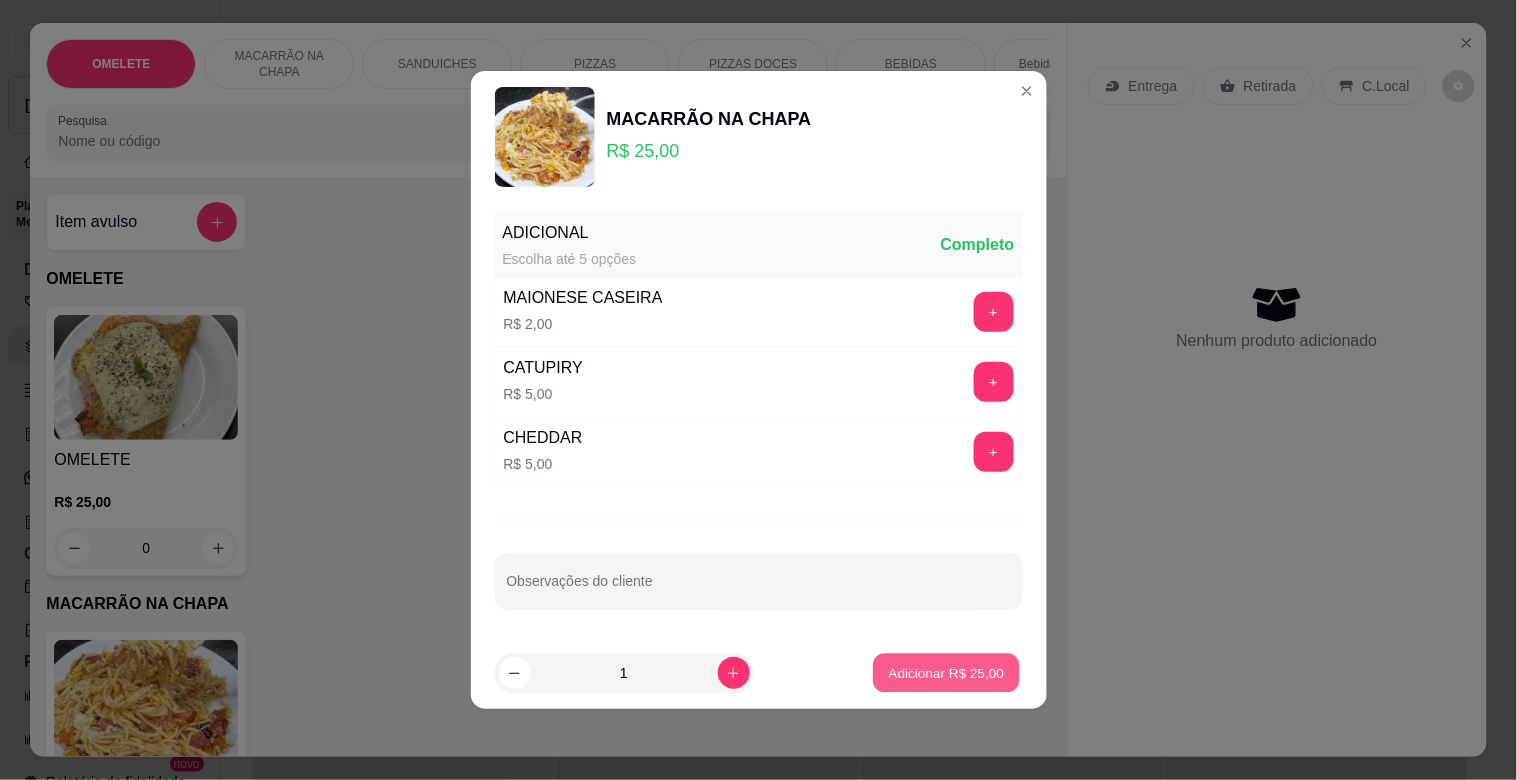 type on "1" 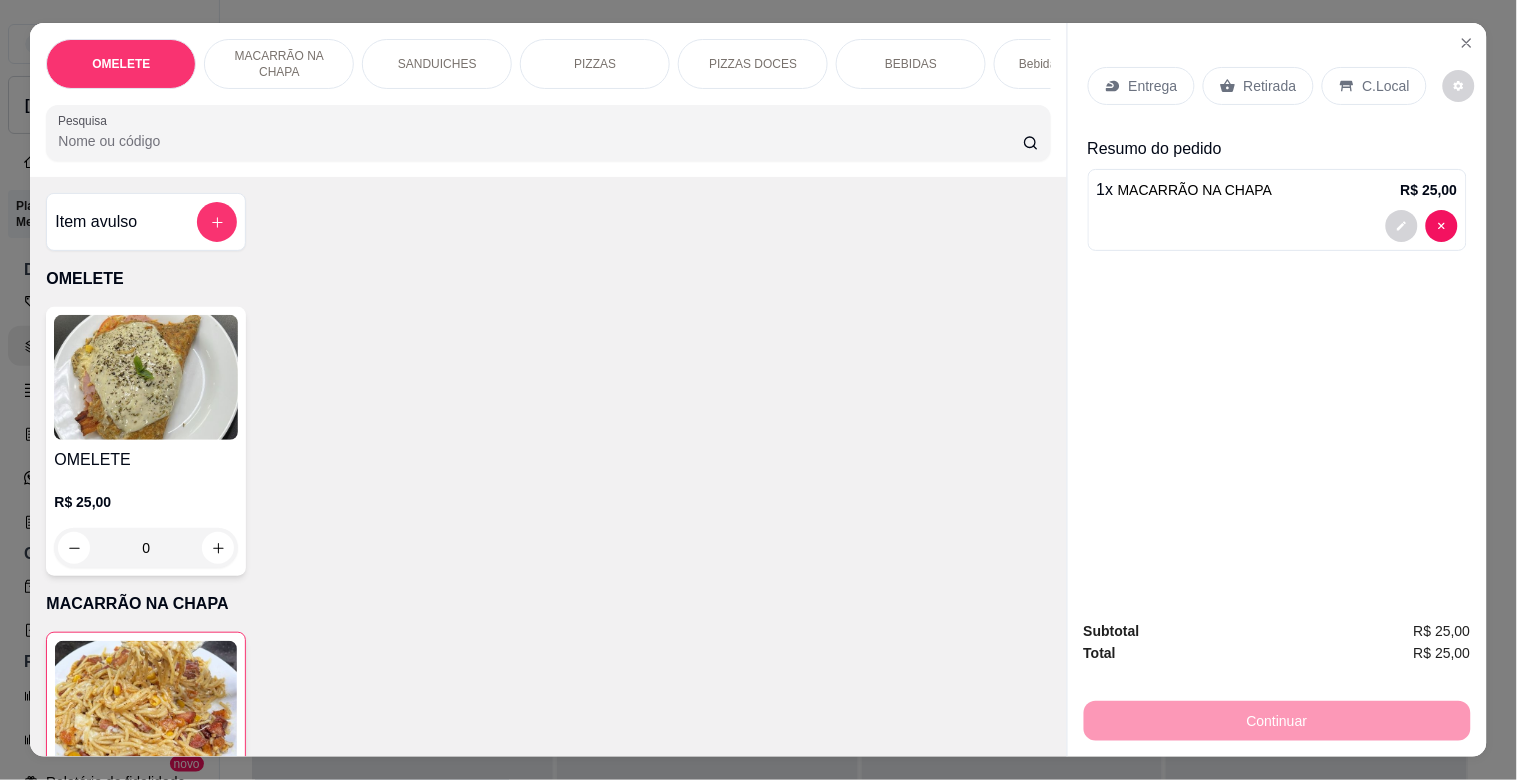 click on "Pesquisa" at bounding box center (540, 141) 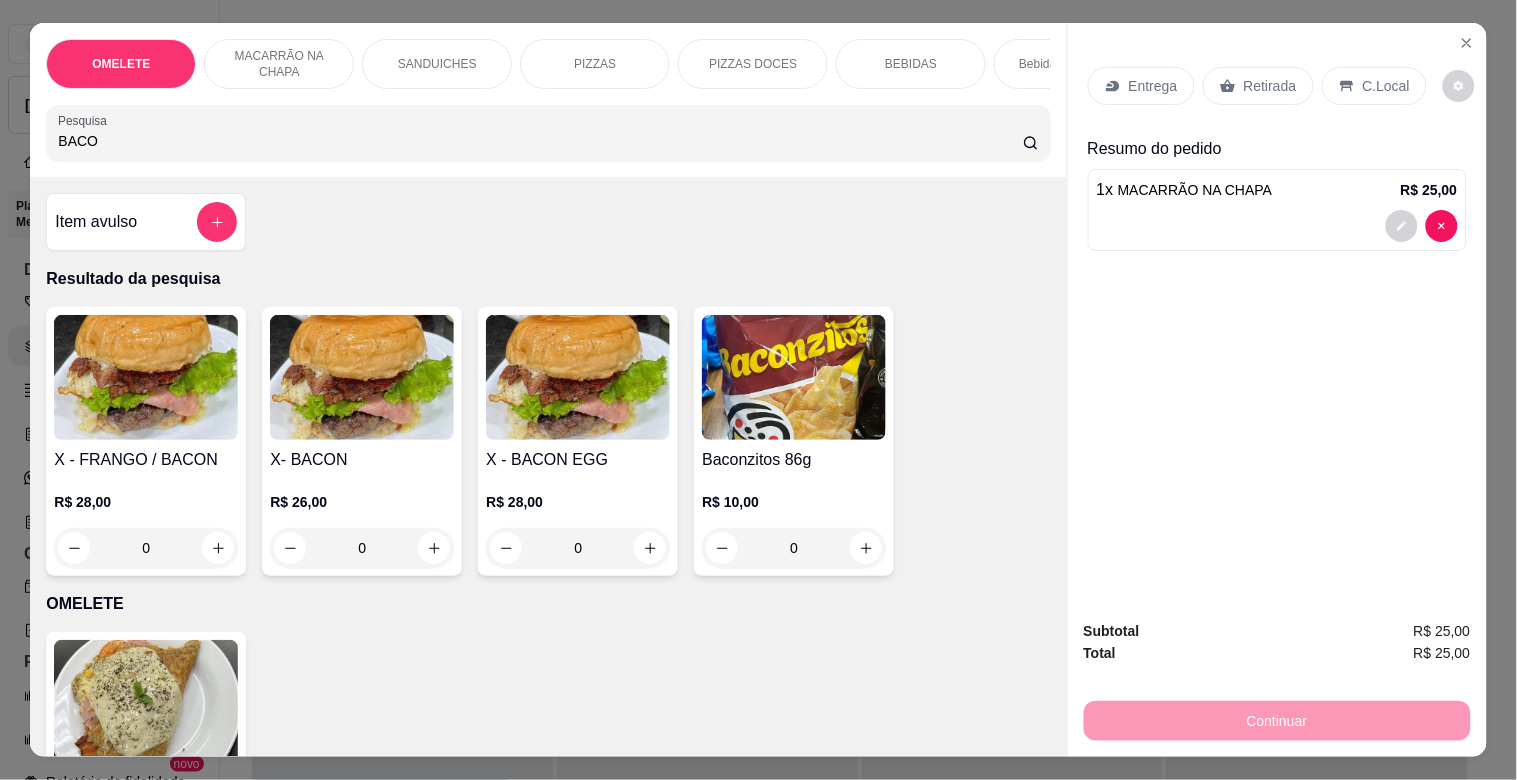 type on "BACO" 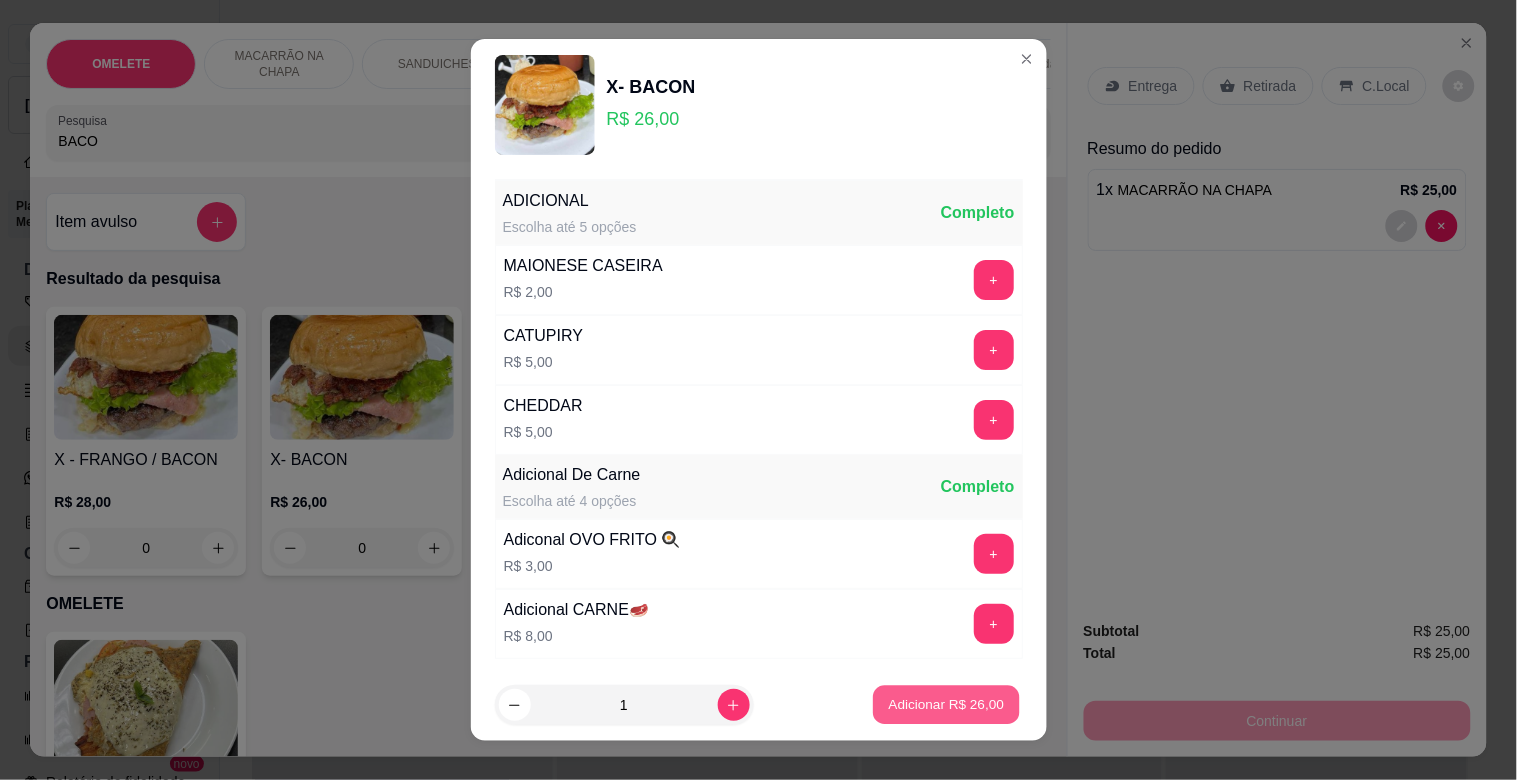click on "Adicionar   R$ 26,00" at bounding box center (947, 704) 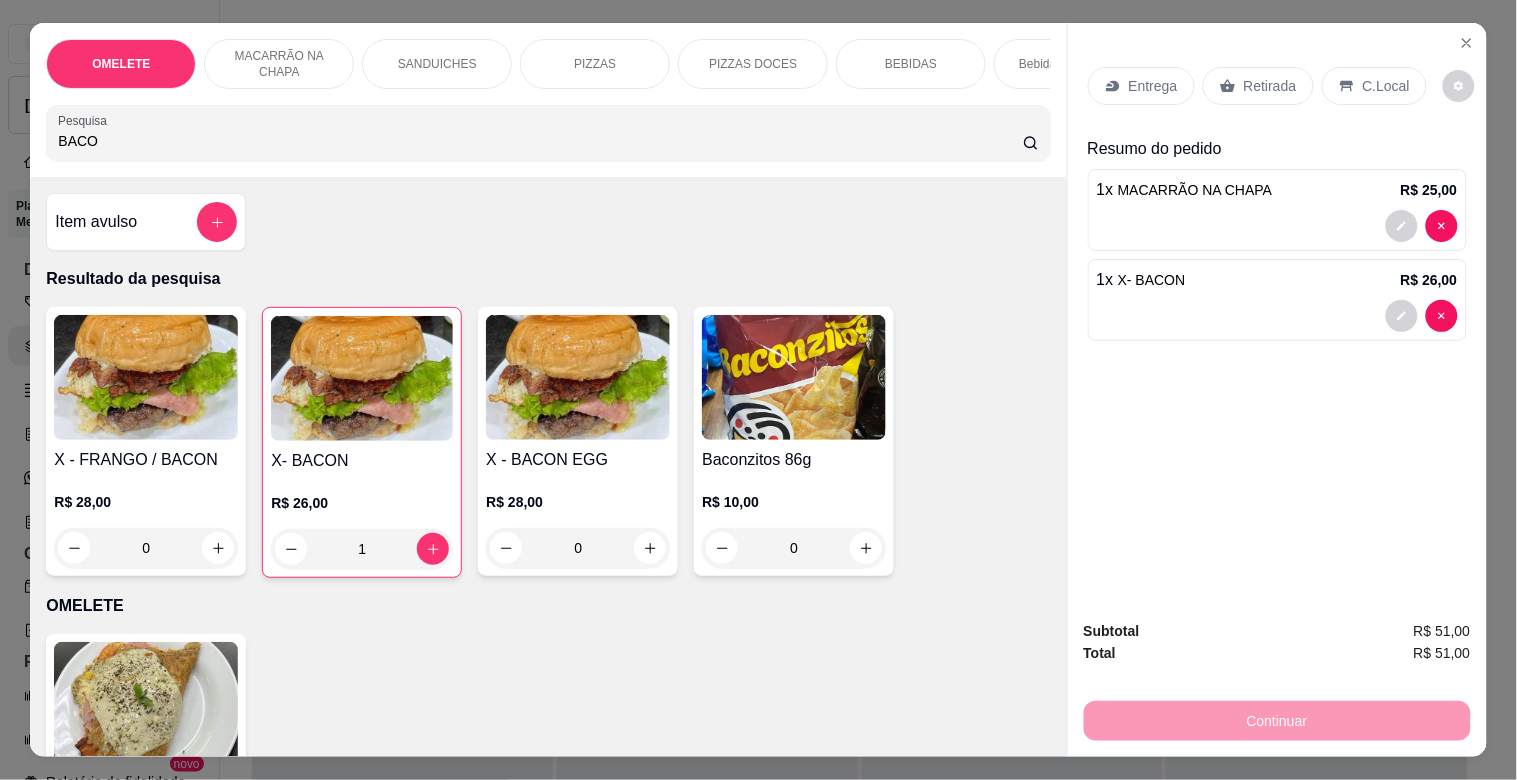 click on "C.Local" at bounding box center [1374, 86] 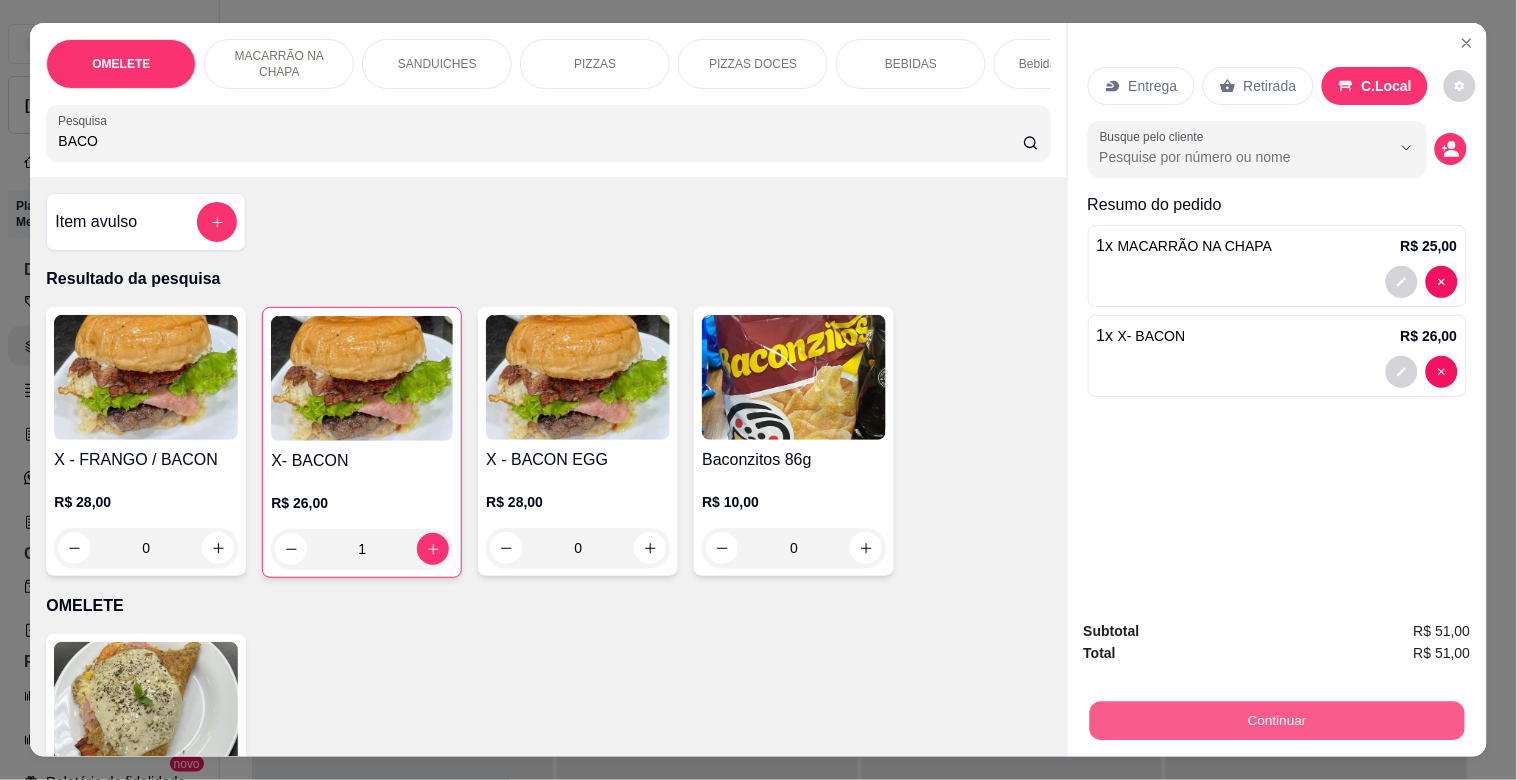 click on "Continuar" at bounding box center (1276, 720) 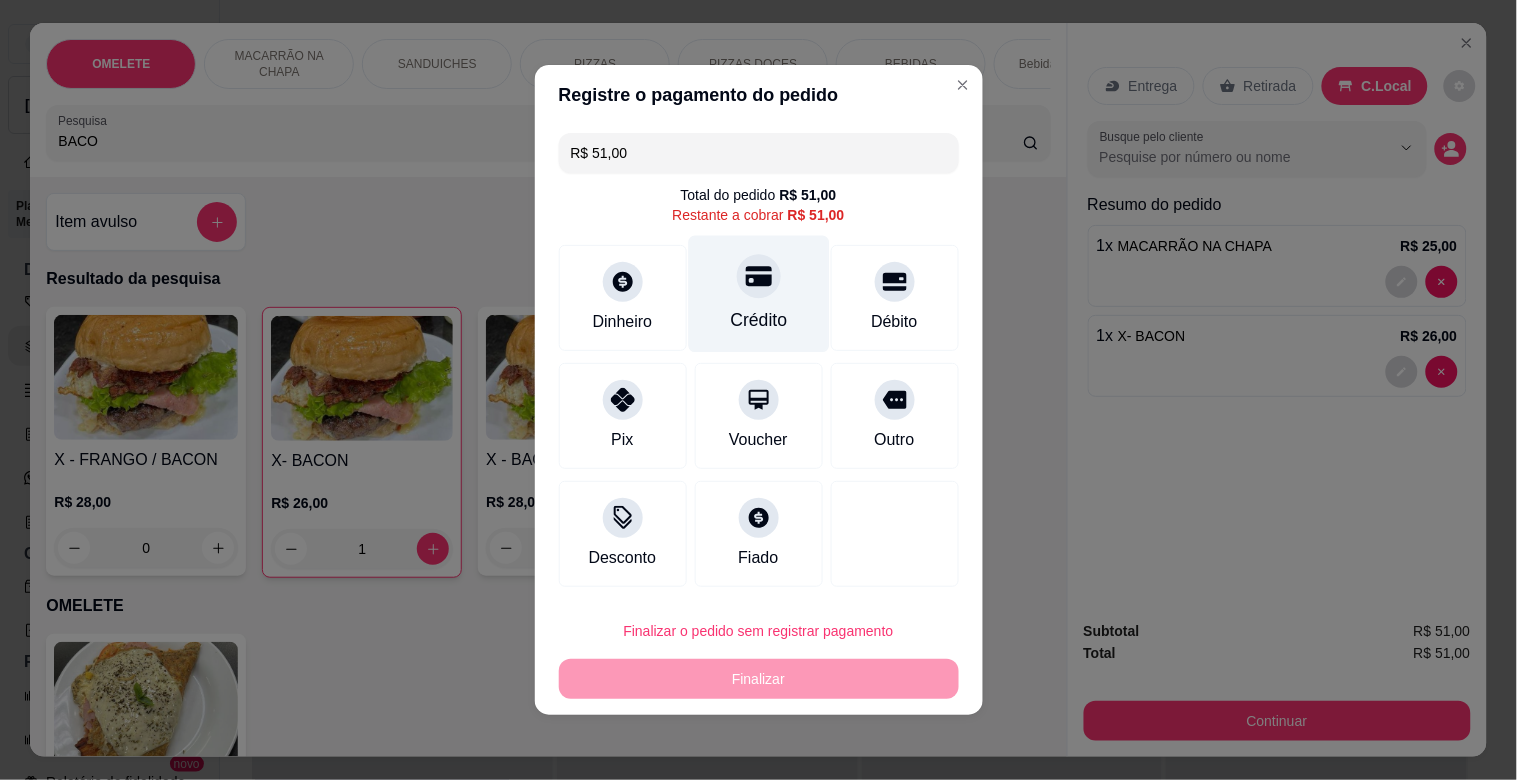 click 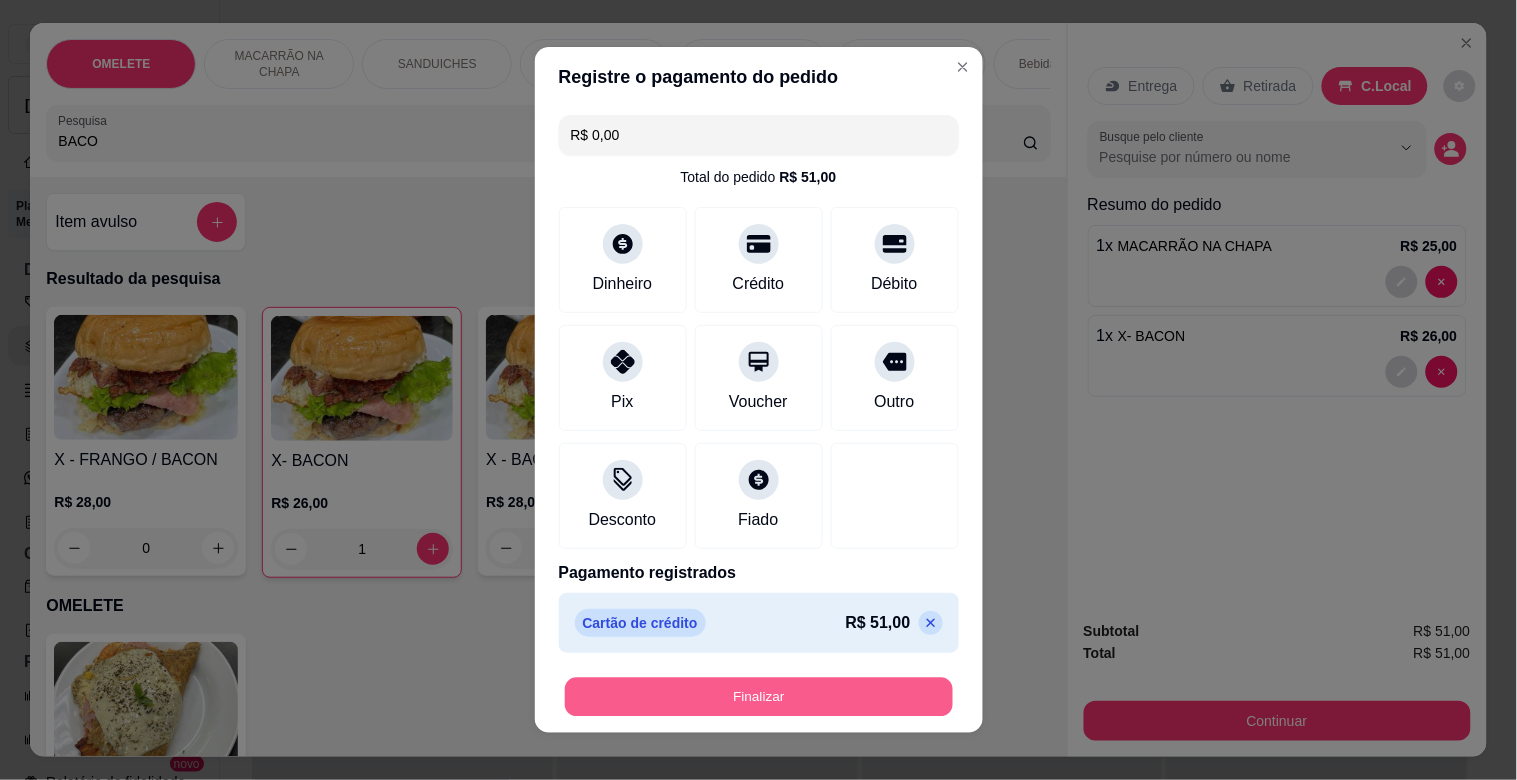 click on "Finalizar" at bounding box center [759, 697] 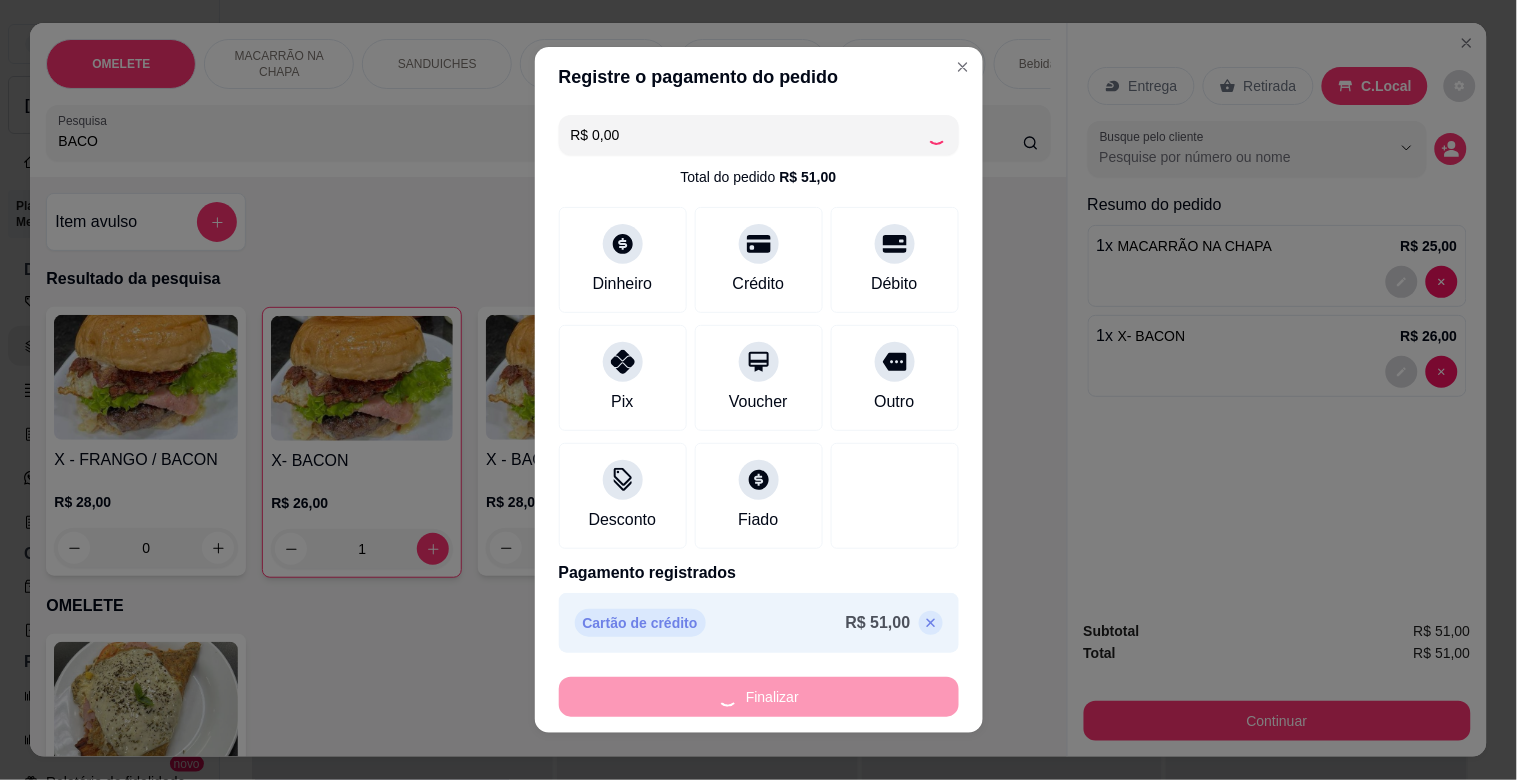 type on "0" 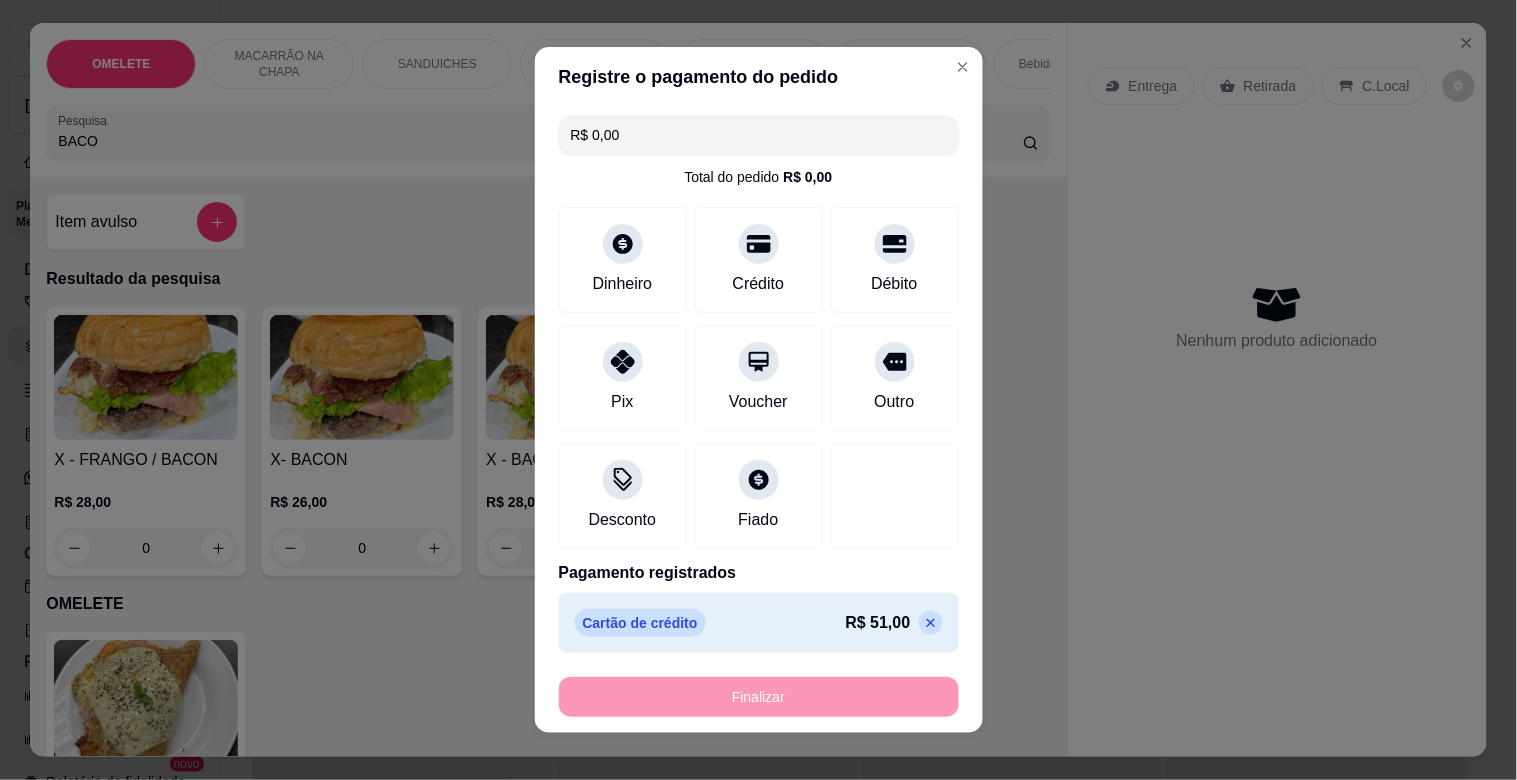 type on "-R$ 51,00" 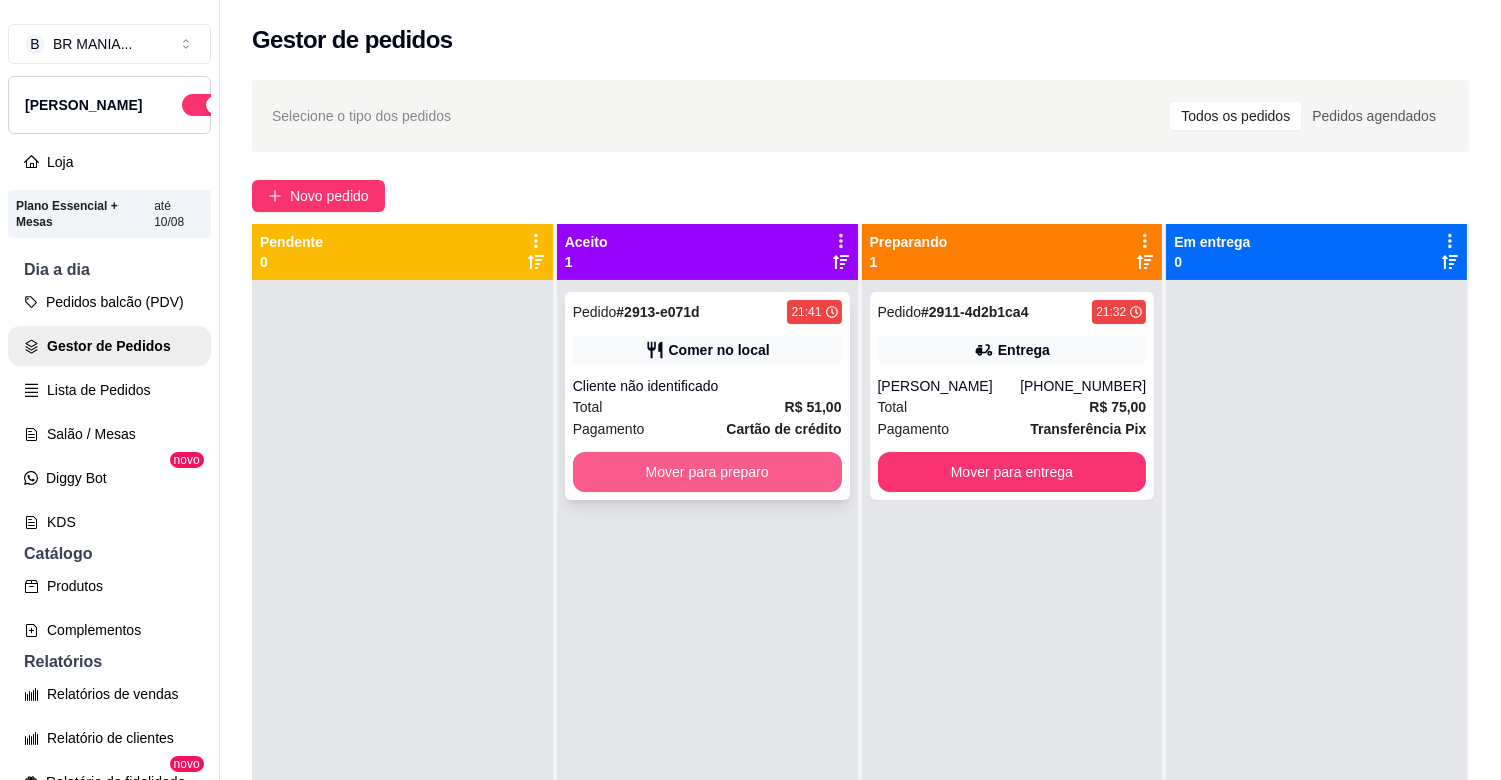 click on "Mover para preparo" at bounding box center (707, 472) 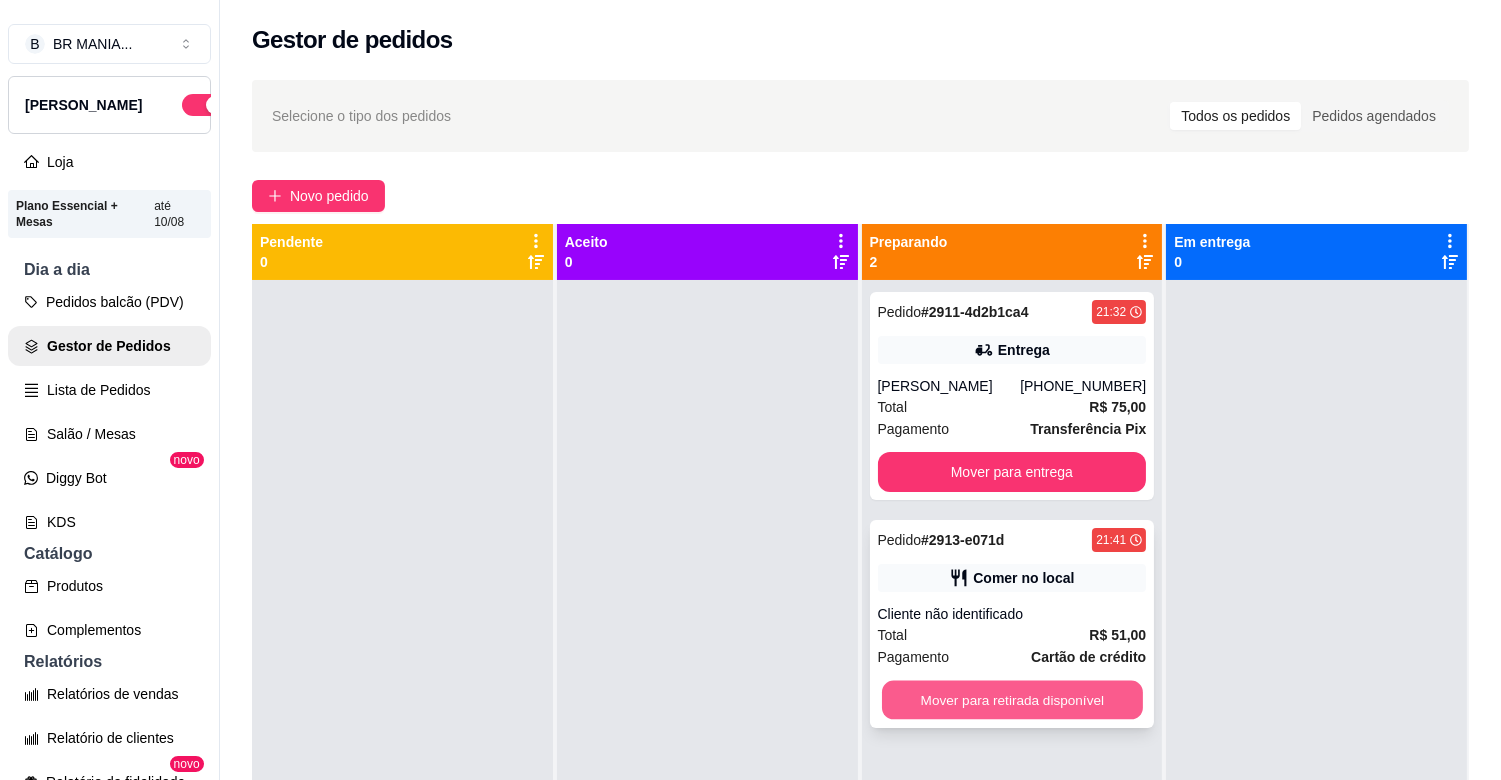 click on "Mover para retirada disponível" at bounding box center [1012, 700] 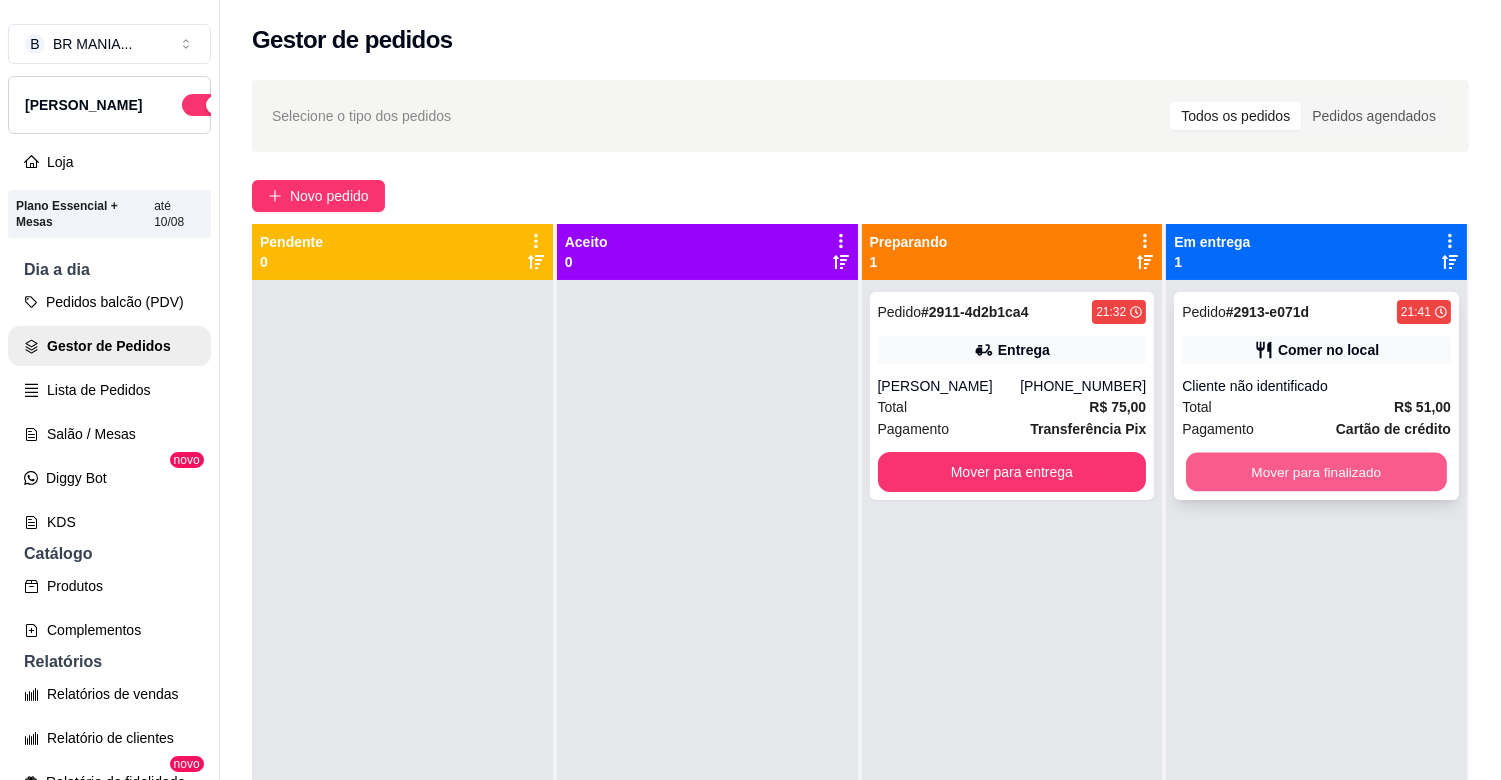 click on "Mover para finalizado" at bounding box center (1316, 472) 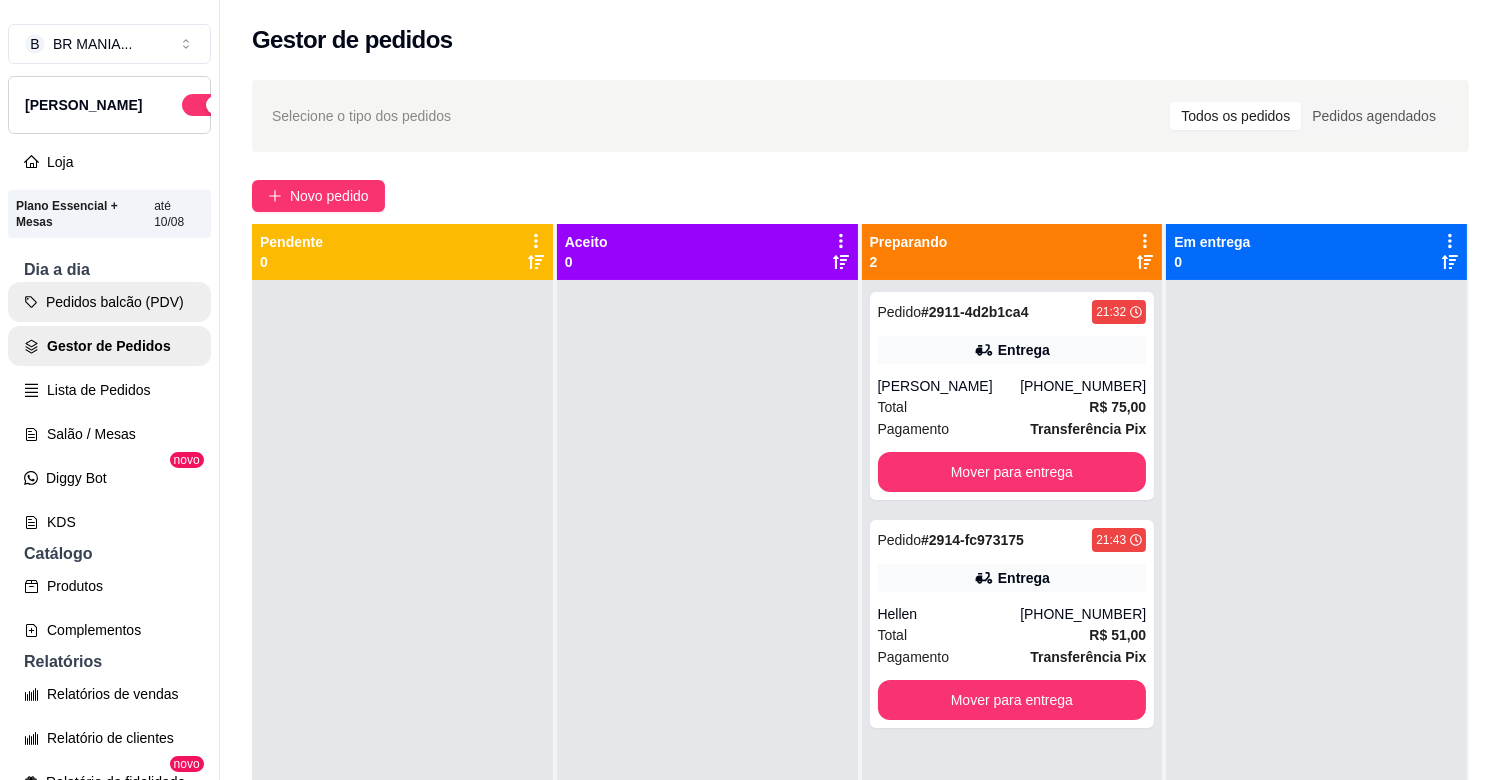 click on "Pedidos balcão (PDV)" at bounding box center (109, 302) 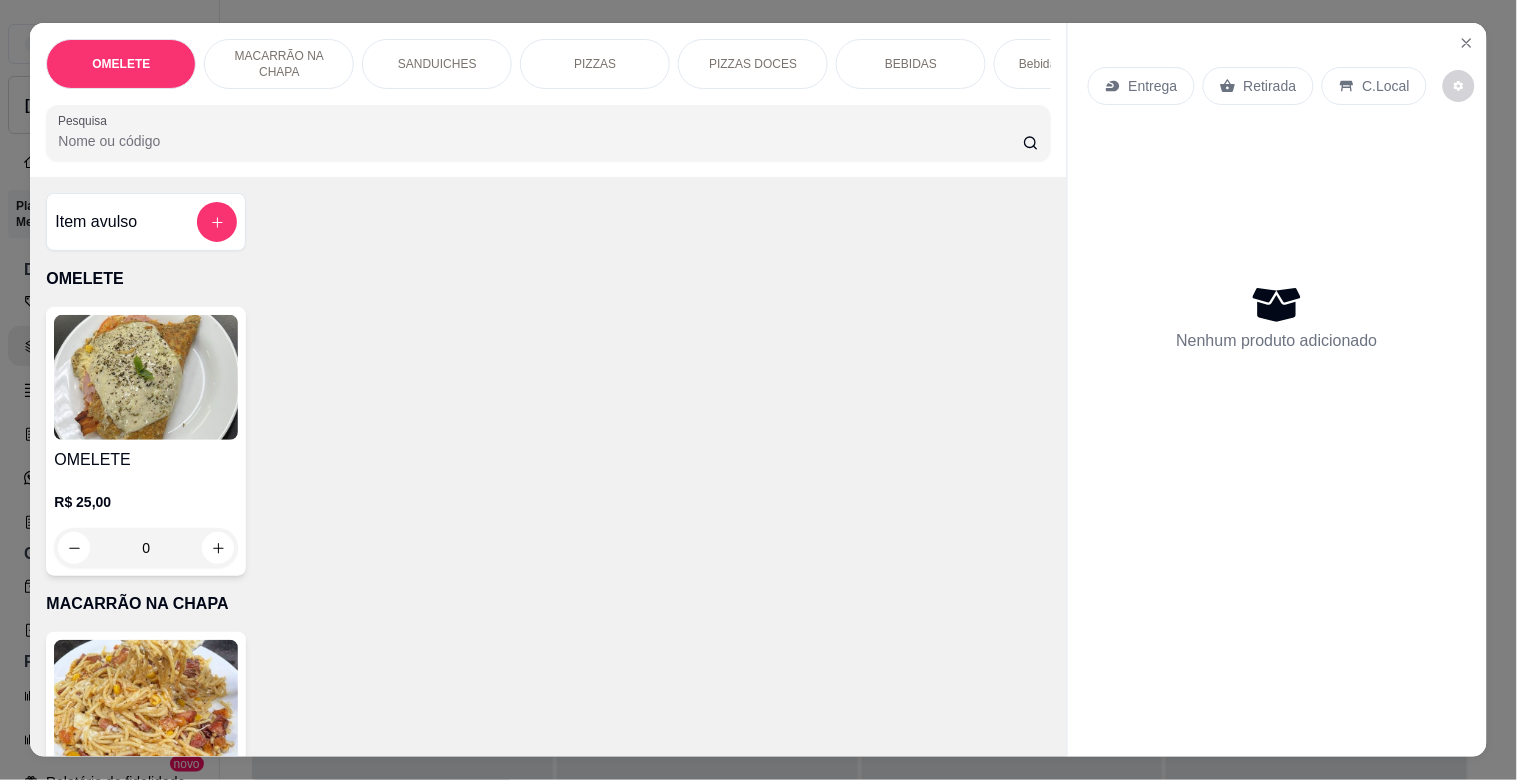 click on "Pesquisa" at bounding box center [540, 141] 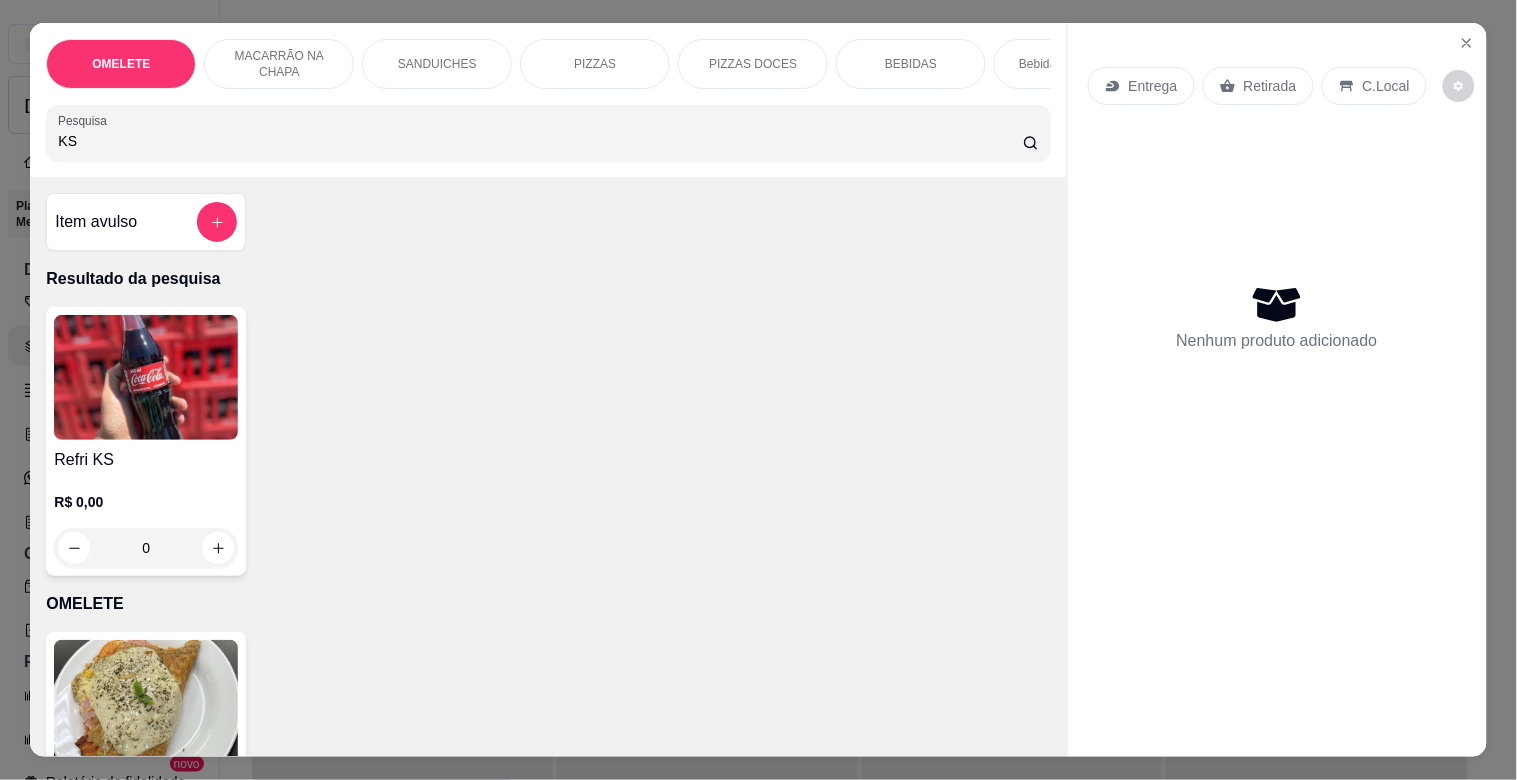 type on "KS" 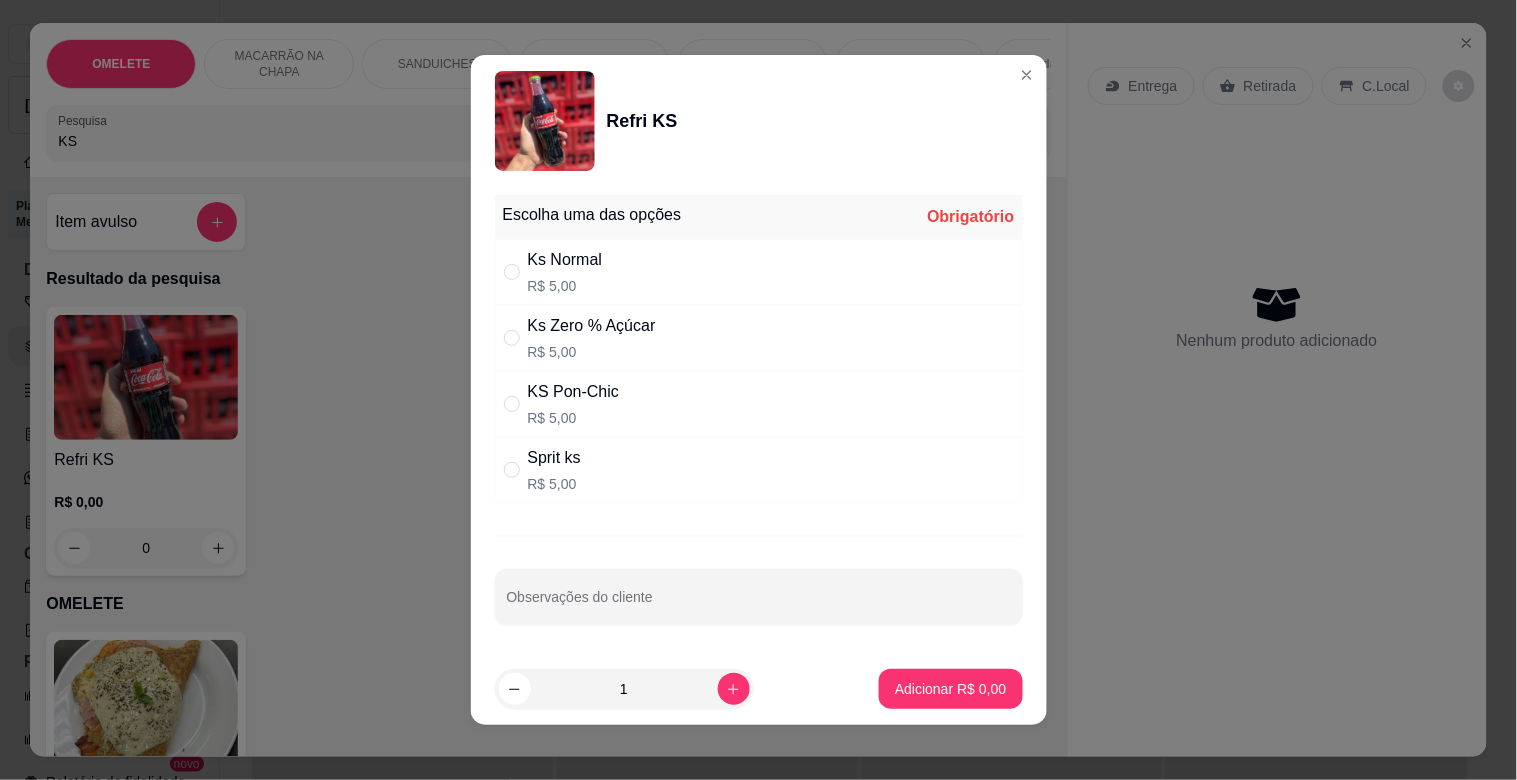 click on "Ks Zero % Açúcar" at bounding box center [592, 326] 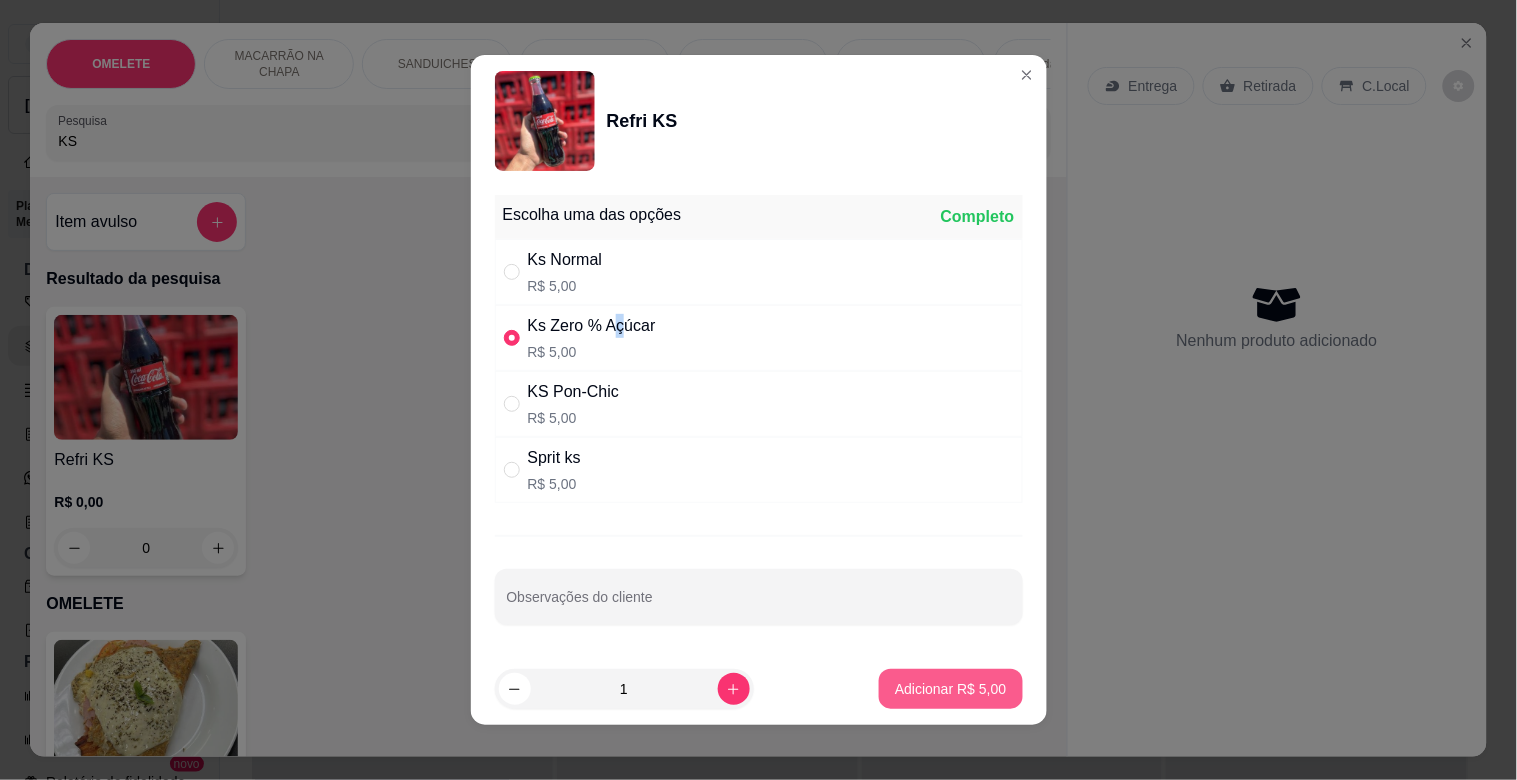 click on "Adicionar   R$ 5,00" at bounding box center (950, 689) 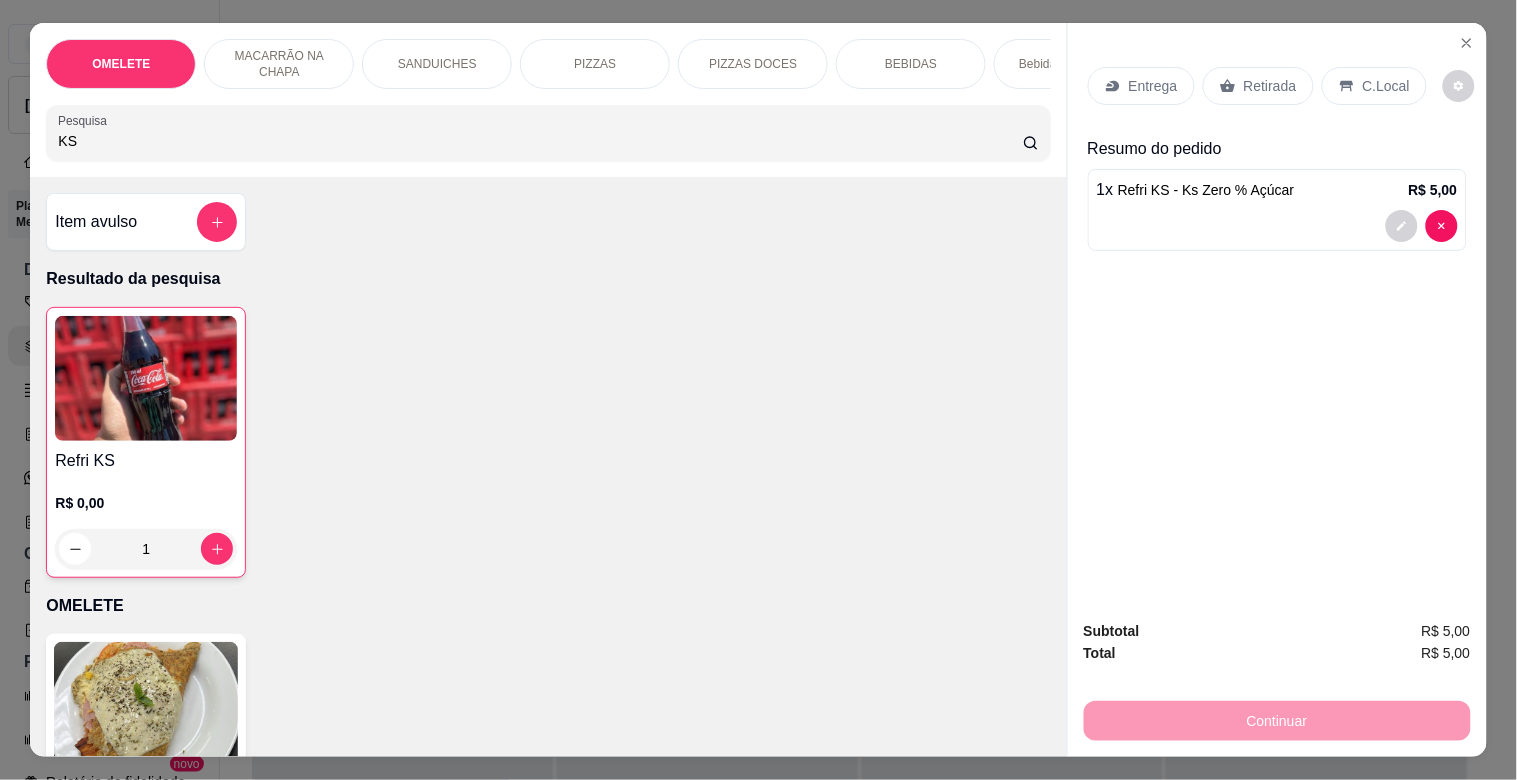 click on "Retirada" at bounding box center (1270, 86) 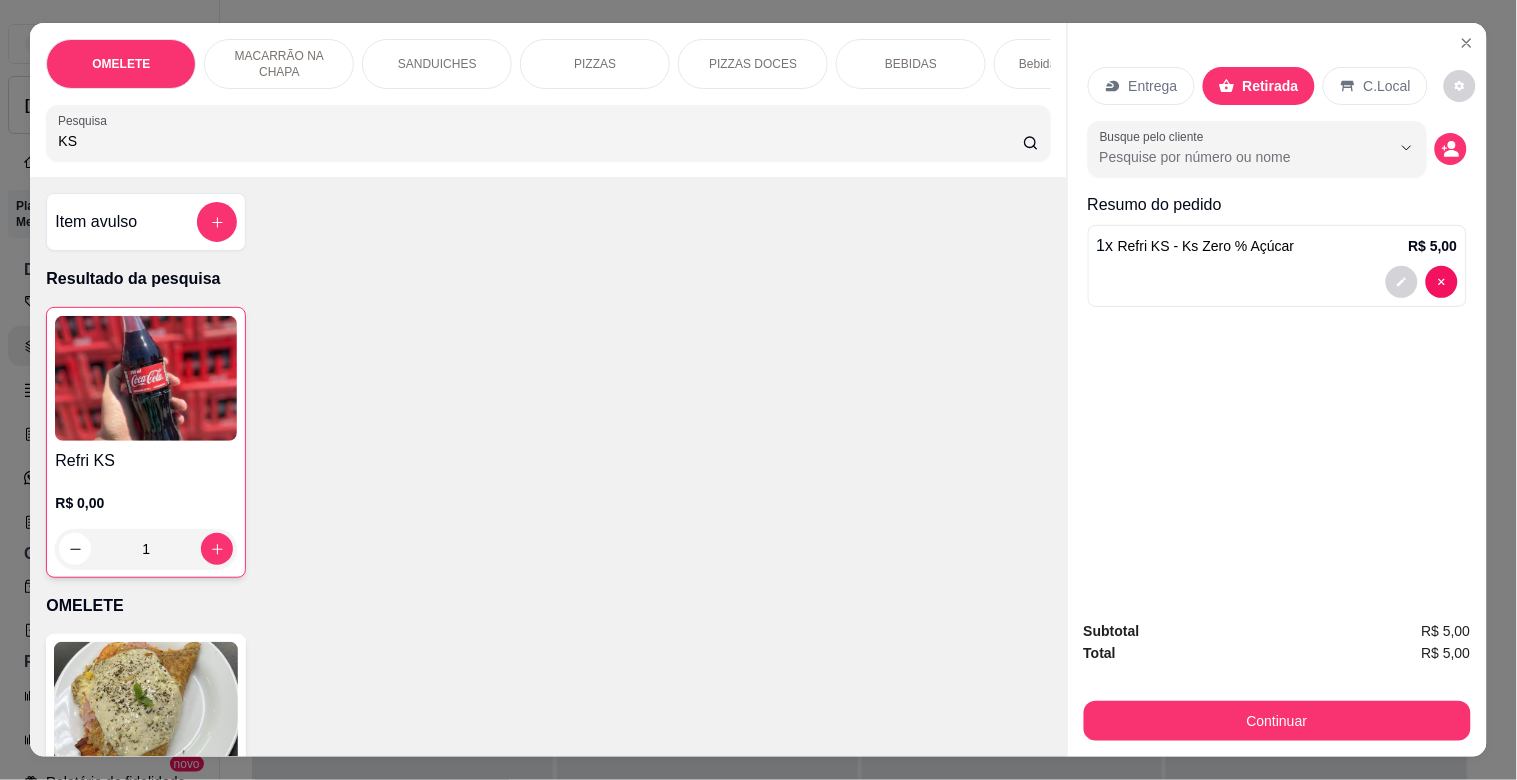 click on "C.Local" at bounding box center [1387, 86] 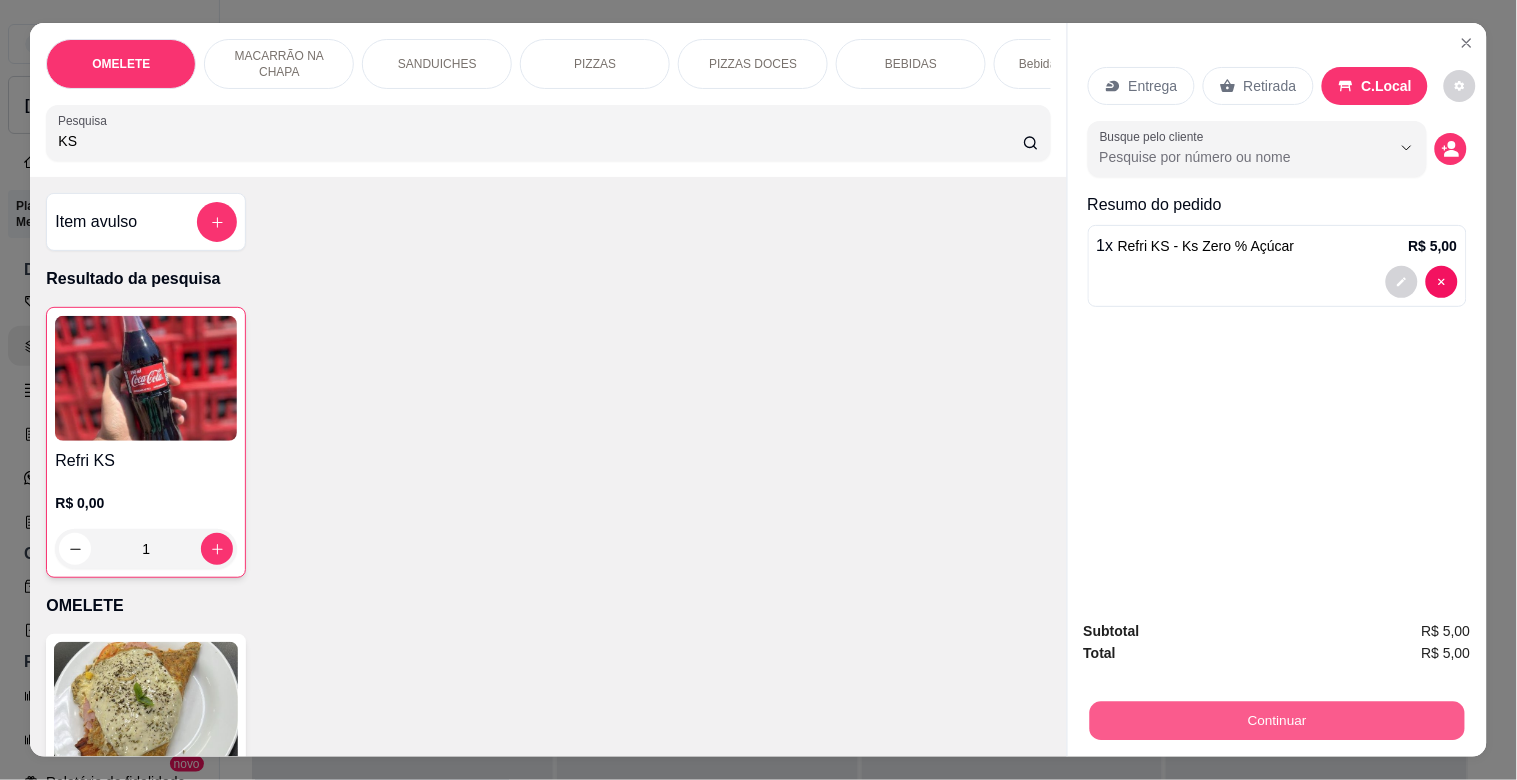click on "Continuar" at bounding box center [1276, 720] 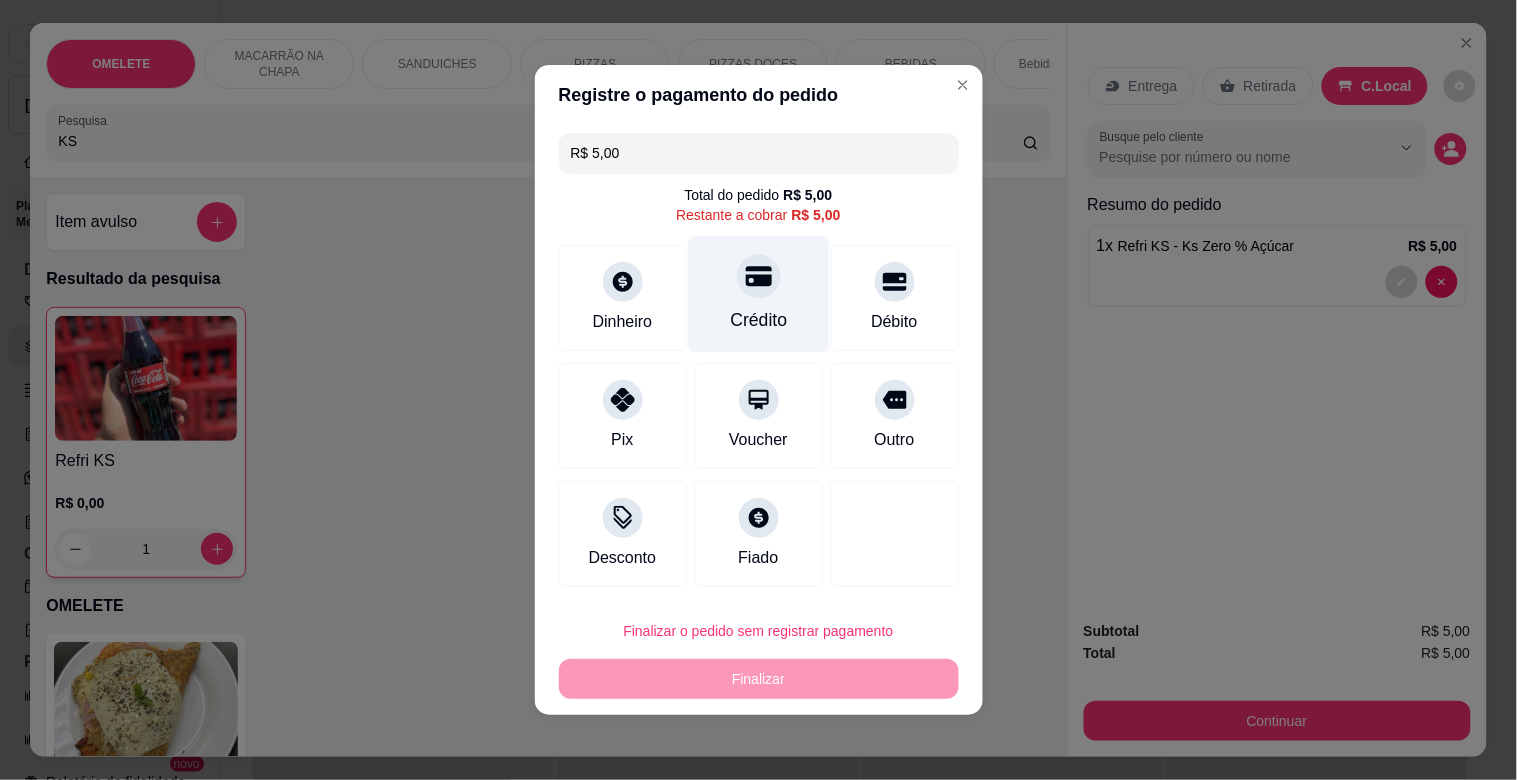 click on "Crédito" at bounding box center (758, 294) 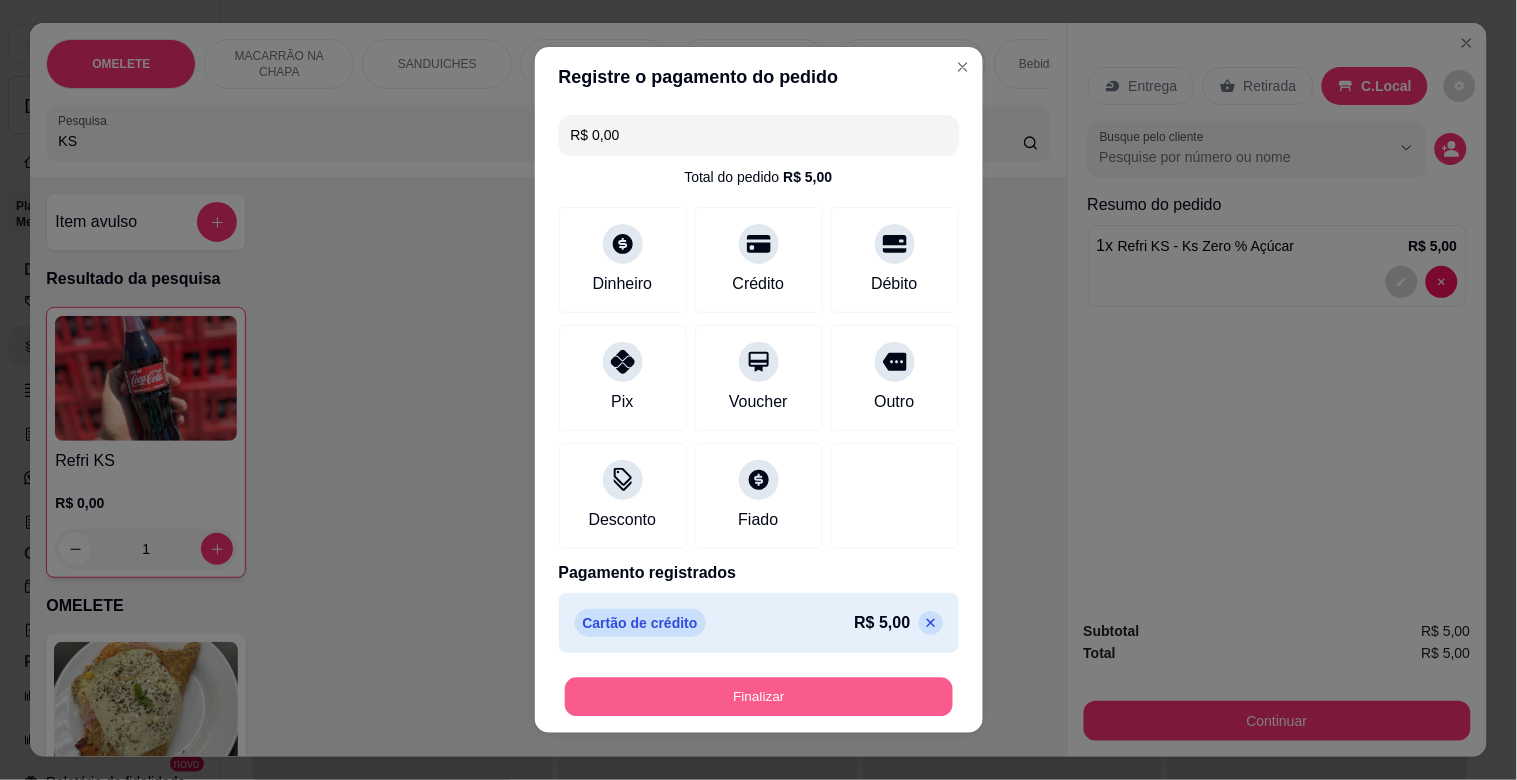 click on "Finalizar" at bounding box center [759, 697] 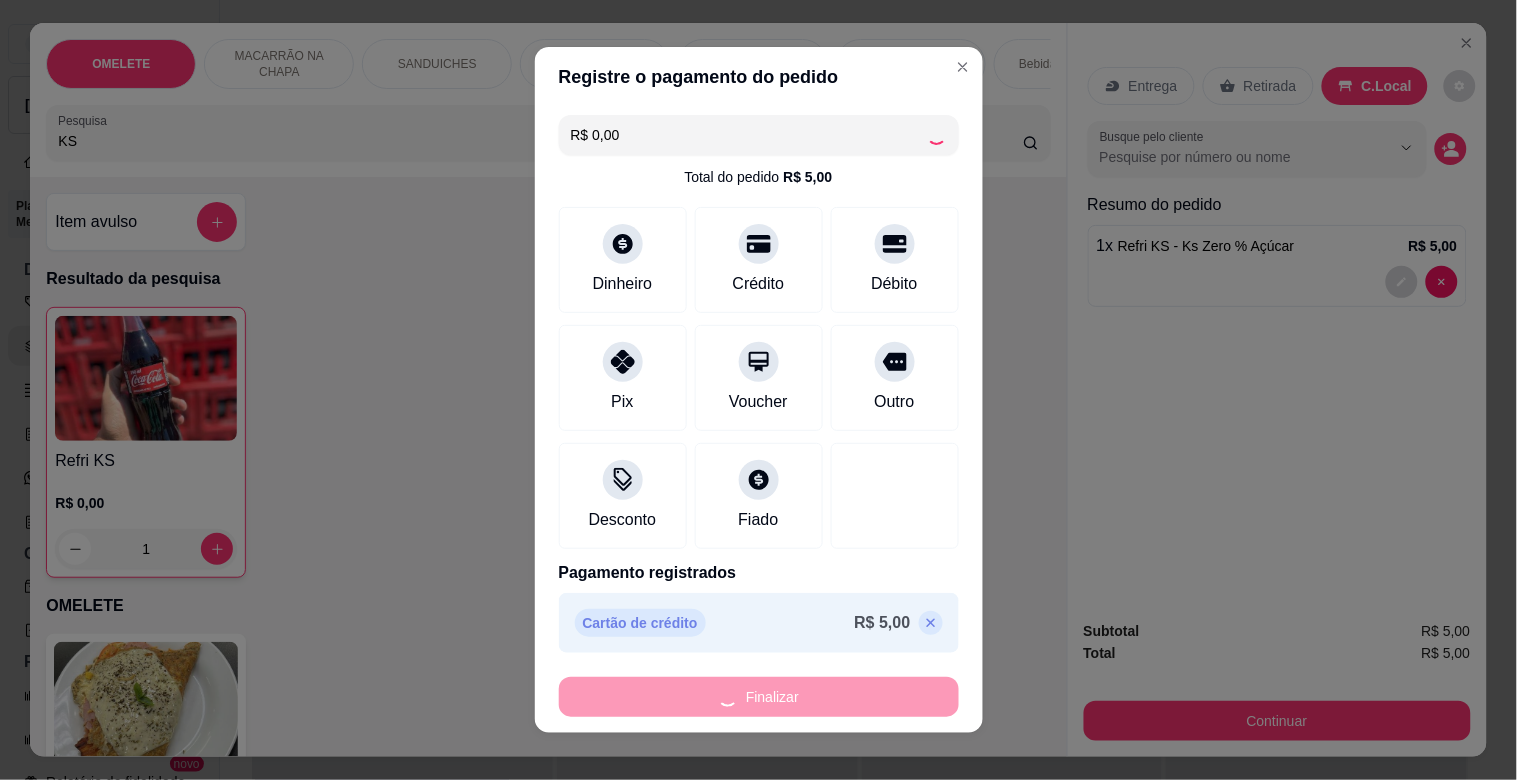 type on "0" 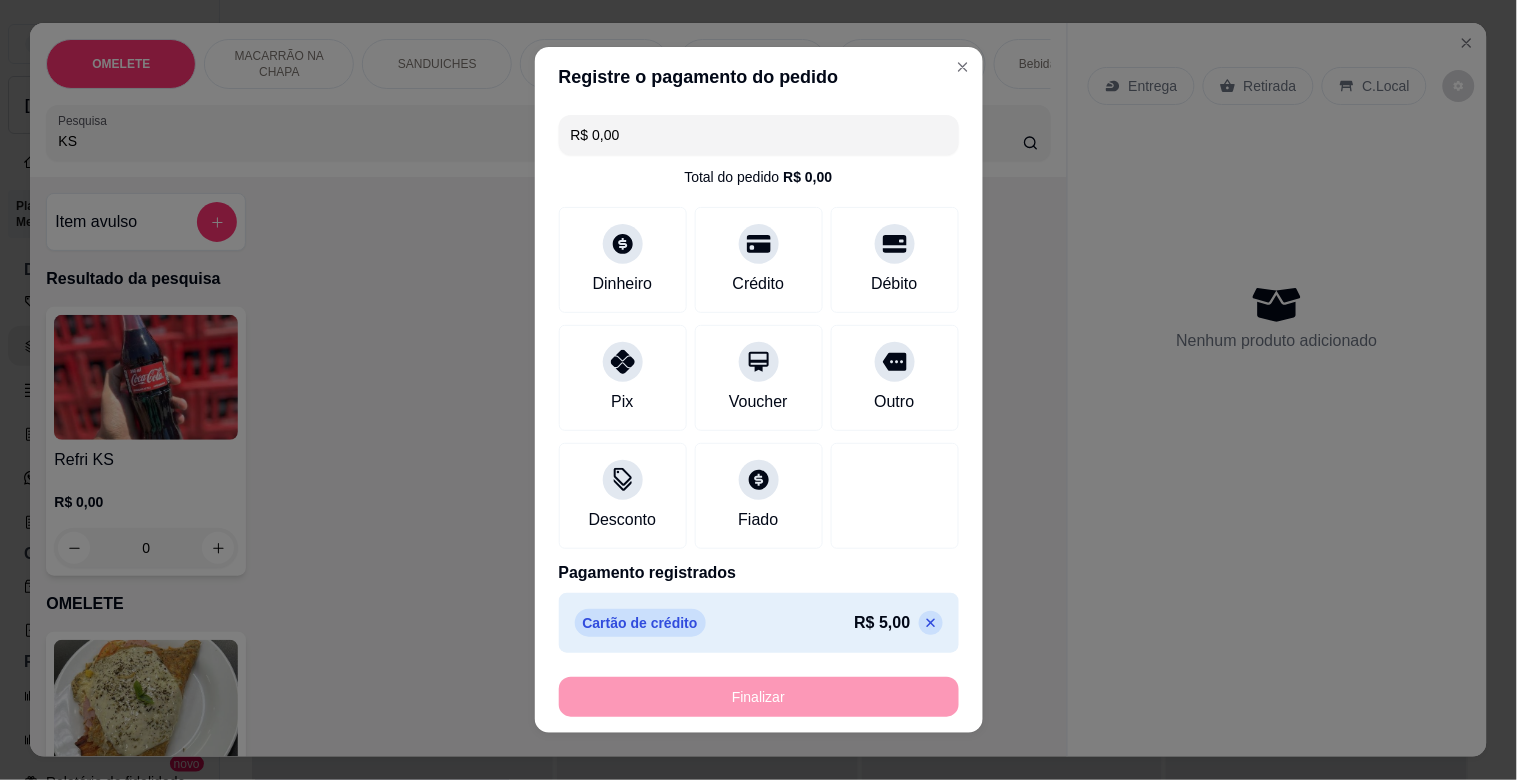 type on "-R$ 5,00" 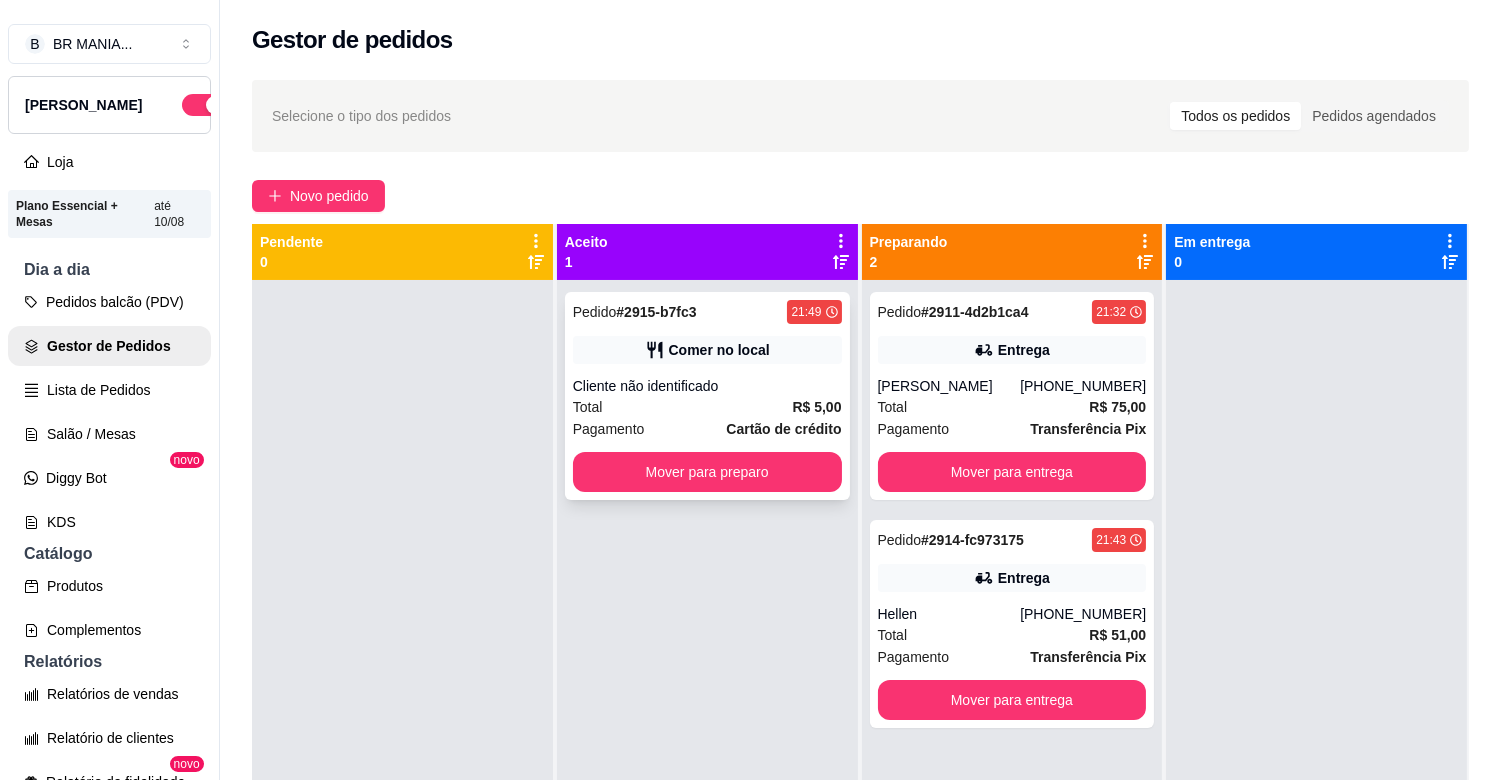 click on "Pedido  # 2915-b7fc3 21:49 Comer no local Cliente não identificado Total R$ 5,00 Pagamento Cartão de crédito Mover para preparo" at bounding box center [707, 396] 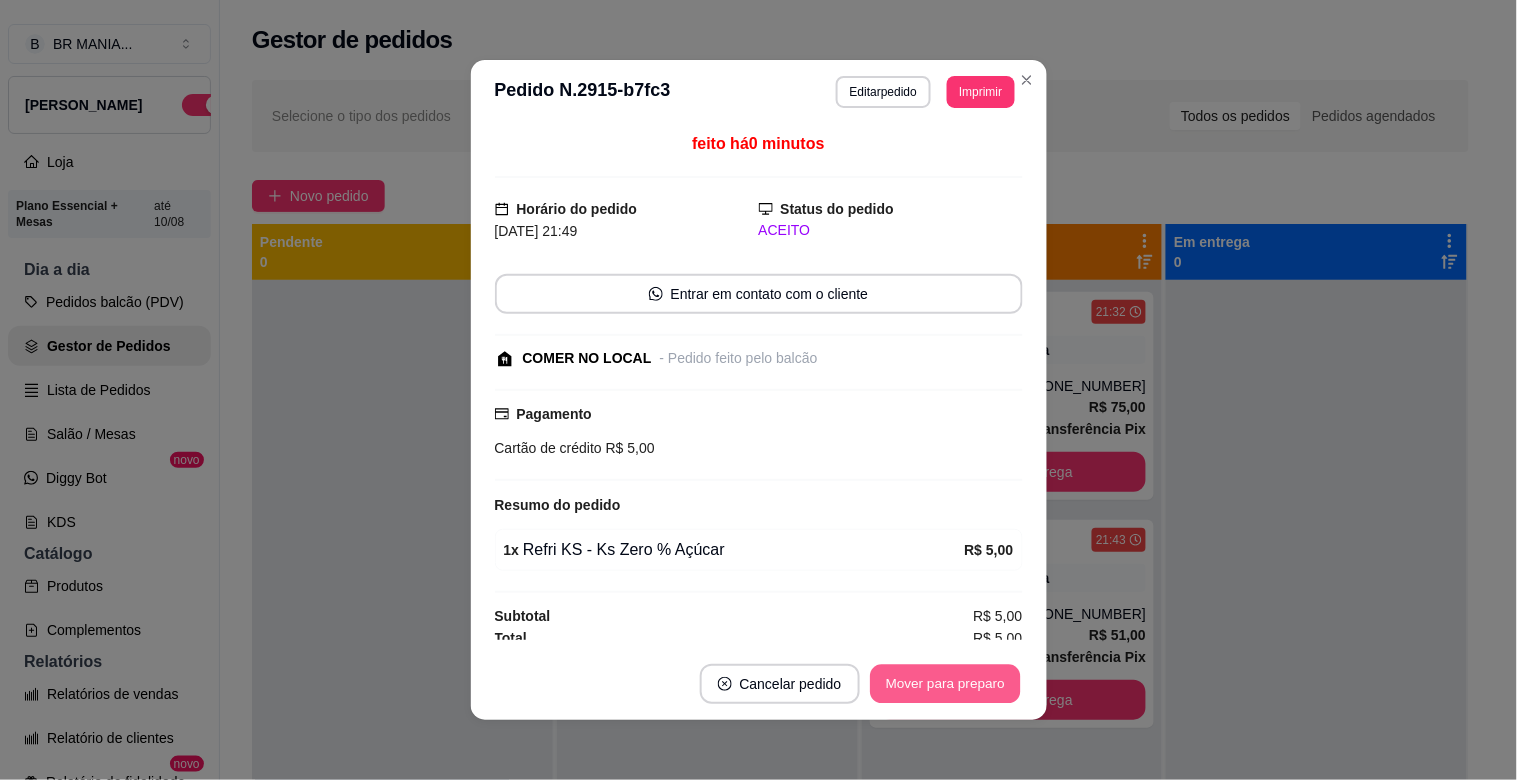 click on "Mover para preparo" at bounding box center [945, 684] 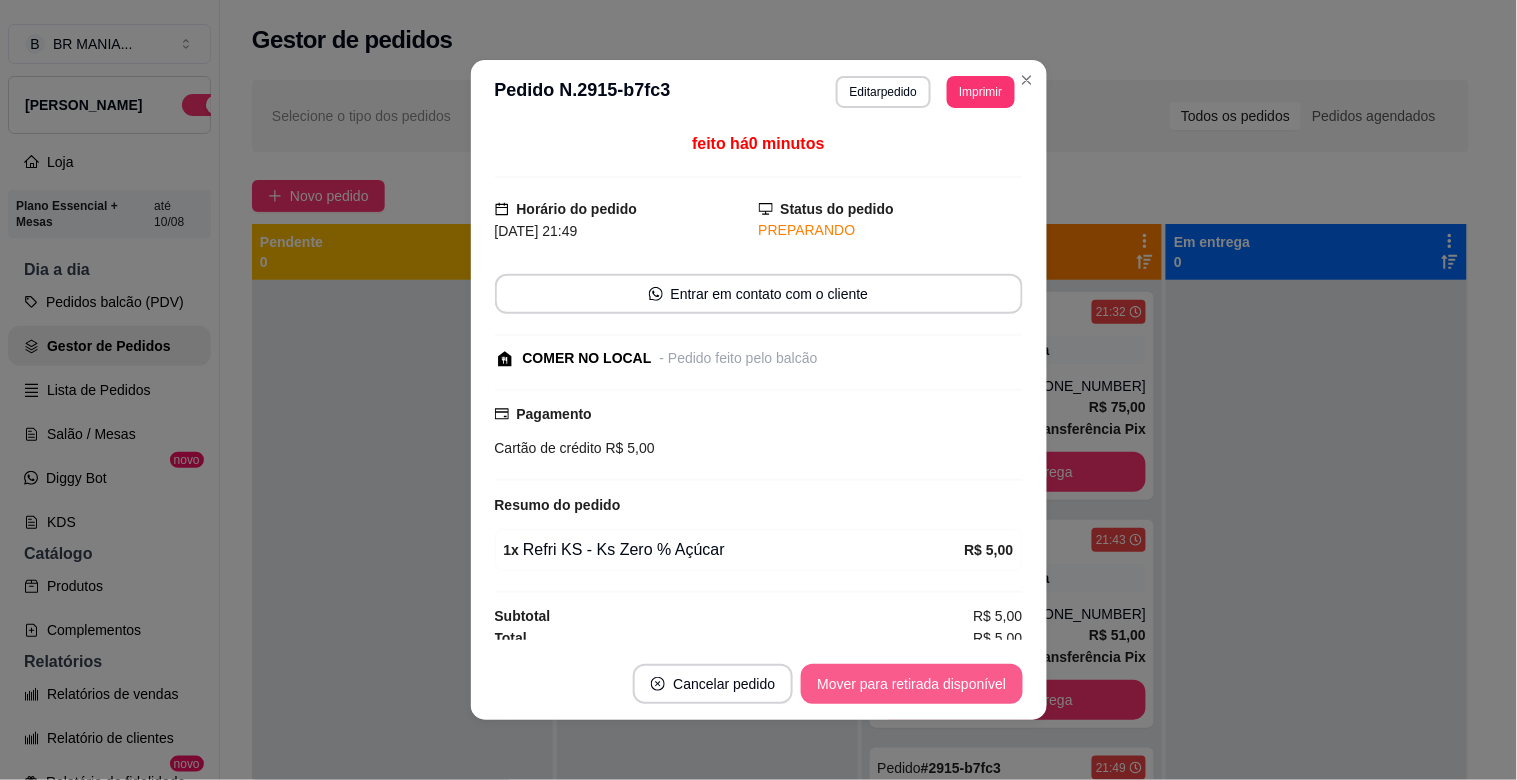 click on "Mover para retirada disponível" at bounding box center [911, 684] 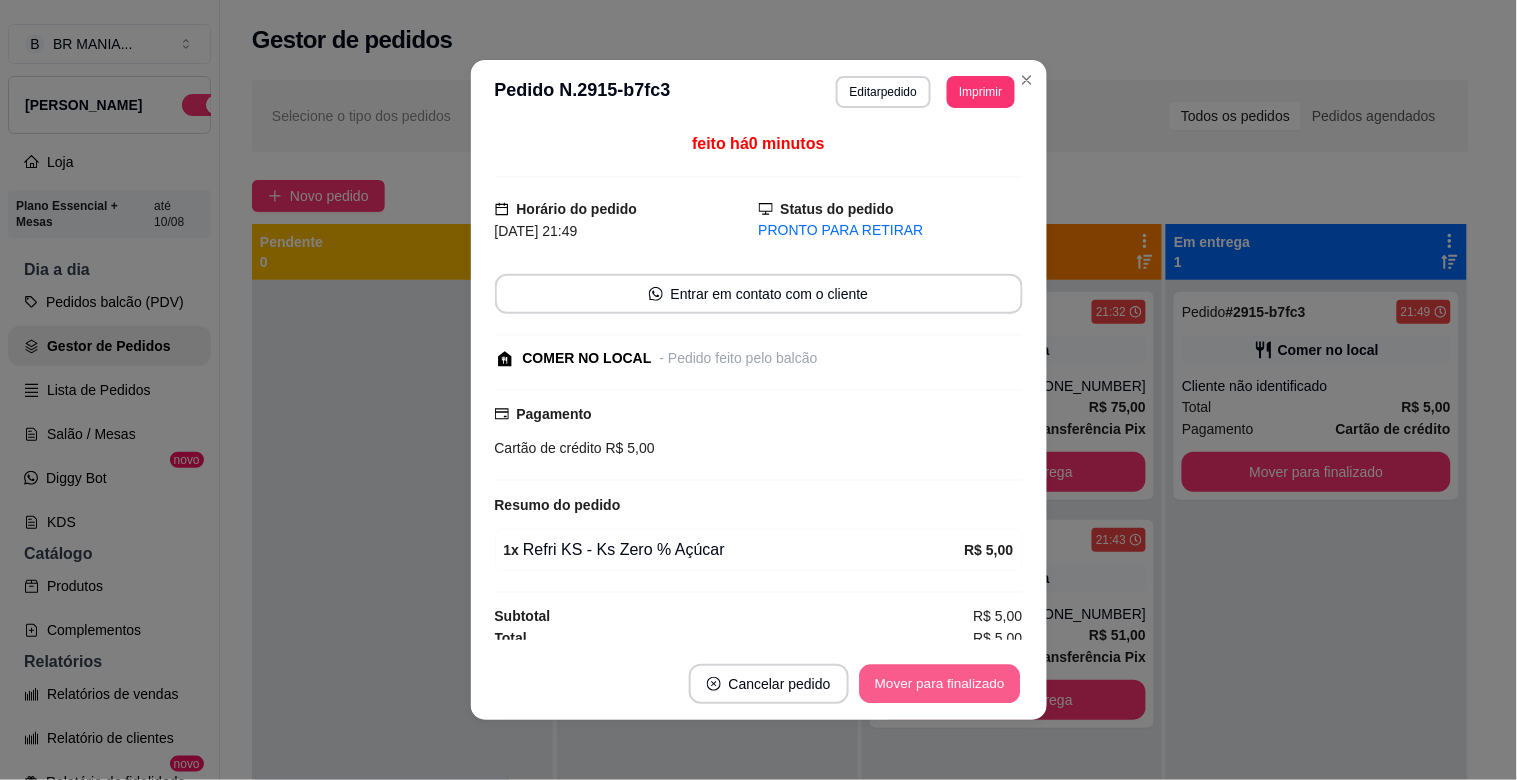 click on "Mover para finalizado" at bounding box center [939, 684] 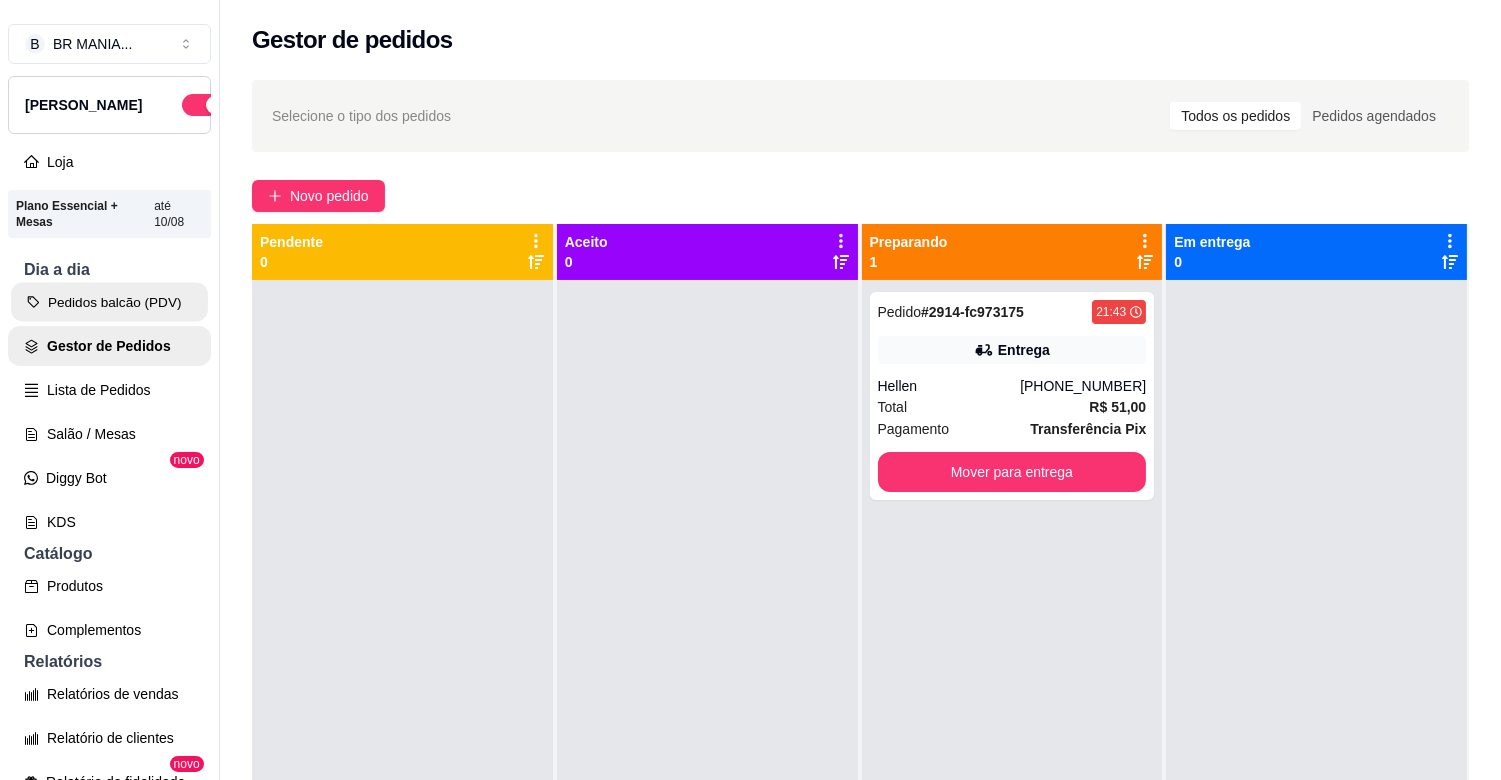 click on "Pedidos balcão (PDV)" at bounding box center [109, 302] 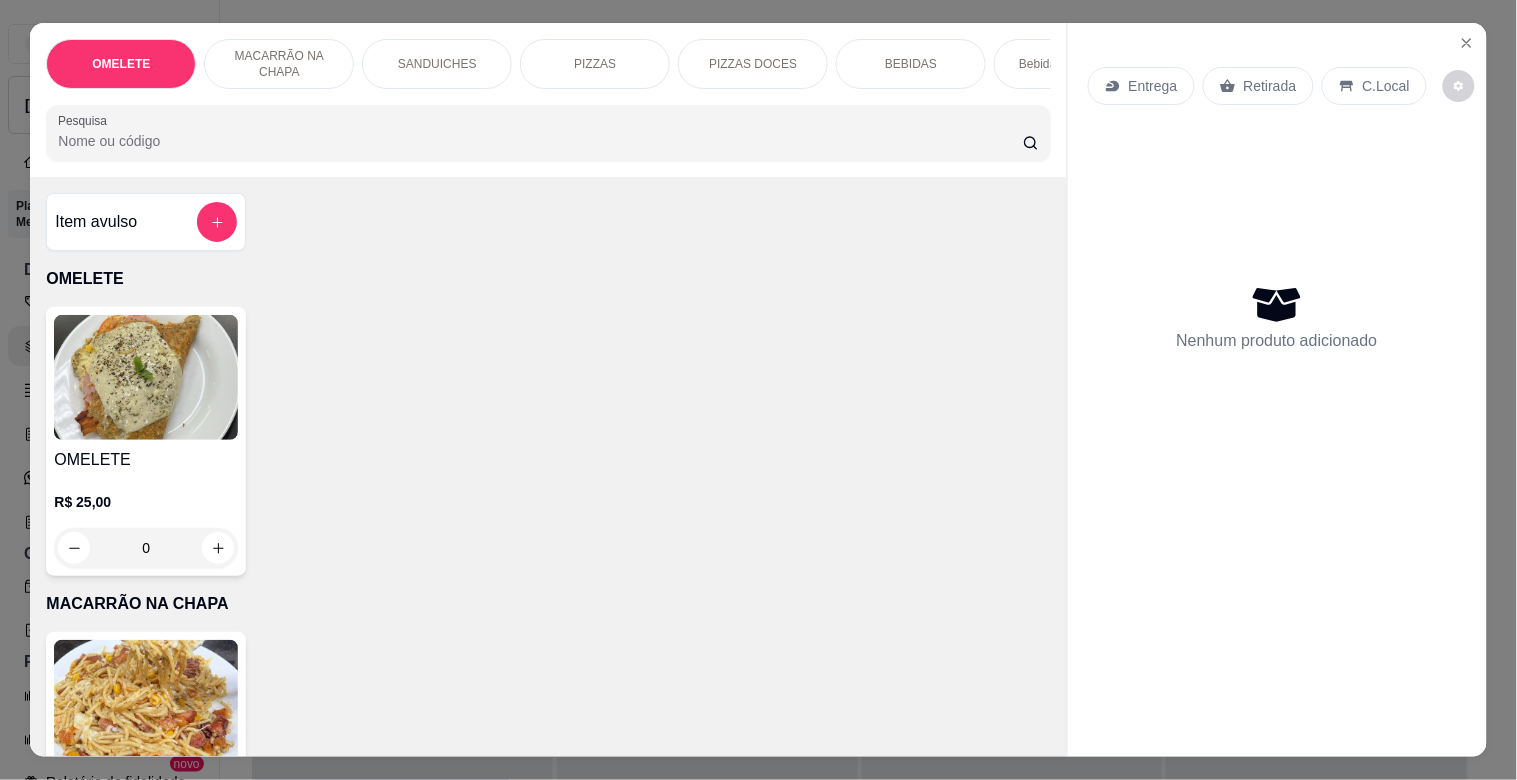 click on "Item avulso" at bounding box center (146, 222) 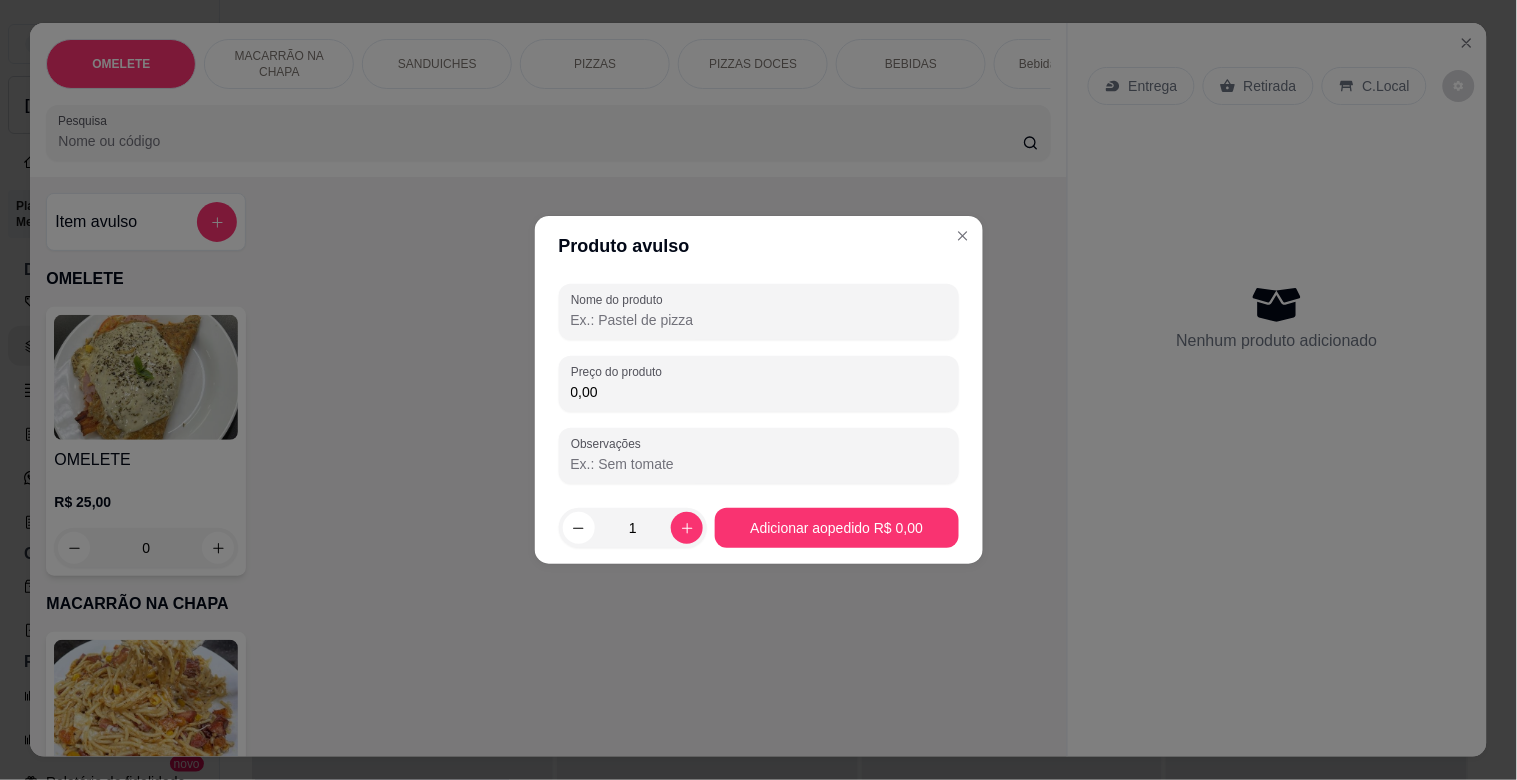 click on "Nome do produto" at bounding box center [759, 320] 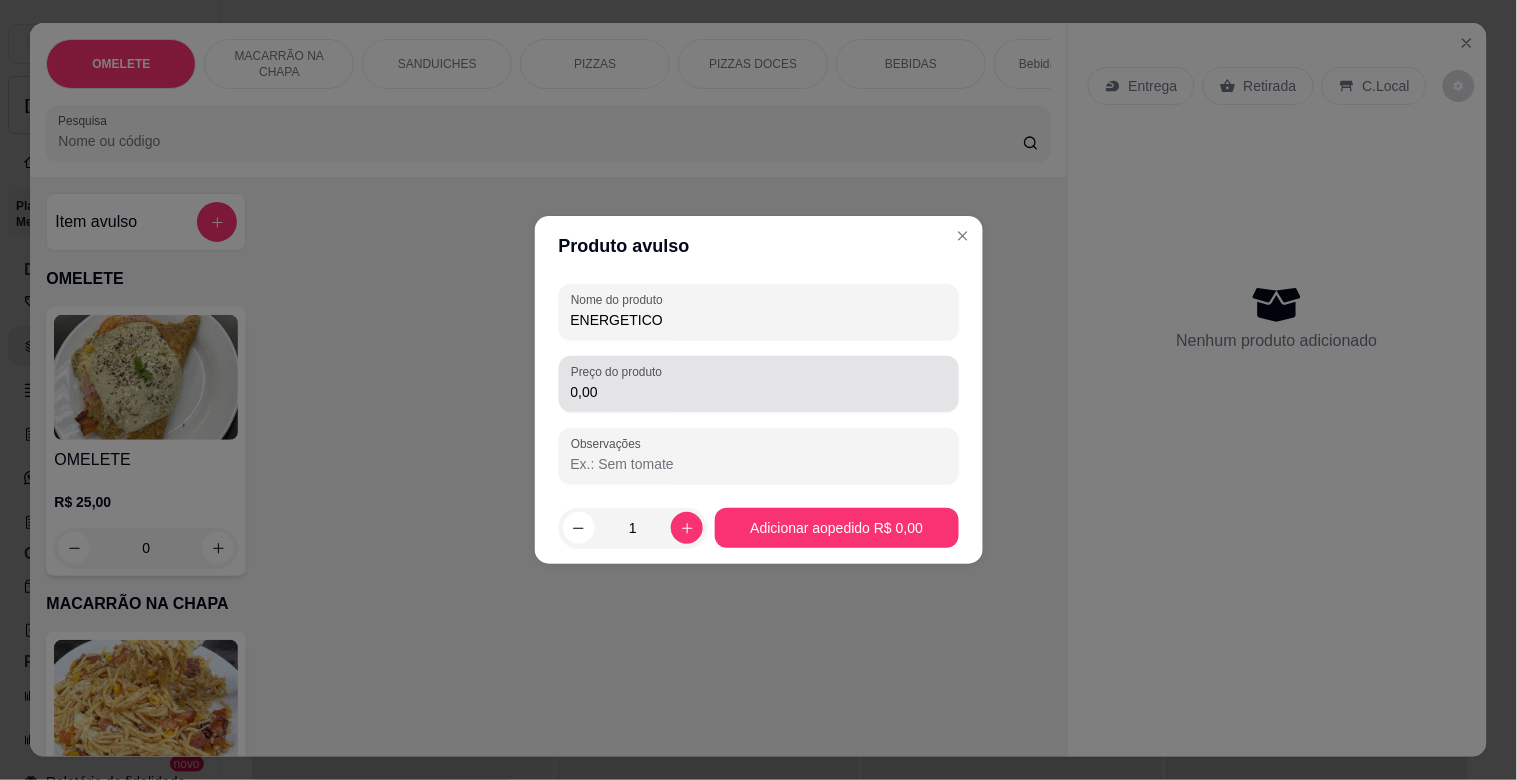 type on "ENERGETICO" 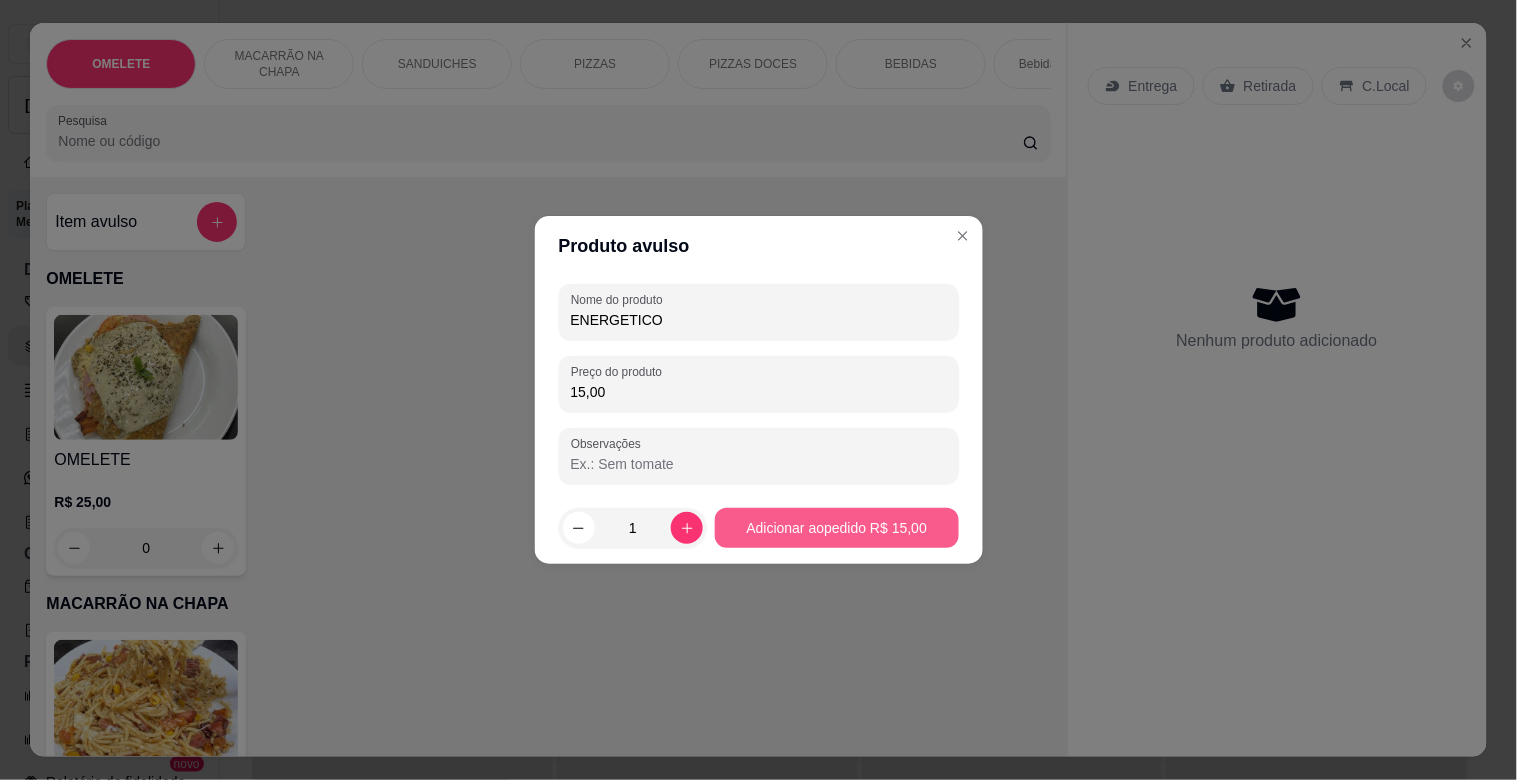 type on "15,00" 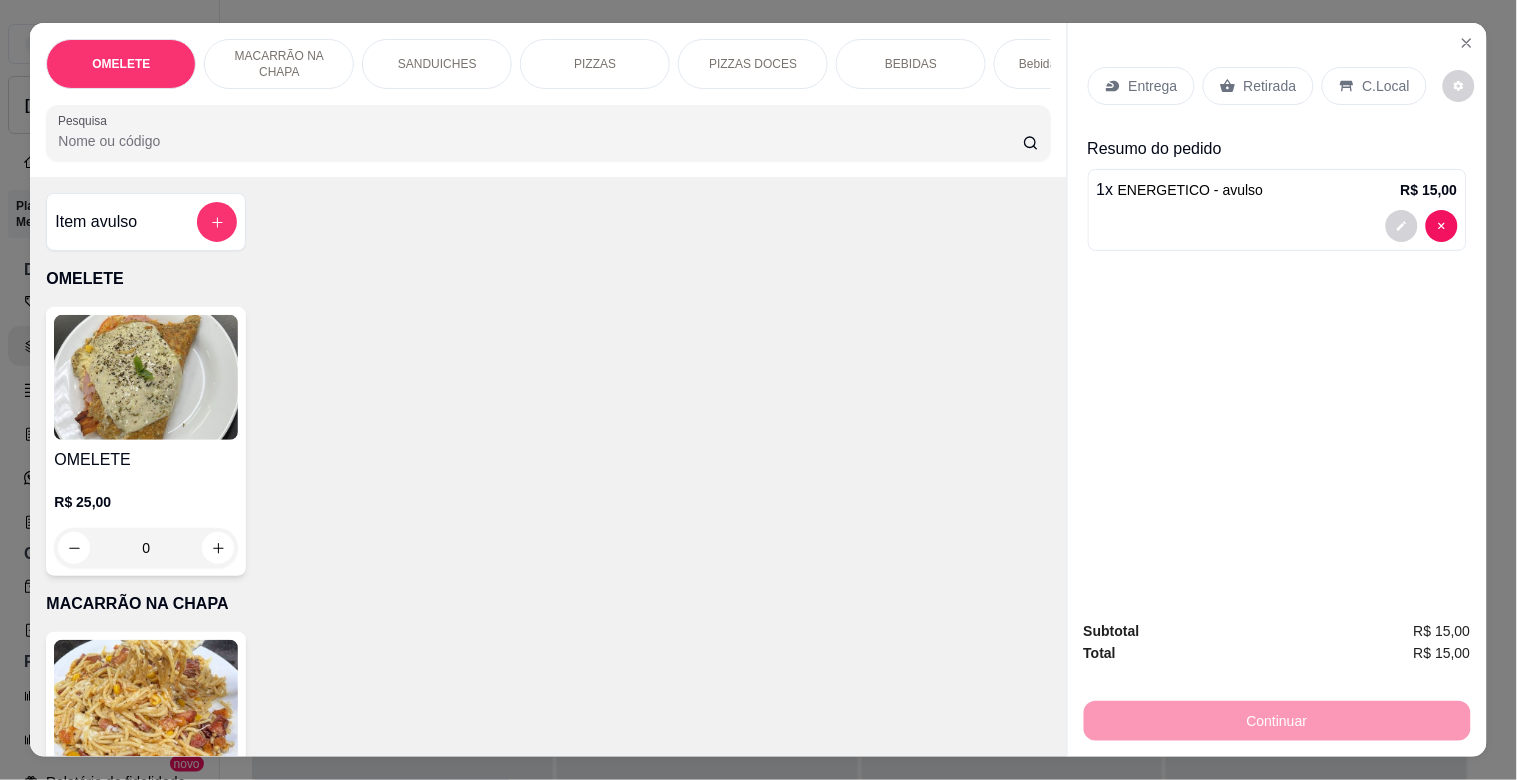 click on "Item avulso" at bounding box center [146, 222] 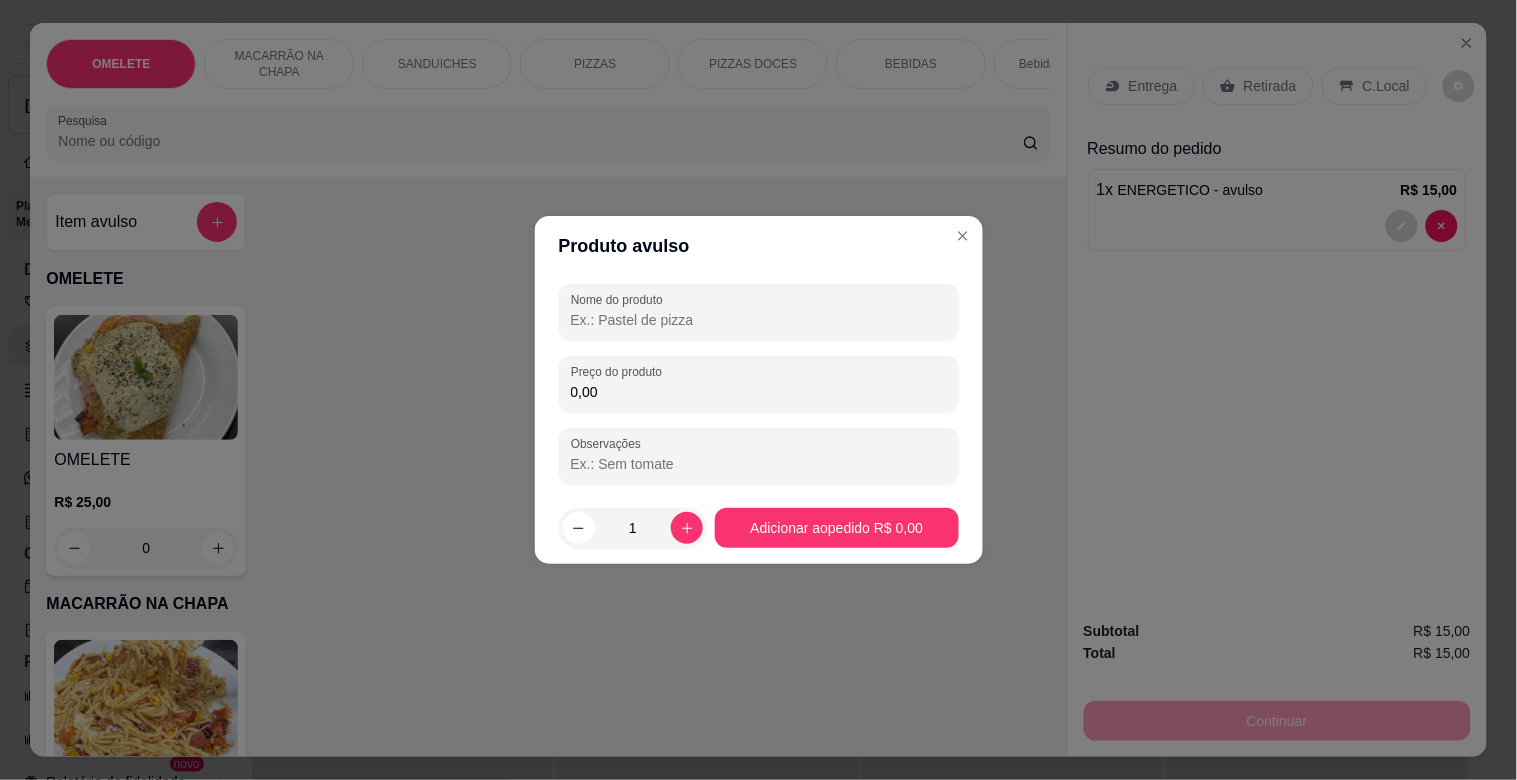 click on "Nome do produto" at bounding box center (759, 320) 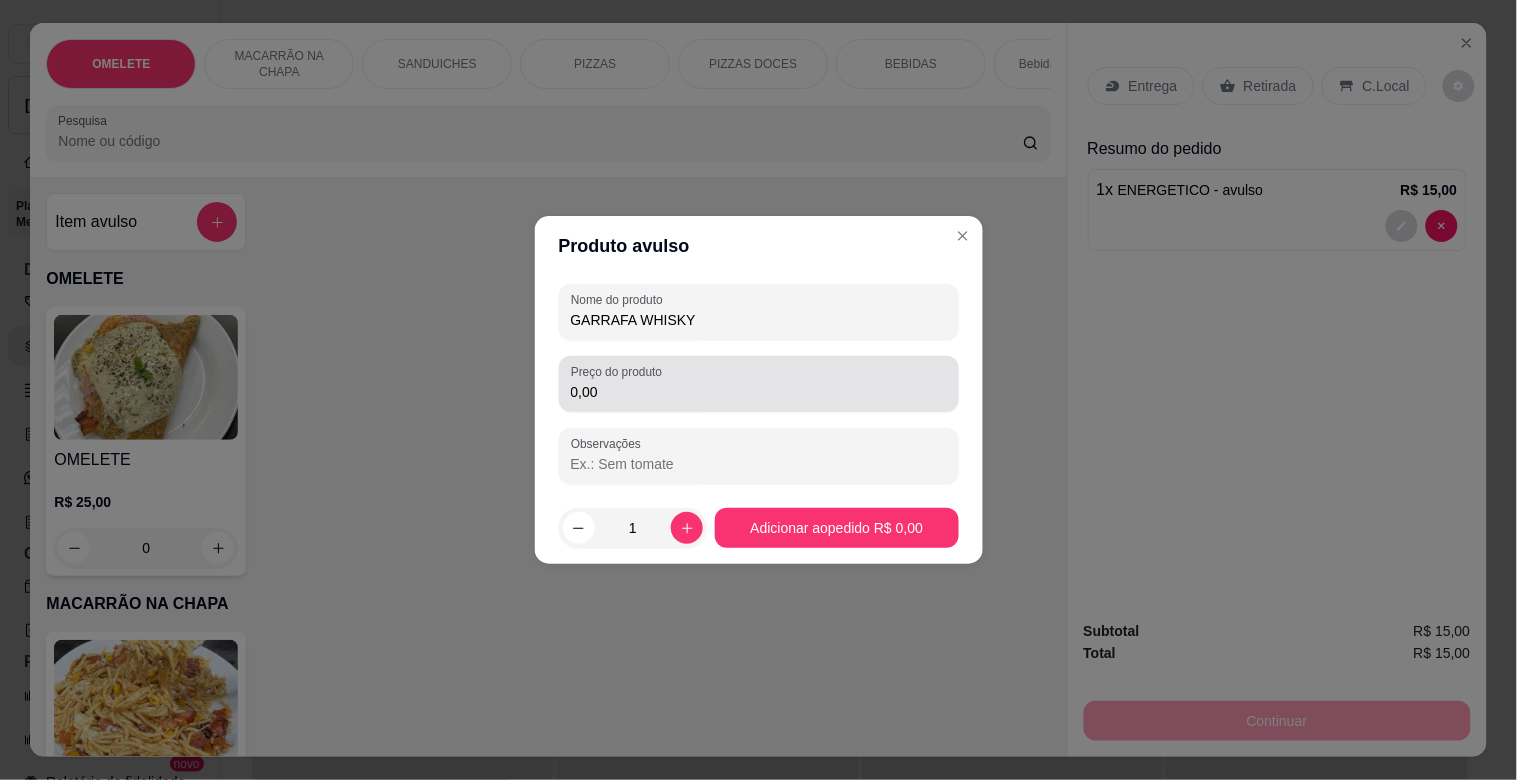 type on "GARRAFA WHISKY" 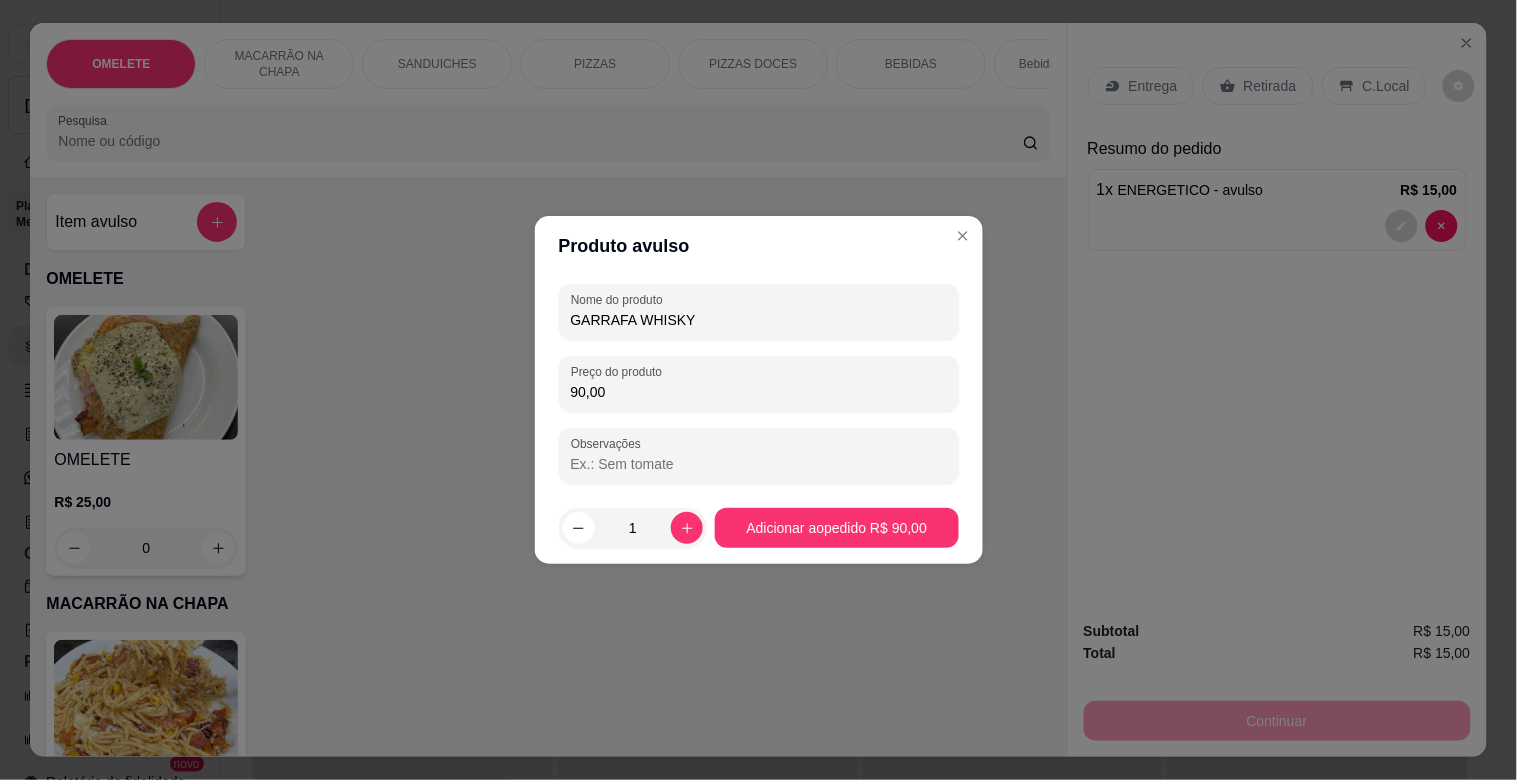 type on "90,00" 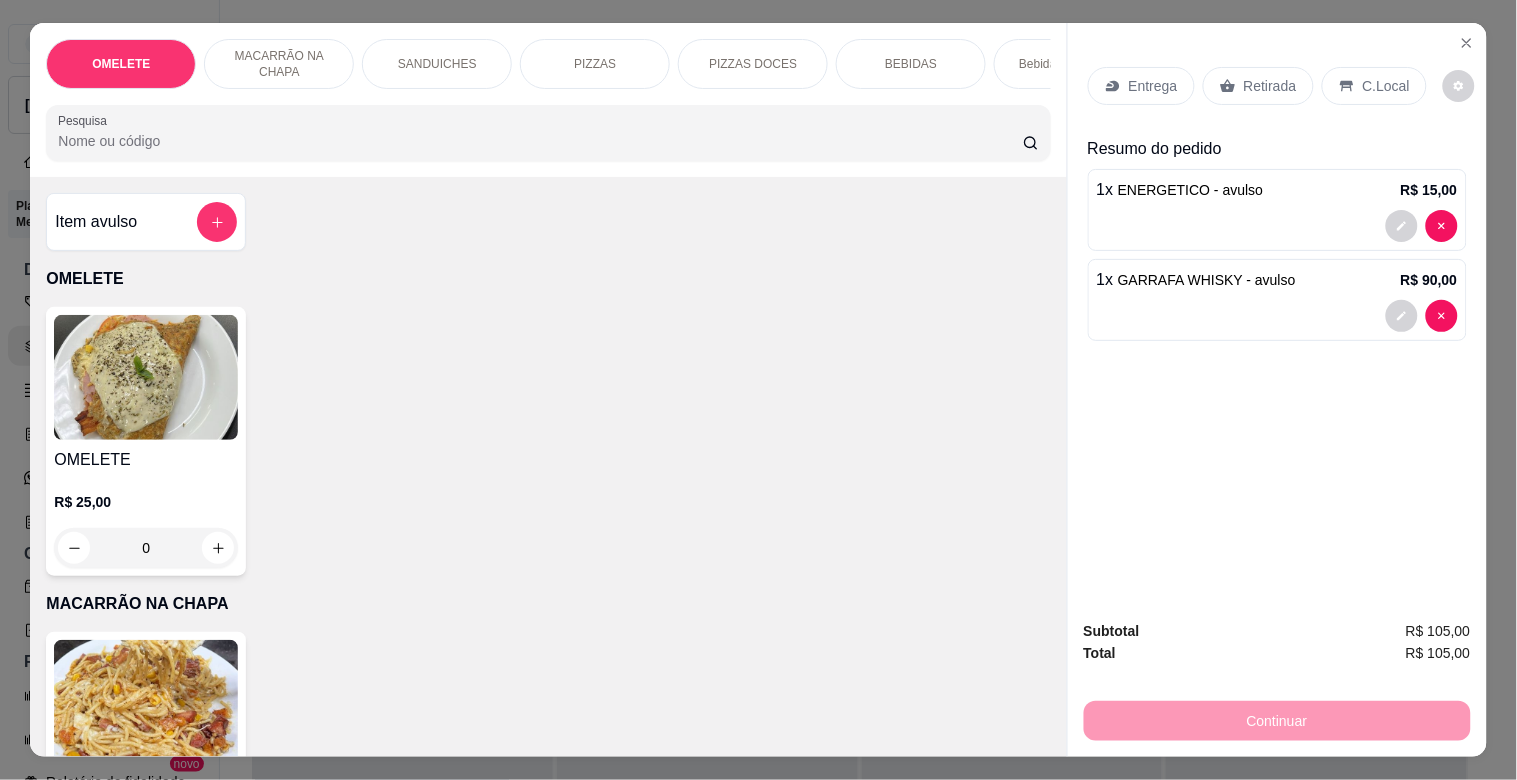click on "C.Local" at bounding box center (1386, 86) 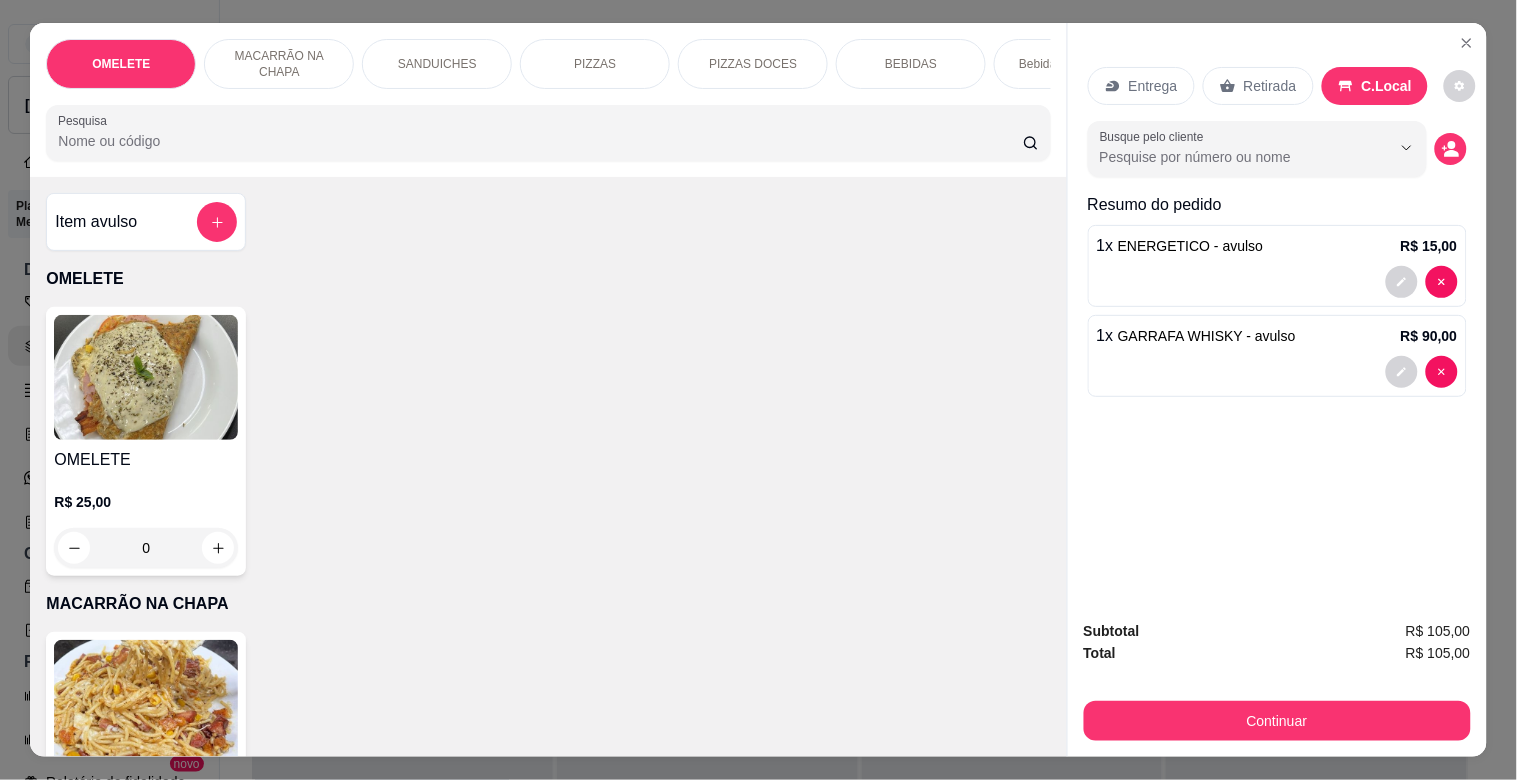 drag, startPoint x: 1241, startPoint y: 77, endPoint x: 1400, endPoint y: 115, distance: 163.47783 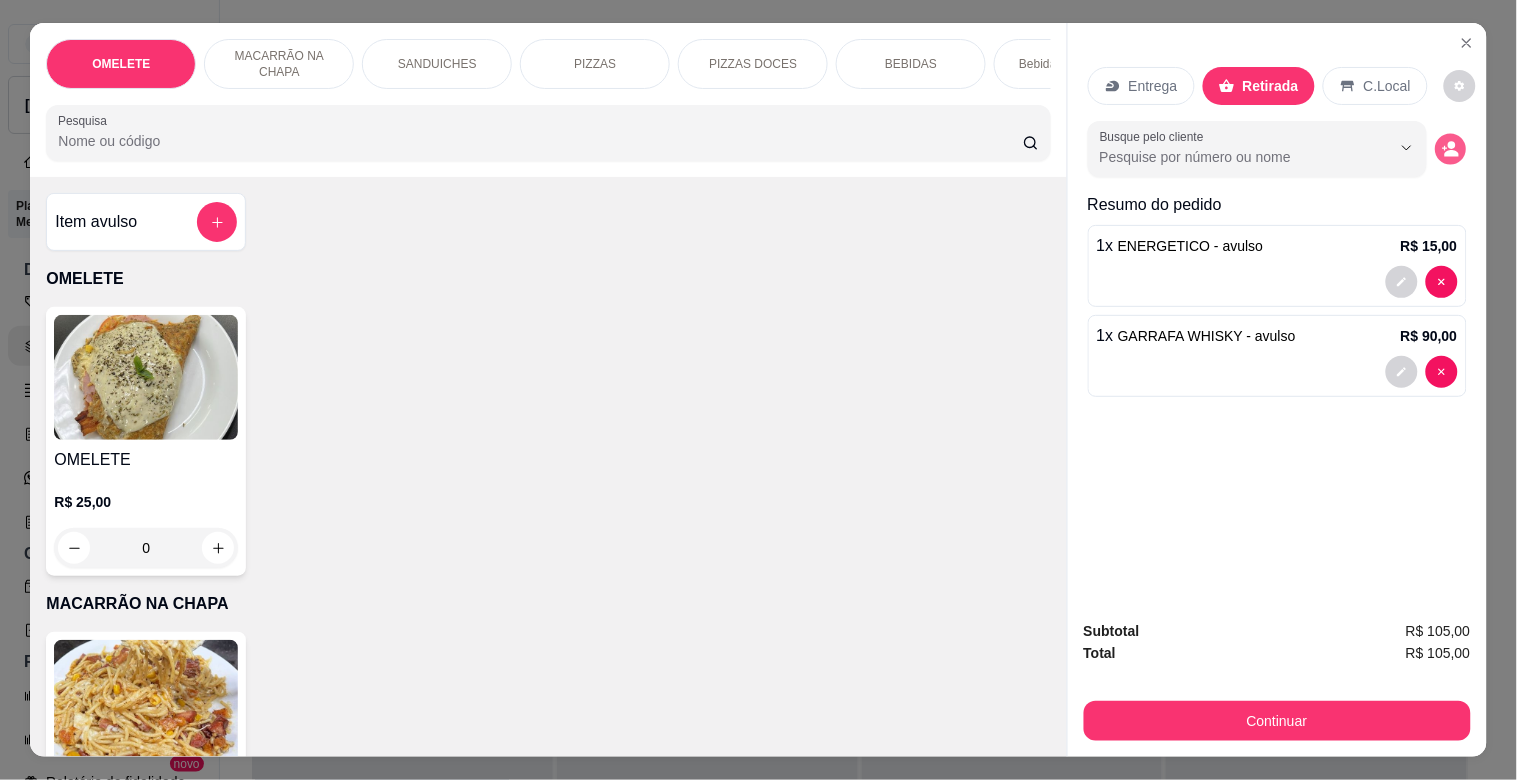 click 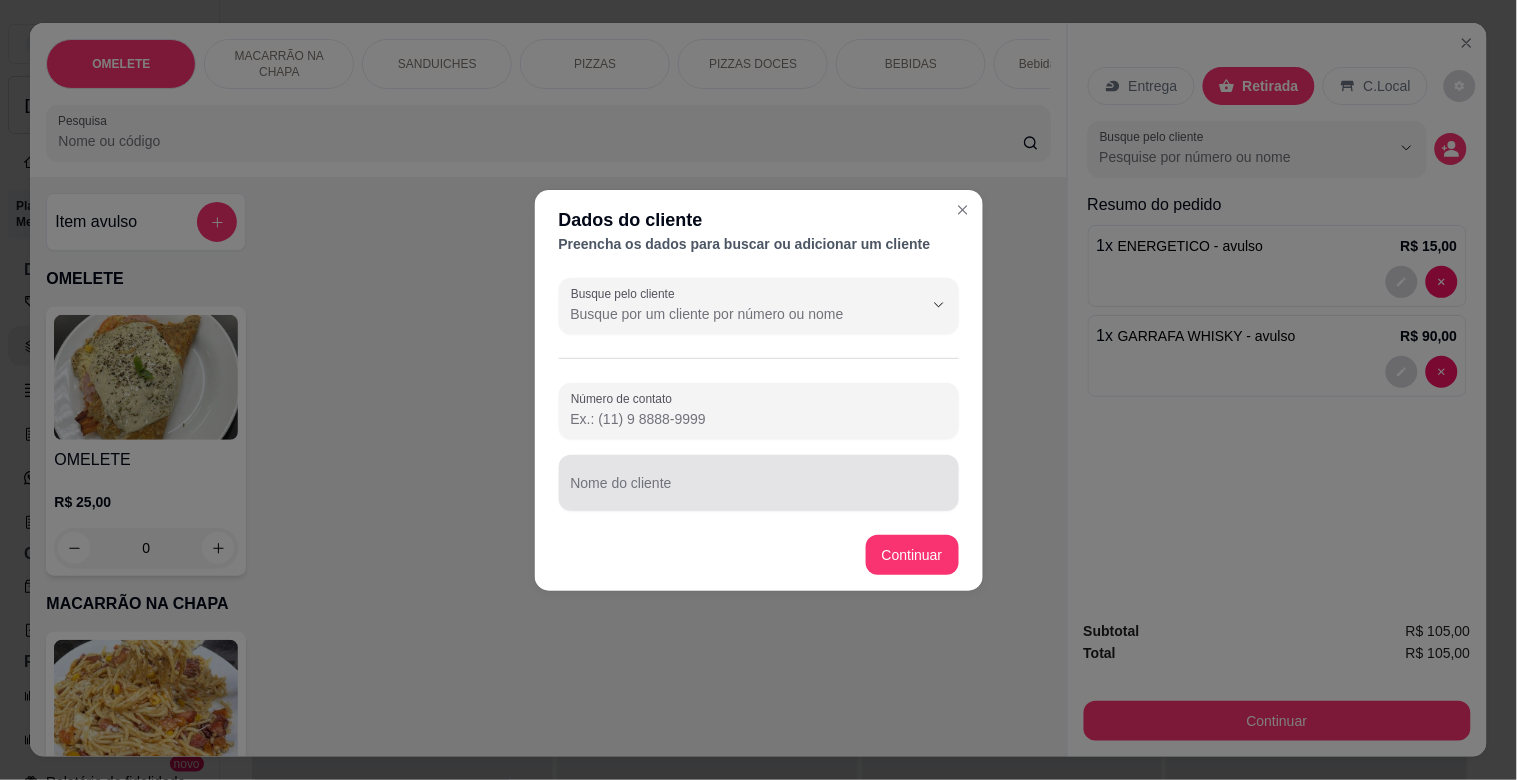 click on "Nome do cliente" at bounding box center (759, 491) 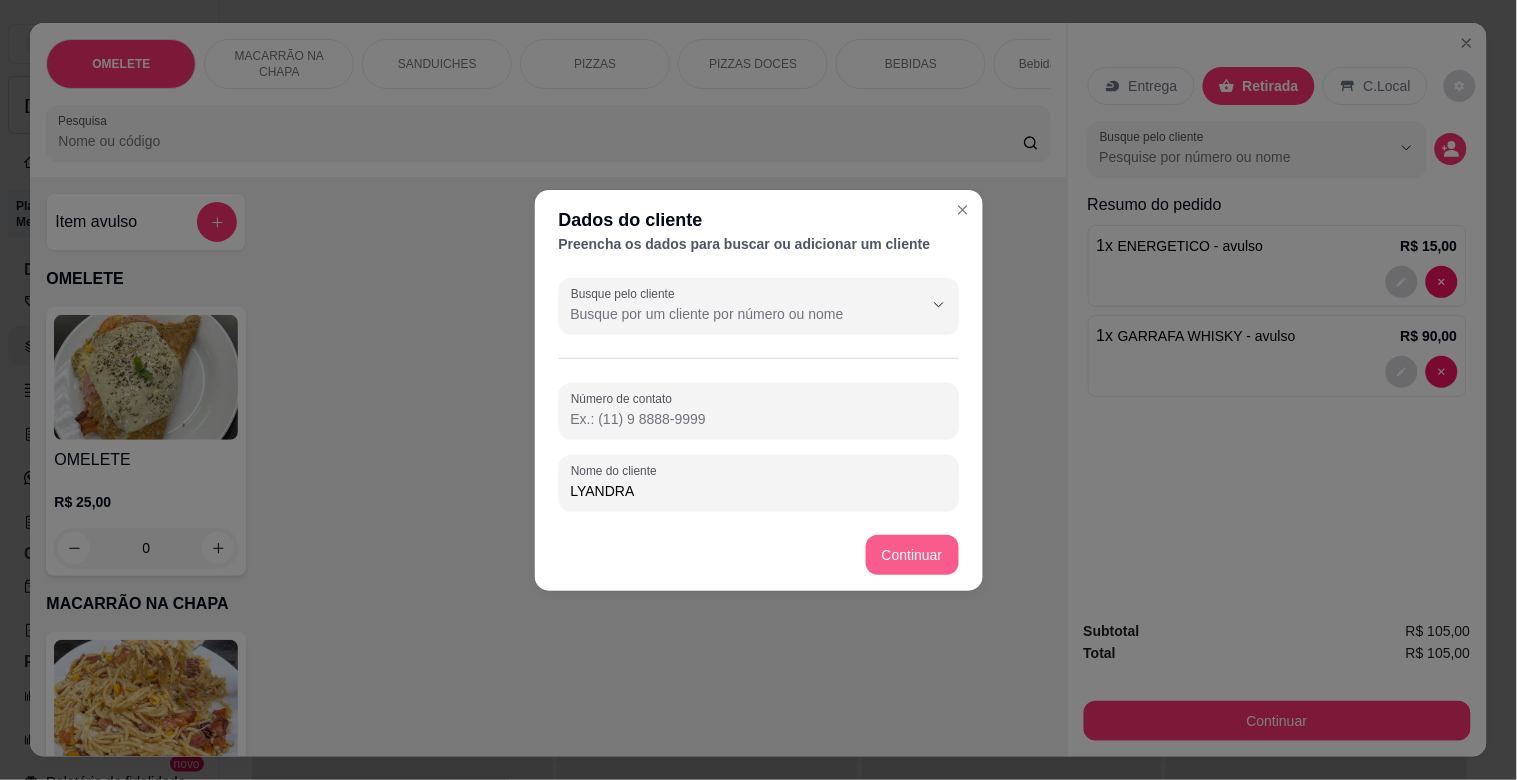 type on "LYANDRA" 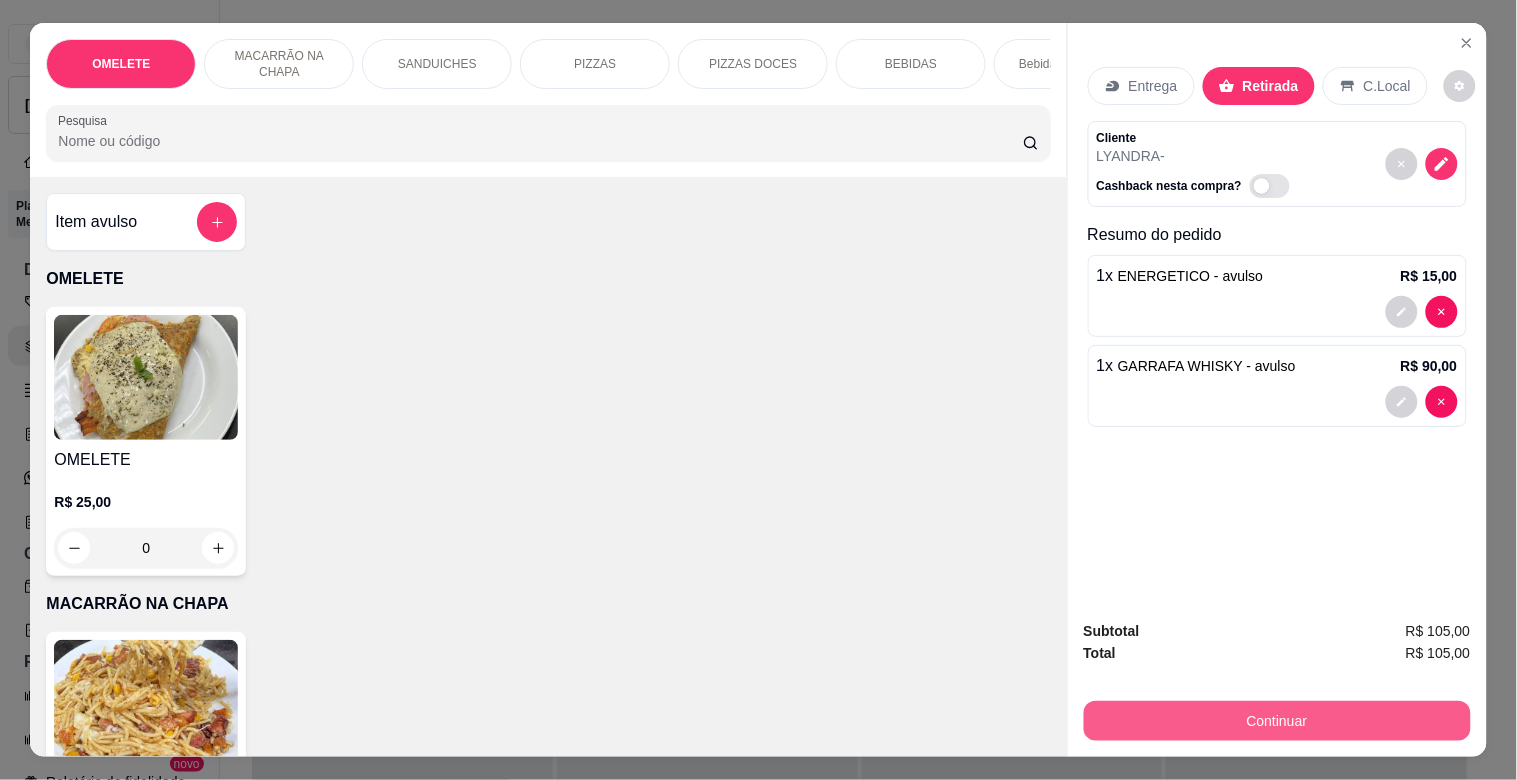click on "Continuar" at bounding box center [1277, 721] 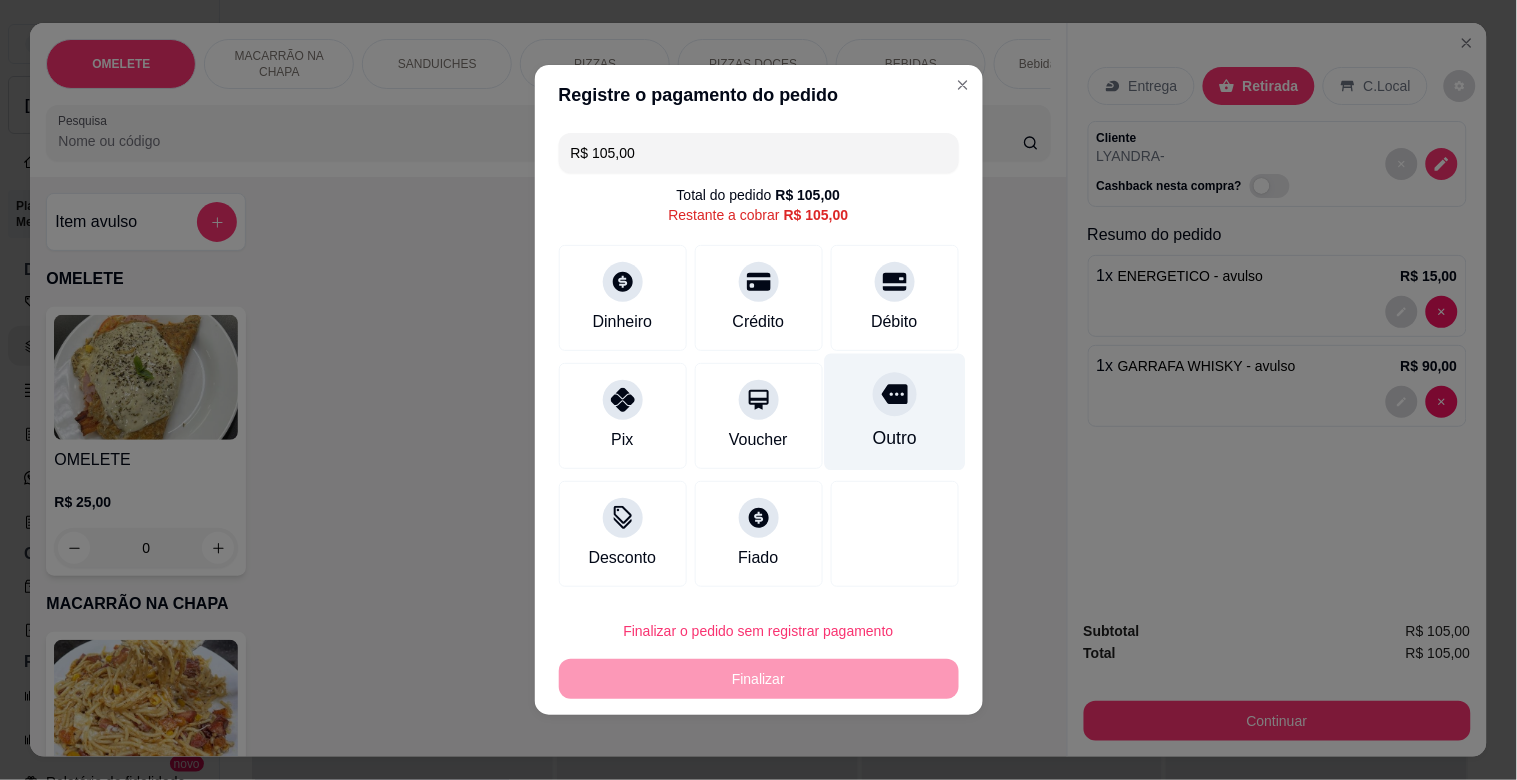 drag, startPoint x: 907, startPoint y: 426, endPoint x: 891, endPoint y: 474, distance: 50.596443 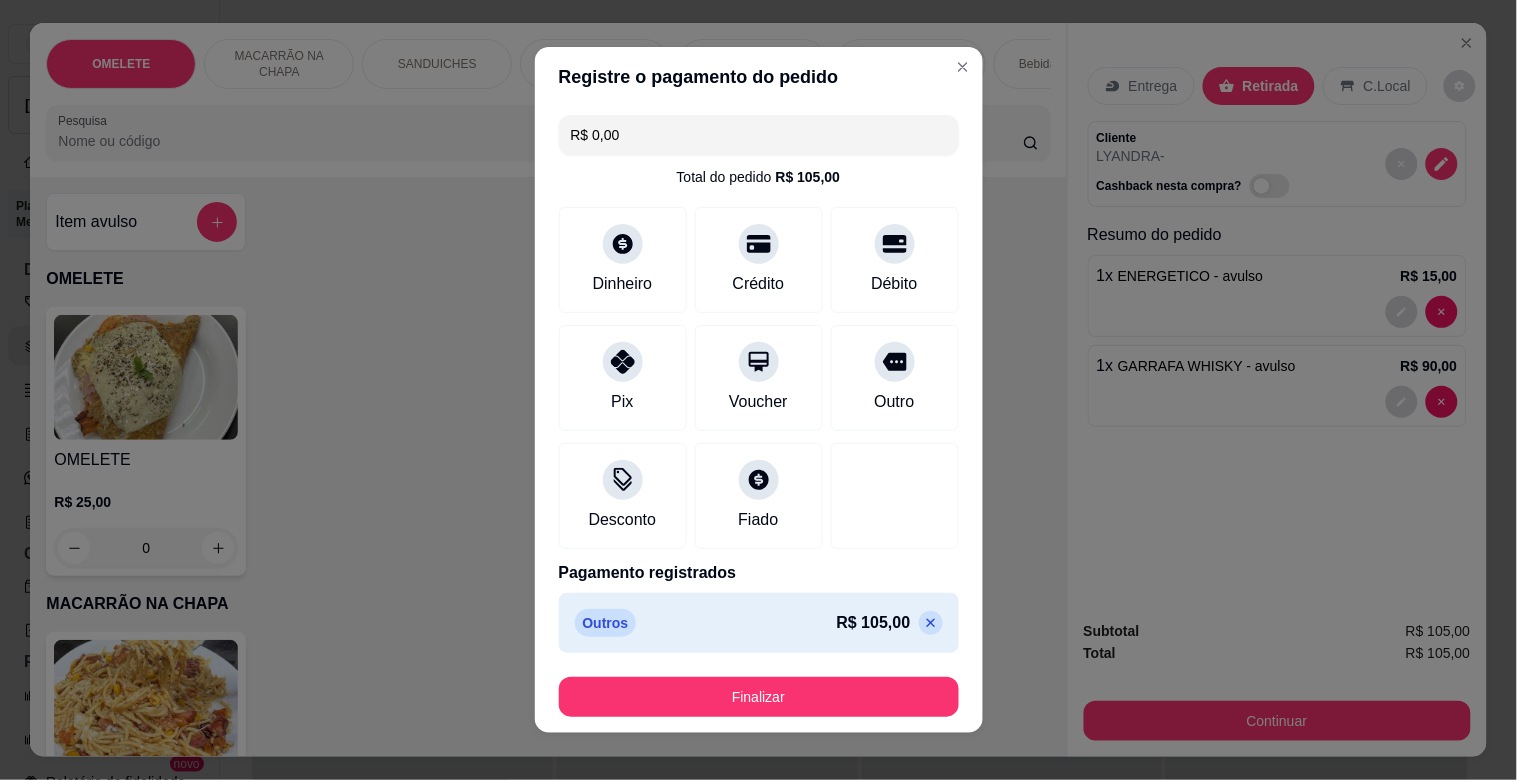 click on "Finalizar" at bounding box center (759, 697) 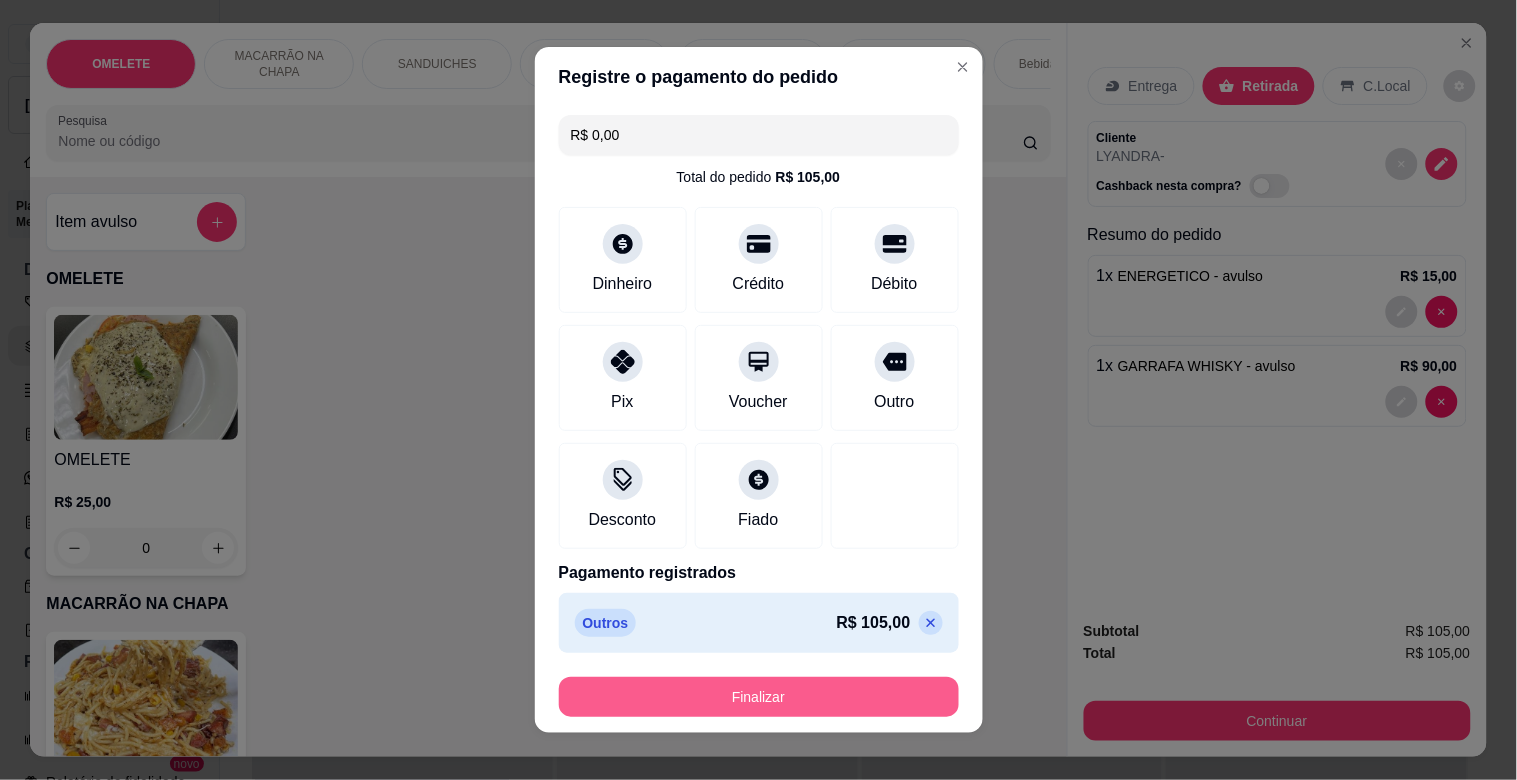 click on "Finalizar" at bounding box center [759, 697] 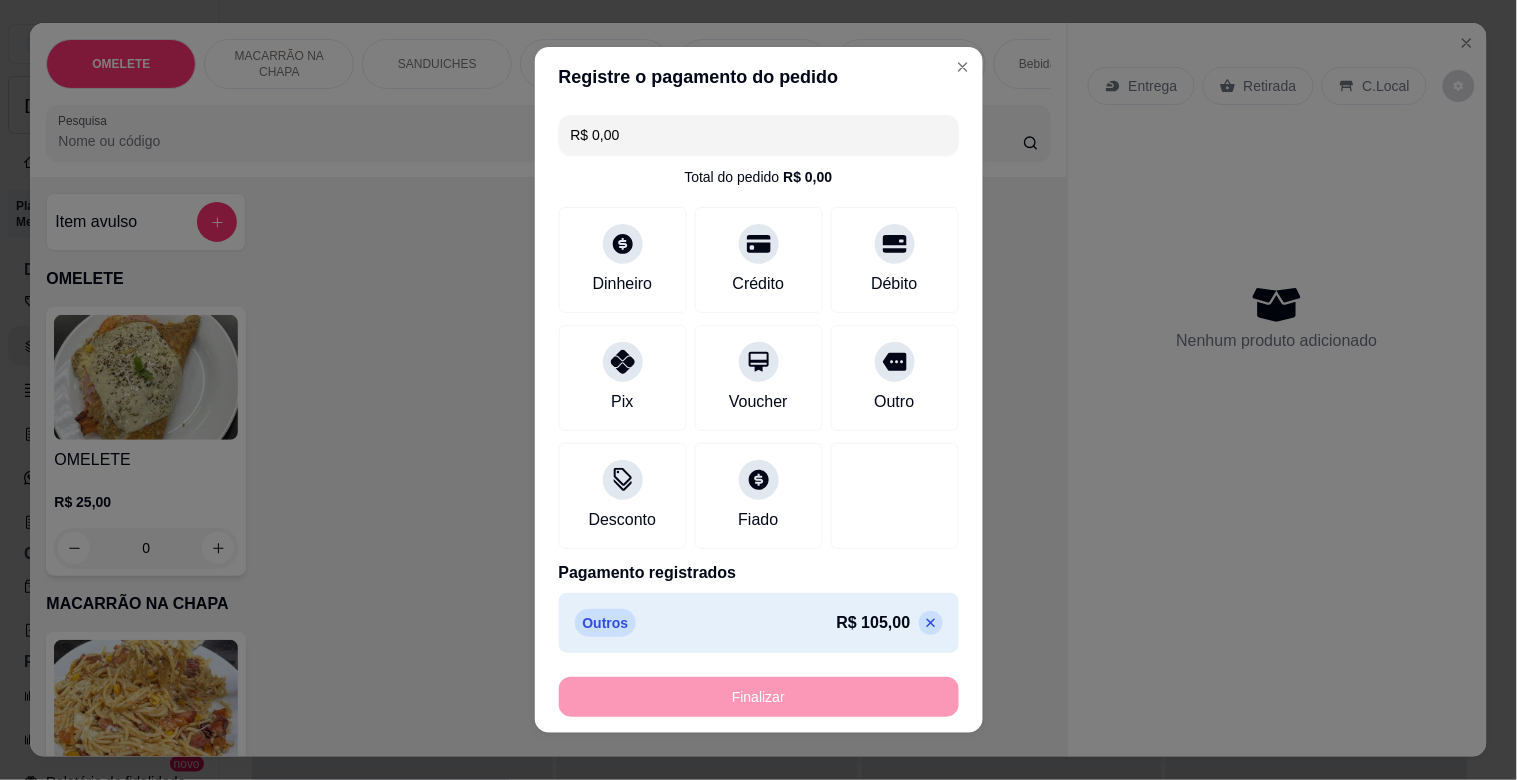 type on "-R$ 105,00" 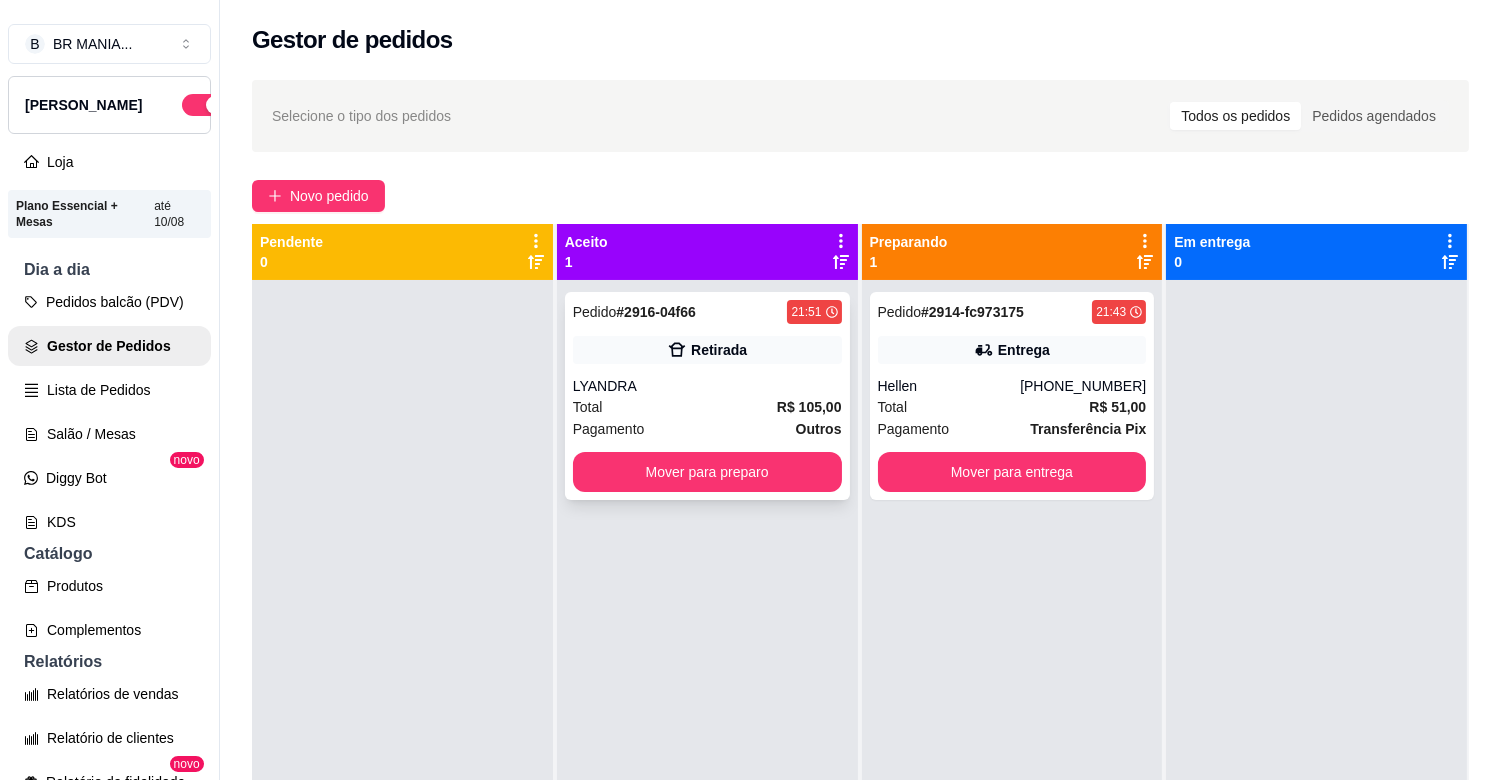 click on "LYANDRA" at bounding box center (707, 386) 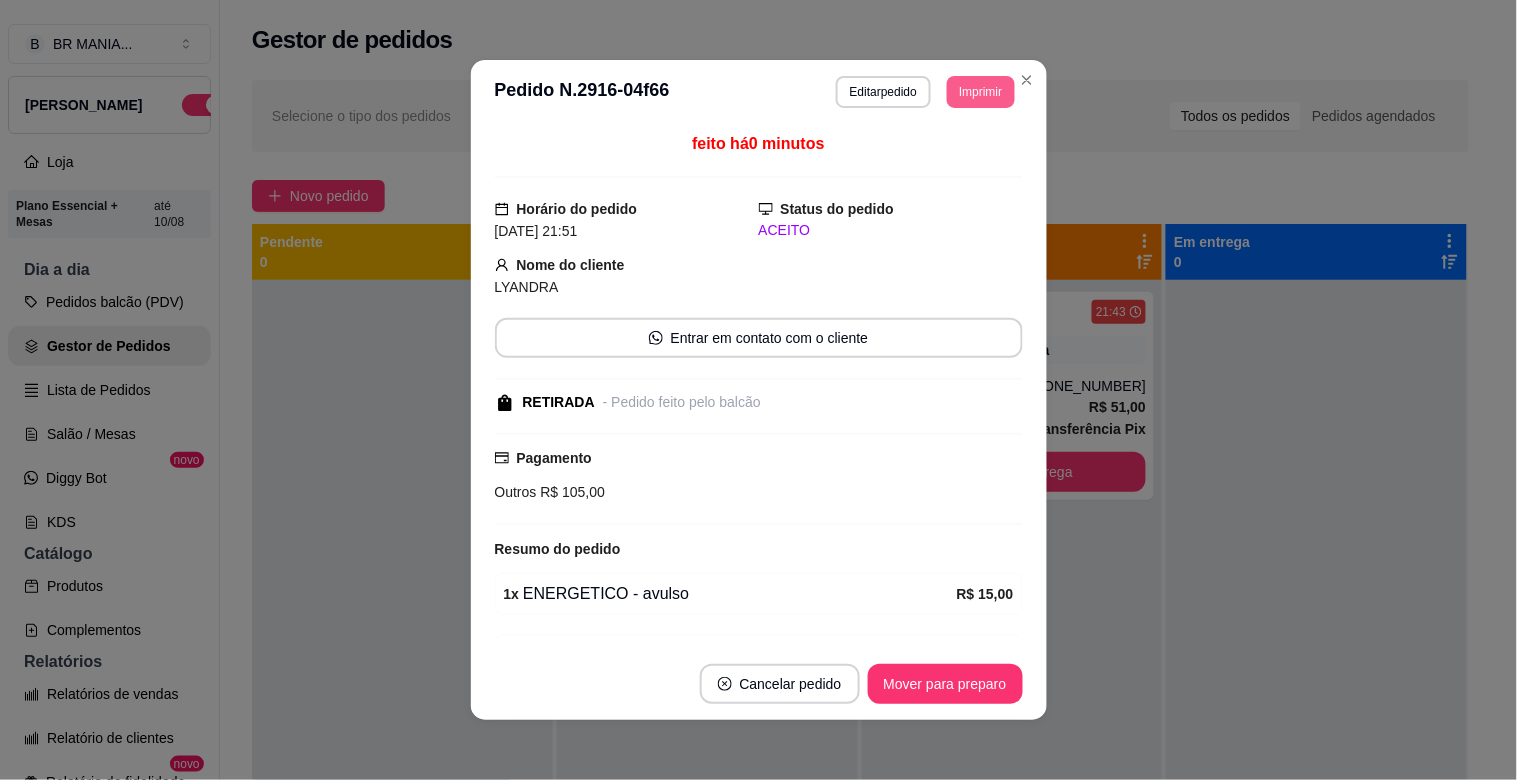 click on "Imprimir" at bounding box center (980, 92) 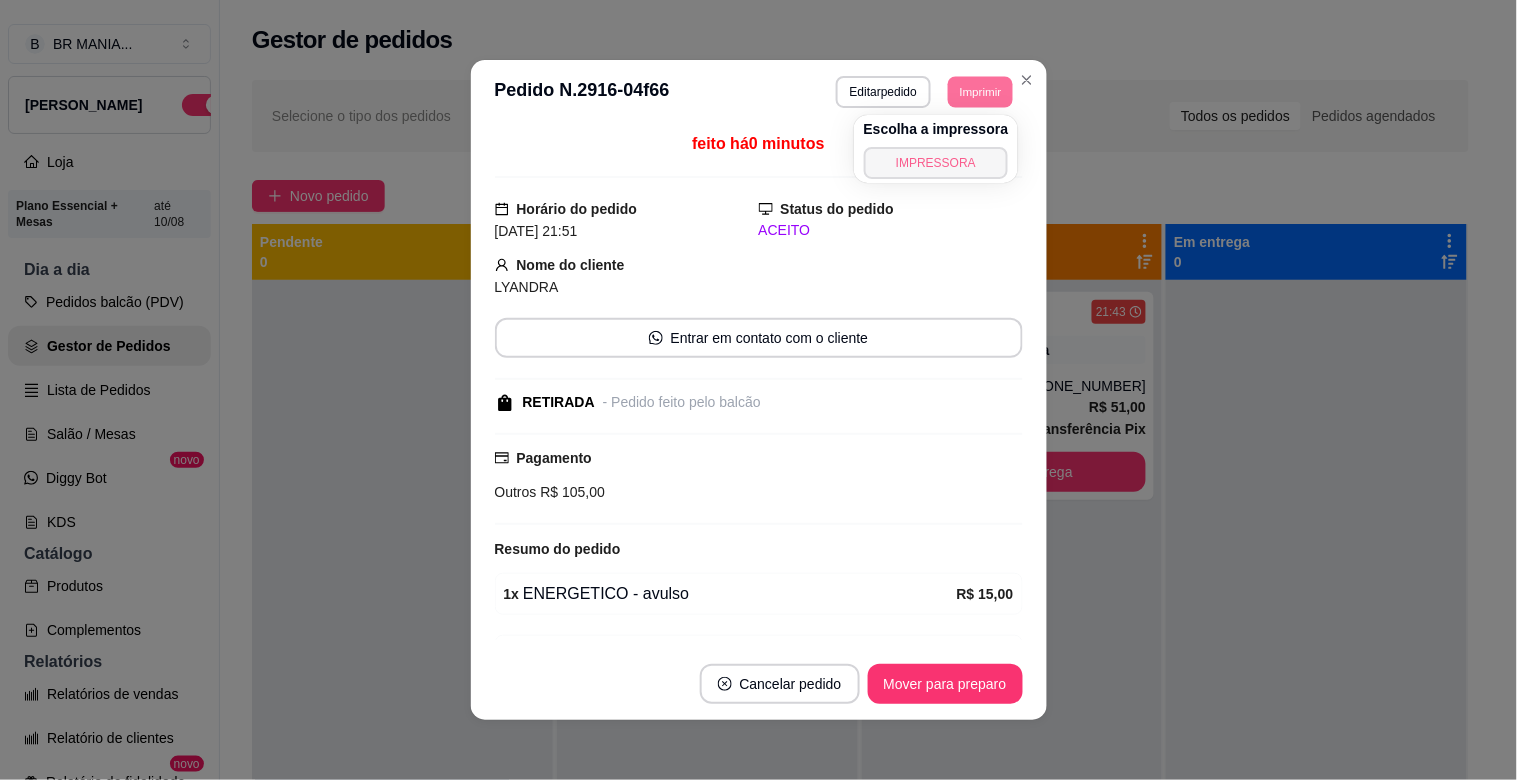 click on "IMPRESSORA" at bounding box center (936, 163) 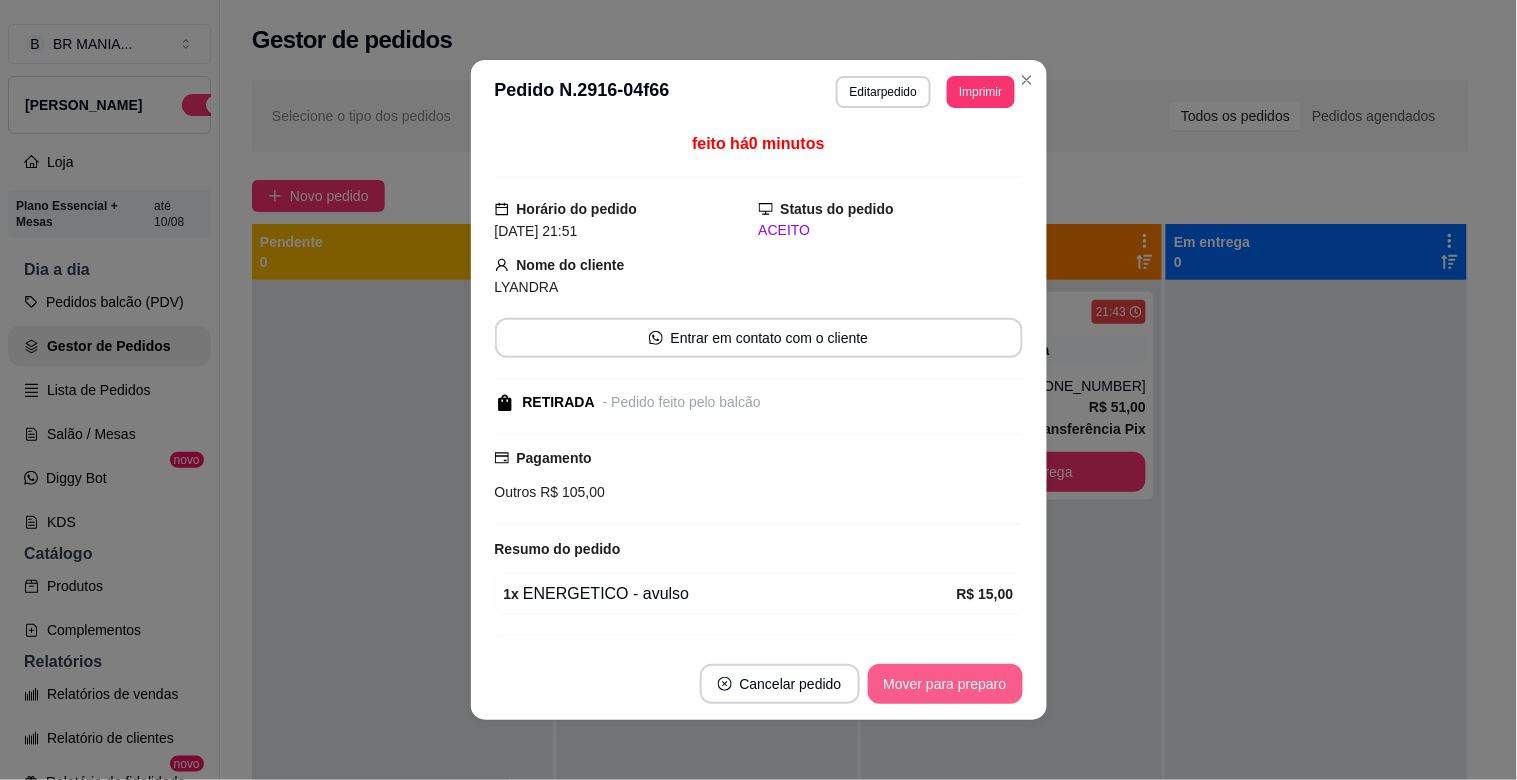 click on "Mover para preparo" at bounding box center [945, 684] 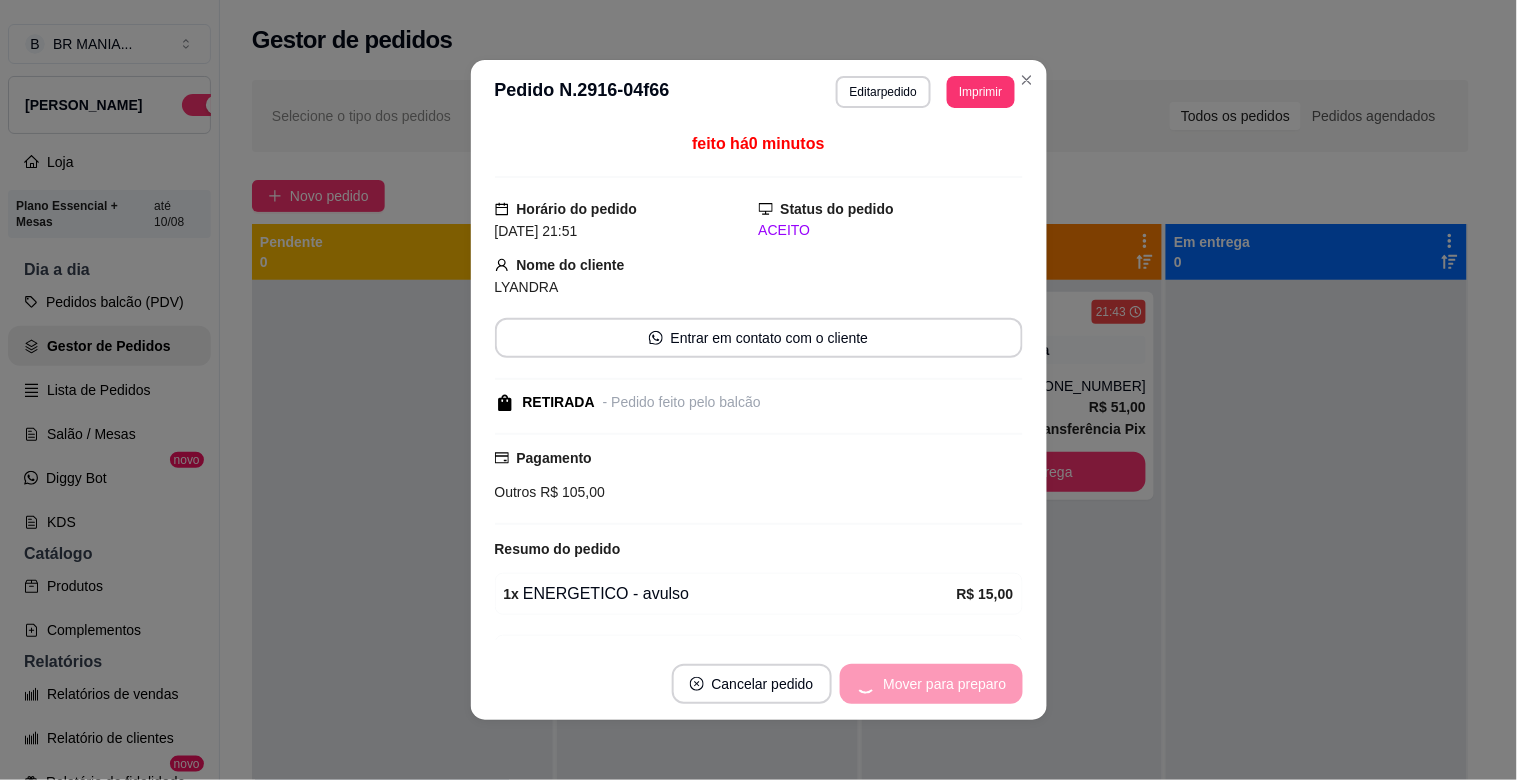 click on "Mover para preparo" at bounding box center (931, 684) 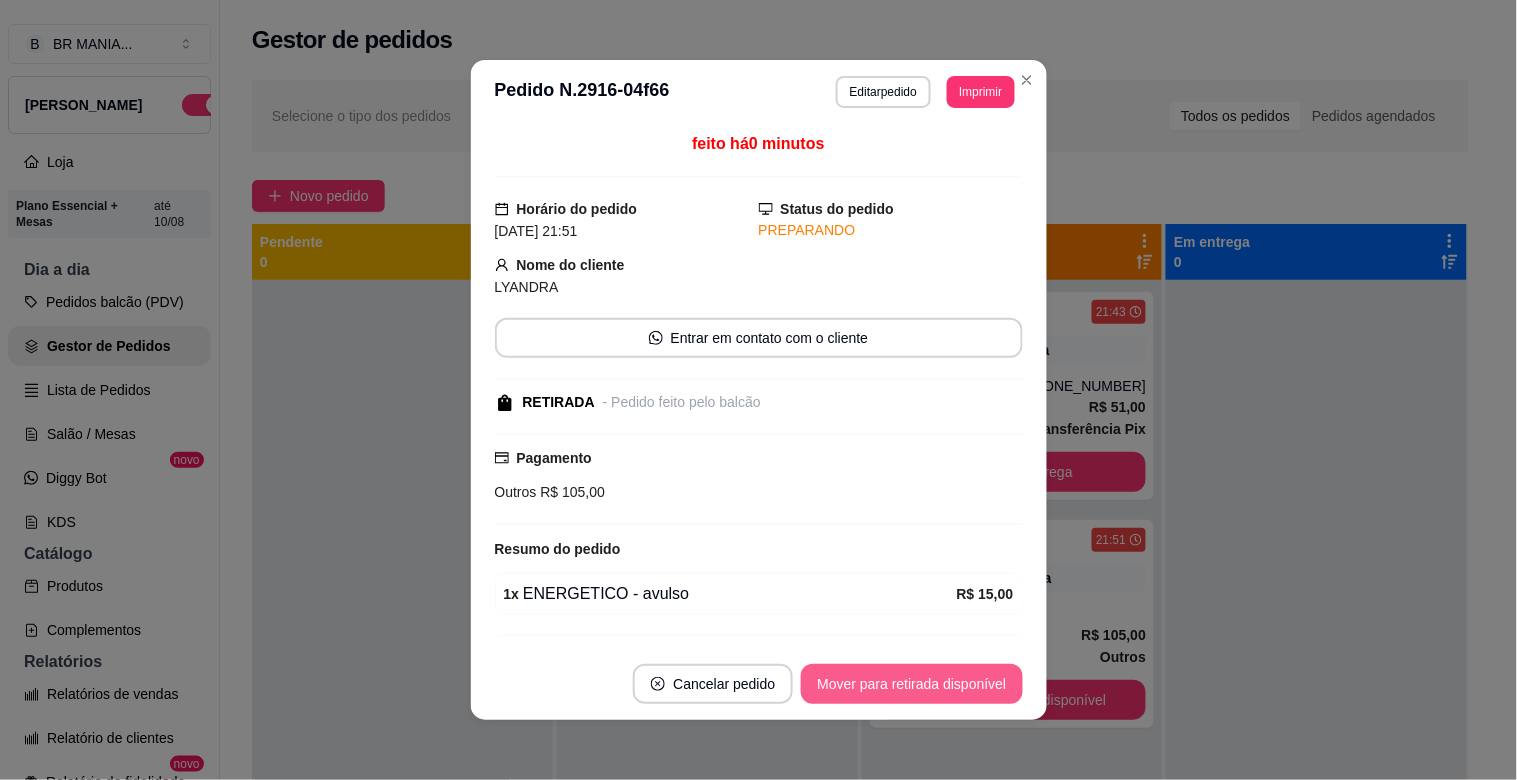 click on "Mover para retirada disponível" at bounding box center (911, 684) 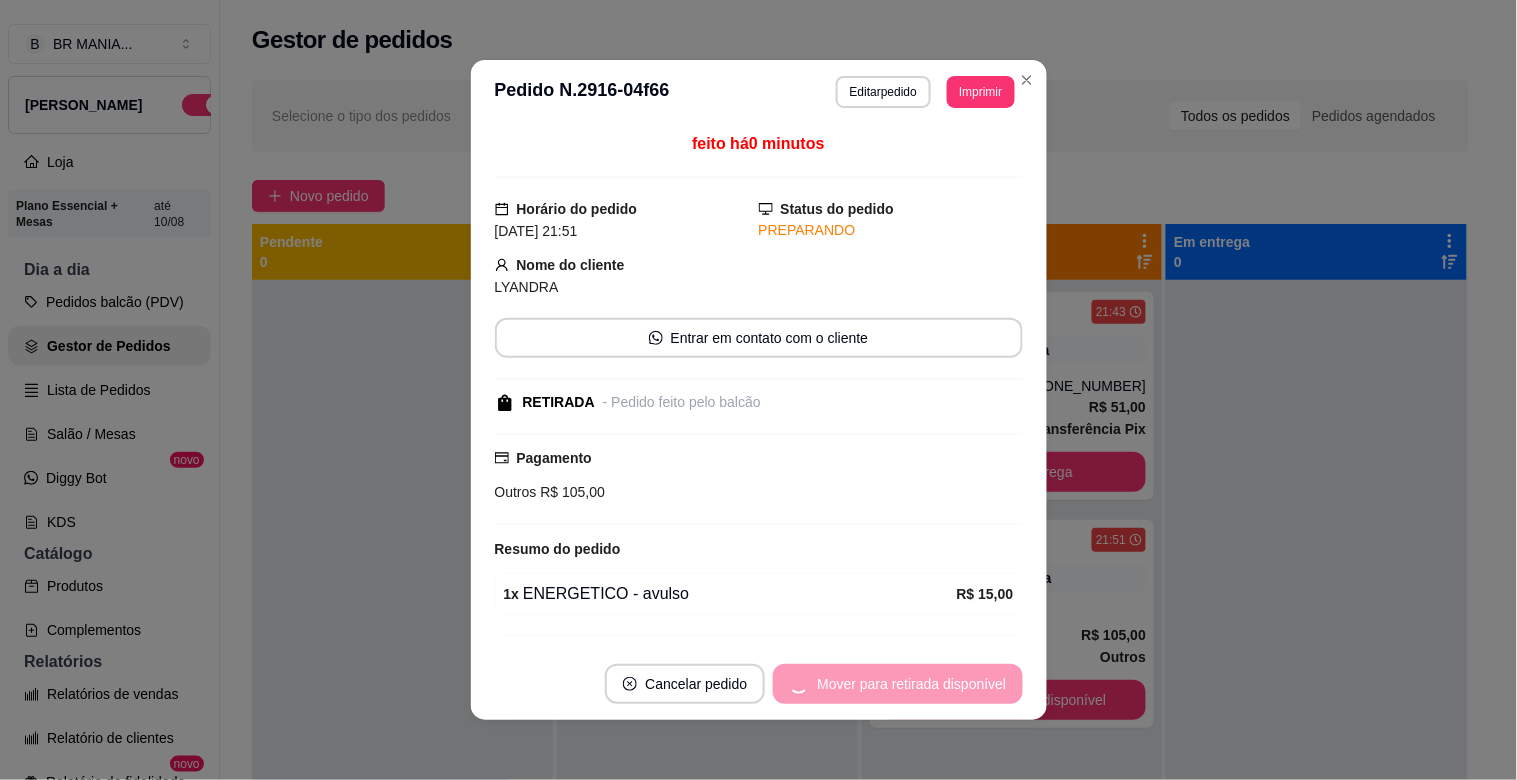 click on "Mover para retirada disponível" at bounding box center [897, 684] 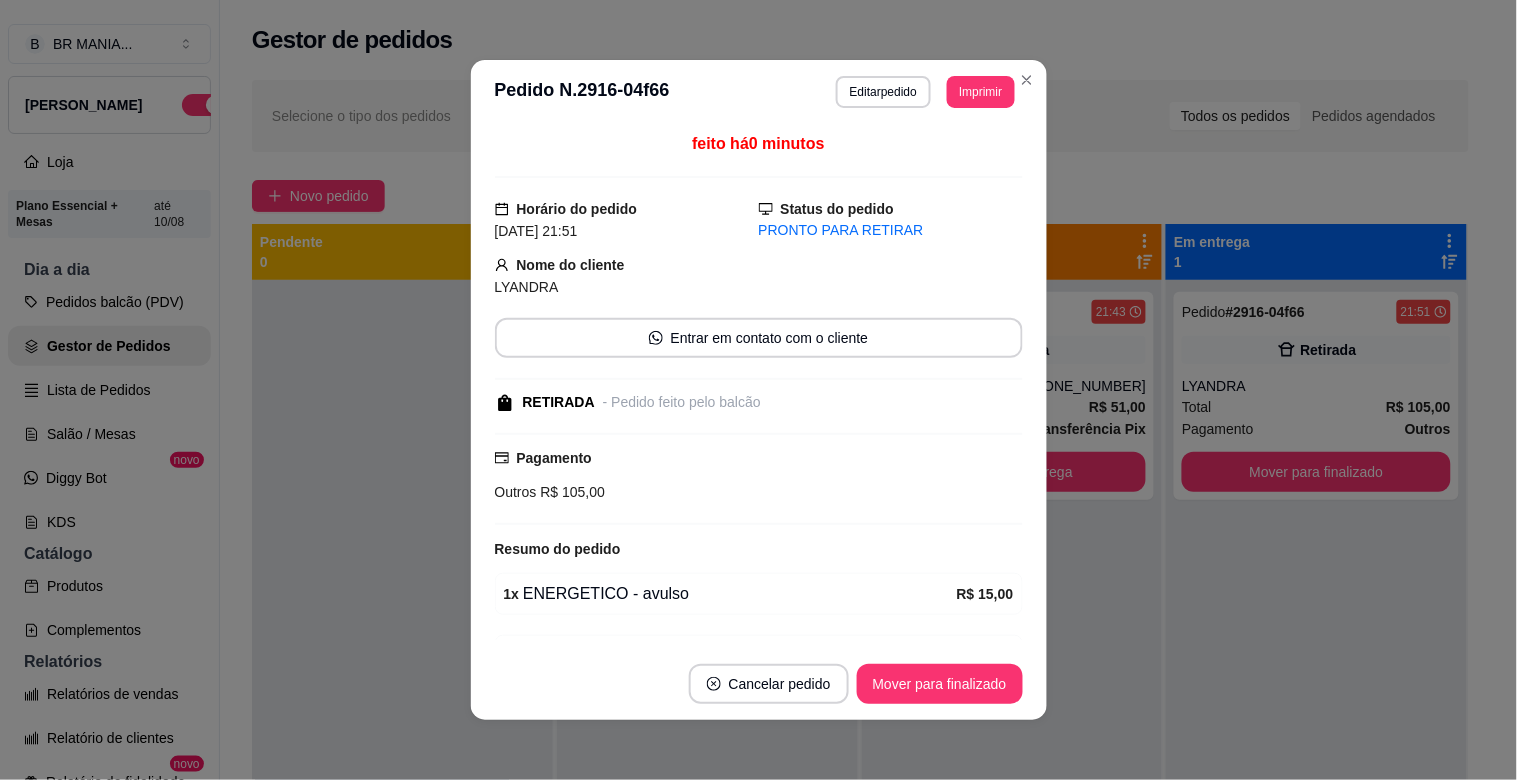 click on "Mover para finalizado" at bounding box center [940, 684] 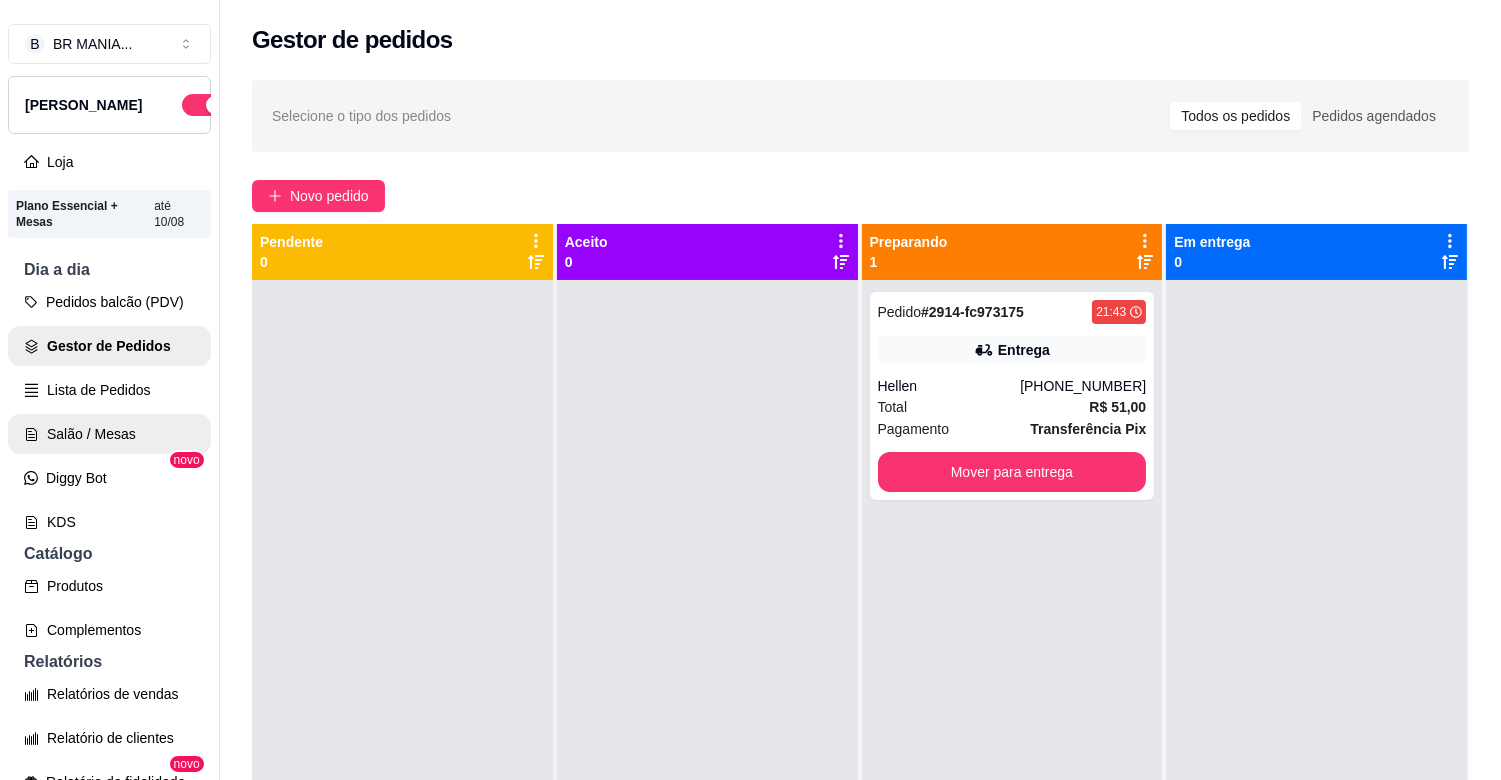 click on "Salão / Mesas" at bounding box center (109, 434) 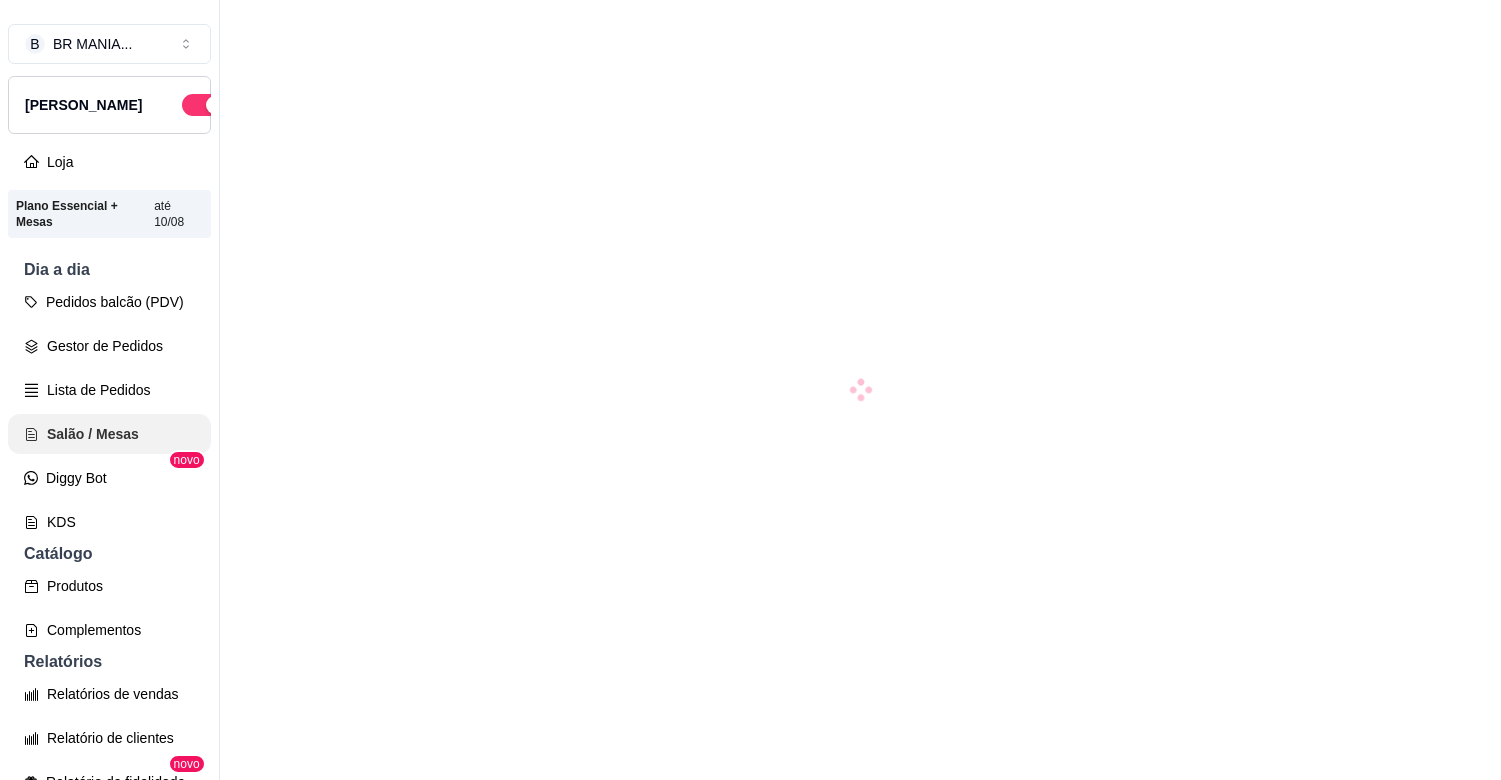 click on "Lista de Pedidos" at bounding box center (109, 390) 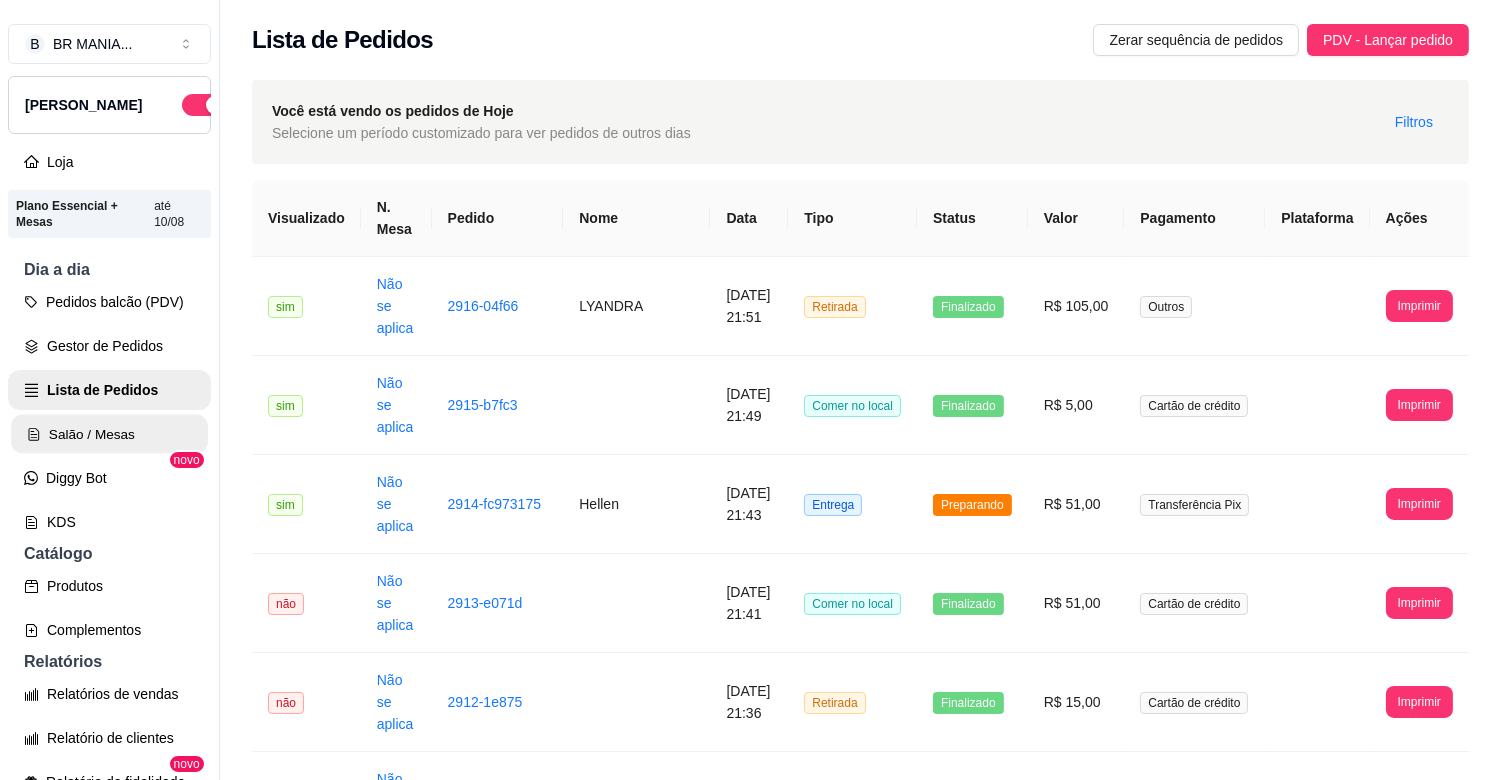click on "Salão / Mesas" at bounding box center [109, 434] 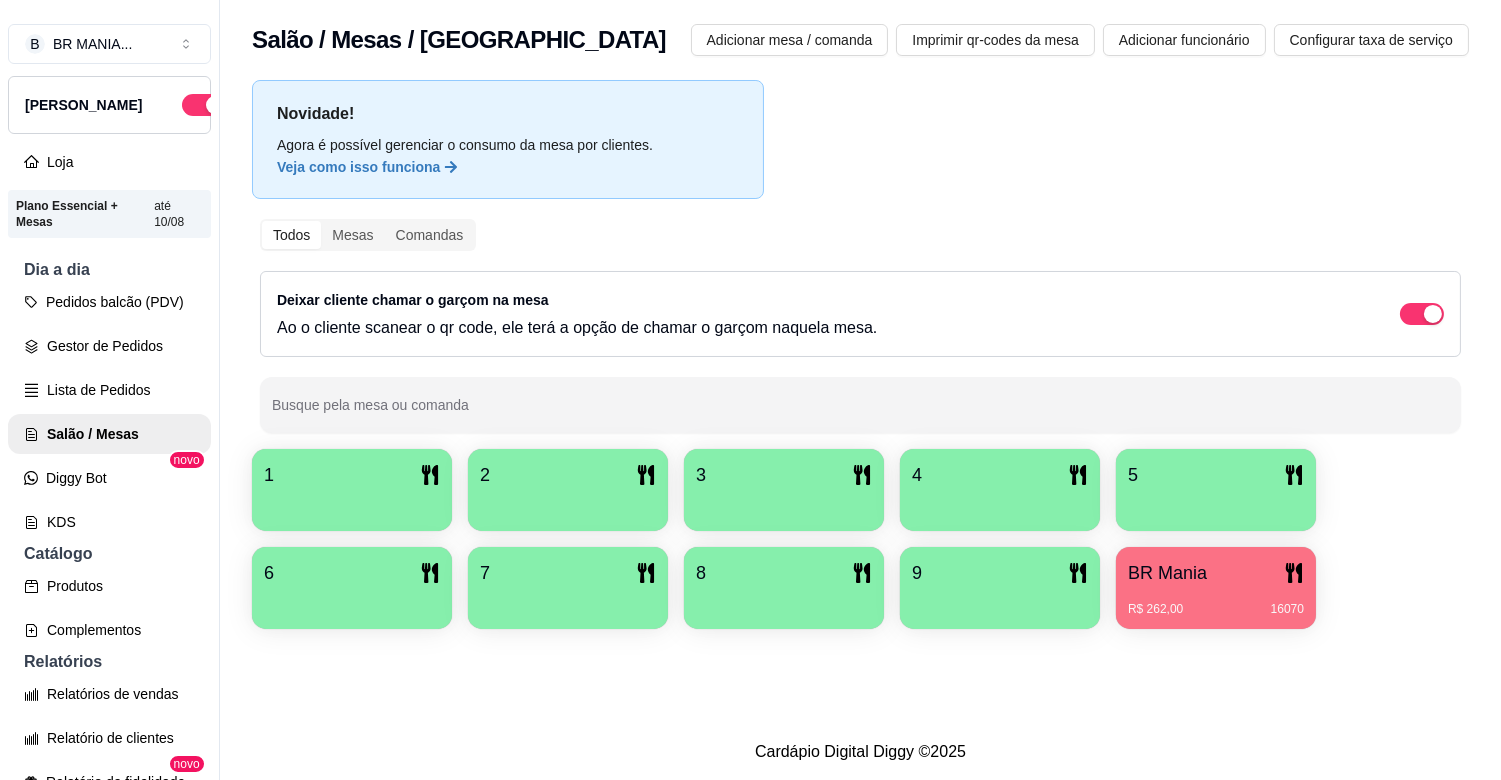 click on "R$ 262,00 16070" at bounding box center (1216, 602) 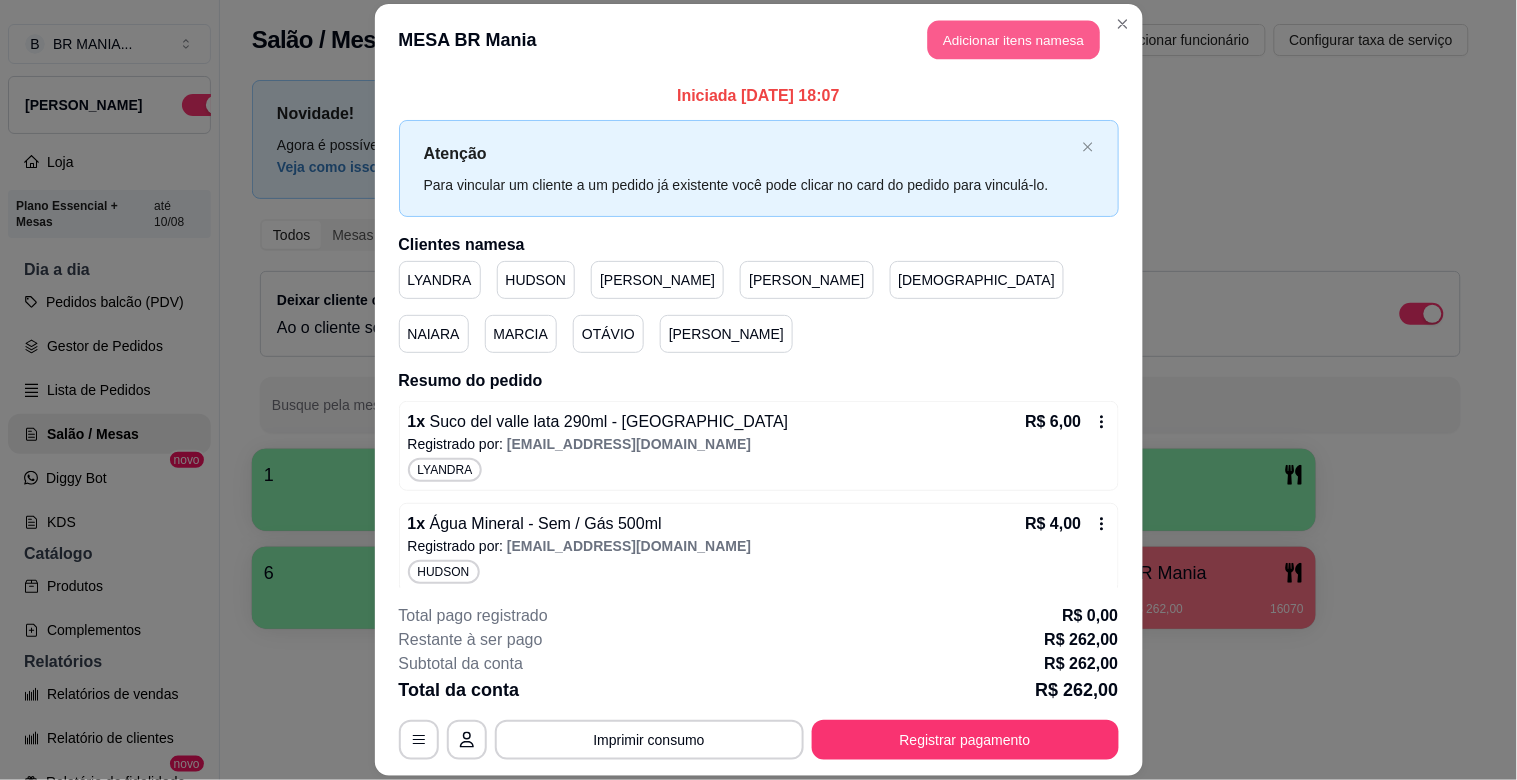 click on "Adicionar itens na  mesa" at bounding box center (1014, 40) 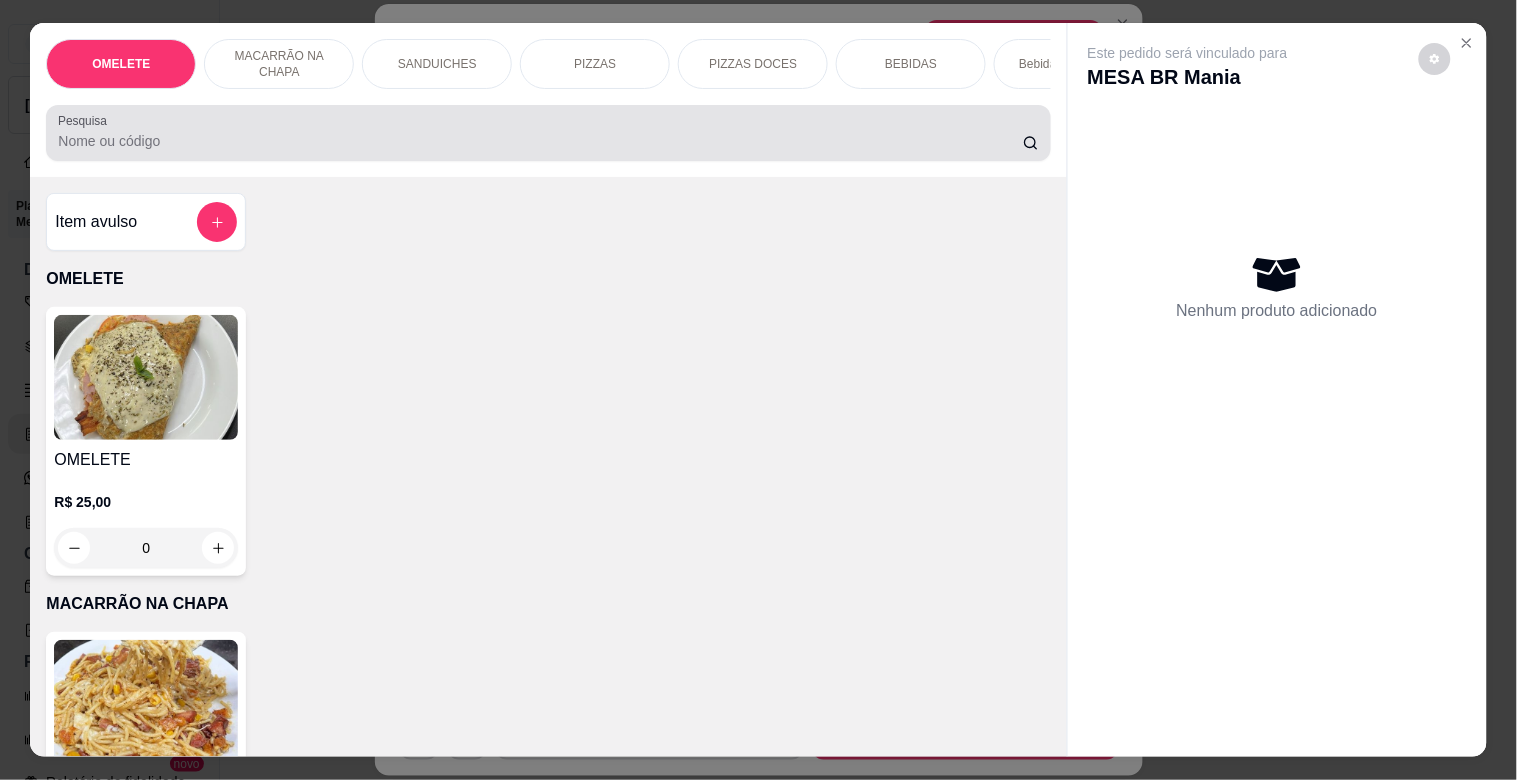 click on "Pesquisa" at bounding box center (540, 141) 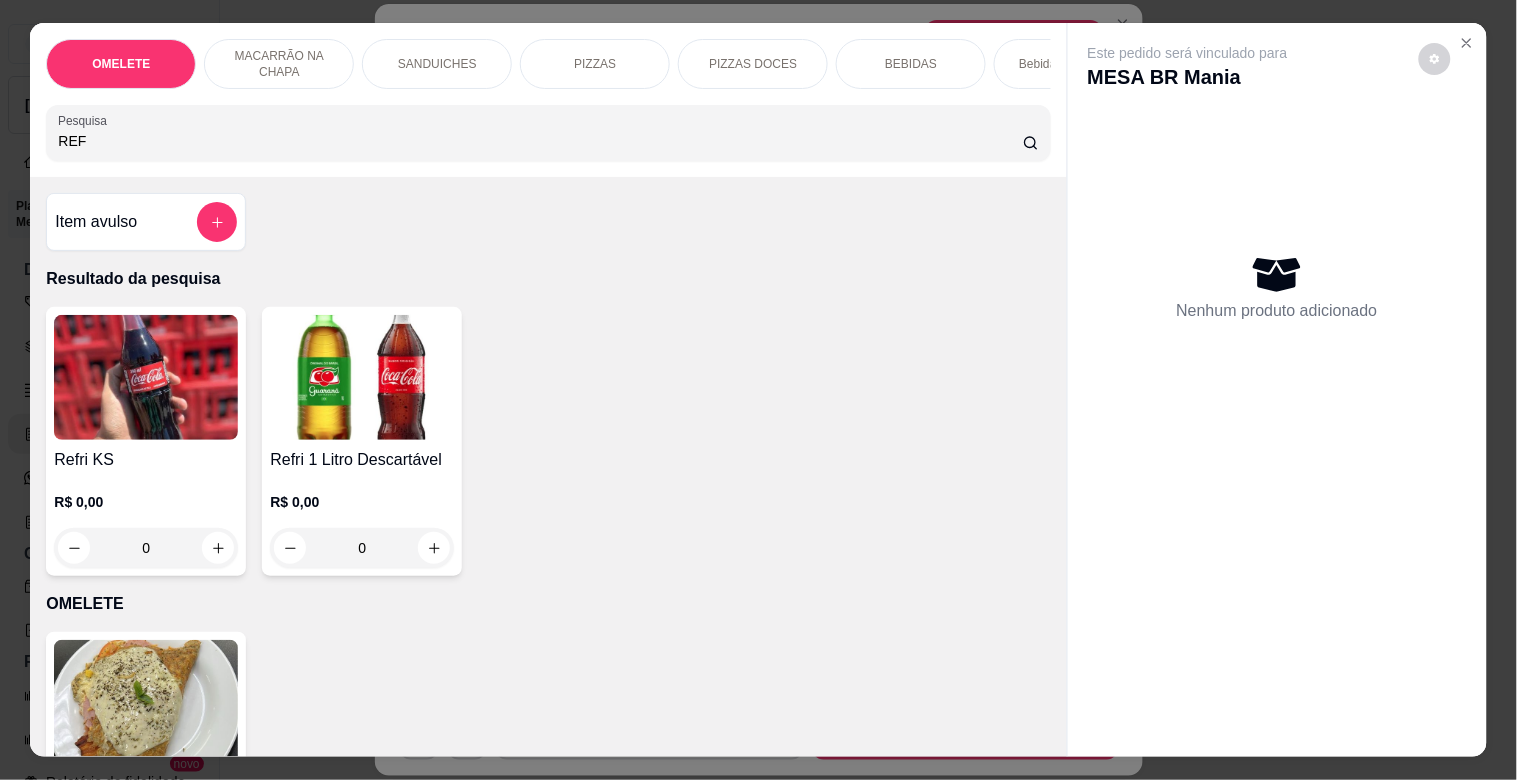 type on "REF" 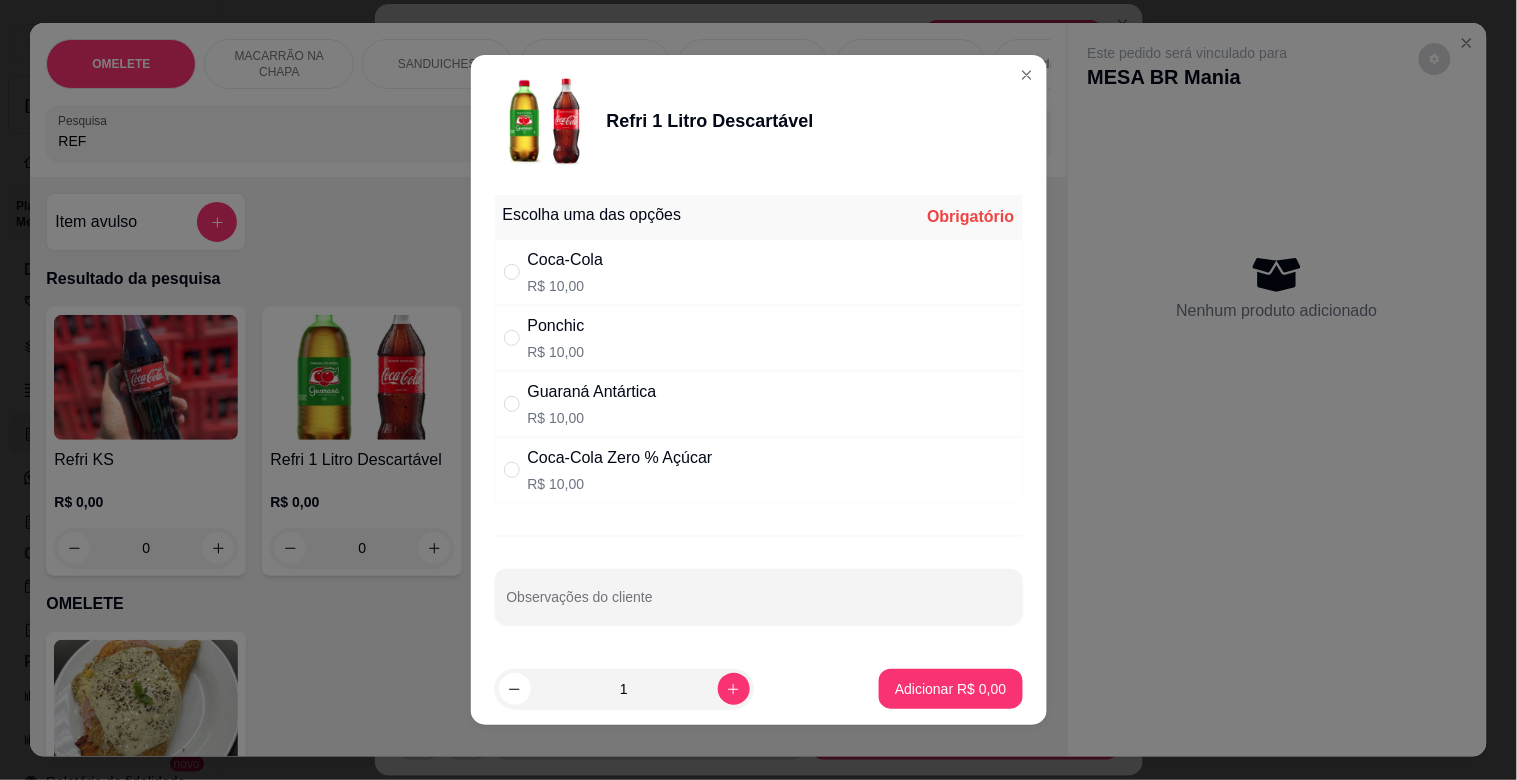 click on "R$ 10,00" at bounding box center [620, 484] 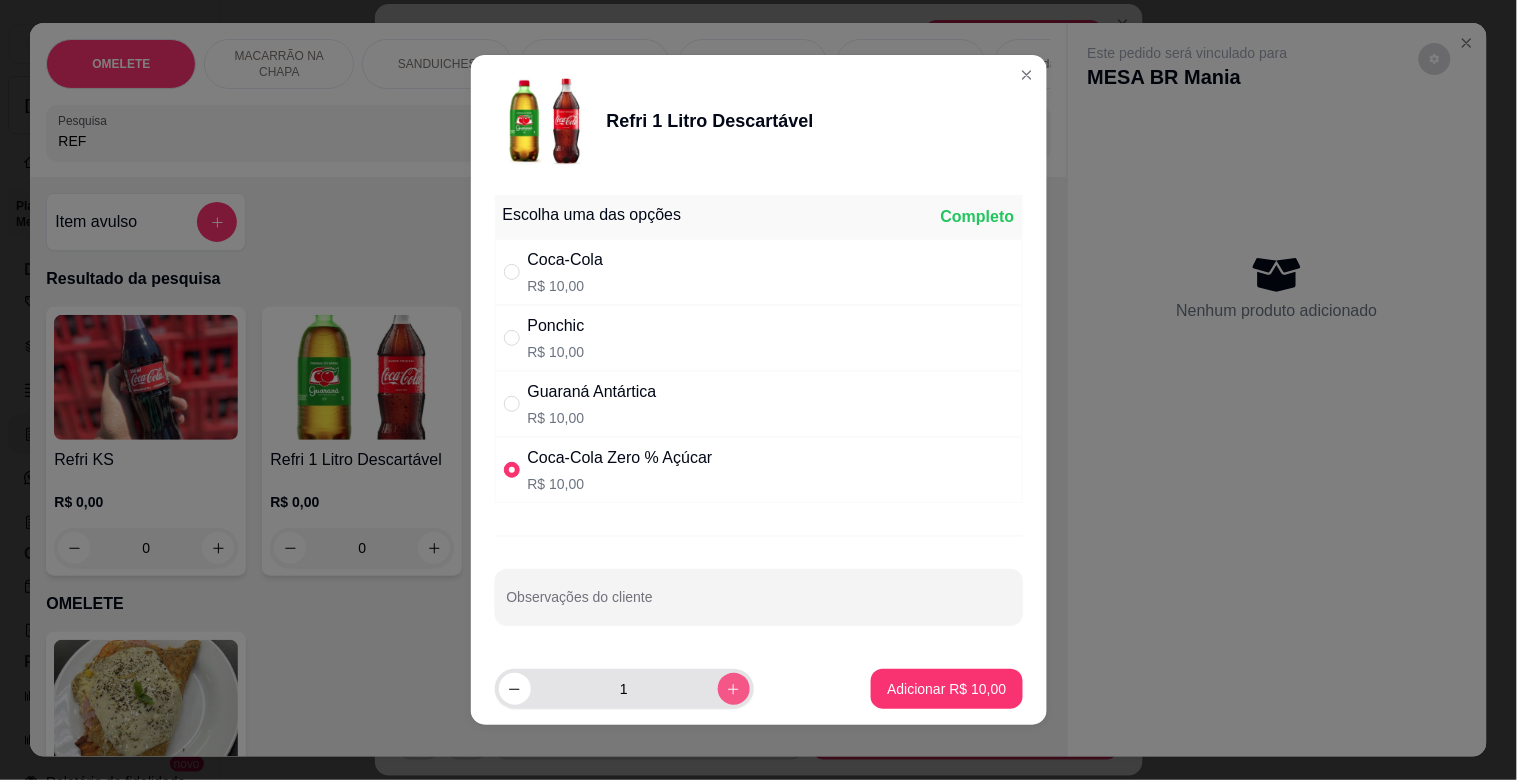 click 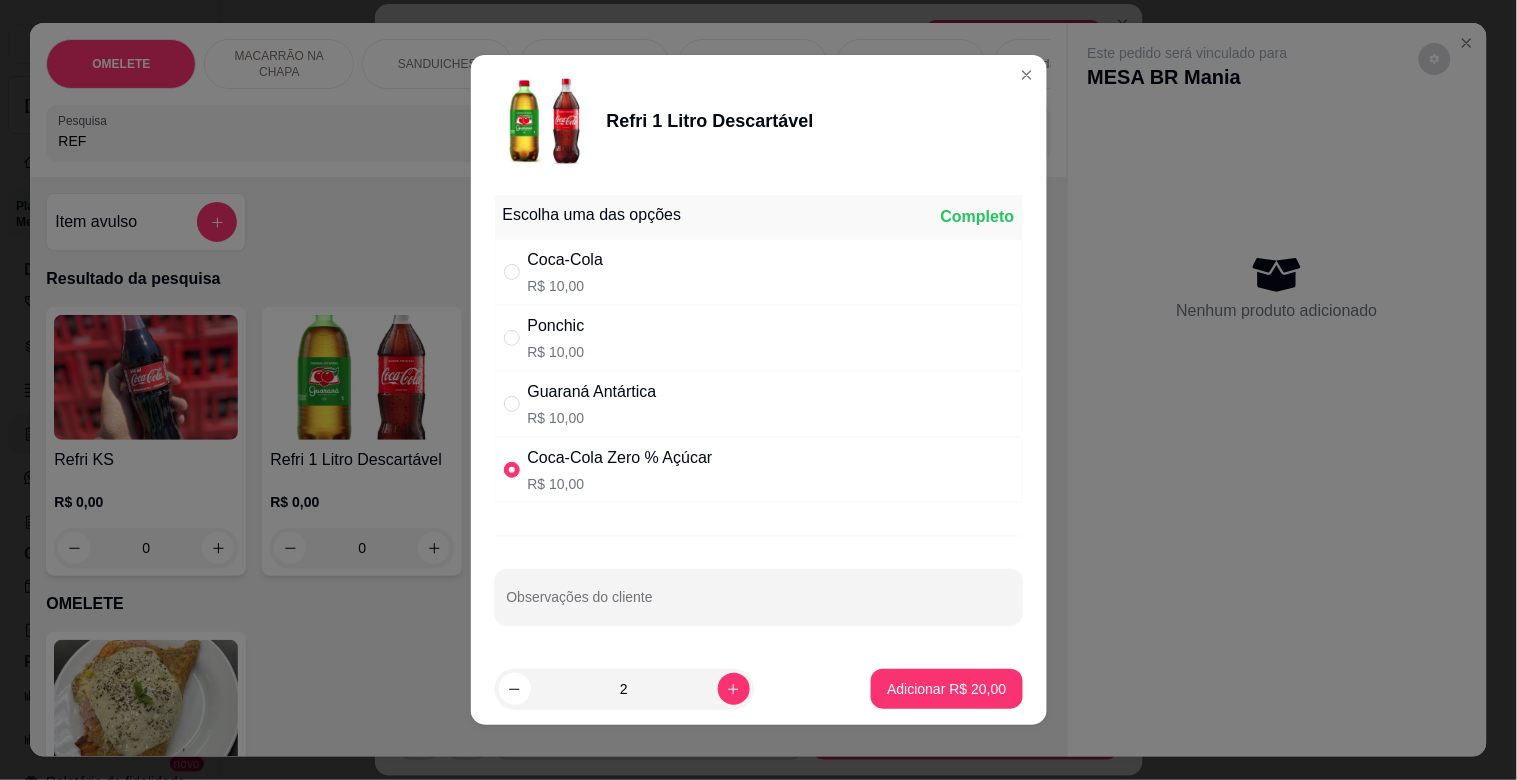 drag, startPoint x: 950, startPoint y: 713, endPoint x: 942, endPoint y: 698, distance: 17 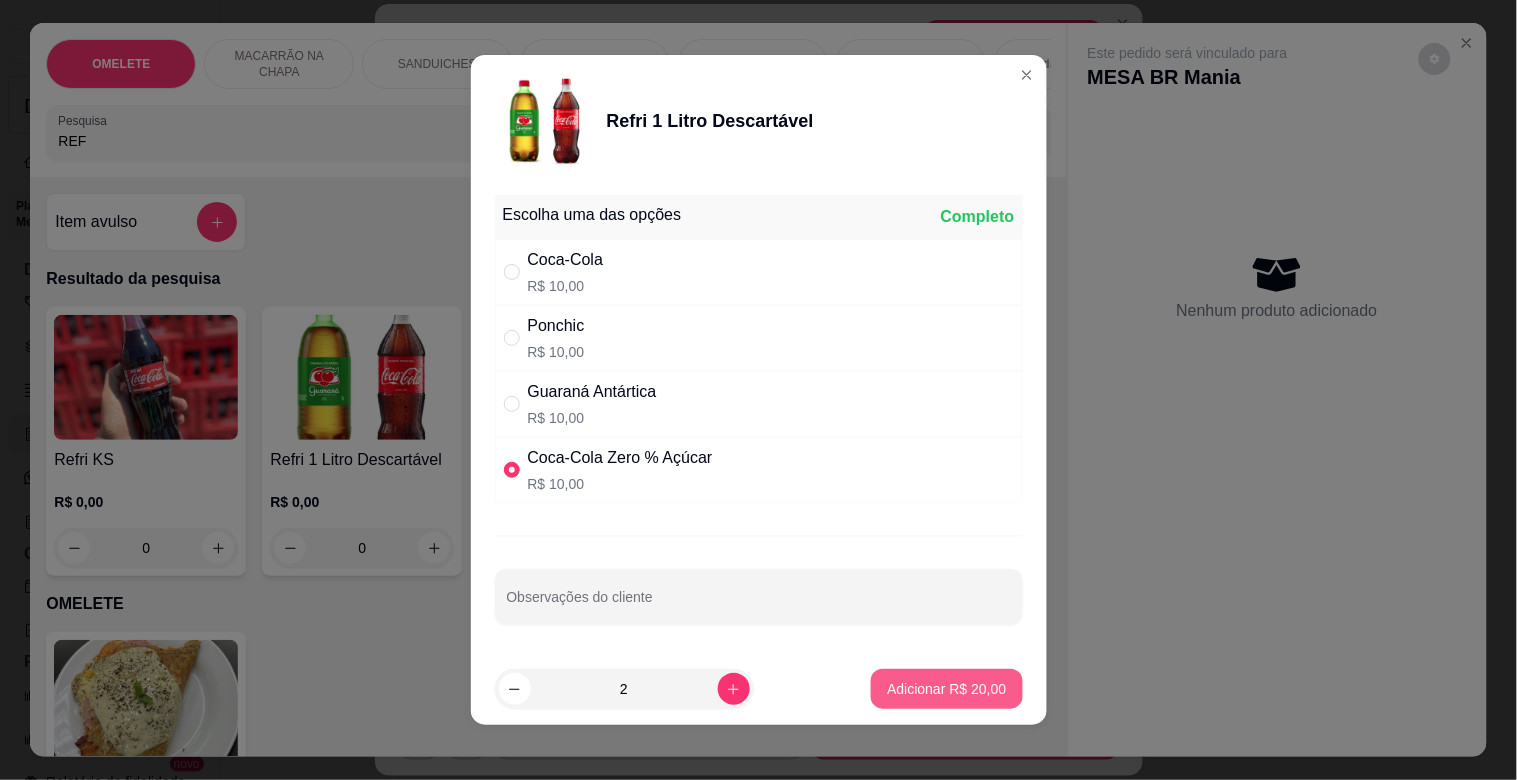 click on "Adicionar   R$ 20,00" at bounding box center (946, 689) 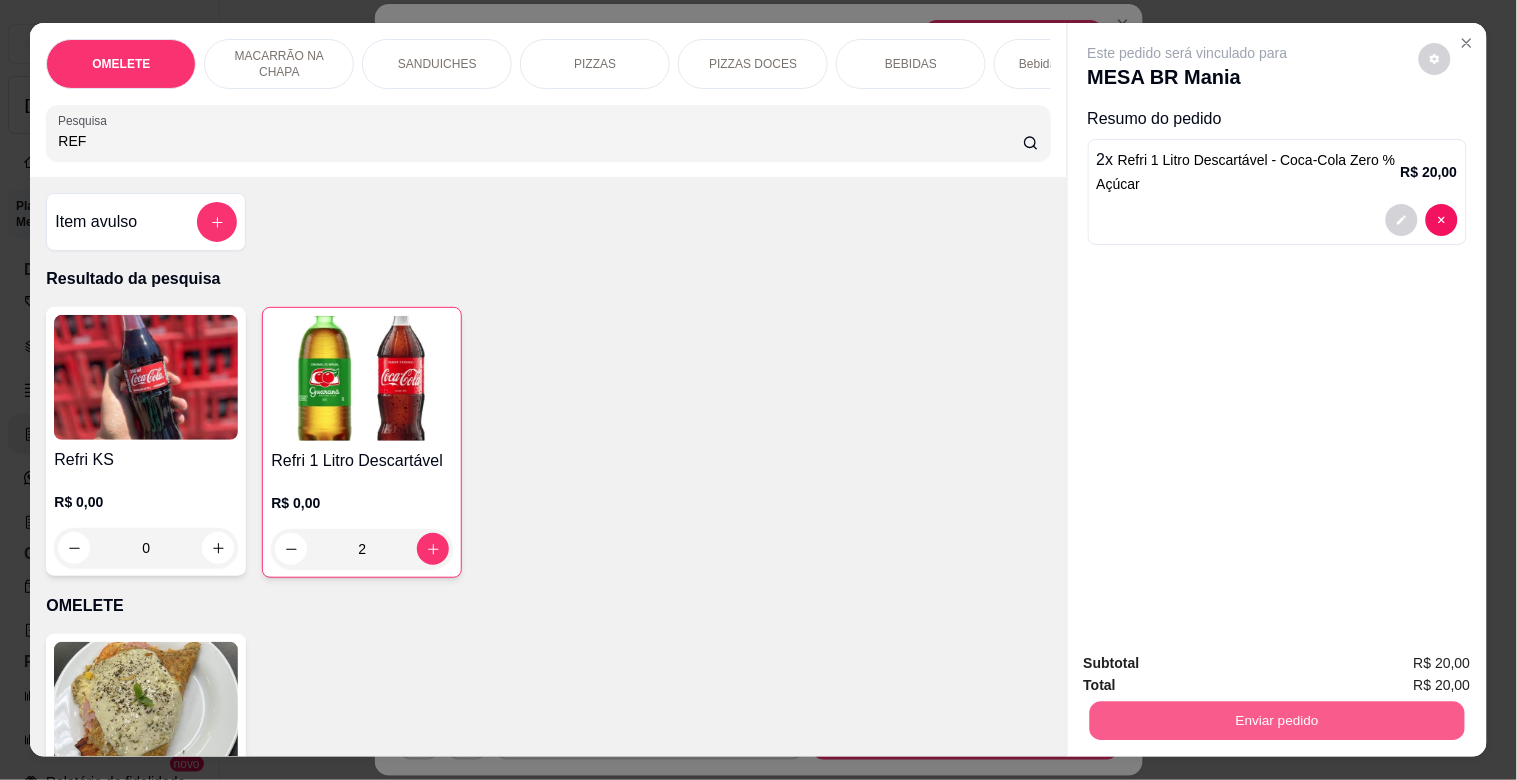 click on "Enviar pedido" at bounding box center (1276, 720) 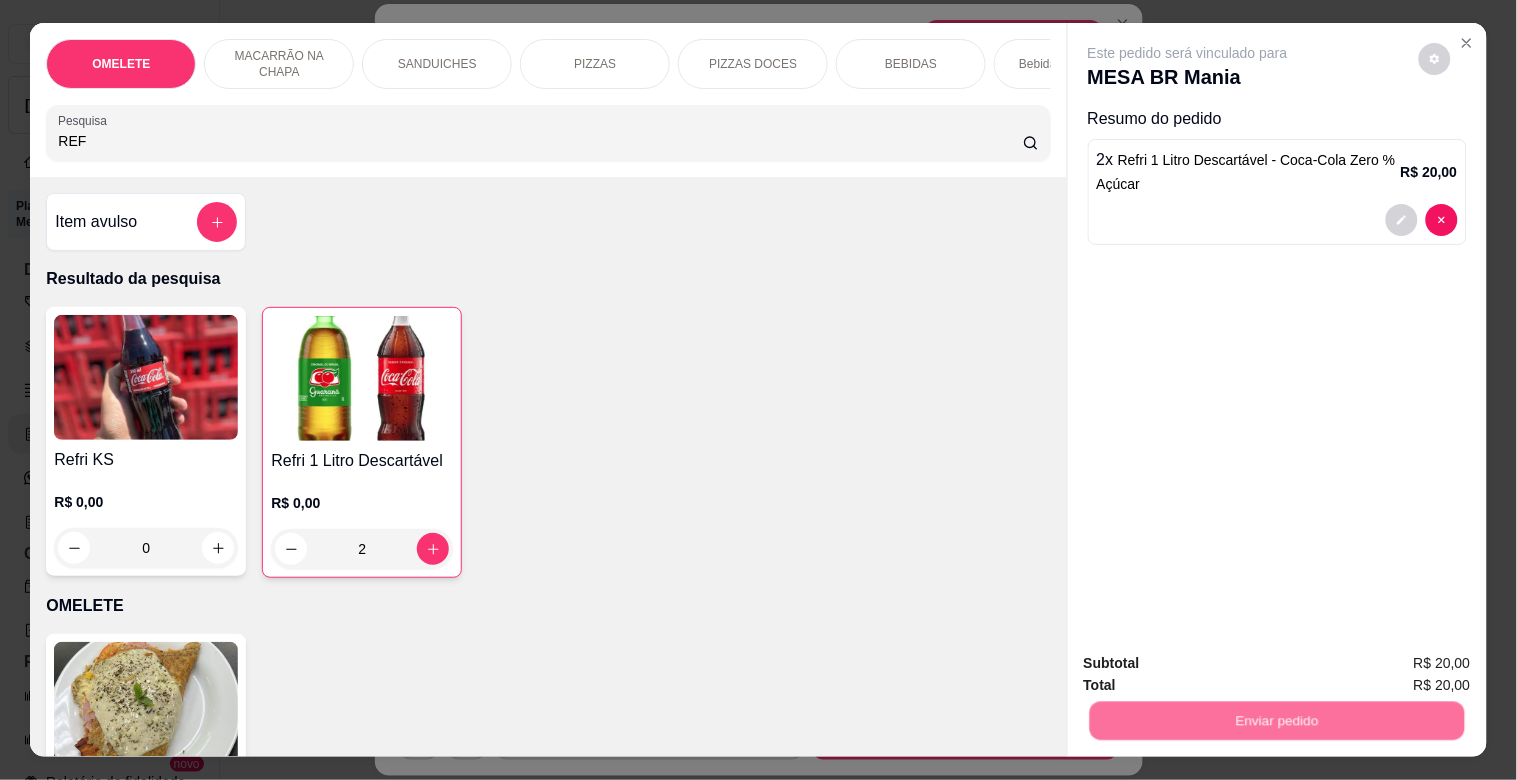 click on "Sim, quero registrar" at bounding box center (1401, 662) 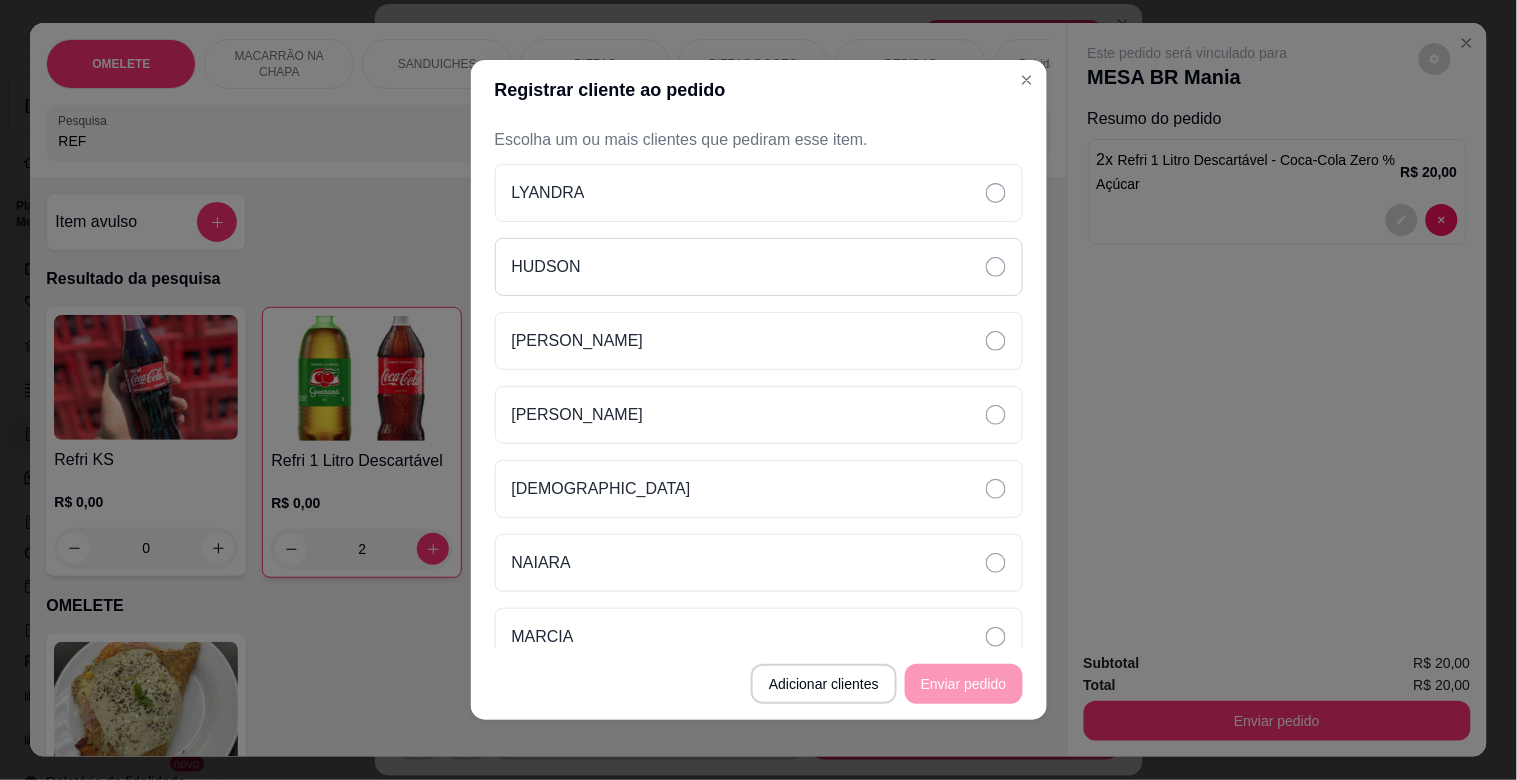drag, startPoint x: 583, startPoint y: 215, endPoint x: 584, endPoint y: 266, distance: 51.009804 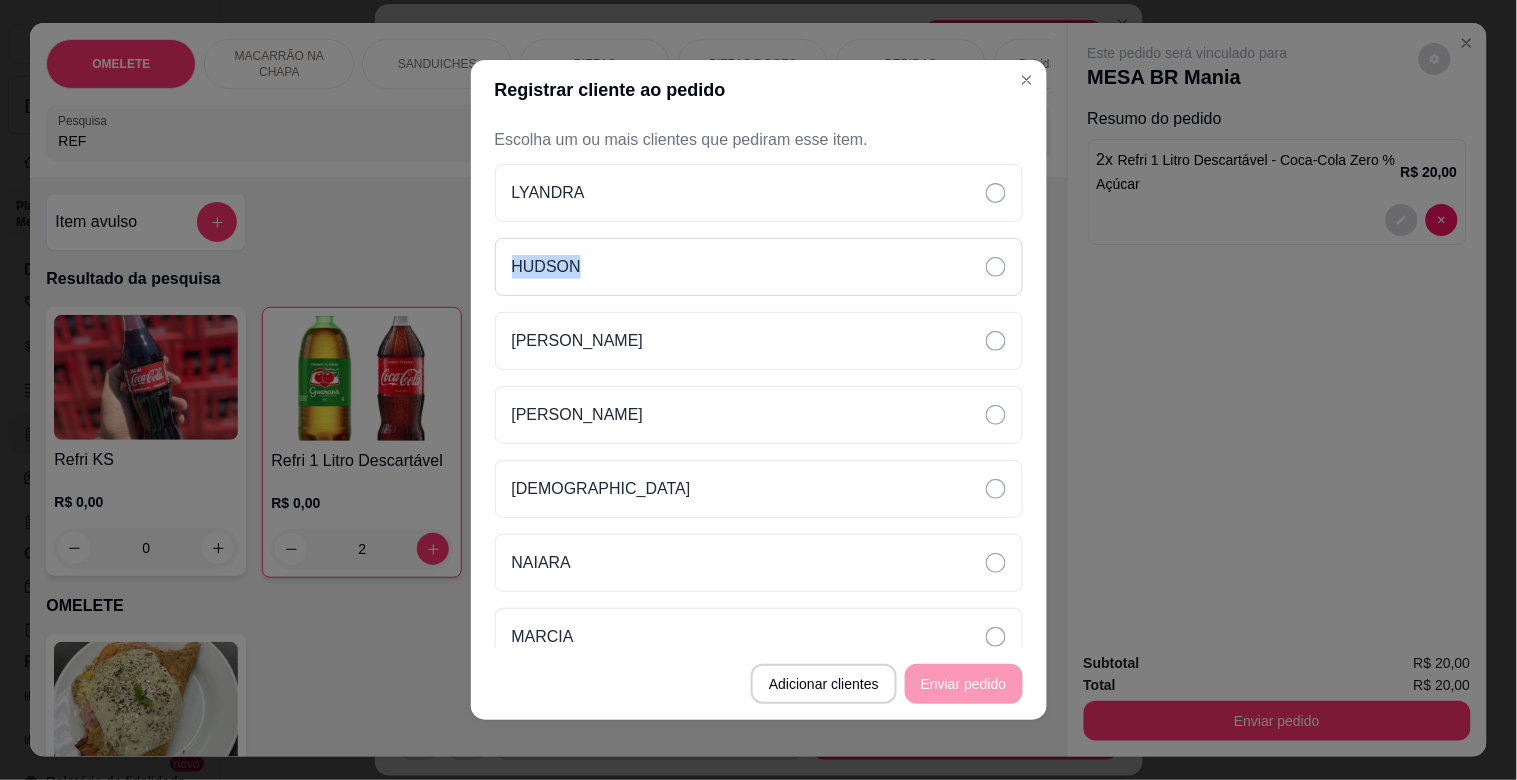 click on "HUDSON" at bounding box center [759, 267] 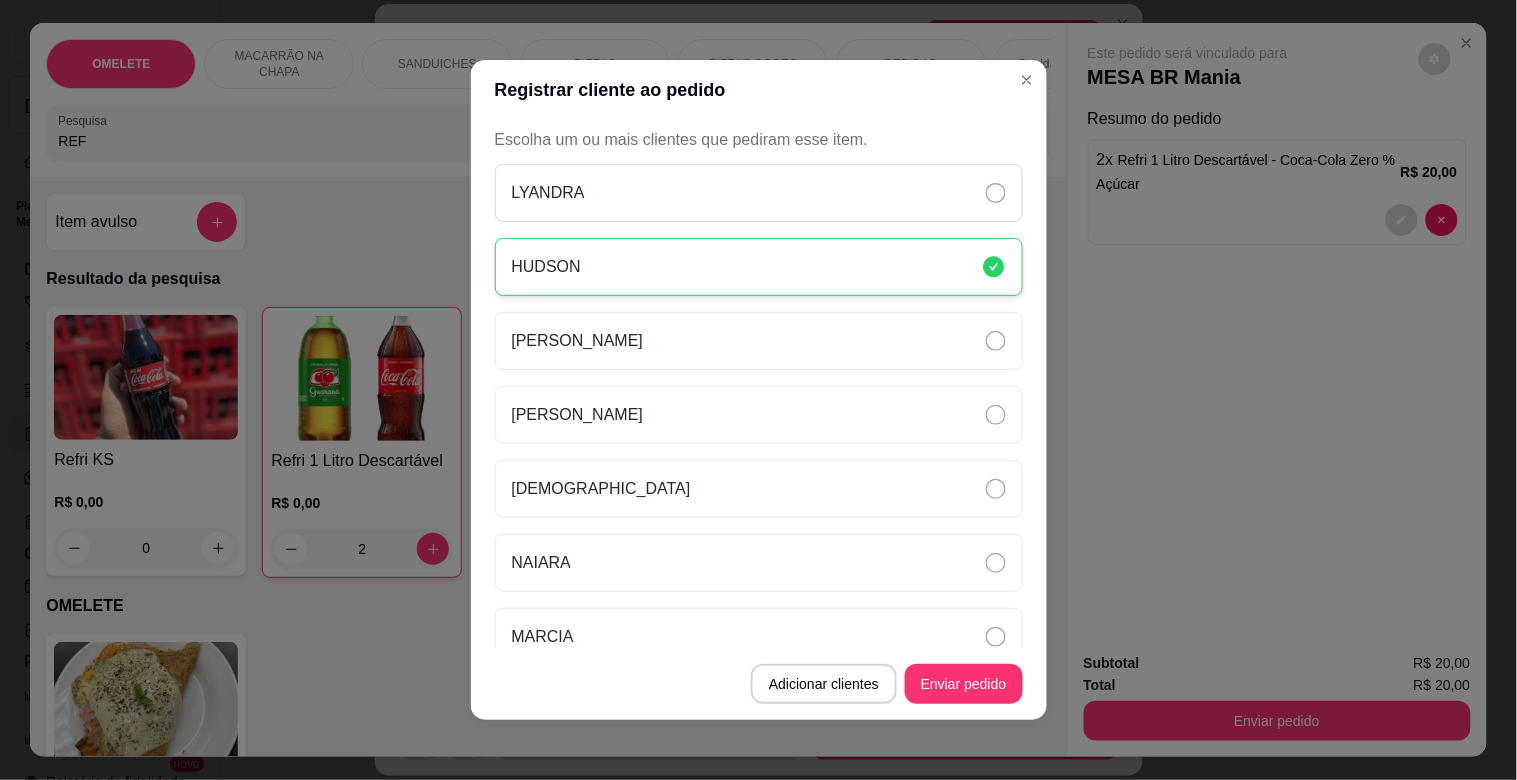 click on "LYANDRA" at bounding box center [759, 193] 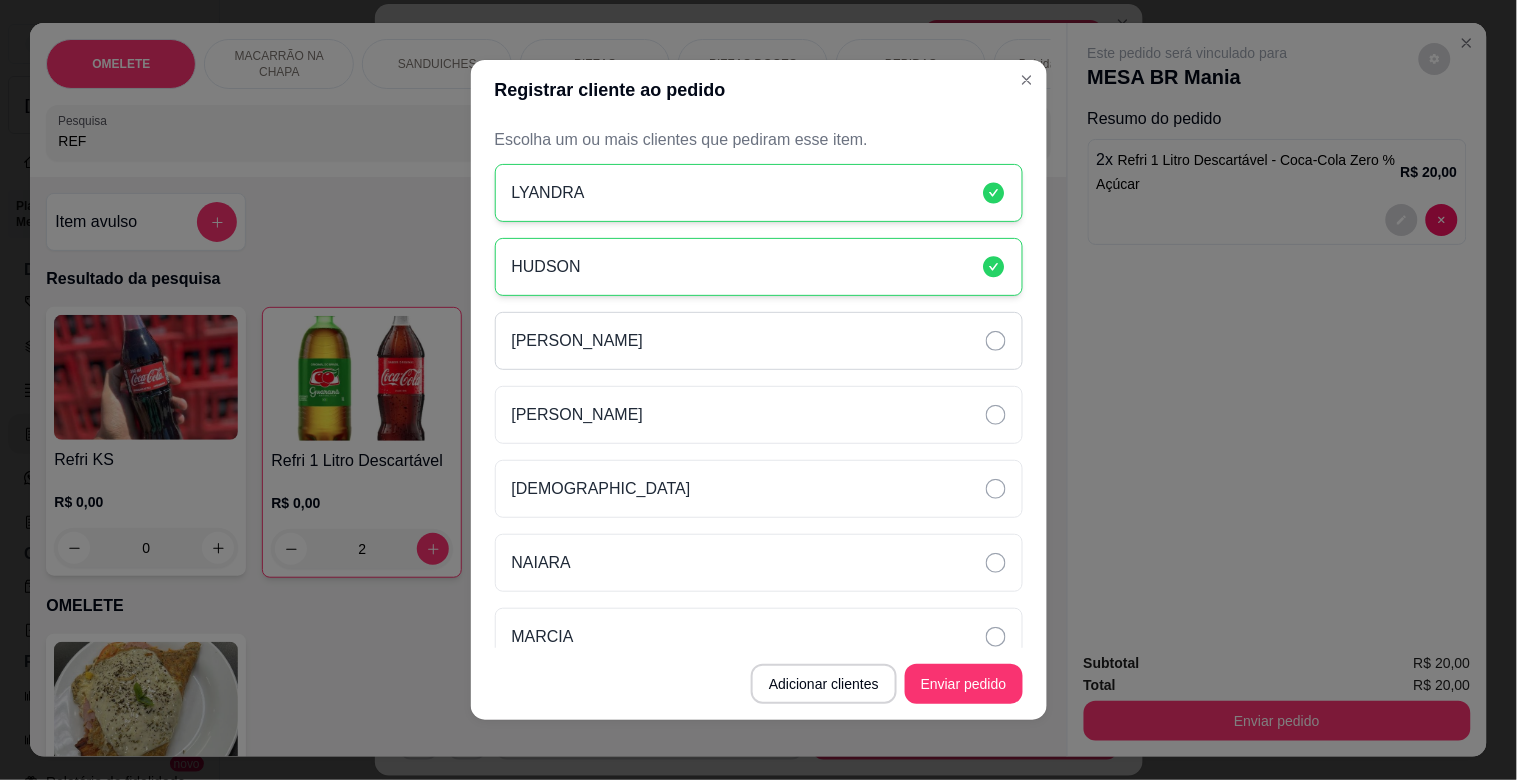 click on "[PERSON_NAME]" at bounding box center (759, 341) 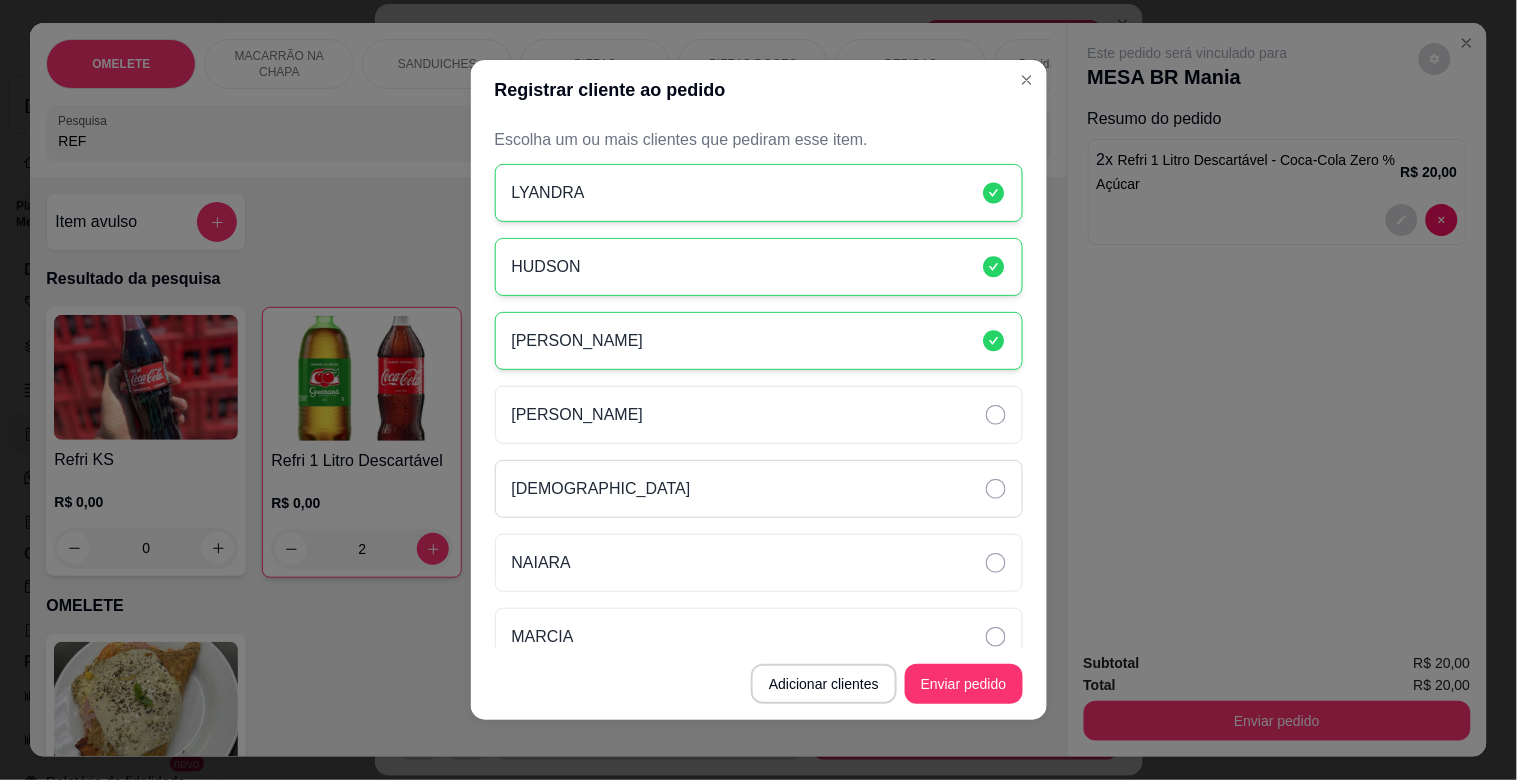 click on "[DEMOGRAPHIC_DATA]" at bounding box center [759, 489] 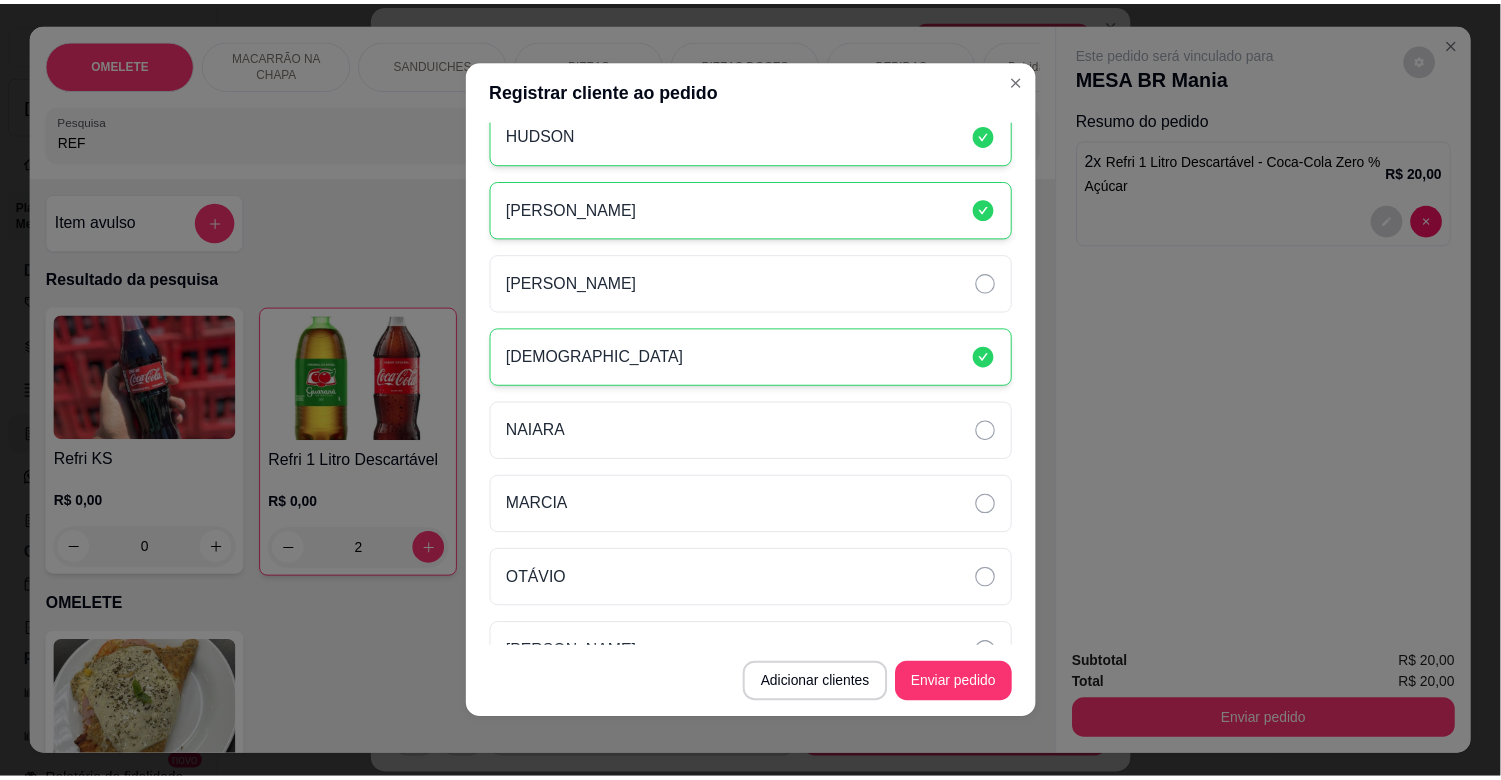 scroll, scrollTop: 175, scrollLeft: 0, axis: vertical 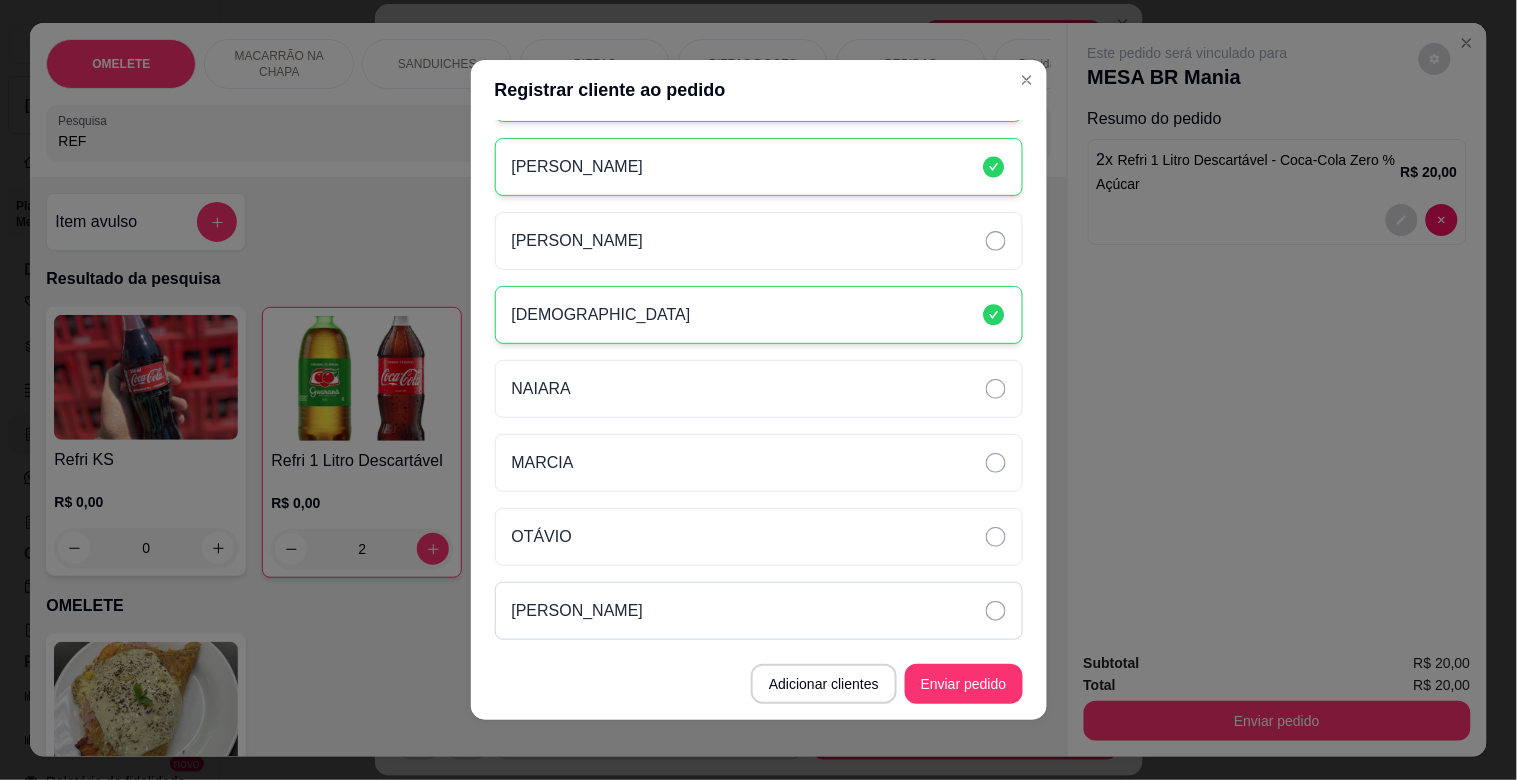 click on "[PERSON_NAME]" at bounding box center [759, 611] 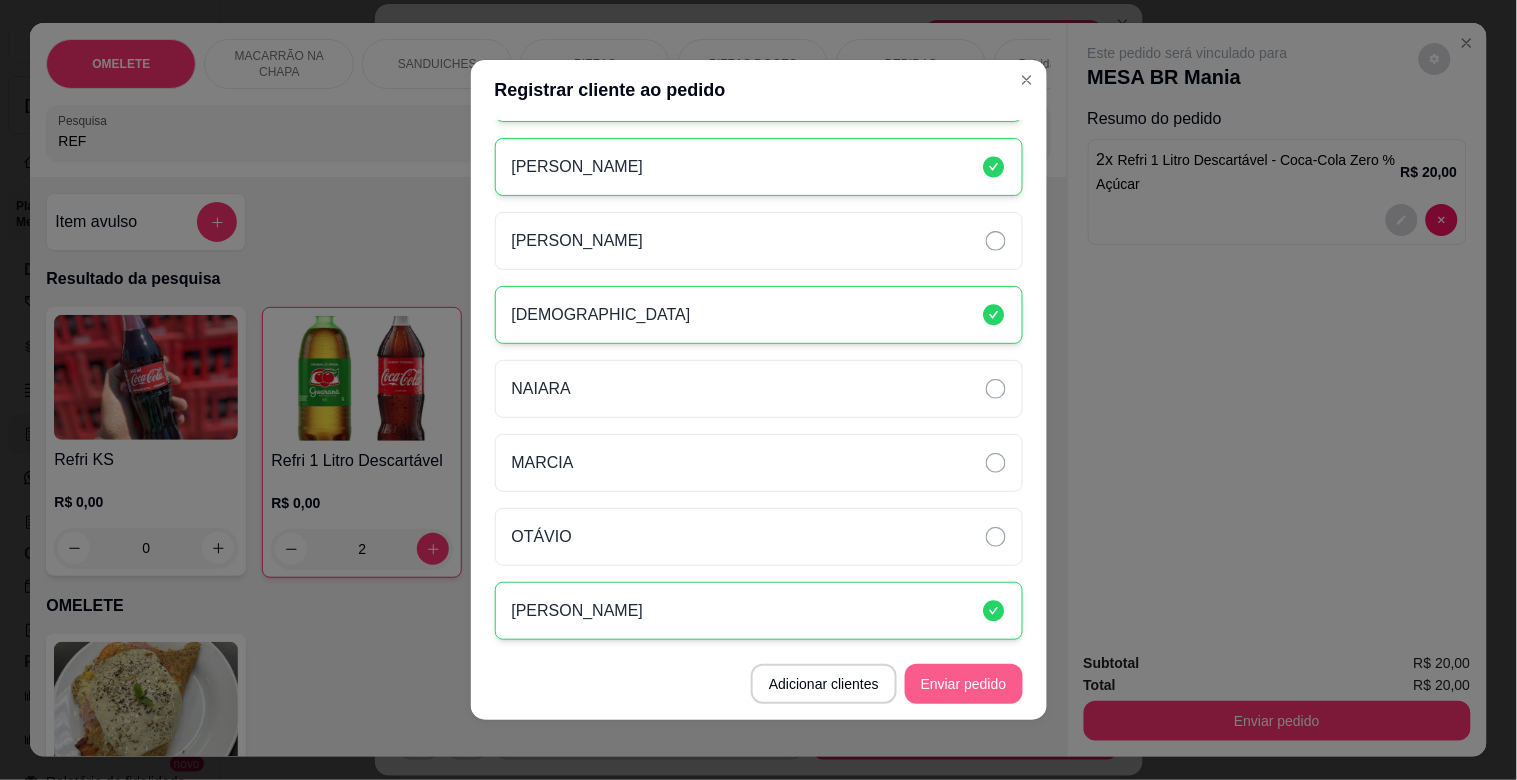 click on "Enviar pedido" at bounding box center (964, 684) 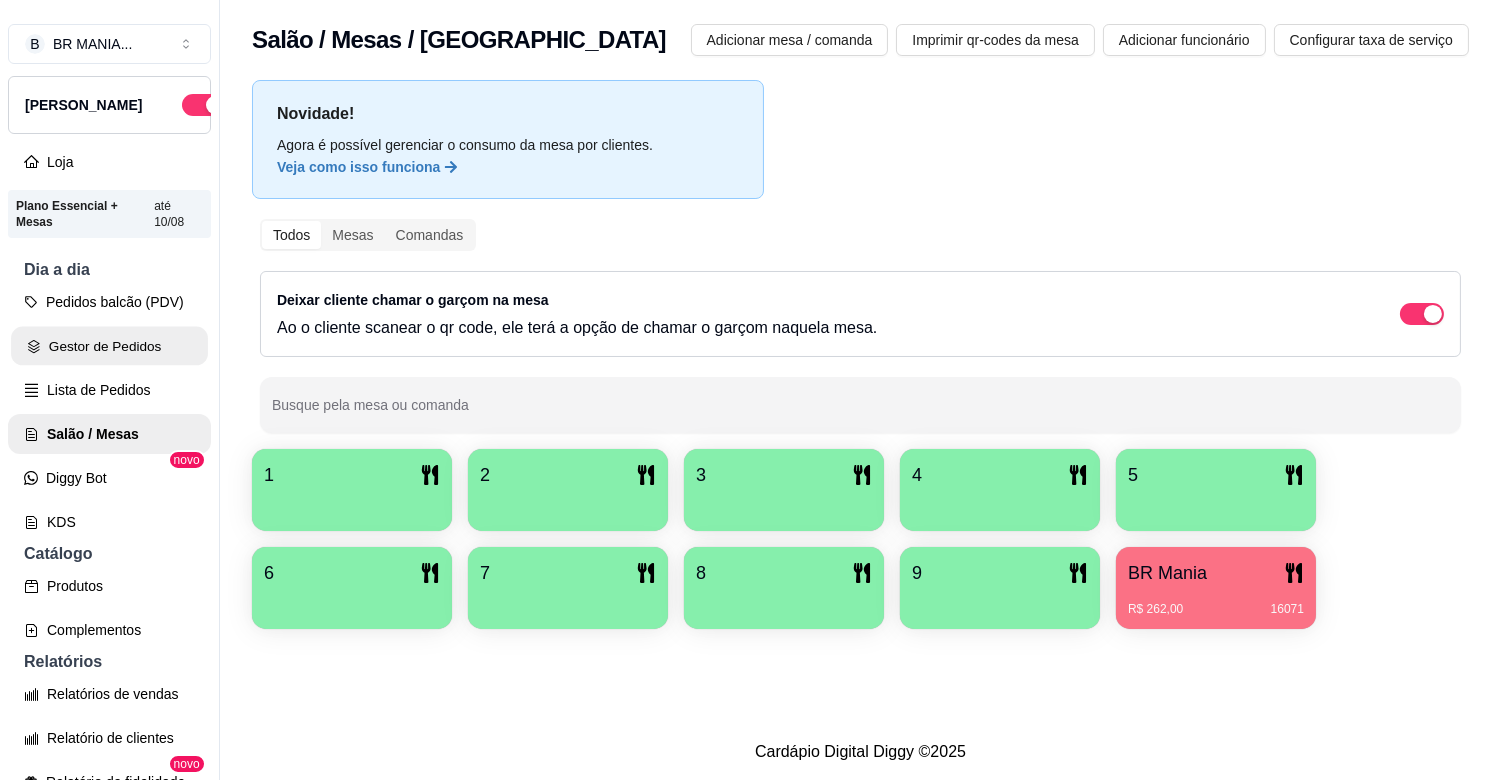 click on "Gestor de Pedidos" at bounding box center (109, 346) 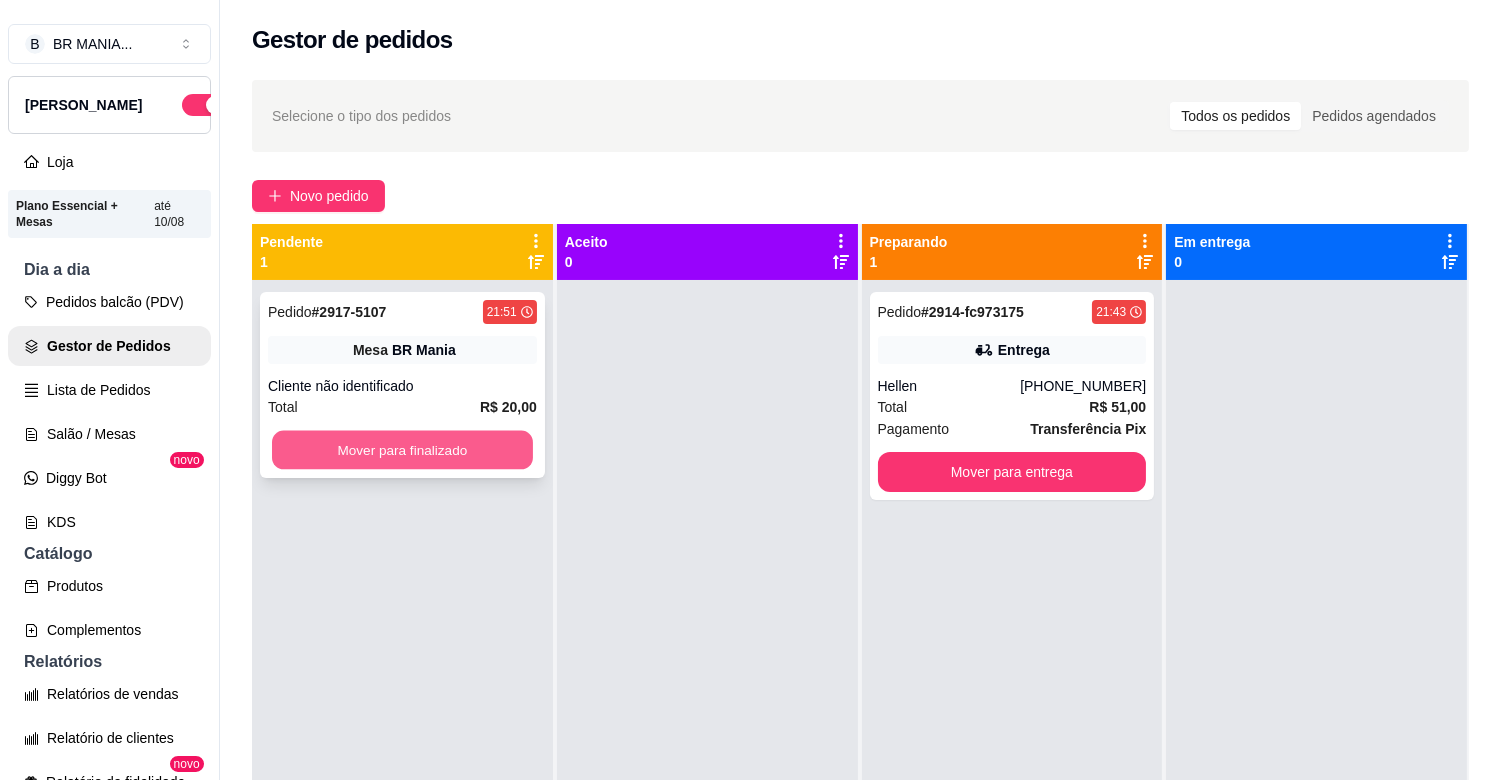 click on "Mover para finalizado" at bounding box center (402, 450) 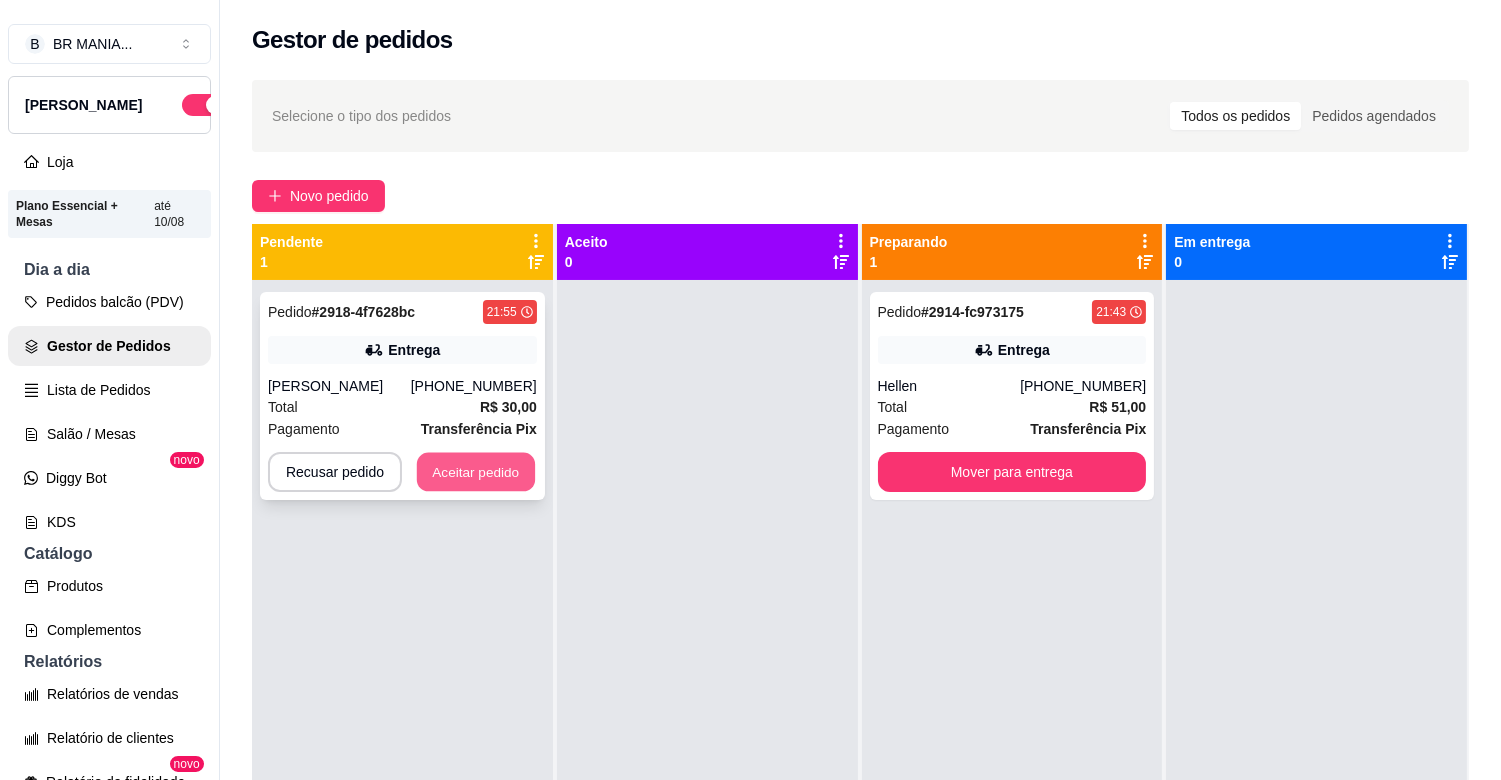 click on "Aceitar pedido" at bounding box center [476, 472] 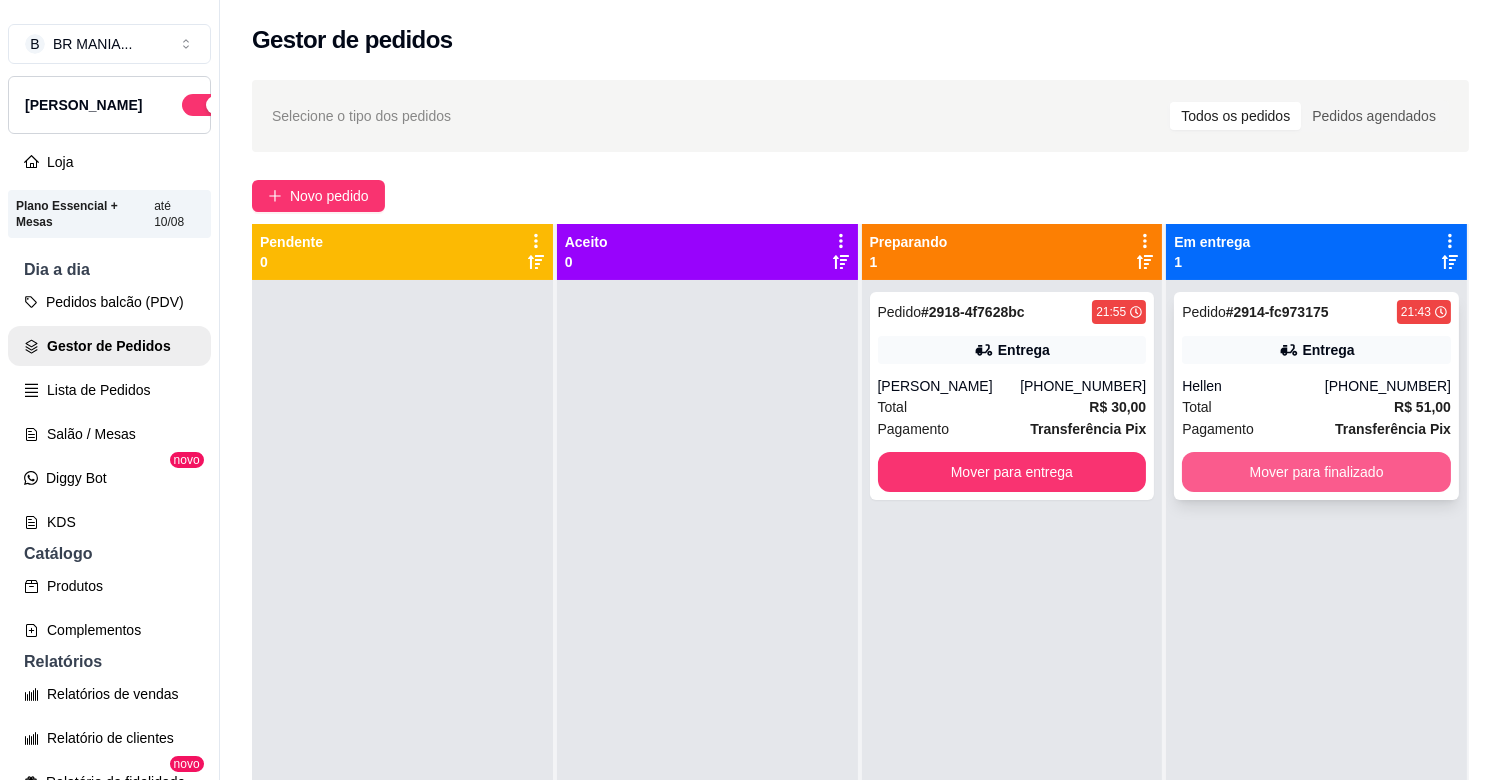 click on "Mover para finalizado" at bounding box center [1316, 472] 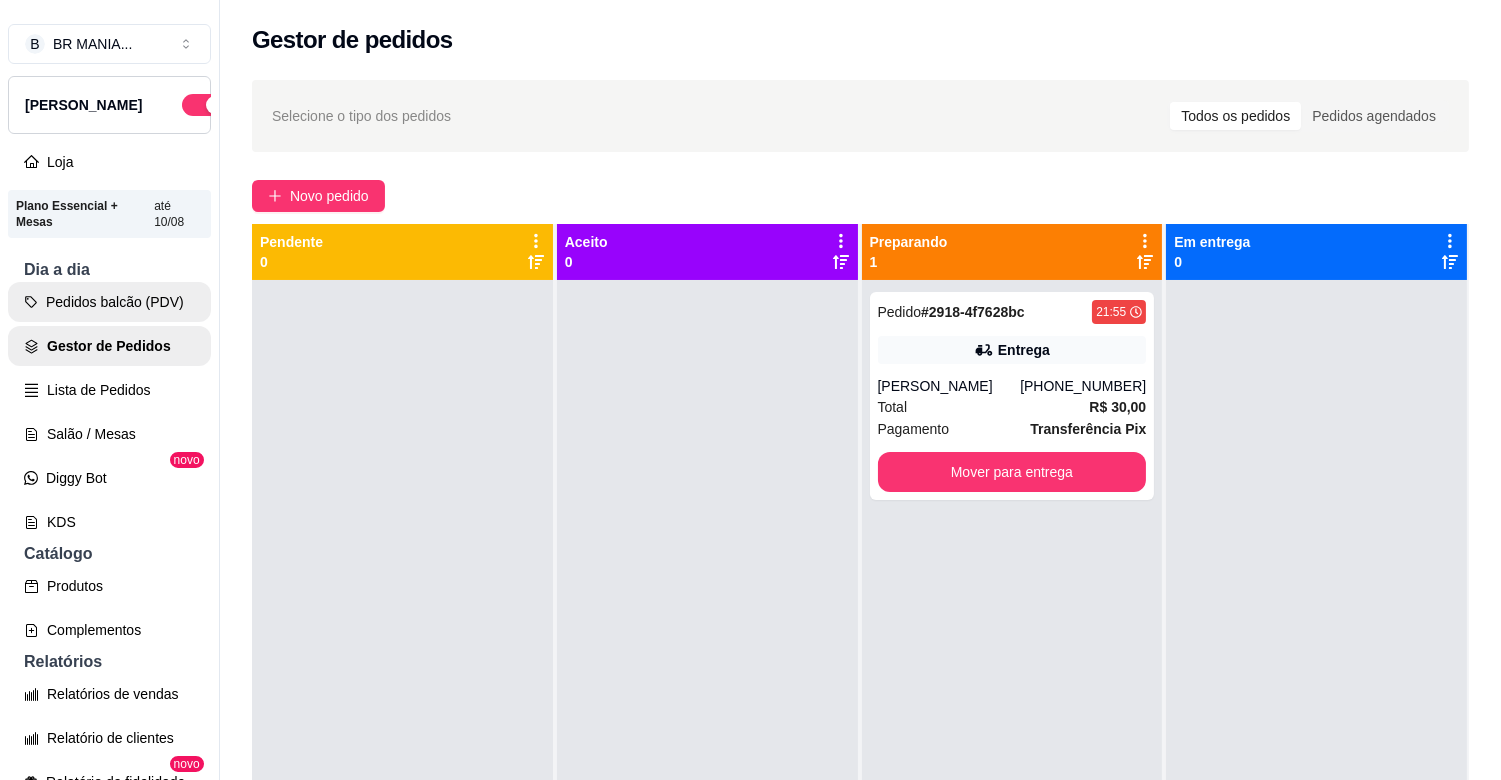 click on "Pedidos balcão (PDV)" at bounding box center (109, 302) 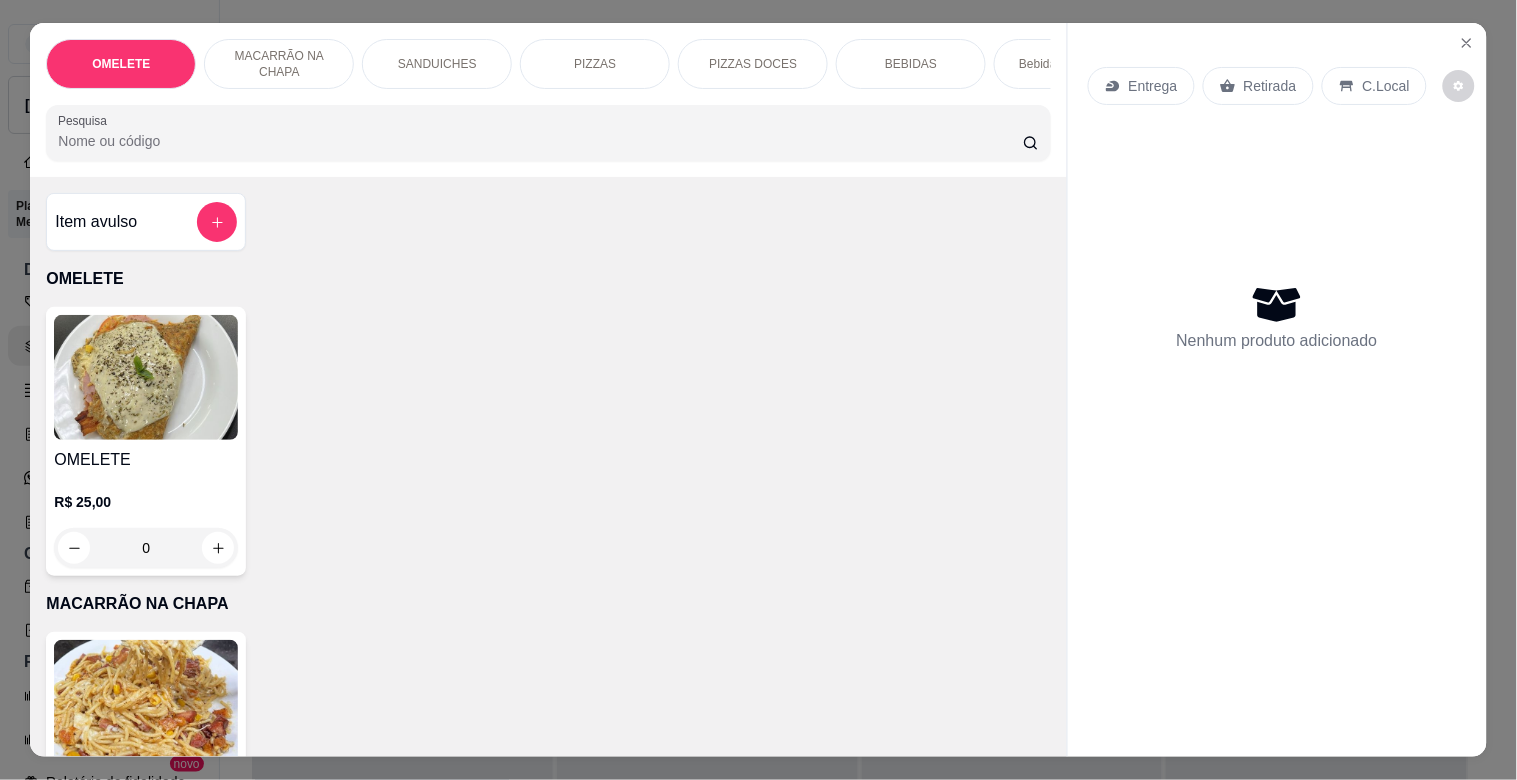 click on "Pesquisa" at bounding box center (540, 141) 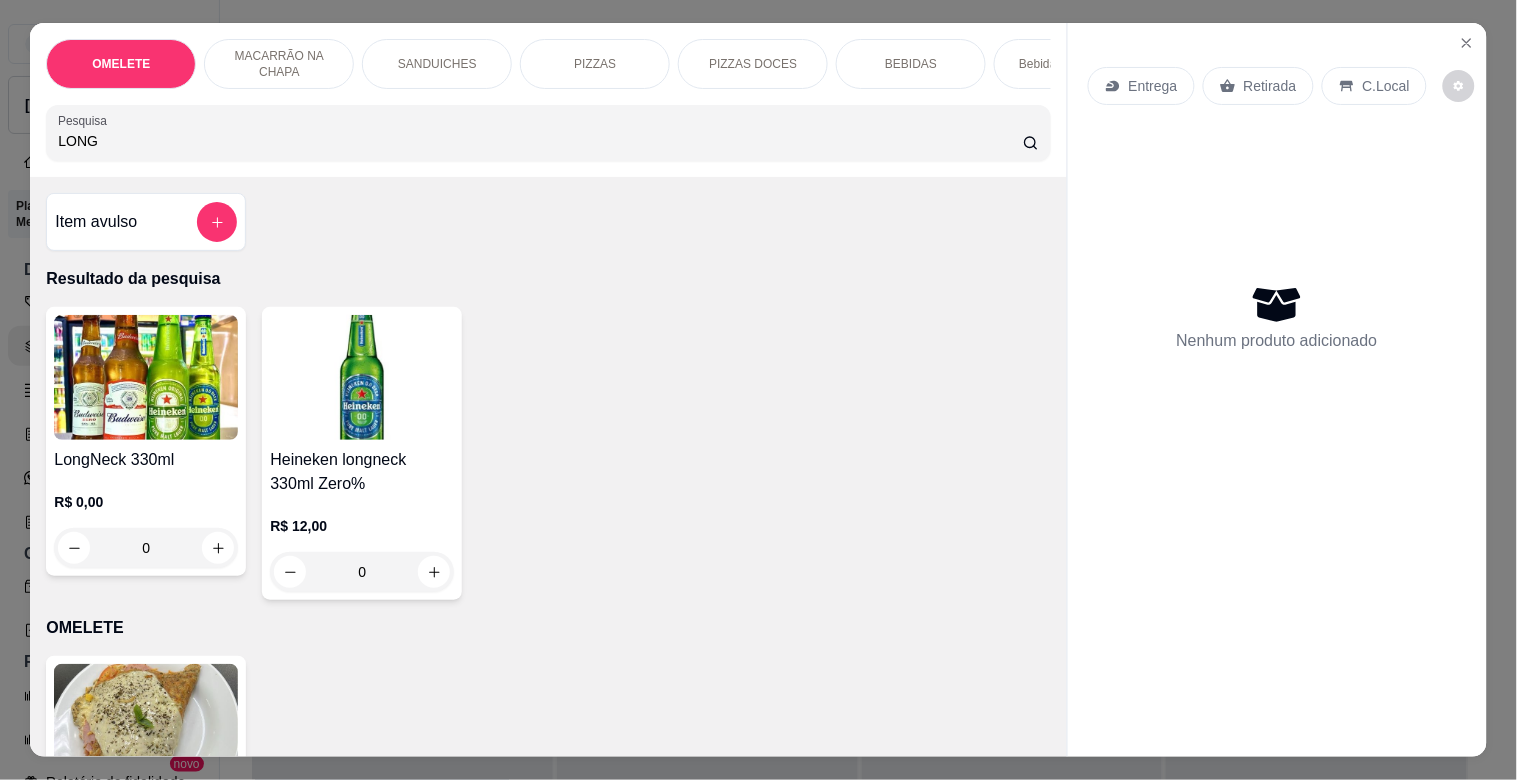 type on "LONG" 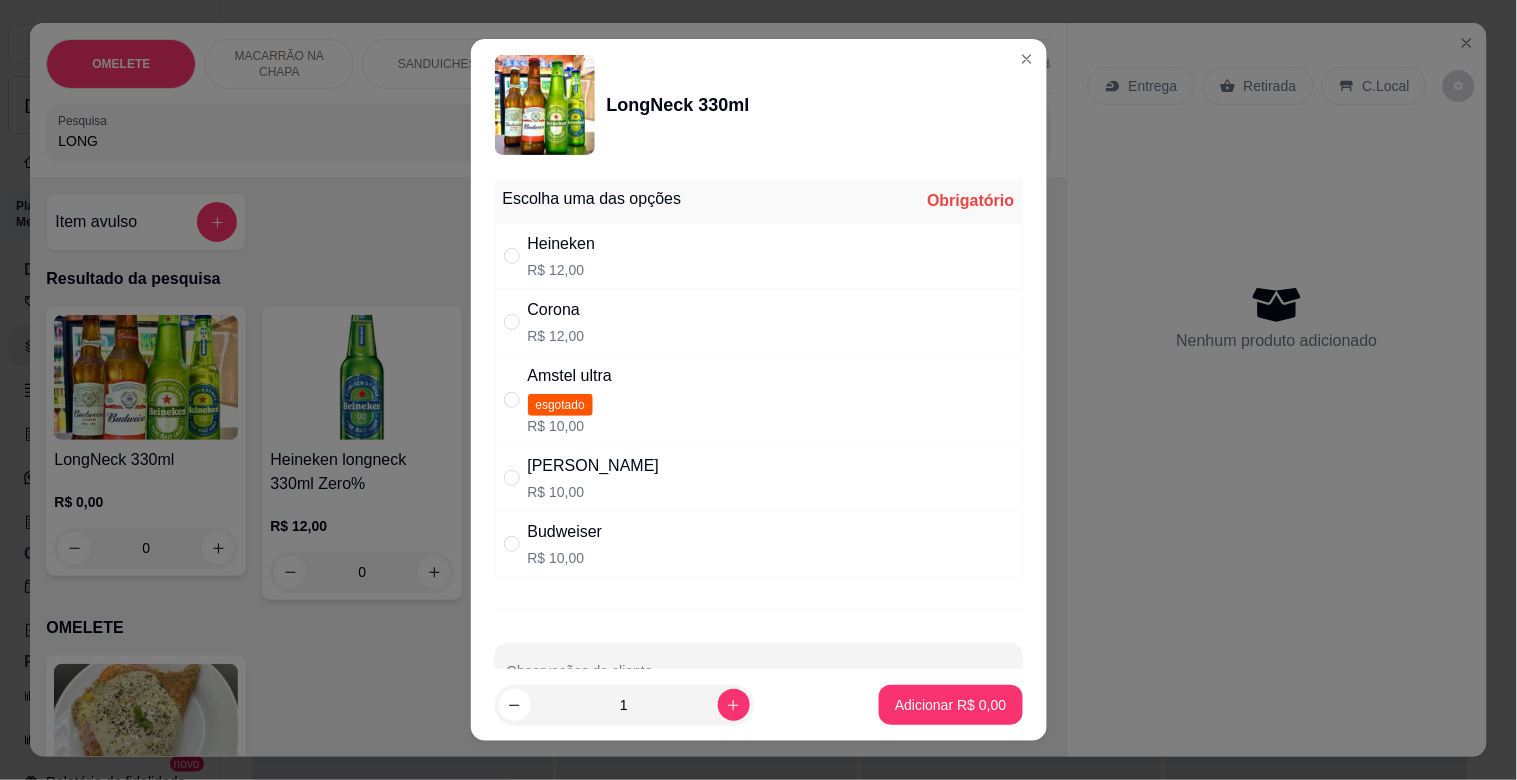 click on "Heineken  R$ 12,00" at bounding box center (759, 256) 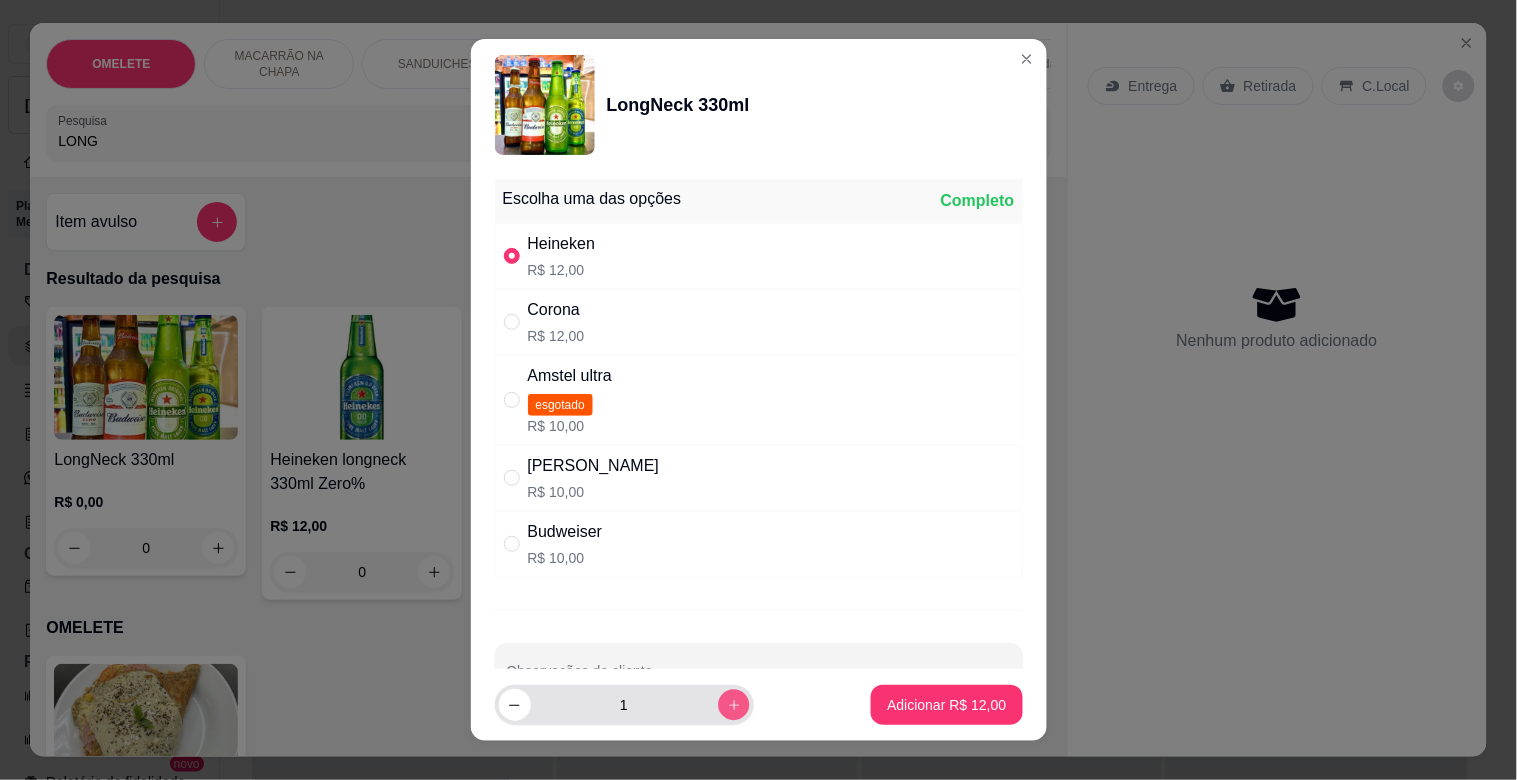 click 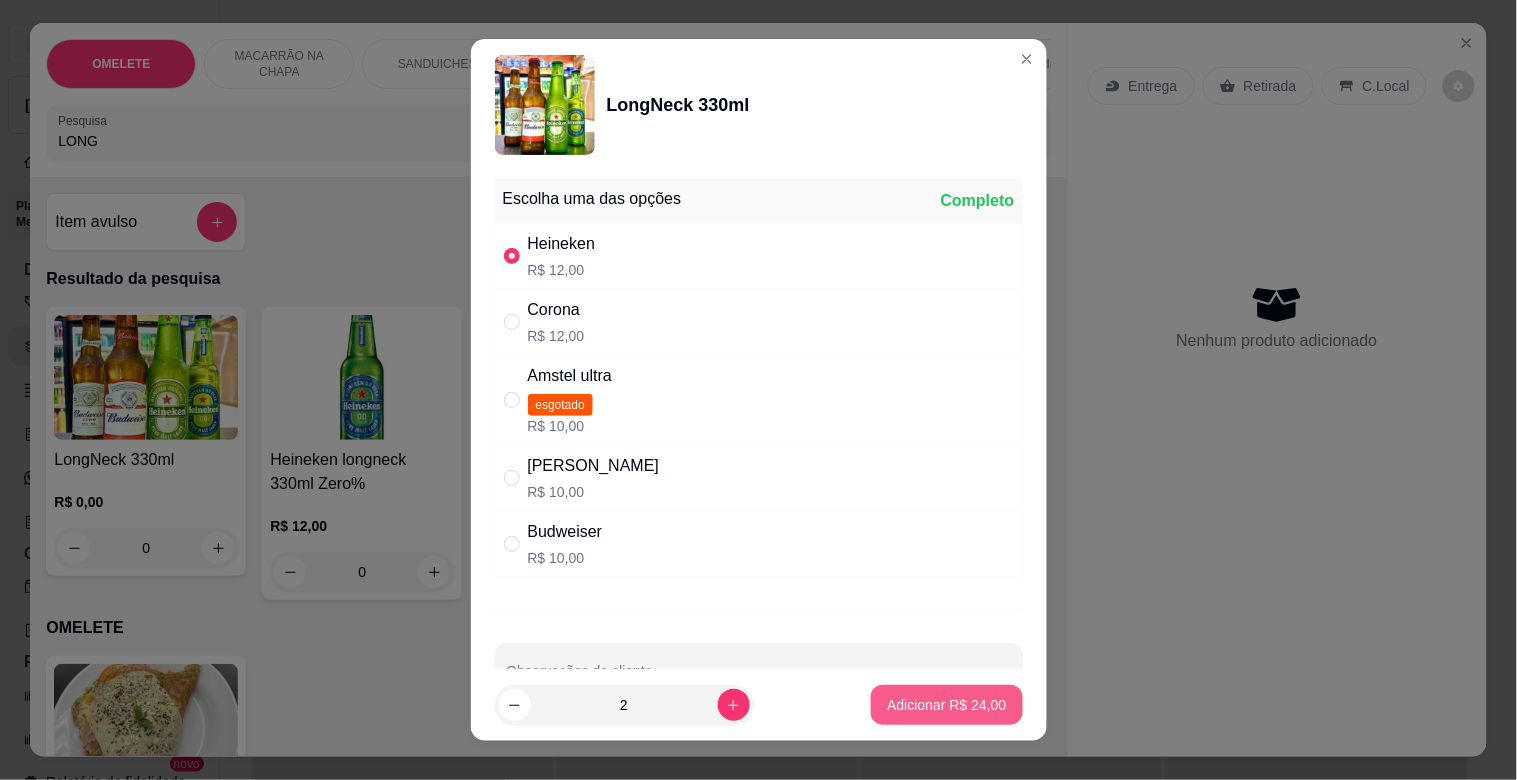 click on "Adicionar   R$ 24,00" at bounding box center [946, 705] 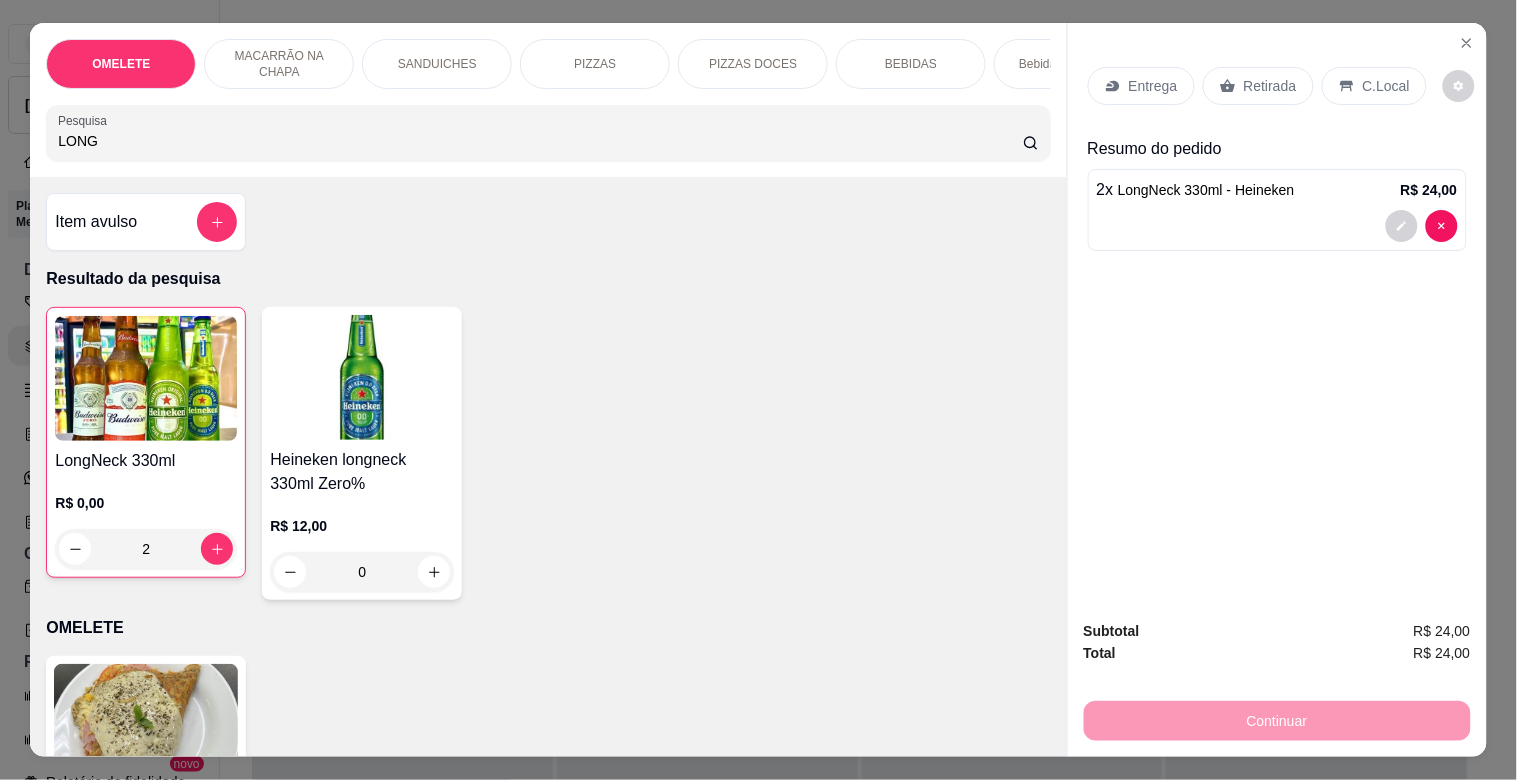 drag, startPoint x: 85, startPoint y: 142, endPoint x: 0, endPoint y: 146, distance: 85.09406 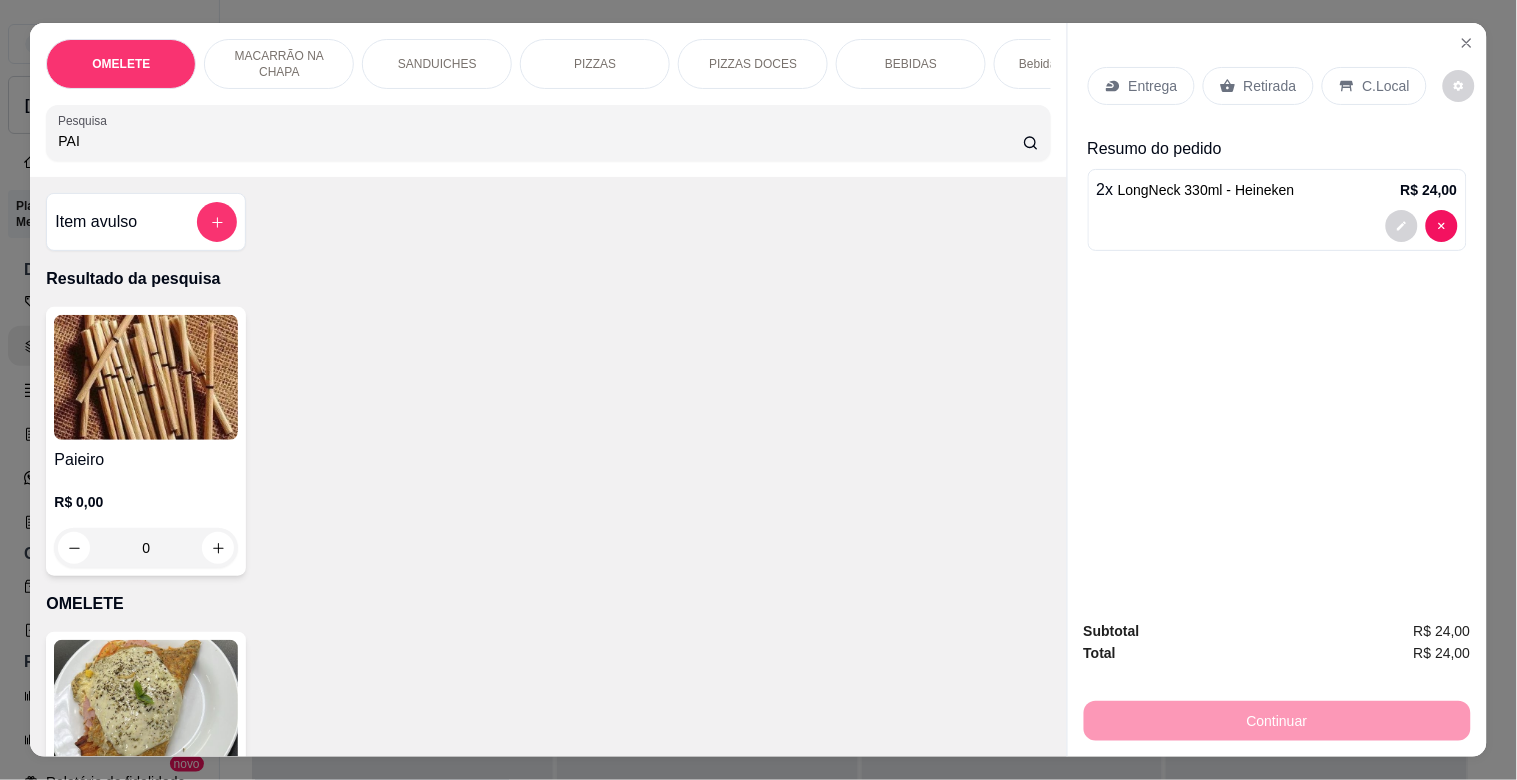 type on "PAI" 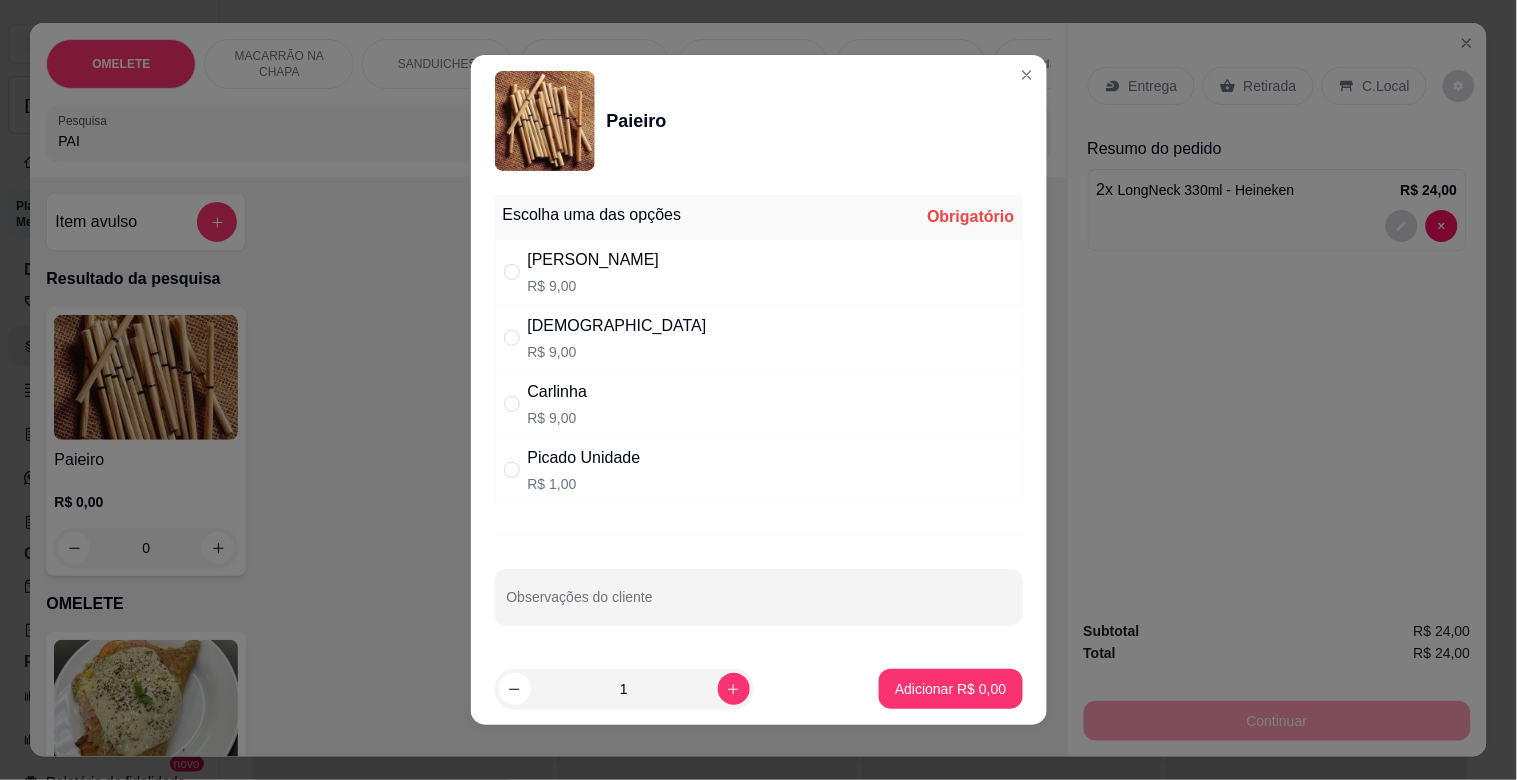 click on "[PERSON_NAME]$ 9,00" at bounding box center (759, 272) 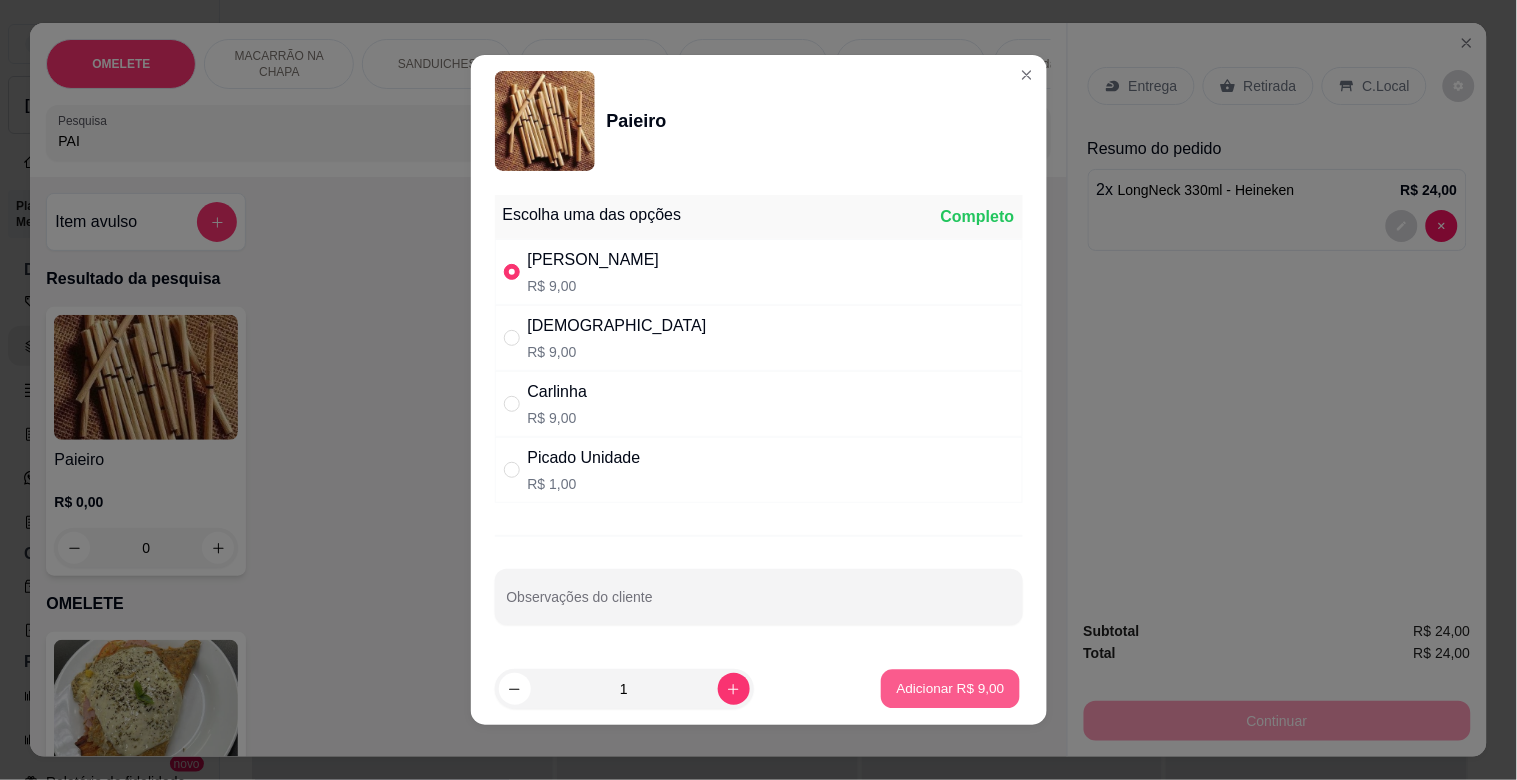 click on "Adicionar   R$ 9,00" at bounding box center (951, 688) 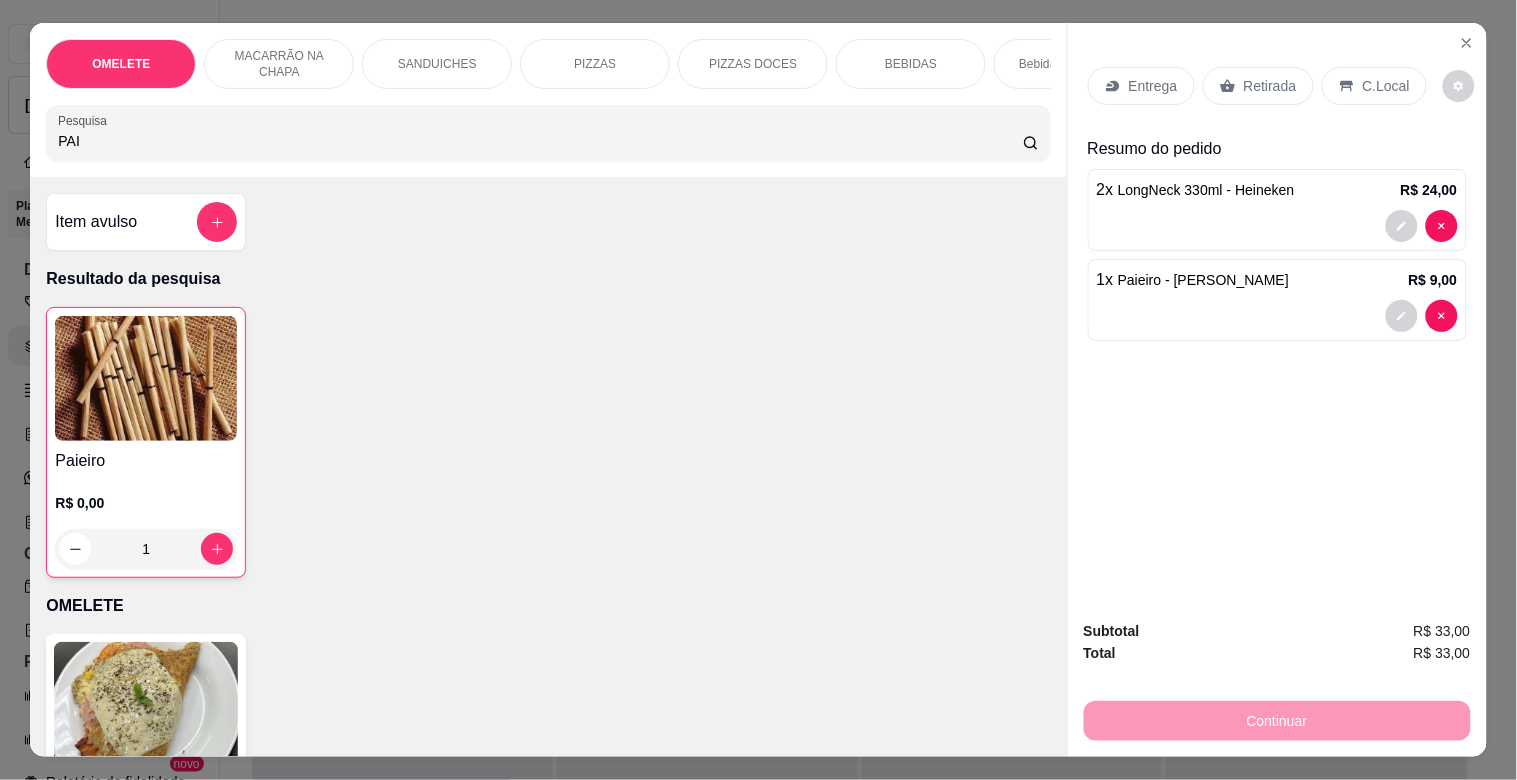 click on "Retirada" at bounding box center [1270, 86] 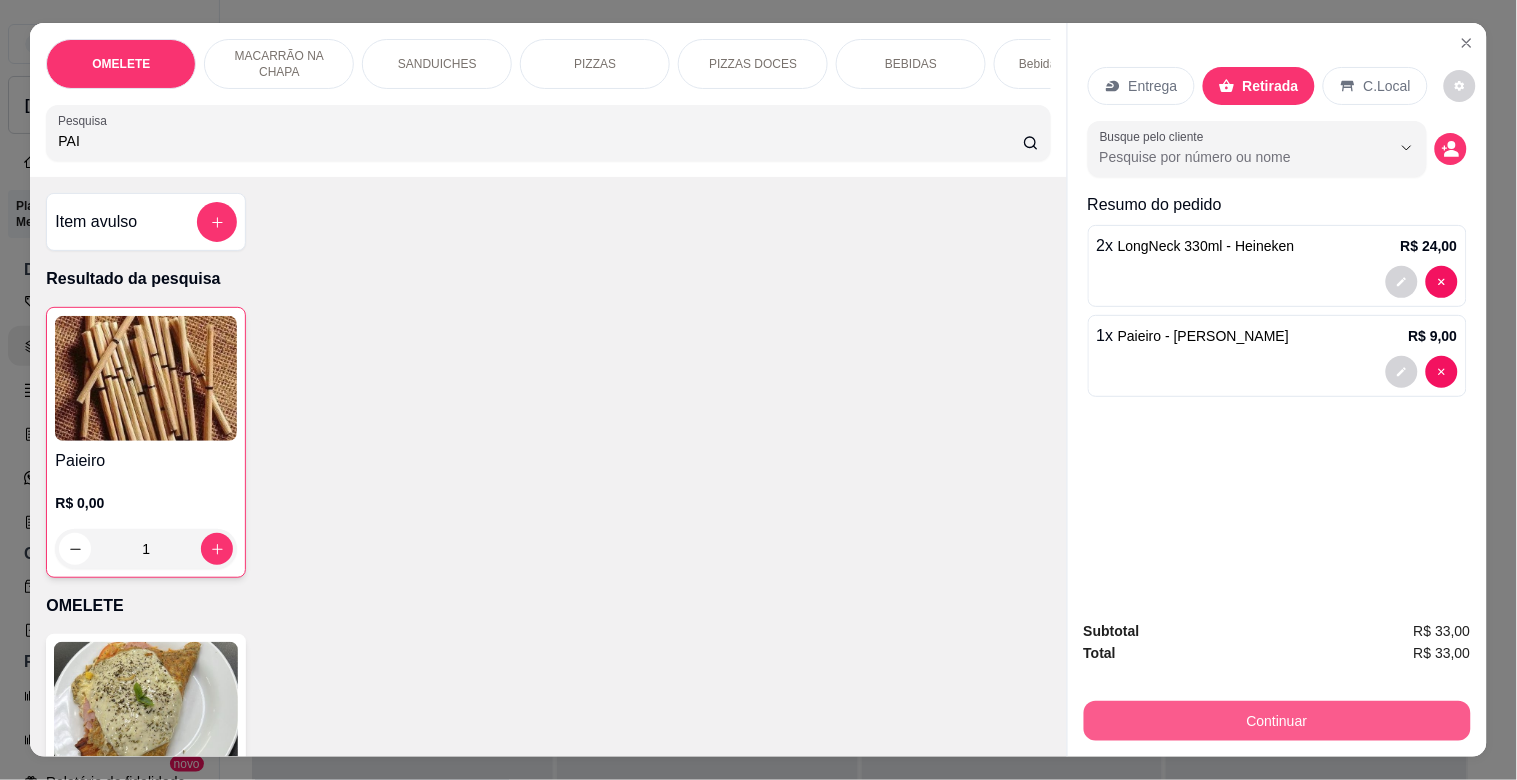 click on "Continuar" at bounding box center (1277, 721) 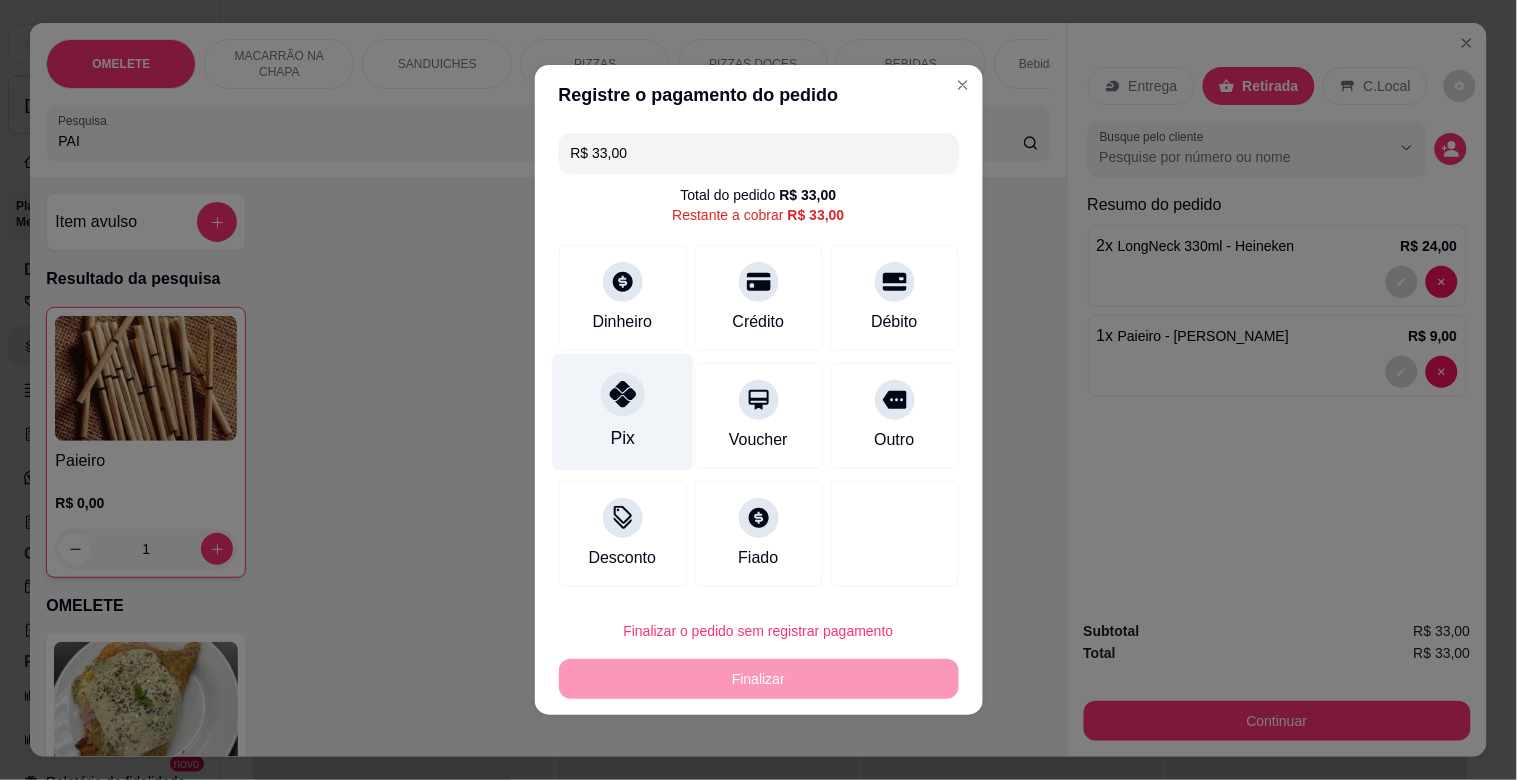 click 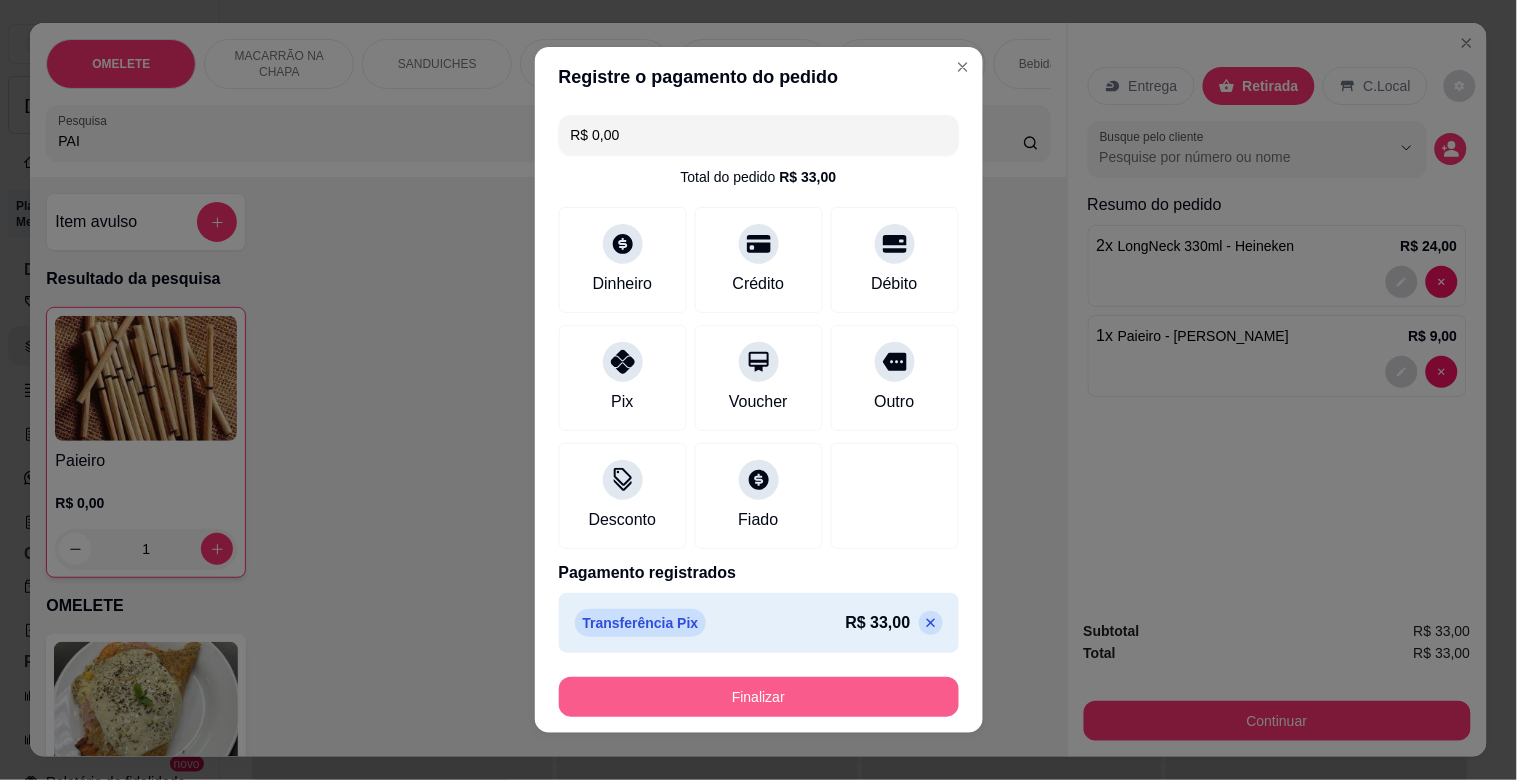 click on "Finalizar" at bounding box center [759, 697] 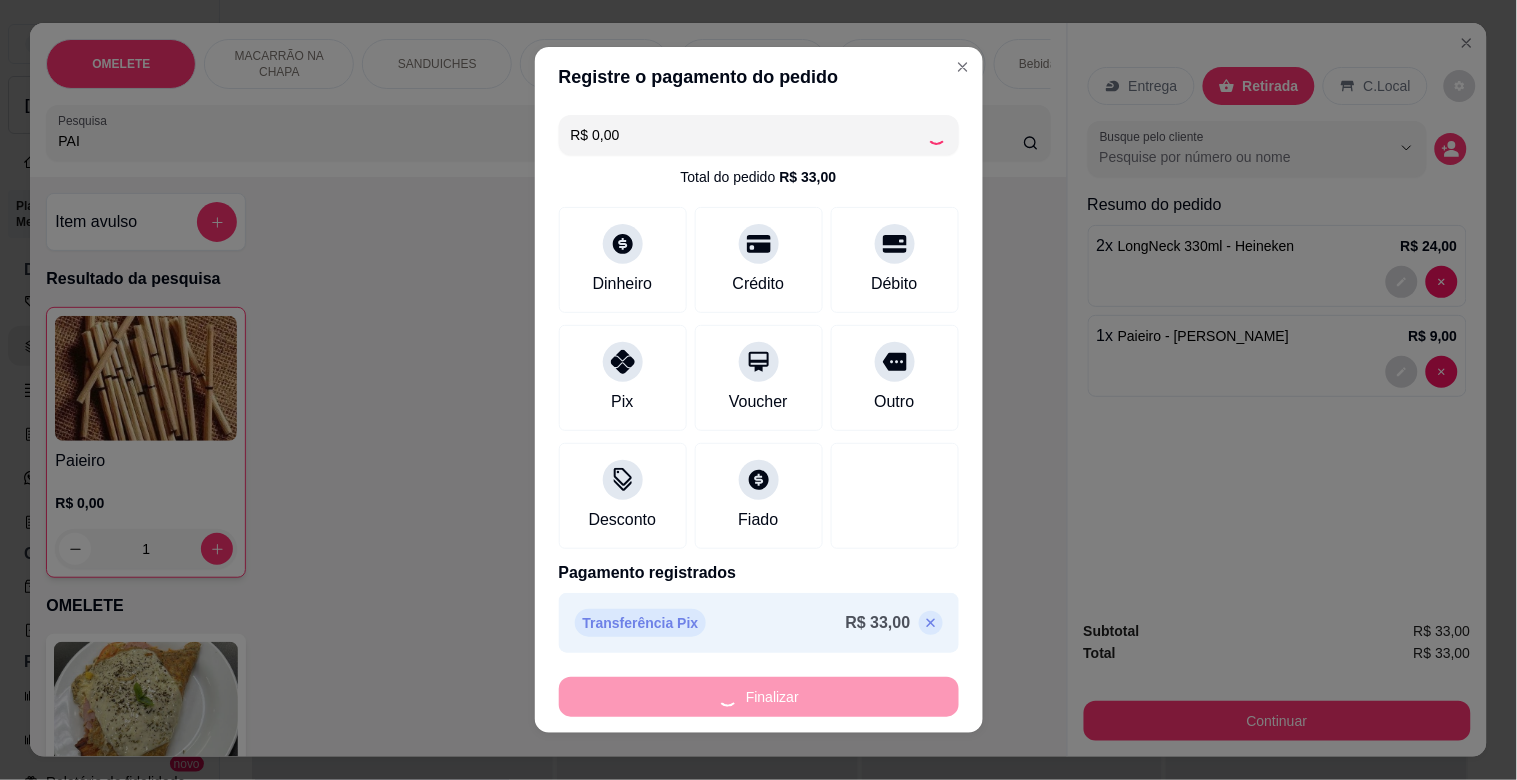 type on "0" 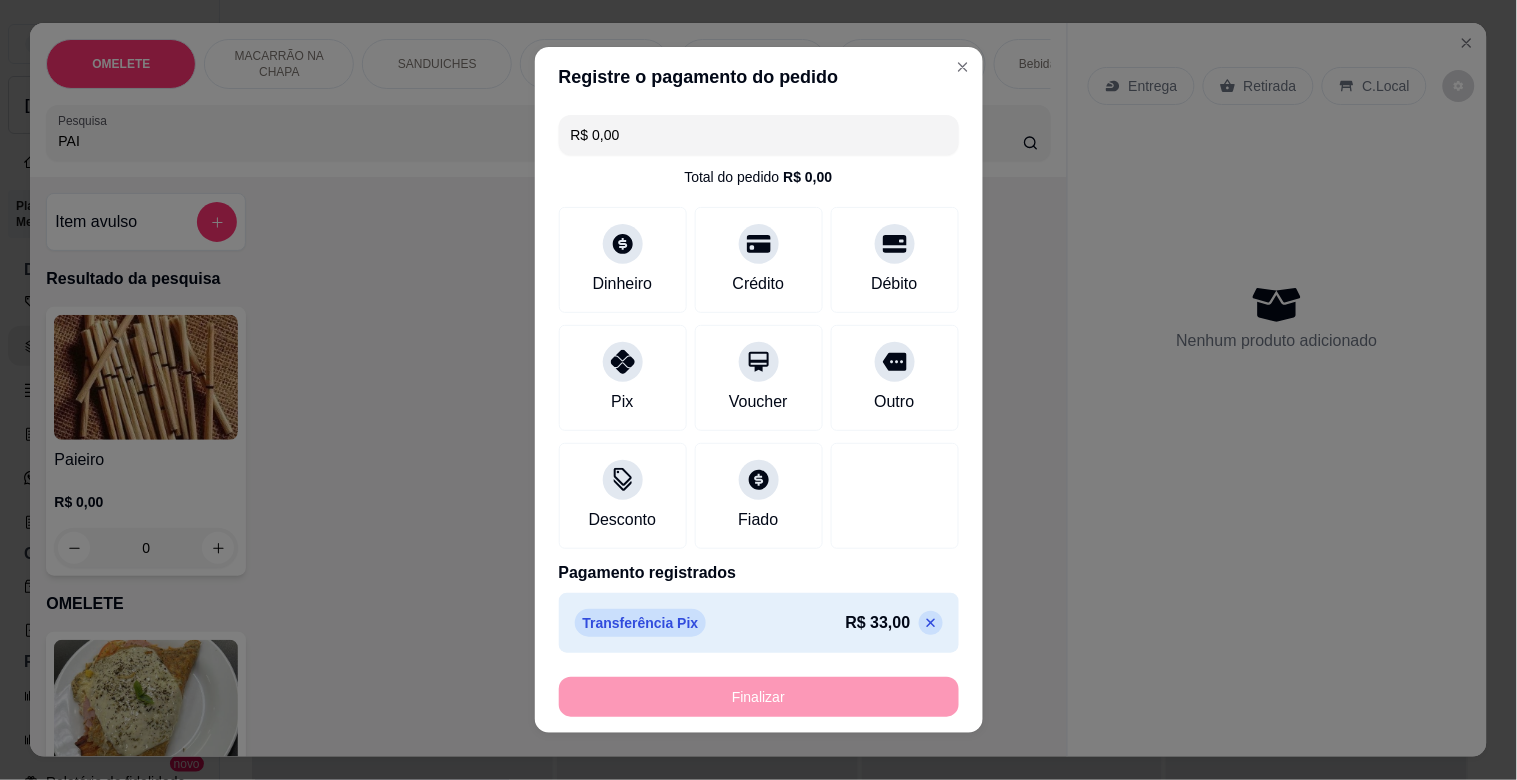 type on "-R$ 33,00" 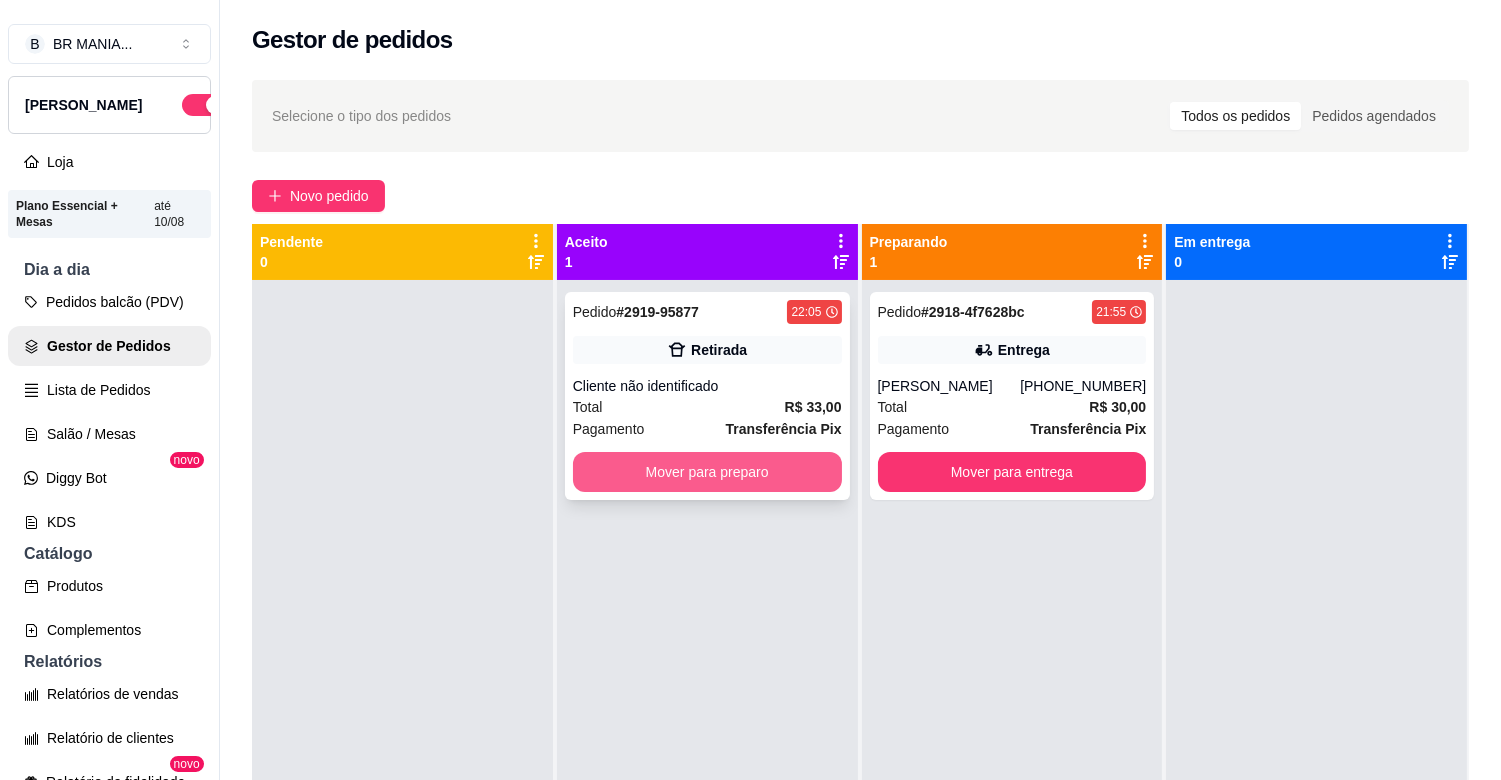 click on "Mover para preparo" at bounding box center (707, 472) 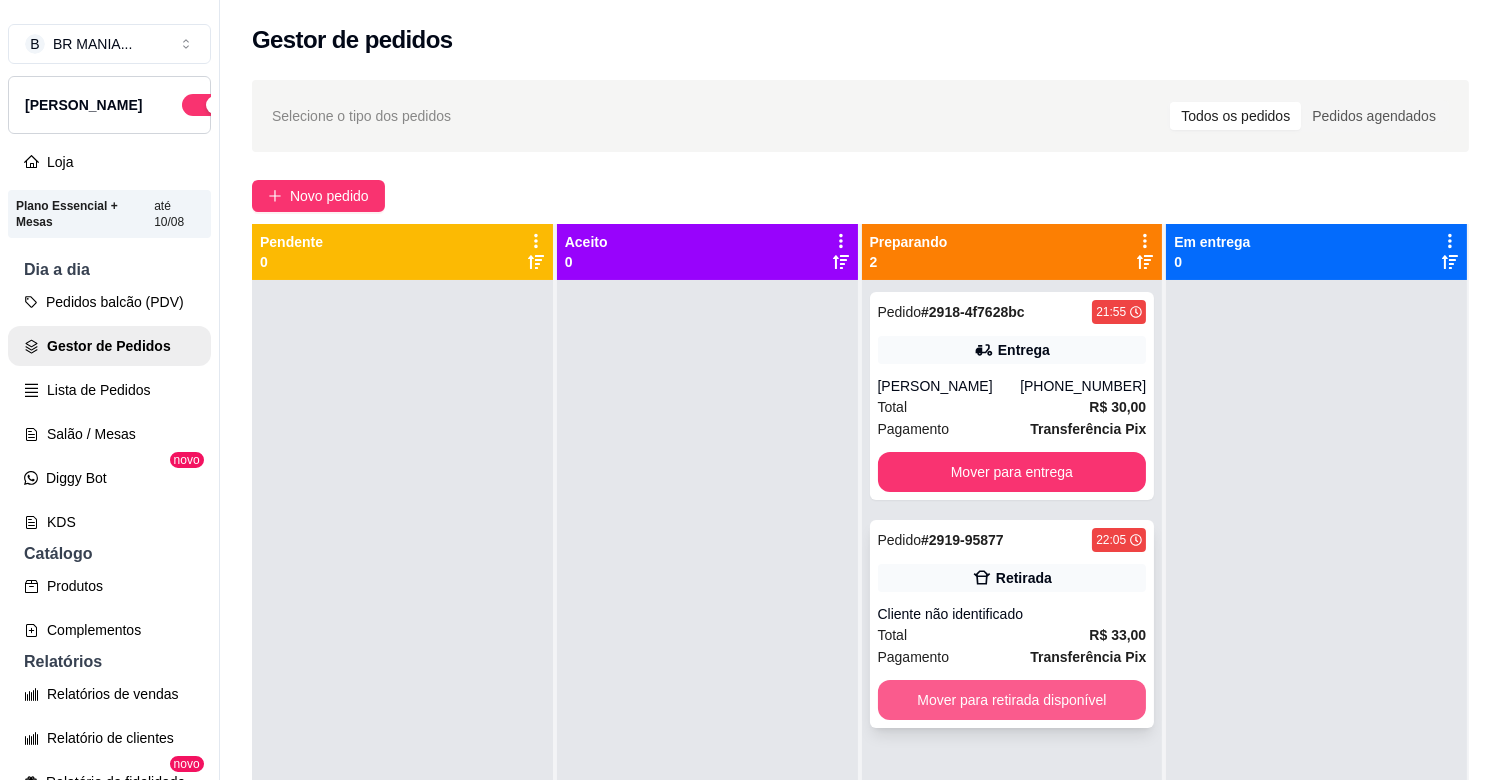click on "Mover para retirada disponível" at bounding box center (1012, 700) 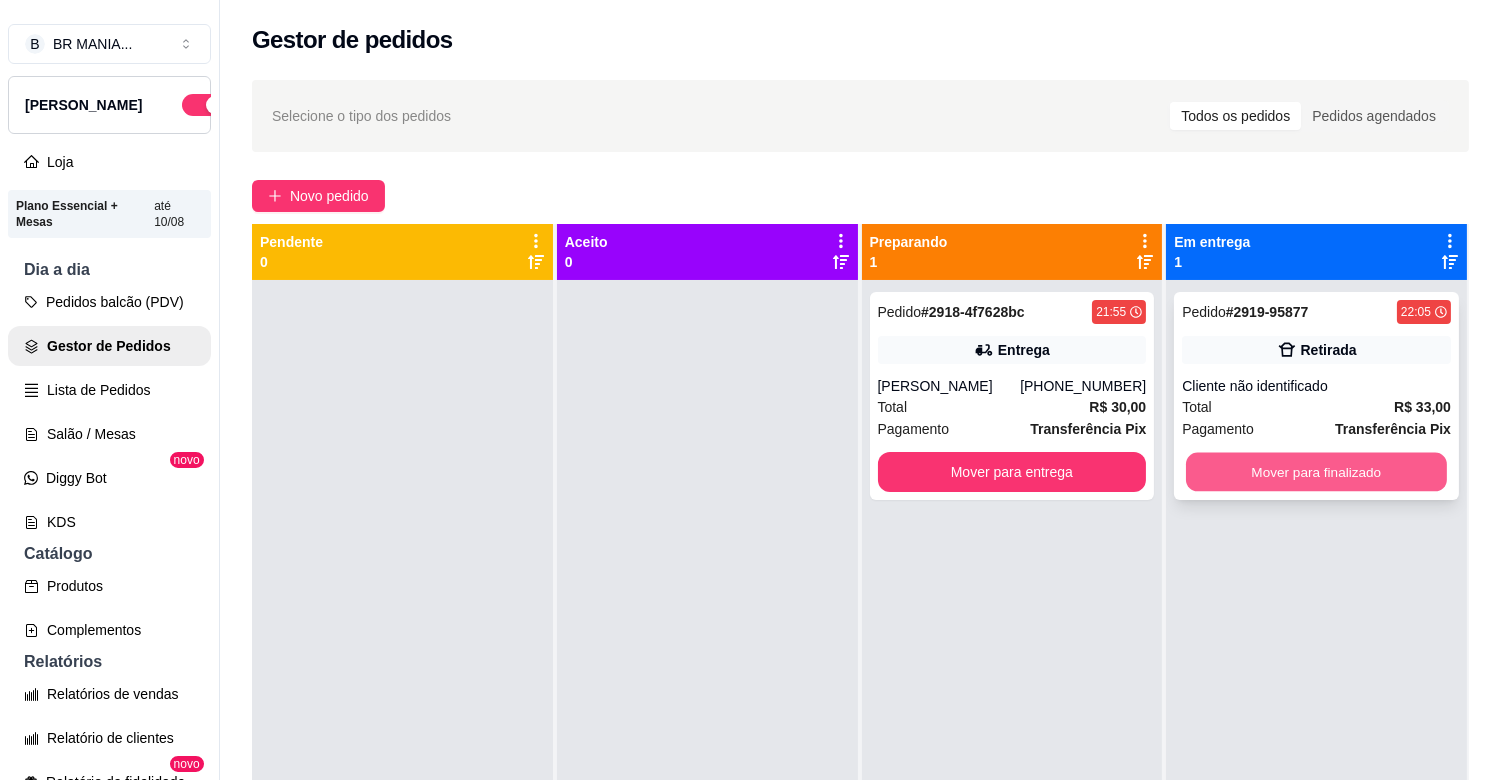 click on "Mover para finalizado" at bounding box center (1316, 472) 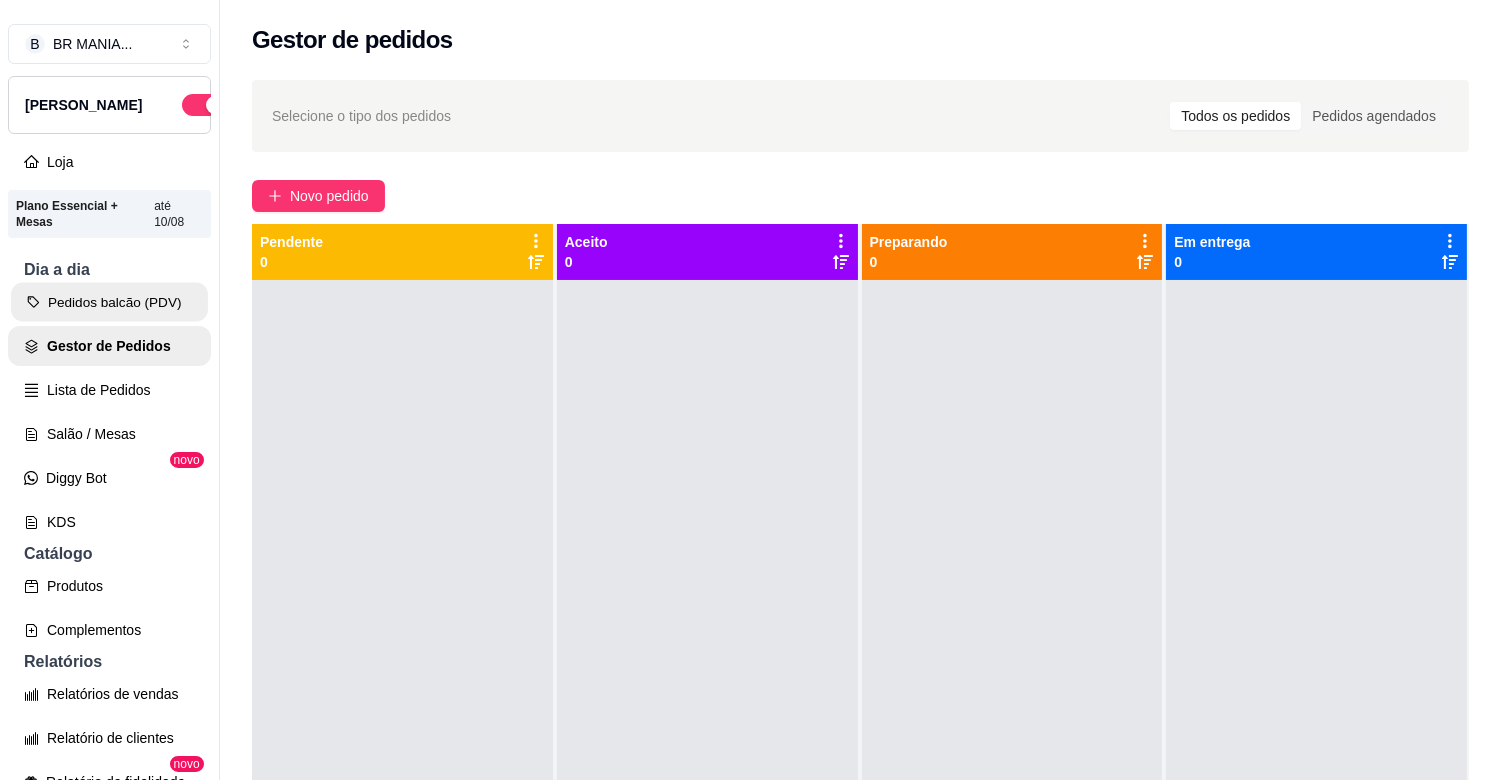 click on "Pedidos balcão (PDV)" at bounding box center (109, 302) 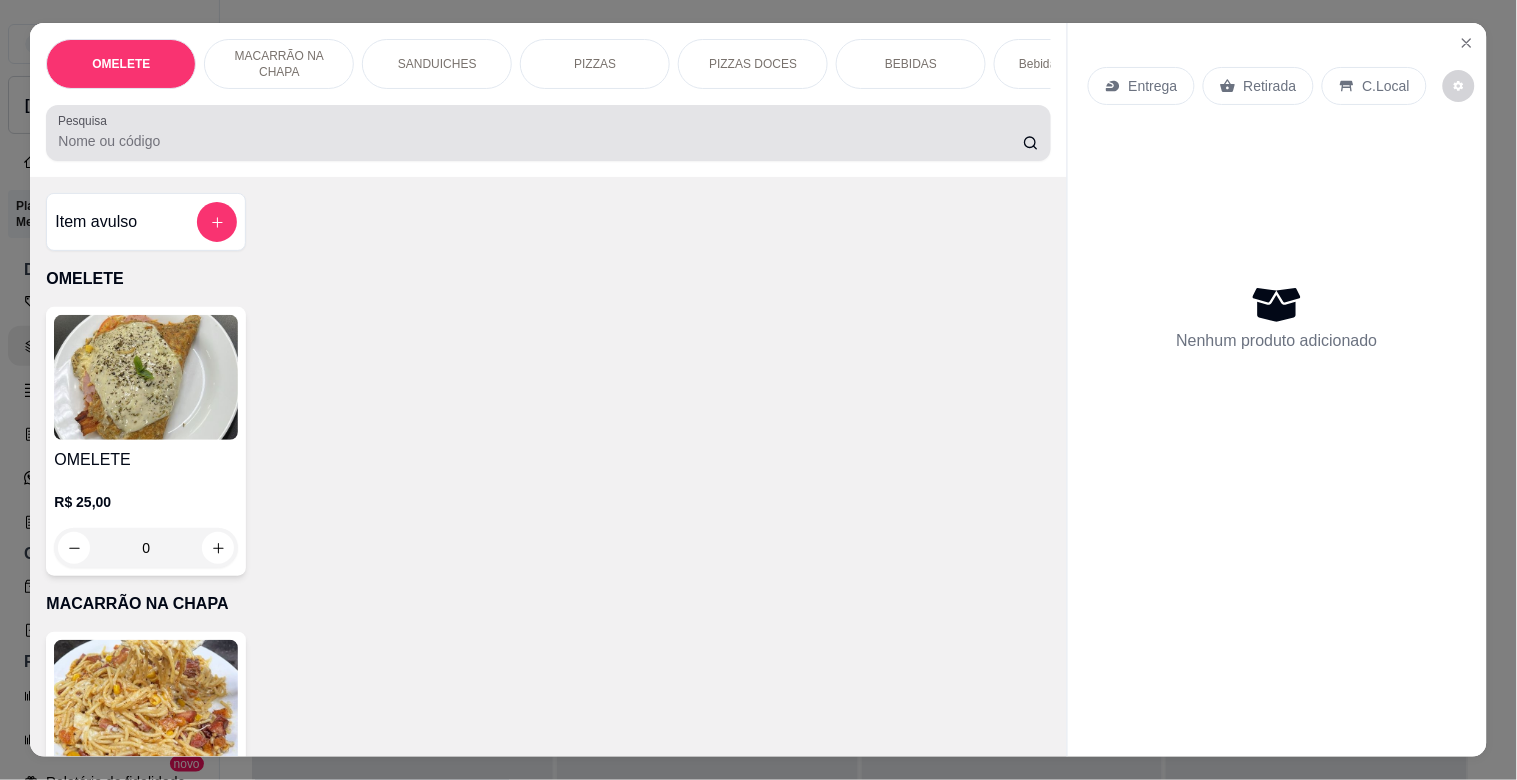 click on "Pesquisa" at bounding box center (540, 141) 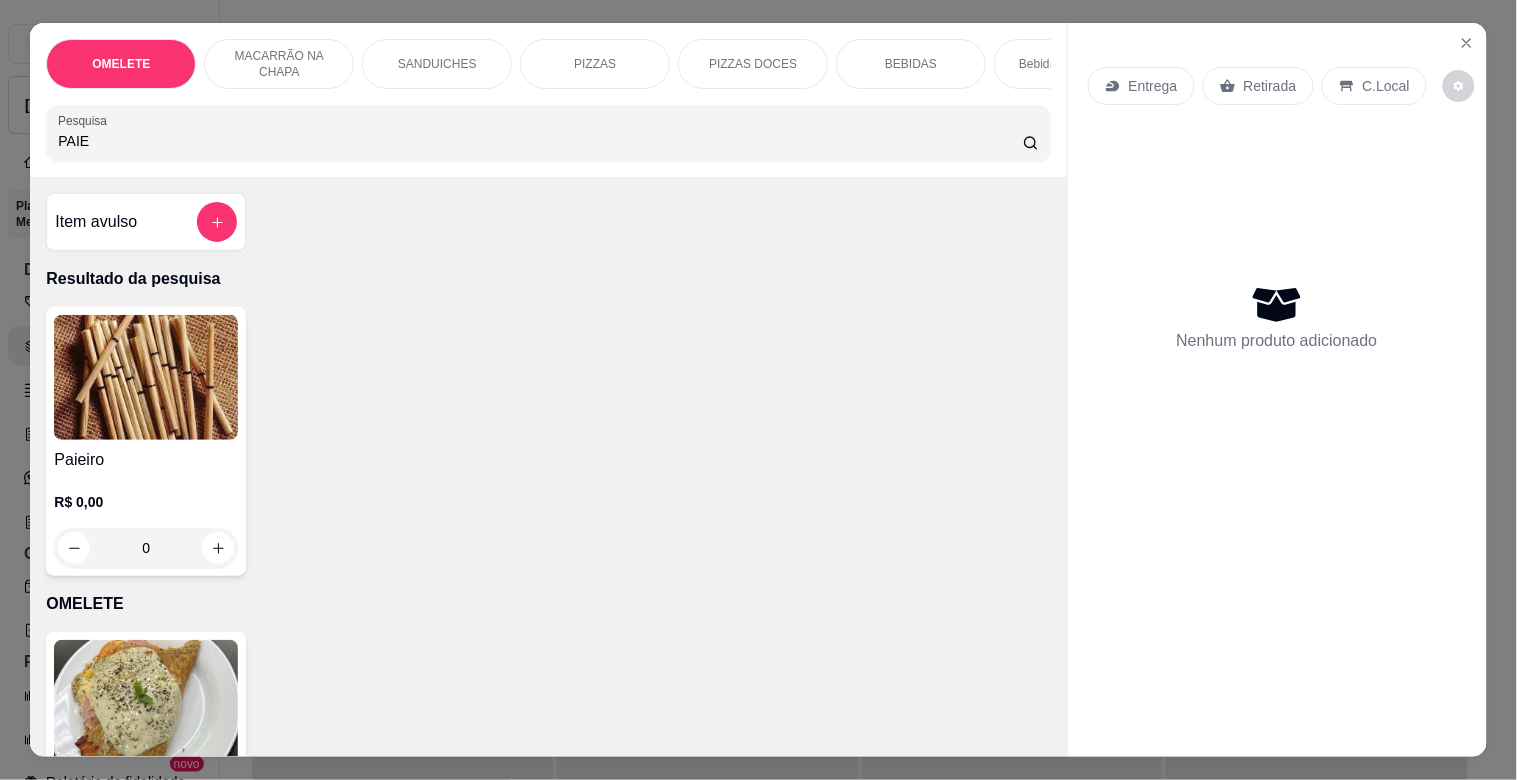type on "PAIE" 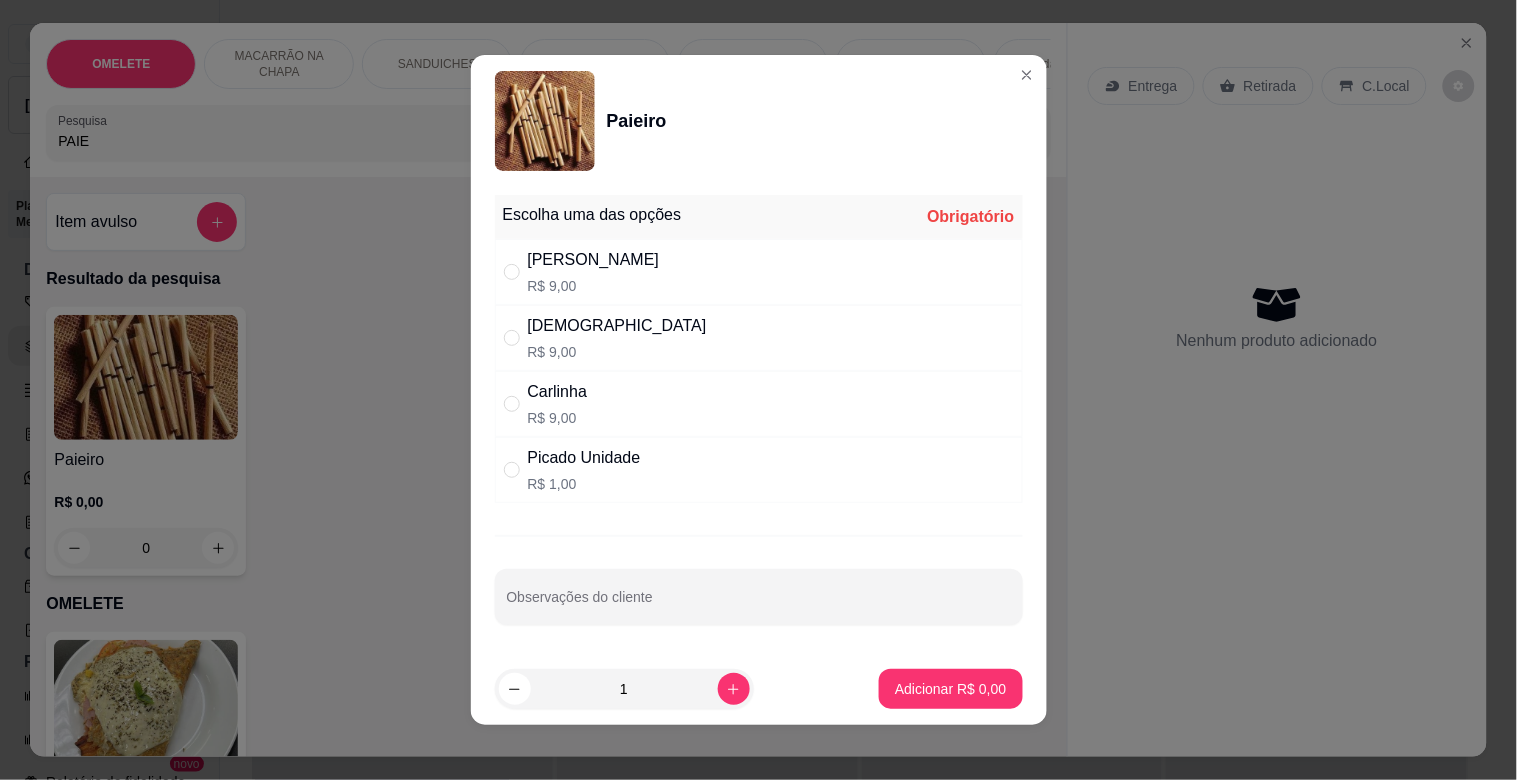 click on "R$ 1,00" at bounding box center (584, 484) 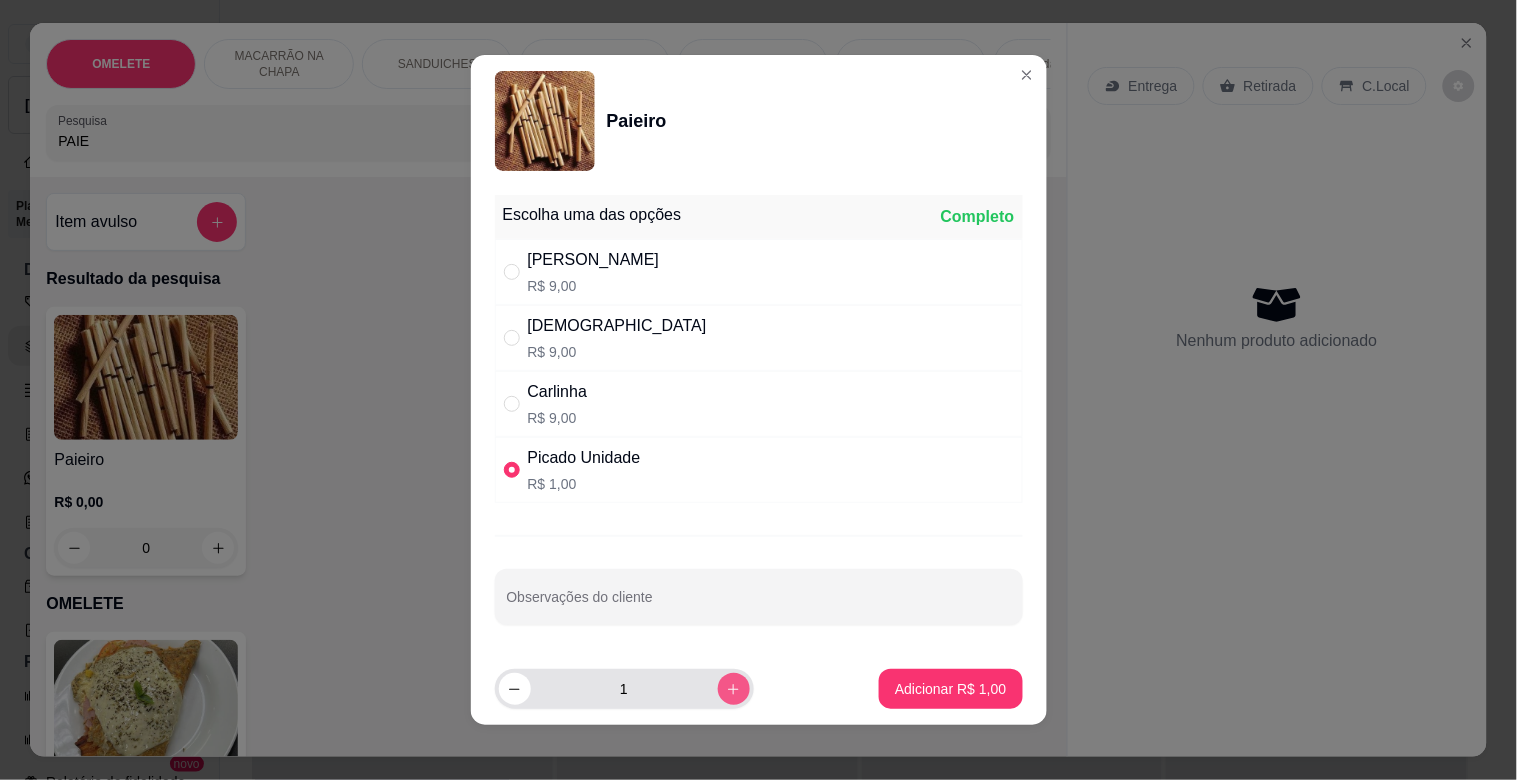 click at bounding box center (734, 689) 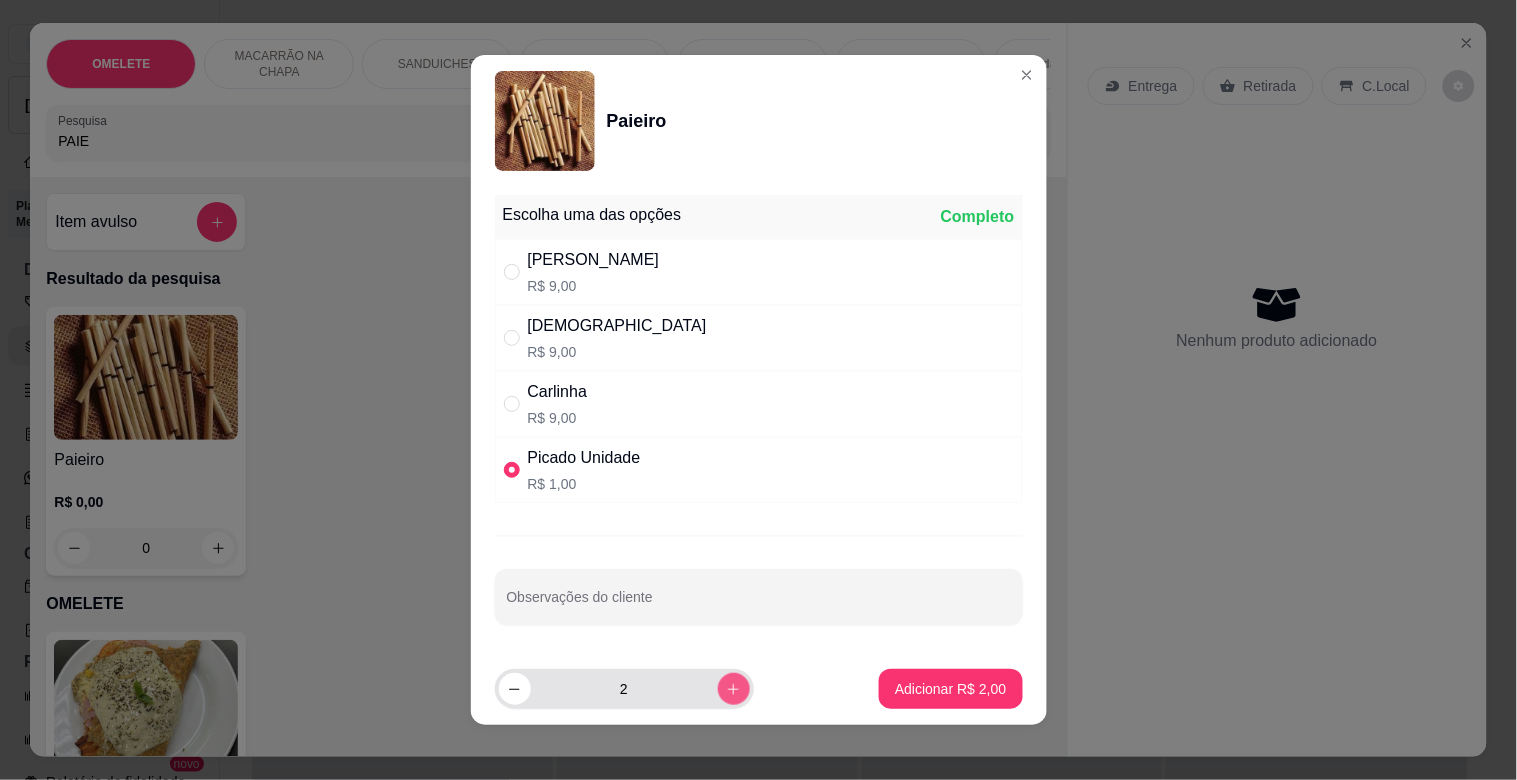 click at bounding box center [734, 689] 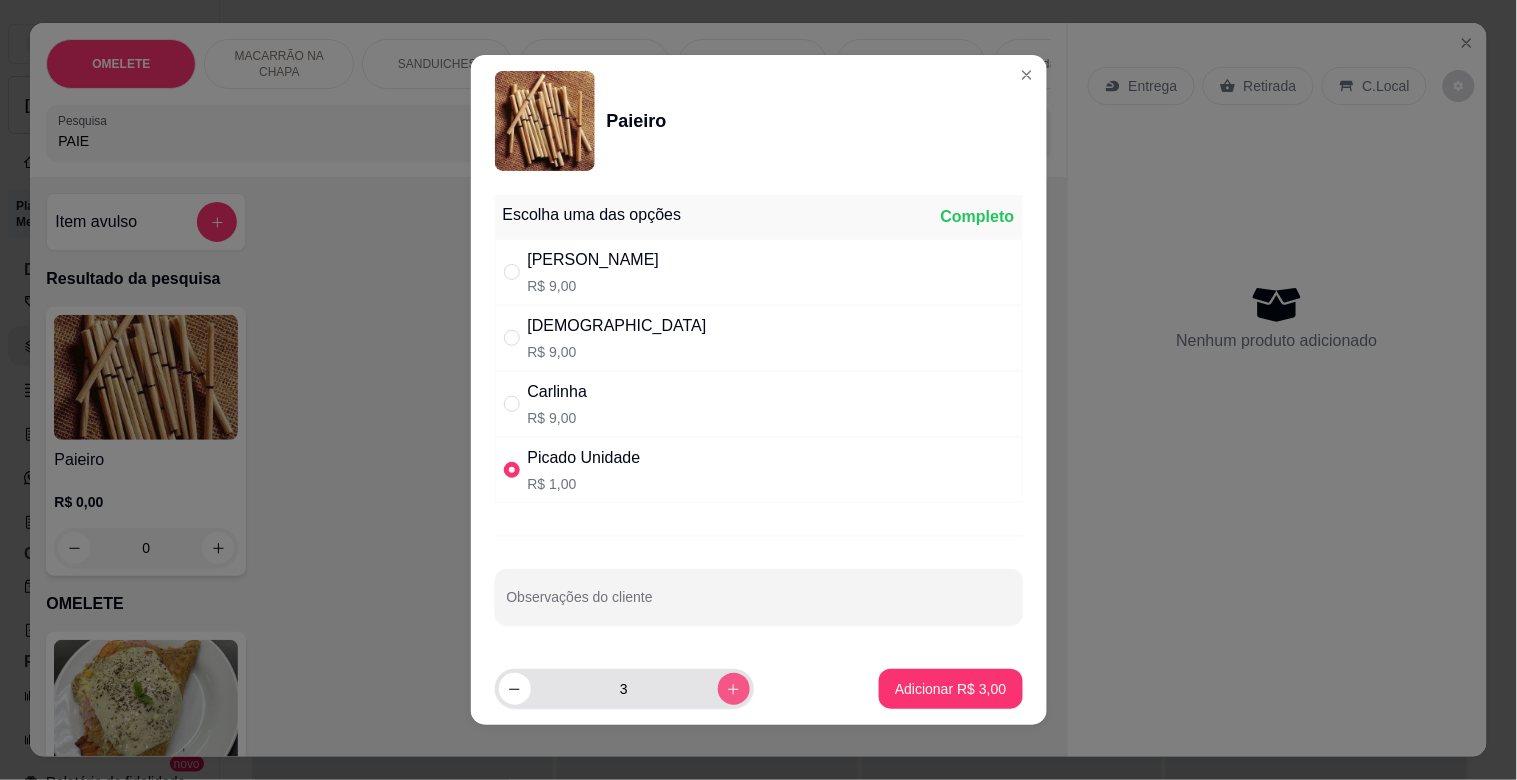 click at bounding box center (734, 689) 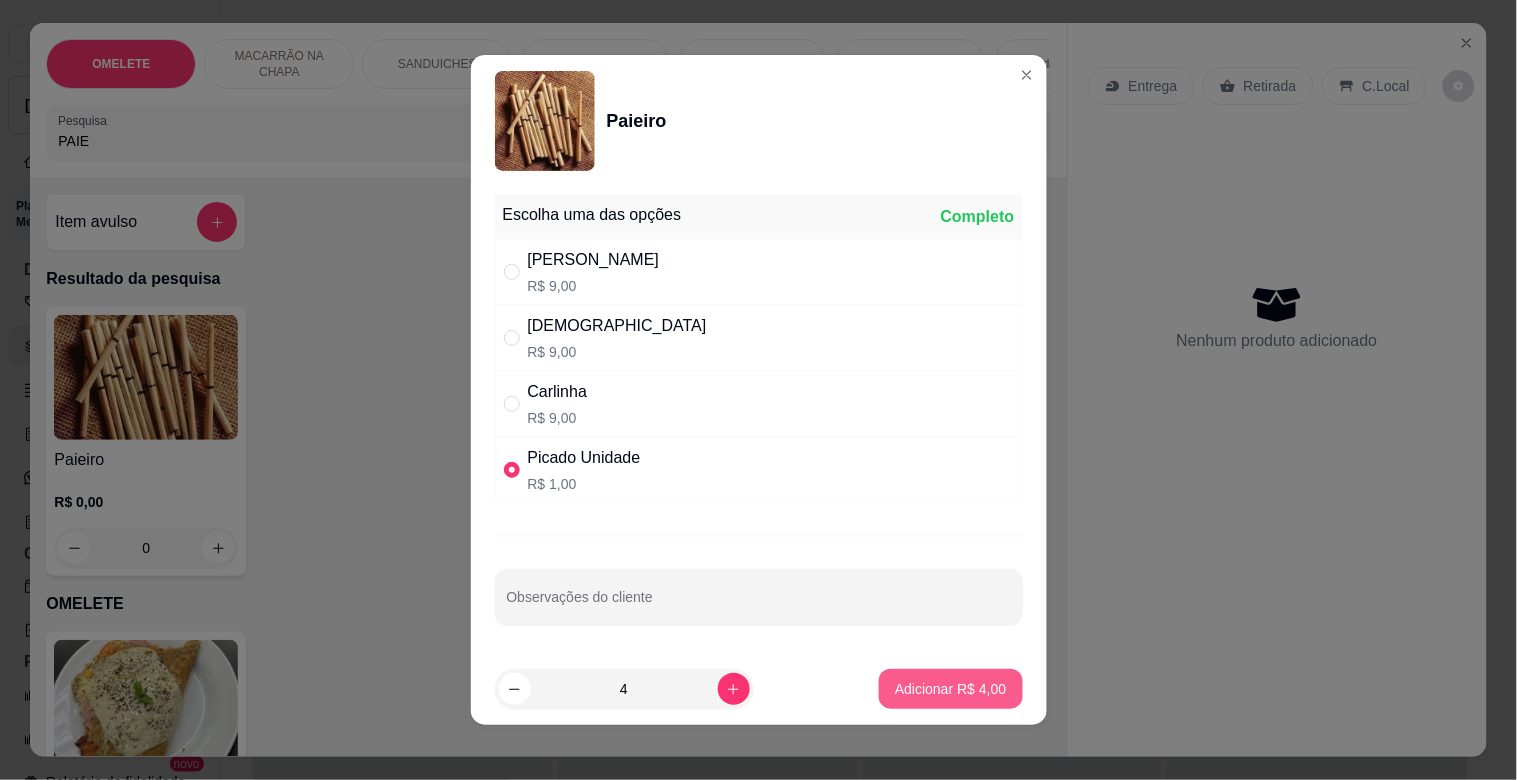 click on "Adicionar   R$ 4,00" at bounding box center (950, 689) 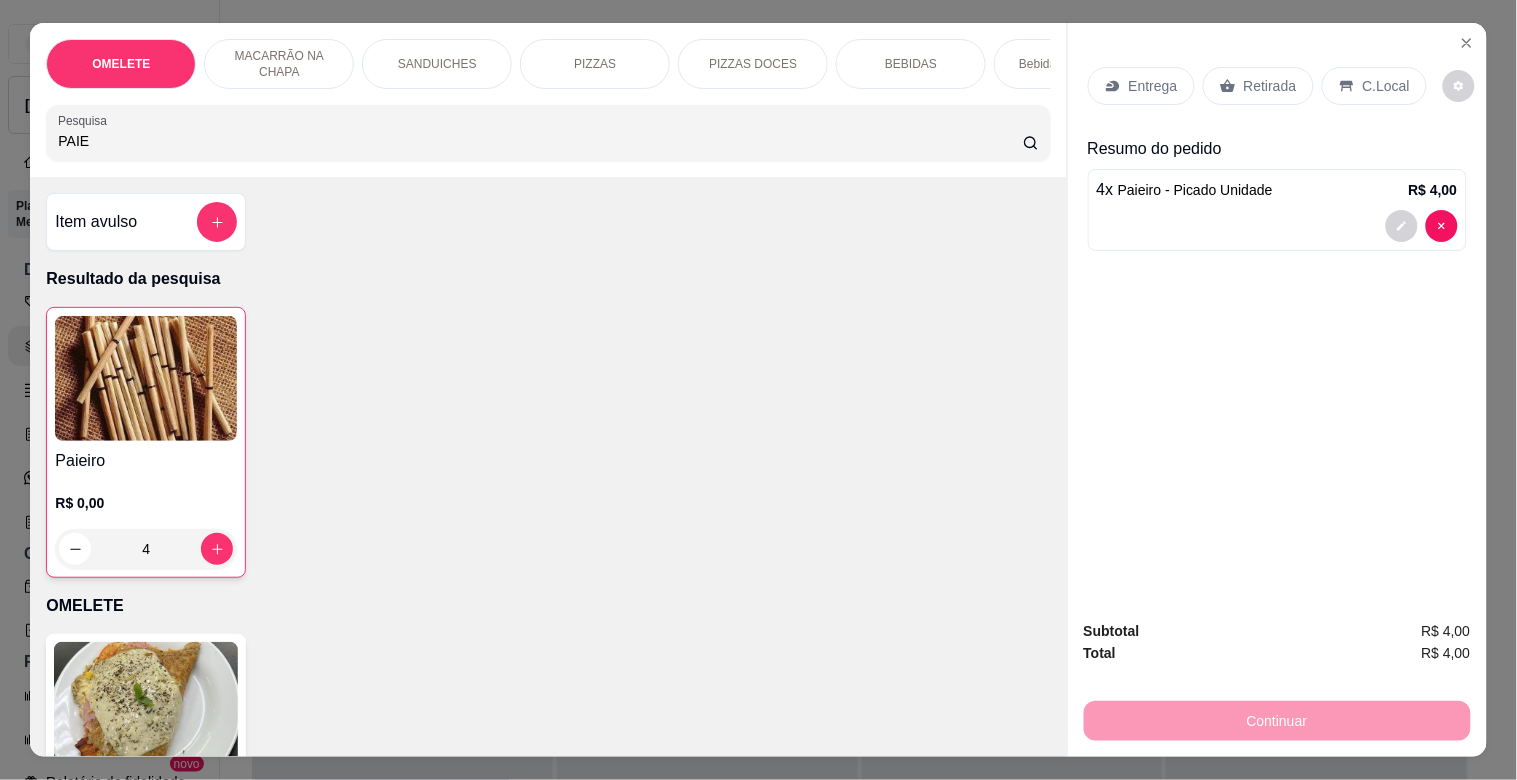 click 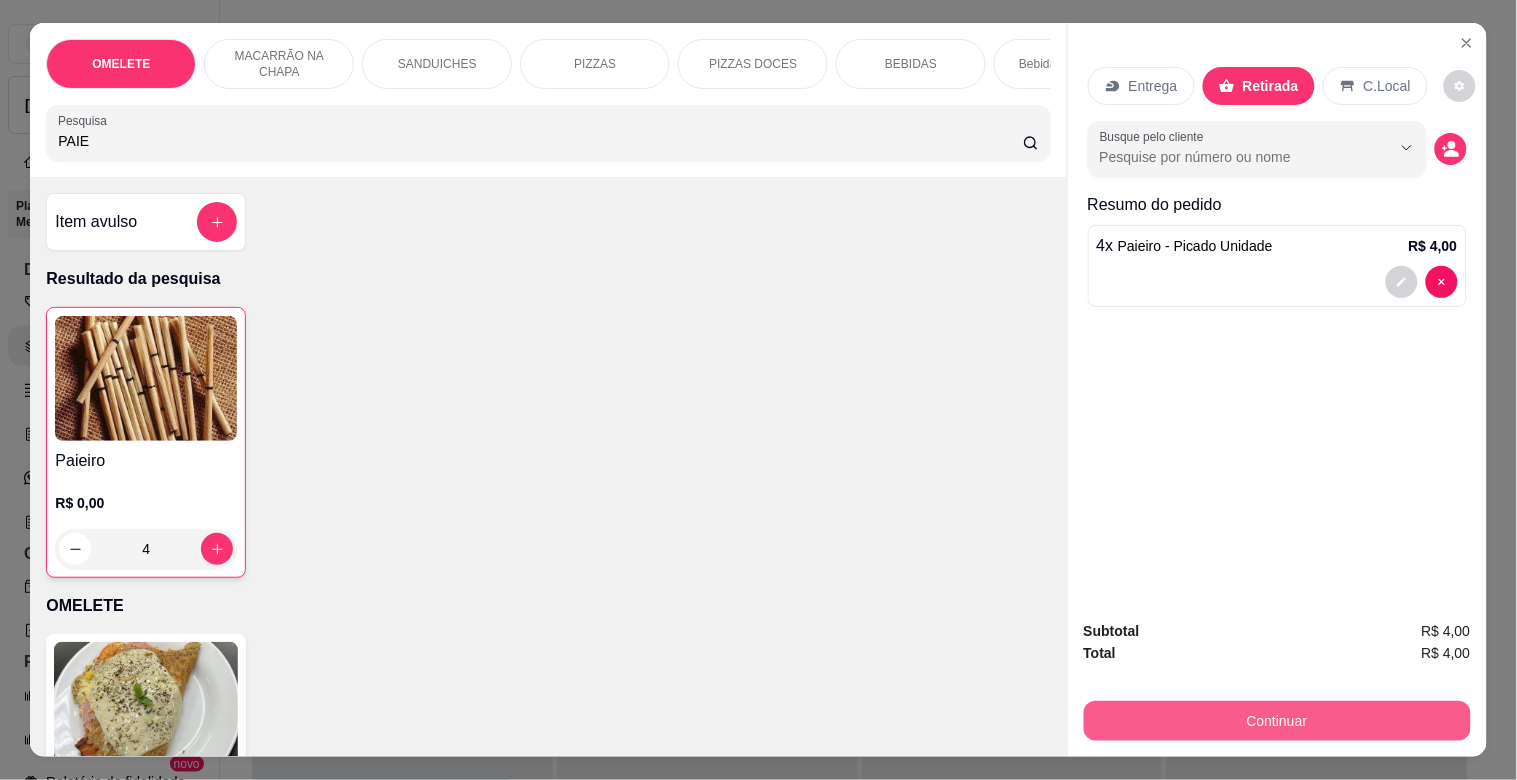 click on "Continuar" at bounding box center [1277, 721] 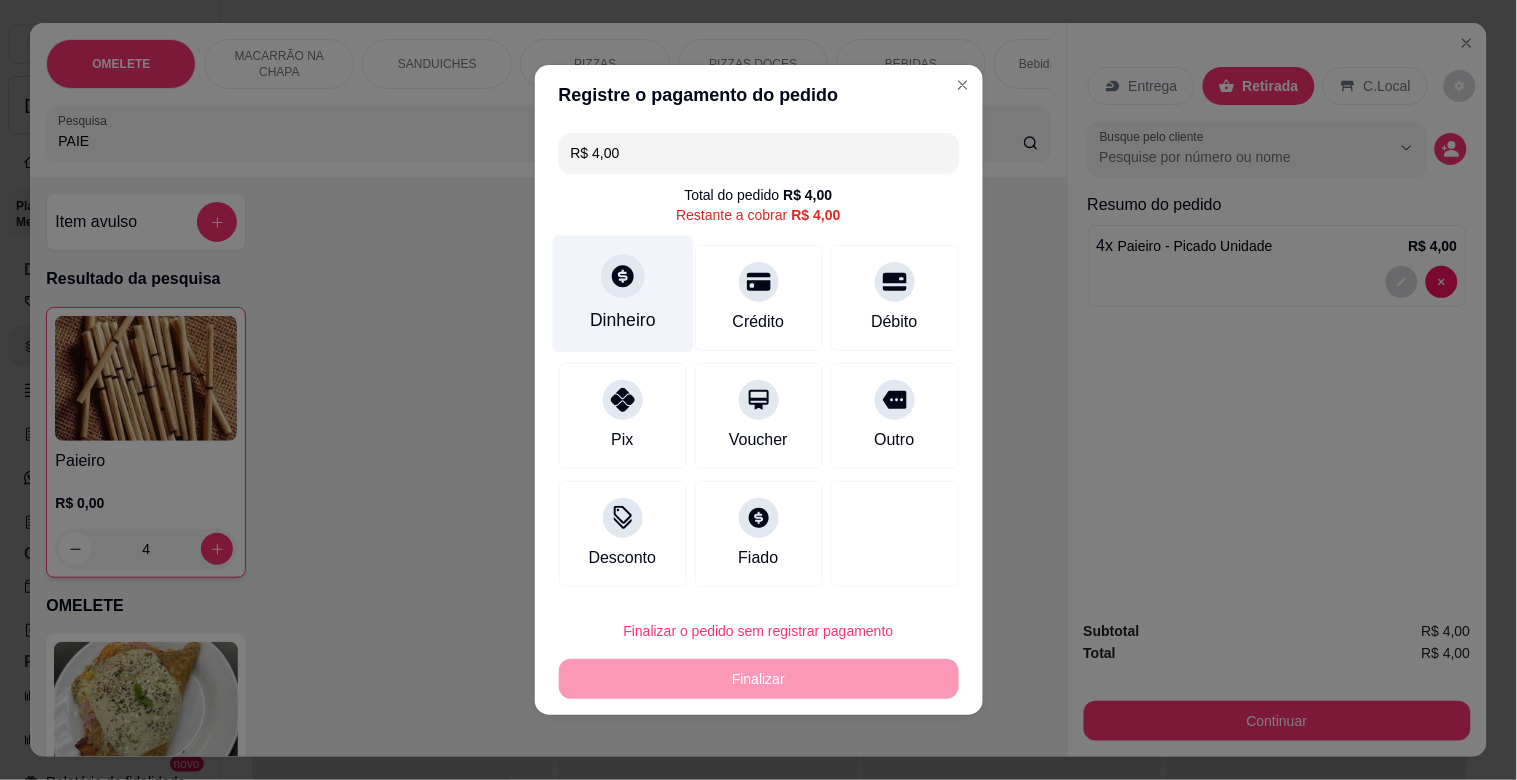 click on "Dinheiro" at bounding box center (622, 294) 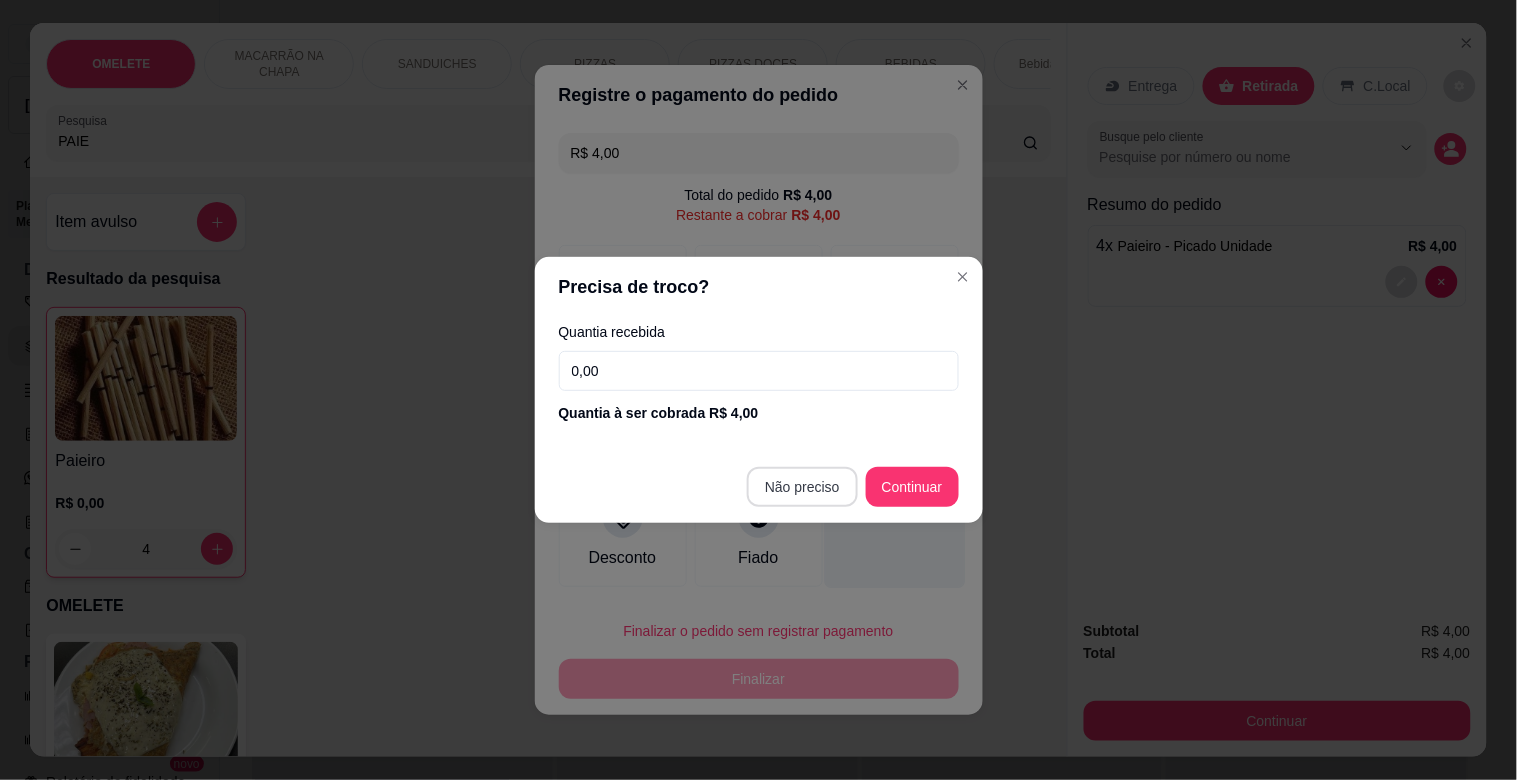 type on "R$ 0,00" 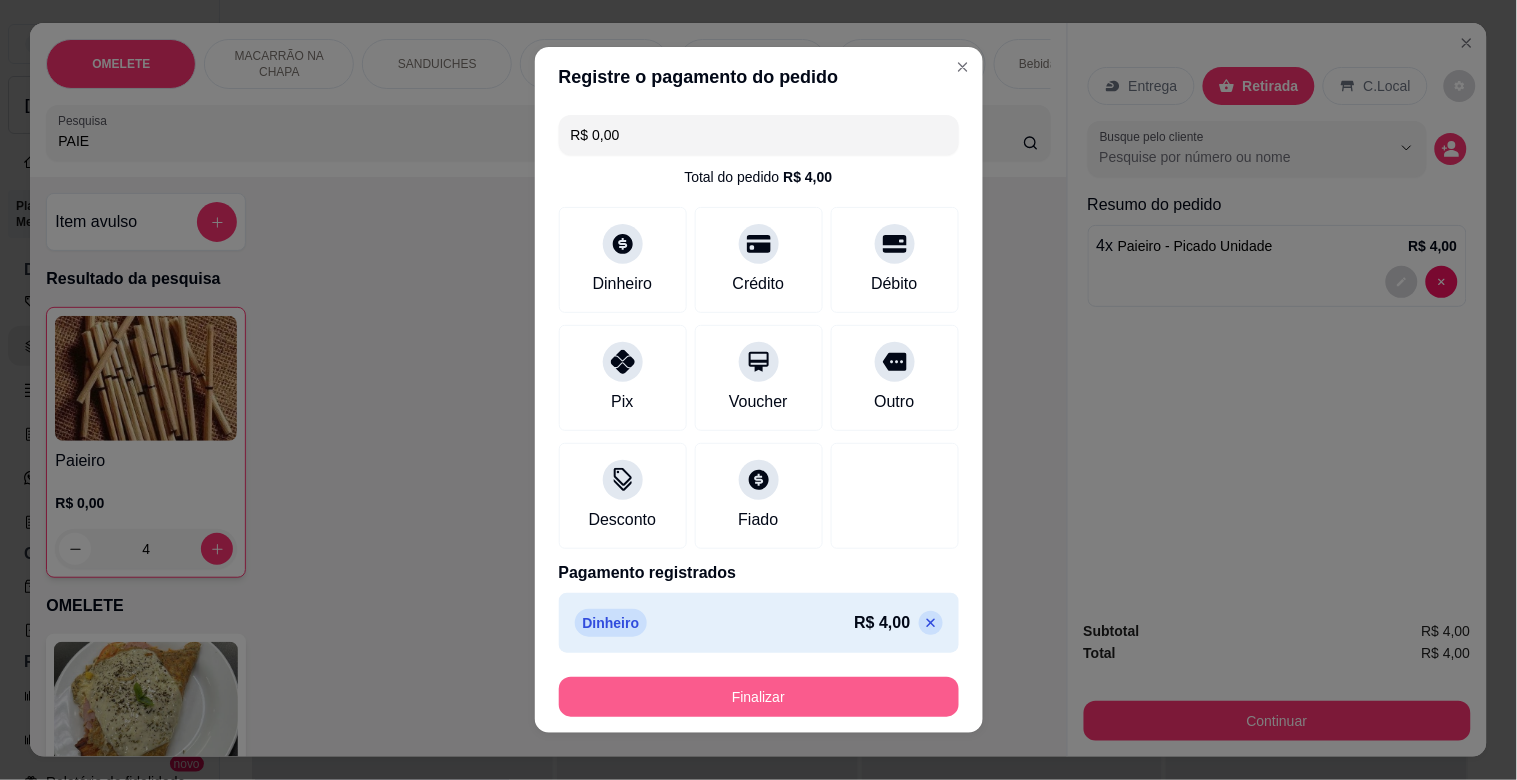click on "Finalizar" at bounding box center [759, 697] 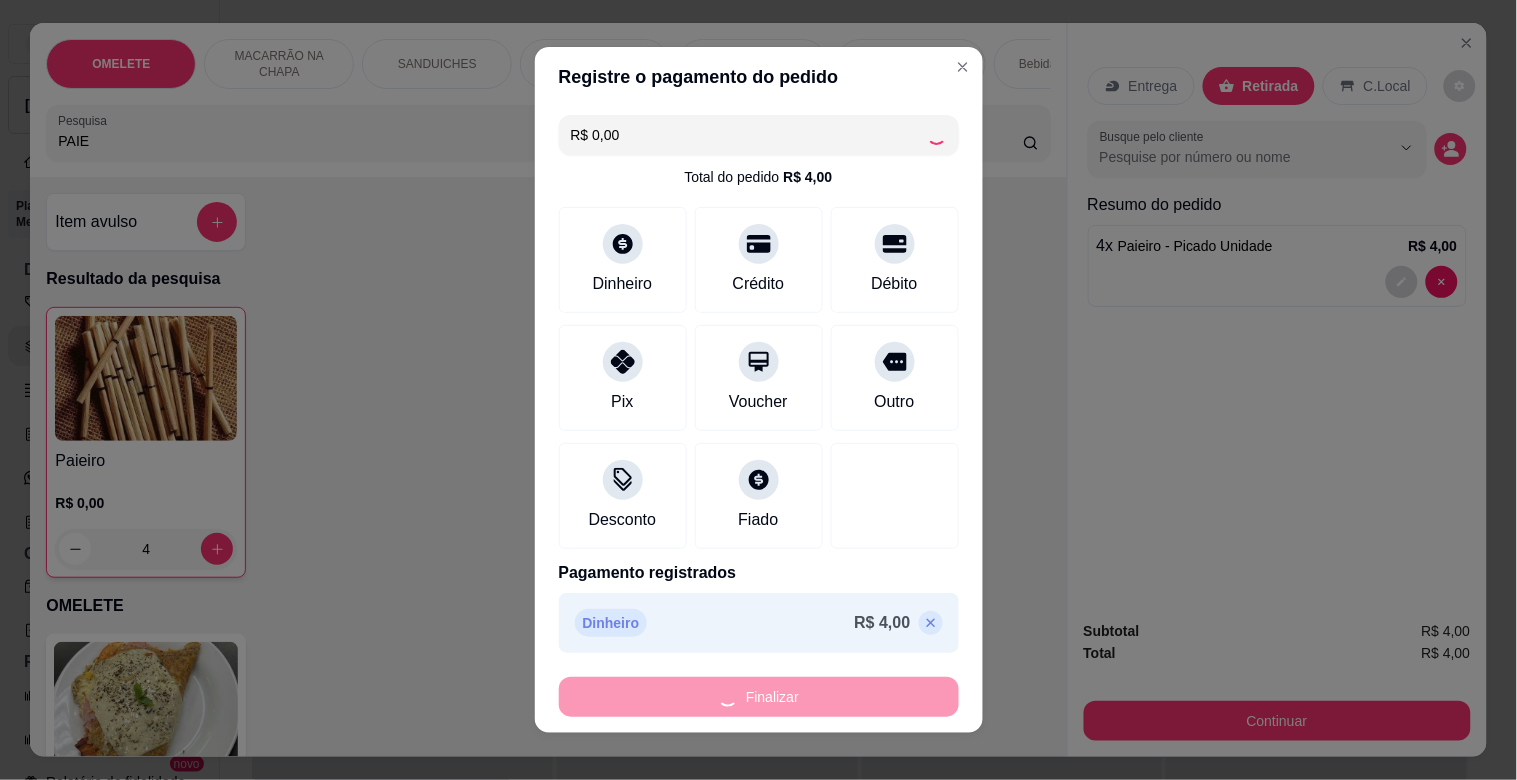 type on "0" 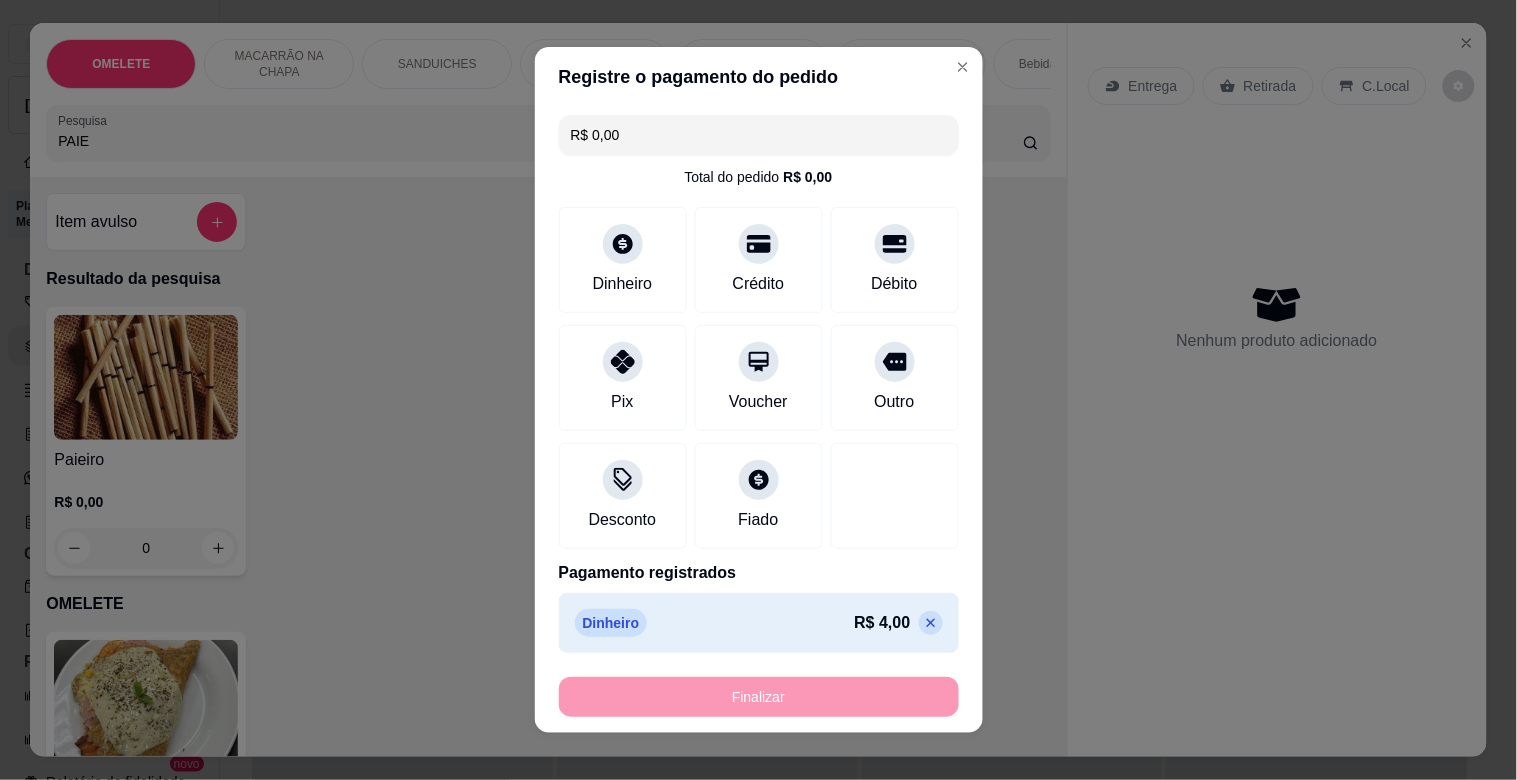 type on "-R$ 4,00" 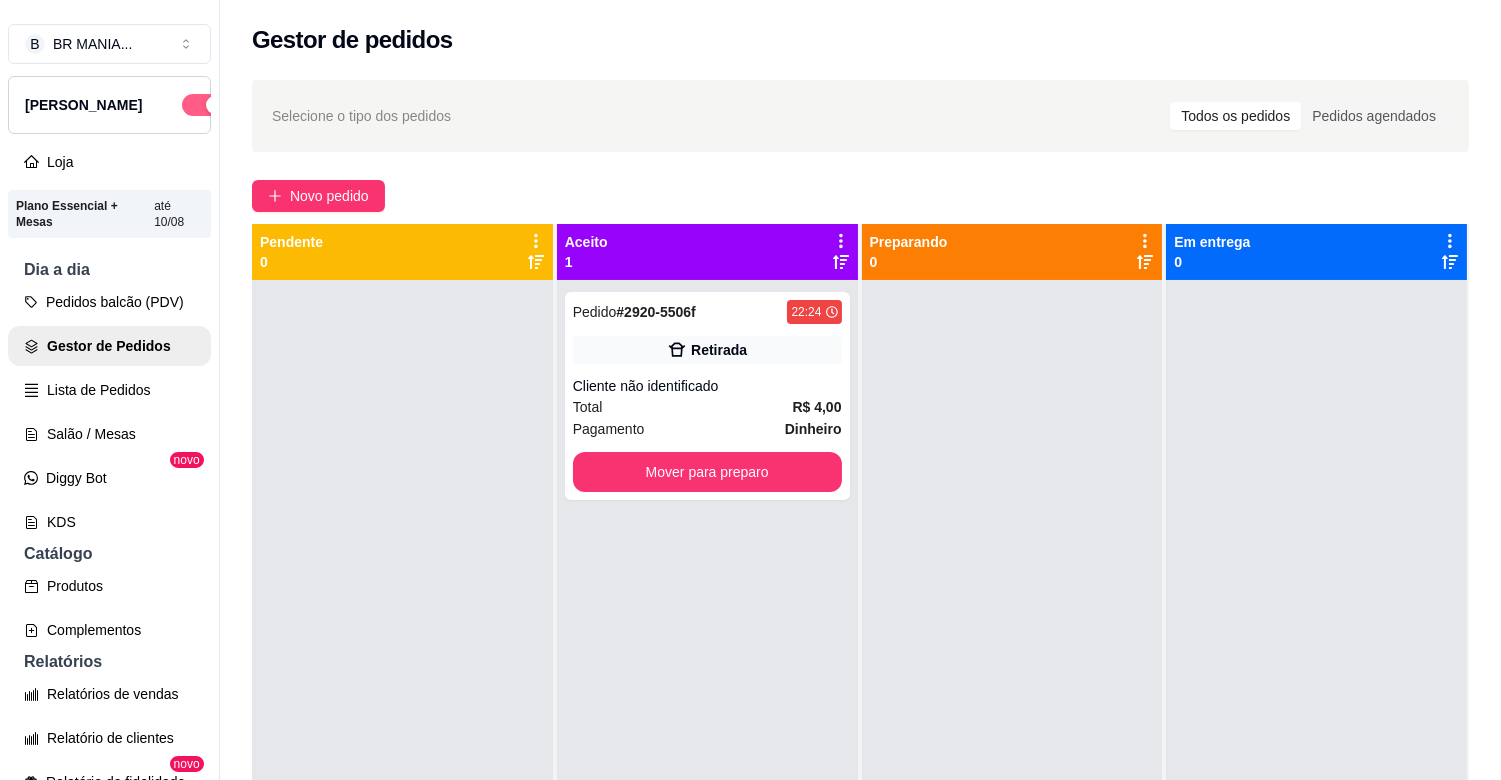 click at bounding box center [204, 105] 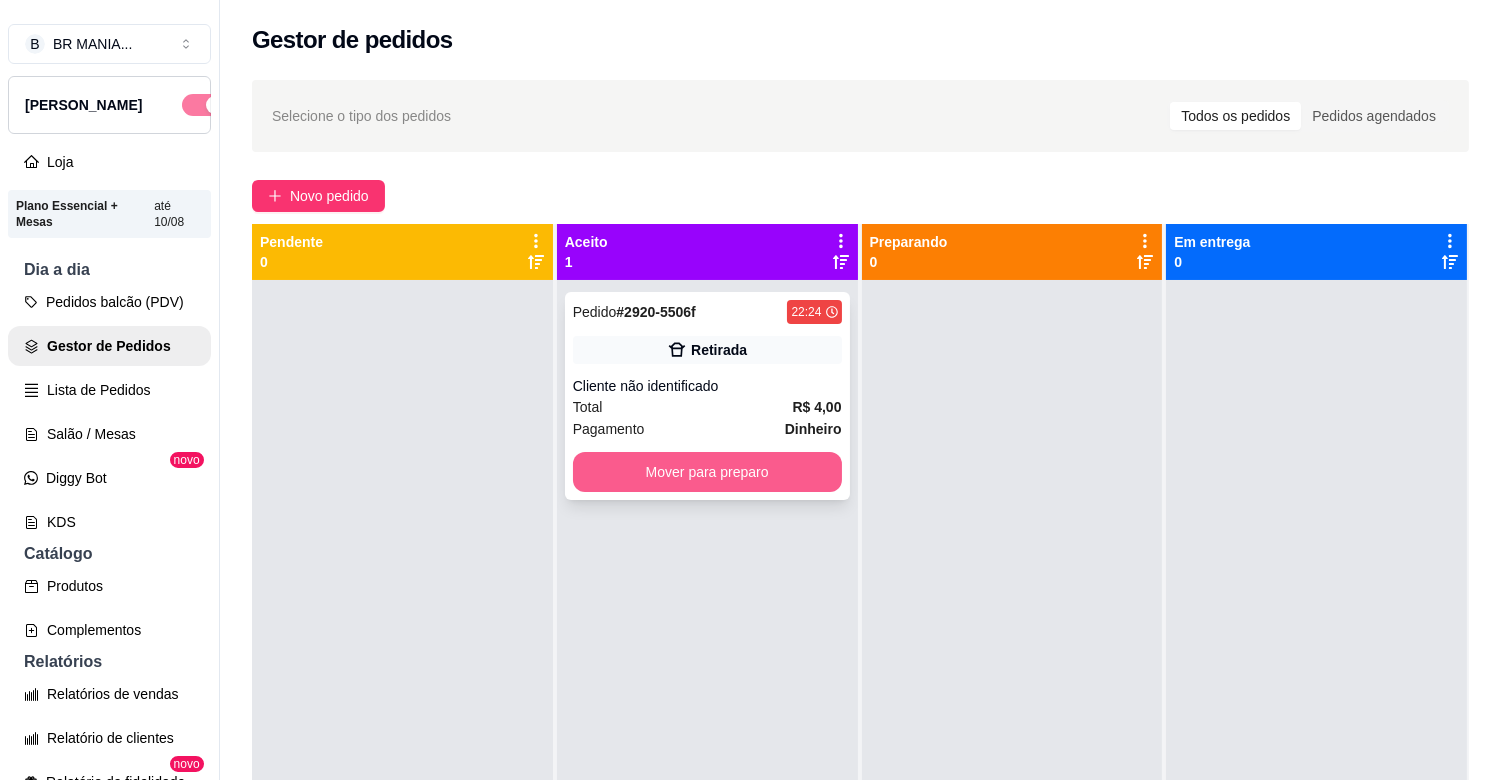 click on "Mover para preparo" at bounding box center (707, 472) 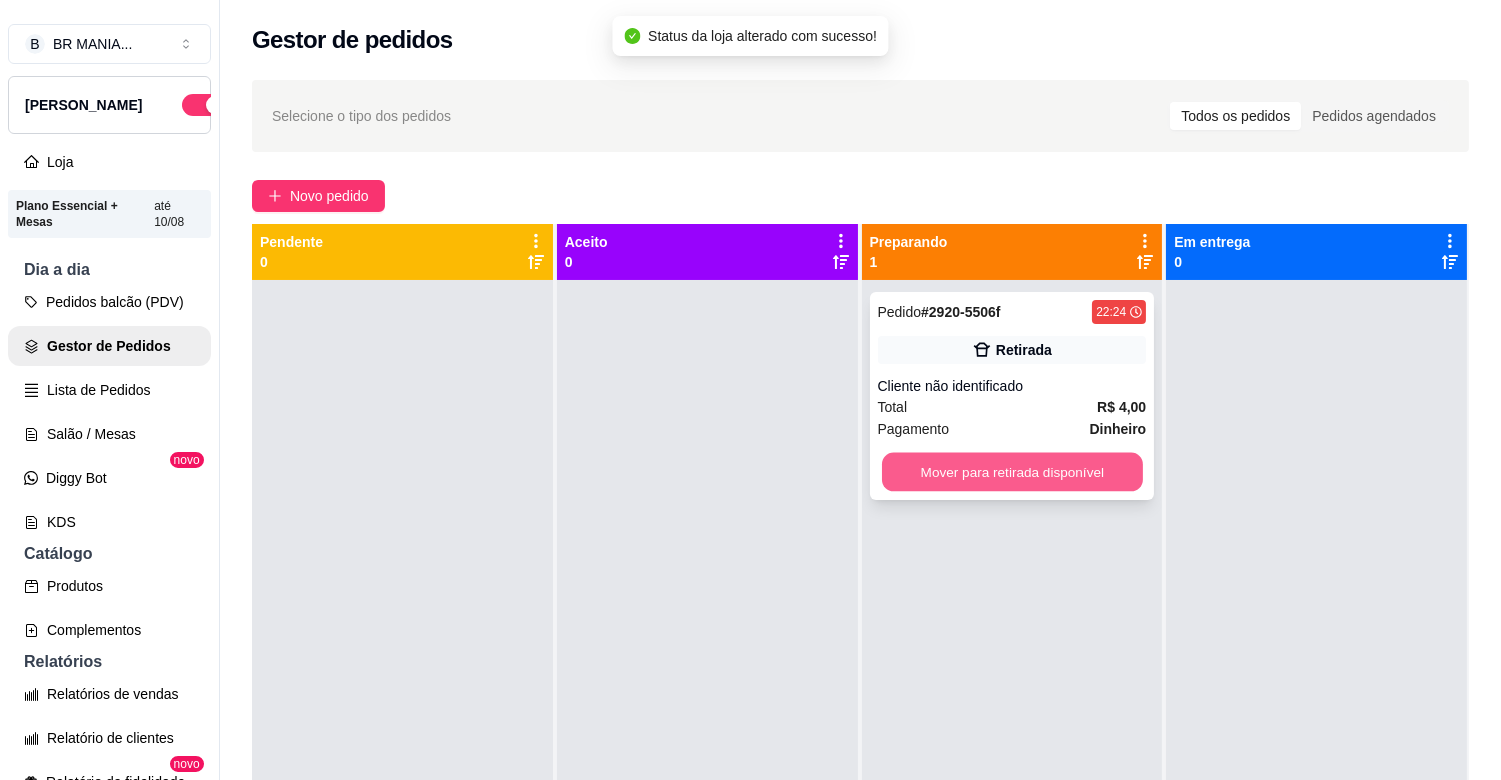 click on "Mover para retirada disponível" at bounding box center [1012, 472] 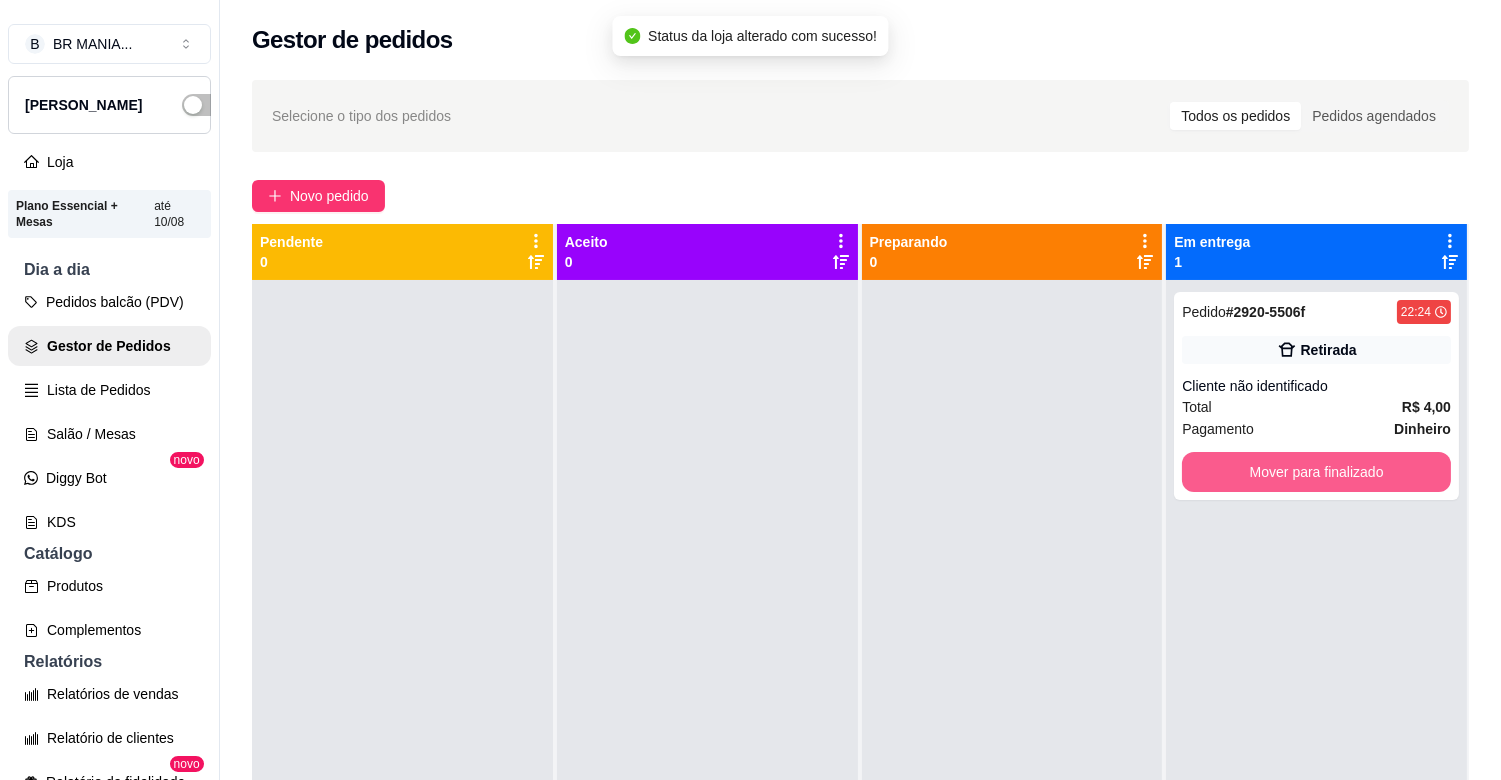 click on "Mover para finalizado" at bounding box center (1316, 472) 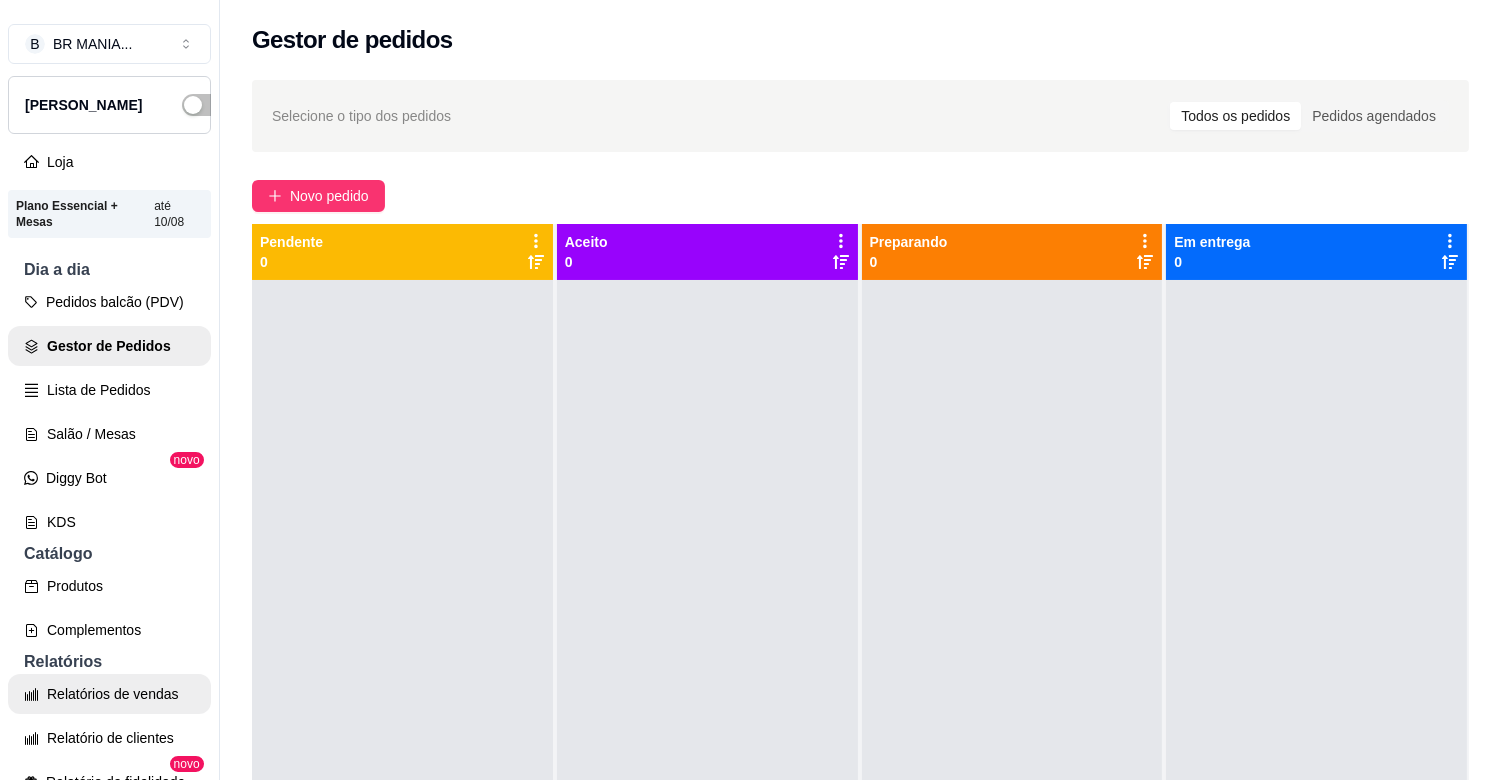 click on "Relatórios de vendas" at bounding box center (109, 694) 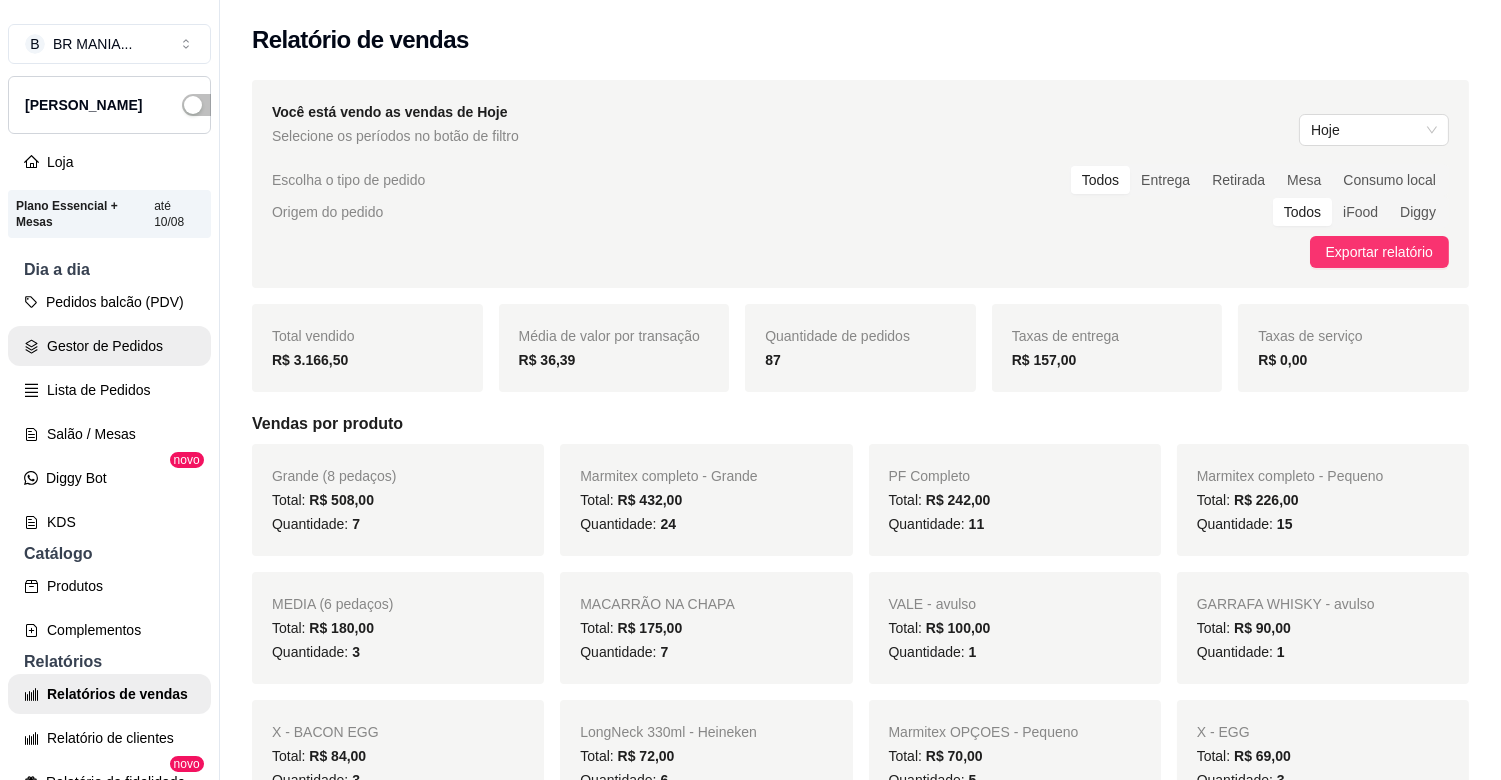 click on "Gestor de Pedidos" at bounding box center (109, 346) 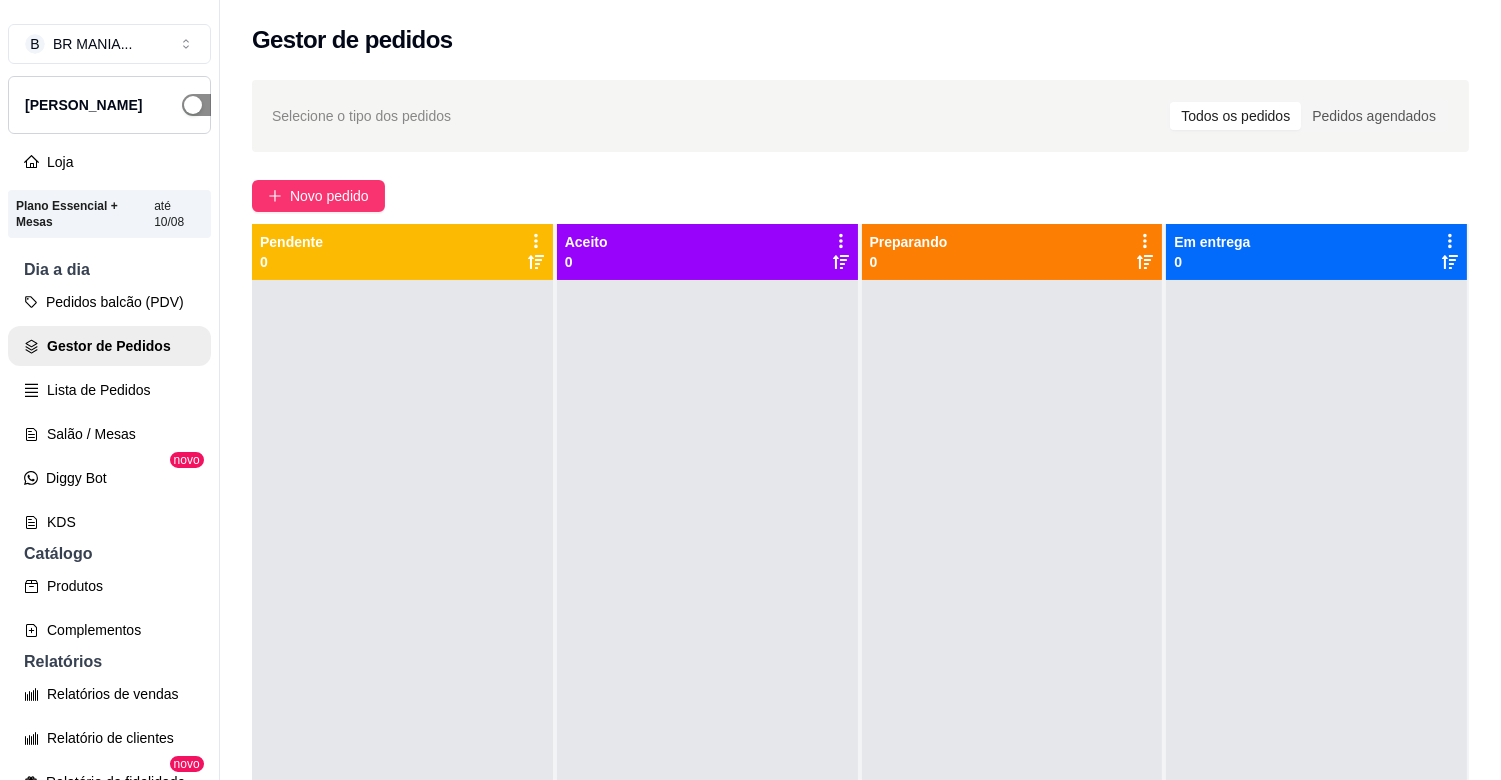 click at bounding box center (193, 105) 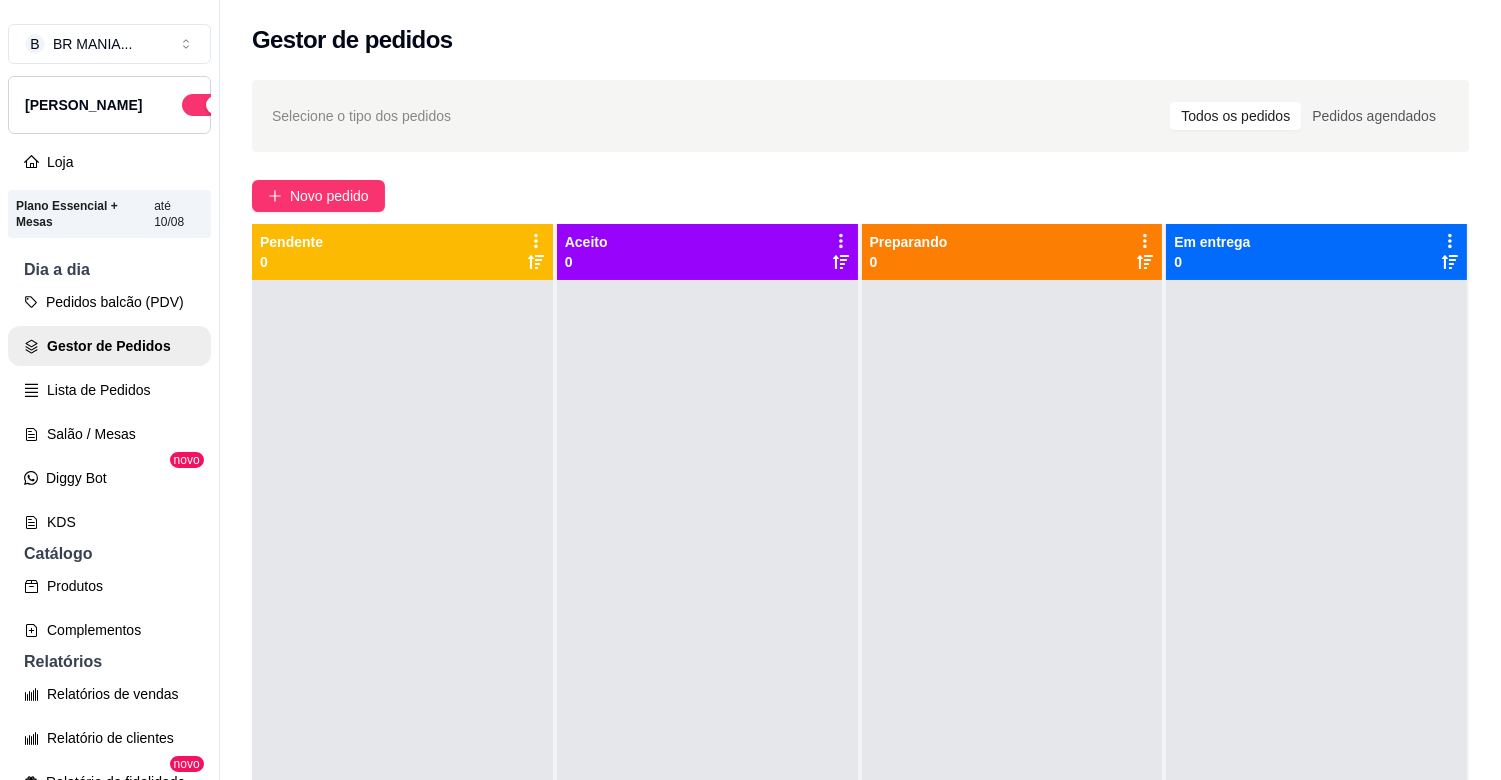 drag, startPoint x: 240, startPoint y: 323, endPoint x: 214, endPoint y: 331, distance: 27.202942 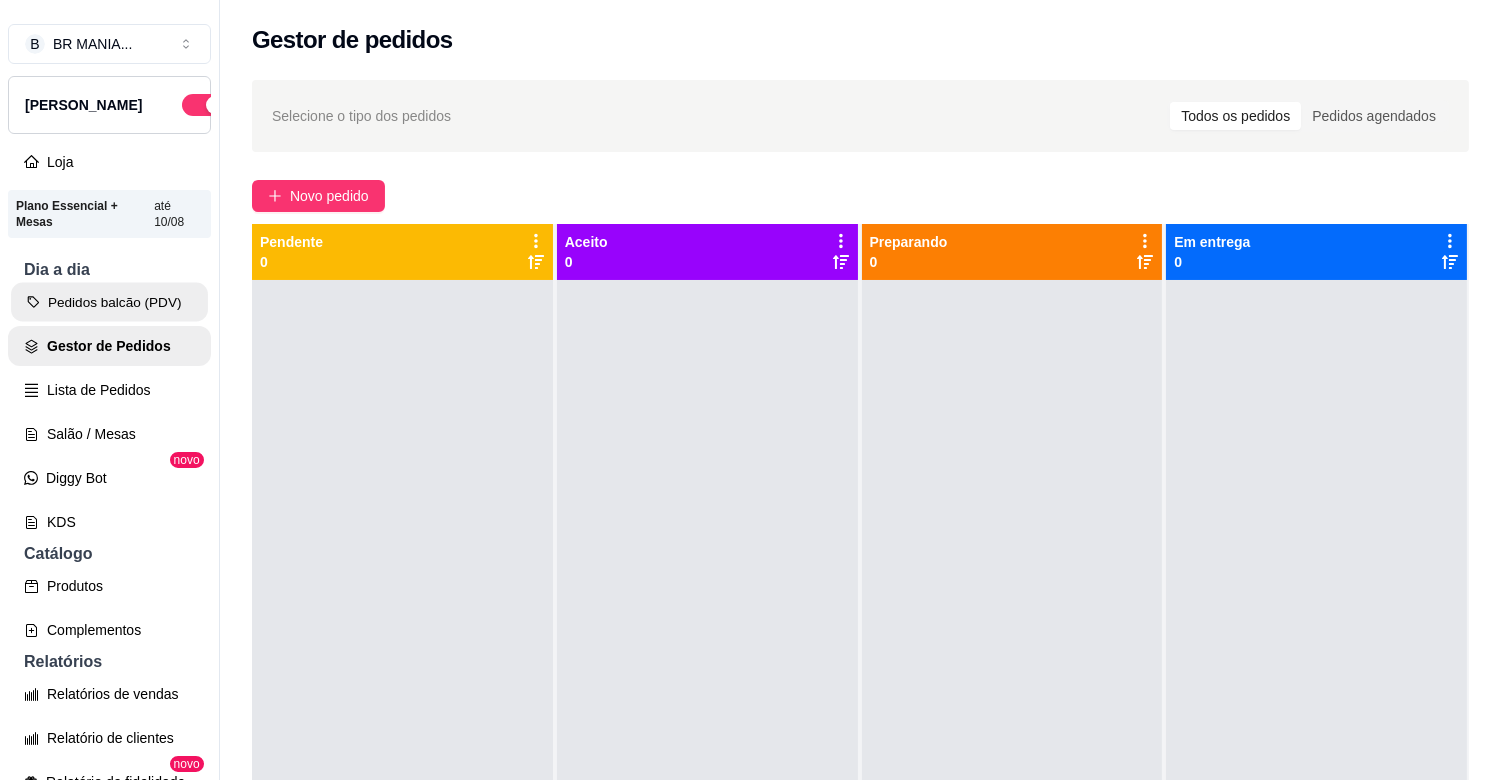 click on "Pedidos balcão (PDV)" at bounding box center [109, 302] 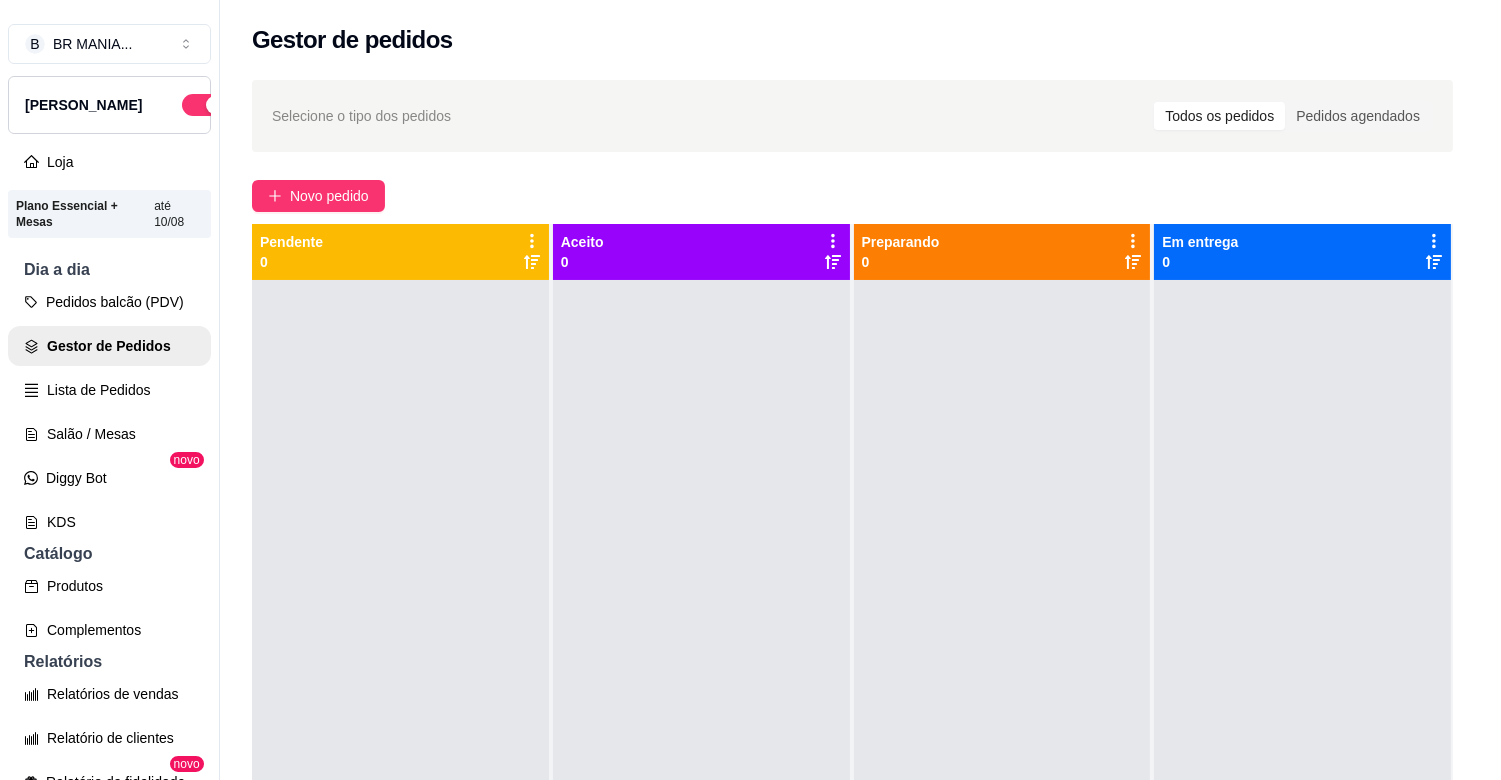click on "Pesquisa" at bounding box center [532, 141] 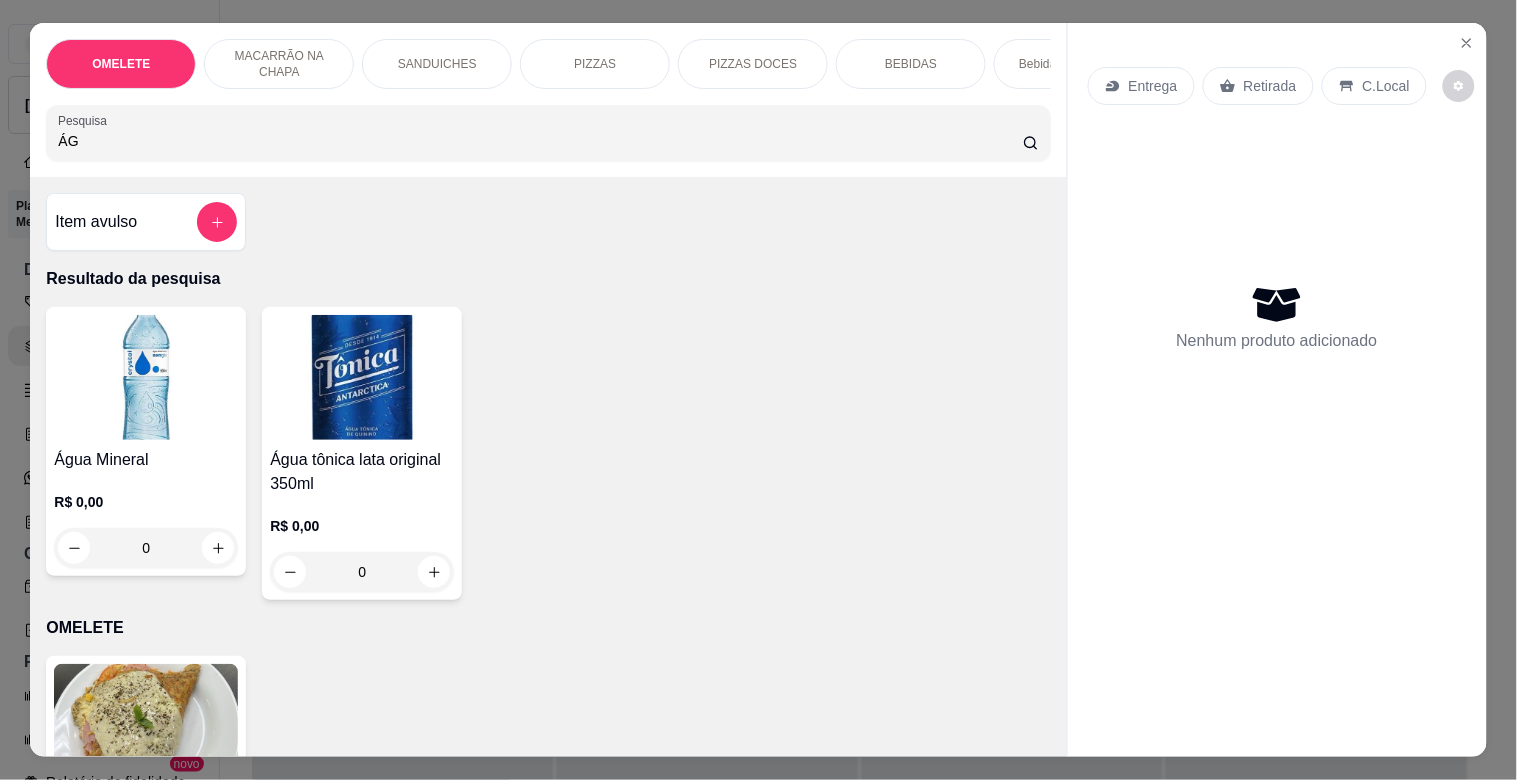 type on "ÁG" 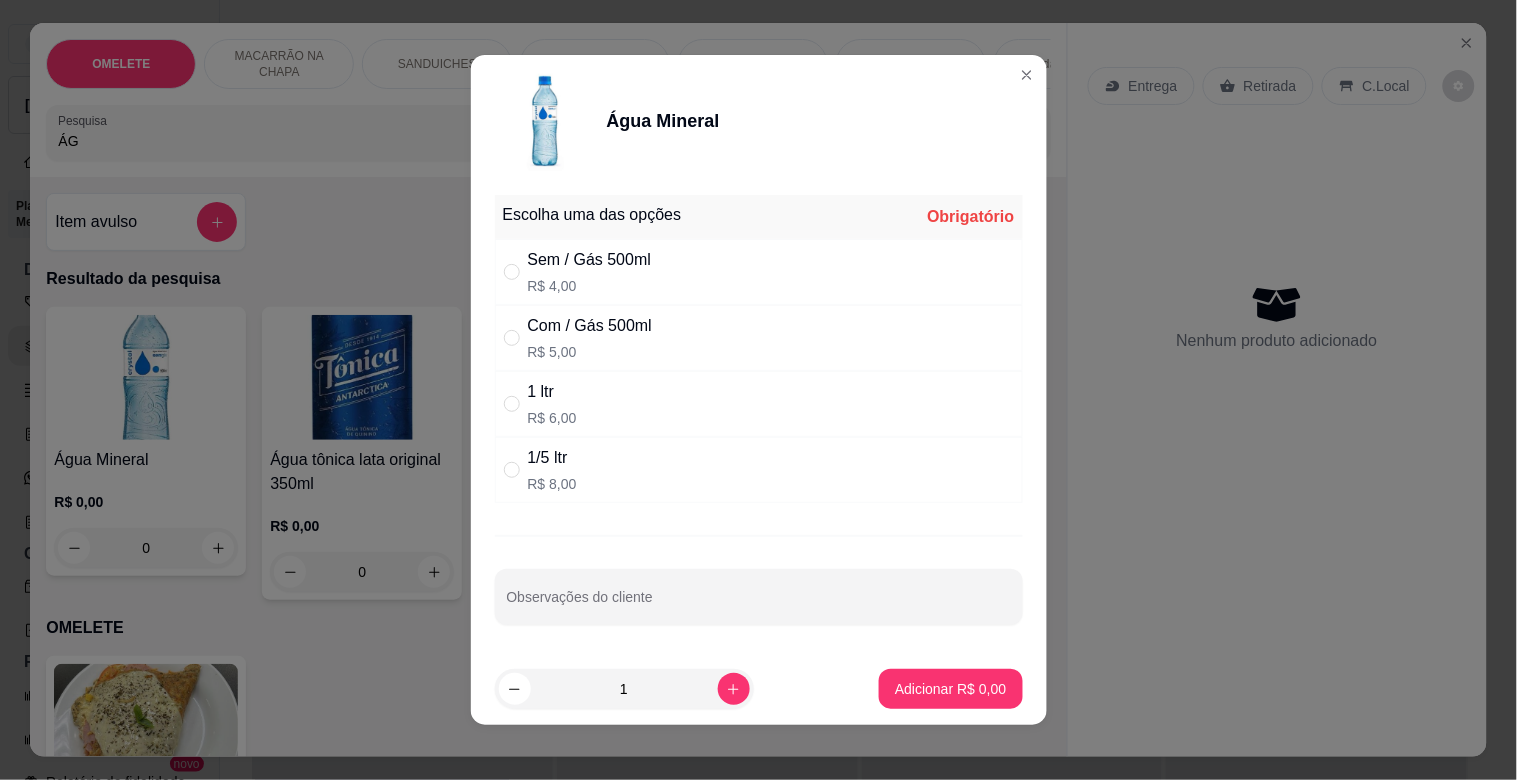 click on "Sem / Gás 500ml" at bounding box center (590, 260) 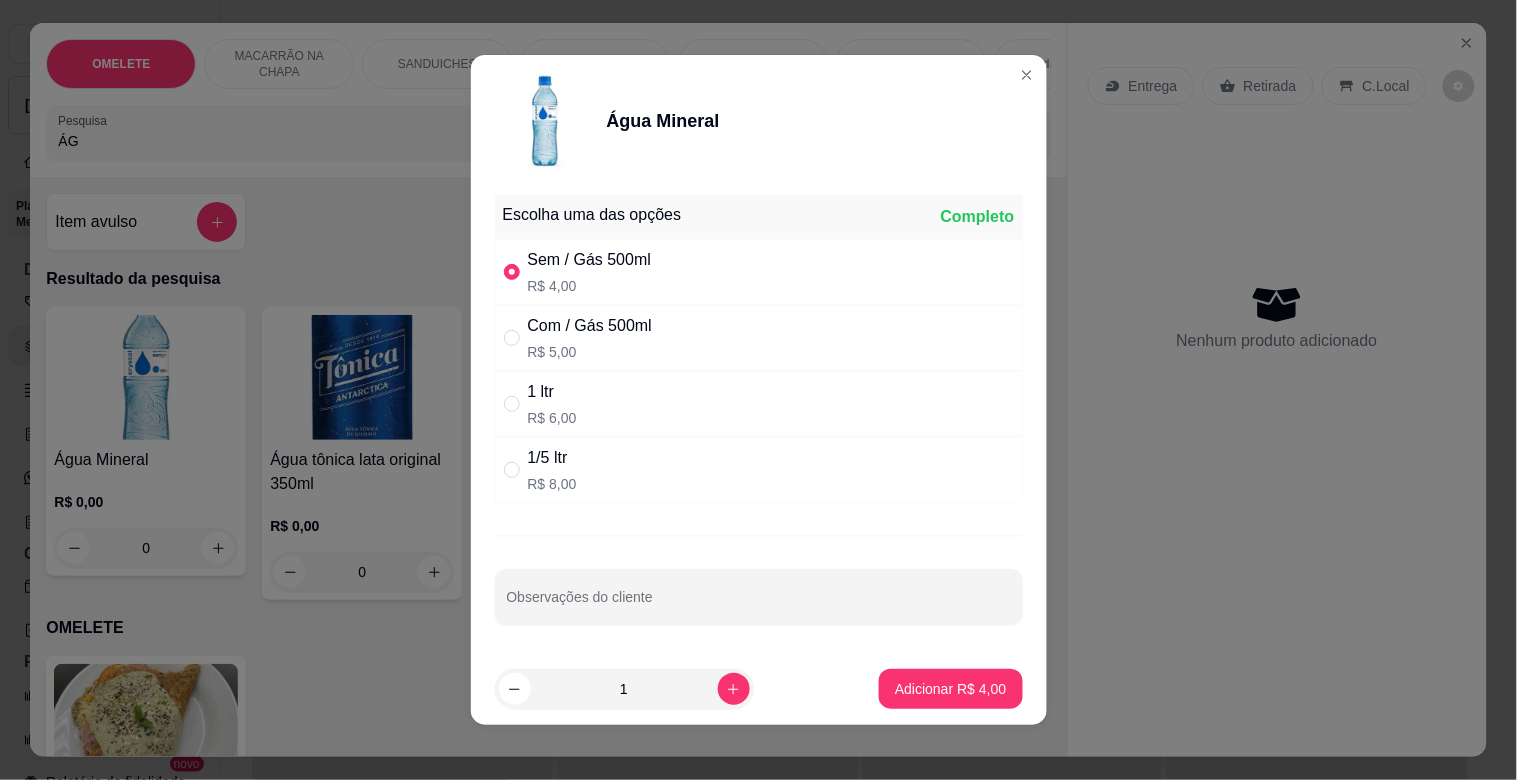 click on "1 ltr  R$ 6,00" at bounding box center (759, 404) 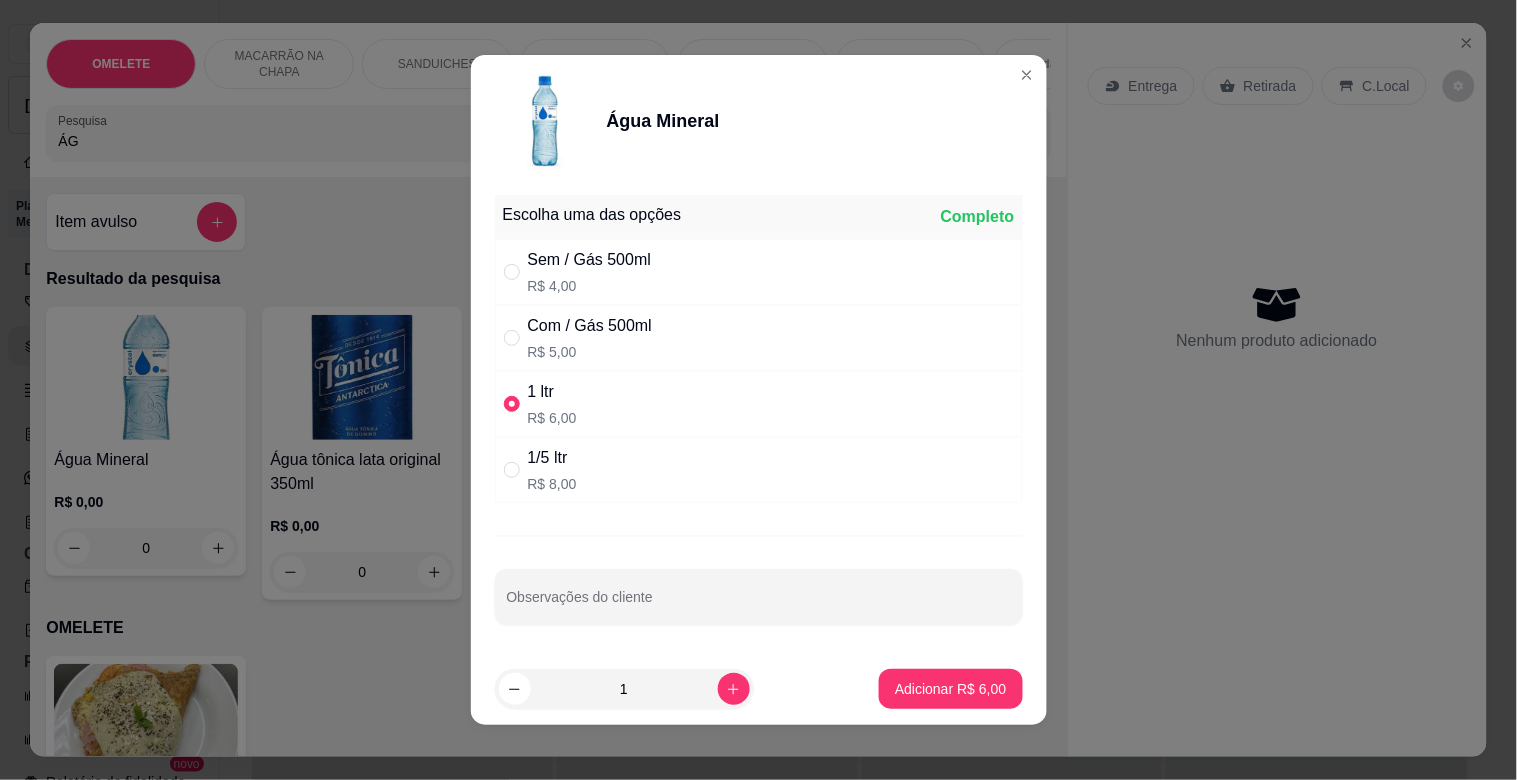 drag, startPoint x: 708, startPoint y: 466, endPoint x: 741, endPoint y: 492, distance: 42.0119 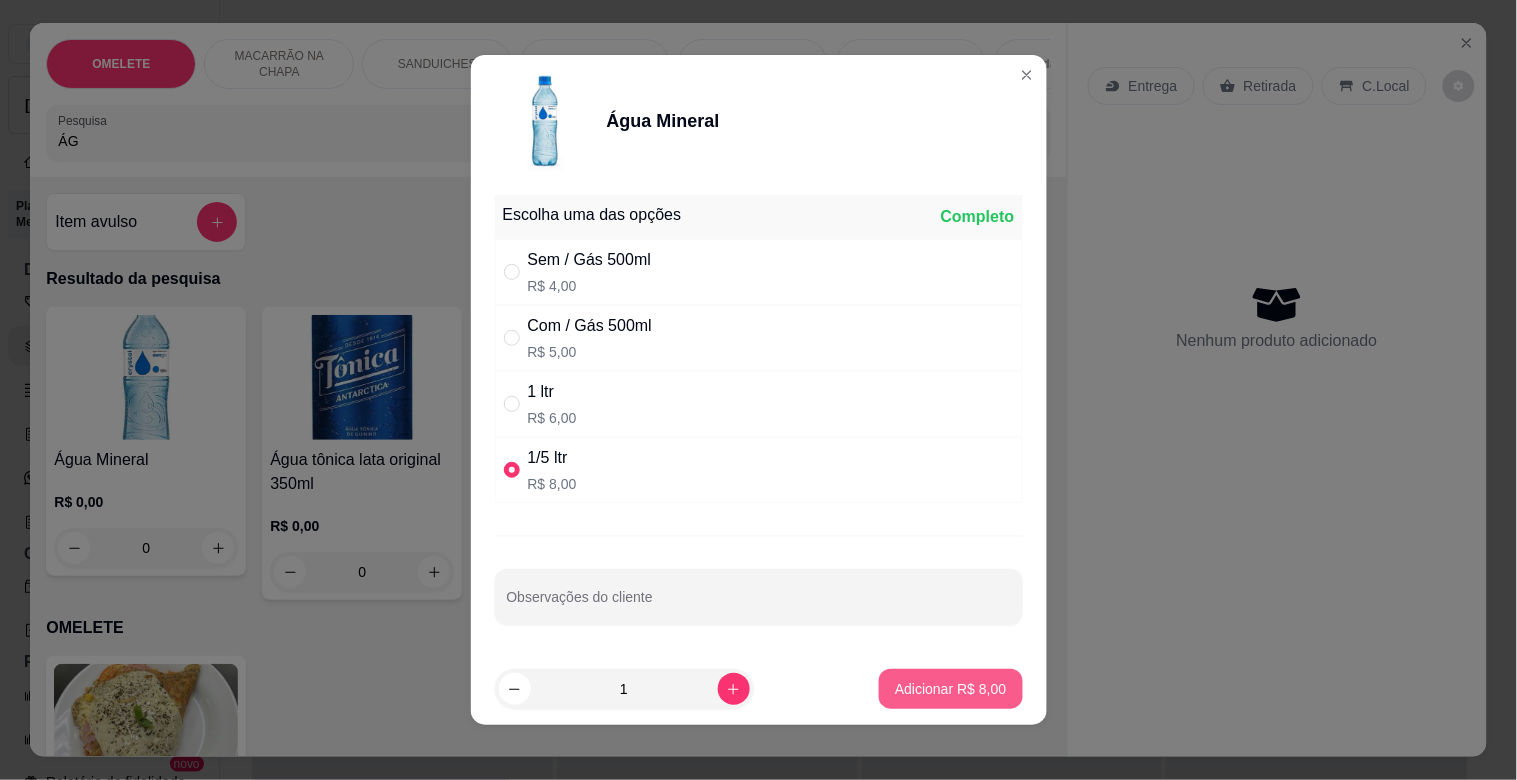 click on "Adicionar   R$ 8,00" at bounding box center [950, 689] 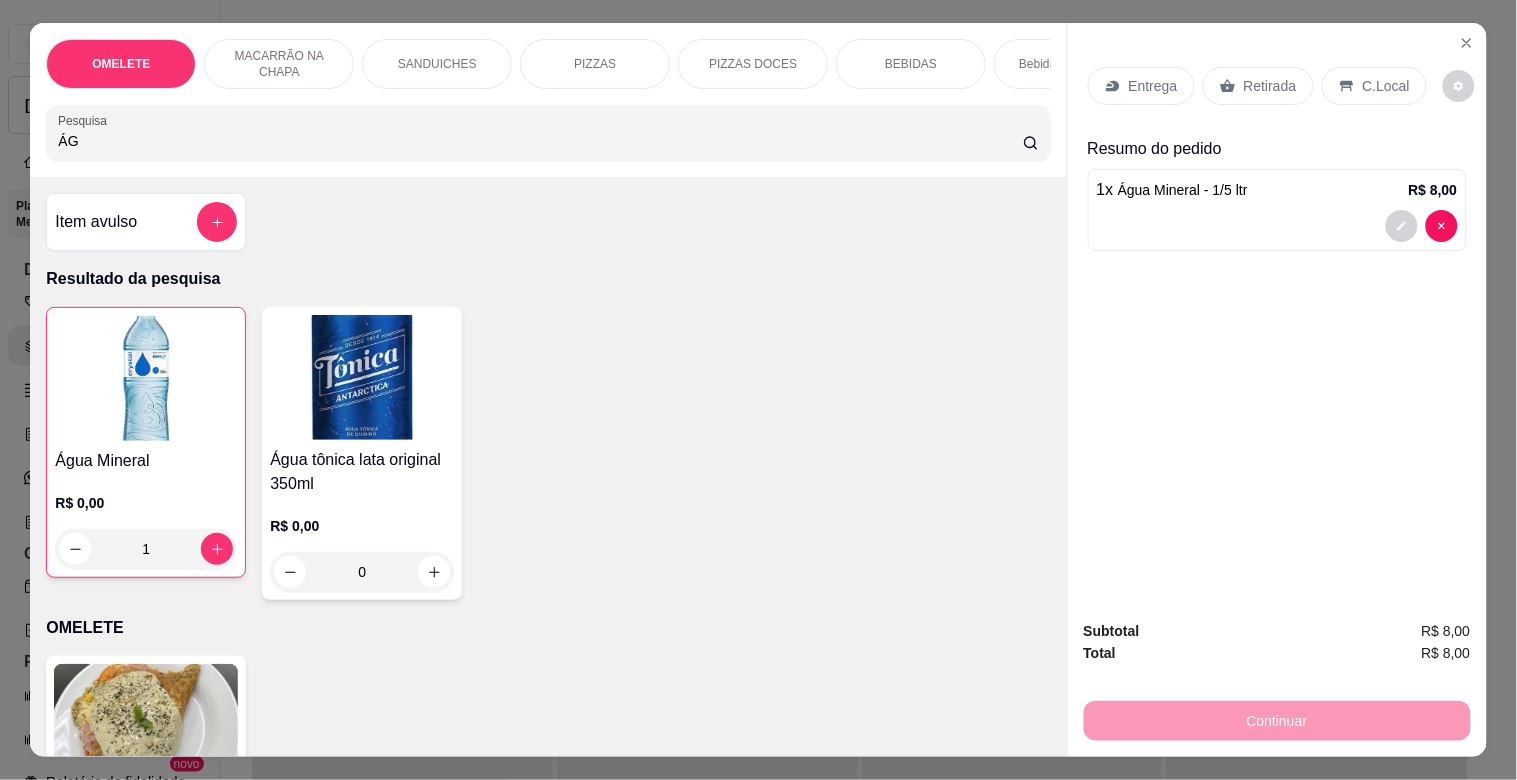click on "Retirada" at bounding box center (1270, 86) 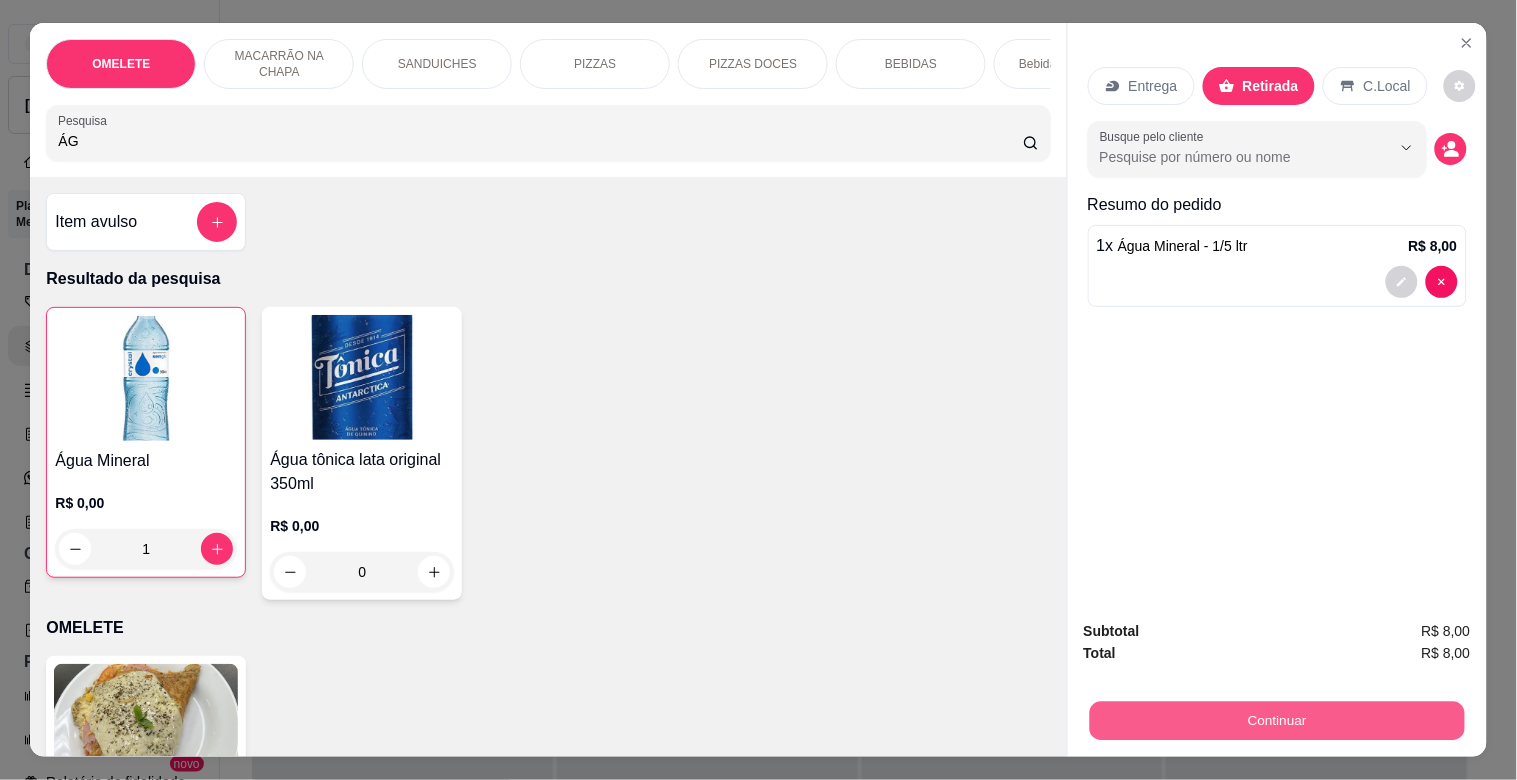 click on "Continuar" at bounding box center (1276, 720) 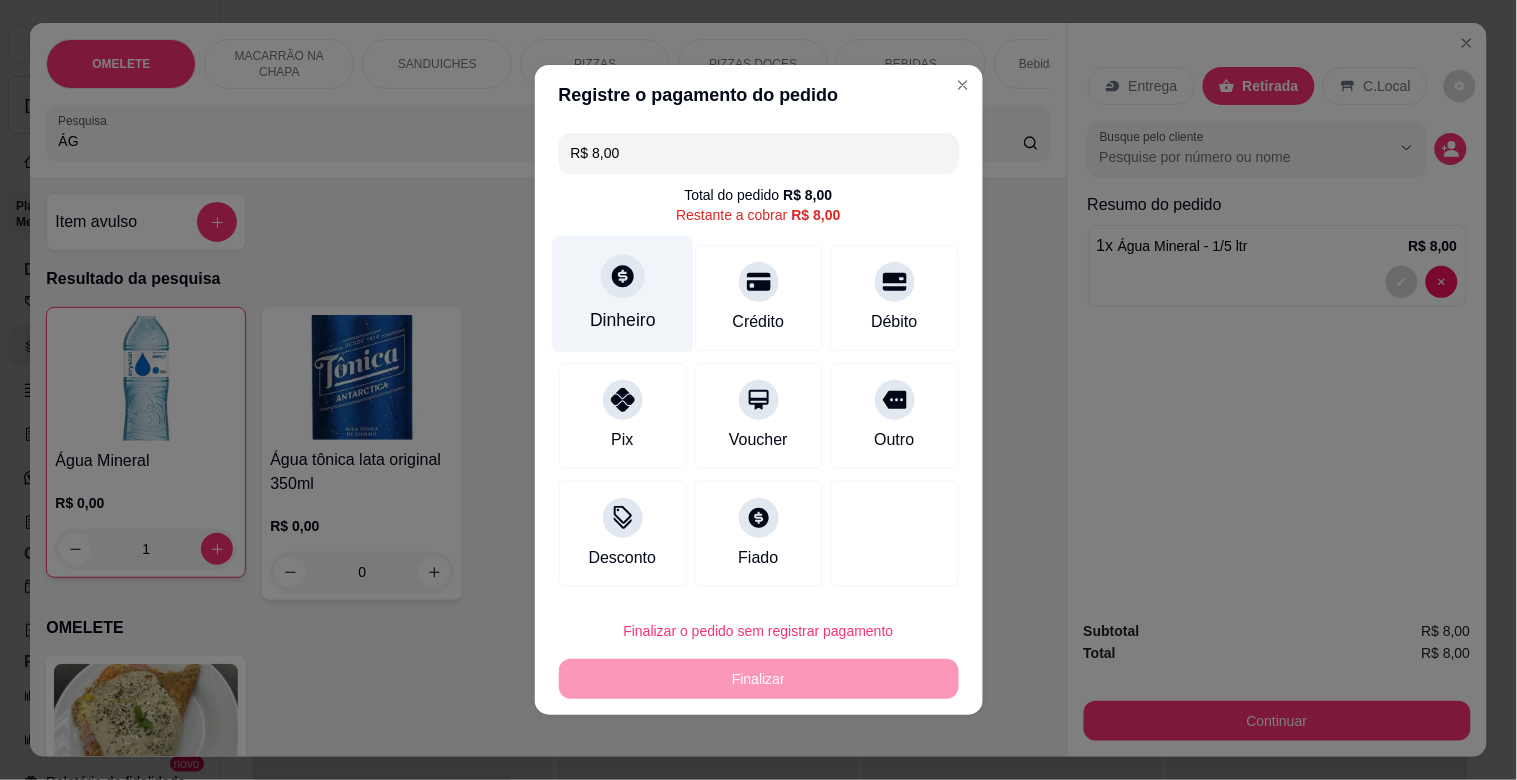 click on "Dinheiro" at bounding box center [622, 294] 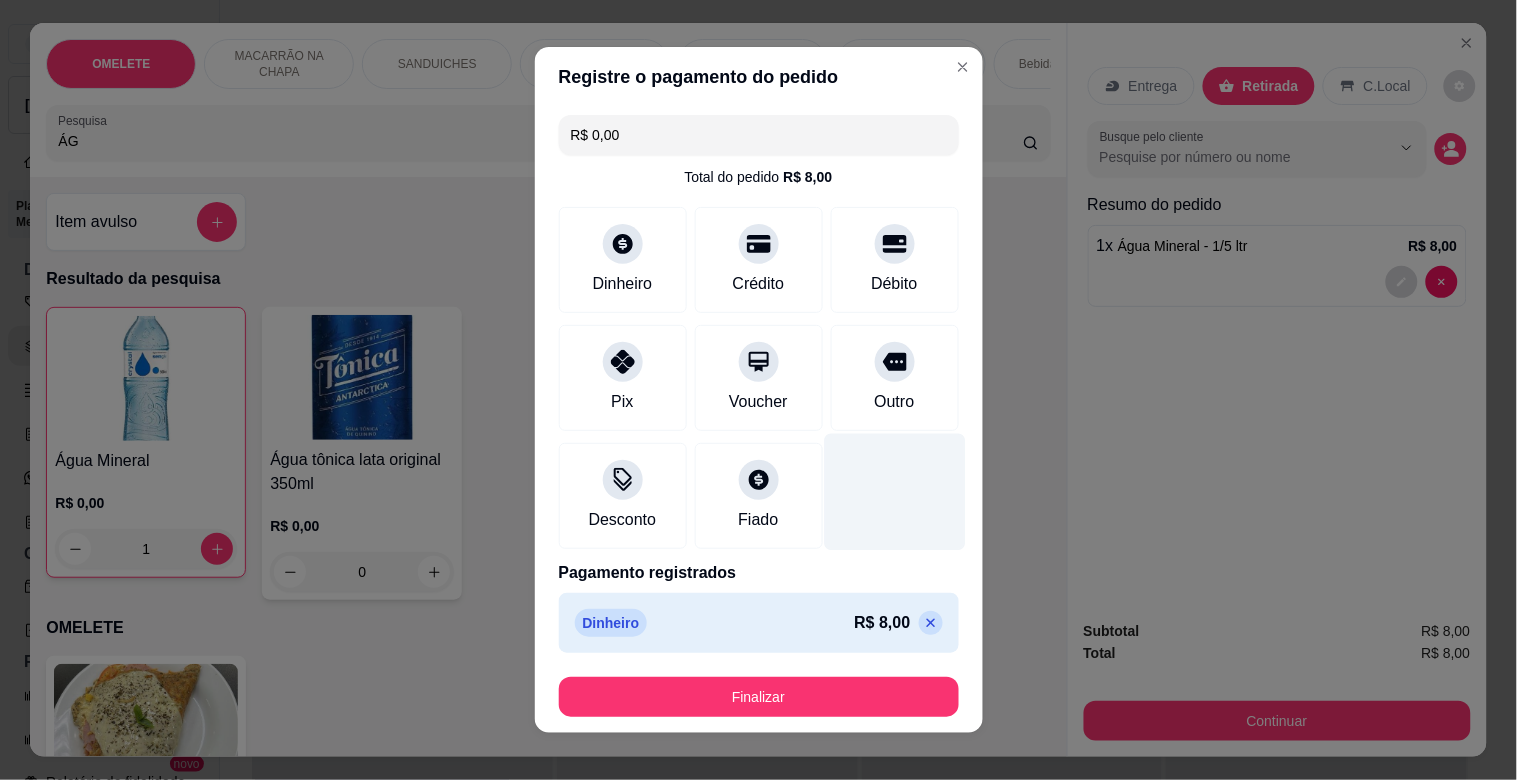 type on "R$ 0,00" 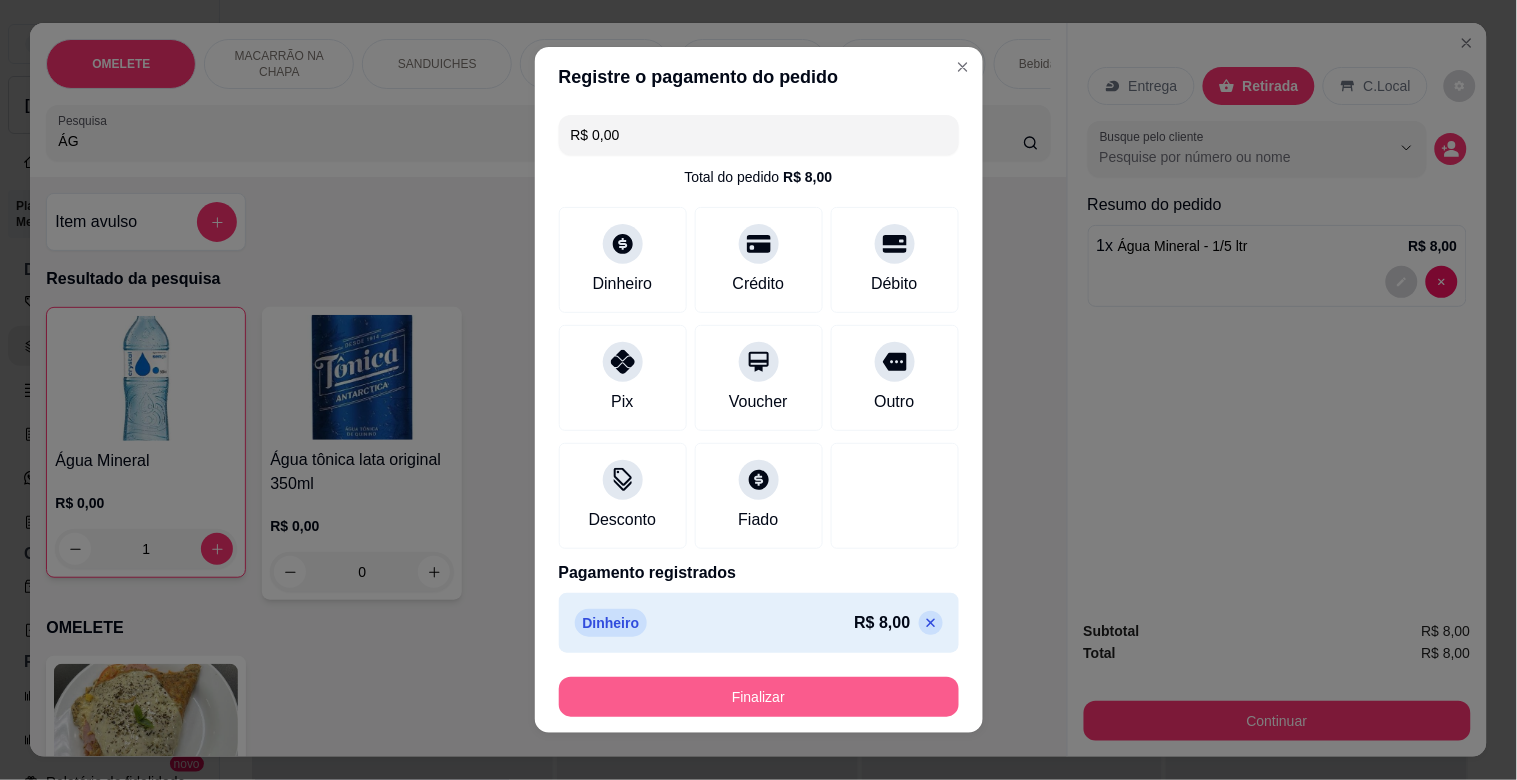 click on "Finalizar" at bounding box center (759, 697) 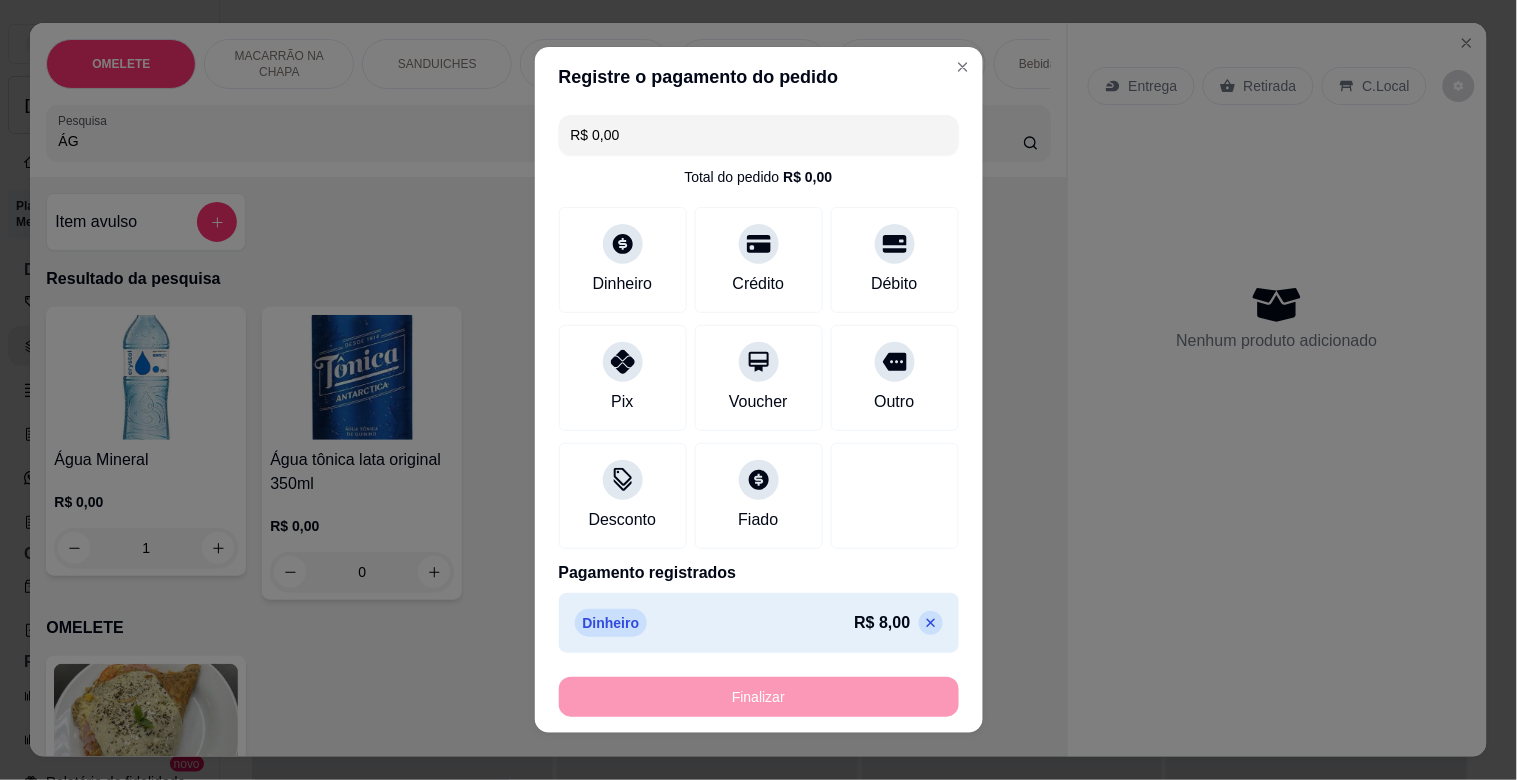 type on "0" 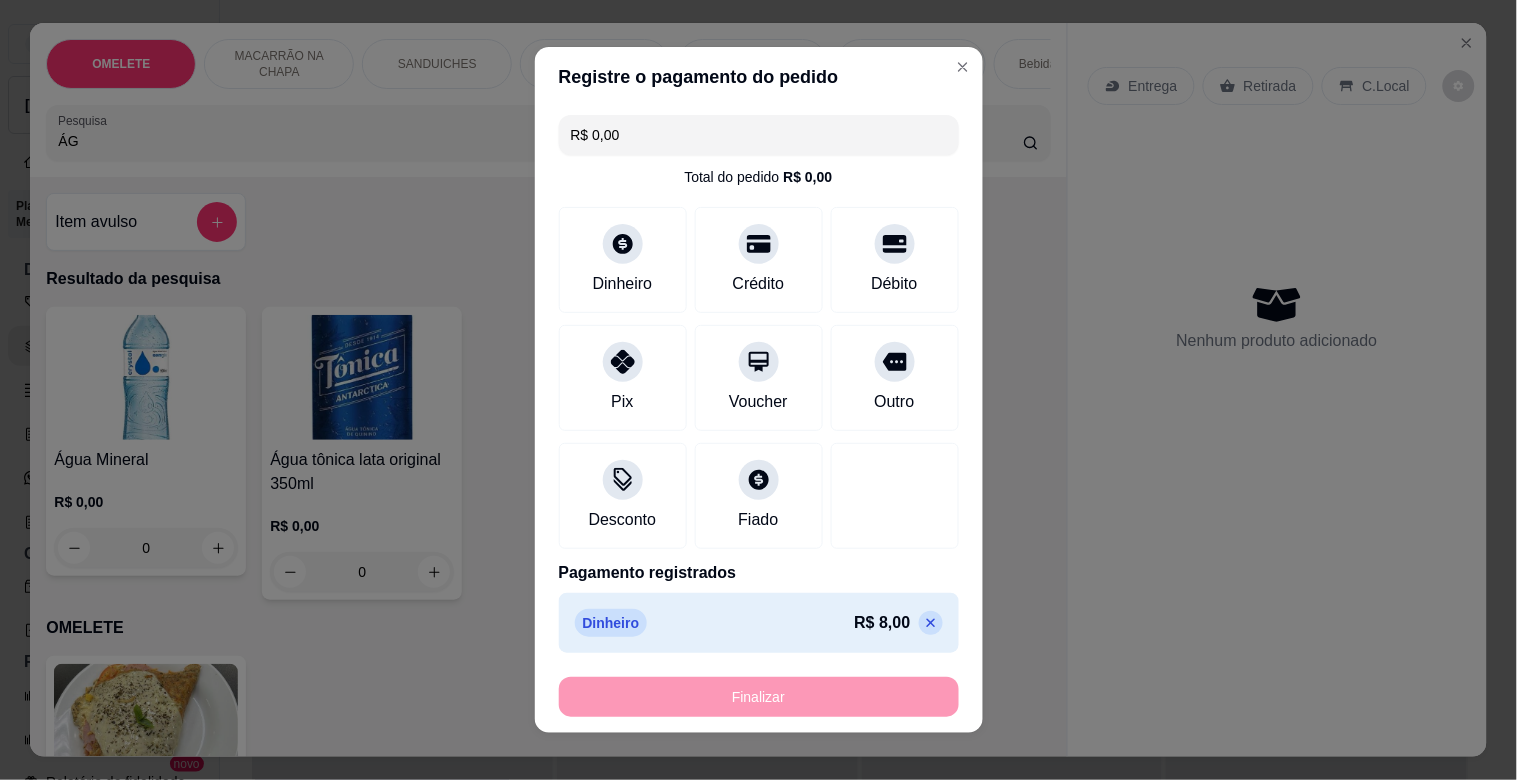 type on "-R$ 8,00" 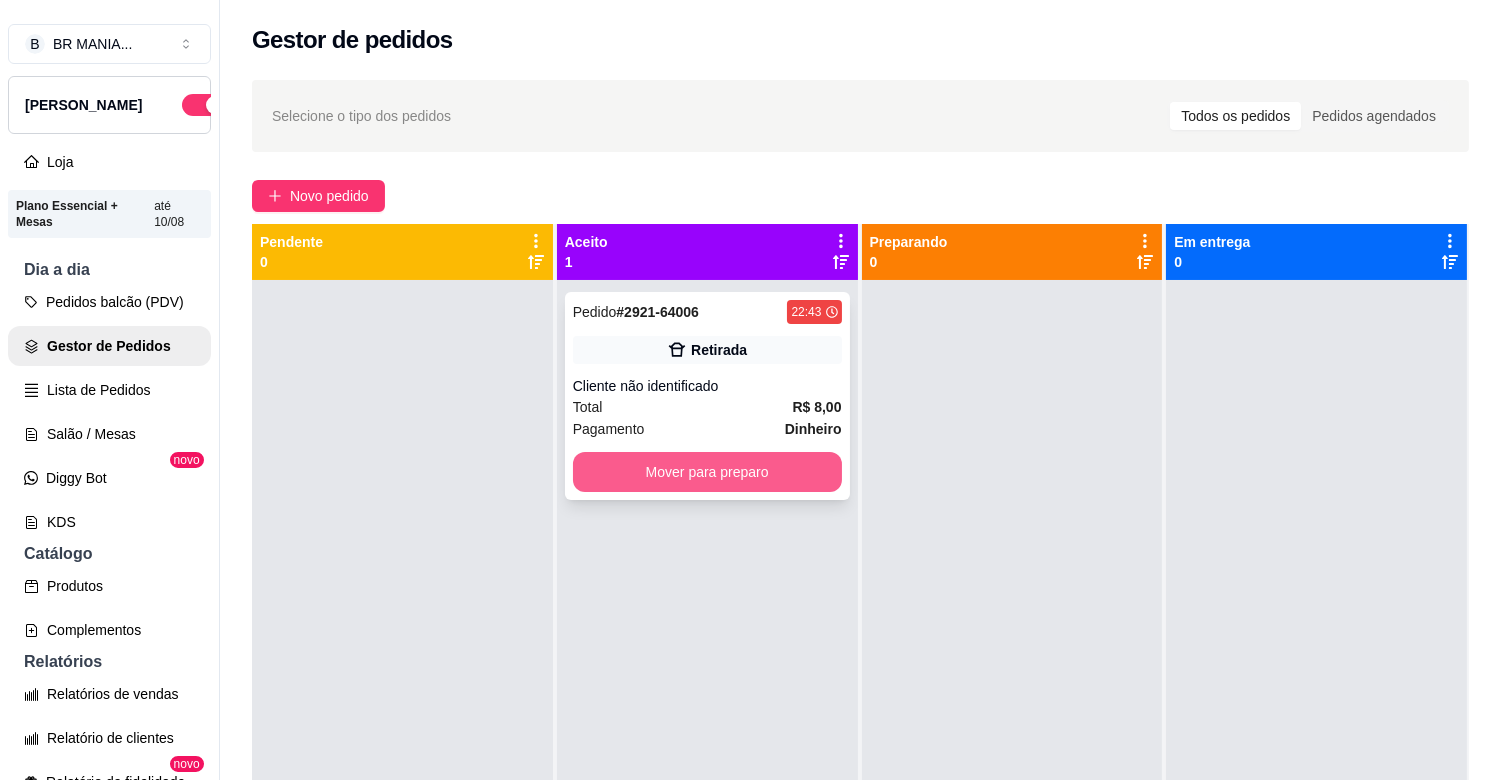 click on "Mover para preparo" at bounding box center [707, 472] 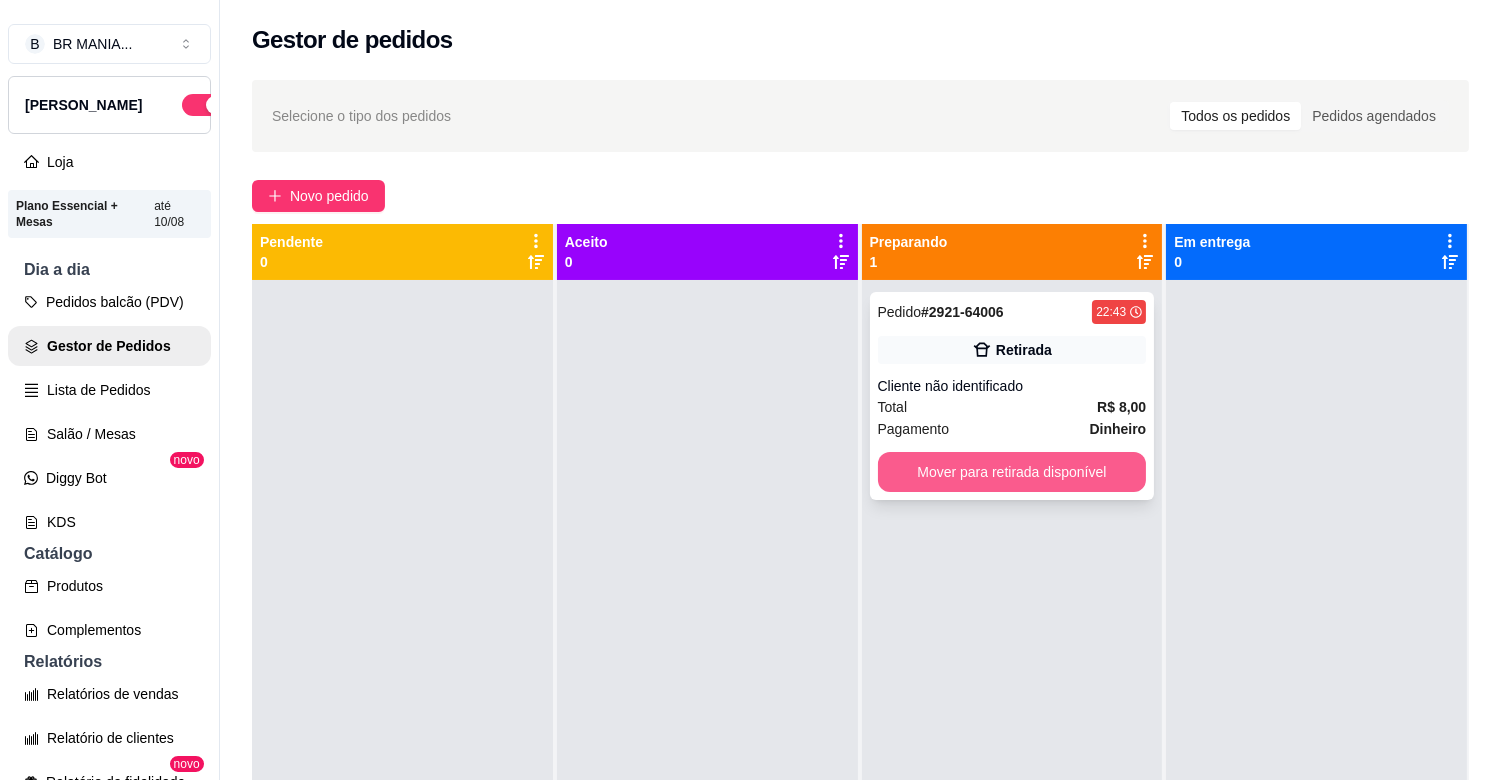 click on "Mover para retirada disponível" at bounding box center [1012, 472] 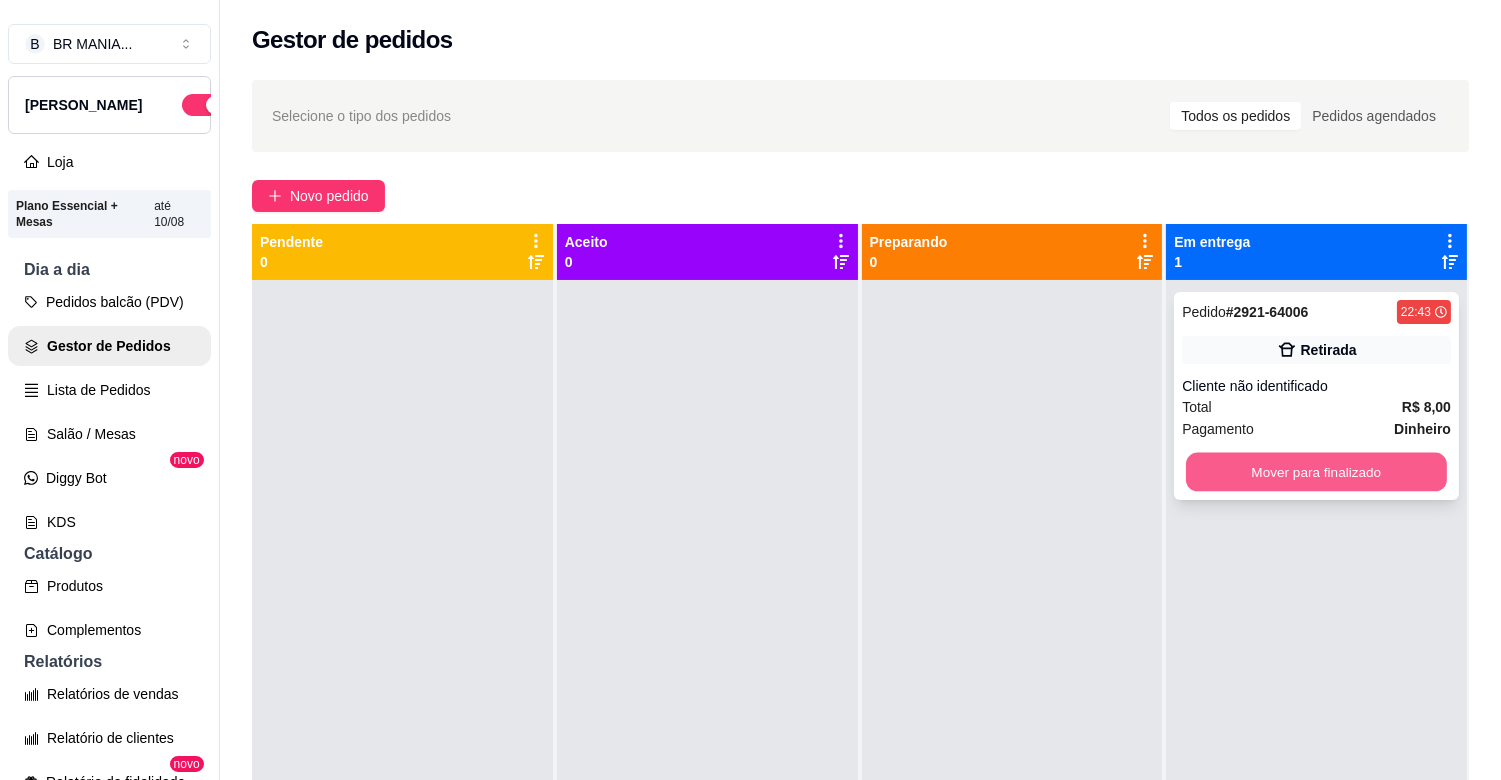 click on "Mover para finalizado" at bounding box center (1316, 472) 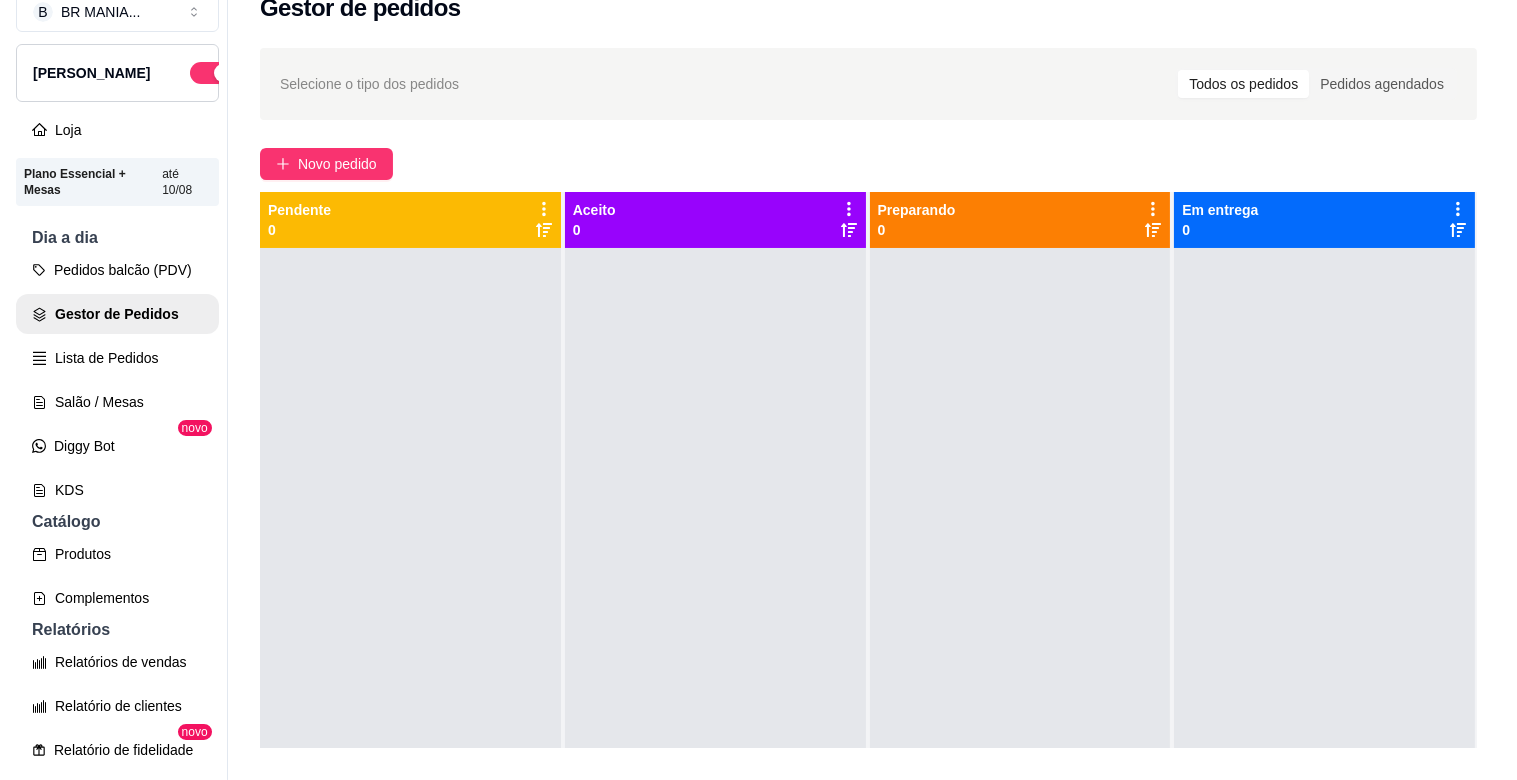 scroll, scrollTop: 0, scrollLeft: 0, axis: both 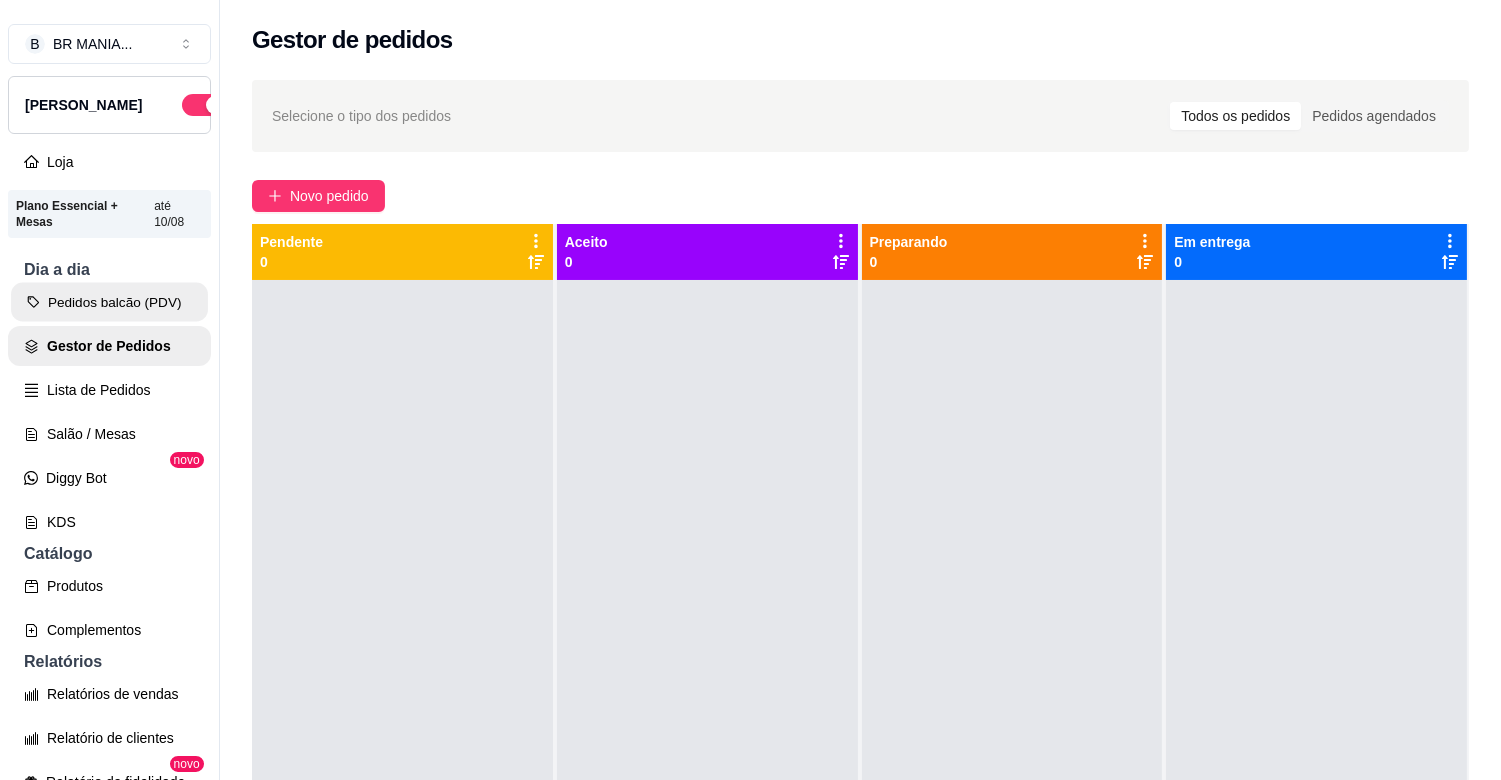 click on "Pedidos balcão (PDV)" at bounding box center (109, 302) 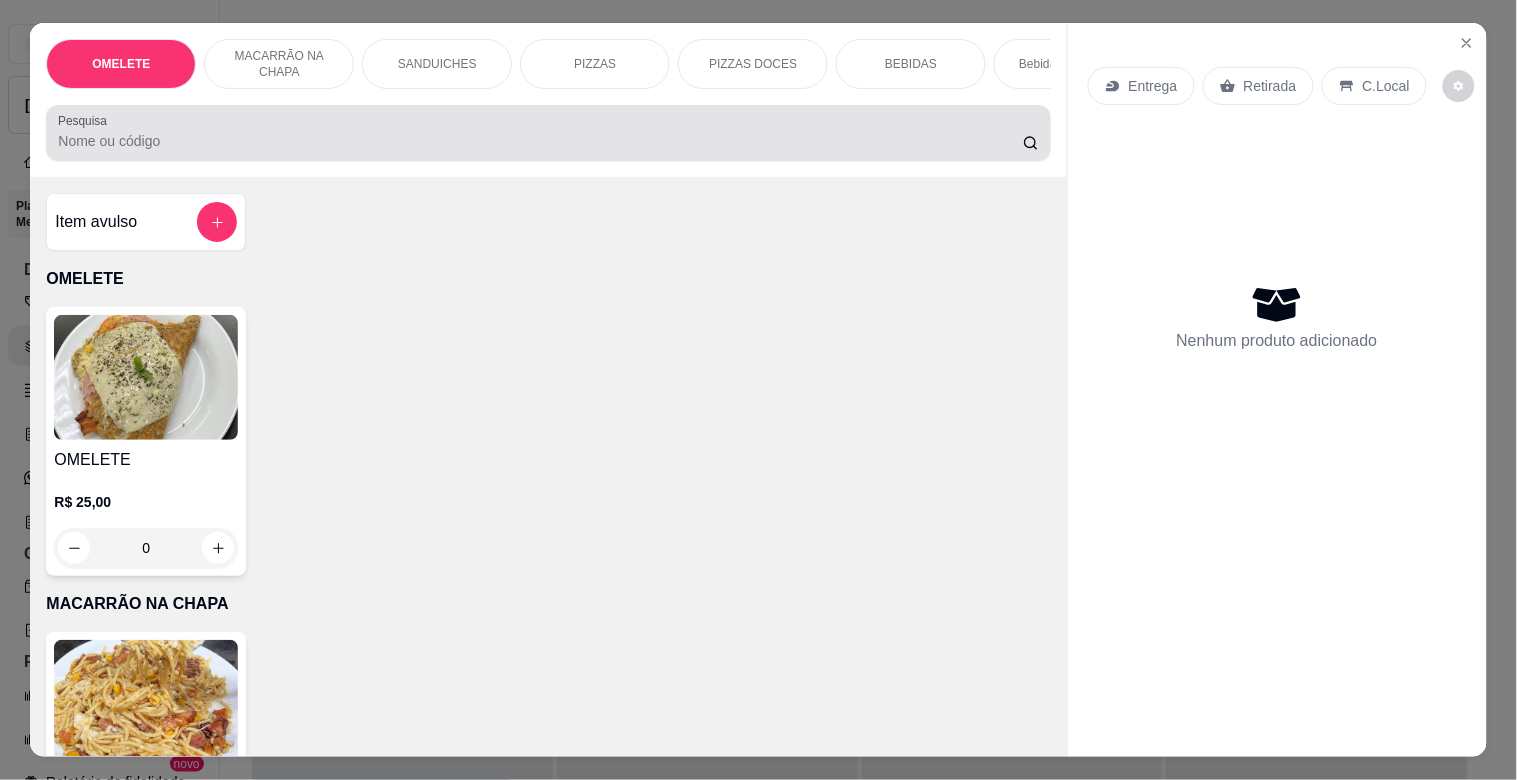 click at bounding box center (548, 133) 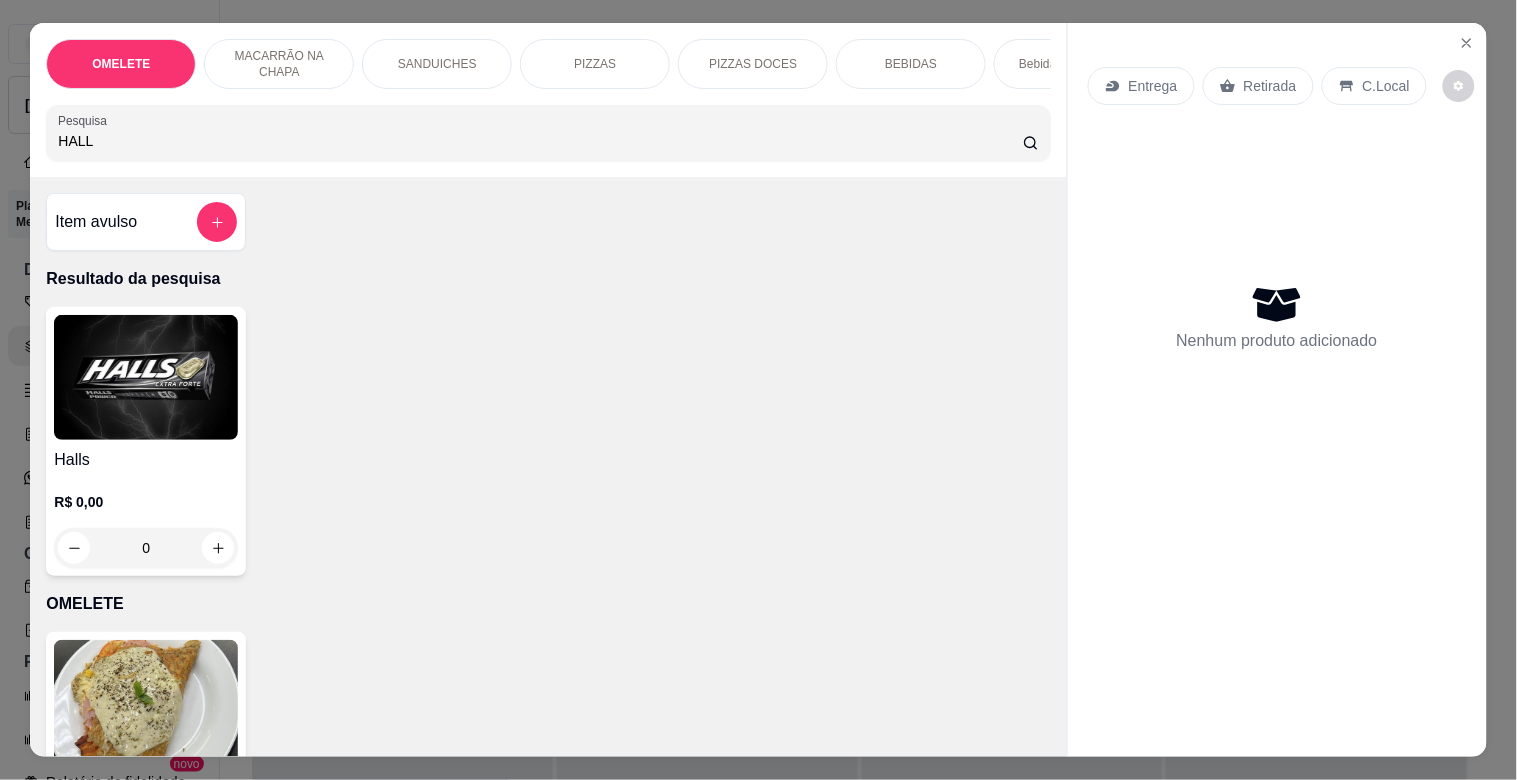 type on "HALL" 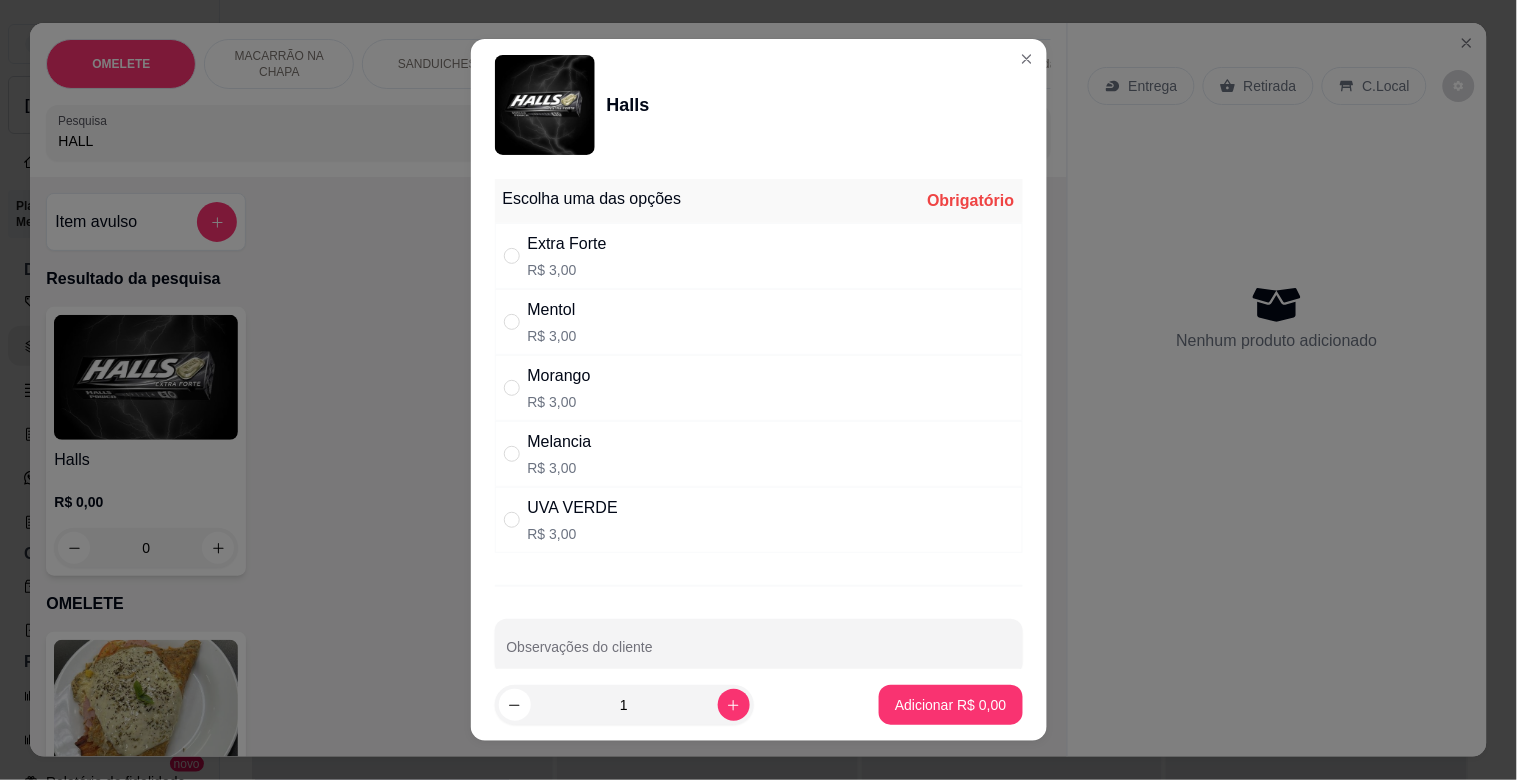 drag, startPoint x: 563, startPoint y: 460, endPoint x: 675, endPoint y: 502, distance: 119.61605 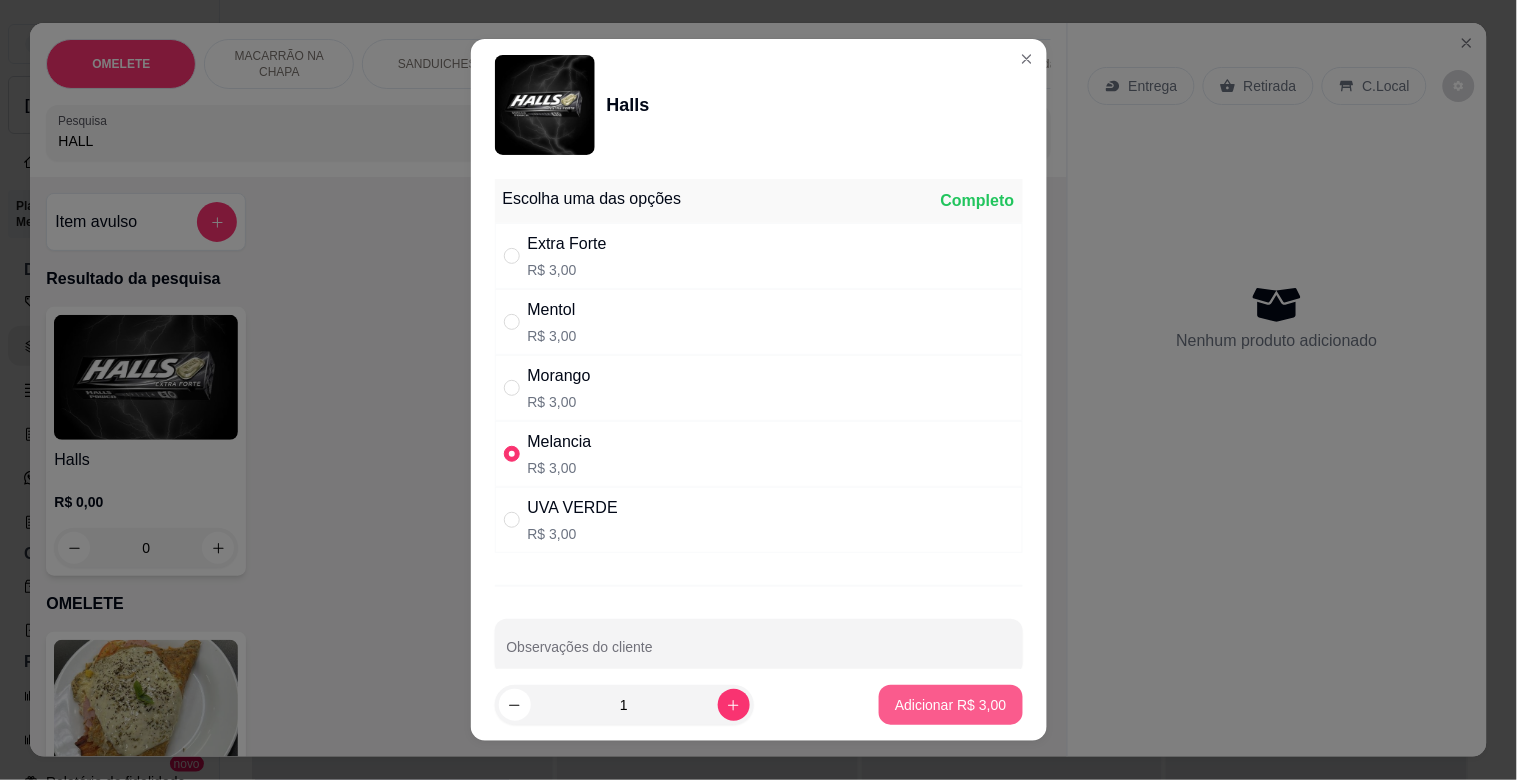 click on "Adicionar   R$ 3,00" at bounding box center (950, 705) 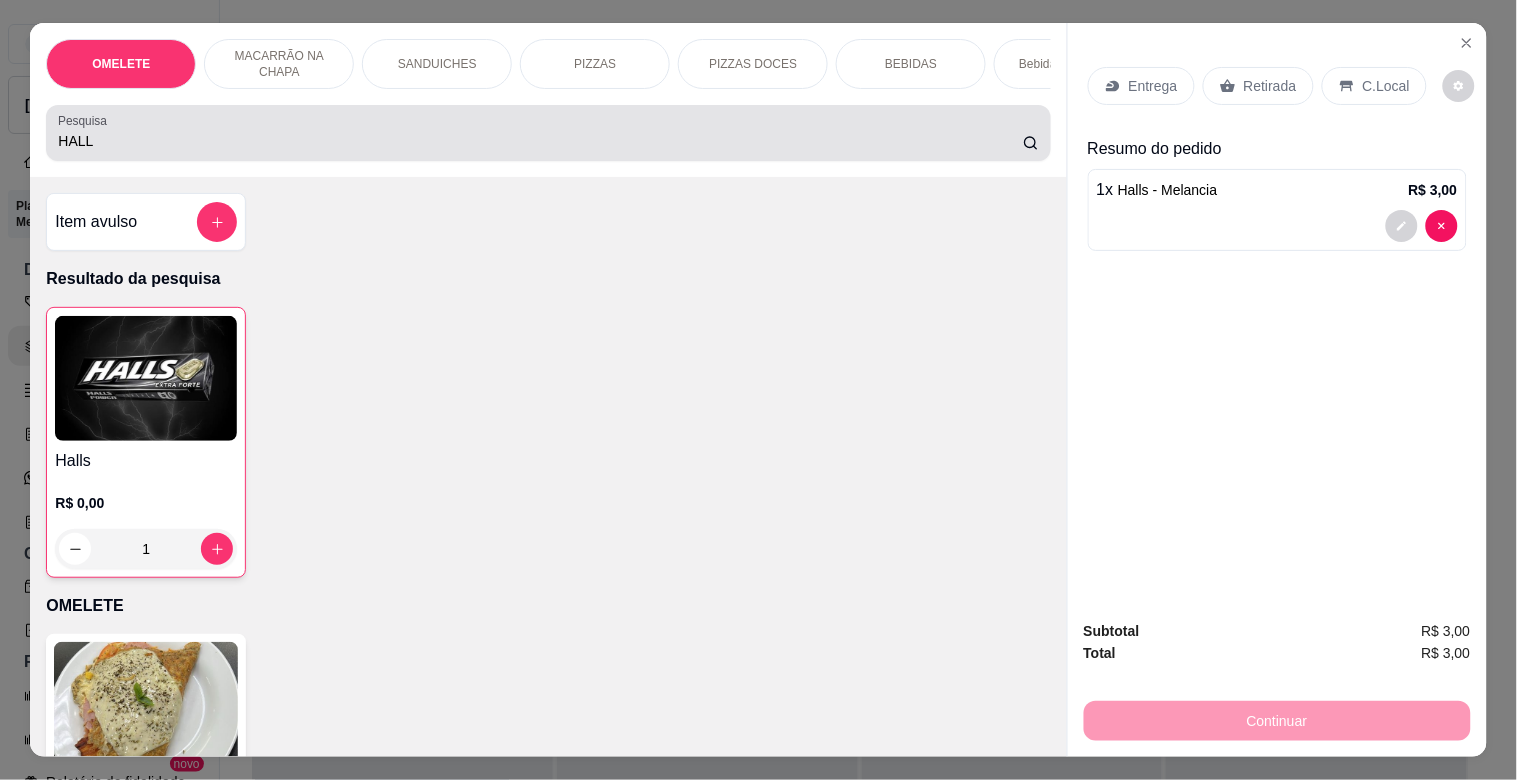 click on "Pesquisa HALL" at bounding box center [548, 133] 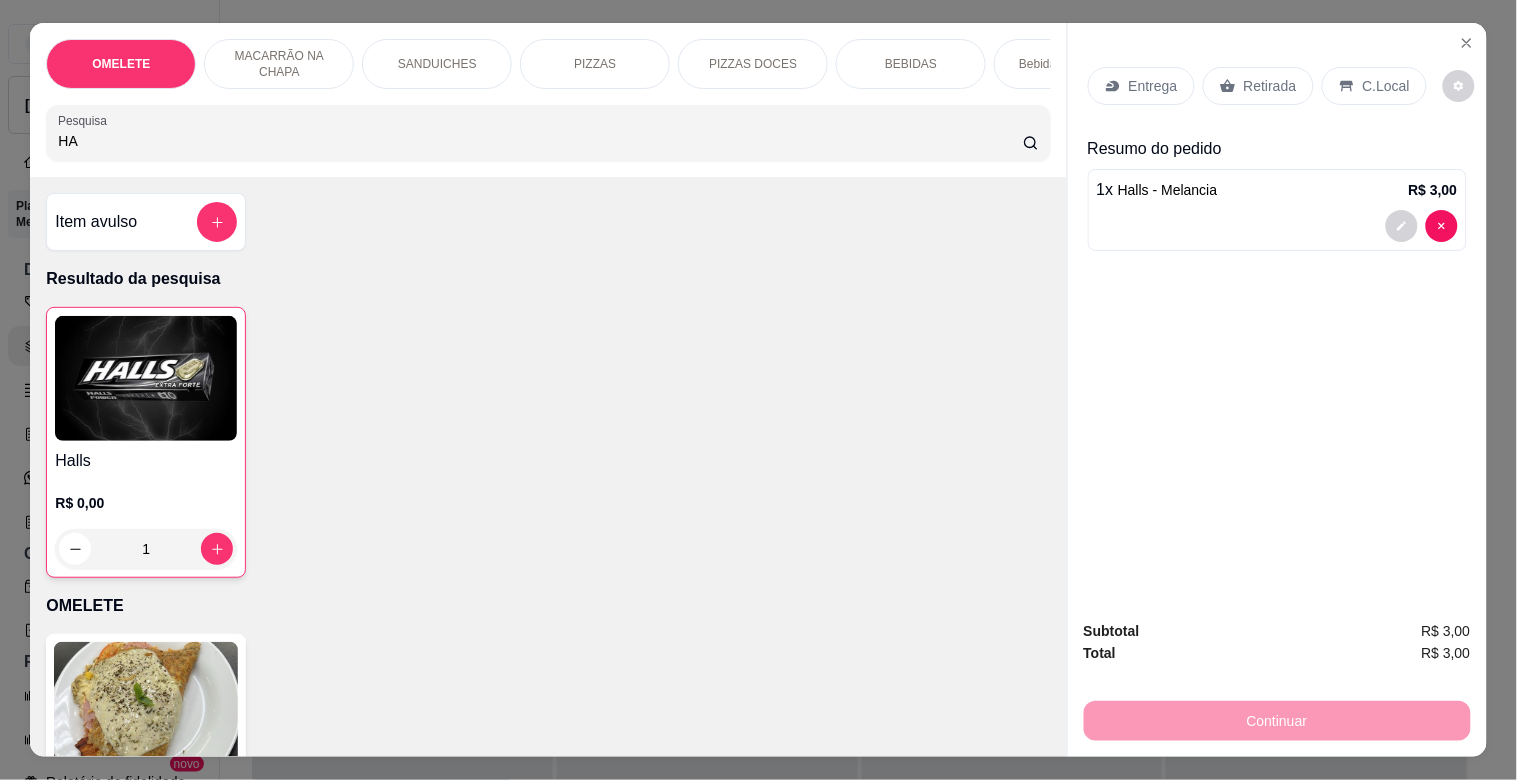 type on "H" 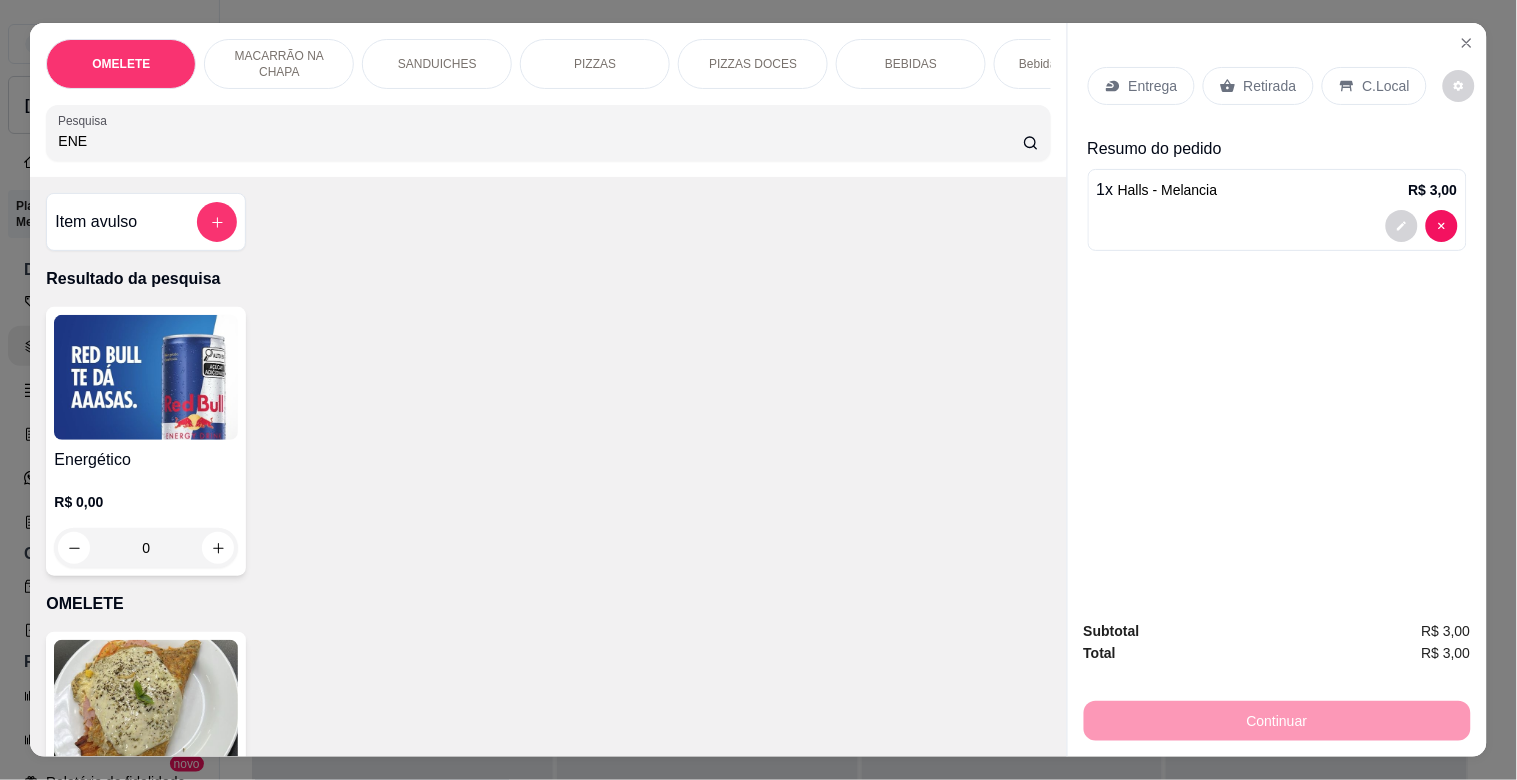 type on "ENE" 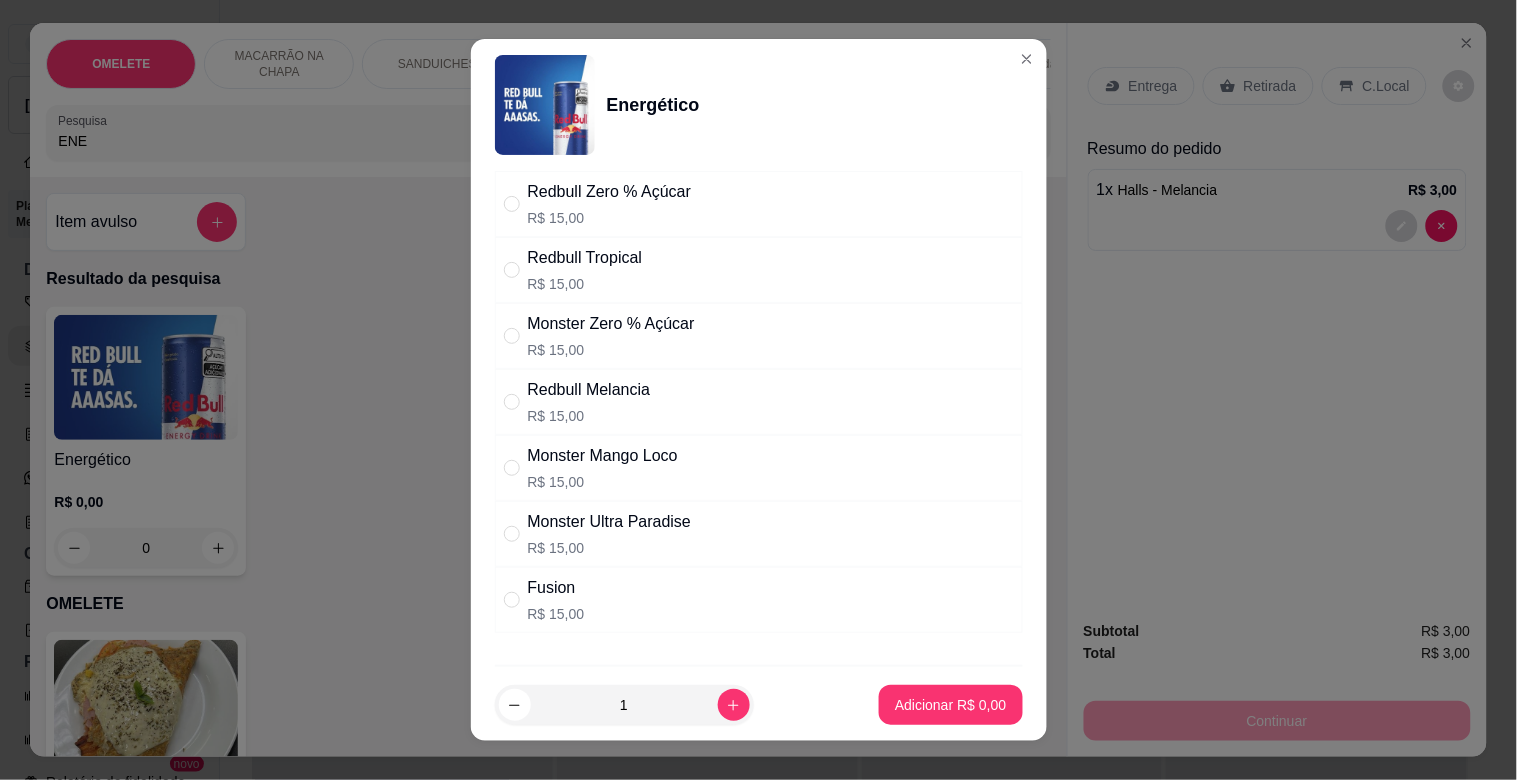 scroll, scrollTop: 300, scrollLeft: 0, axis: vertical 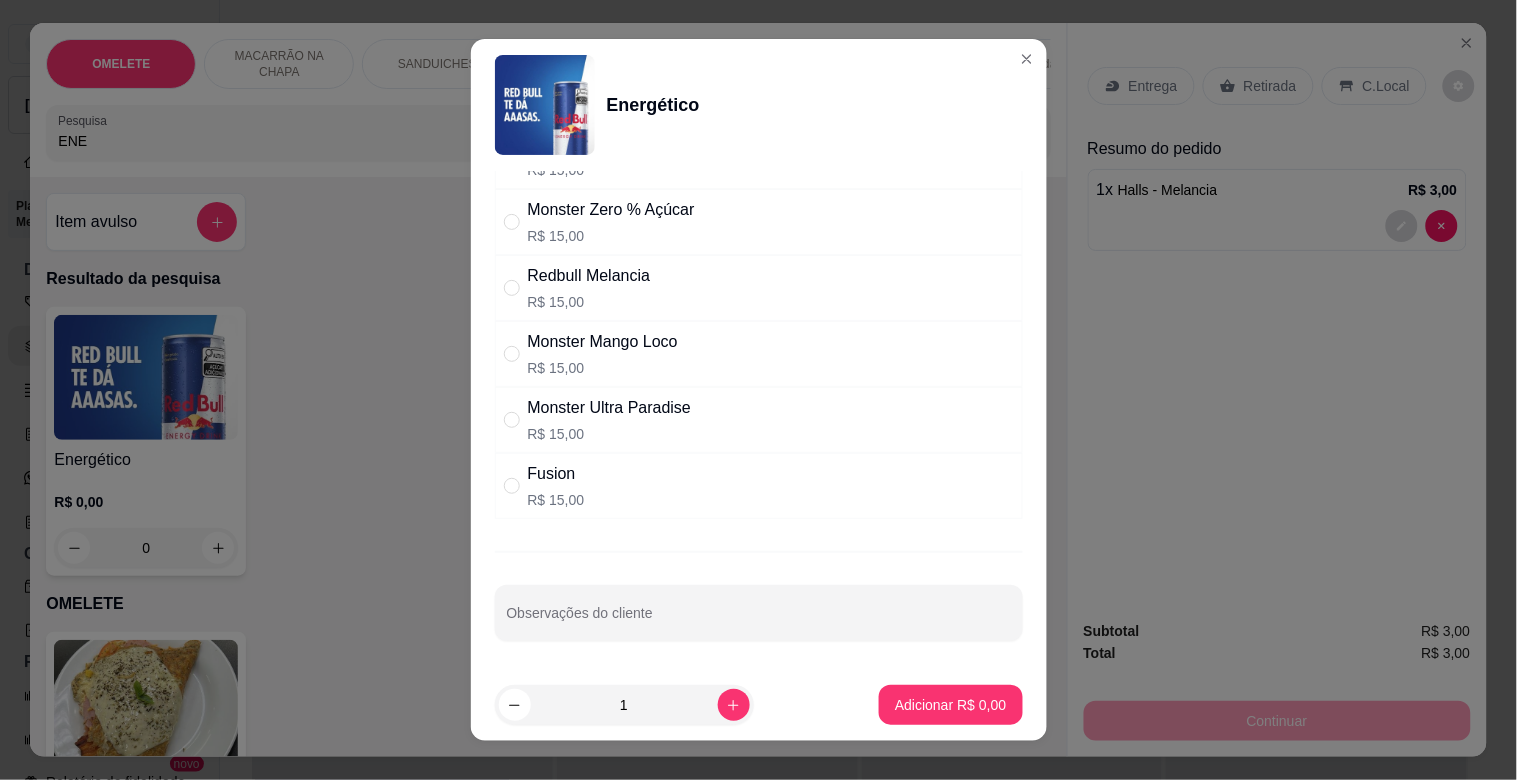 click on "Escolha uma das opções Obrigatório Redbull Tradicional 250ml R$ 15,00 Monster 473ml R$ 15,00 Redbull Zero % Açúcar  R$ 15,00 Redbull Tropical  R$ 15,00 Monster Zero % Açúcar  R$ 15,00 Redbull Melancia  R$ 15,00 Monster Mango Loco R$ 15,00 Monster Ultra Paradise R$ 15,00 Fusion R$ 15,00 Observações do cliente" at bounding box center (759, 420) 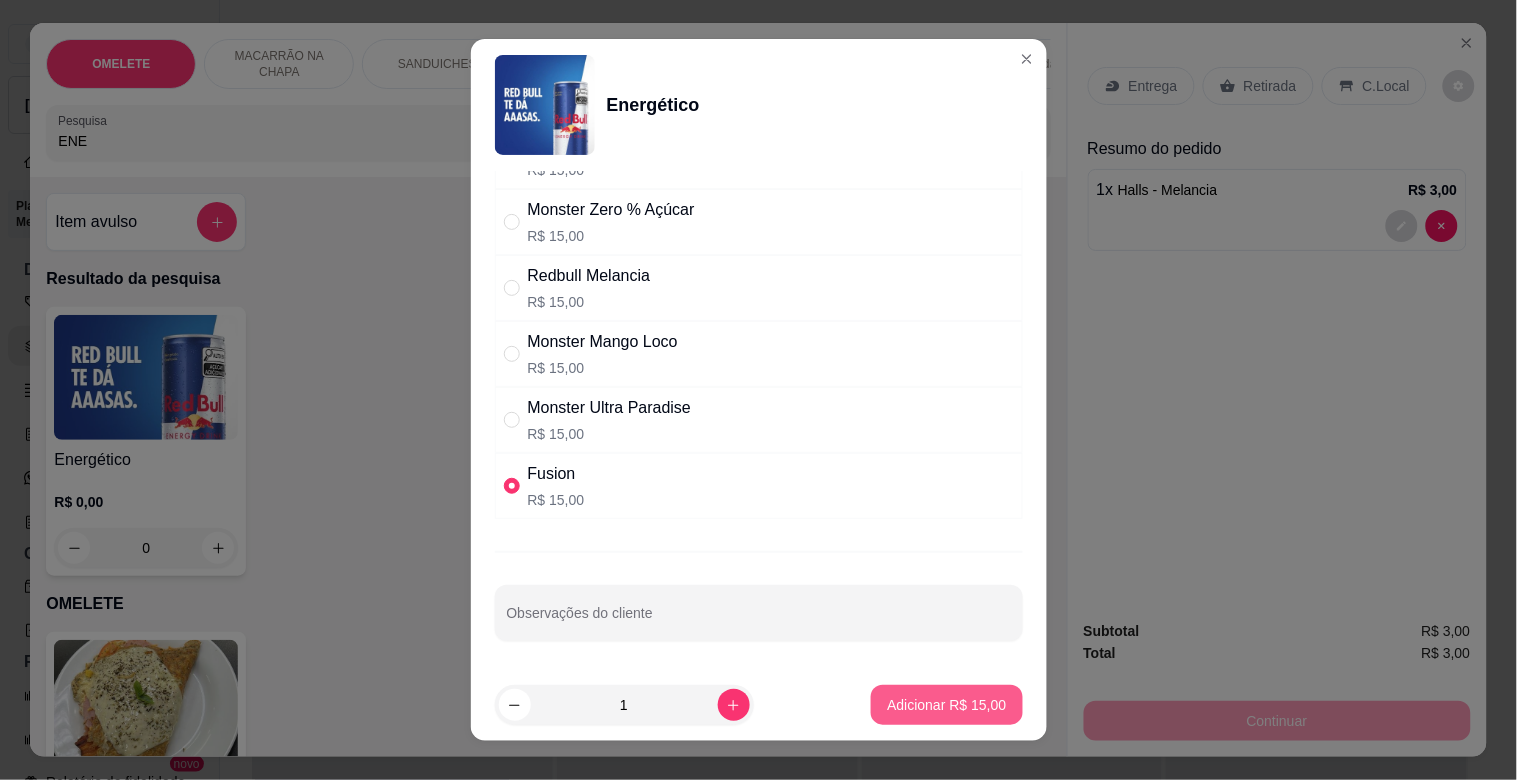 click on "Adicionar   R$ 15,00" at bounding box center [946, 705] 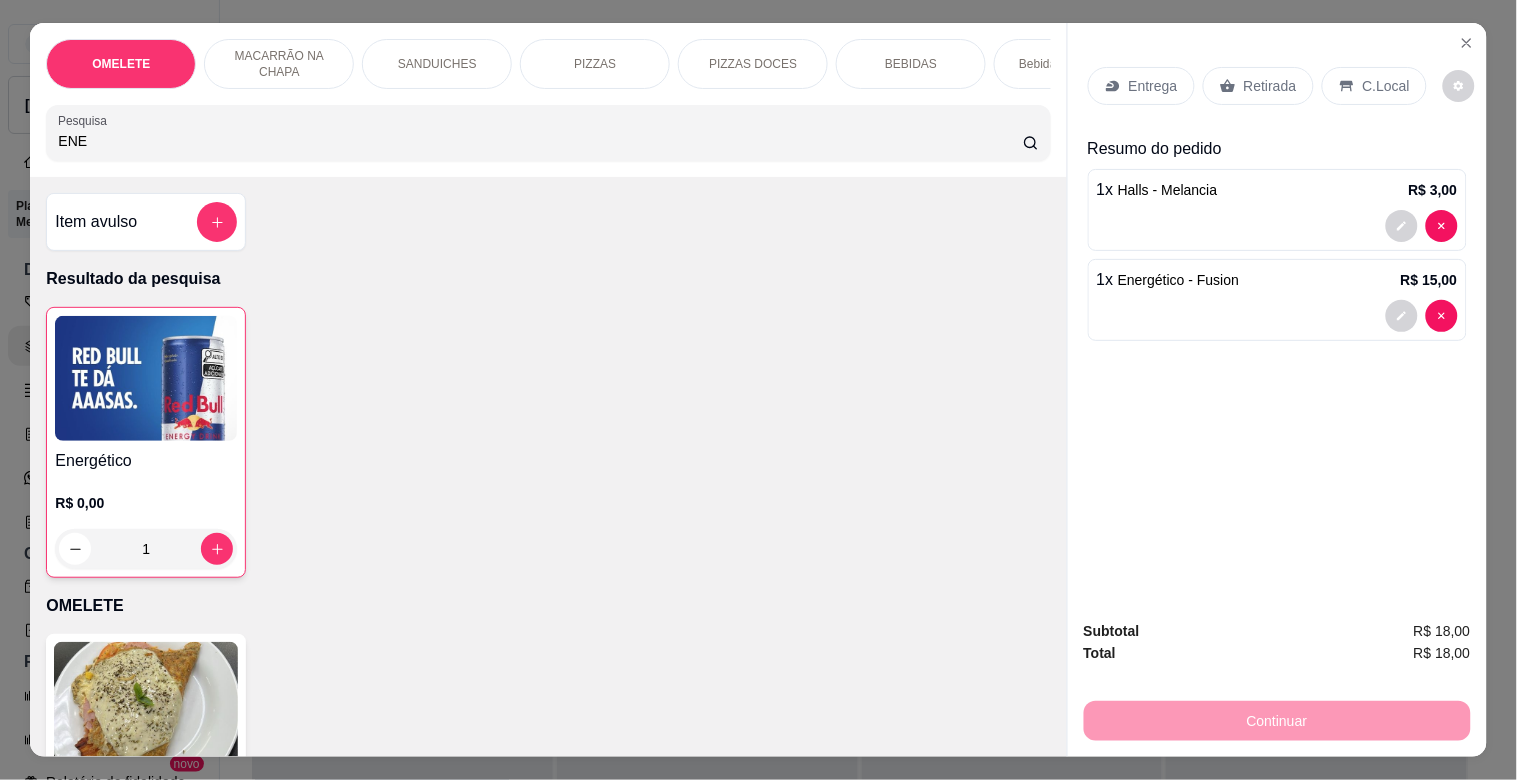 click on "Retirada" at bounding box center [1270, 86] 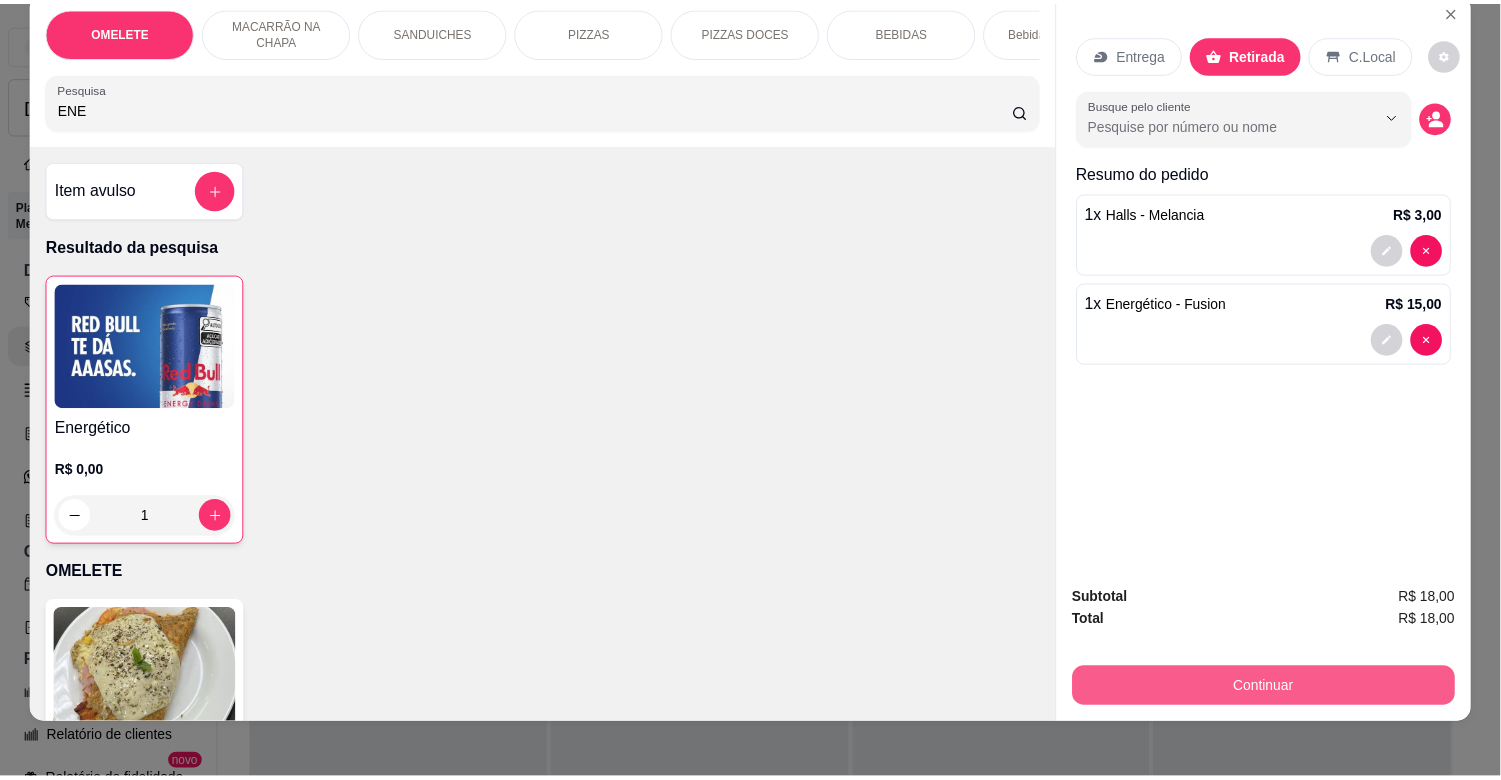 scroll, scrollTop: 48, scrollLeft: 0, axis: vertical 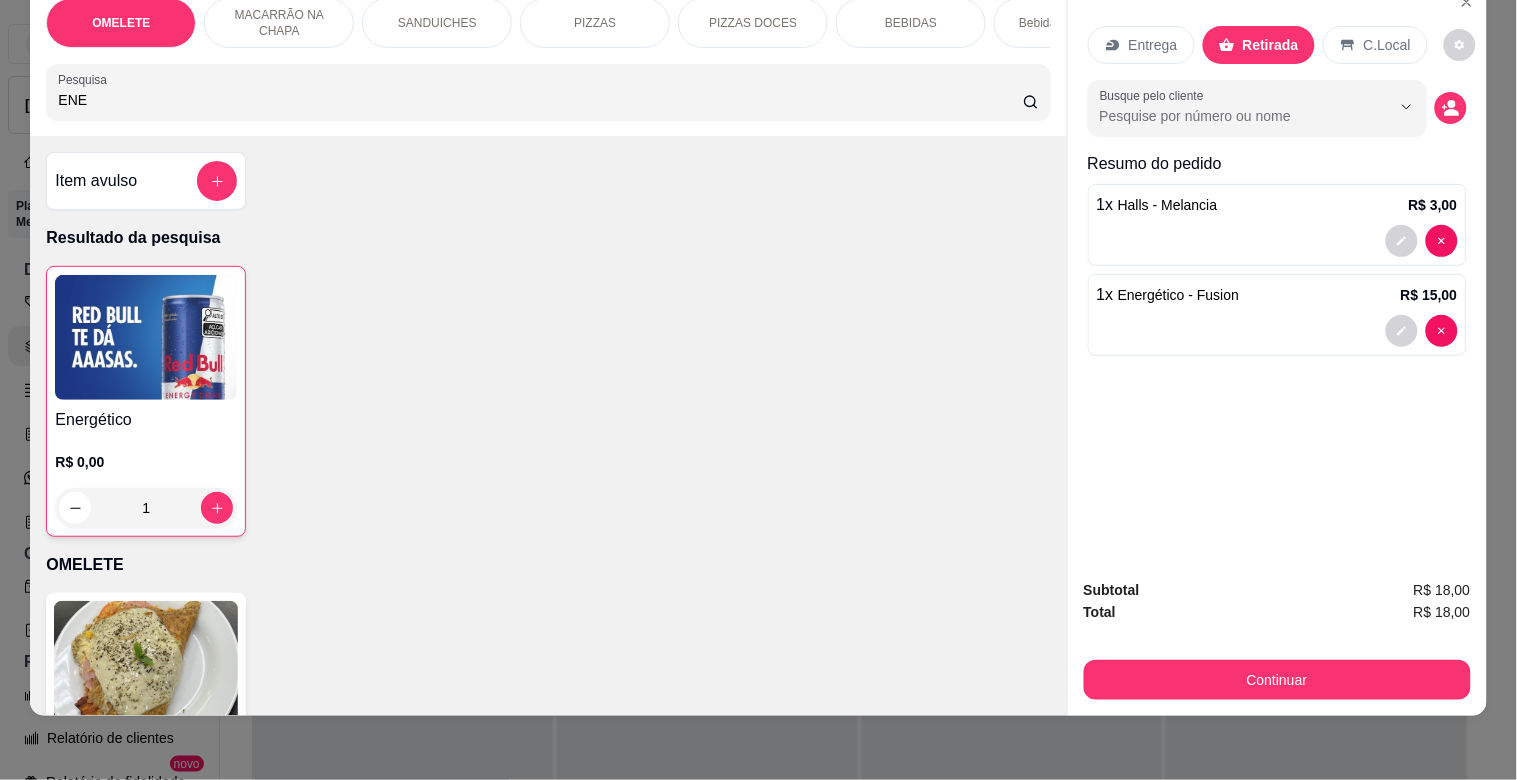 click on "Energético    R$ 0,00 1" at bounding box center [548, 401] 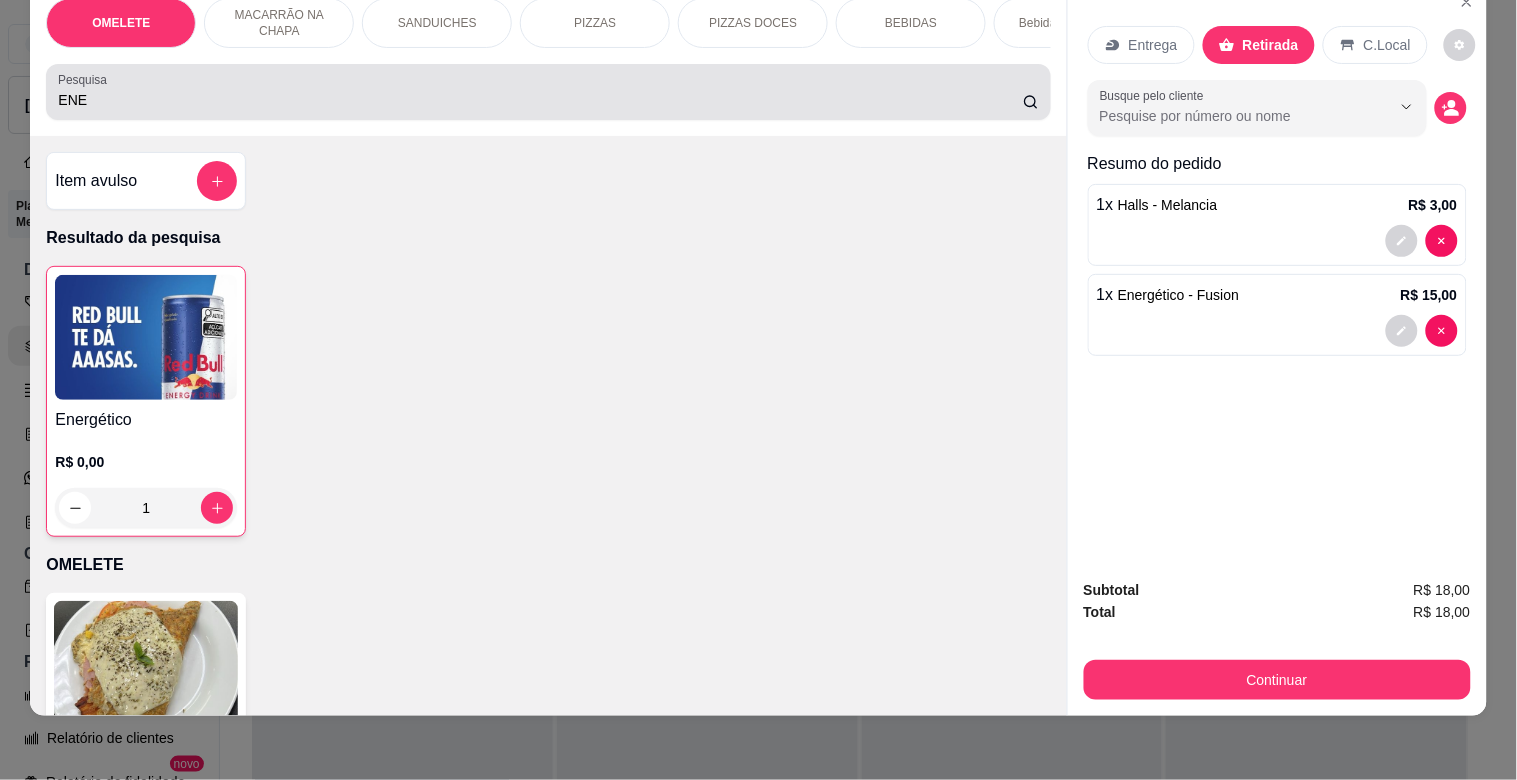click on "ENE" at bounding box center (540, 100) 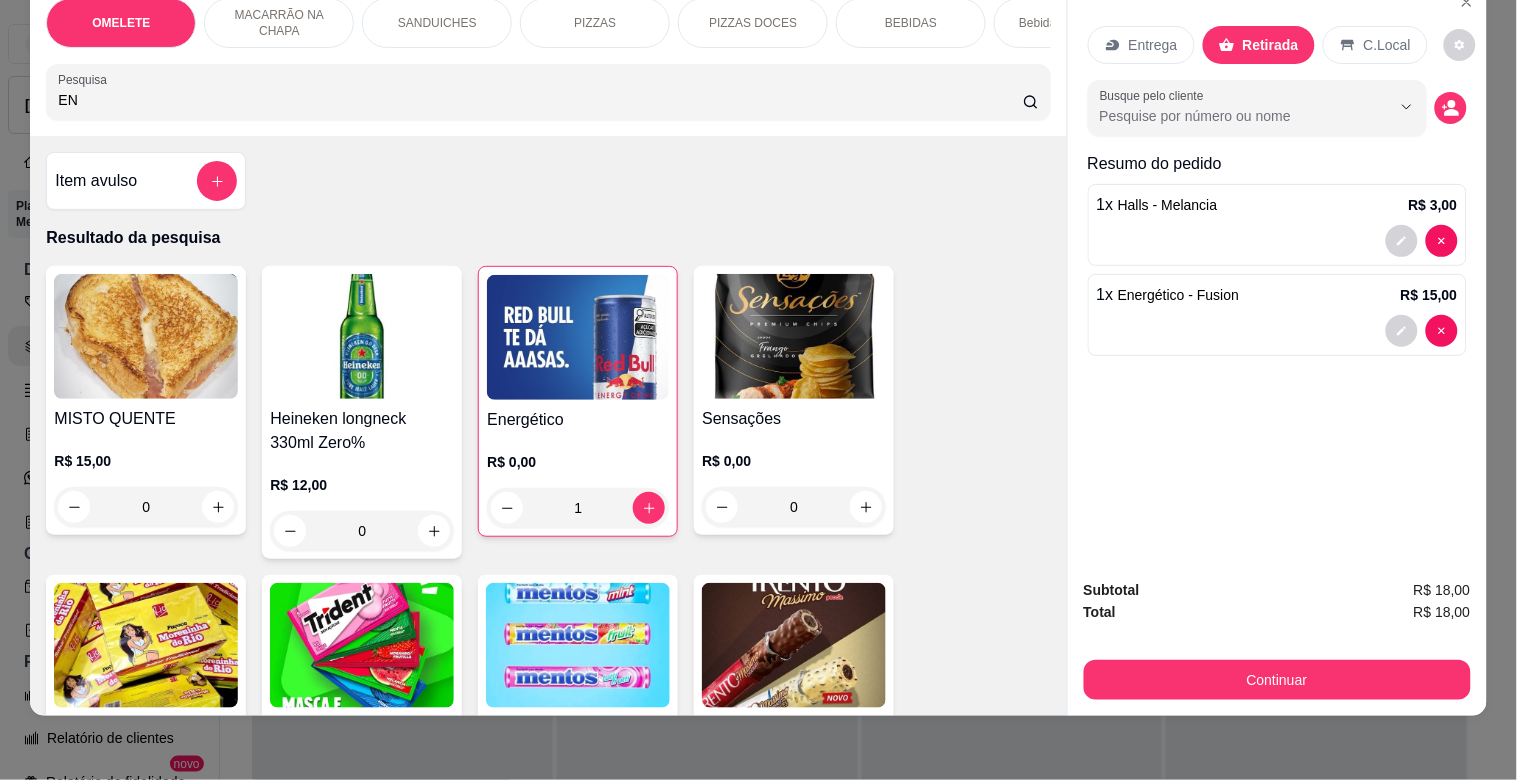 type 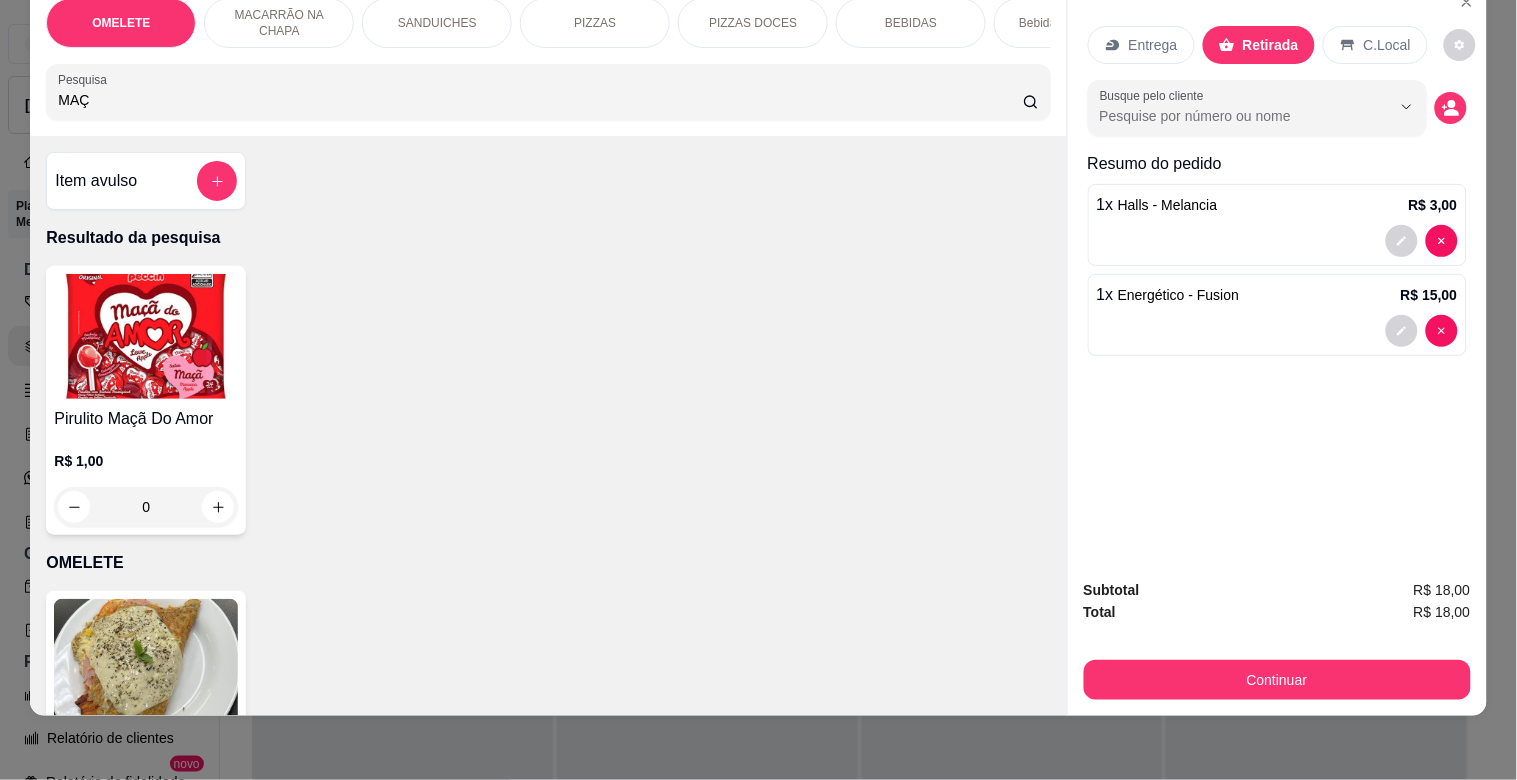 click at bounding box center [146, 336] 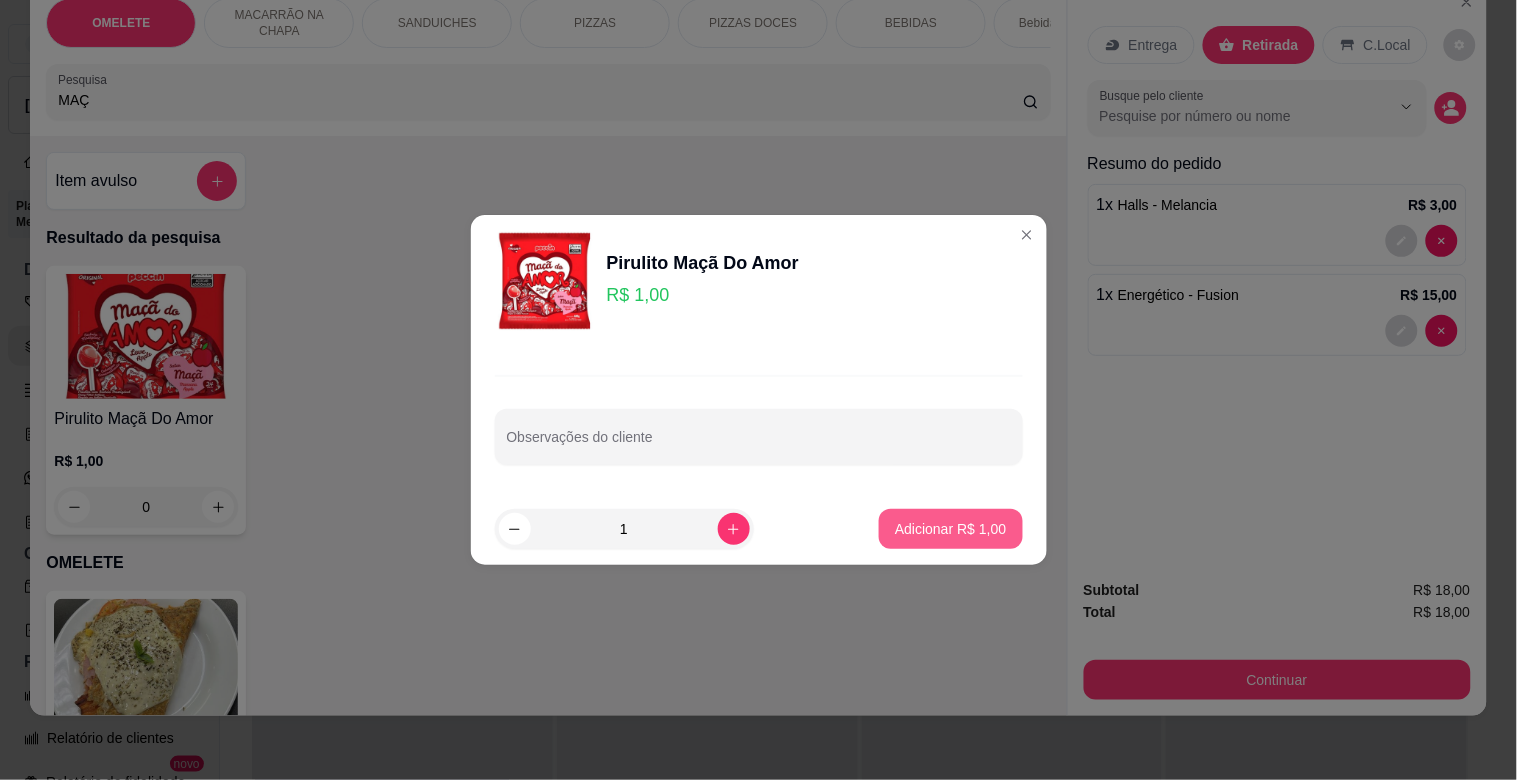 click on "Adicionar   R$ 1,00" at bounding box center (950, 529) 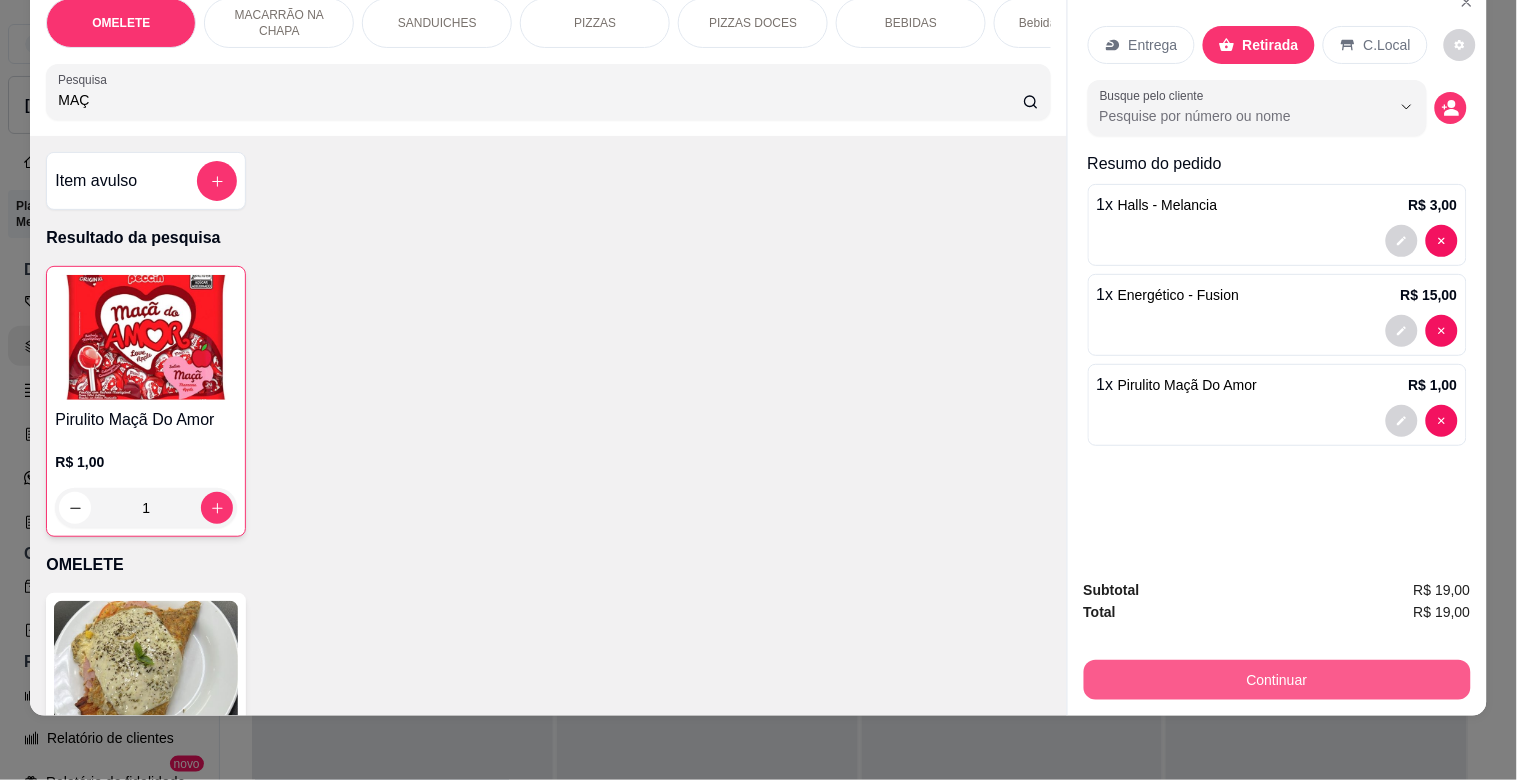 click on "Continuar" at bounding box center [1277, 680] 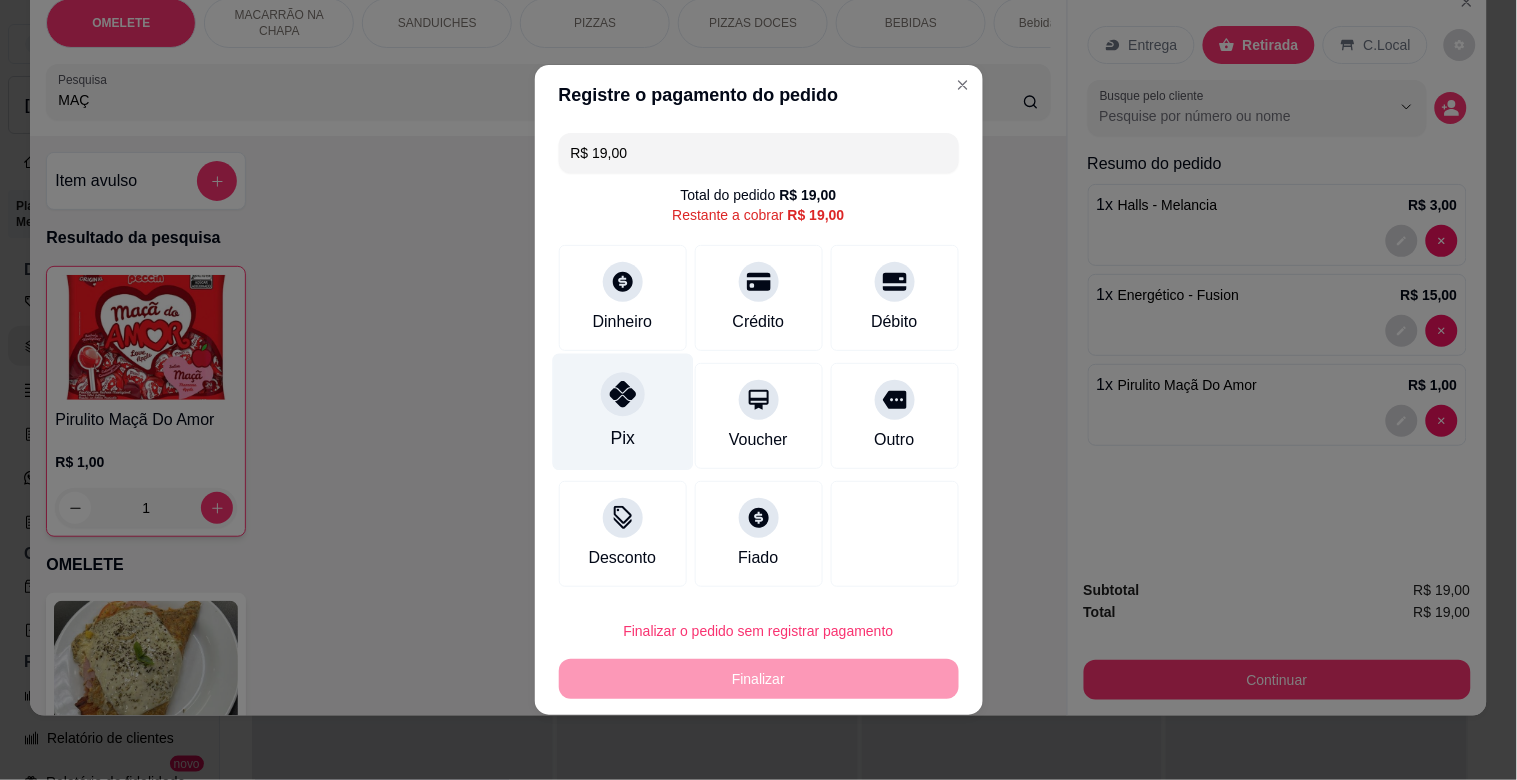 click 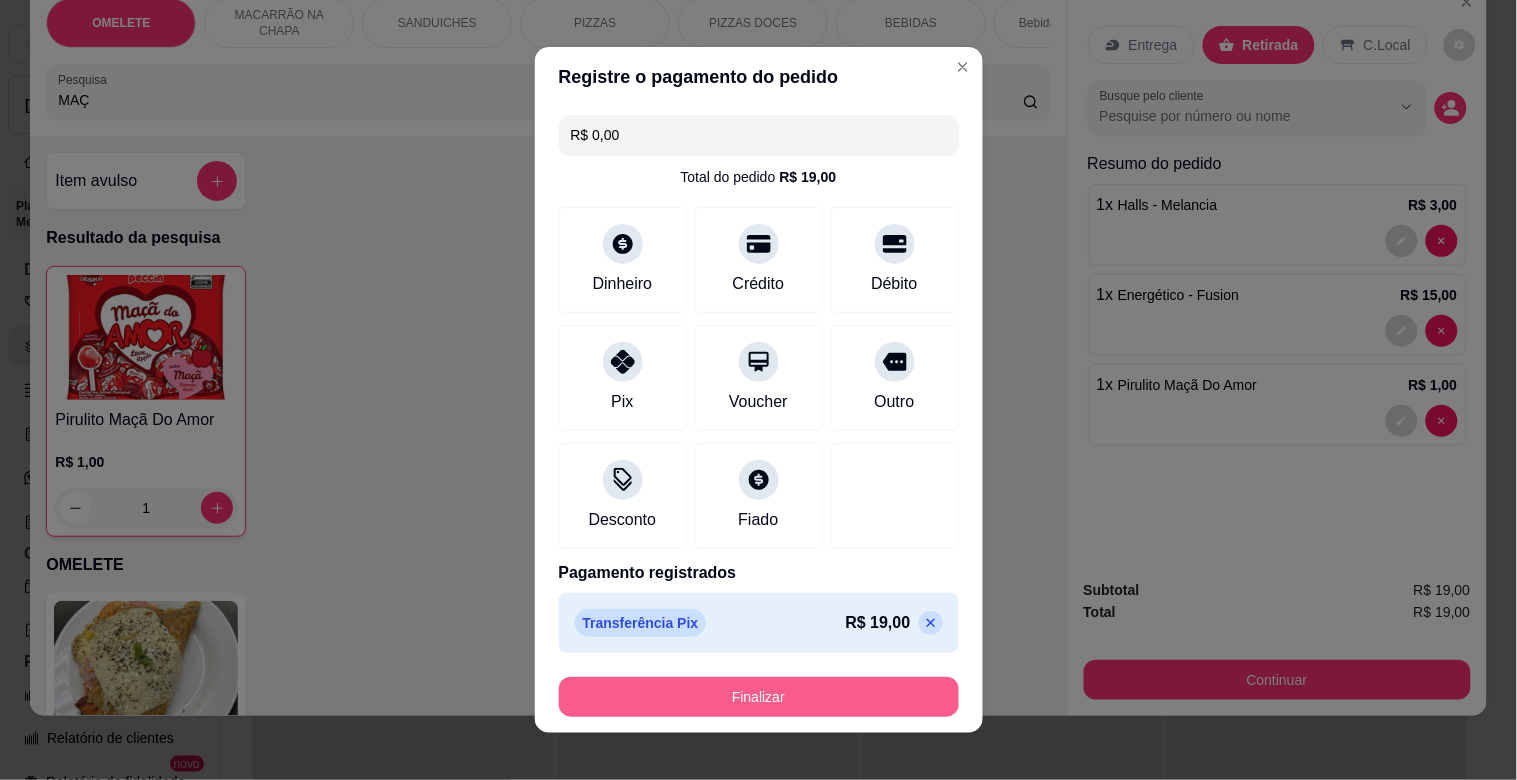 click on "Finalizar" at bounding box center [759, 697] 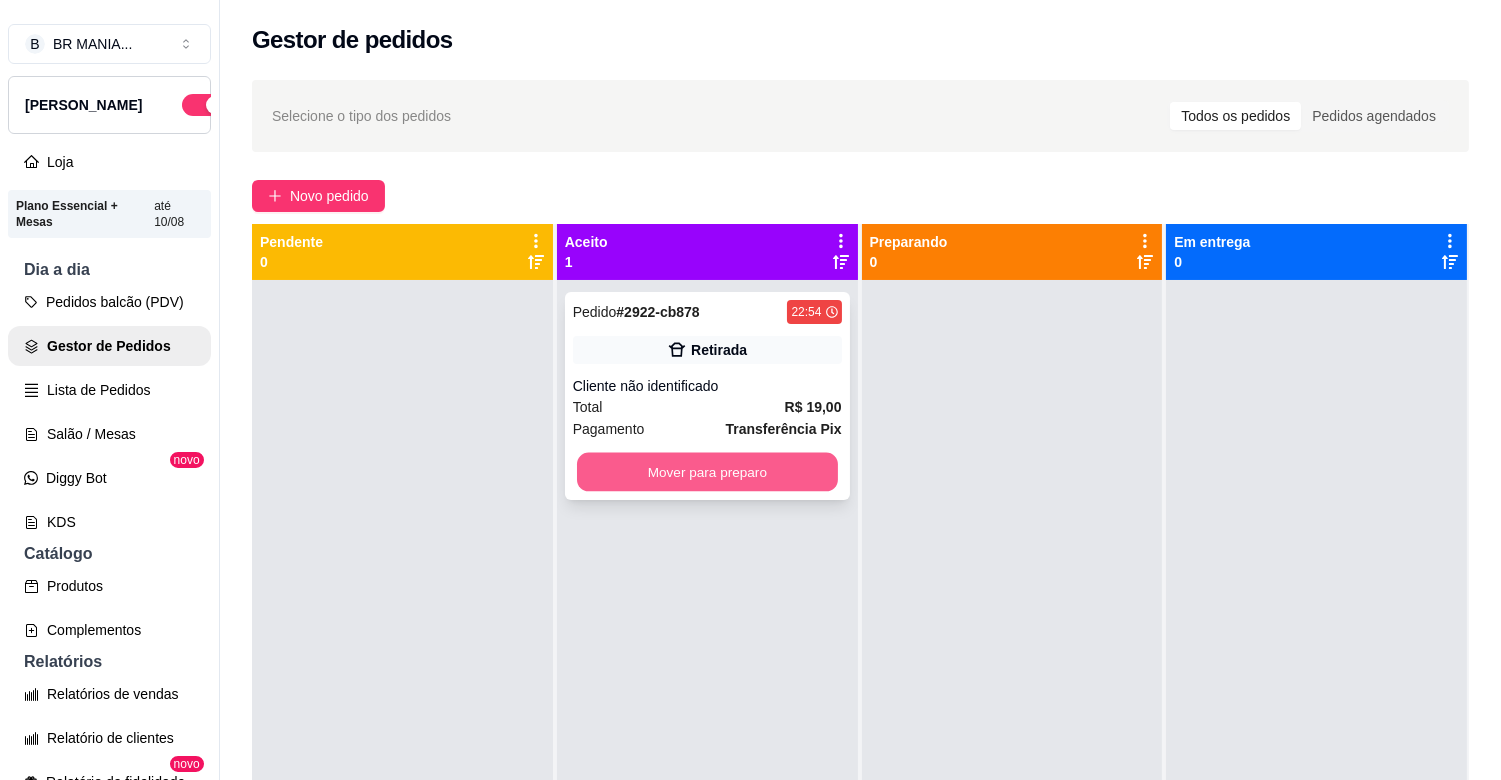 click on "Mover para preparo" at bounding box center [707, 472] 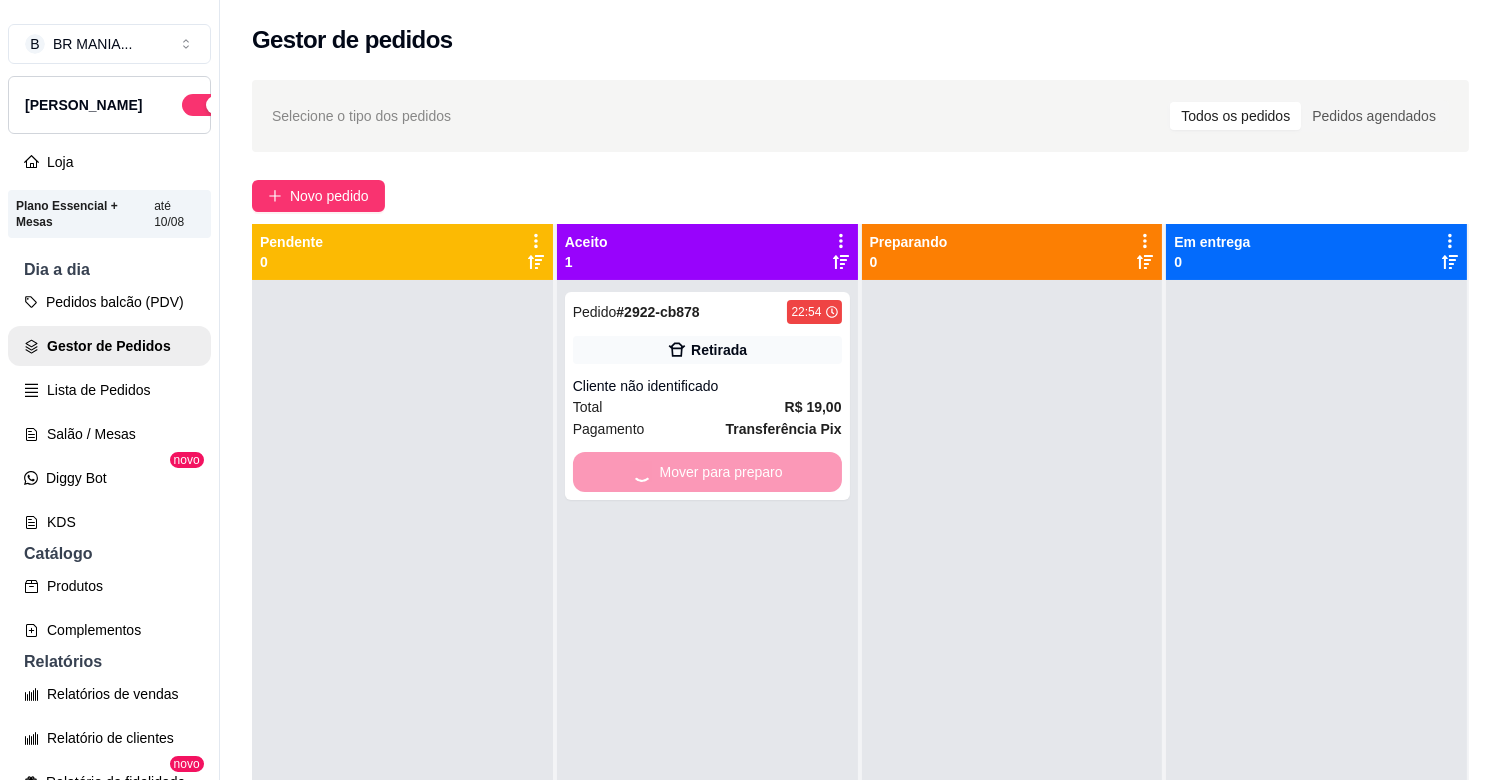 click at bounding box center (1012, 670) 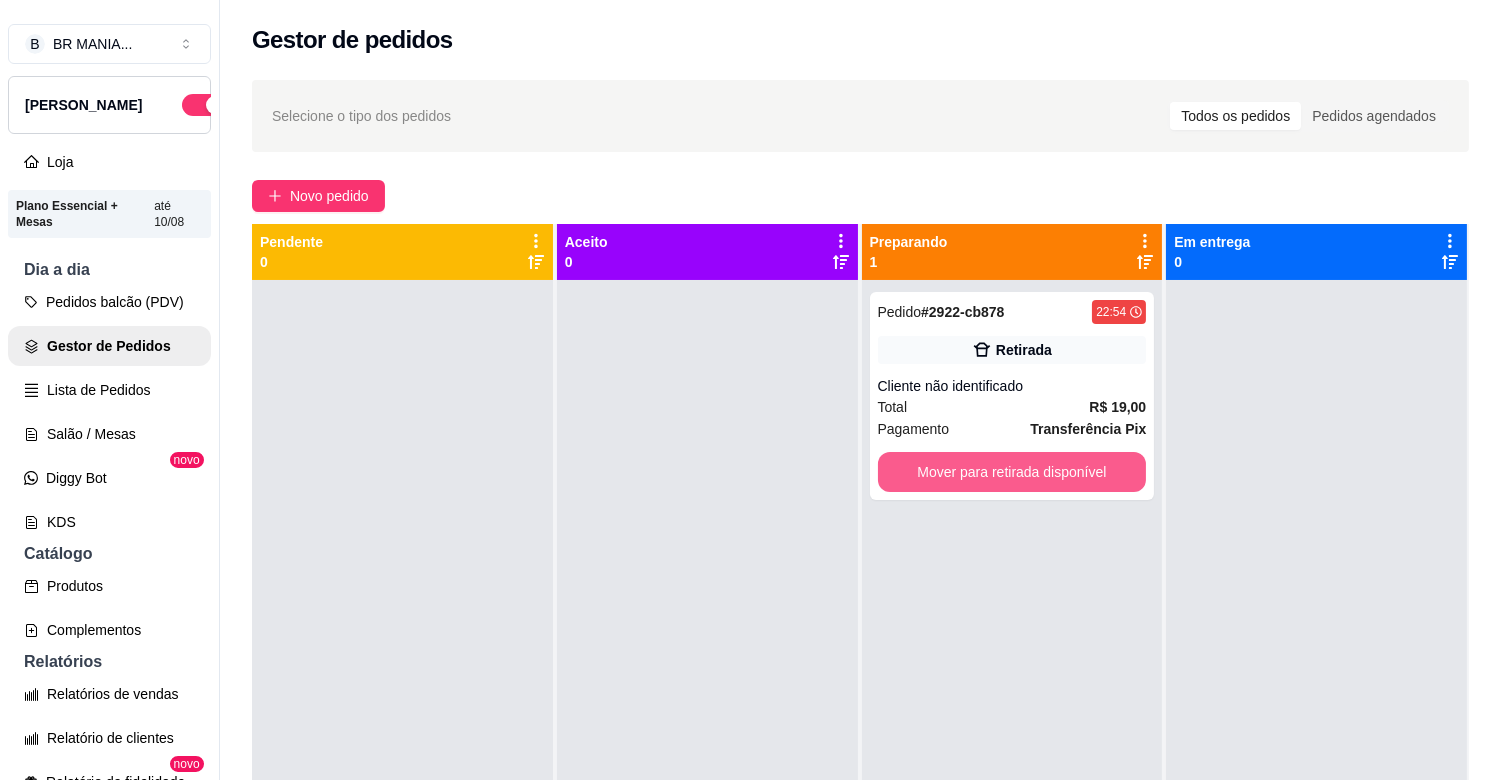 click on "Mover para retirada disponível" at bounding box center (1012, 472) 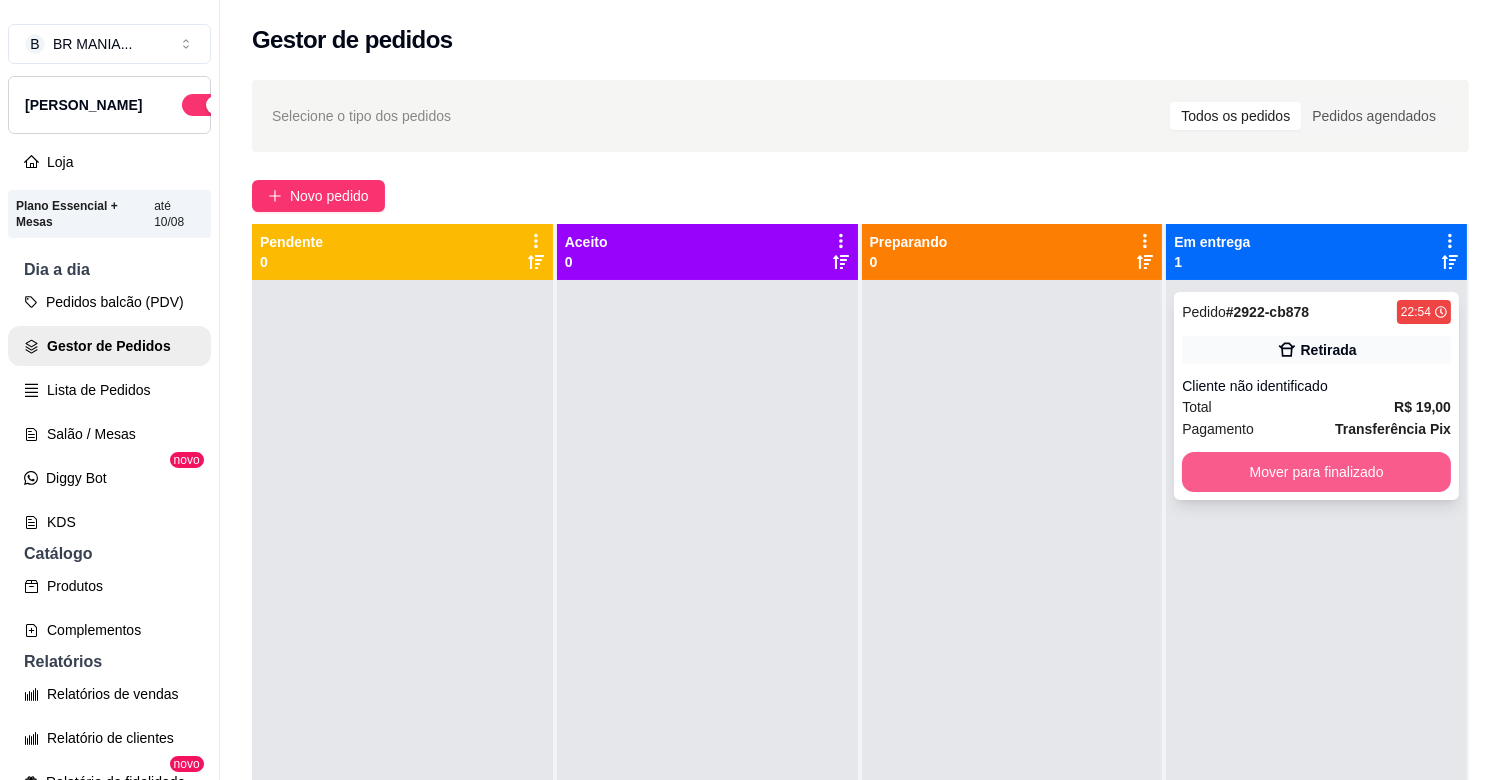 click on "Mover para finalizado" at bounding box center [1316, 472] 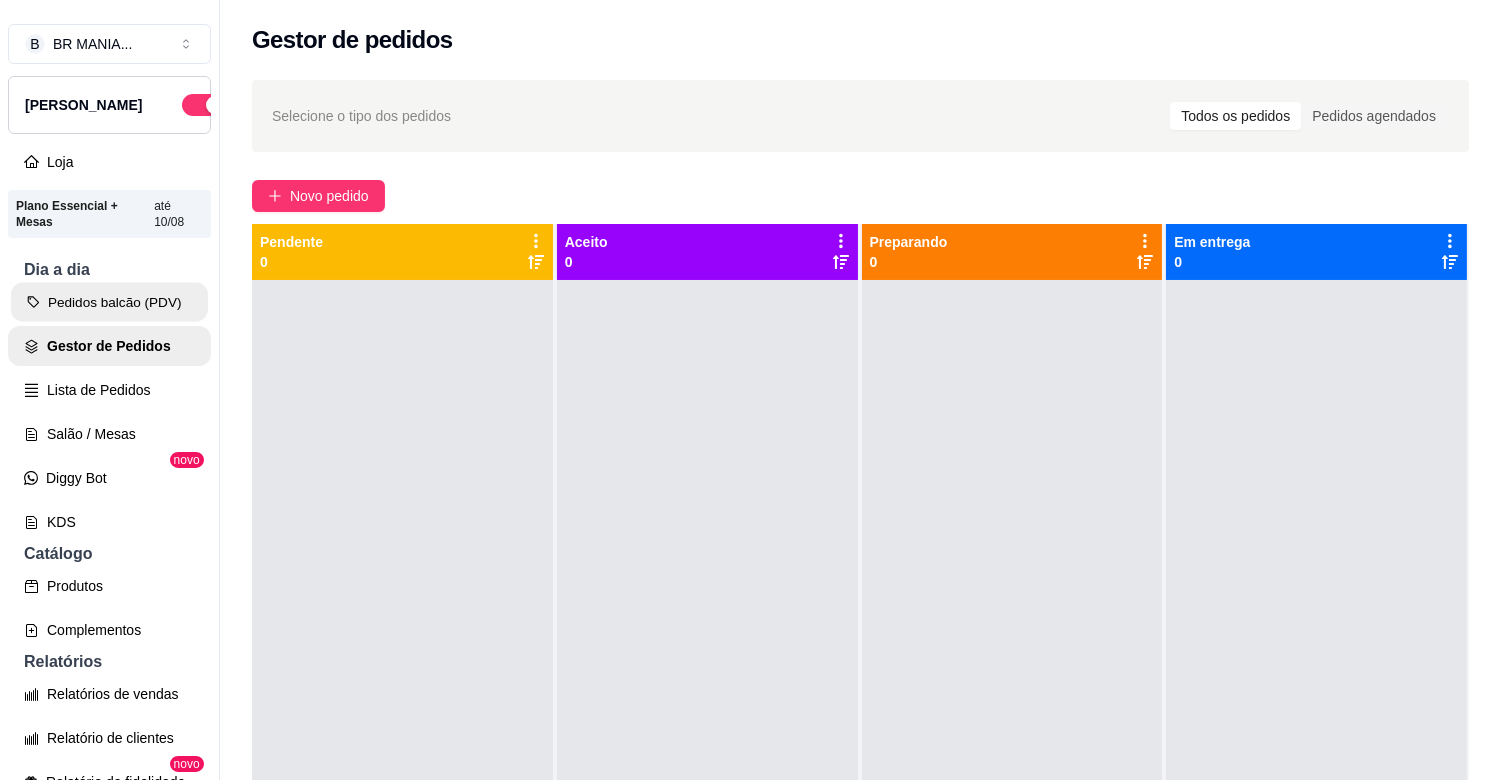 click on "Pedidos balcão (PDV)" at bounding box center [109, 302] 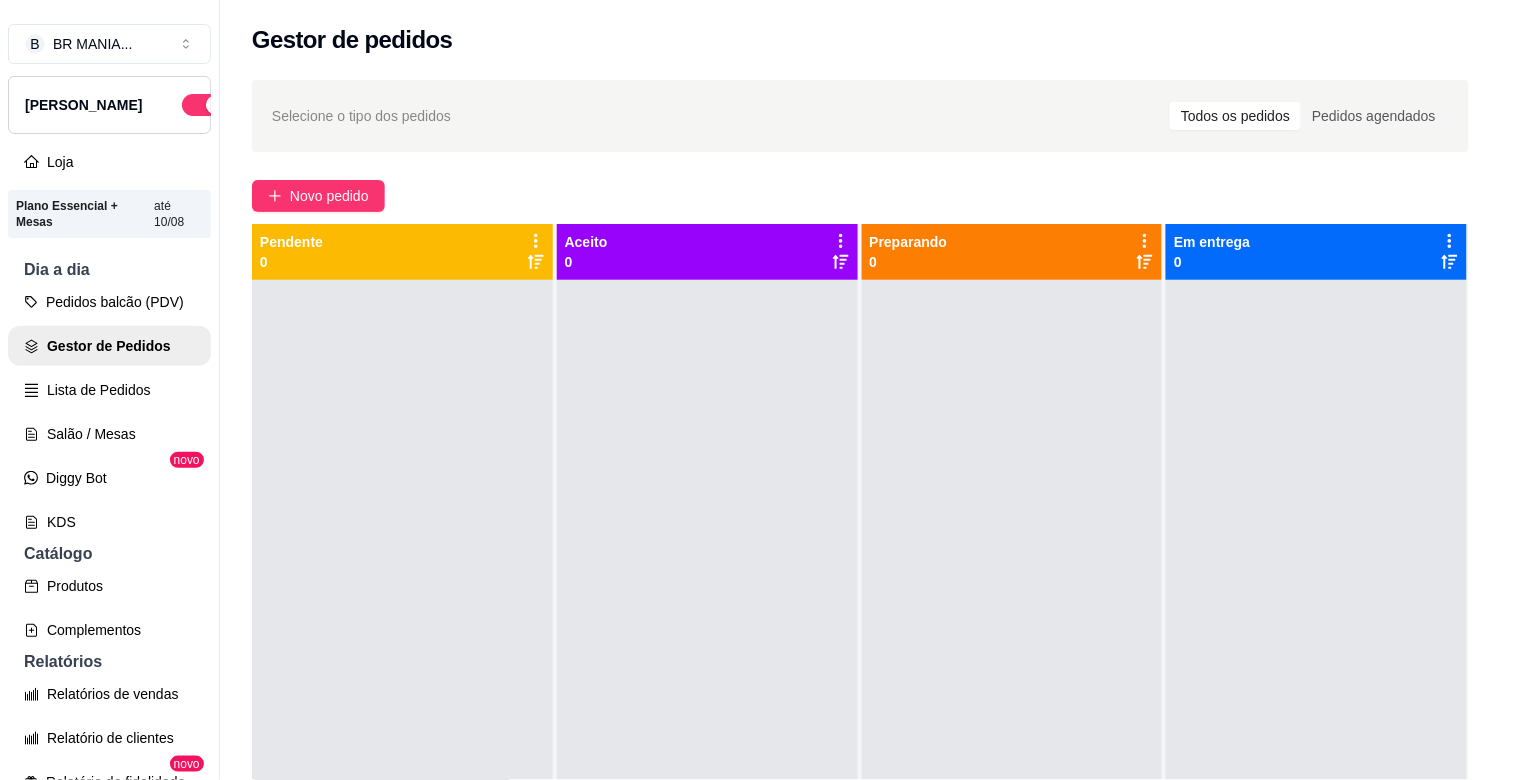 click at bounding box center (548, 133) 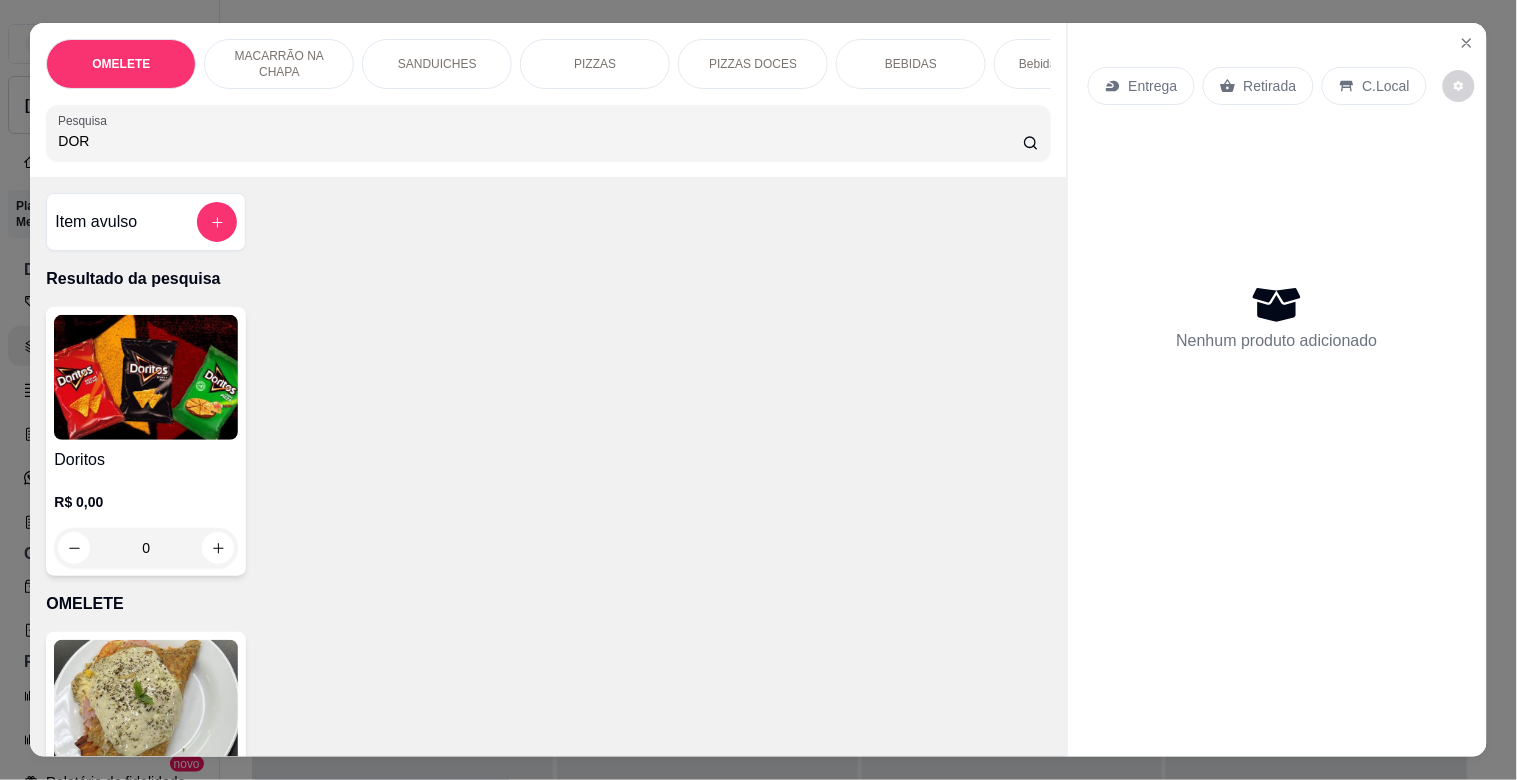 click at bounding box center [146, 377] 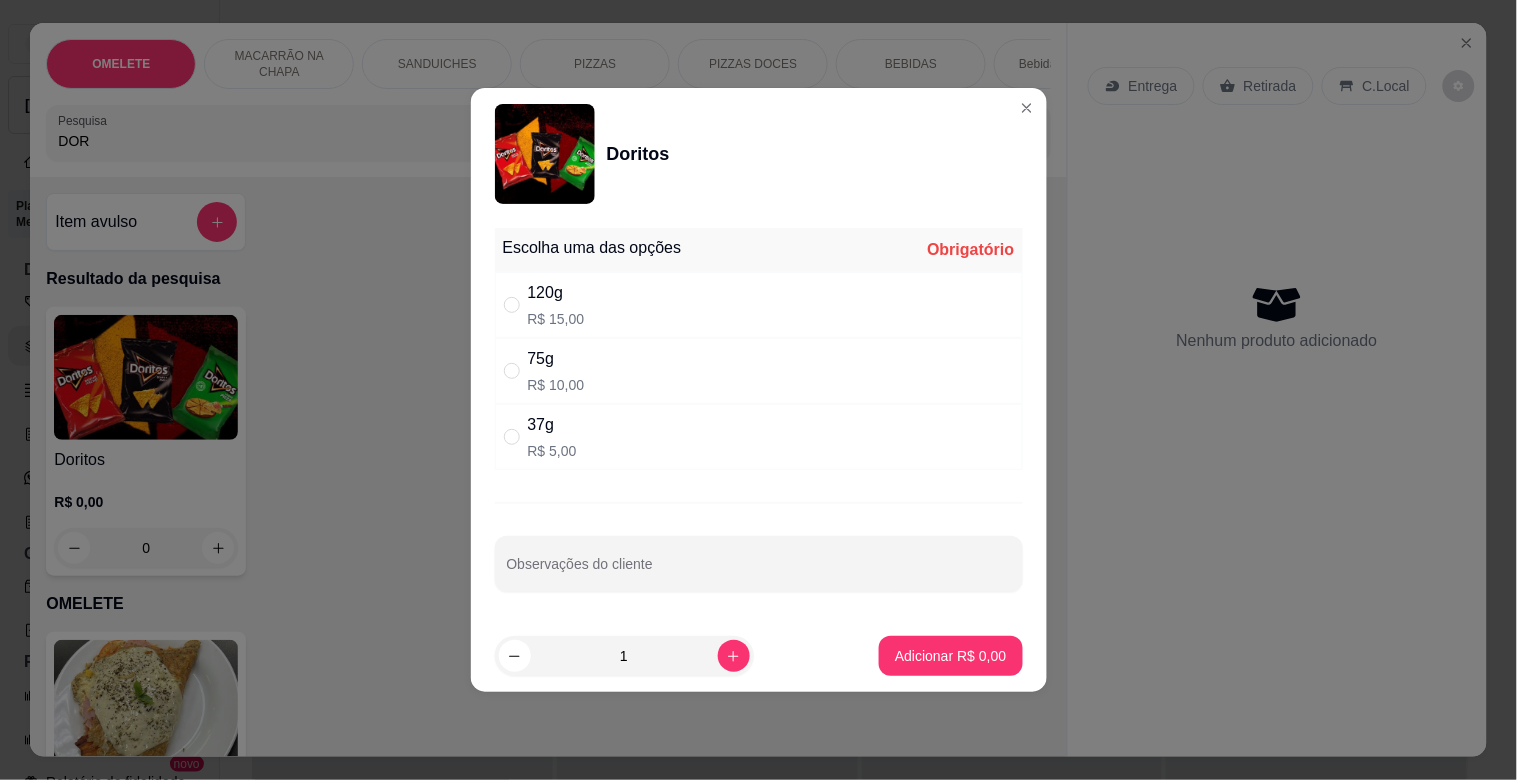 click on "120g R$ 15,00" at bounding box center (759, 305) 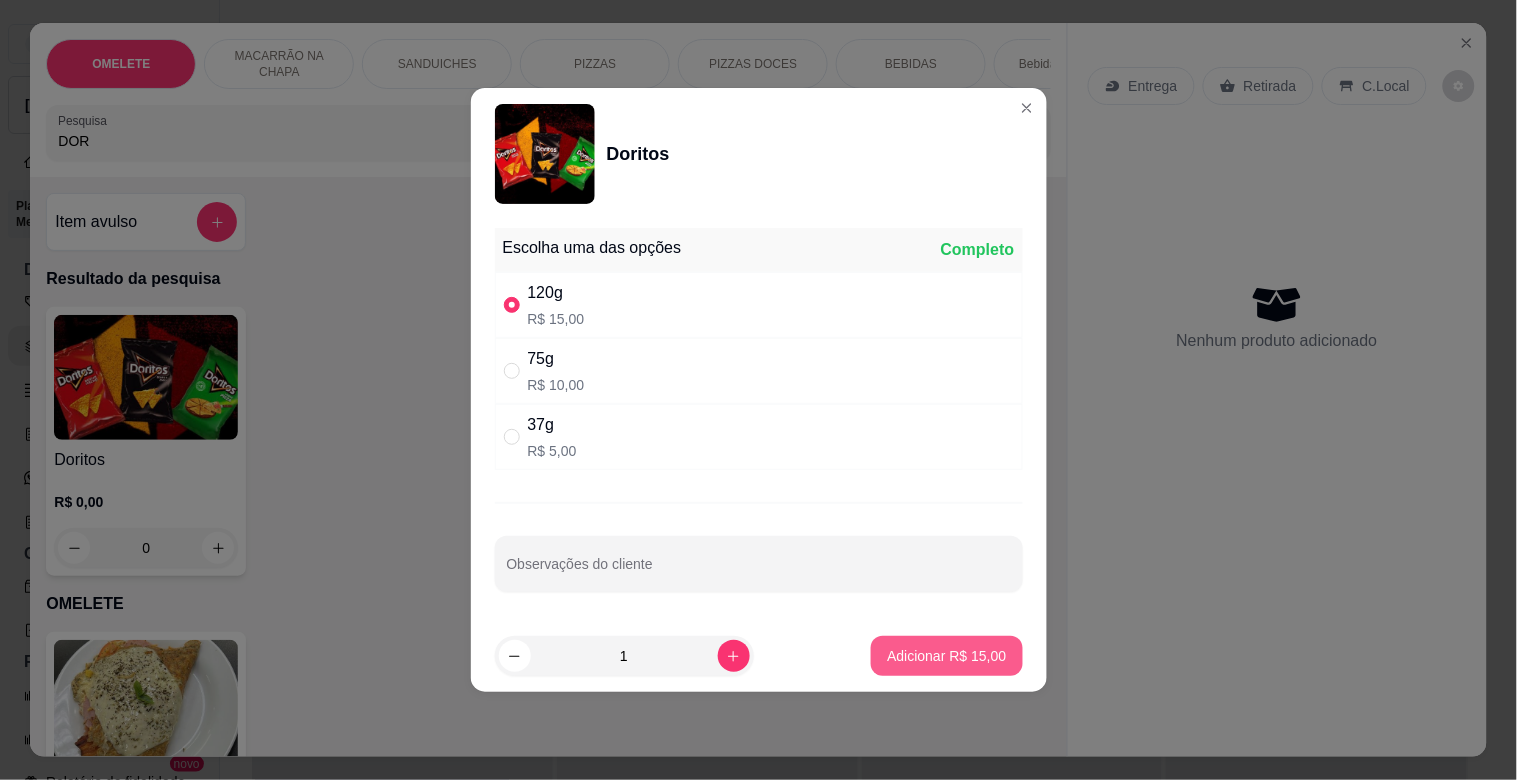 click on "Adicionar   R$ 15,00" at bounding box center (946, 656) 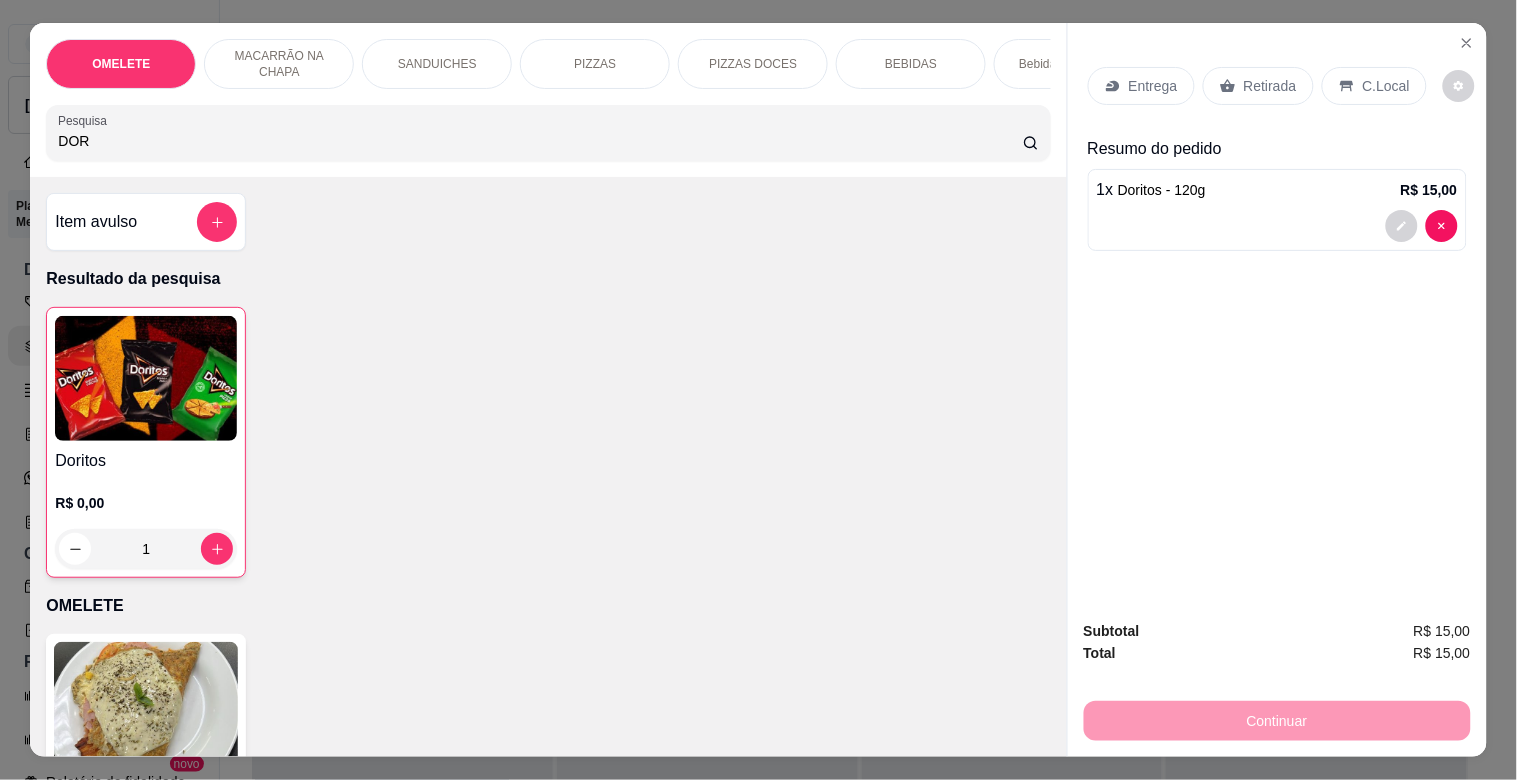 click on "Retirada" at bounding box center (1270, 86) 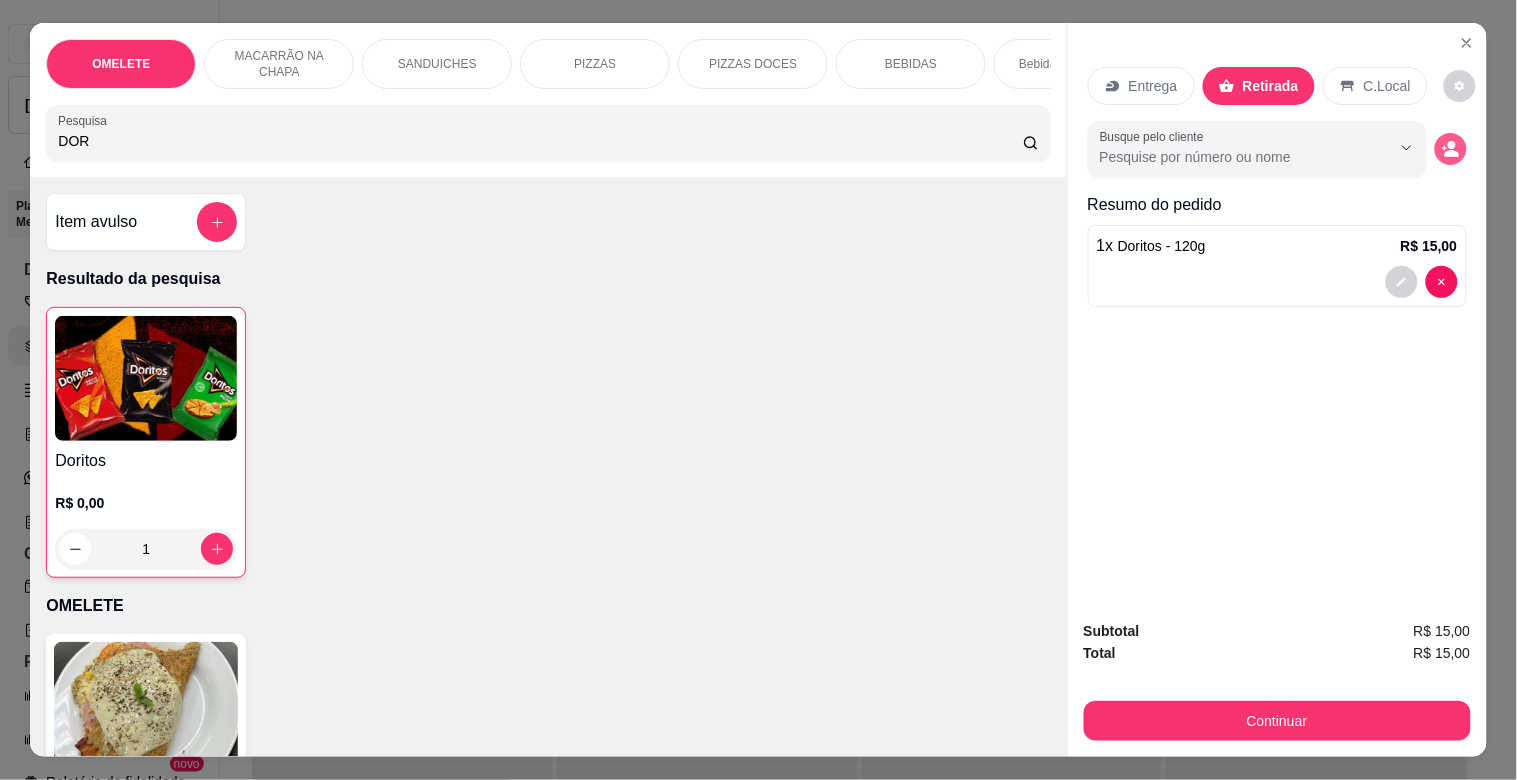 click 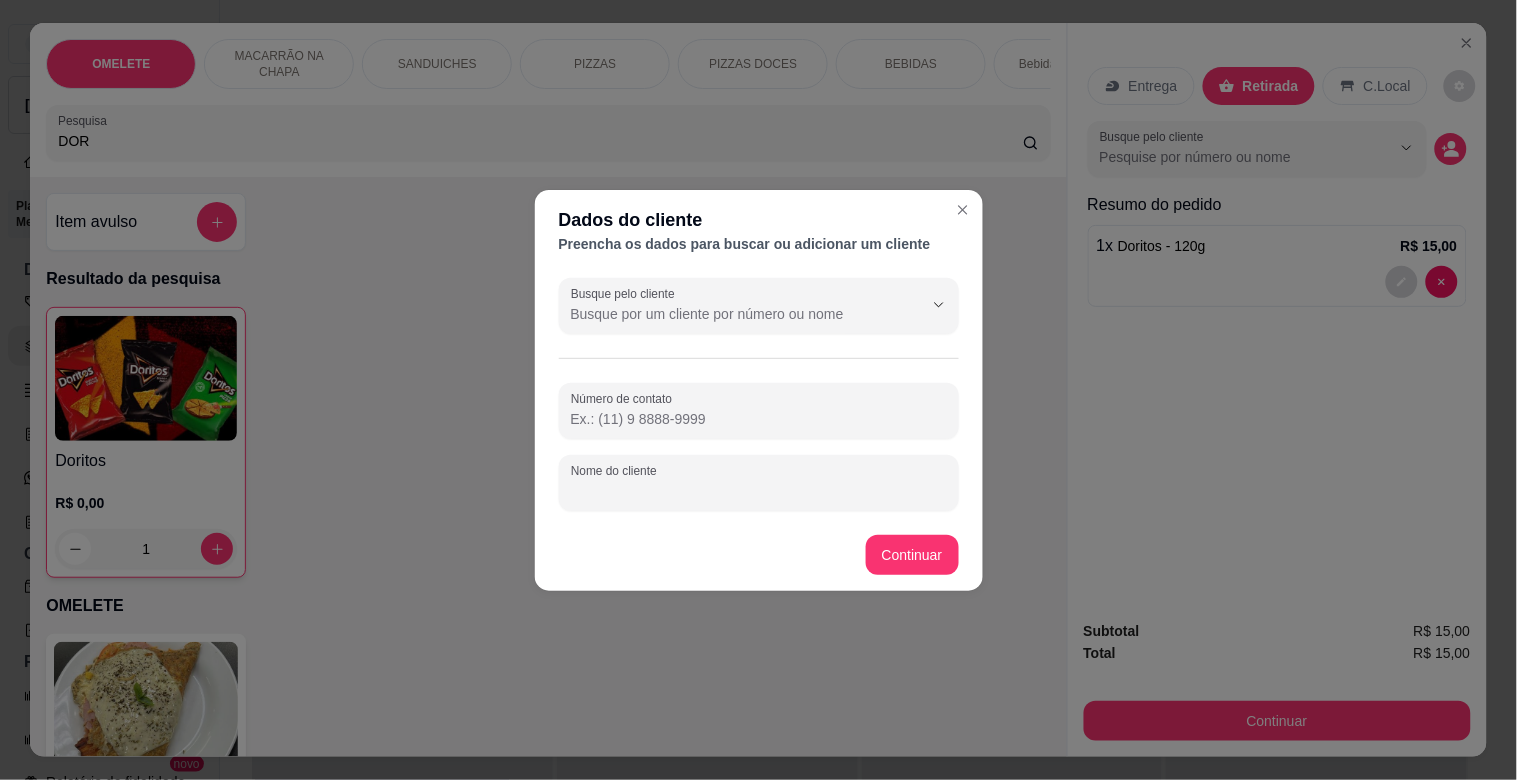 click on "Nome do cliente" at bounding box center [759, 491] 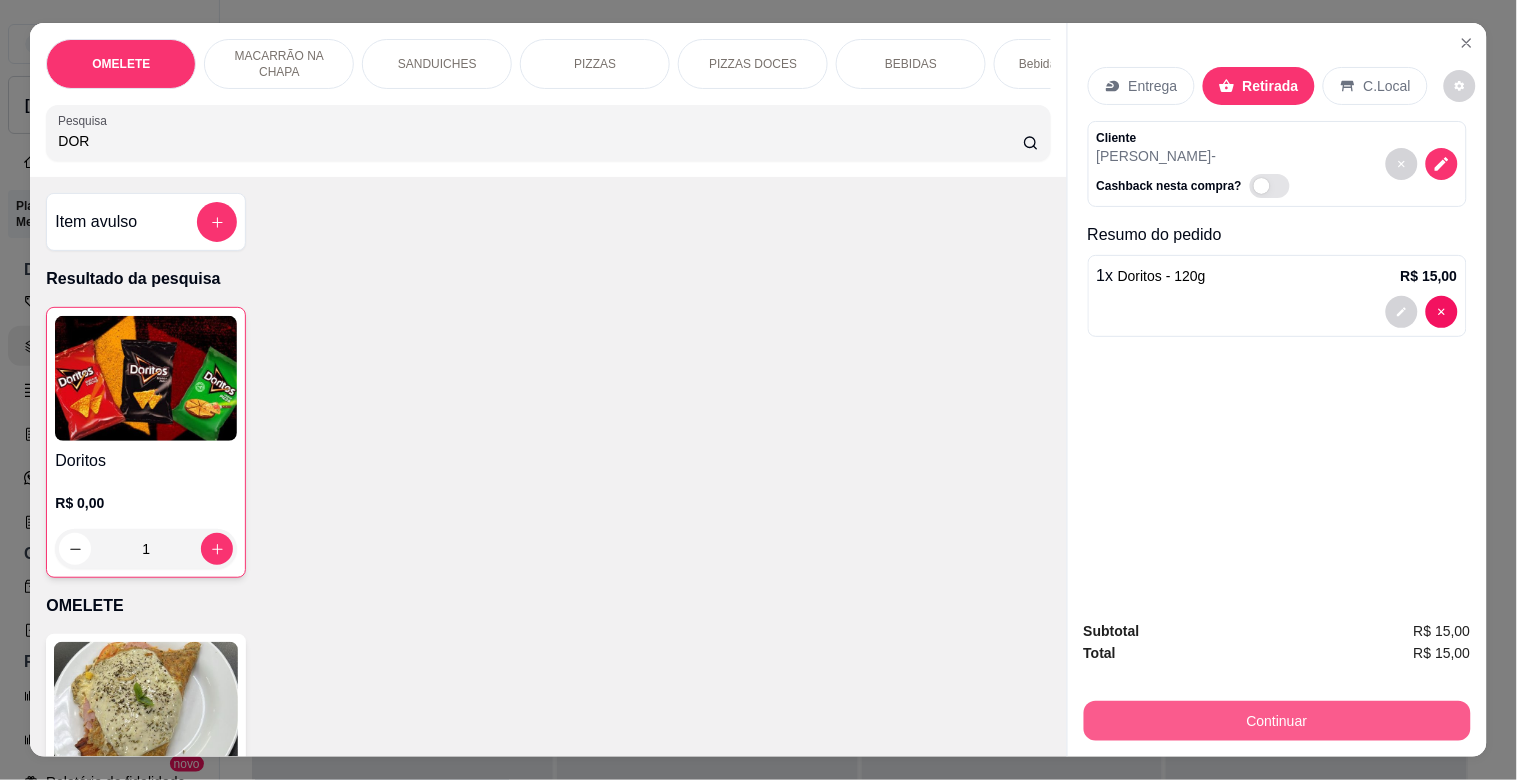 click on "Continuar" at bounding box center [1277, 721] 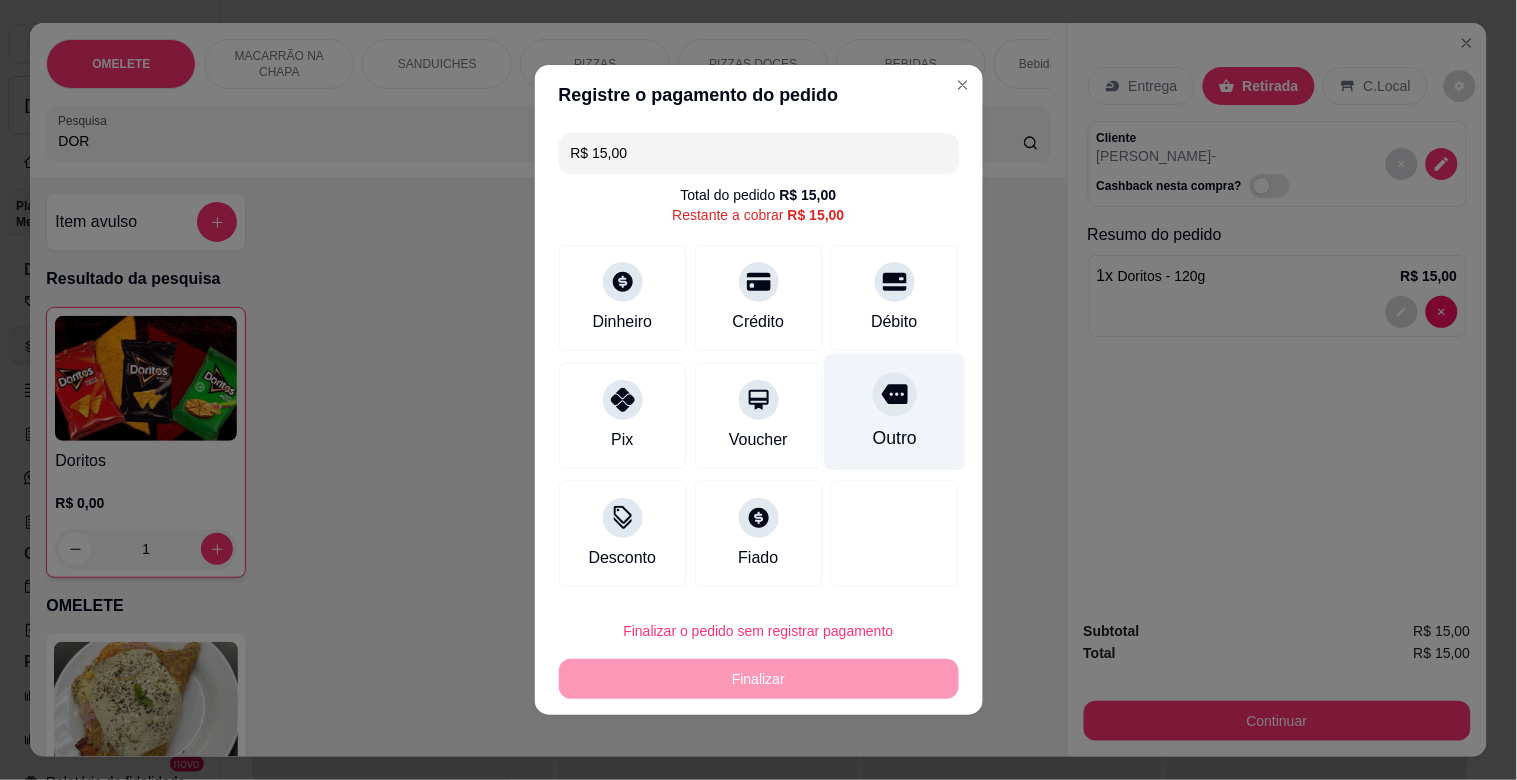click at bounding box center (895, 394) 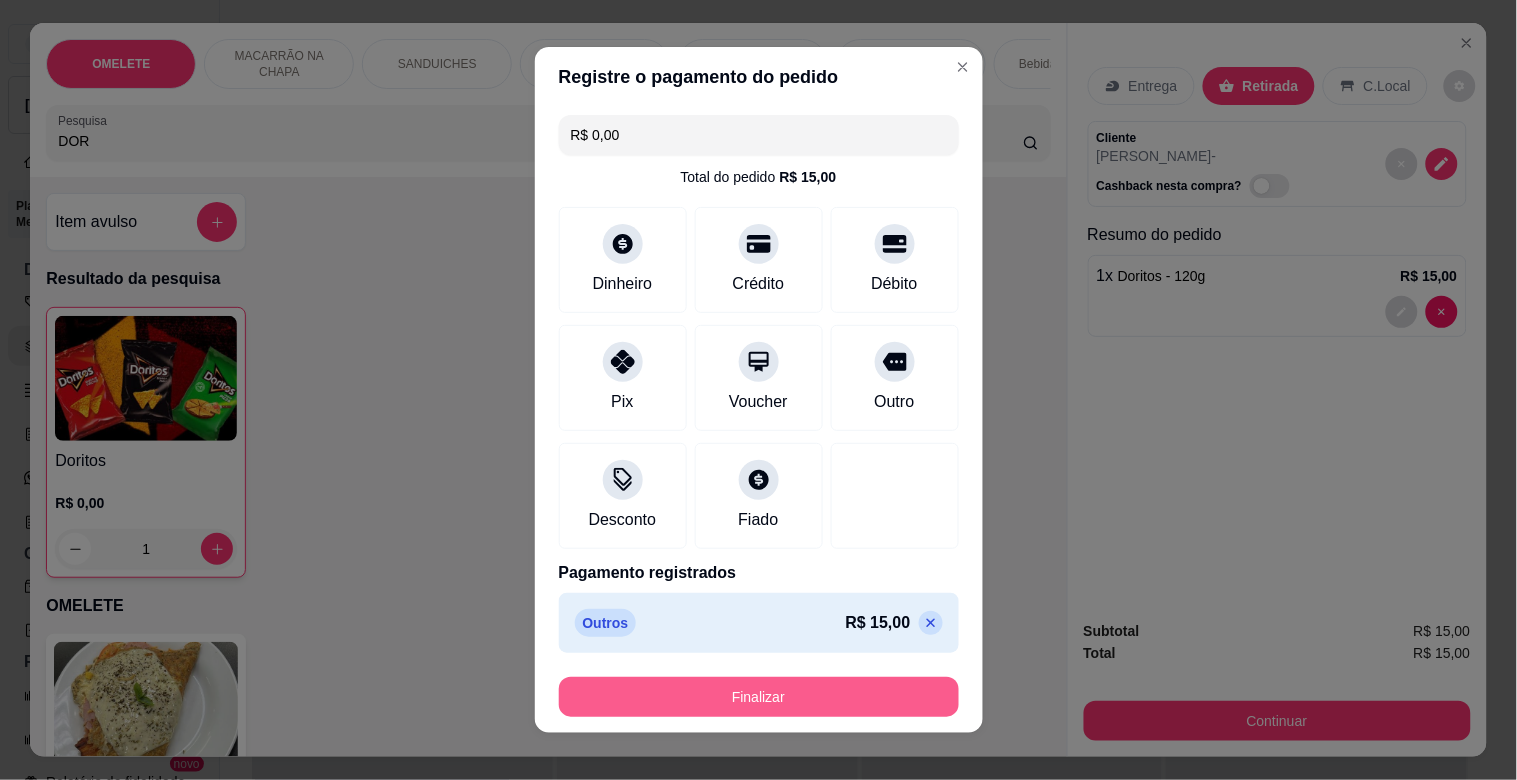 click on "Finalizar" at bounding box center (759, 697) 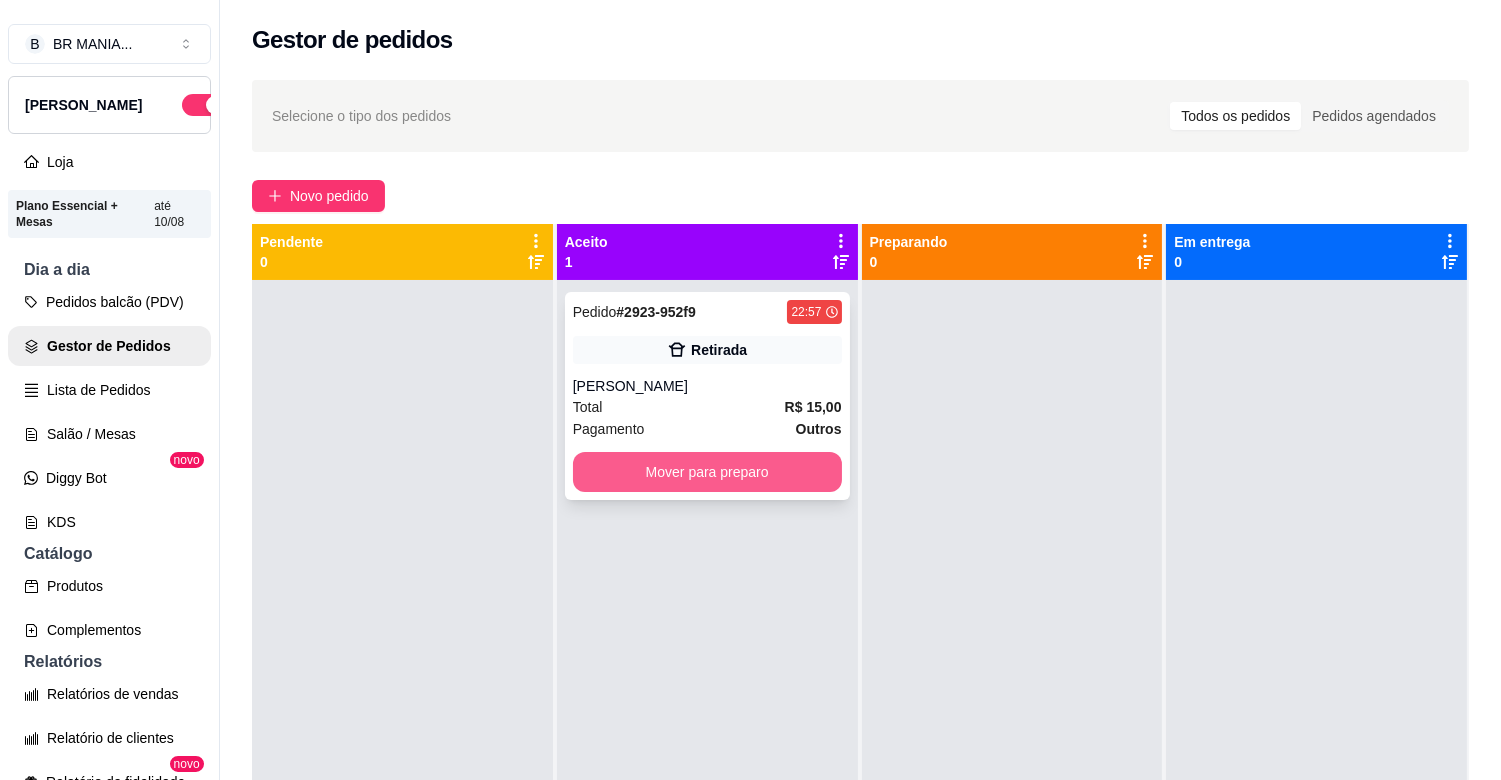 click on "Mover para preparo" at bounding box center (707, 472) 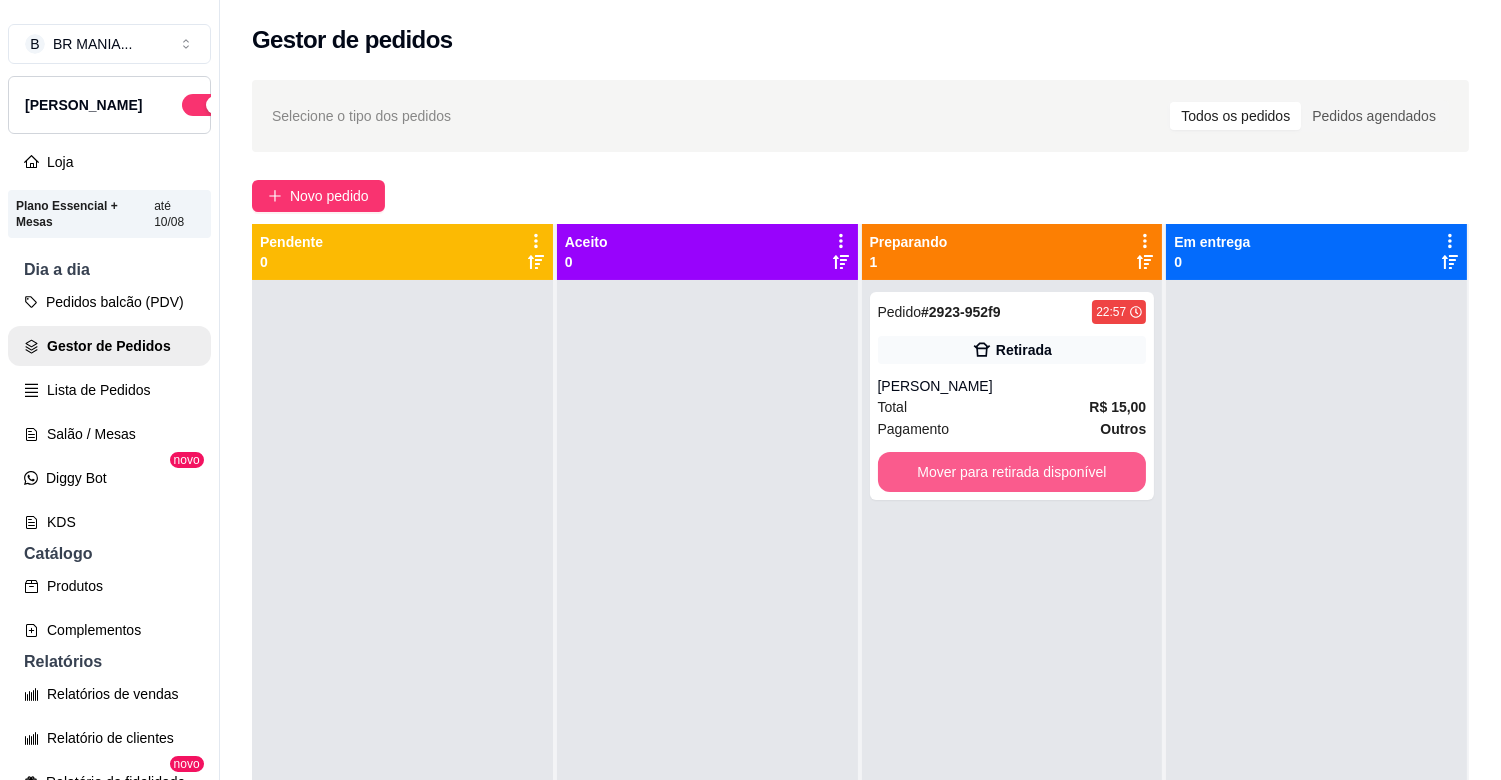 click on "Mover para retirada disponível" at bounding box center [1012, 472] 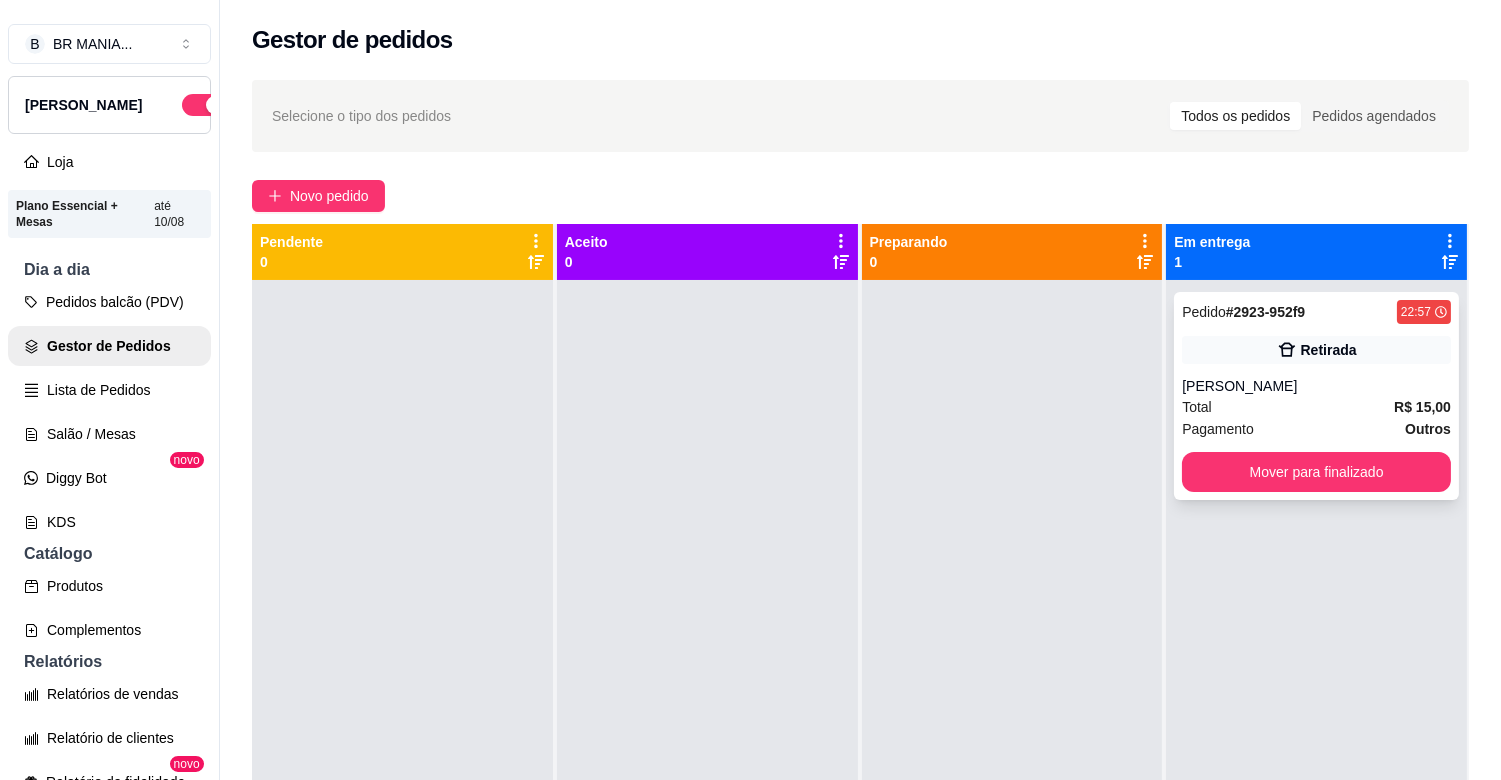 click on "[PERSON_NAME]" at bounding box center [1316, 386] 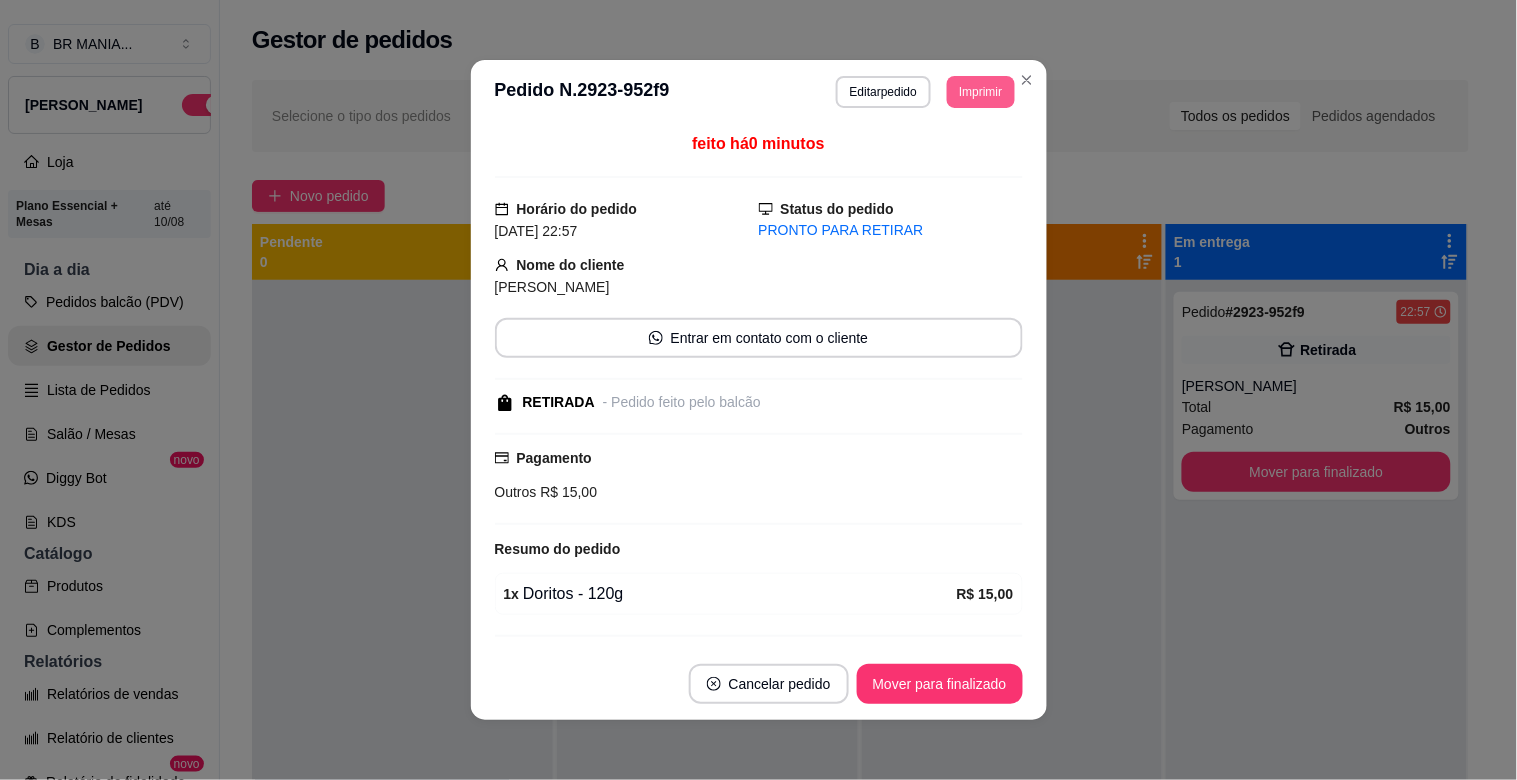 click on "Imprimir" at bounding box center [980, 92] 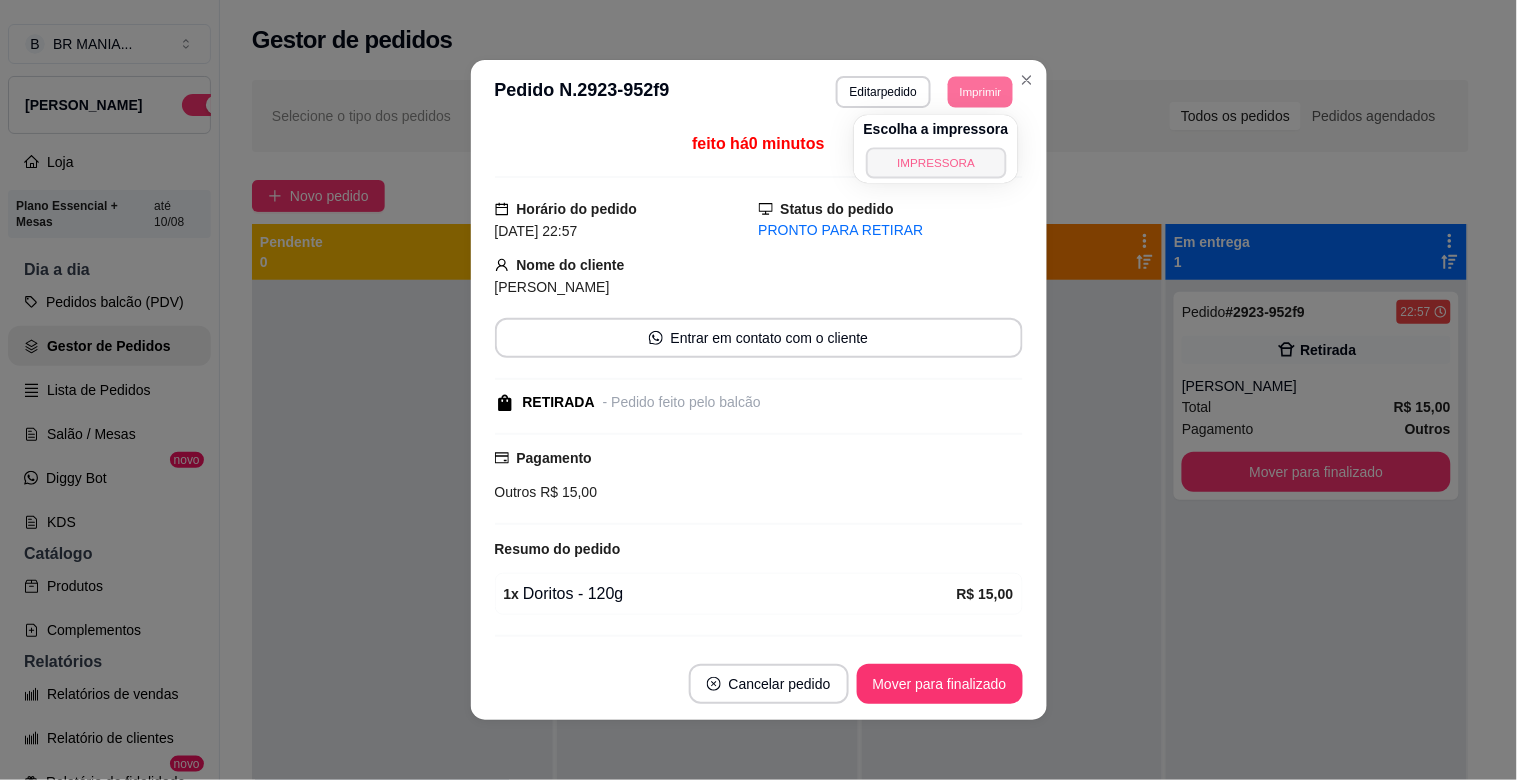 click on "IMPRESSORA" at bounding box center [936, 162] 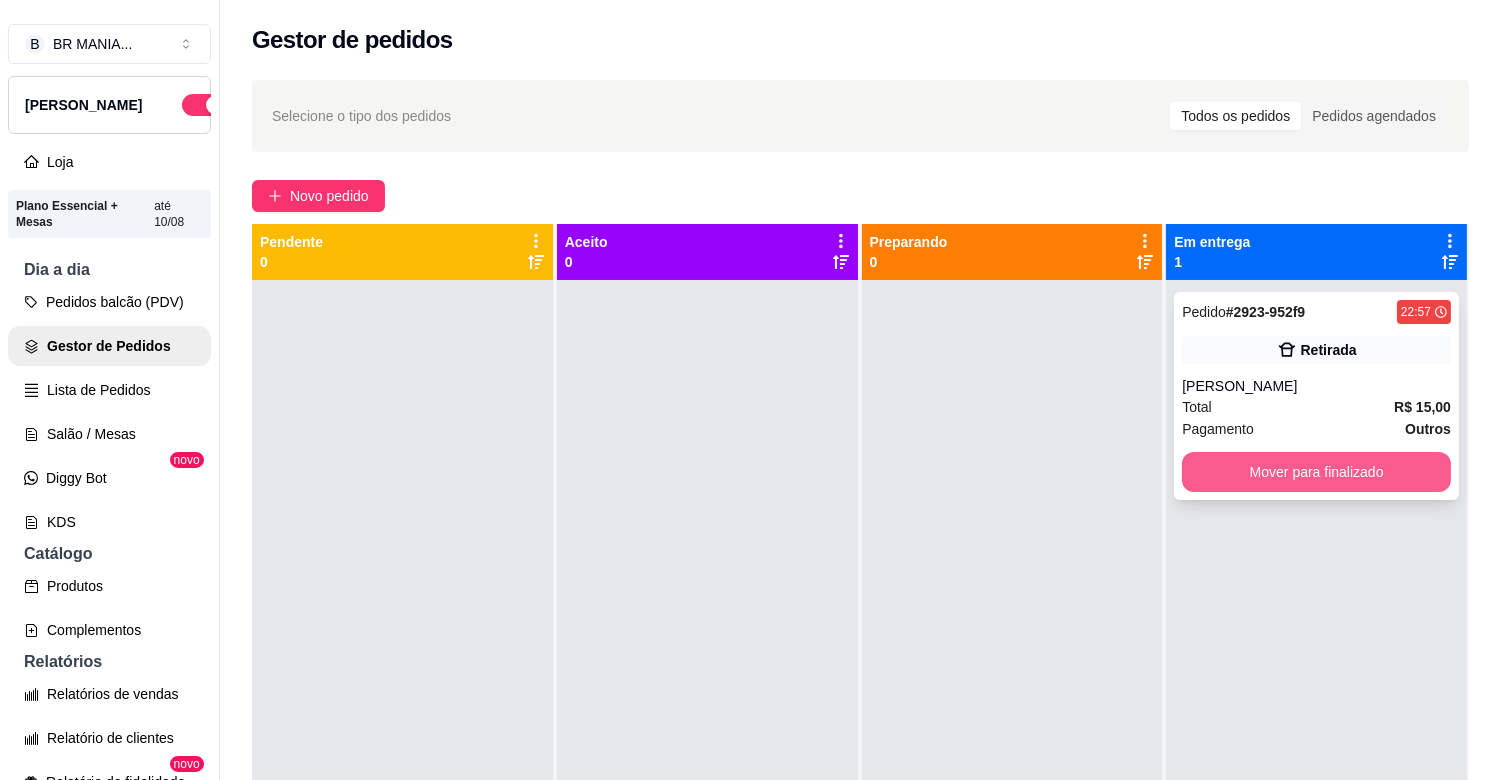 click on "Mover para finalizado" at bounding box center (1316, 472) 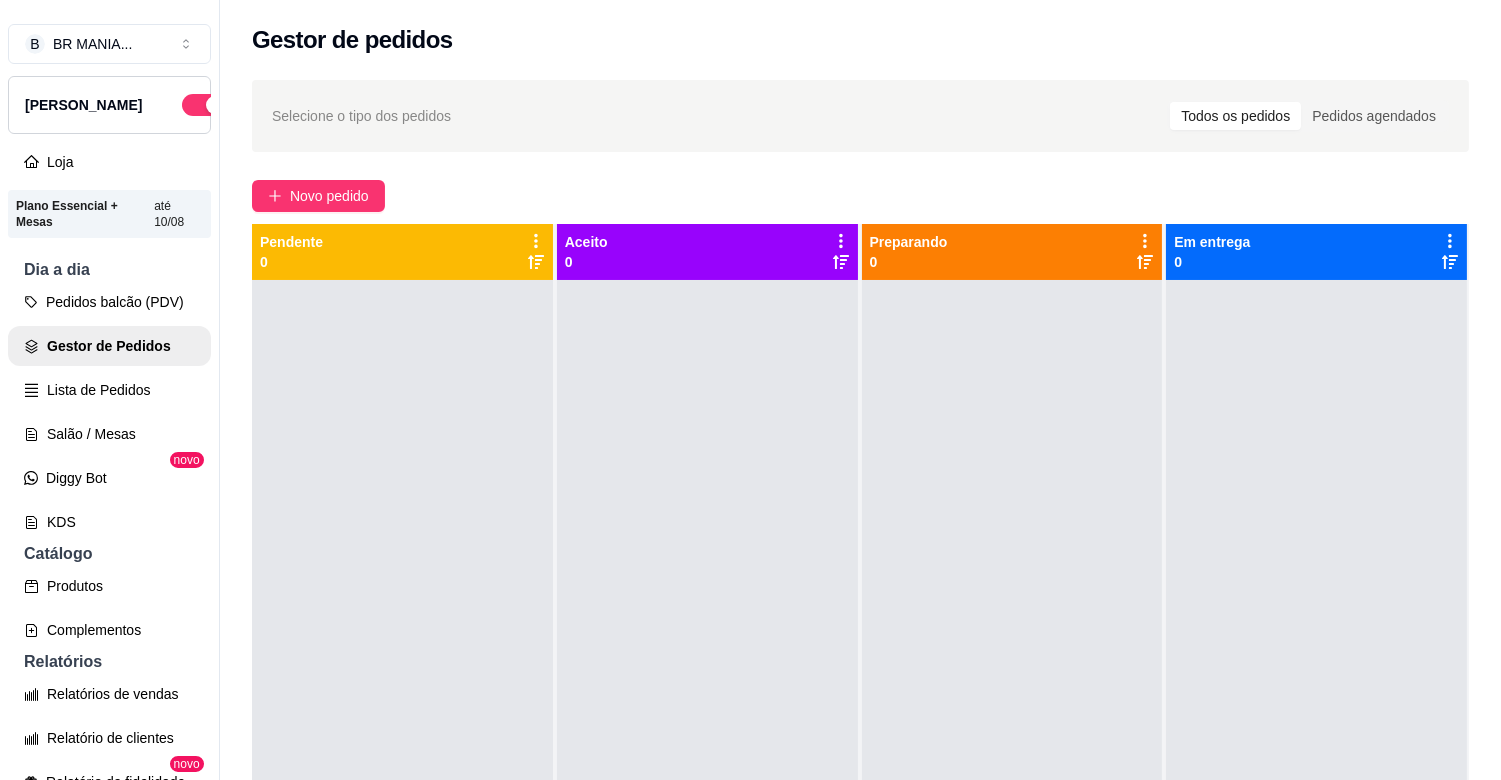 click at bounding box center (402, 670) 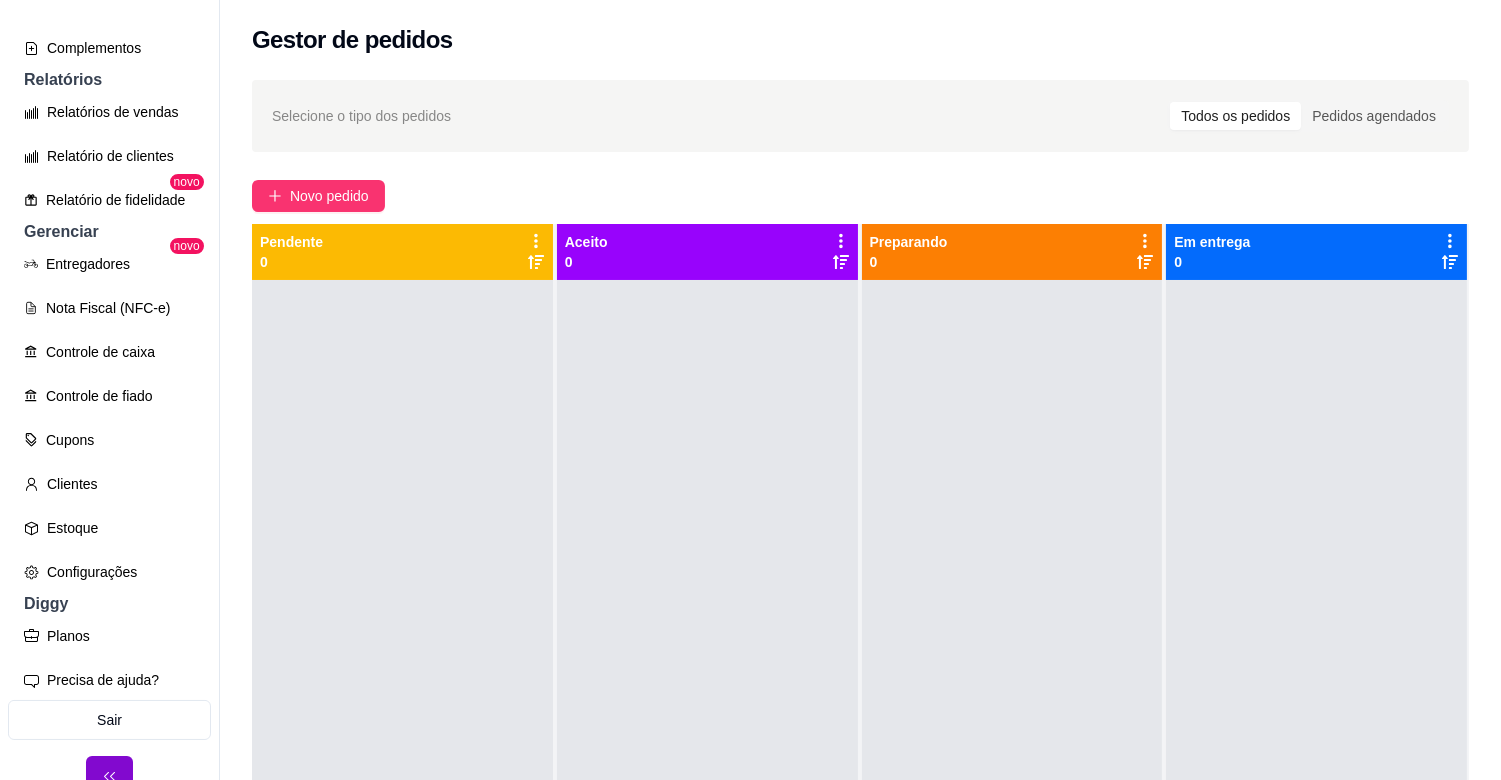 scroll, scrollTop: 158, scrollLeft: 0, axis: vertical 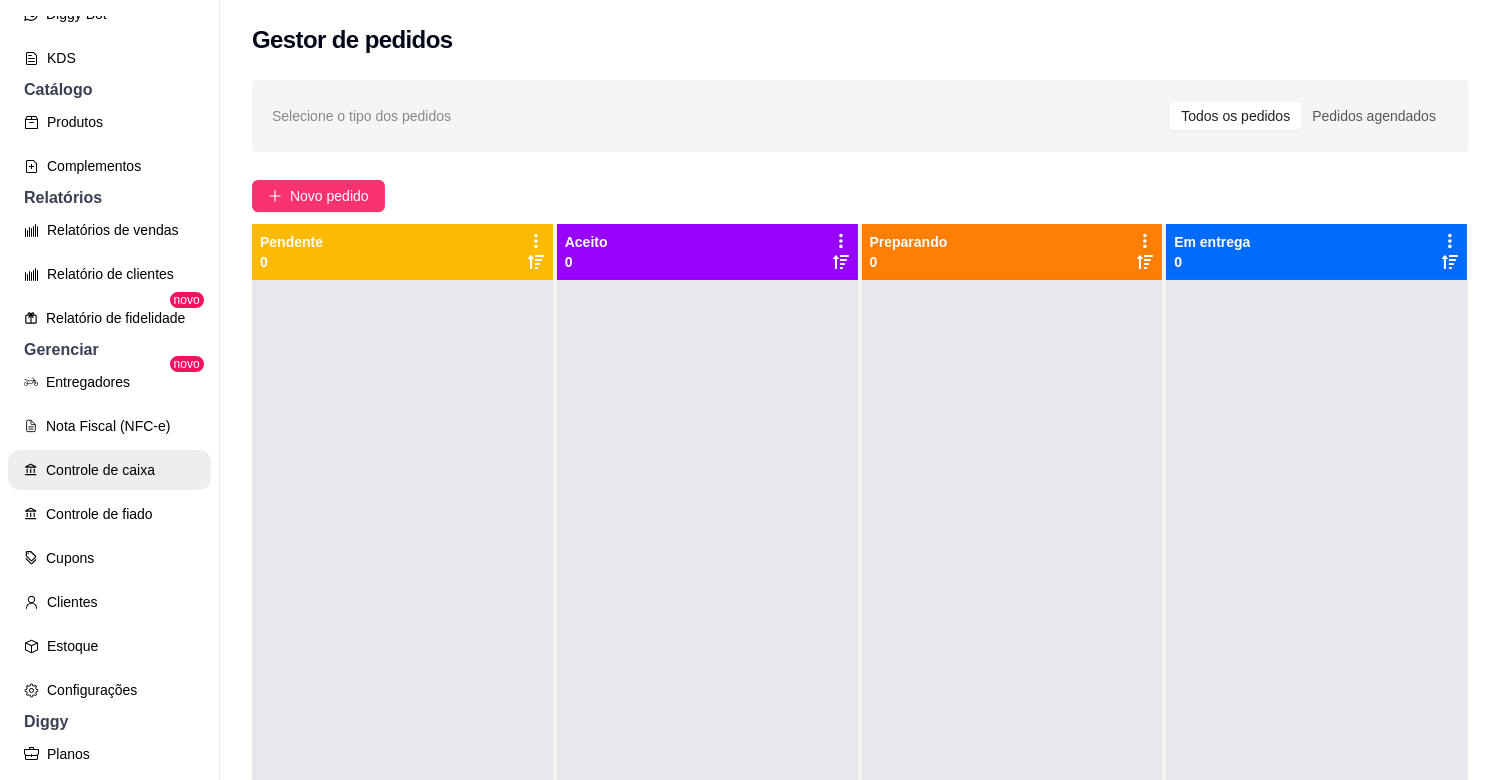 click on "Controle de caixa" at bounding box center (109, 470) 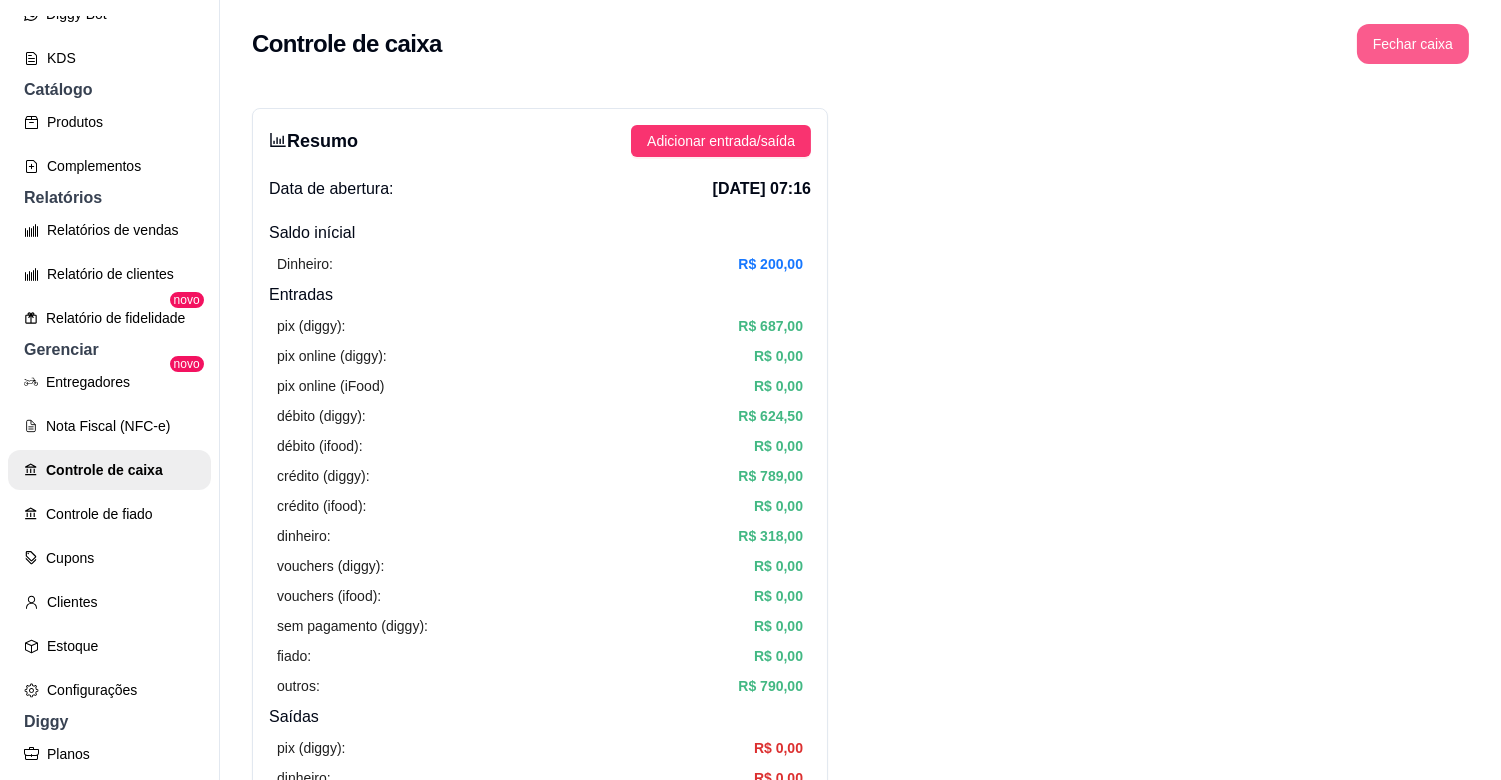 click on "Fechar caixa" at bounding box center [1413, 44] 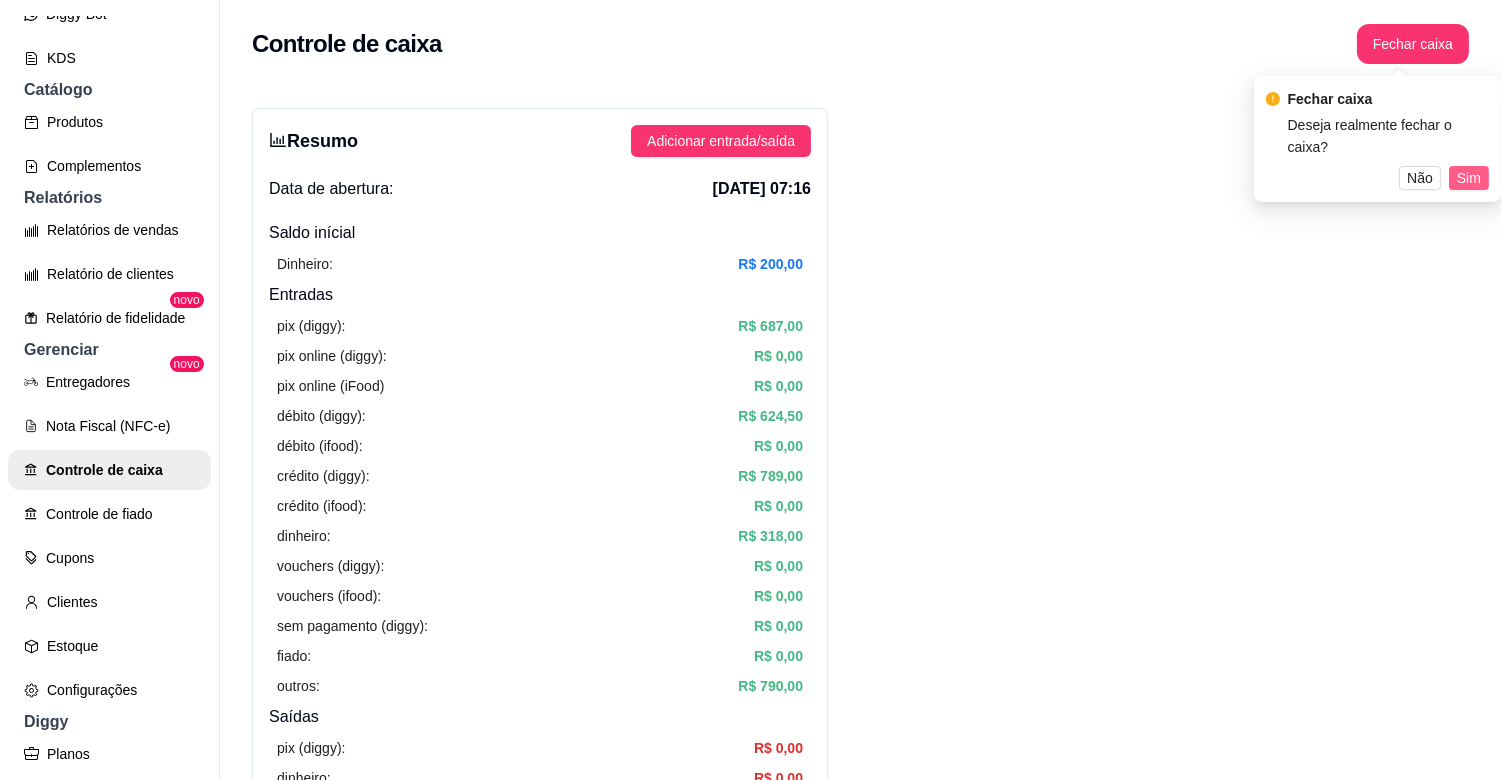 click on "Sim" at bounding box center [1469, 178] 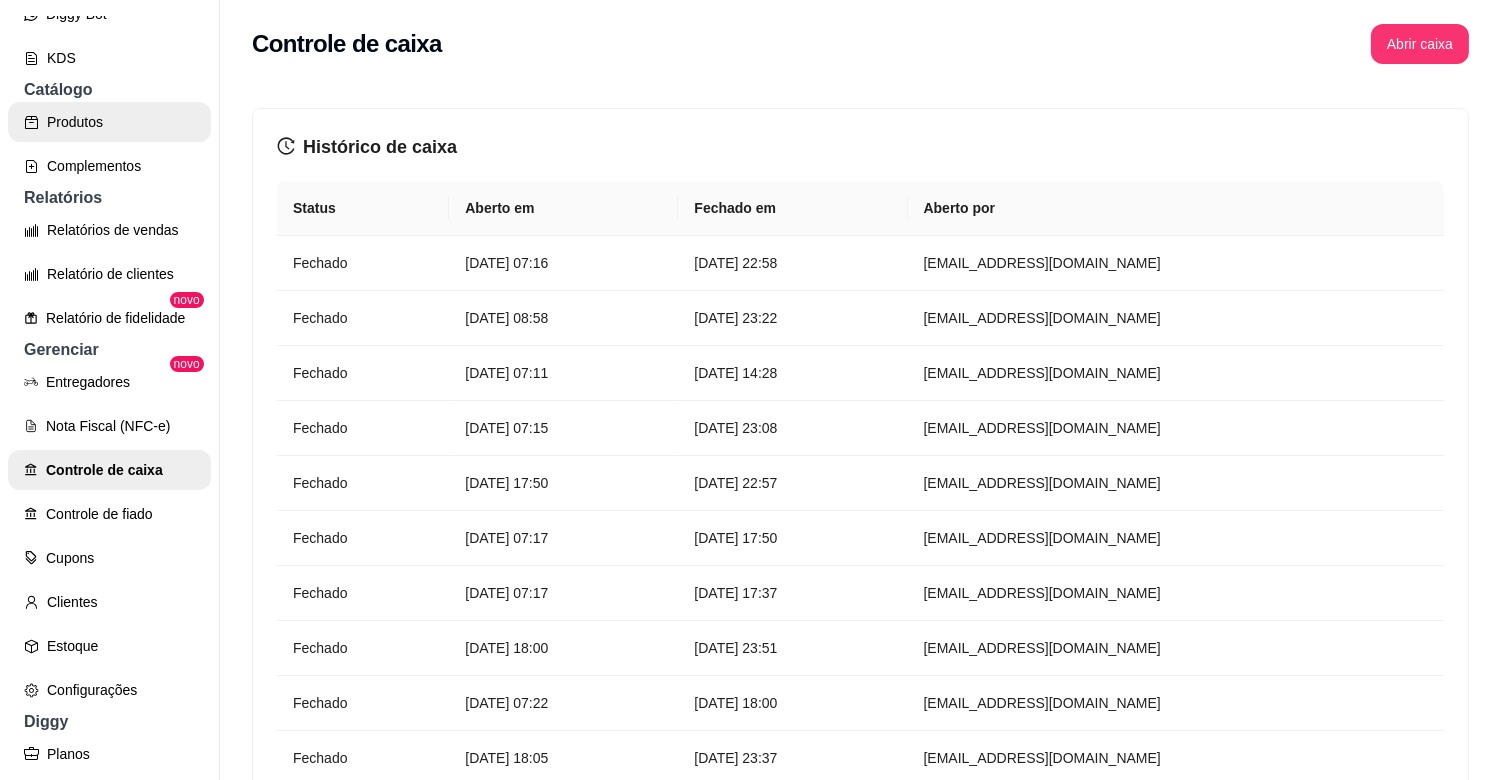 click on "Produtos" at bounding box center (109, 122) 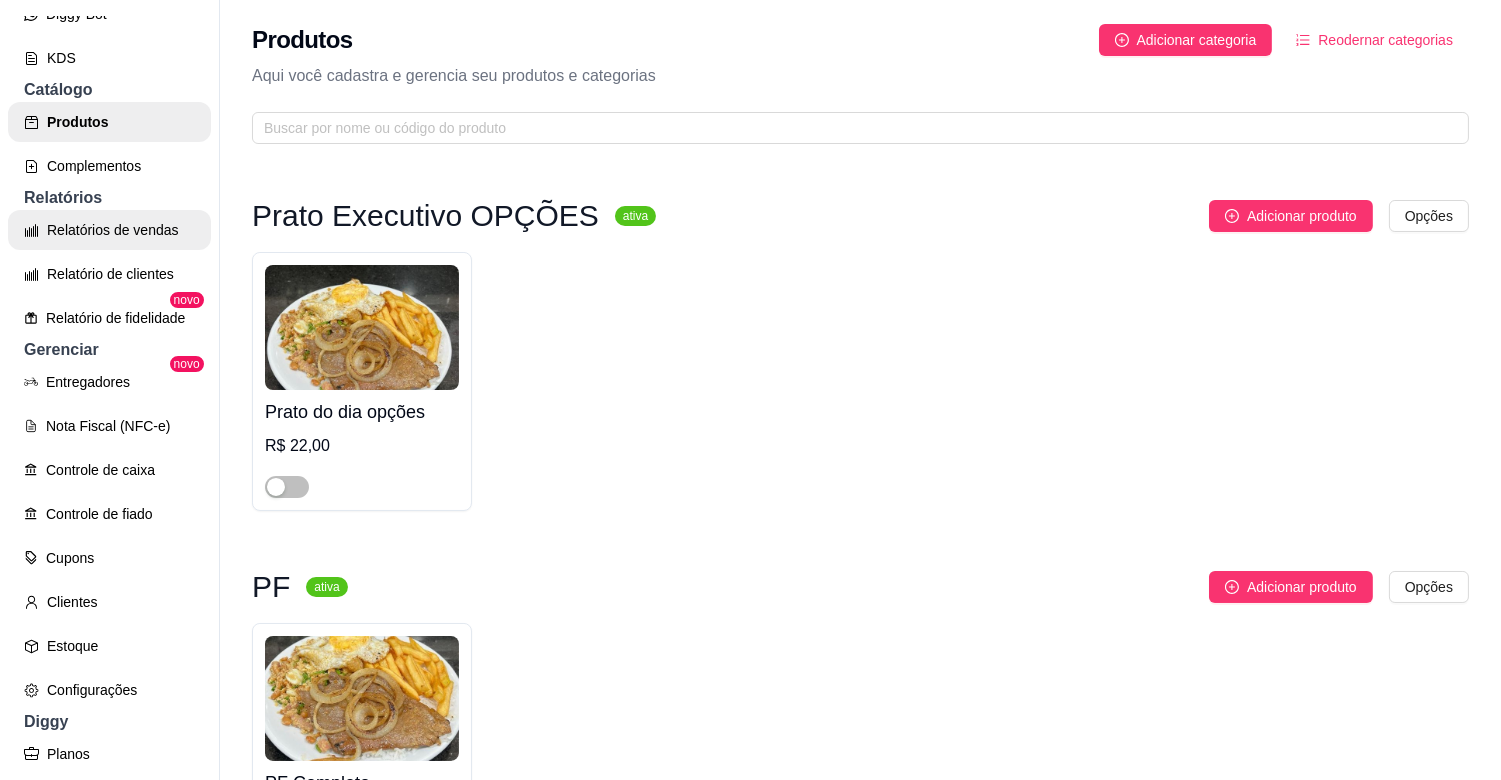 click on "Relatórios de vendas" at bounding box center (109, 230) 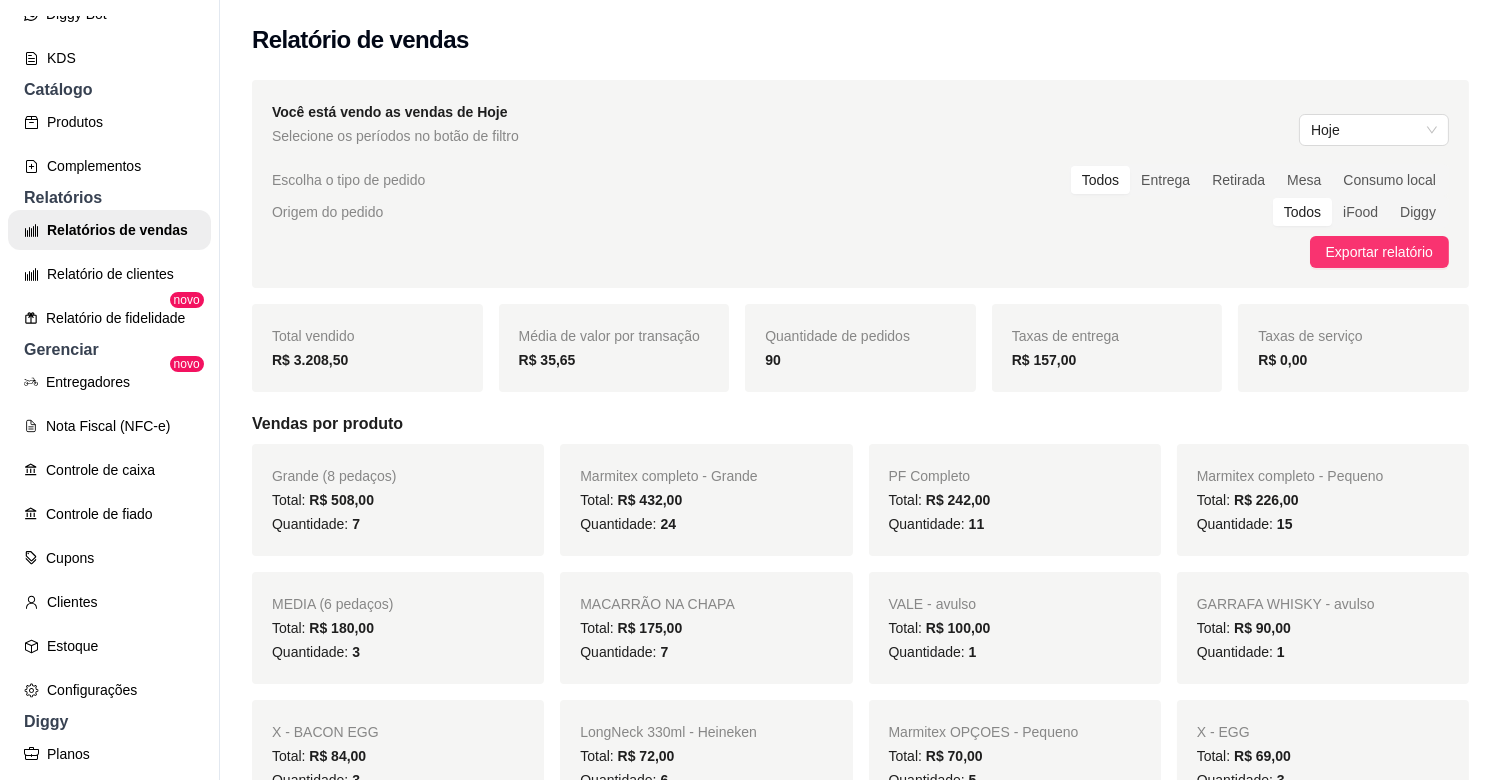 scroll, scrollTop: 605, scrollLeft: 0, axis: vertical 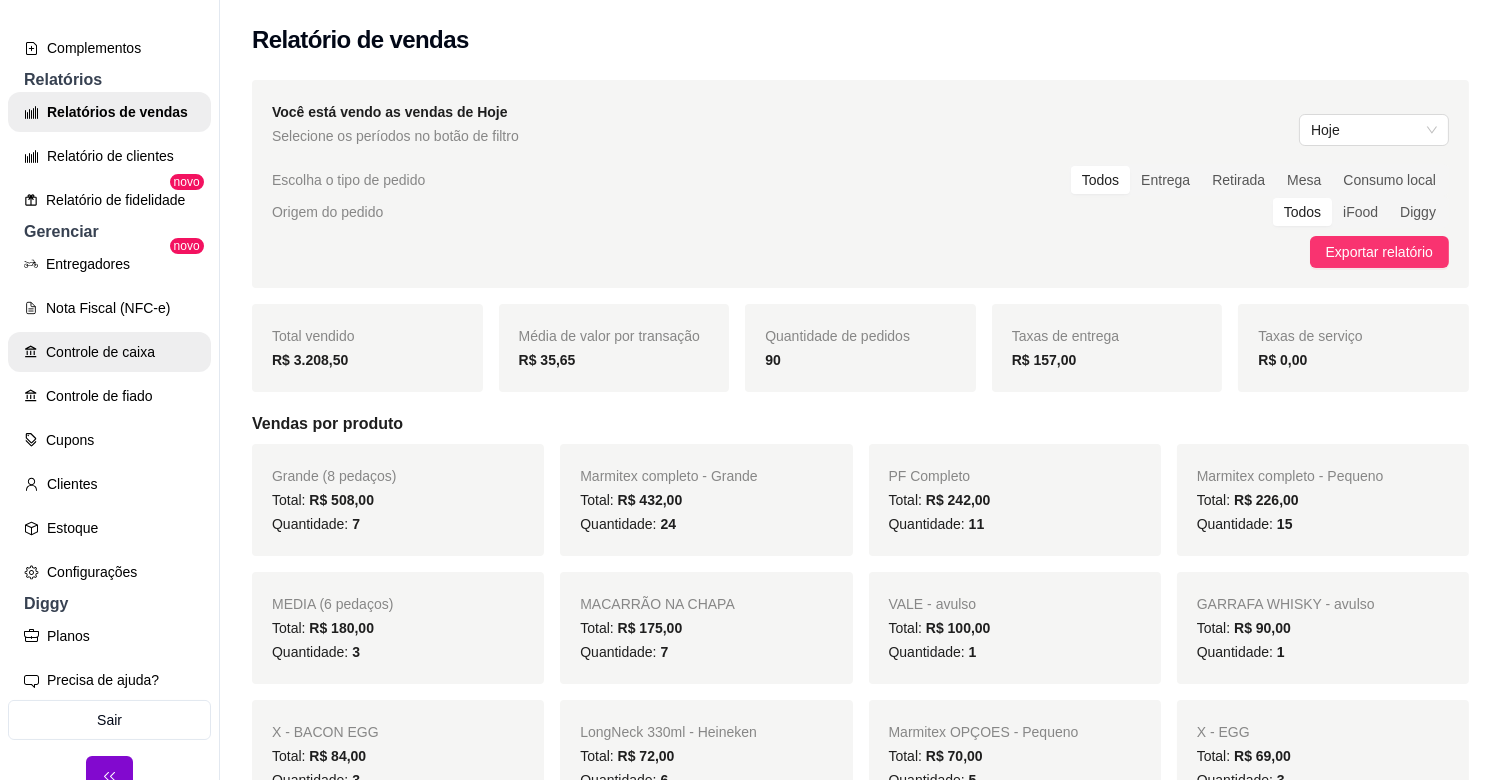 click on "Controle de caixa" at bounding box center (109, 352) 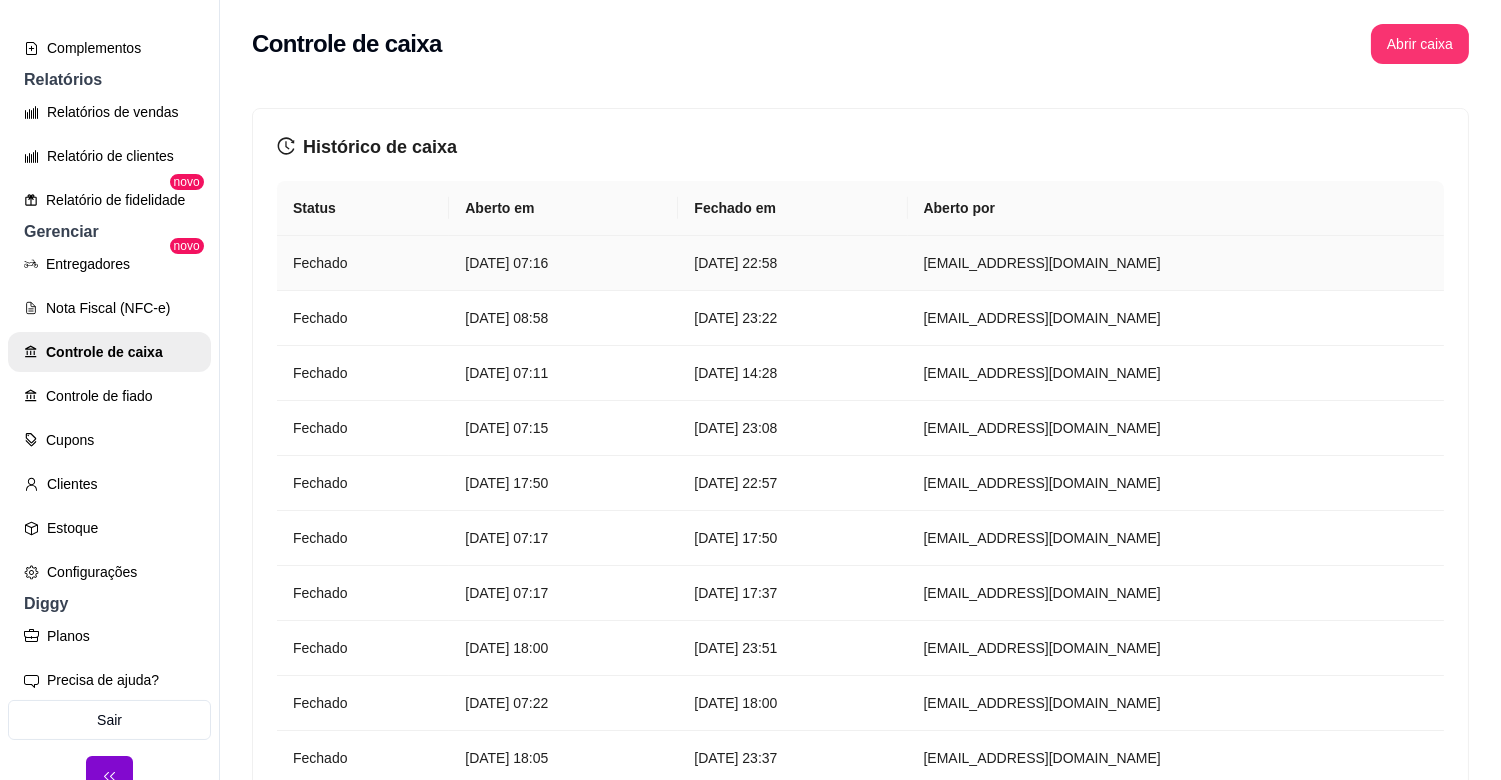 click on "[DATE] 22:58" at bounding box center (792, 263) 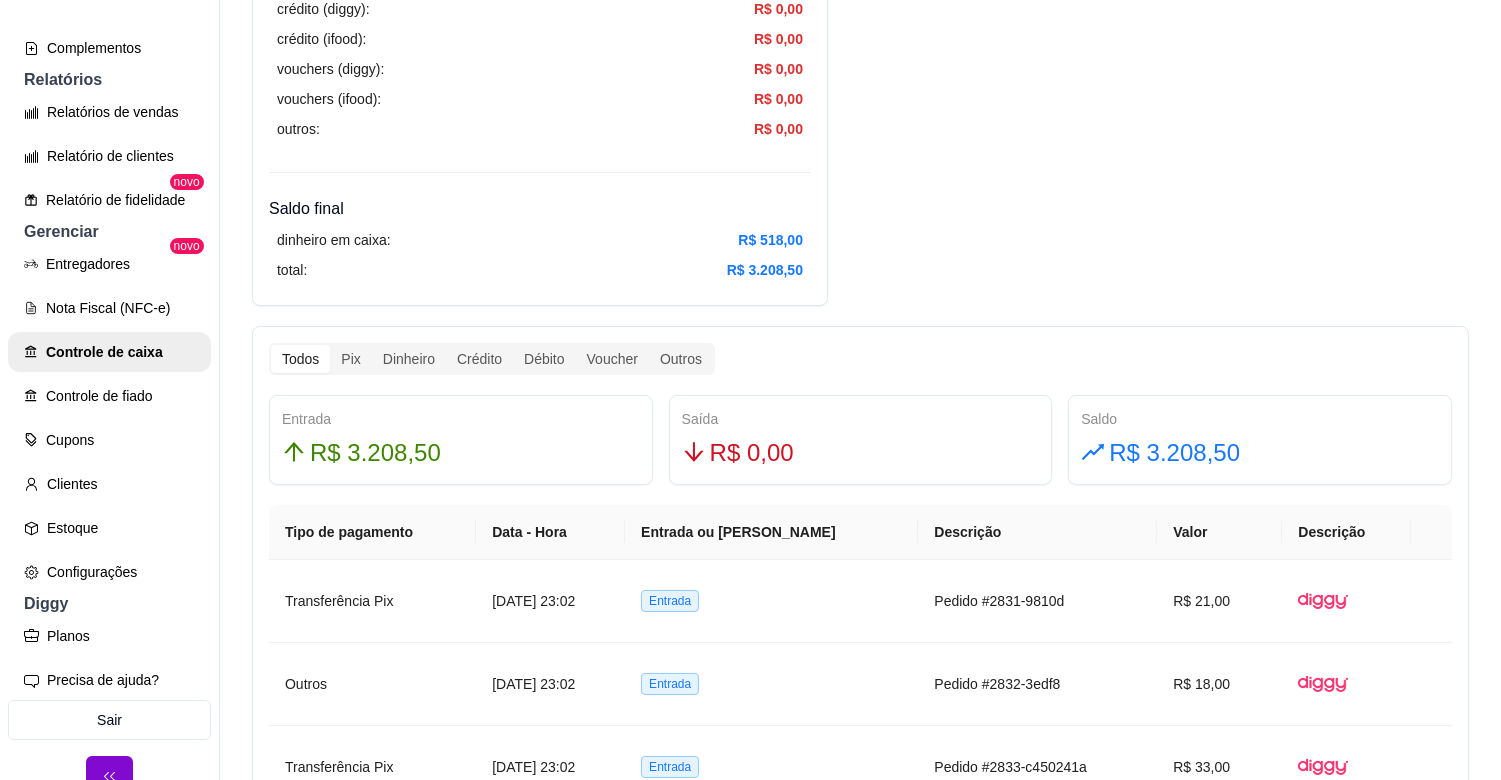 scroll, scrollTop: 0, scrollLeft: 0, axis: both 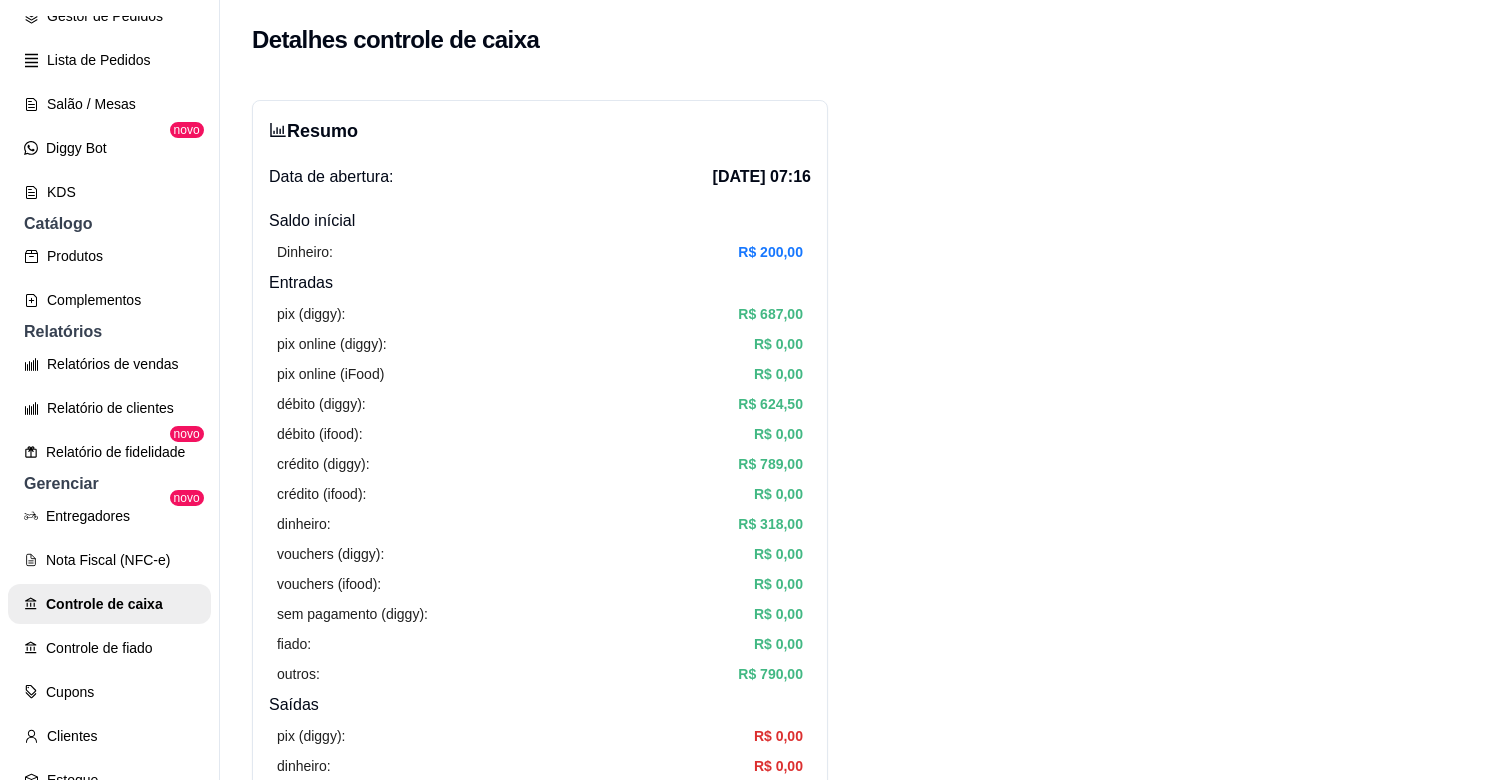 drag, startPoint x: 1483, startPoint y: 211, endPoint x: 1478, endPoint y: 96, distance: 115.10864 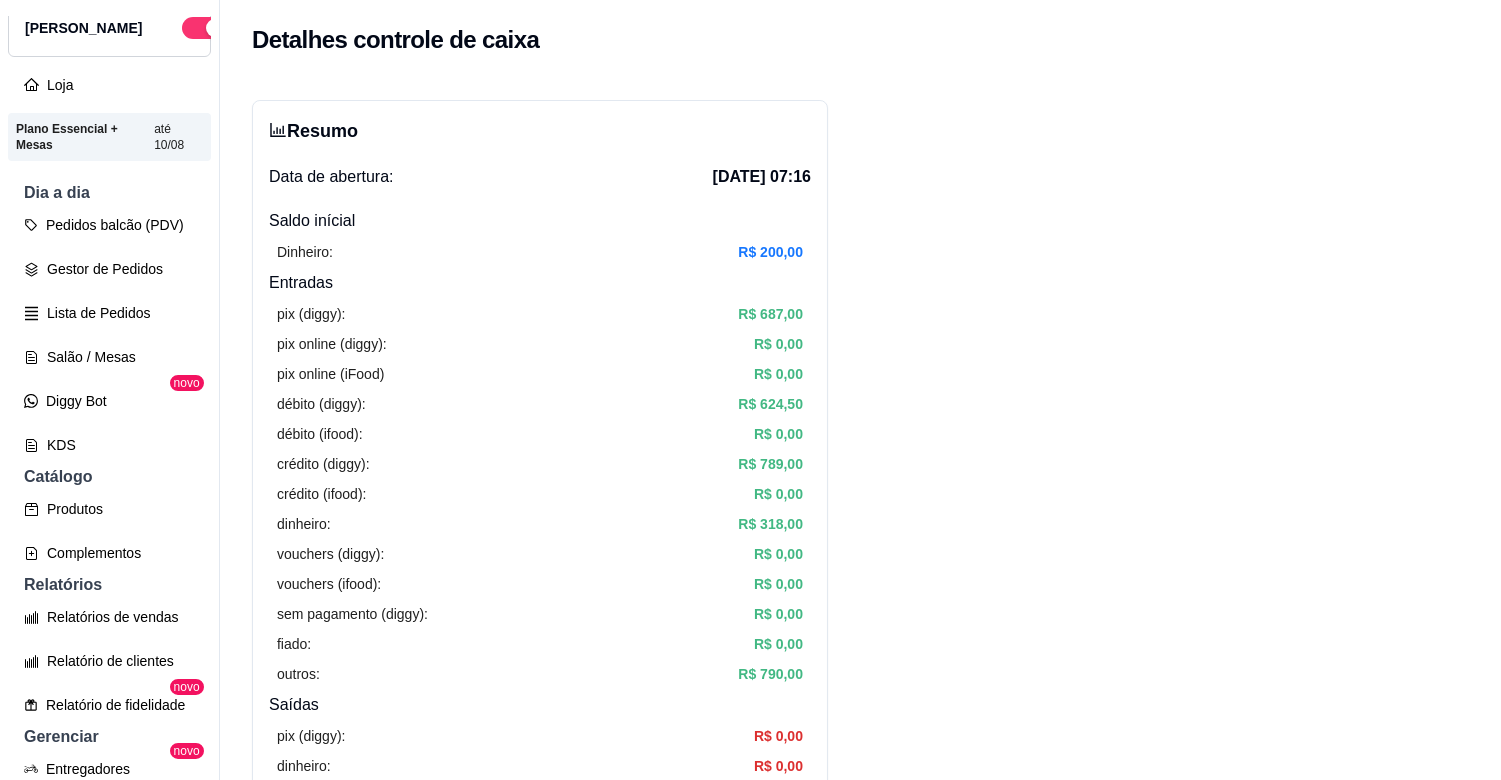 scroll, scrollTop: 0, scrollLeft: 0, axis: both 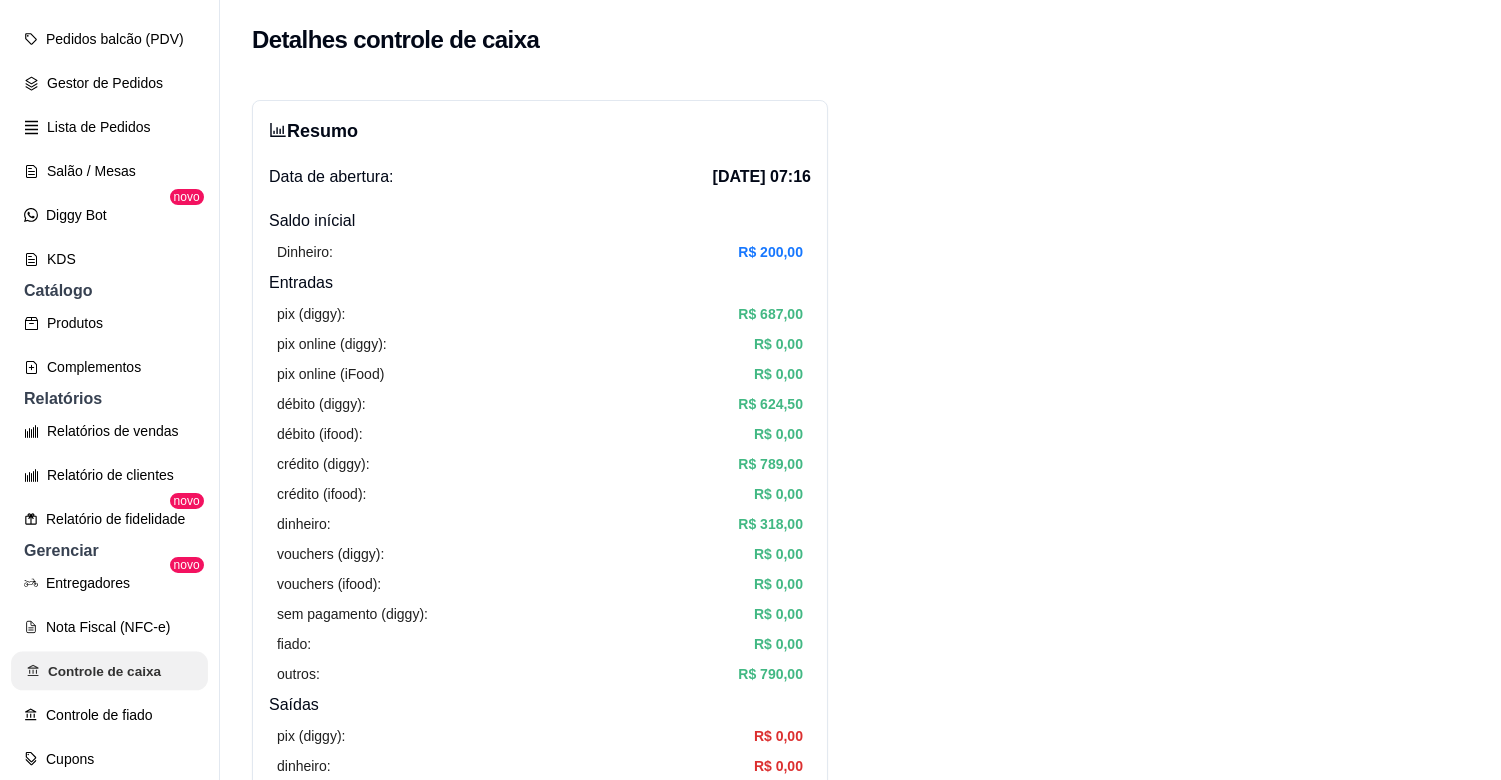 click on "Controle de caixa" at bounding box center [109, 671] 